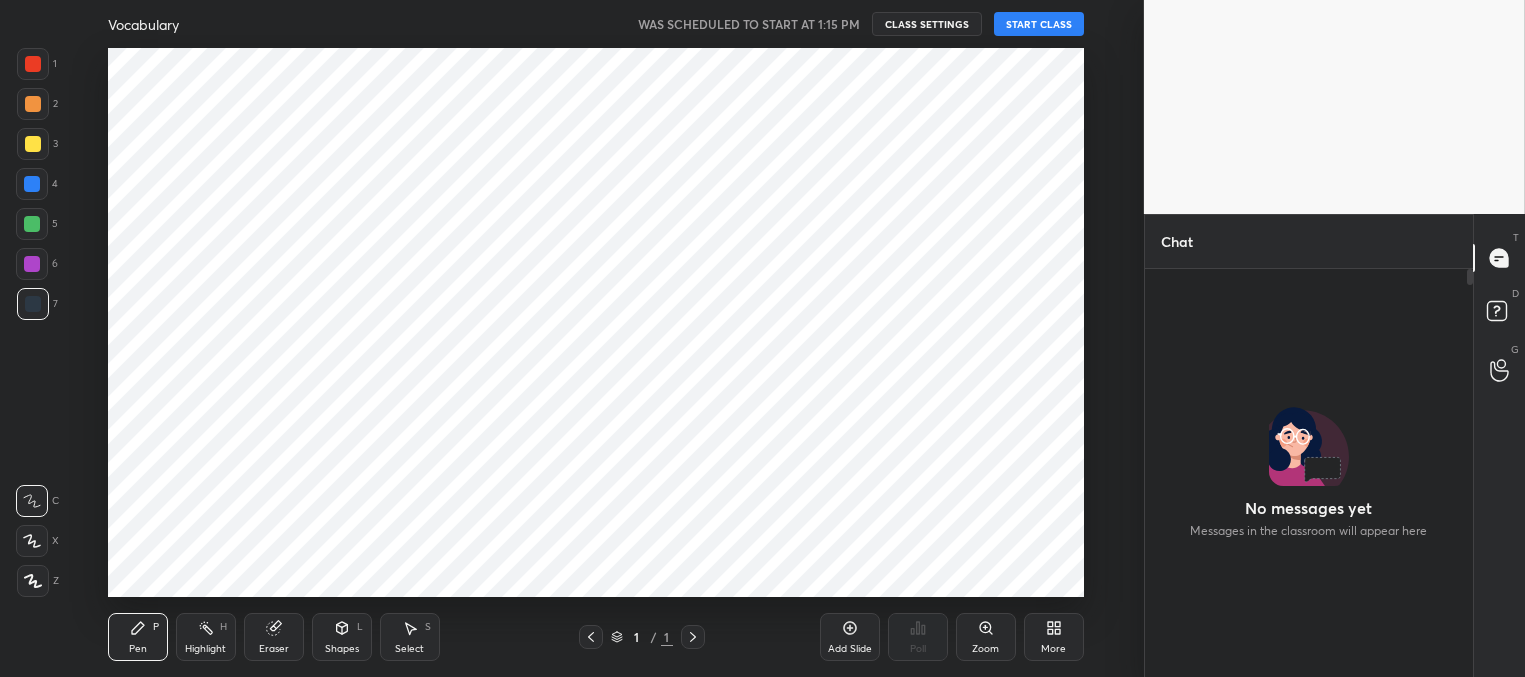 scroll, scrollTop: 0, scrollLeft: 0, axis: both 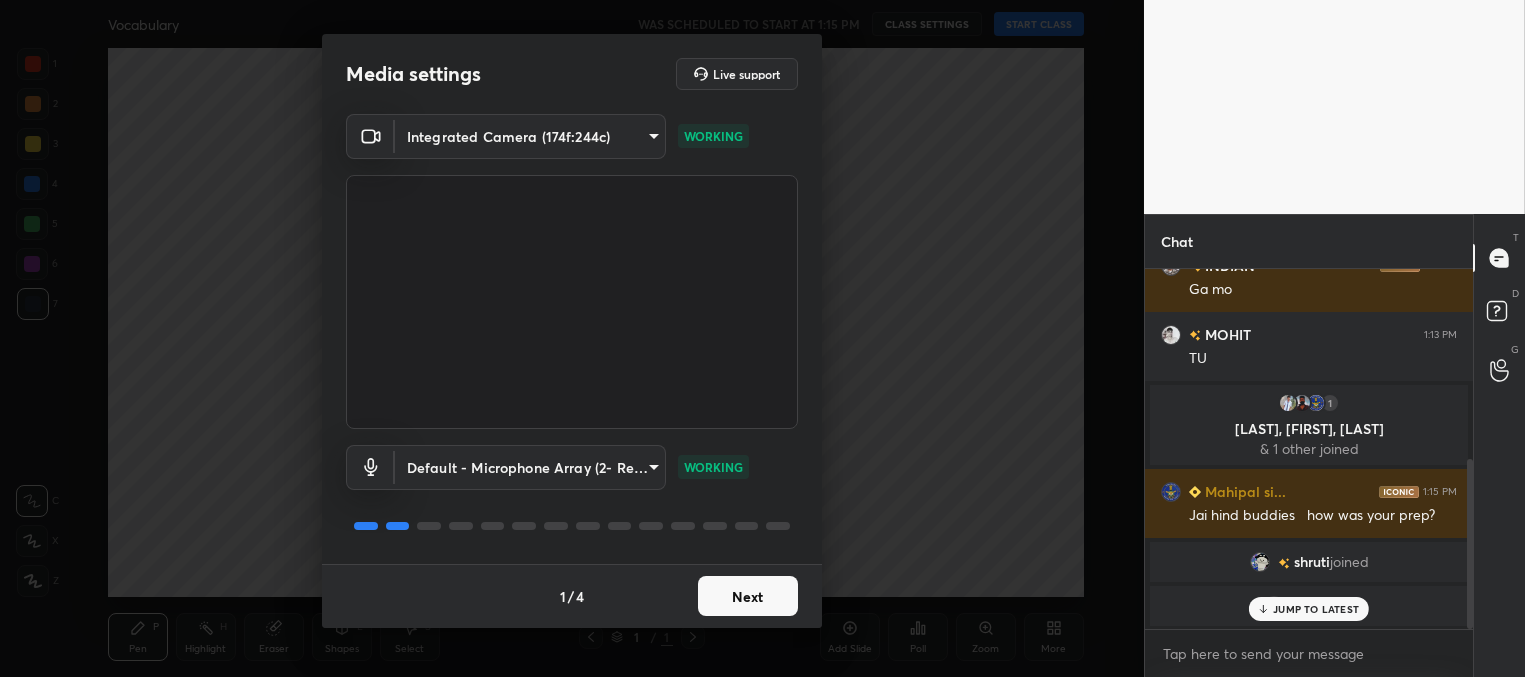 click on "Next" at bounding box center [748, 596] 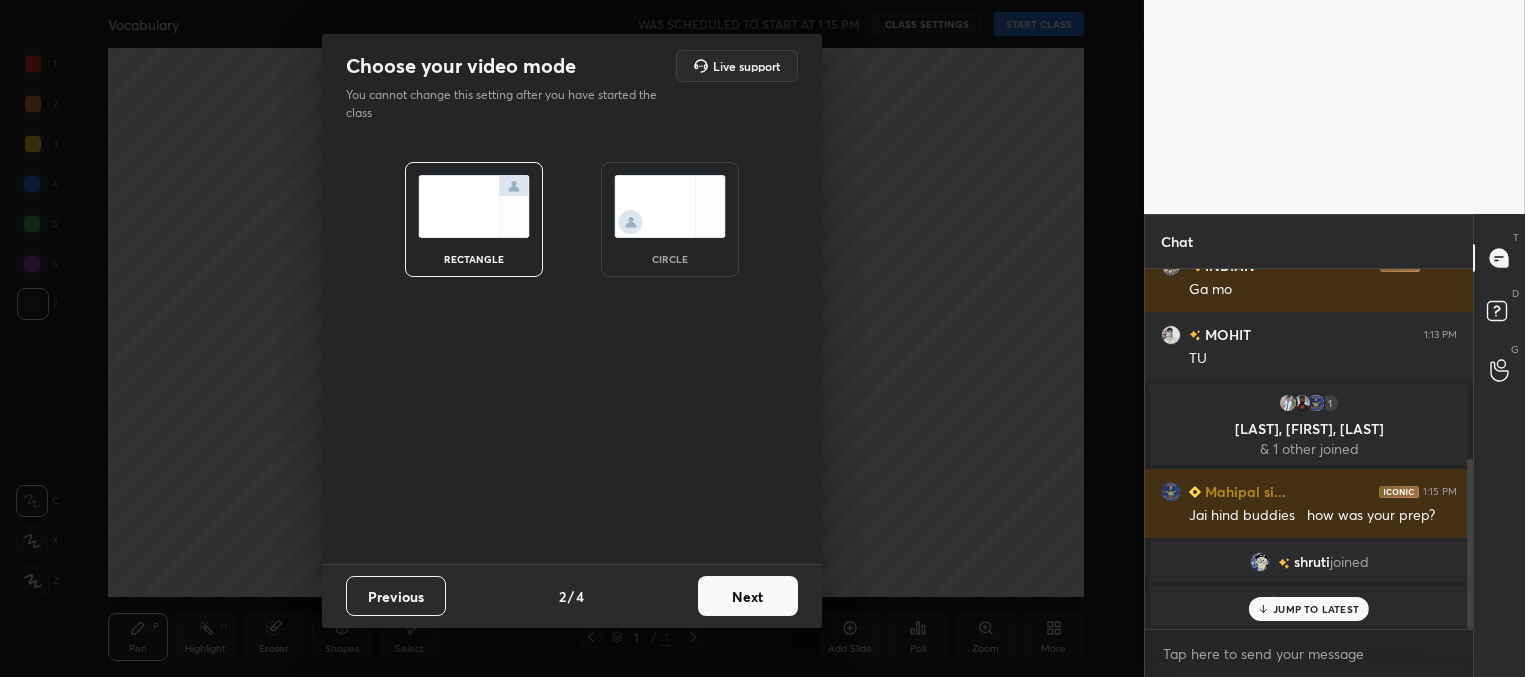 click on "Next" at bounding box center (748, 596) 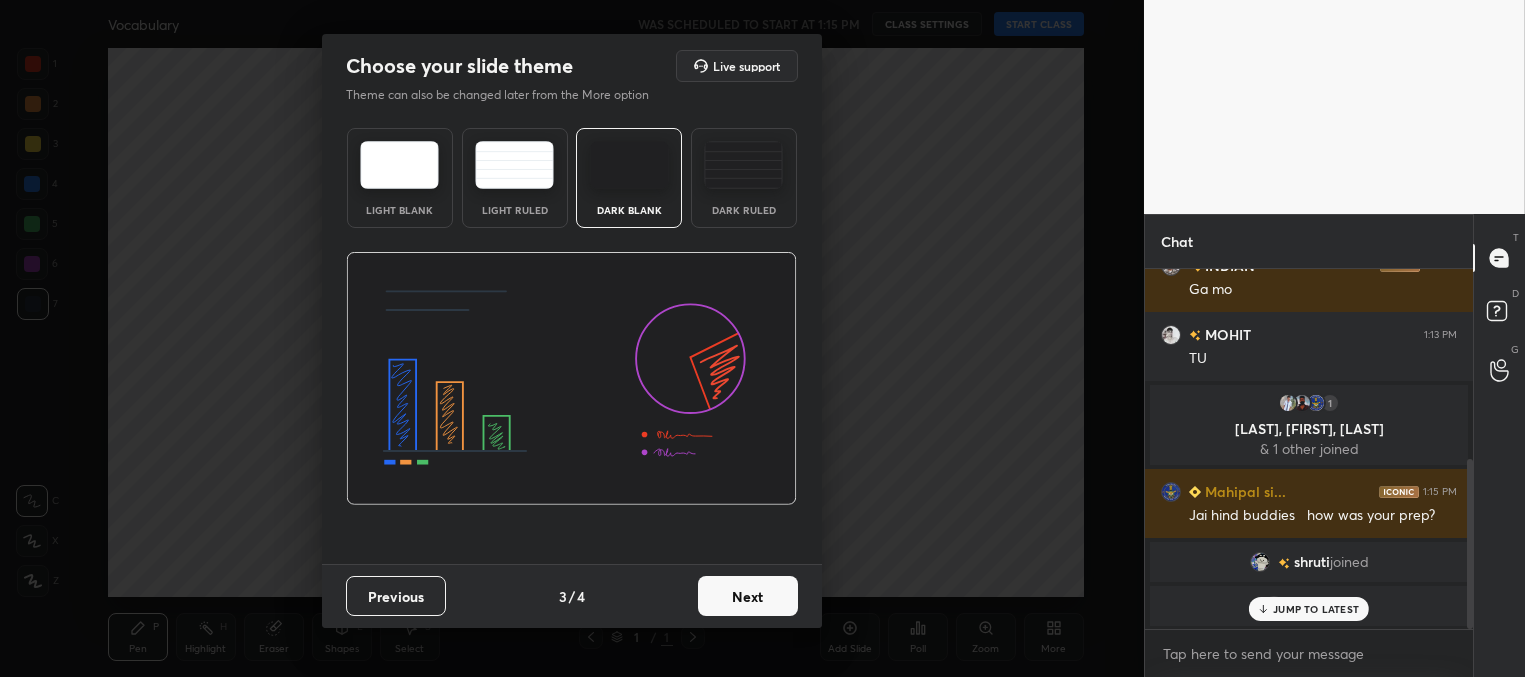 click on "Next" at bounding box center [748, 596] 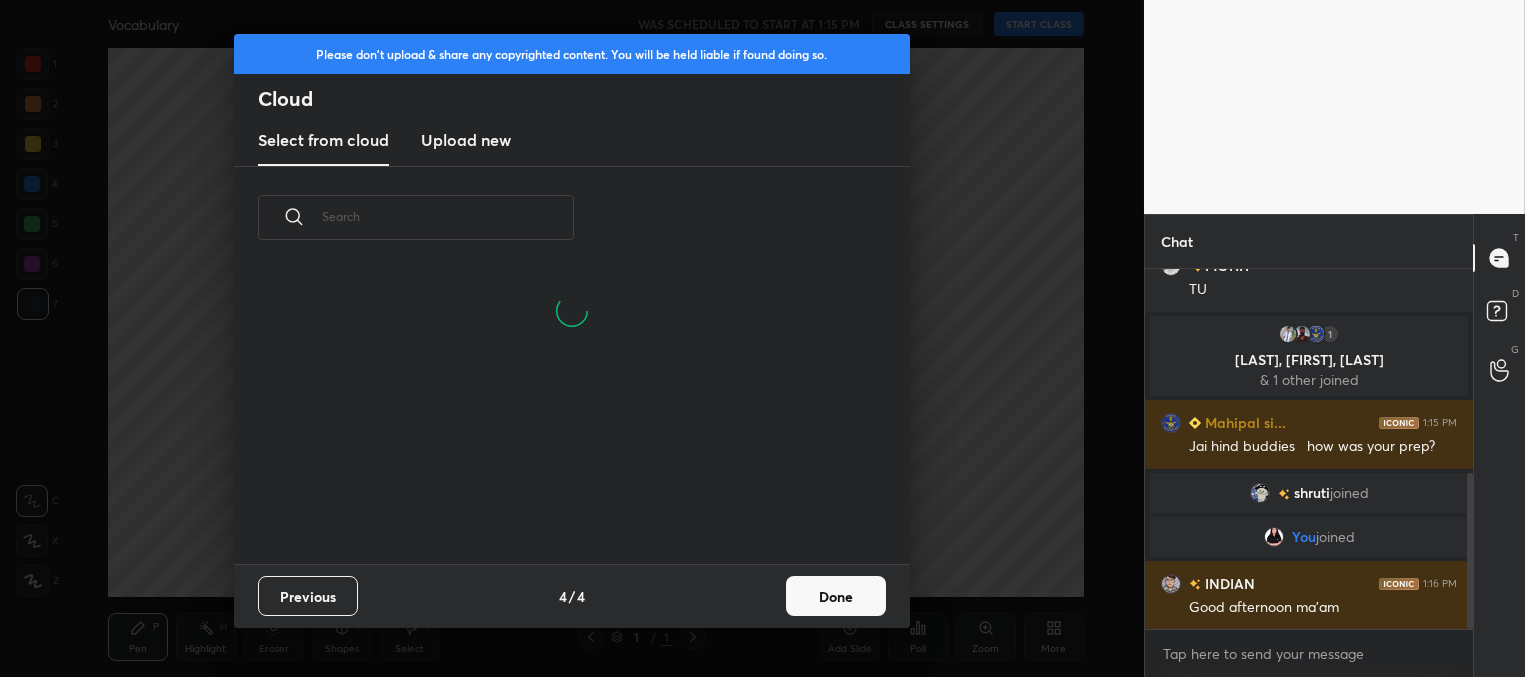 click on "Done" at bounding box center [836, 596] 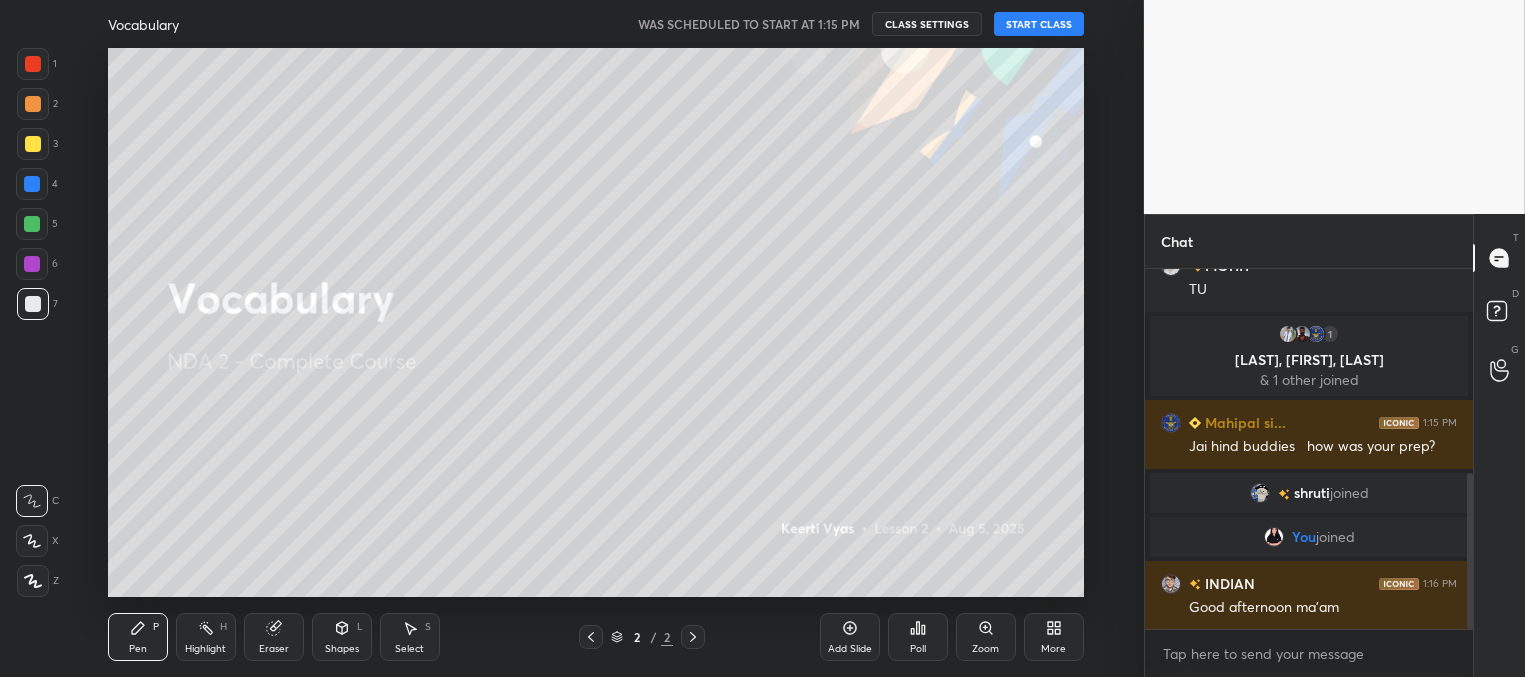 click on "START CLASS" at bounding box center [1039, 24] 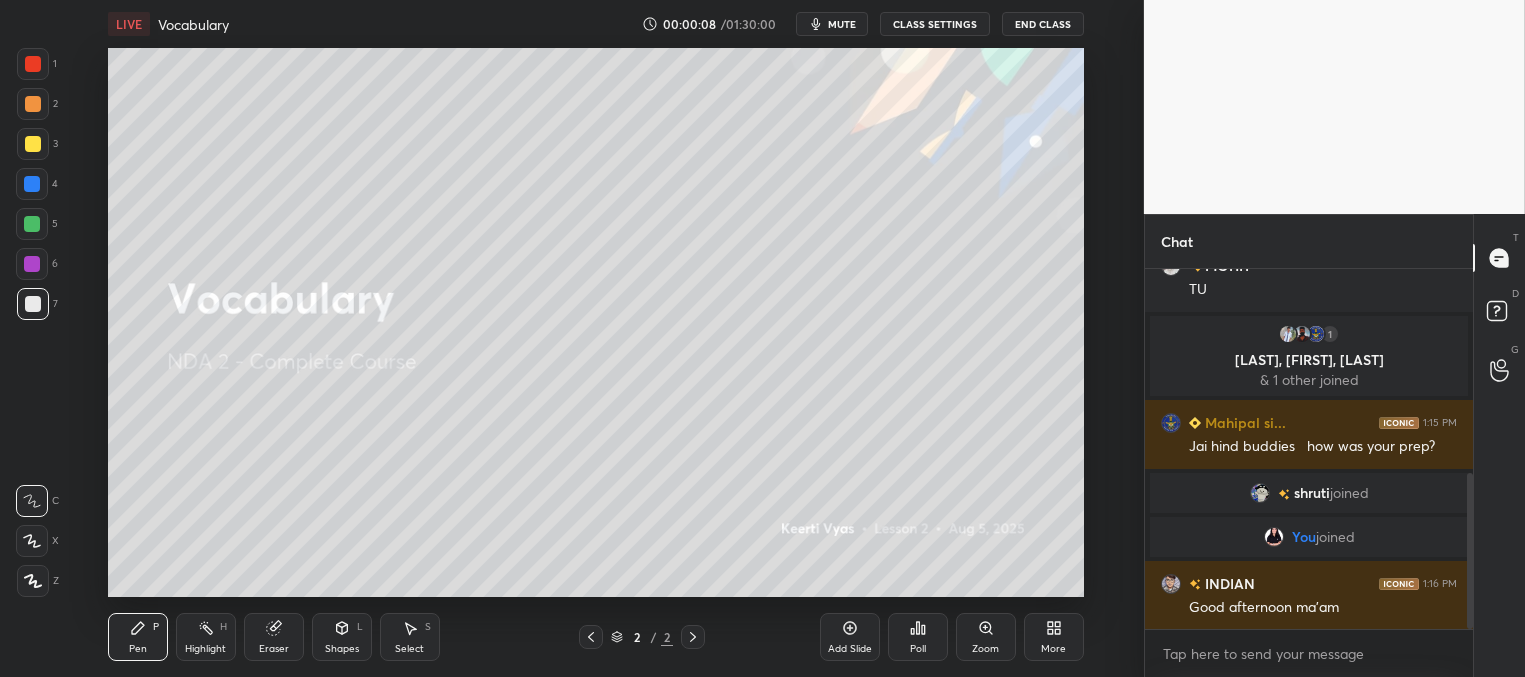 click on "mute" at bounding box center [842, 24] 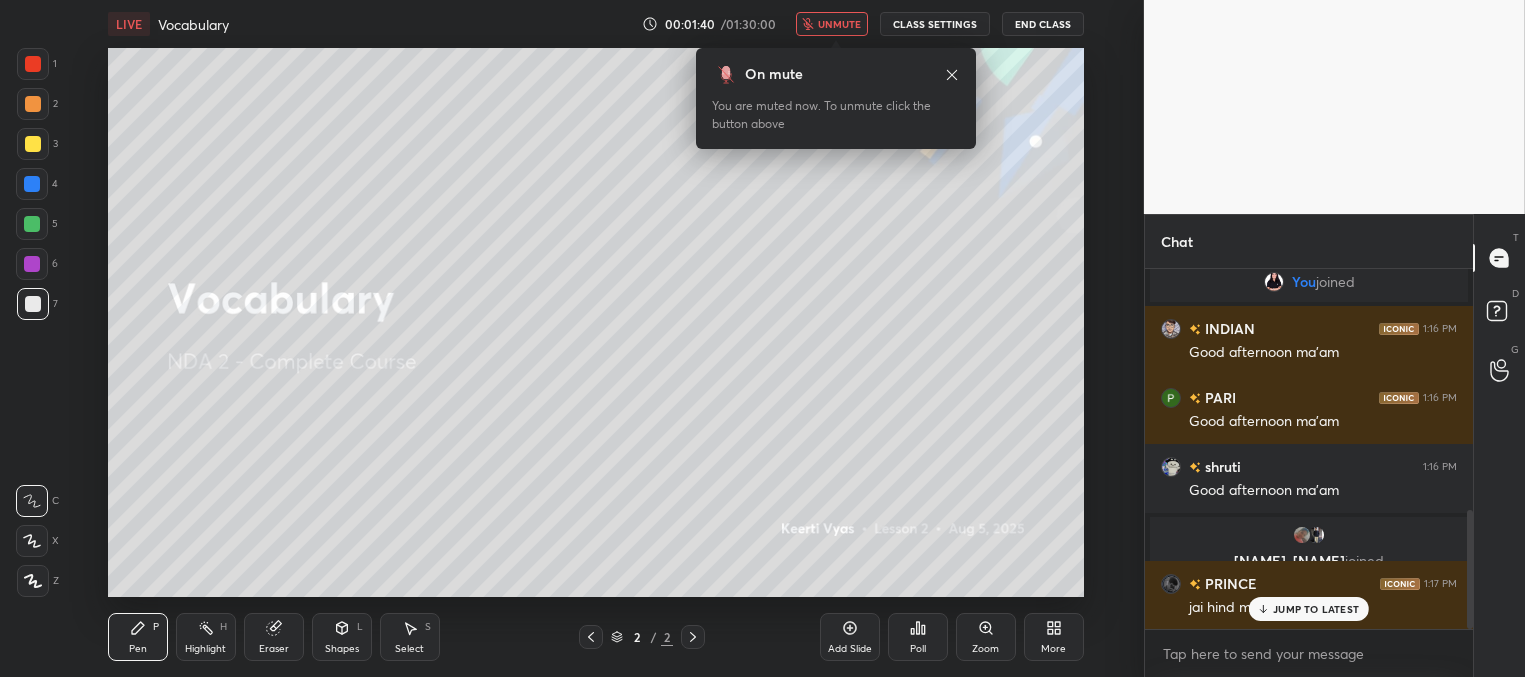 scroll, scrollTop: 774, scrollLeft: 0, axis: vertical 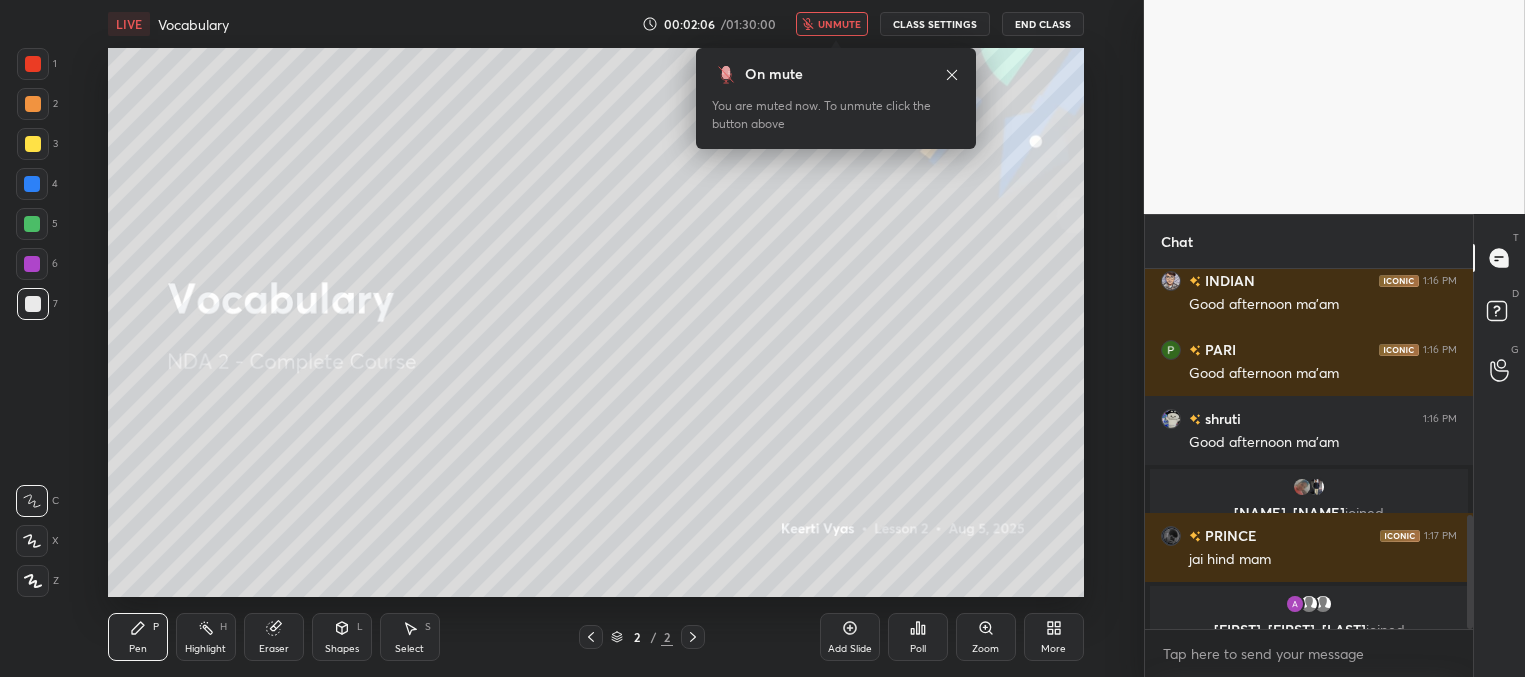 click on "unmute" at bounding box center [839, 24] 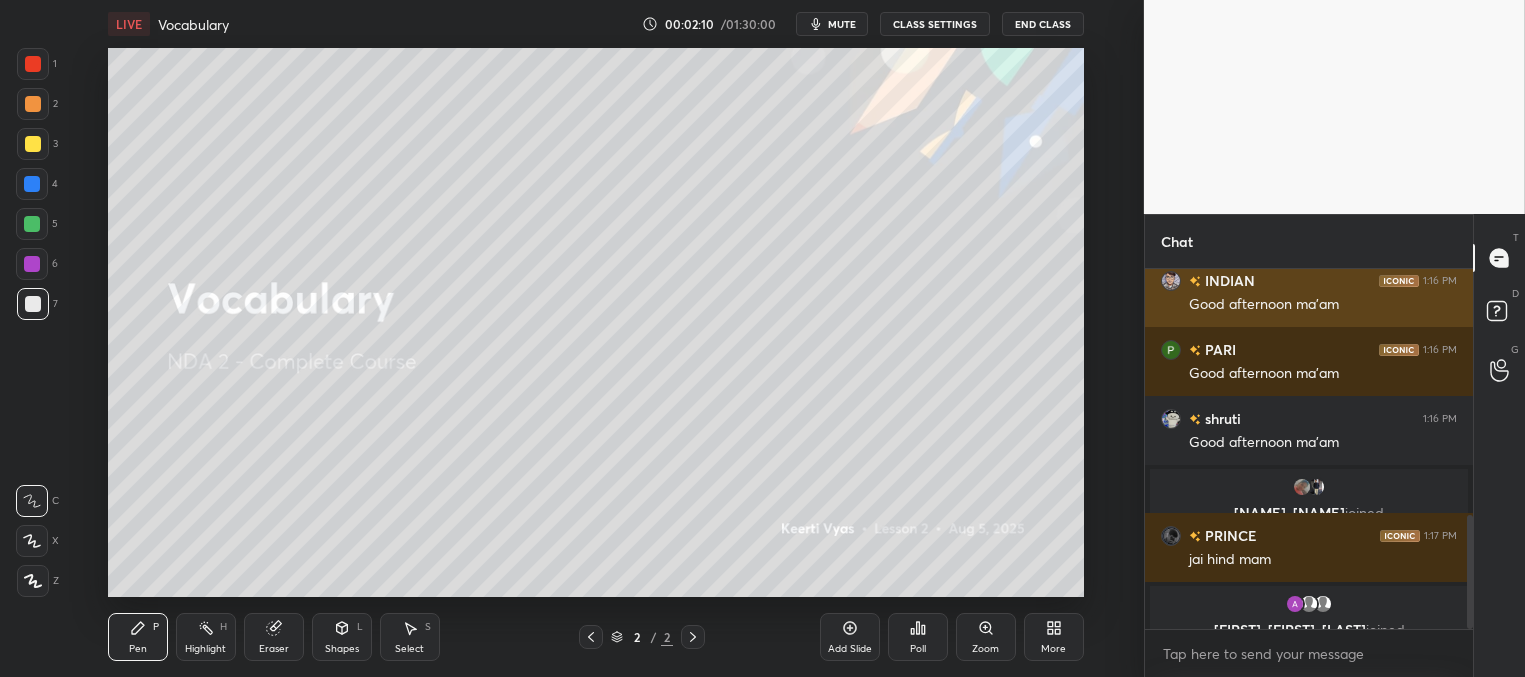 scroll, scrollTop: 843, scrollLeft: 0, axis: vertical 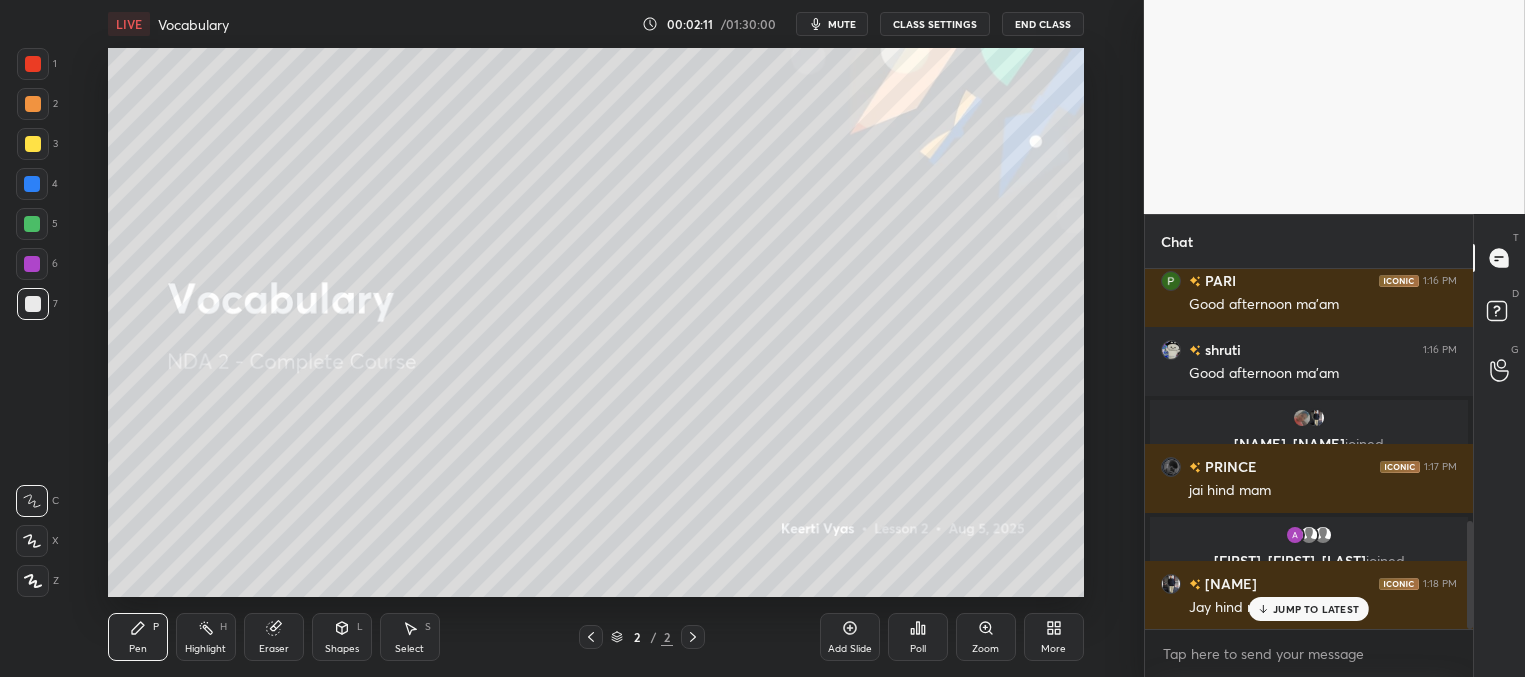 click on "JUMP TO LATEST" at bounding box center [1309, 609] 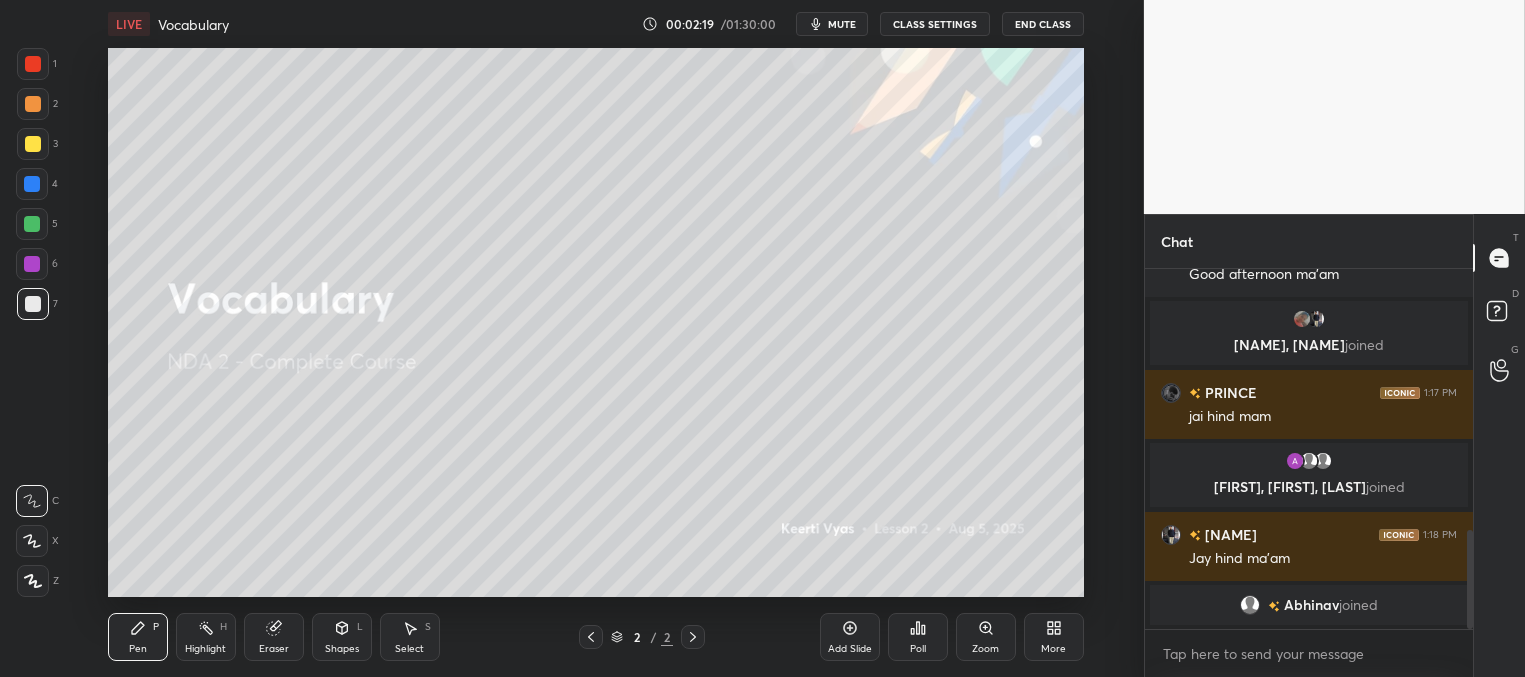 scroll, scrollTop: 969, scrollLeft: 0, axis: vertical 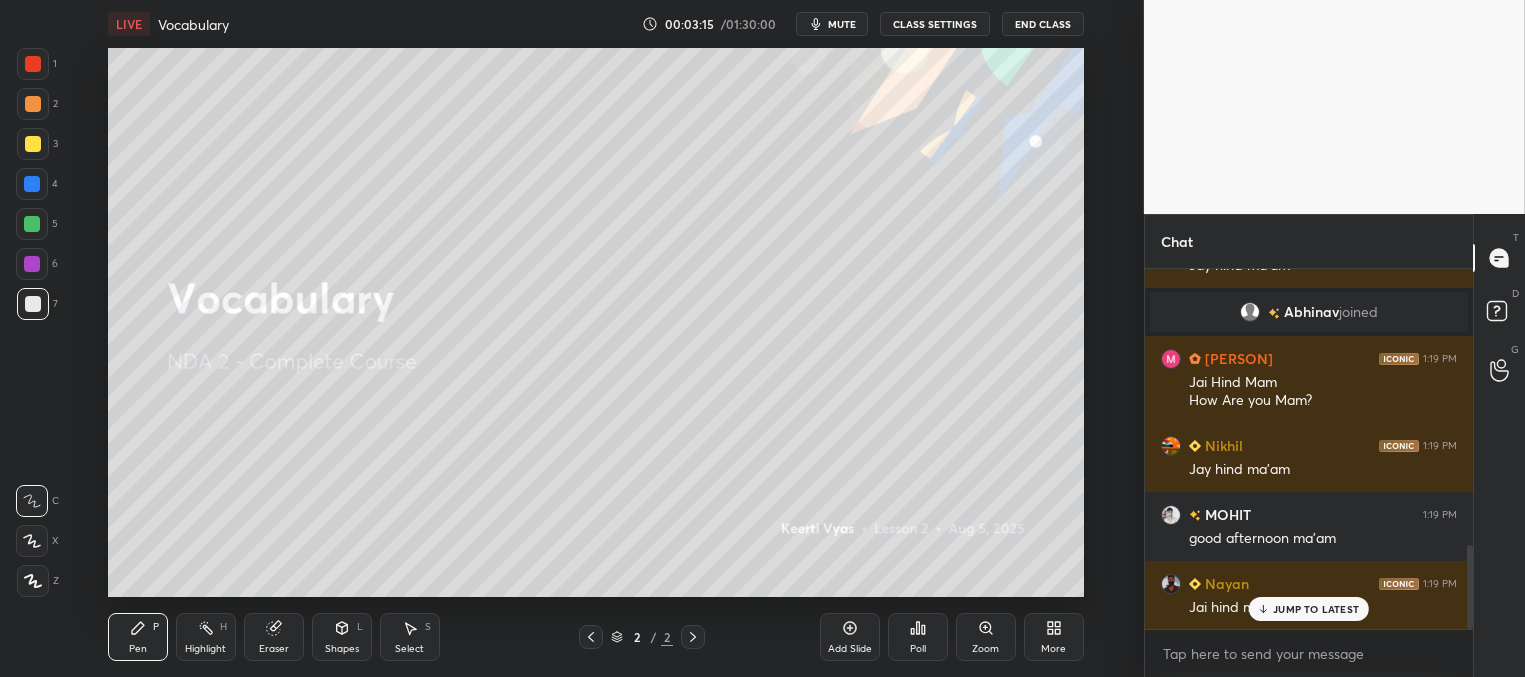 click on "JUMP TO LATEST" at bounding box center (1316, 609) 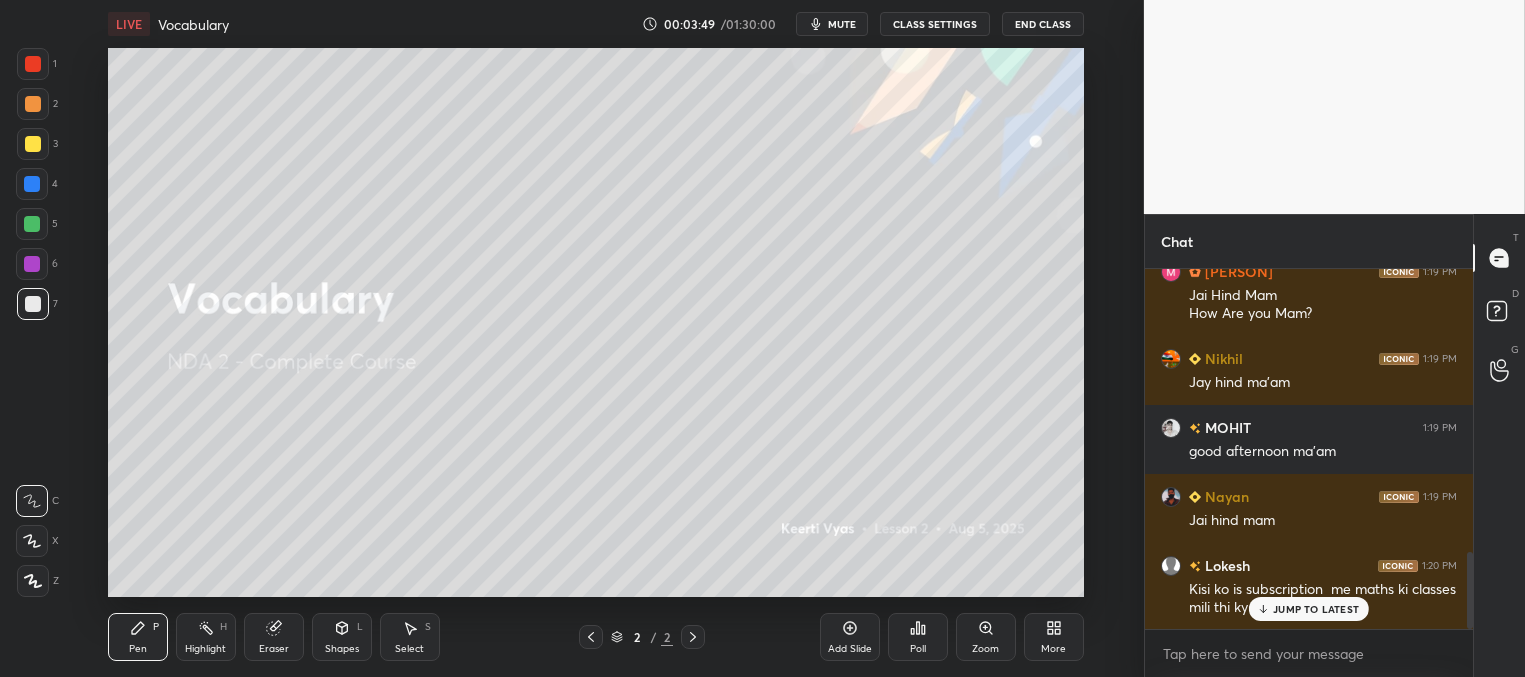 scroll, scrollTop: 1332, scrollLeft: 0, axis: vertical 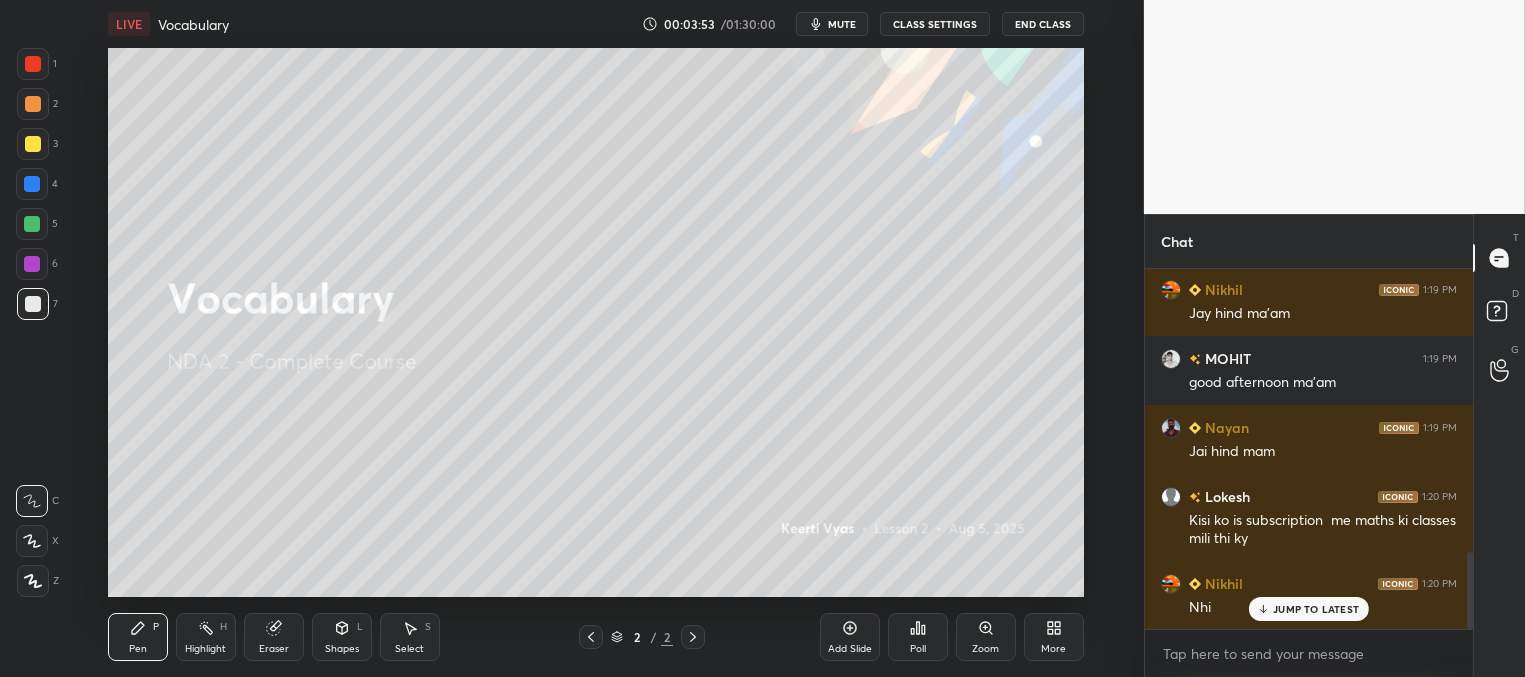 click on "JUMP TO LATEST" at bounding box center (1316, 609) 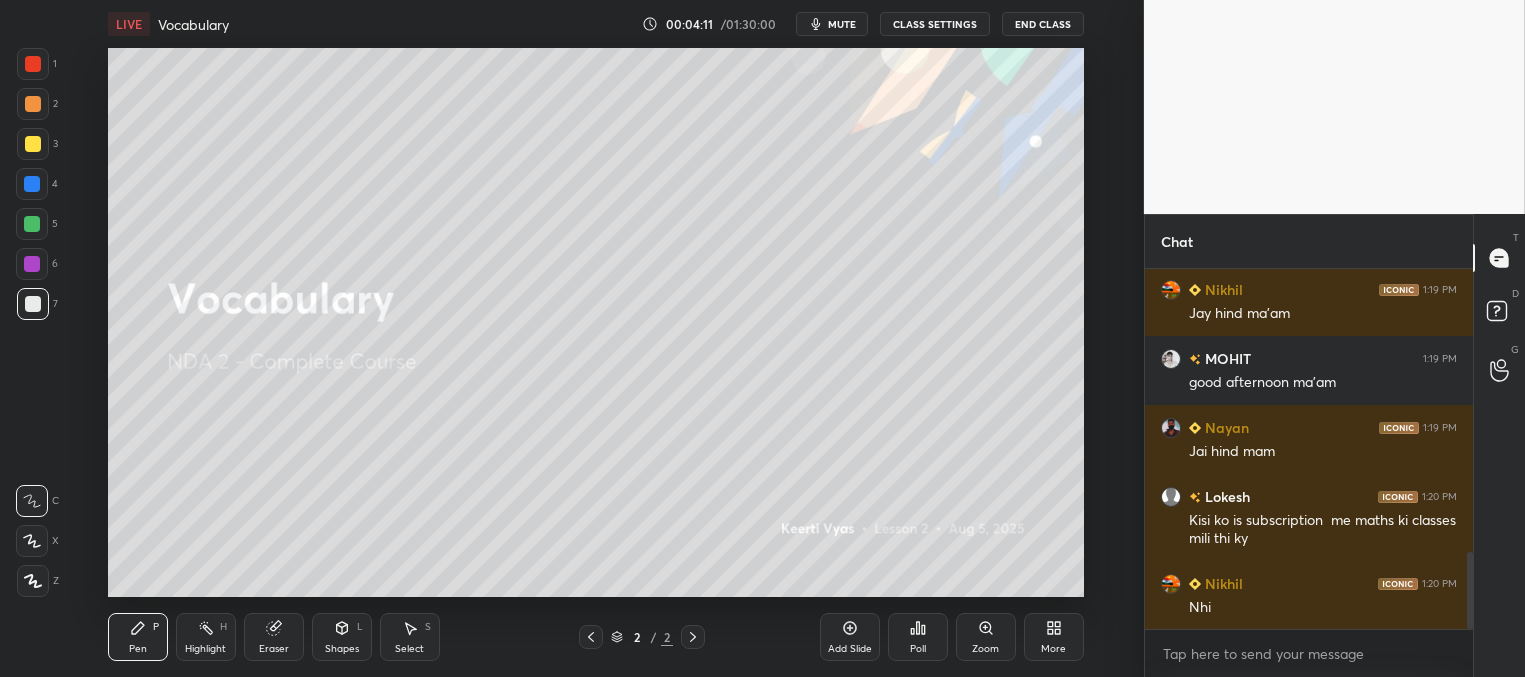 click at bounding box center [33, 144] 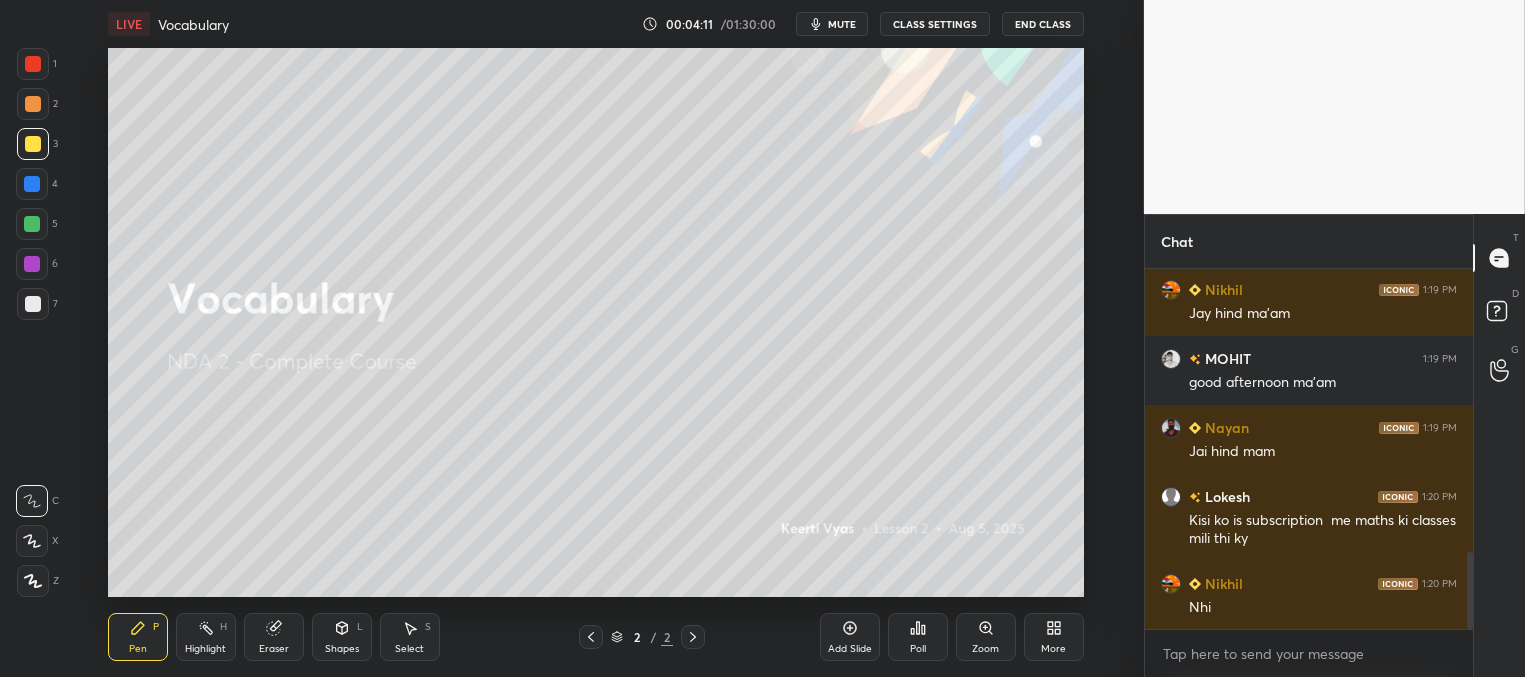 scroll, scrollTop: 1401, scrollLeft: 0, axis: vertical 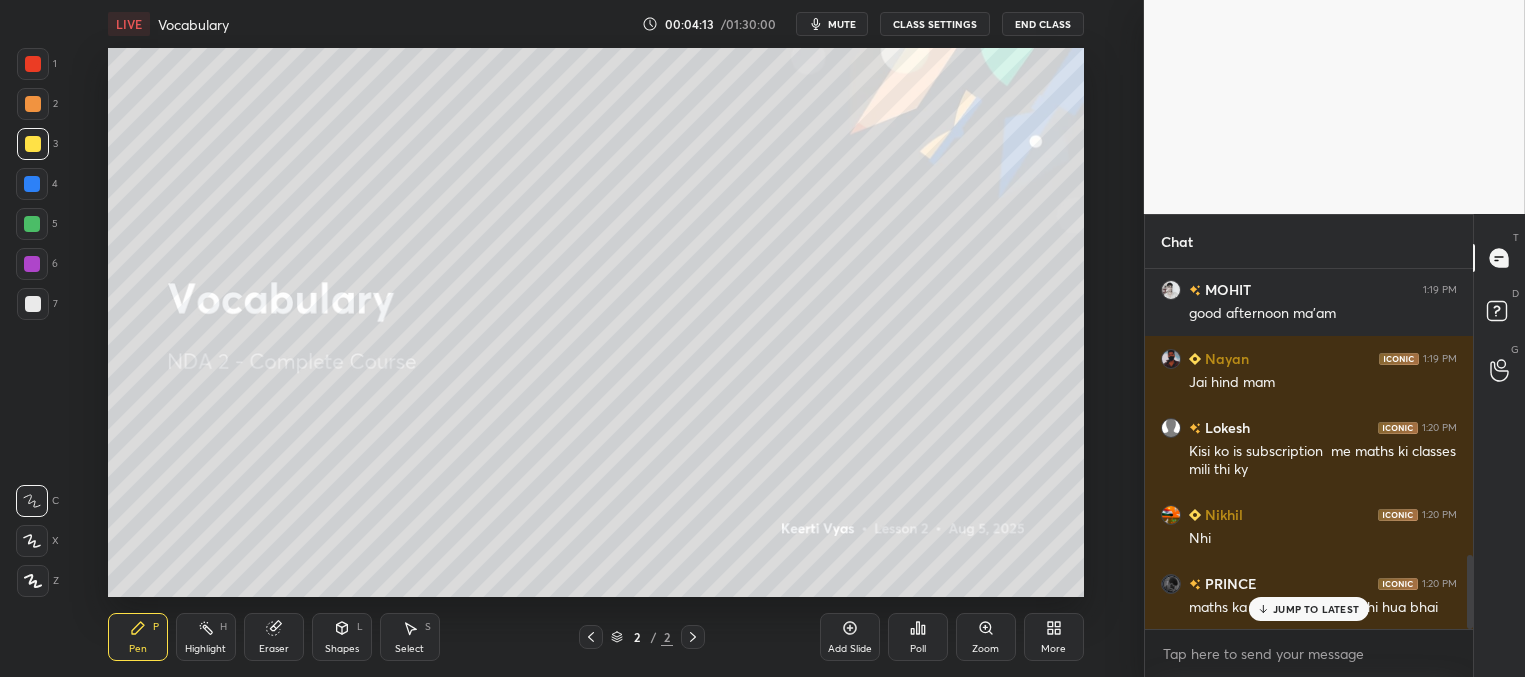 click on "JUMP TO LATEST" at bounding box center (1316, 609) 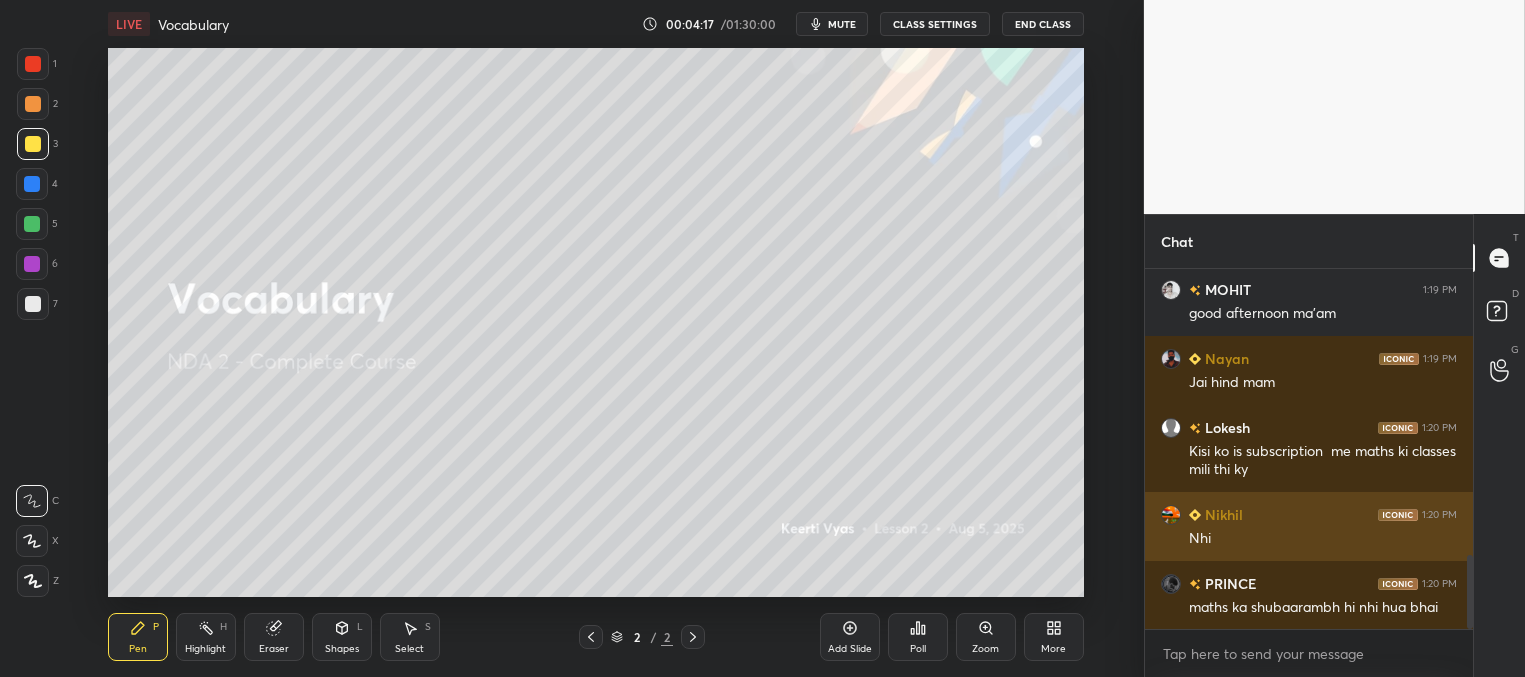 scroll, scrollTop: 1470, scrollLeft: 0, axis: vertical 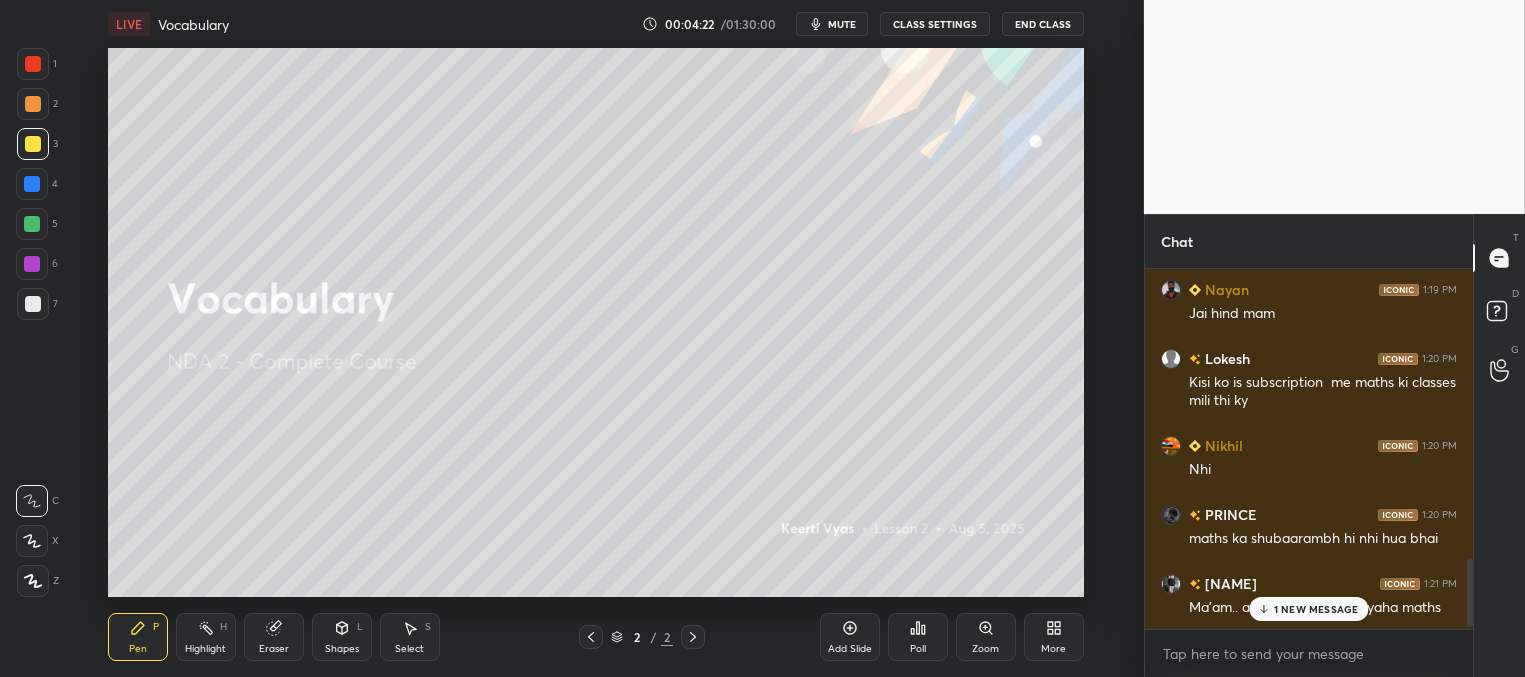 click on "1 NEW MESSAGE" at bounding box center [1316, 609] 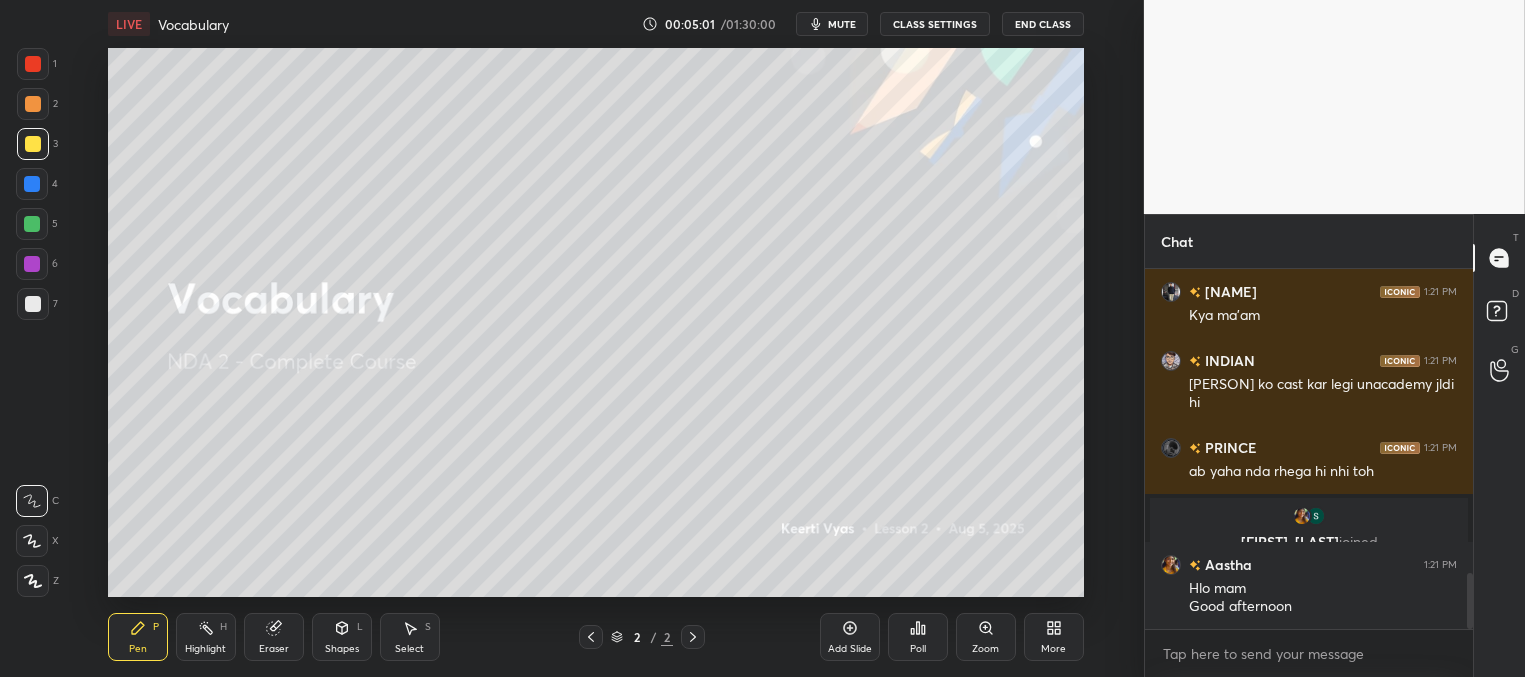 scroll, scrollTop: 2037, scrollLeft: 0, axis: vertical 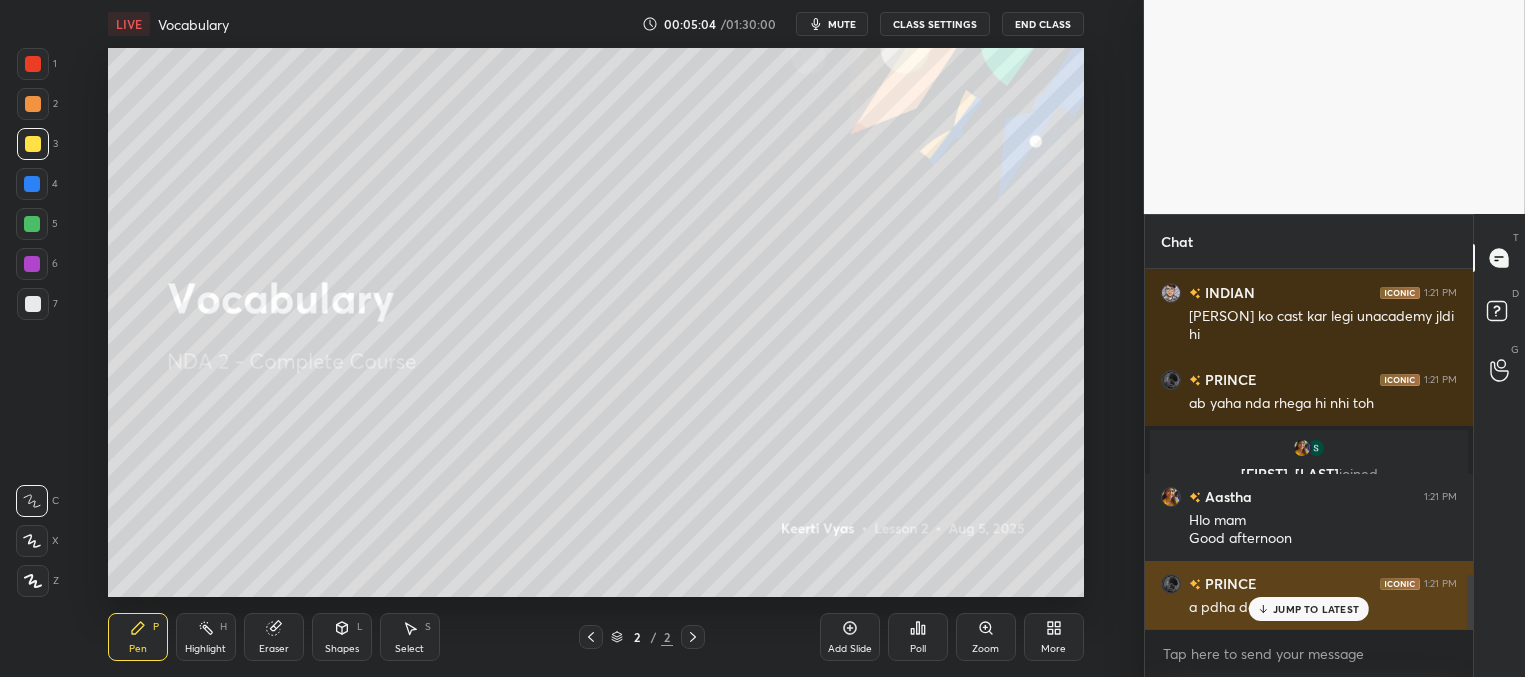 click on "JUMP TO LATEST" at bounding box center (1316, 609) 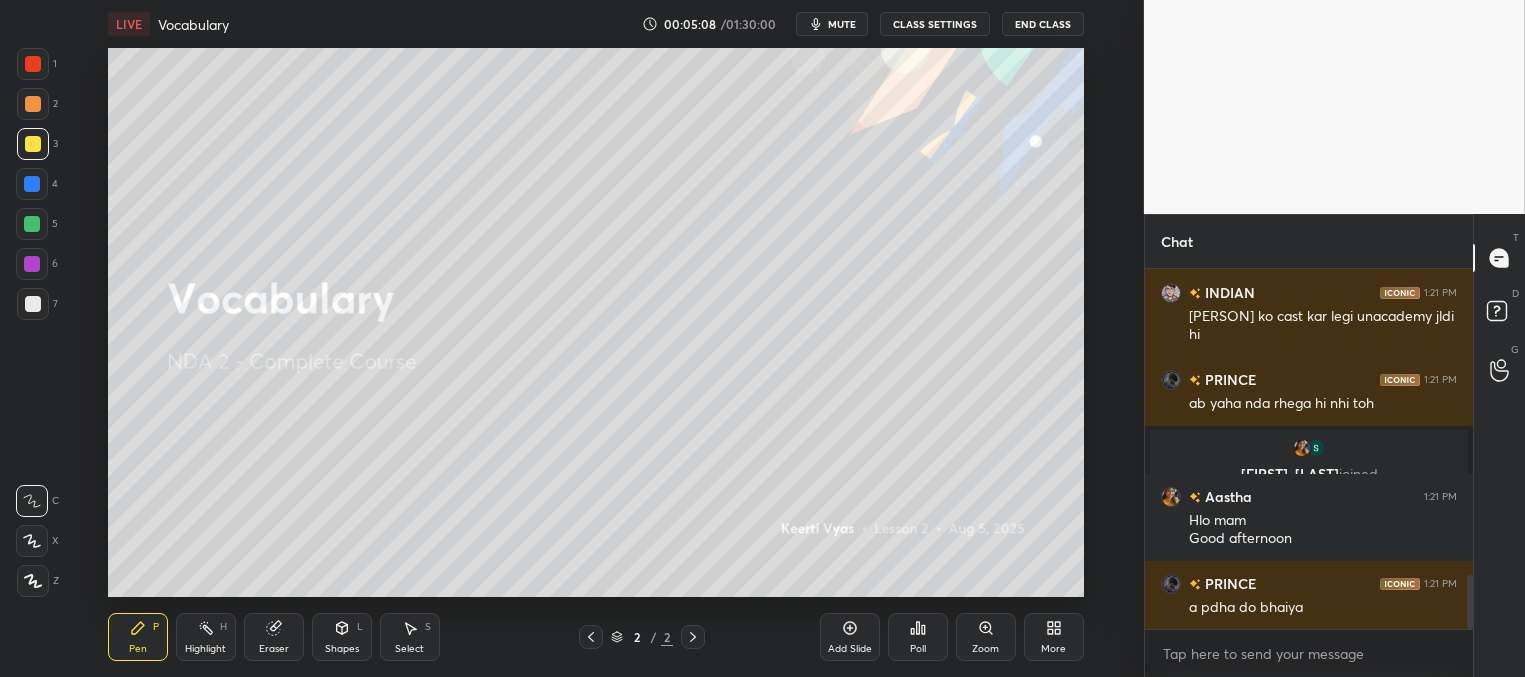 scroll, scrollTop: 2106, scrollLeft: 0, axis: vertical 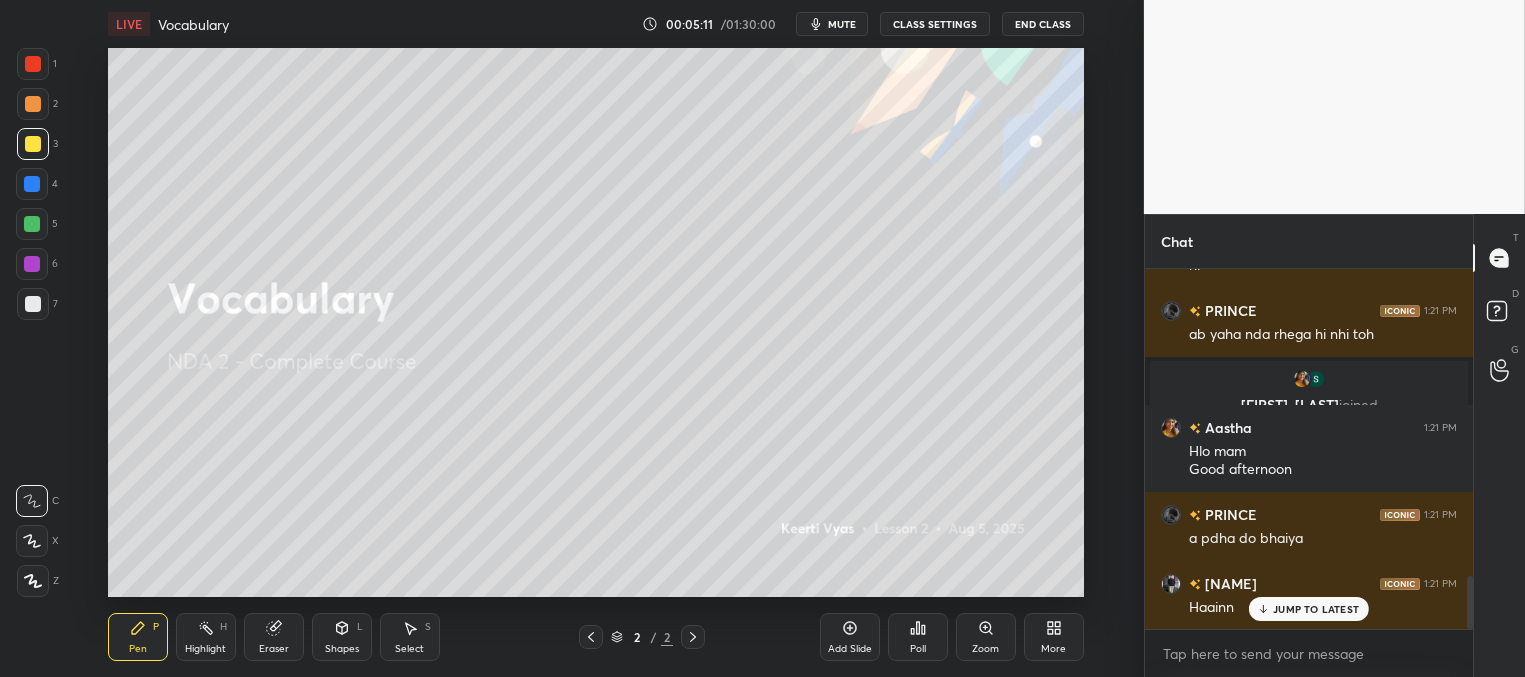 drag, startPoint x: 1285, startPoint y: 606, endPoint x: 1219, endPoint y: 585, distance: 69.260376 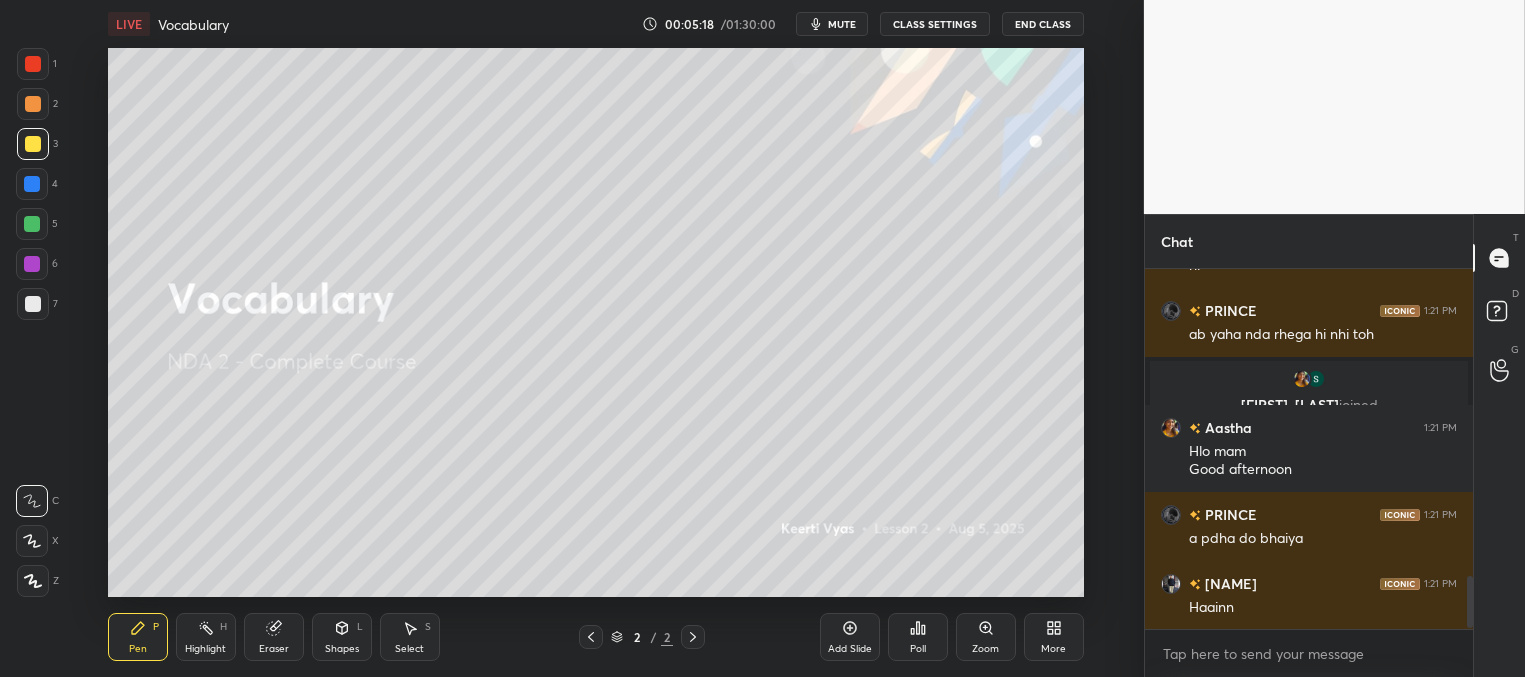 scroll, scrollTop: 2175, scrollLeft: 0, axis: vertical 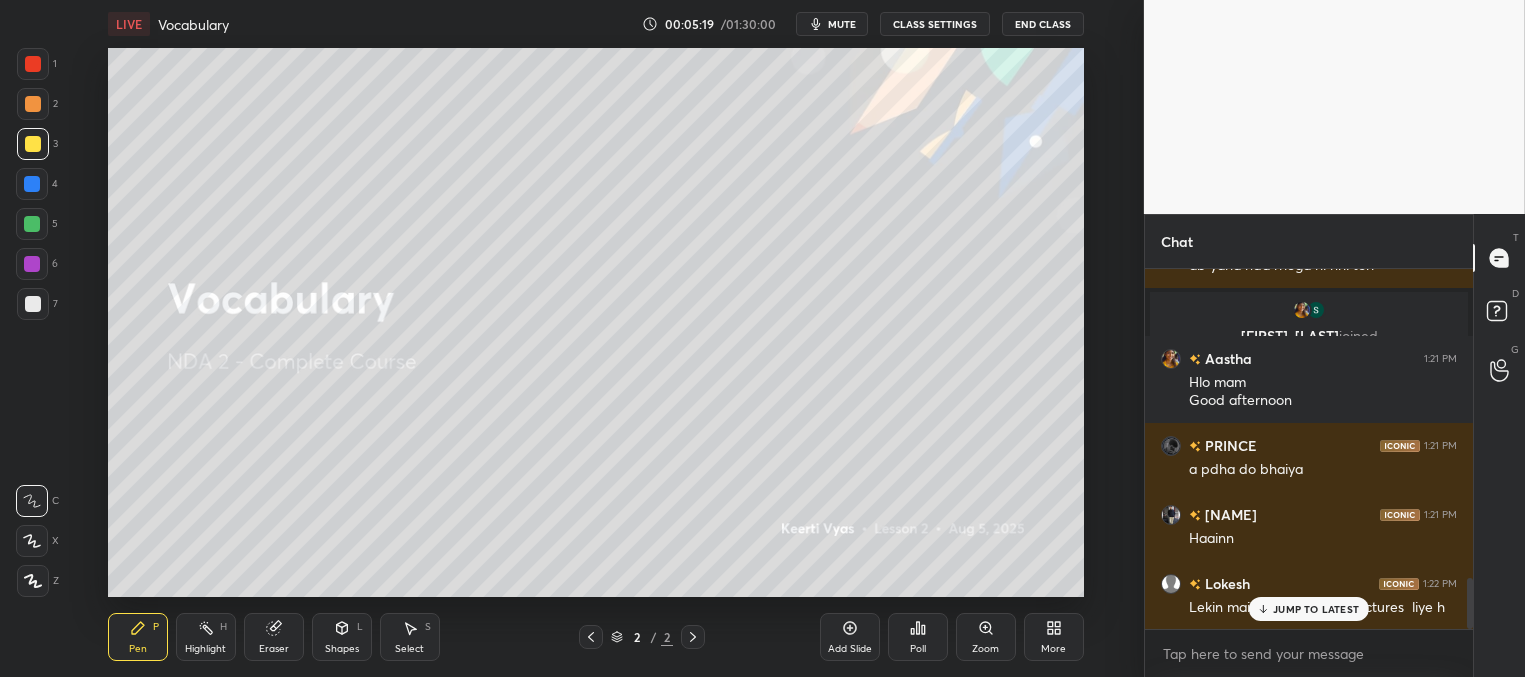 click 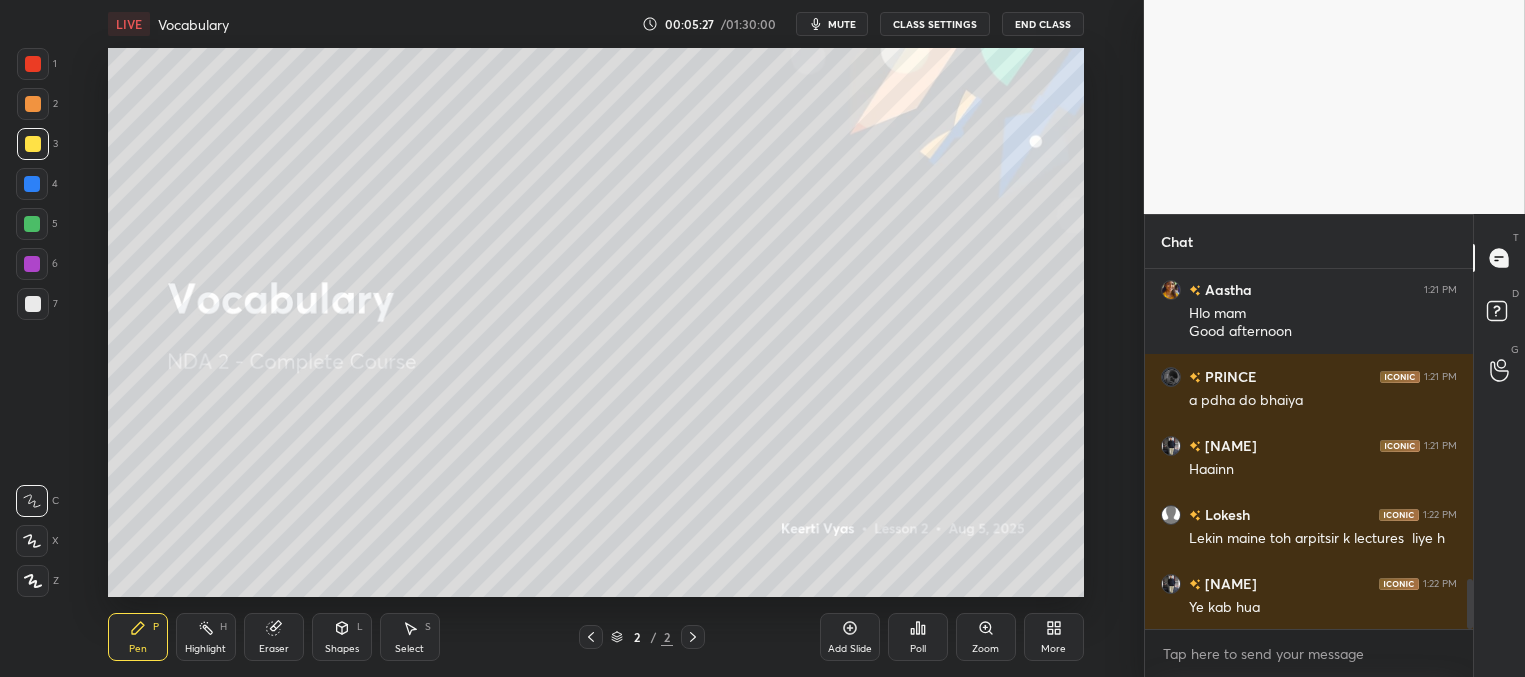 scroll, scrollTop: 2313, scrollLeft: 0, axis: vertical 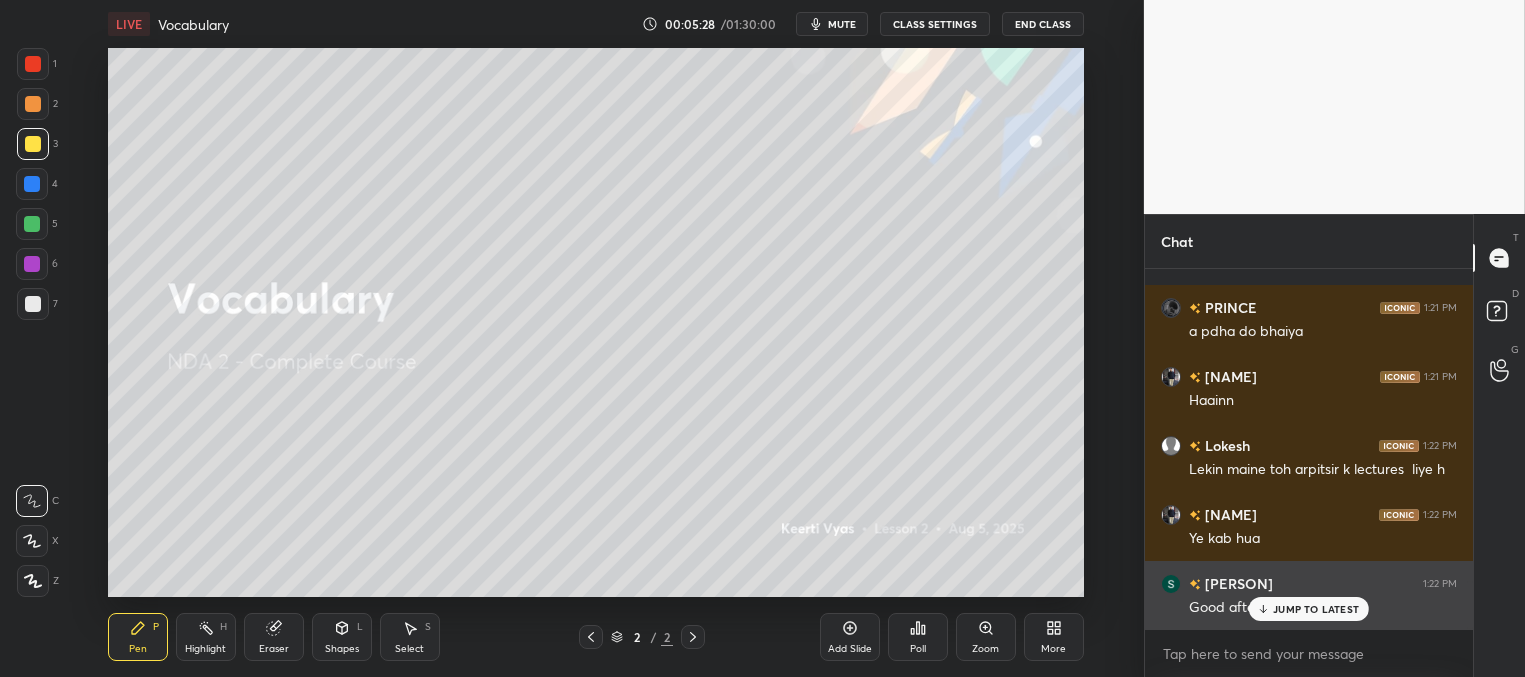 drag, startPoint x: 1287, startPoint y: 610, endPoint x: 1271, endPoint y: 603, distance: 17.464249 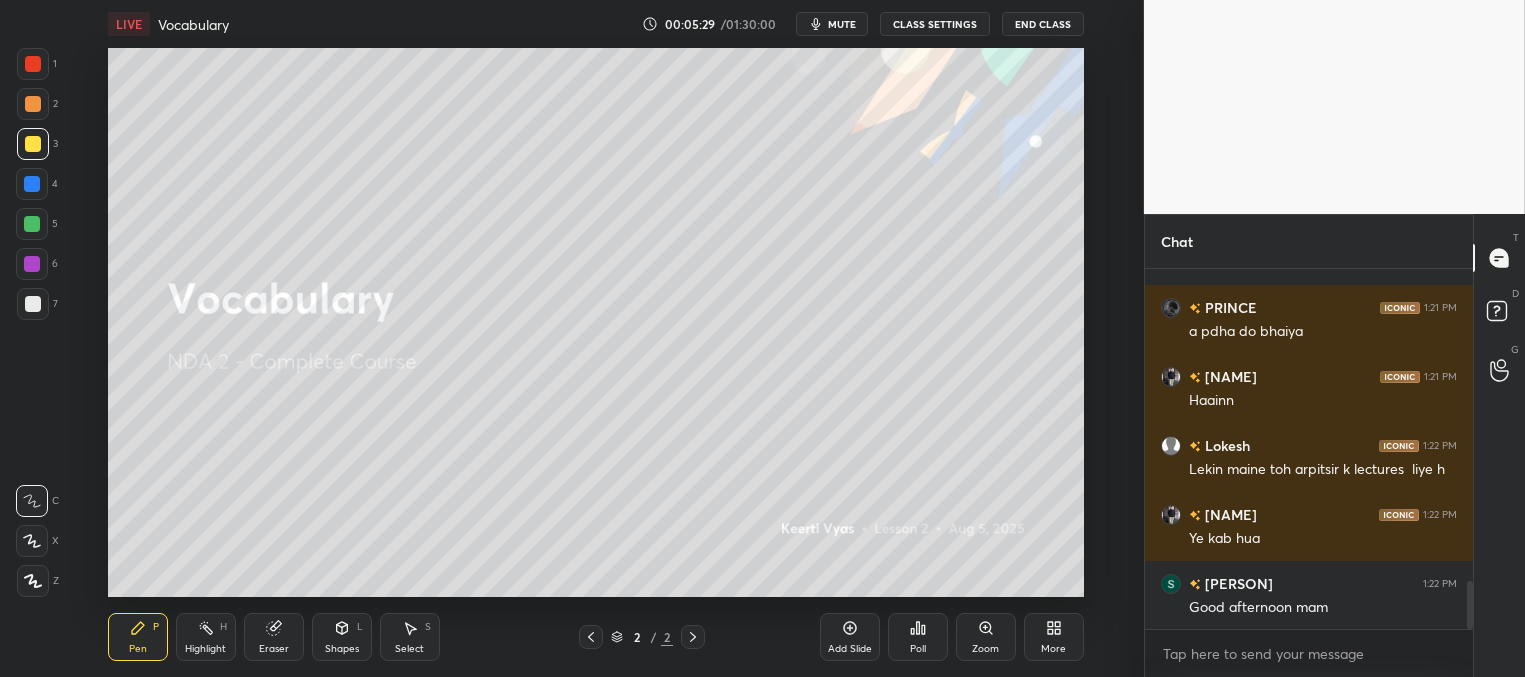 scroll, scrollTop: 2382, scrollLeft: 0, axis: vertical 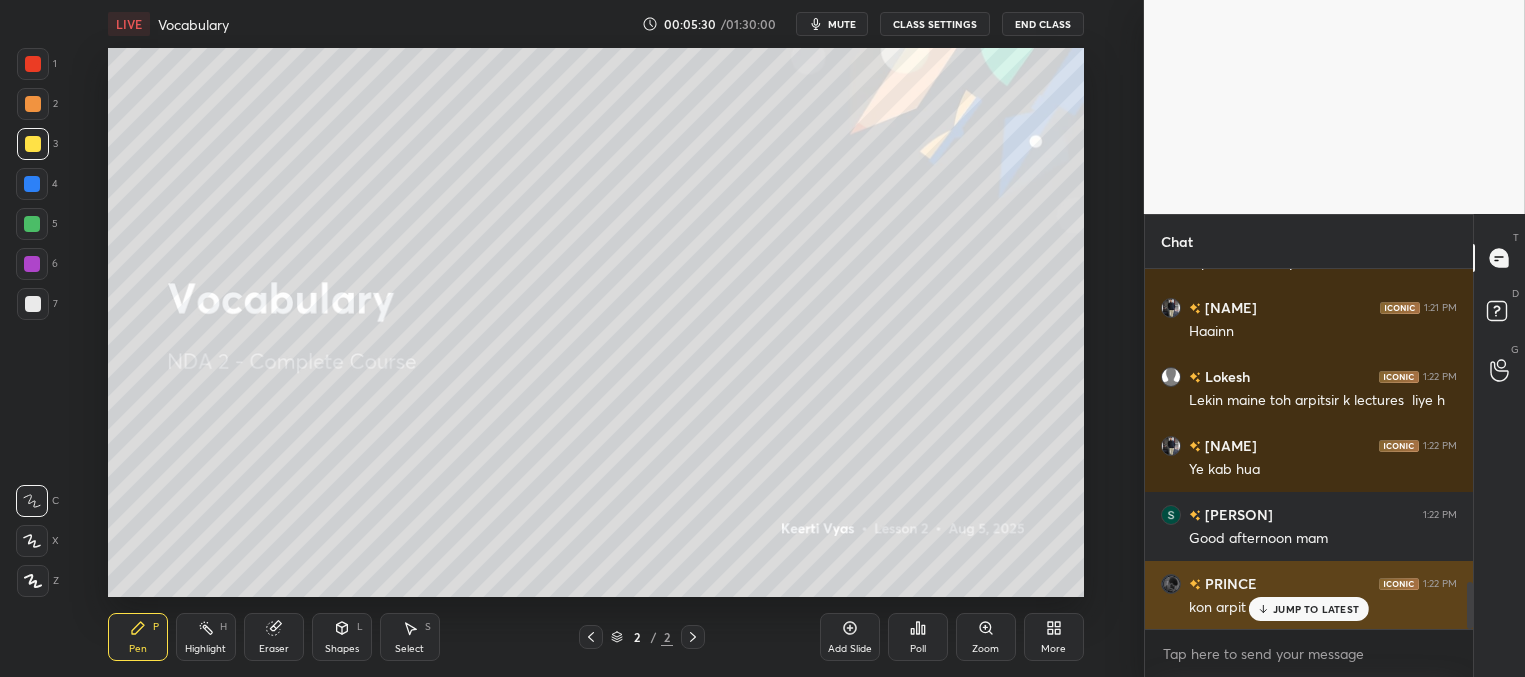 click on "JUMP TO LATEST" at bounding box center (1316, 609) 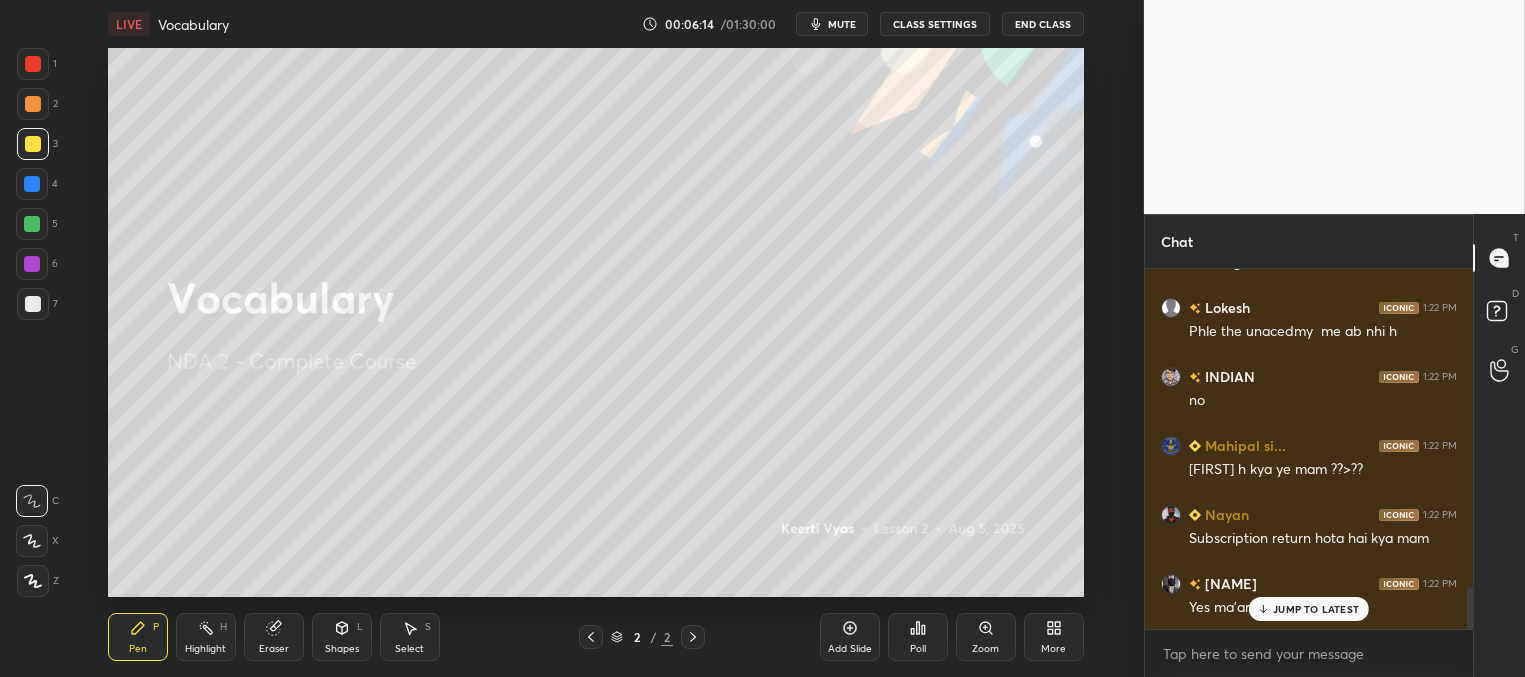 scroll, scrollTop: 2816, scrollLeft: 0, axis: vertical 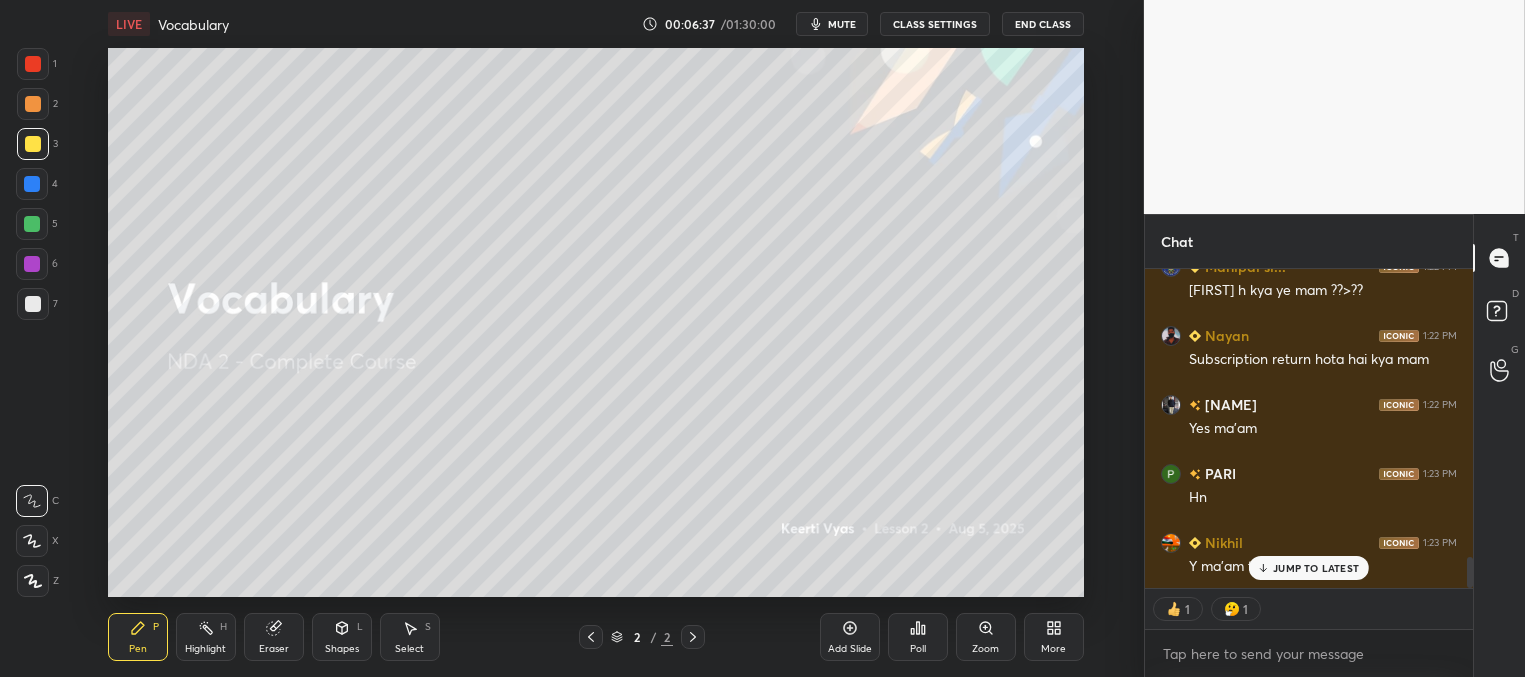 type on "x" 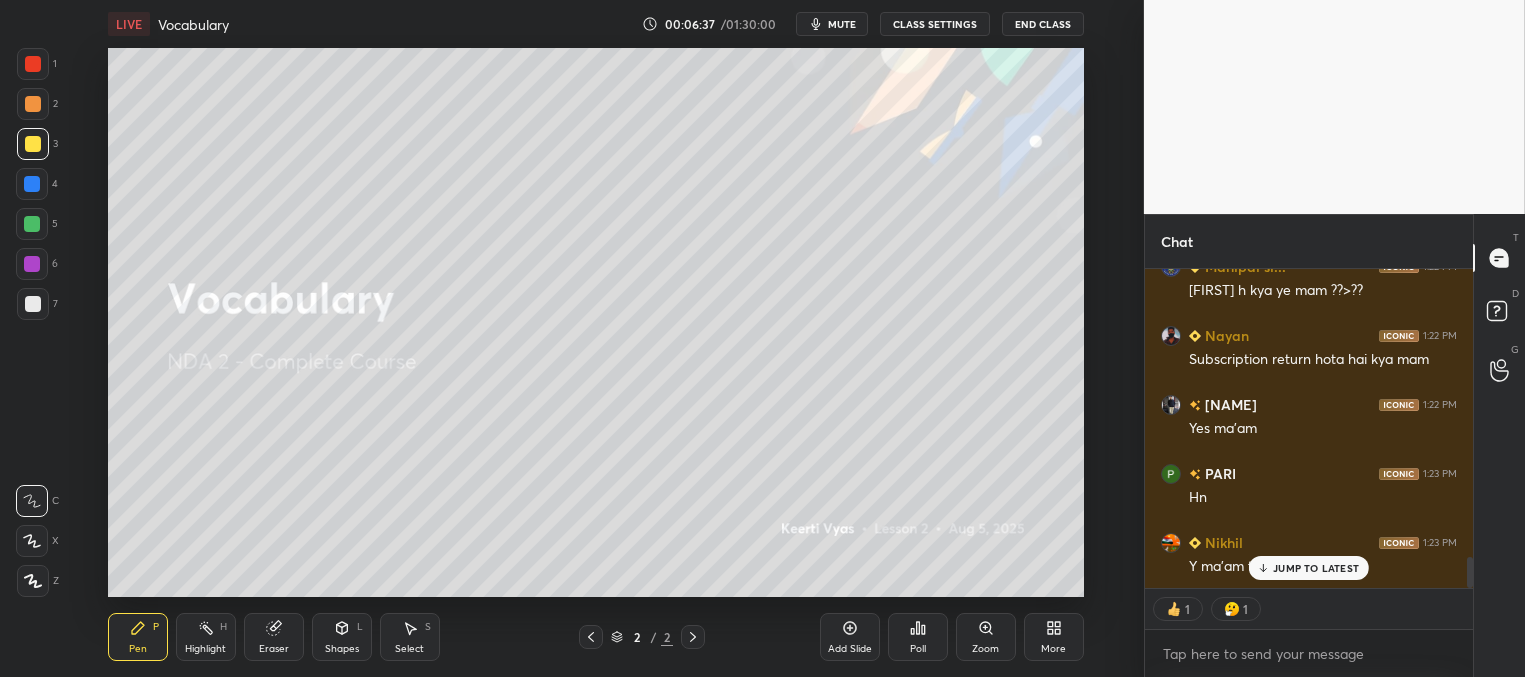 scroll, scrollTop: 7, scrollLeft: 6, axis: both 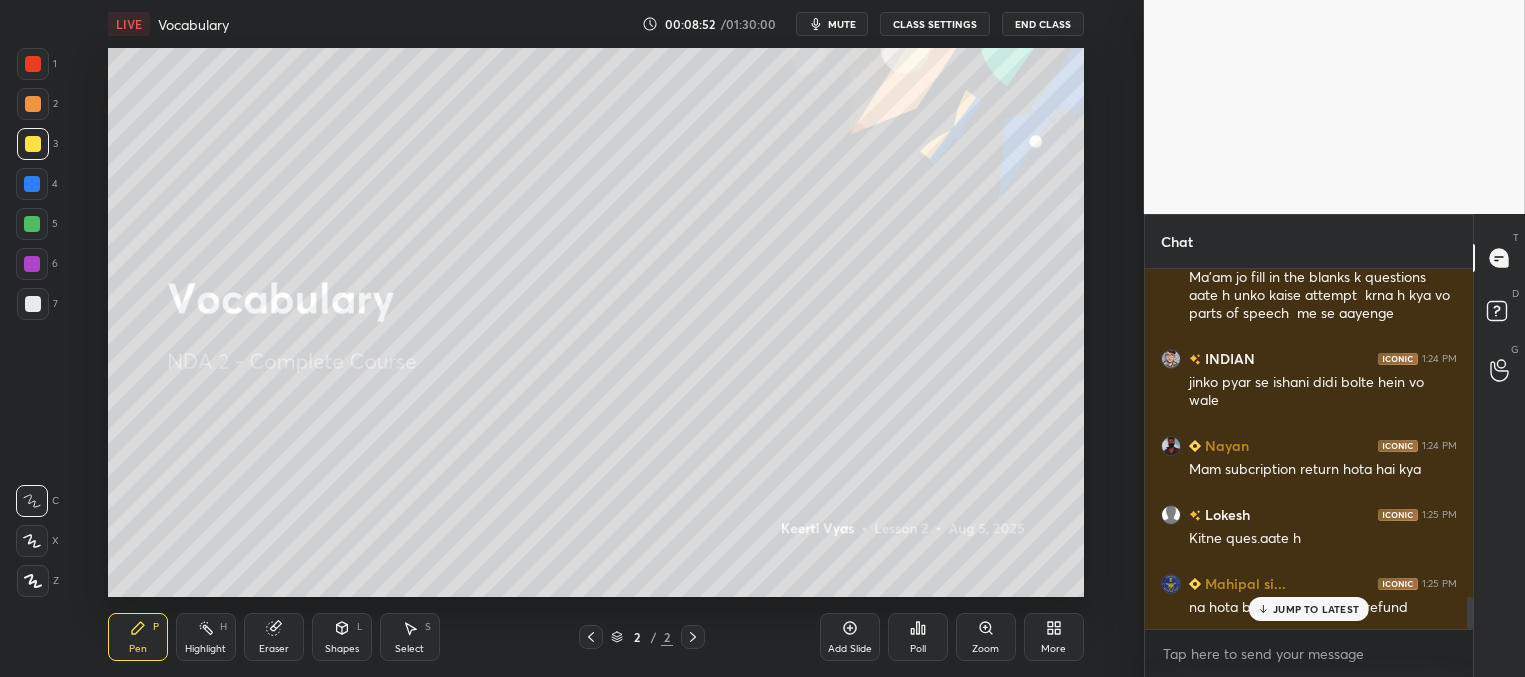 click on "JUMP TO LATEST" at bounding box center (1316, 609) 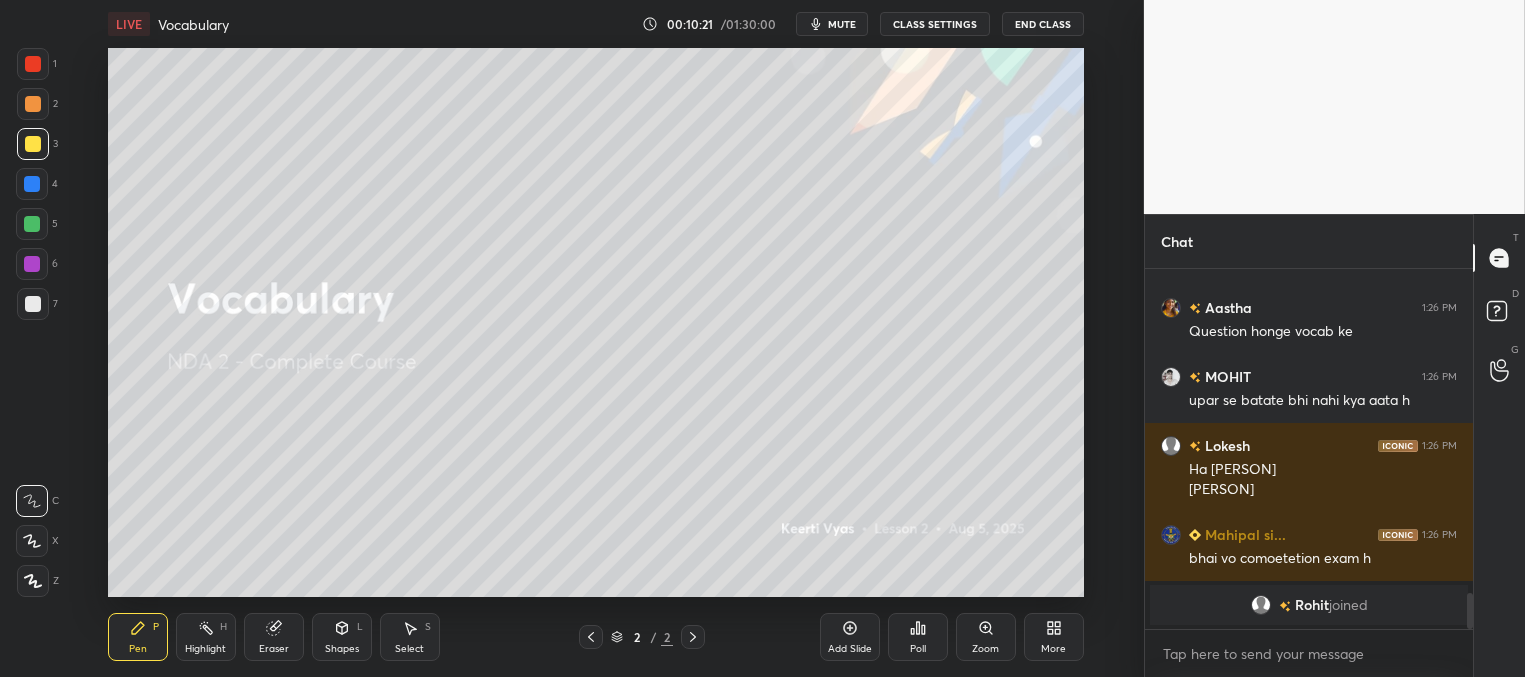 scroll, scrollTop: 3275, scrollLeft: 0, axis: vertical 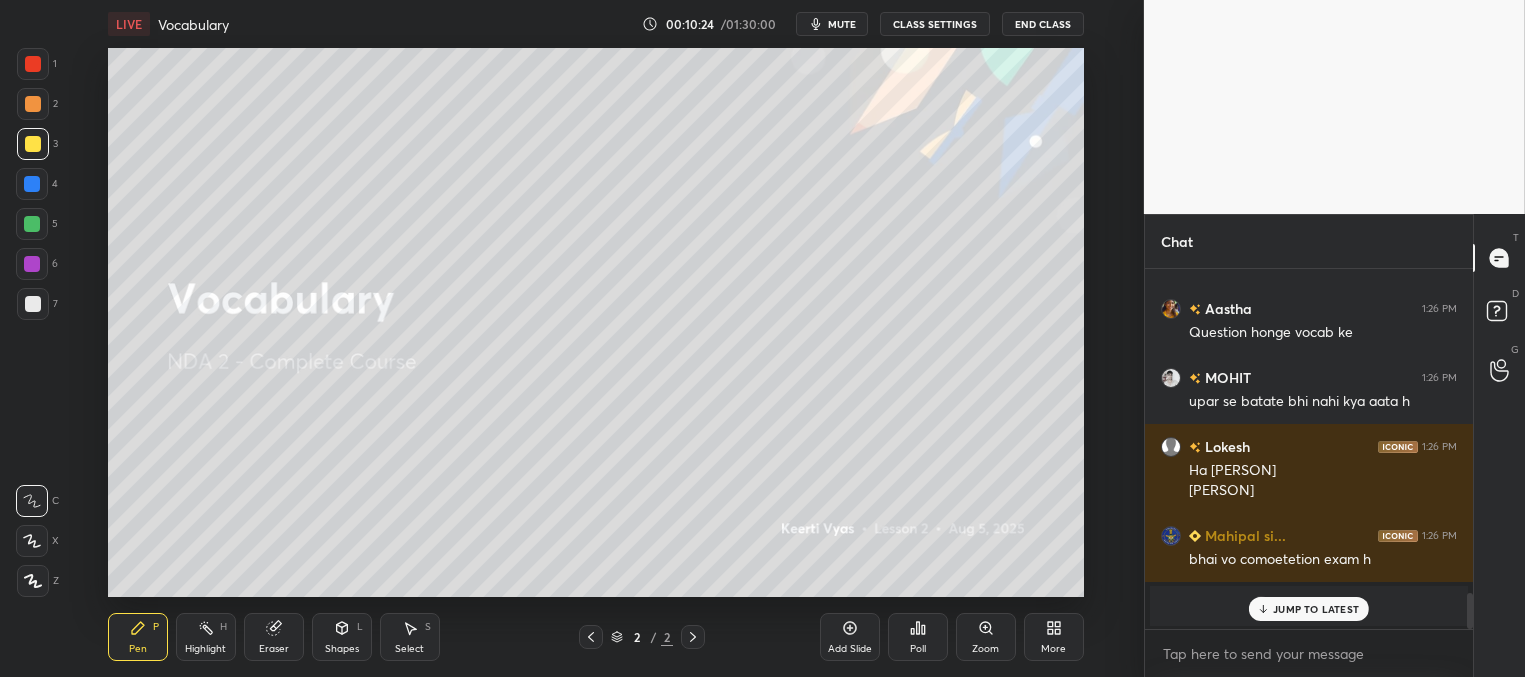 click on "JUMP TO LATEST" at bounding box center [1316, 609] 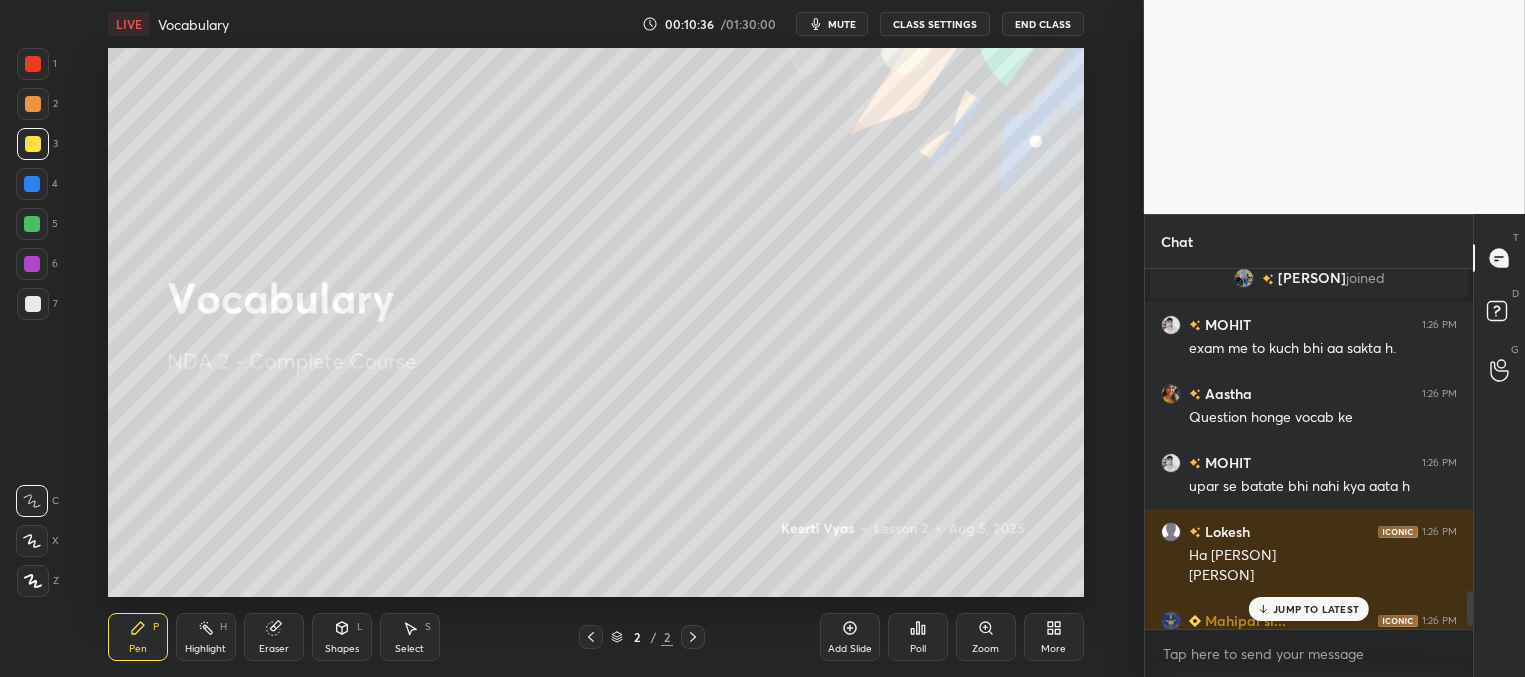 scroll, scrollTop: 3370, scrollLeft: 0, axis: vertical 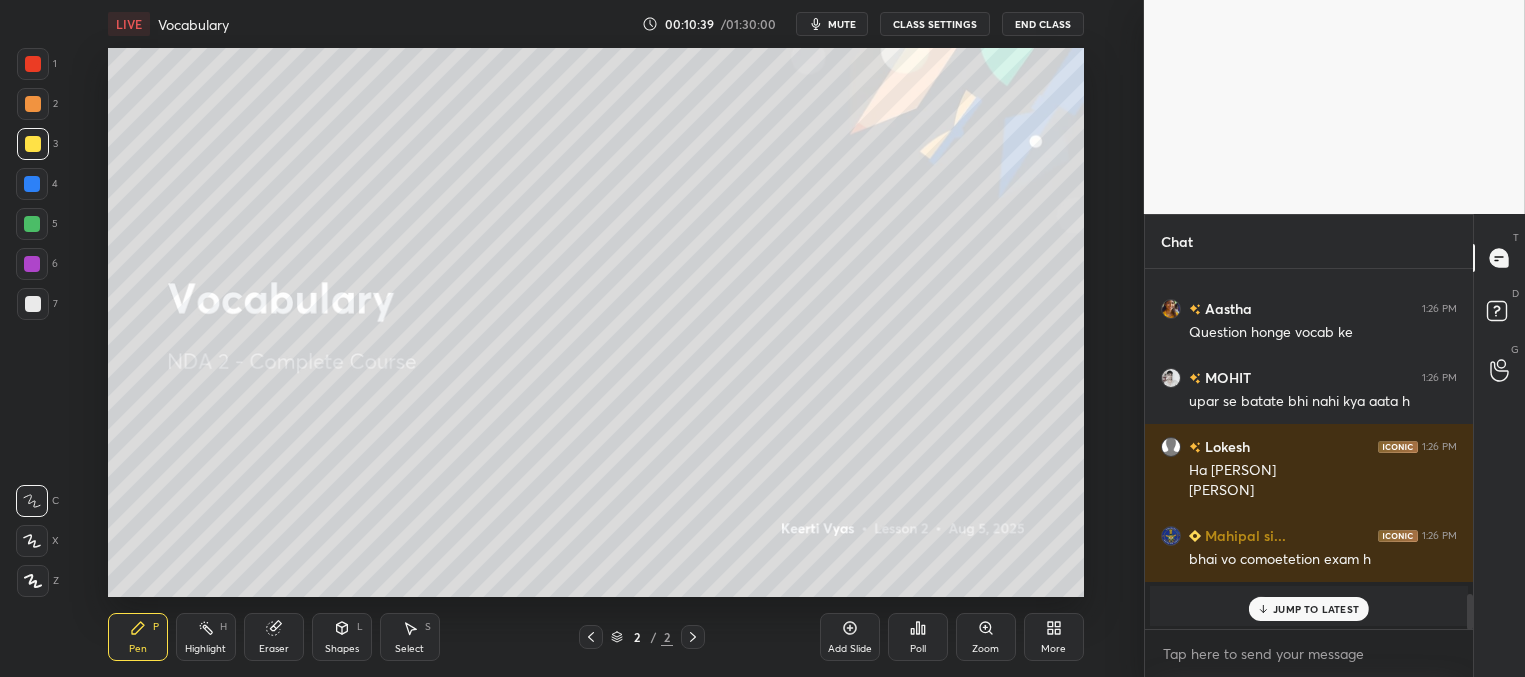 click on "JUMP TO LATEST" at bounding box center [1309, 609] 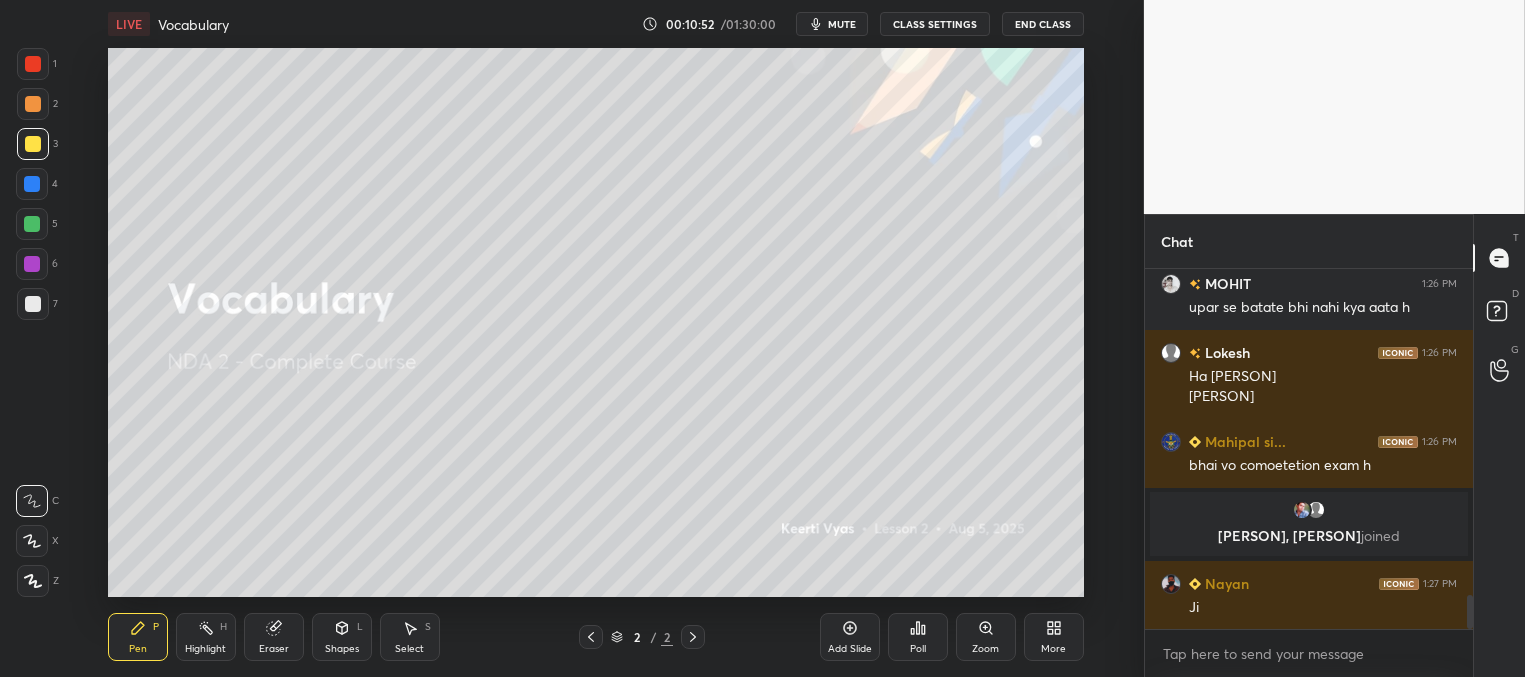 scroll, scrollTop: 3496, scrollLeft: 0, axis: vertical 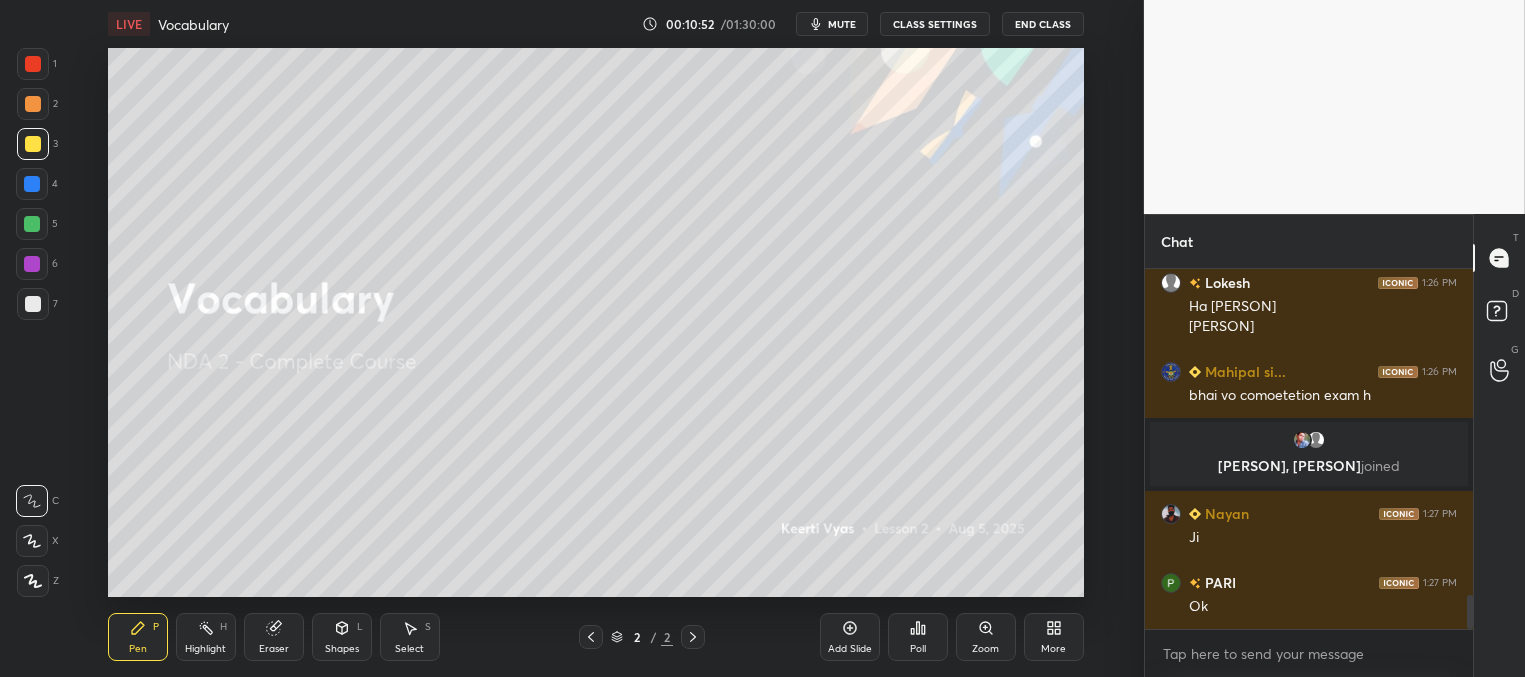 click on "More" at bounding box center (1053, 649) 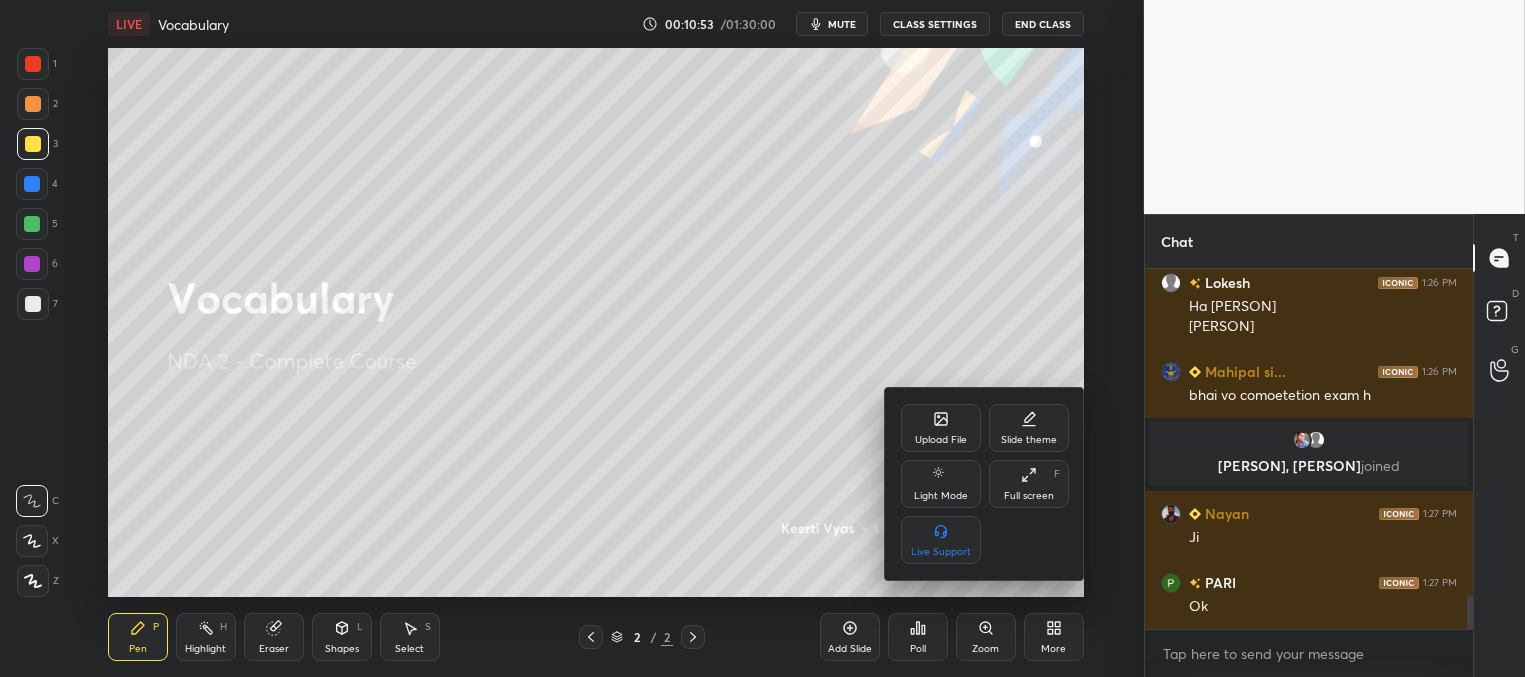 click on "Upload File" at bounding box center [941, 428] 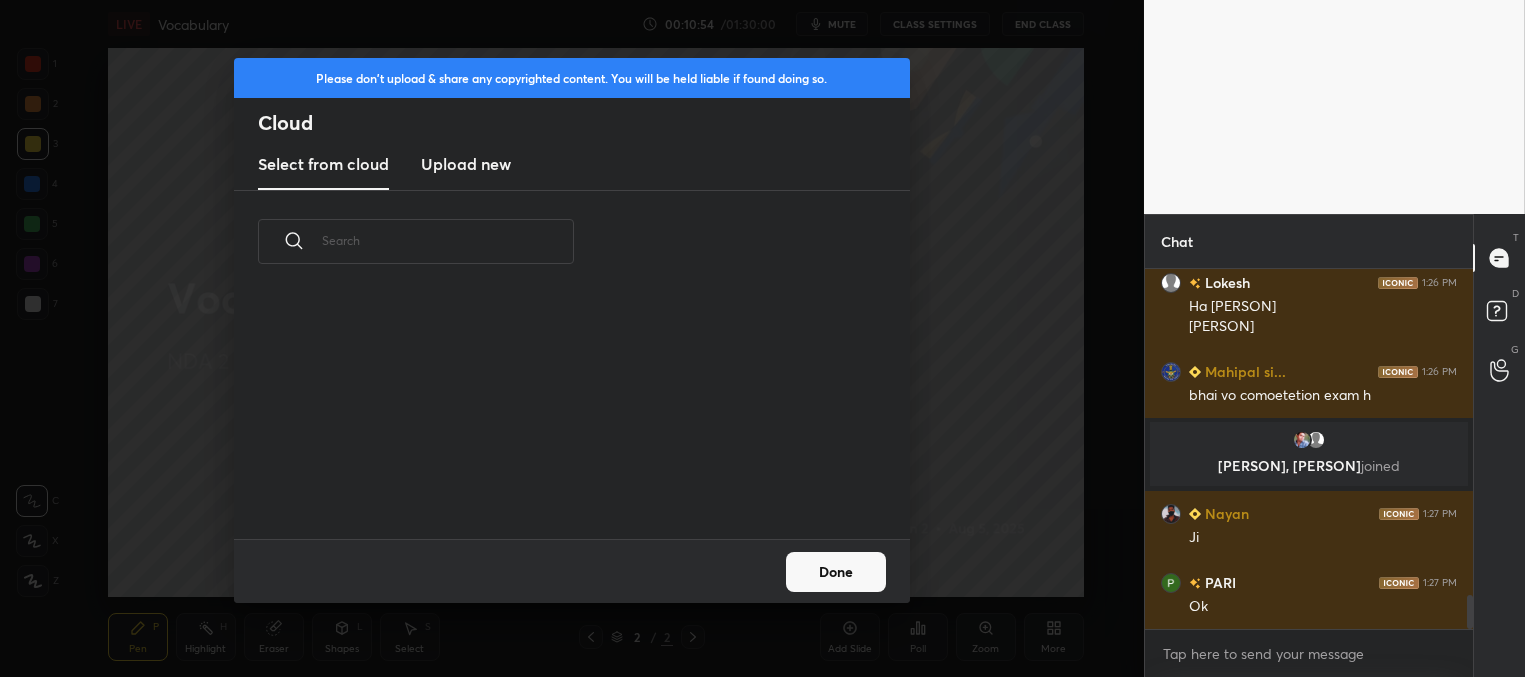 scroll, scrollTop: 6, scrollLeft: 10, axis: both 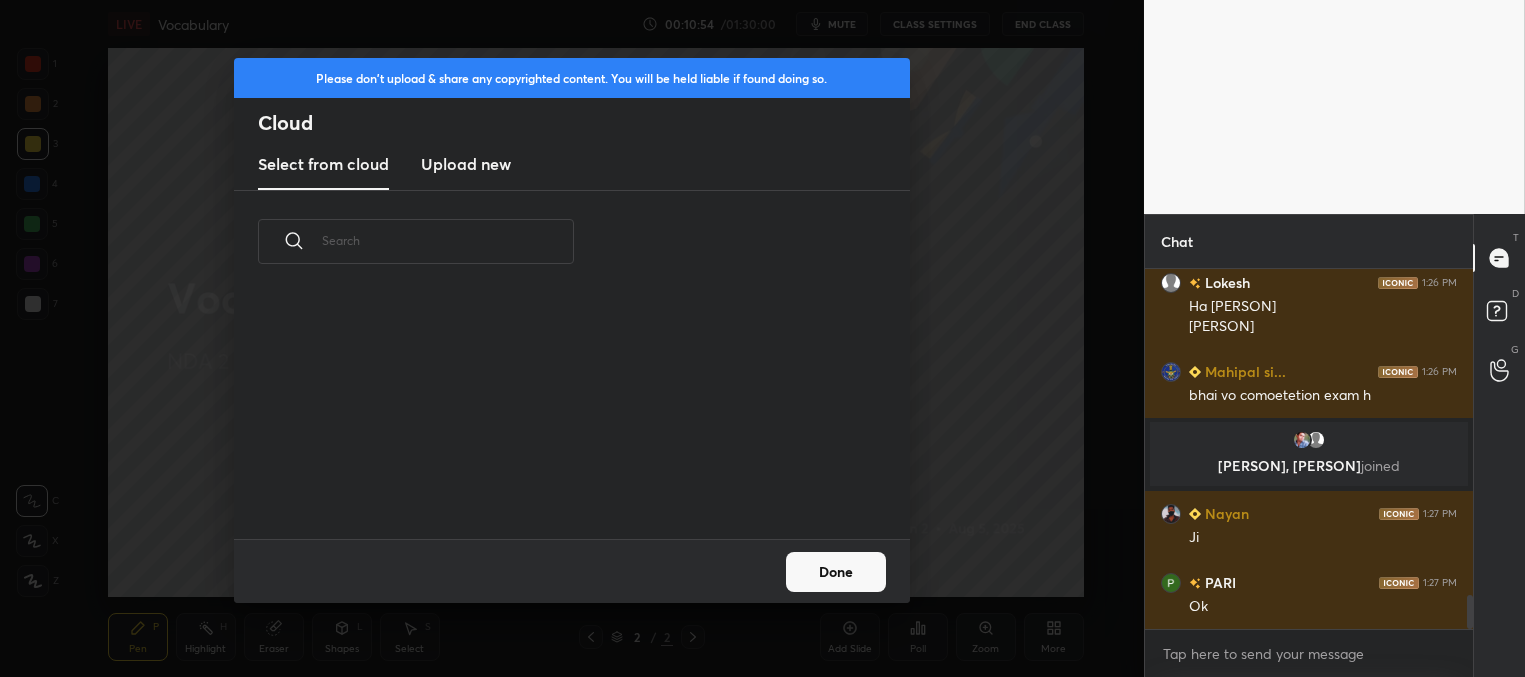 click on "Upload new" at bounding box center [466, 164] 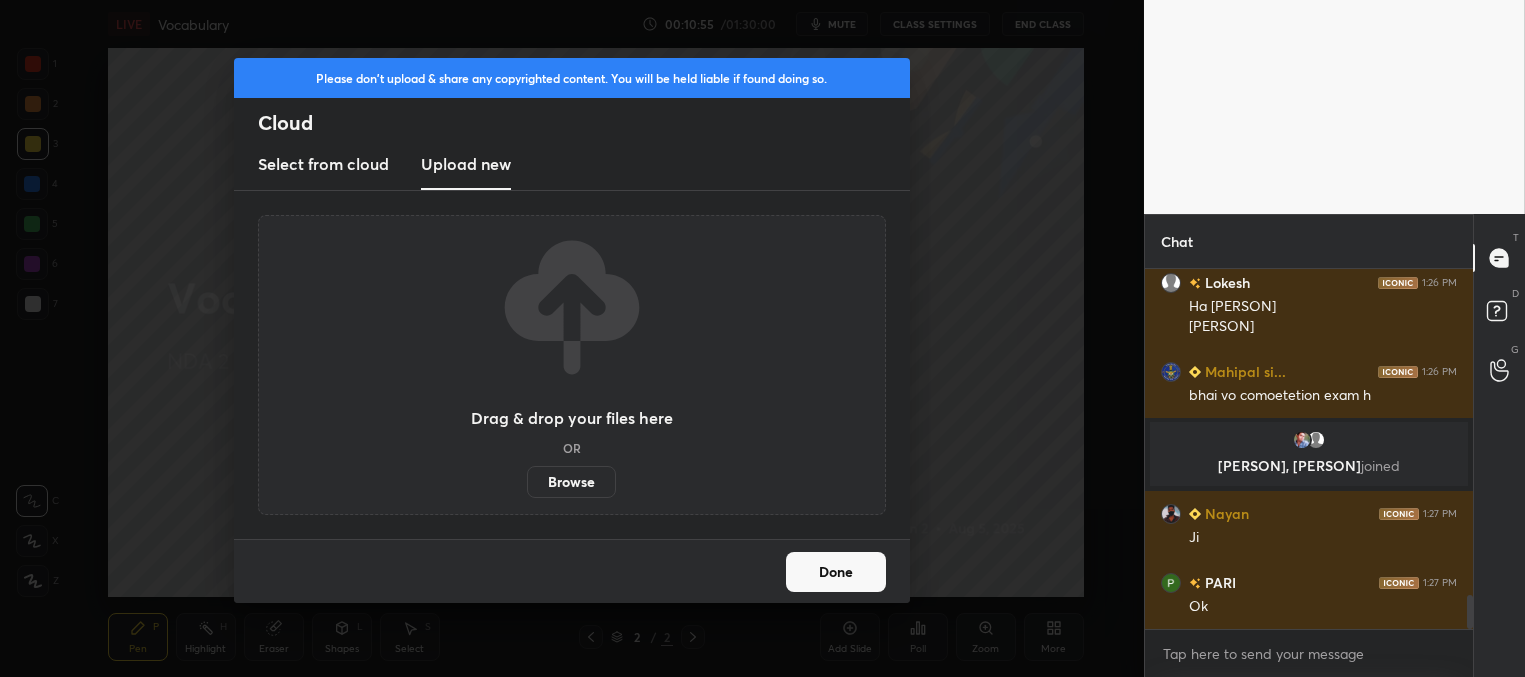 click on "Browse" at bounding box center [571, 482] 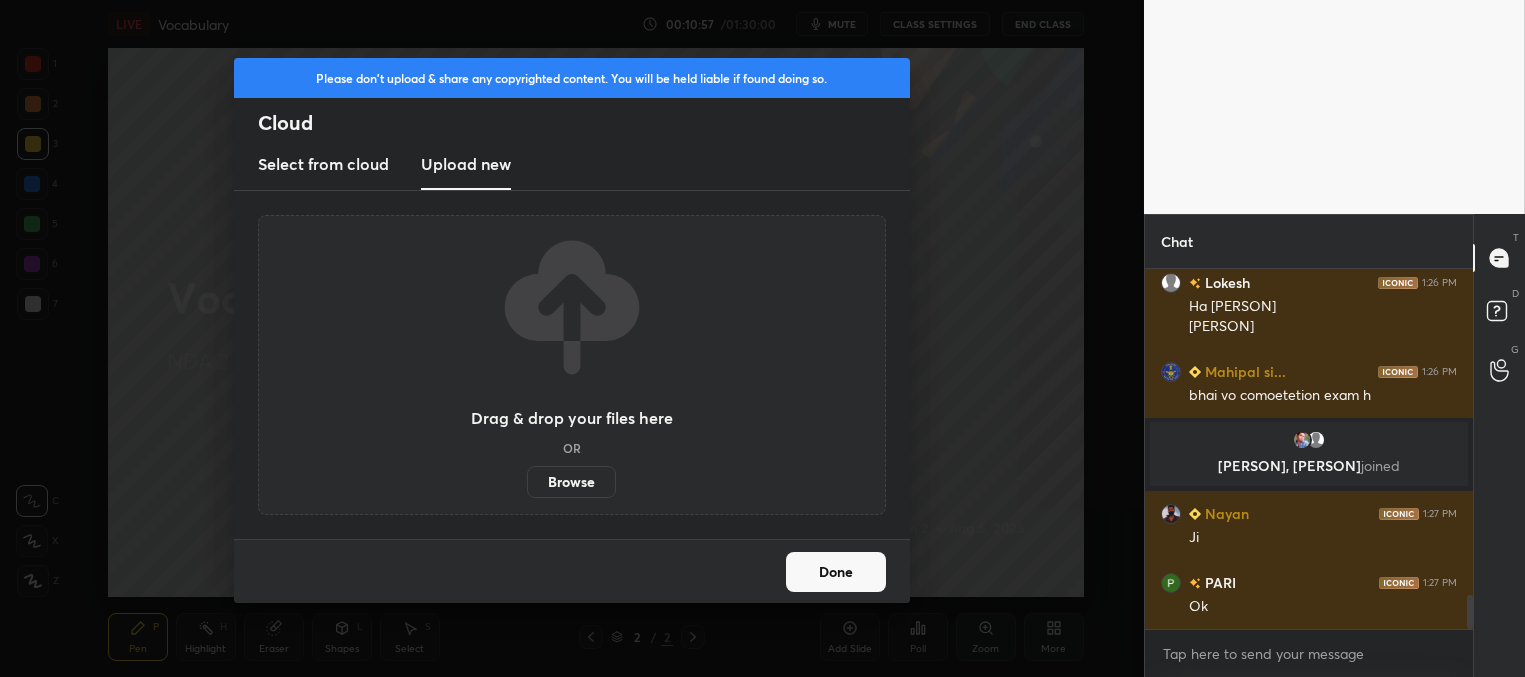 scroll, scrollTop: 3565, scrollLeft: 0, axis: vertical 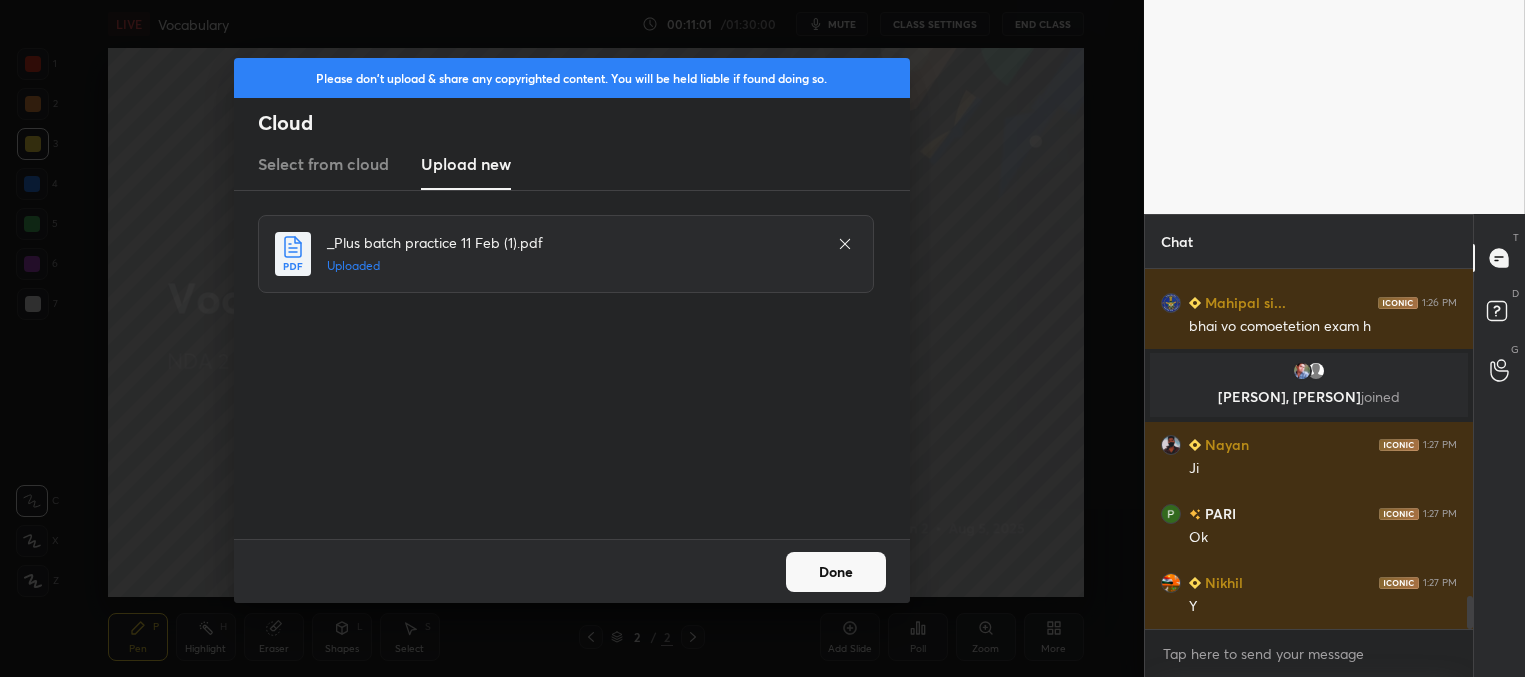 click on "Done" at bounding box center [836, 572] 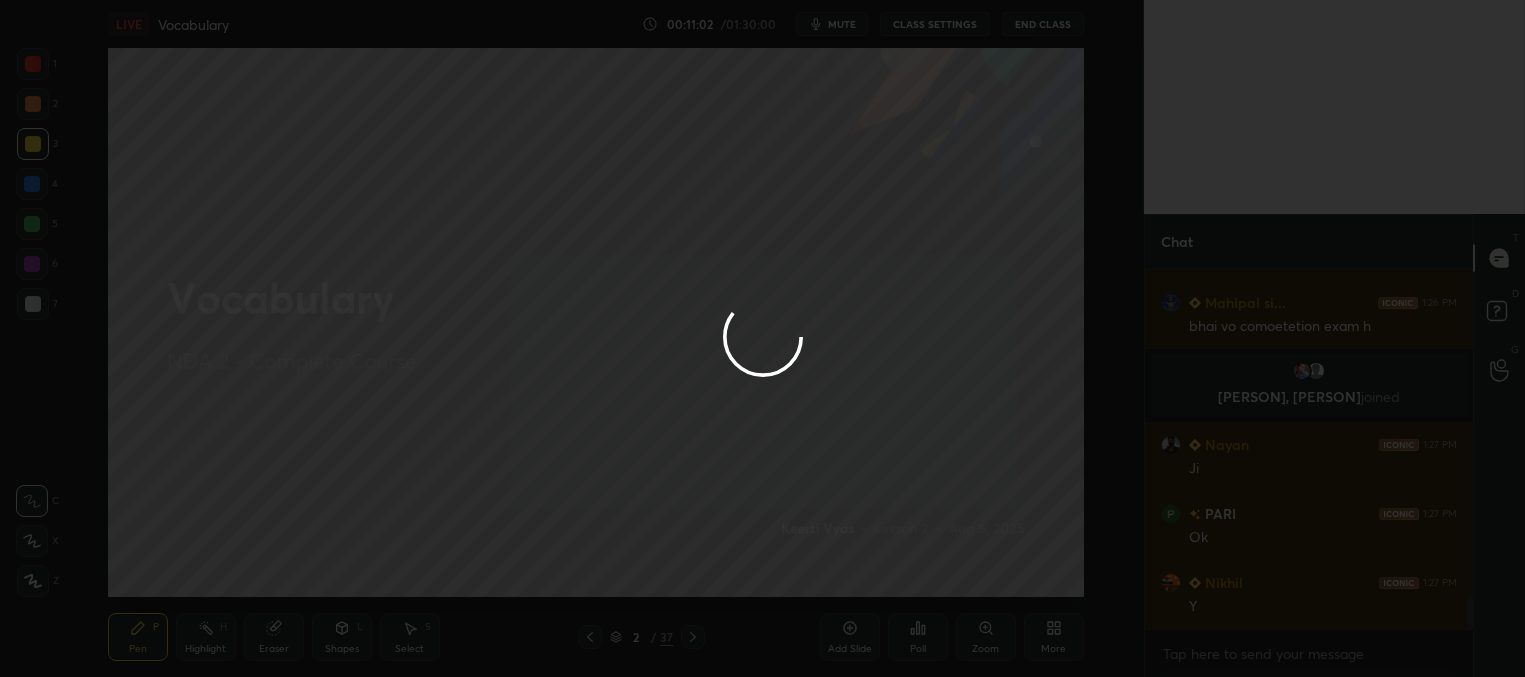 scroll, scrollTop: 3651, scrollLeft: 0, axis: vertical 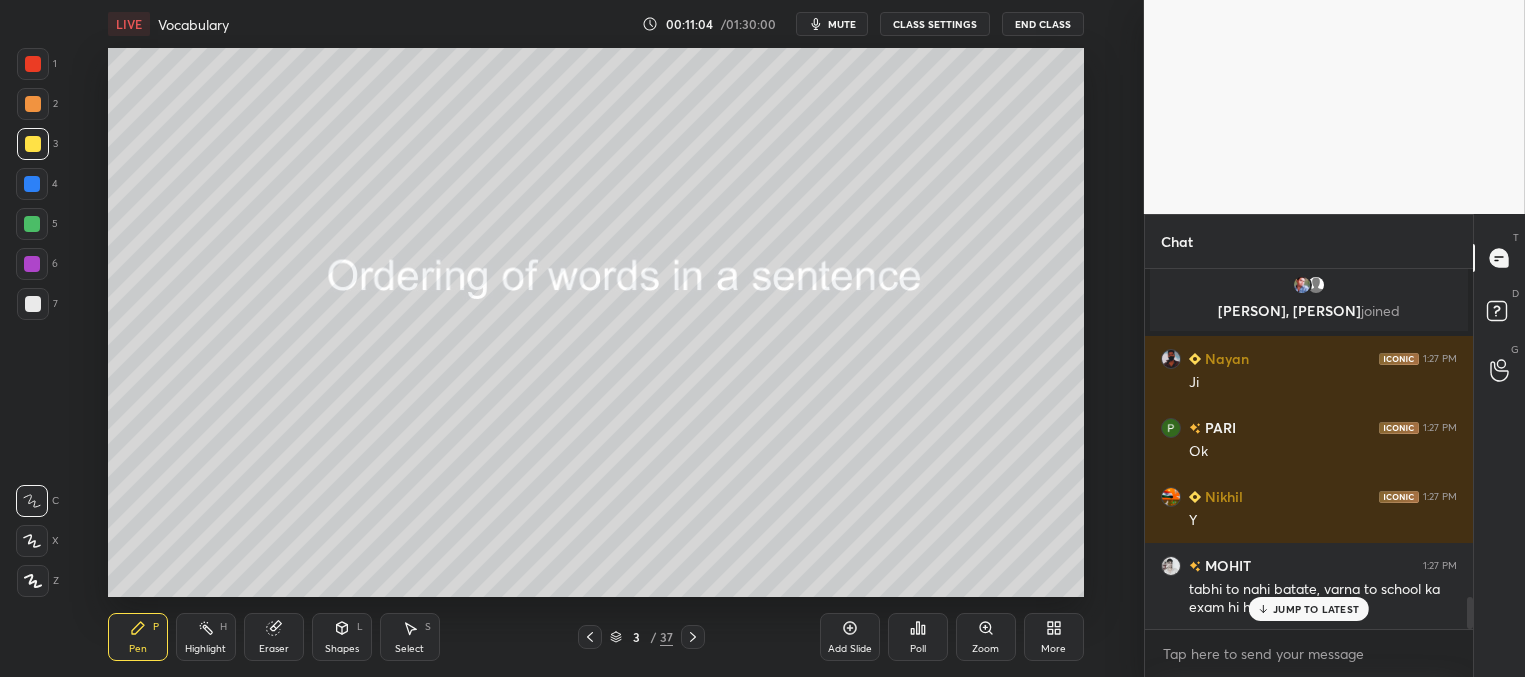click on "JUMP TO LATEST" at bounding box center [1316, 609] 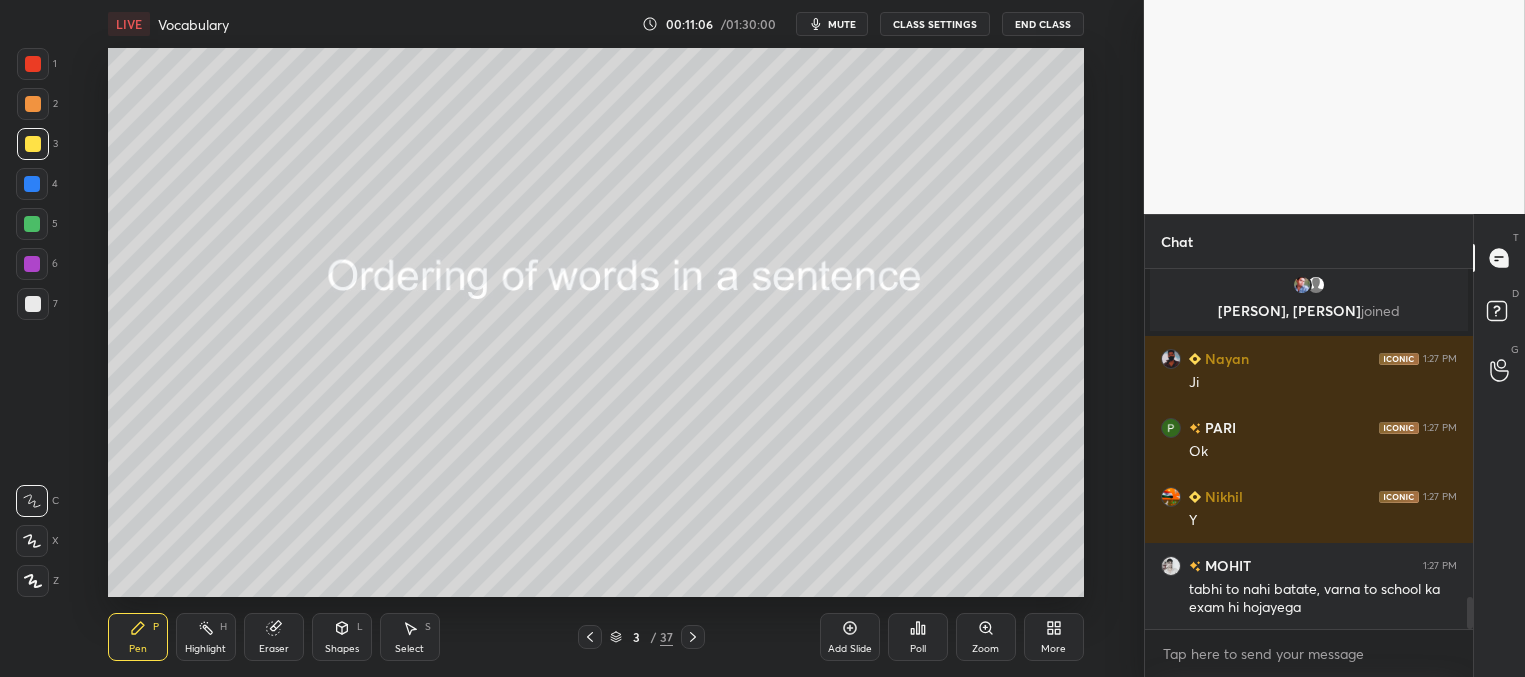 scroll, scrollTop: 3738, scrollLeft: 0, axis: vertical 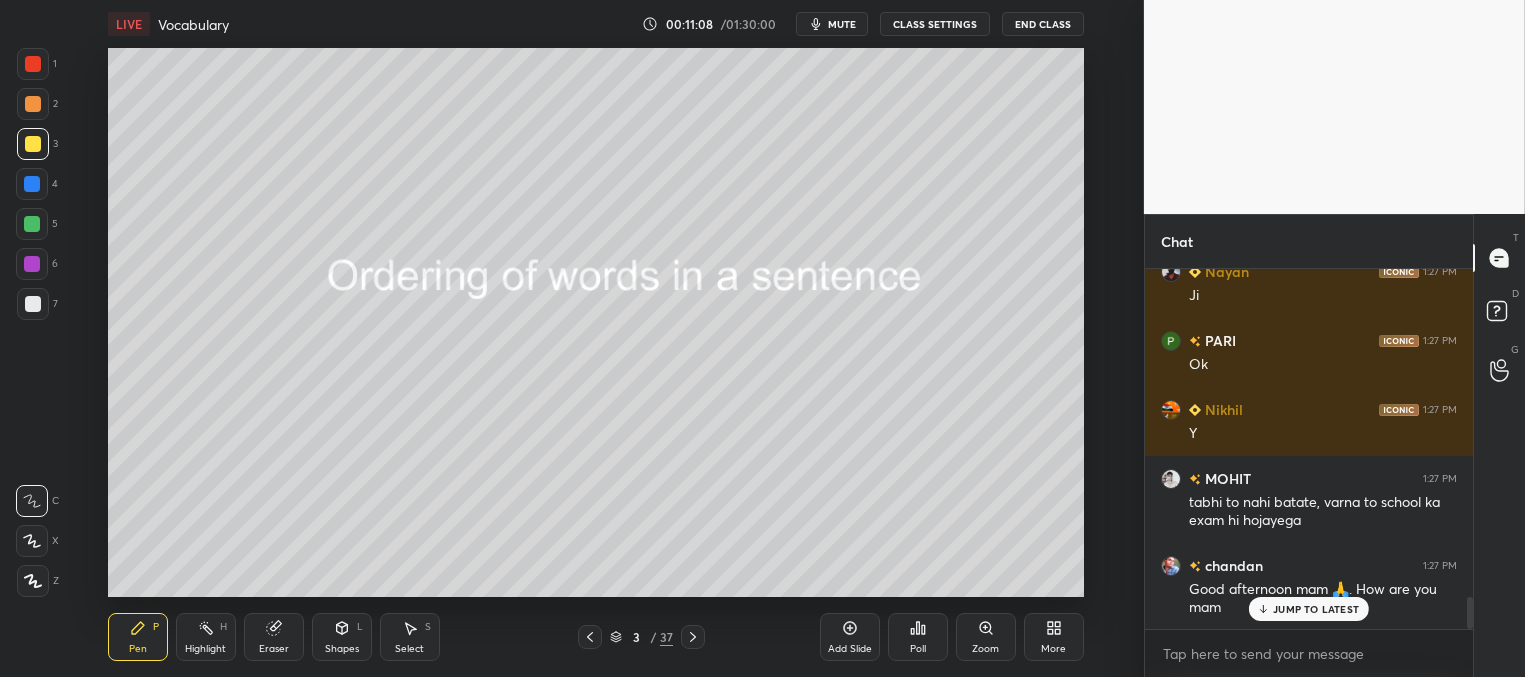 click on "JUMP TO LATEST" at bounding box center [1316, 609] 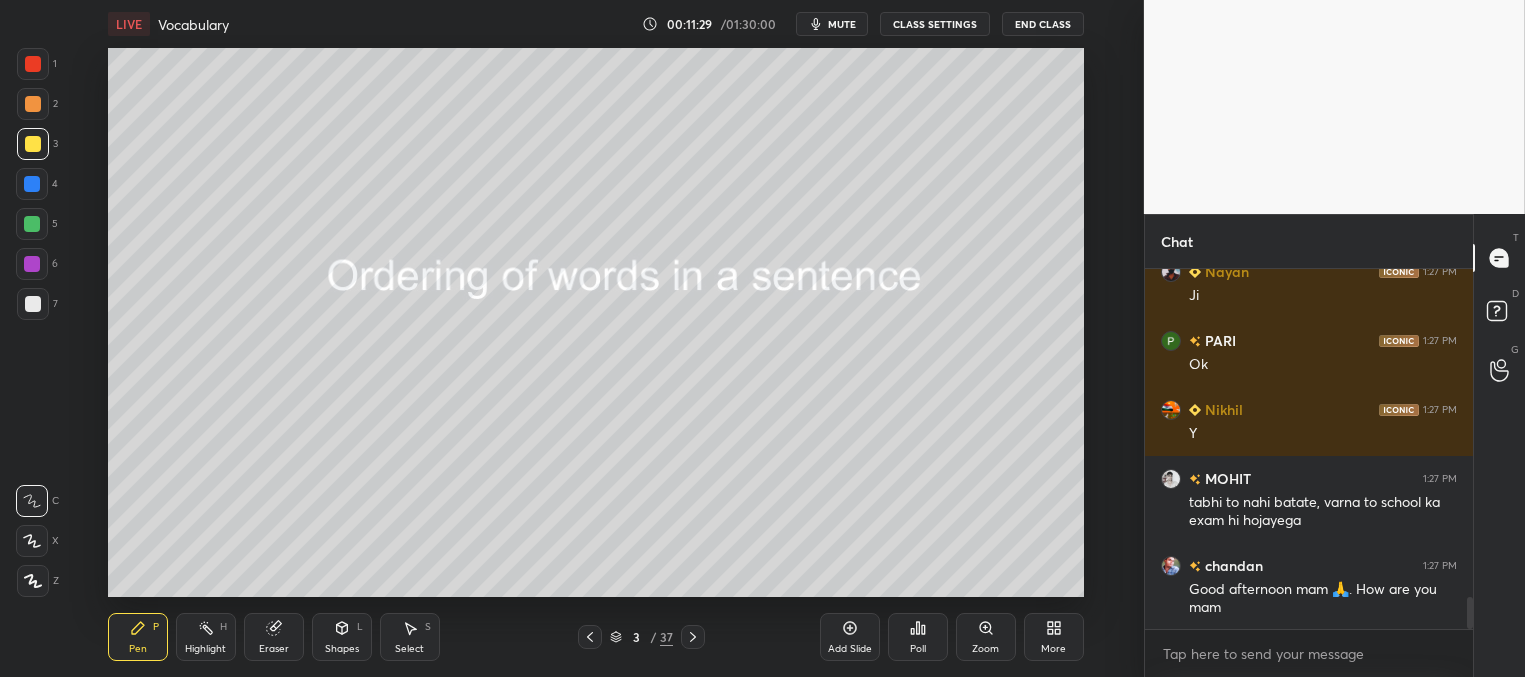 scroll, scrollTop: 3786, scrollLeft: 0, axis: vertical 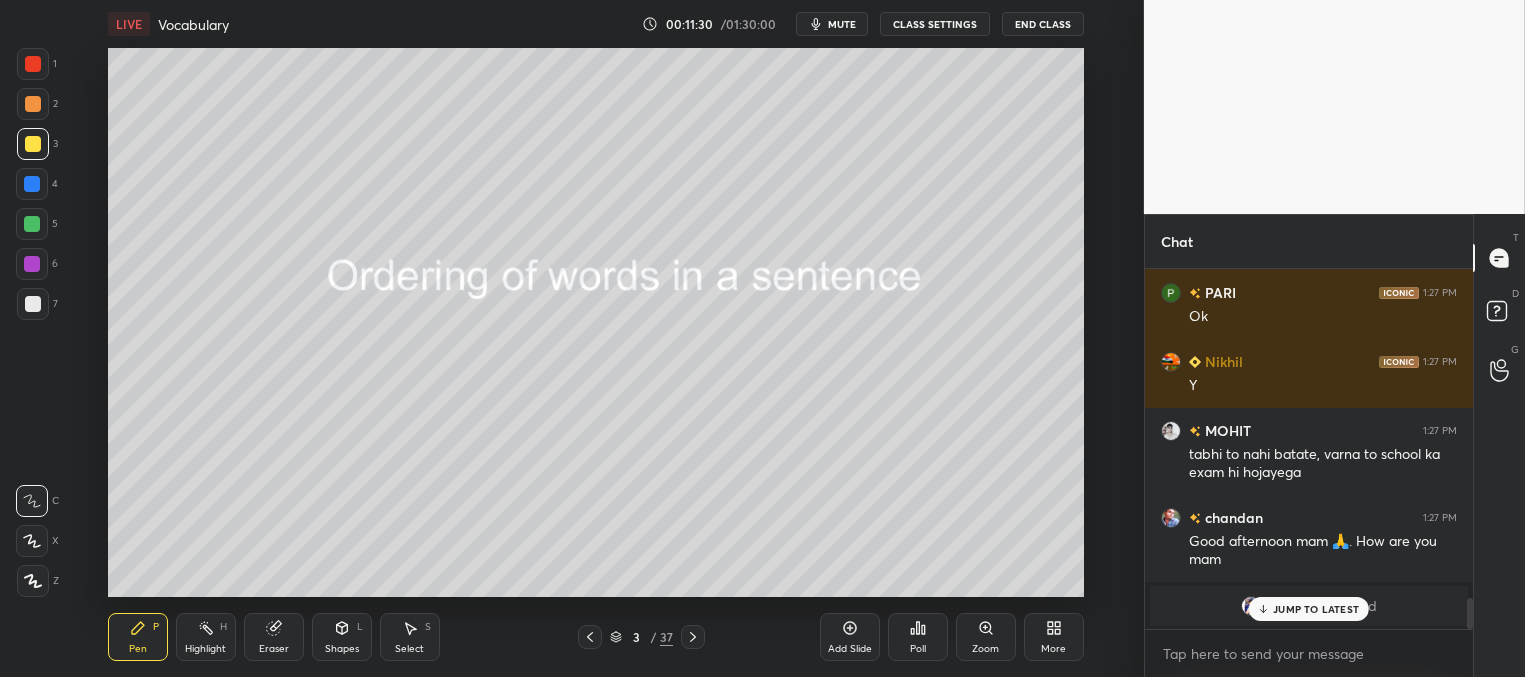 drag, startPoint x: 1291, startPoint y: 608, endPoint x: 1103, endPoint y: 571, distance: 191.60637 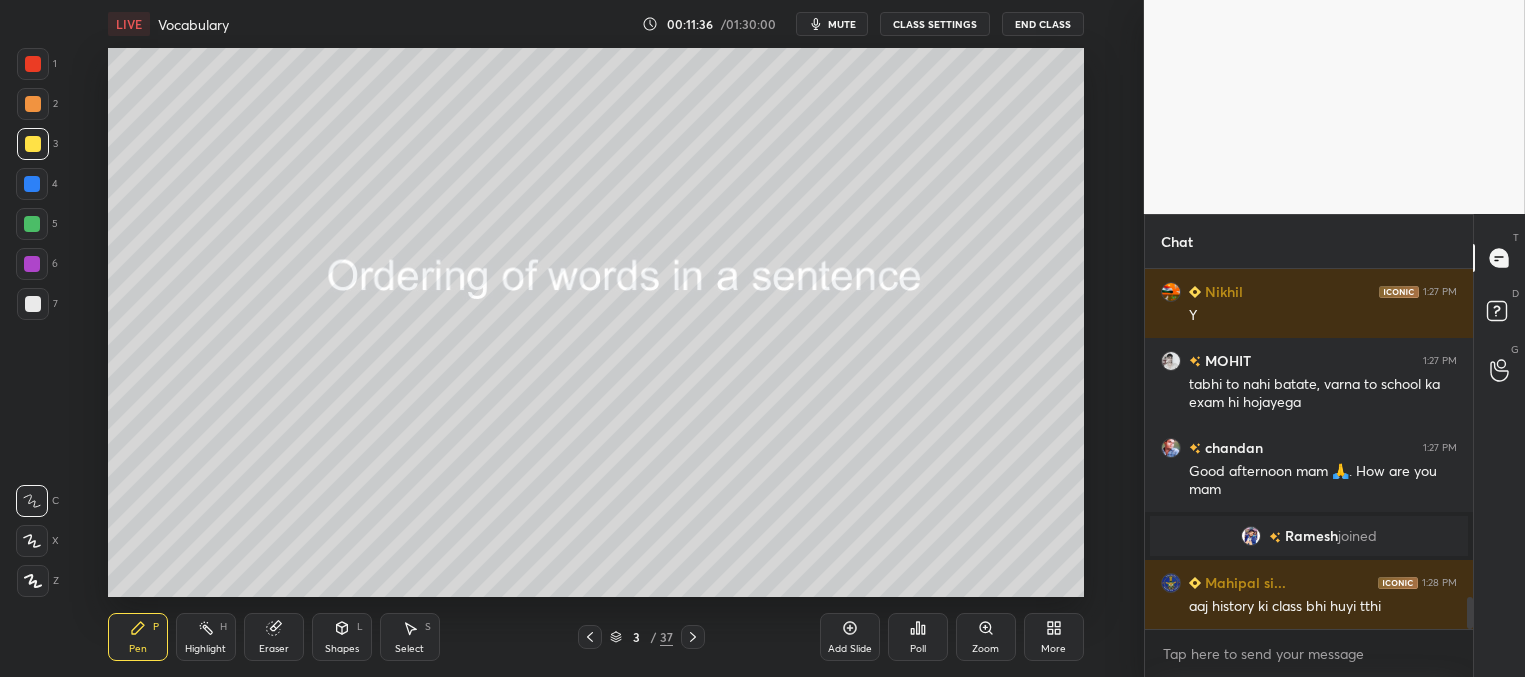 scroll, scrollTop: 3630, scrollLeft: 0, axis: vertical 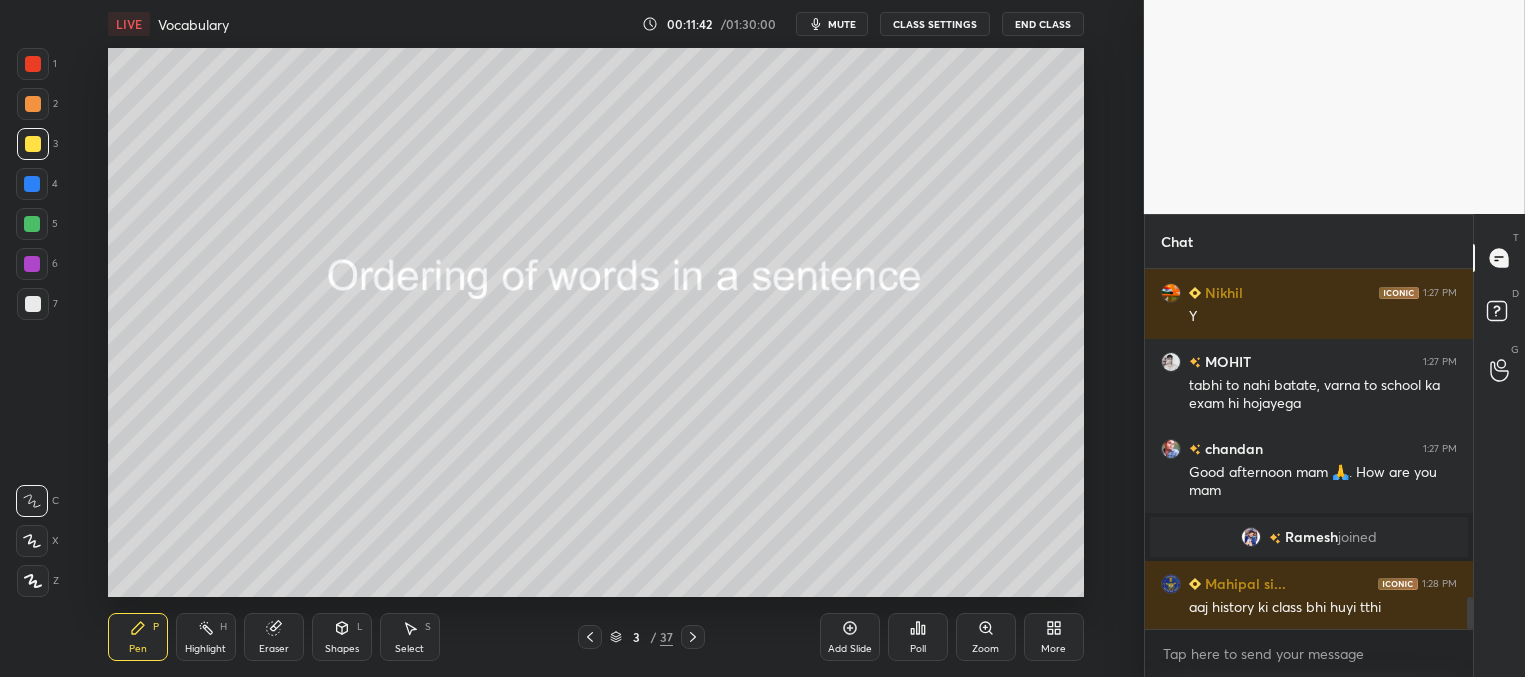 click 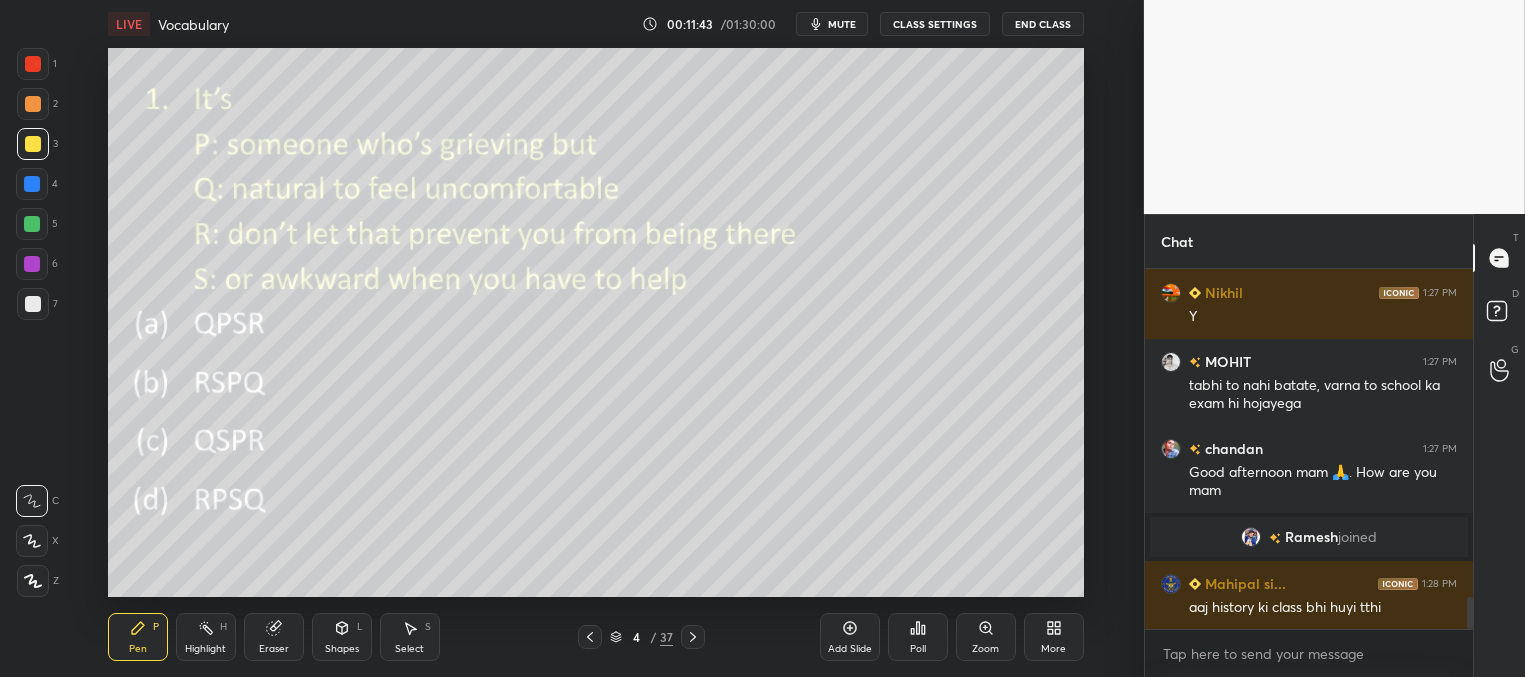 click on "Poll" at bounding box center [918, 649] 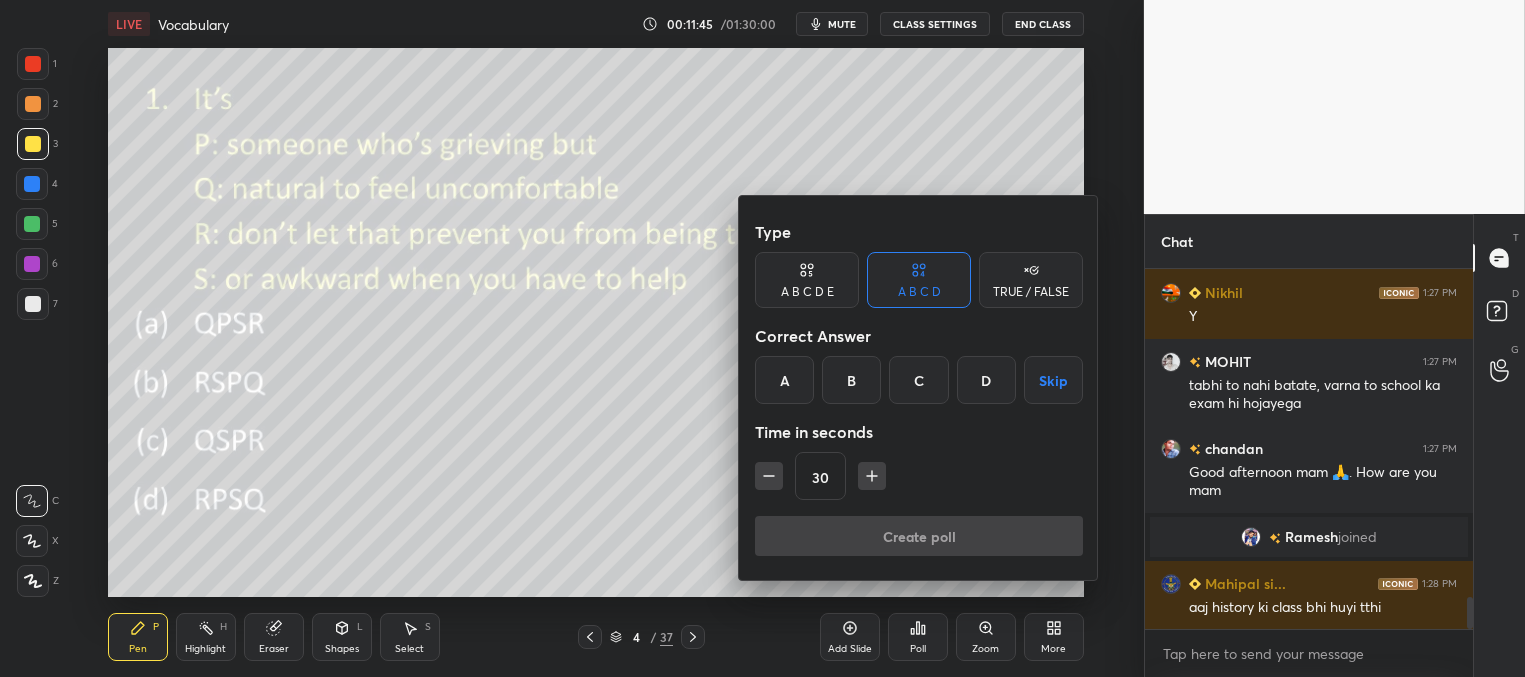 click 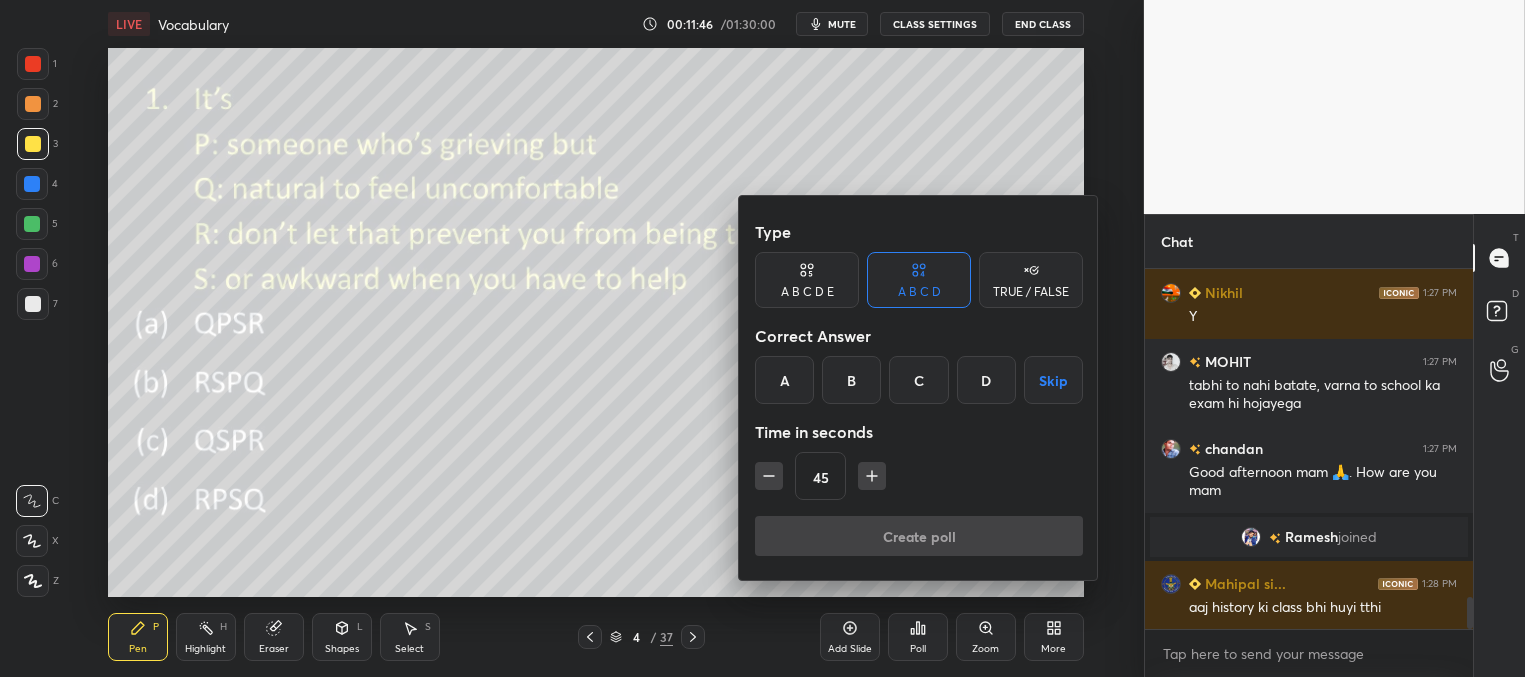 click 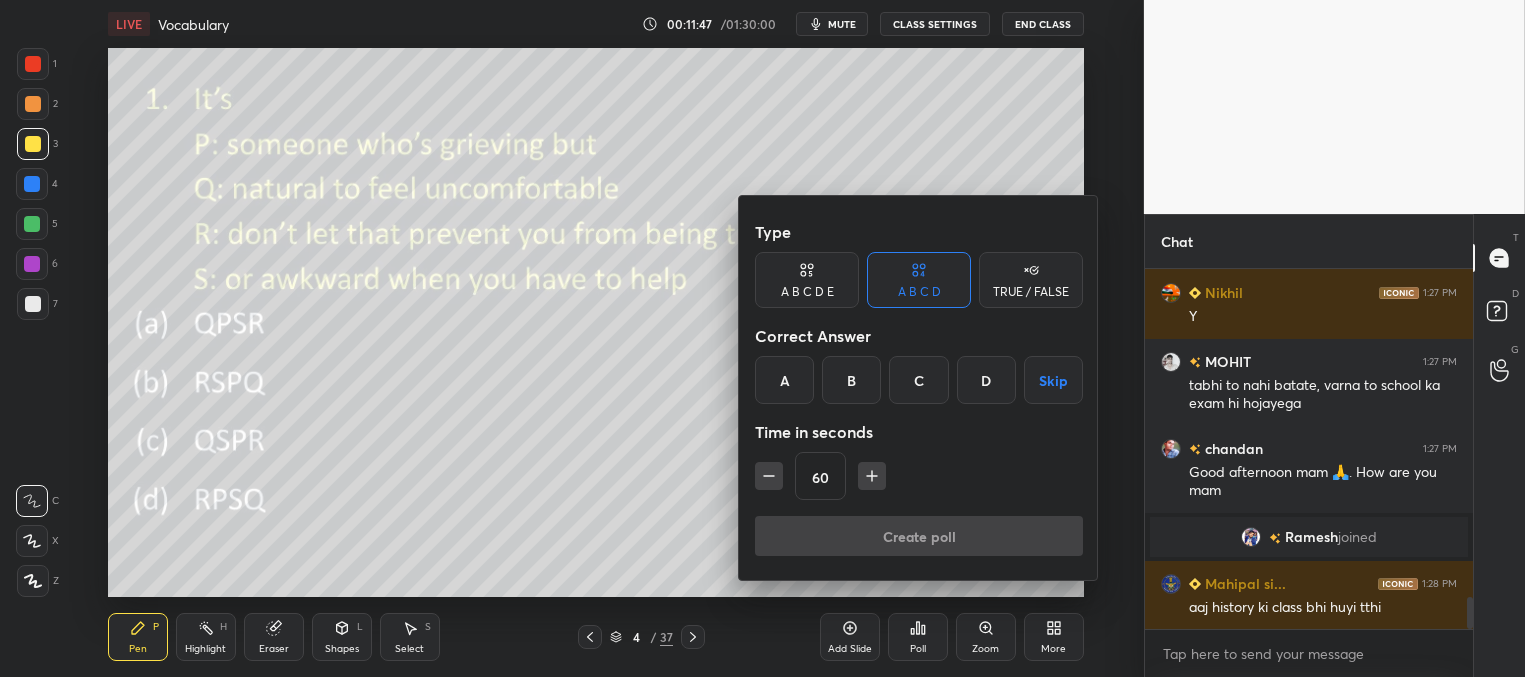 drag, startPoint x: 916, startPoint y: 384, endPoint x: 915, endPoint y: 415, distance: 31.016125 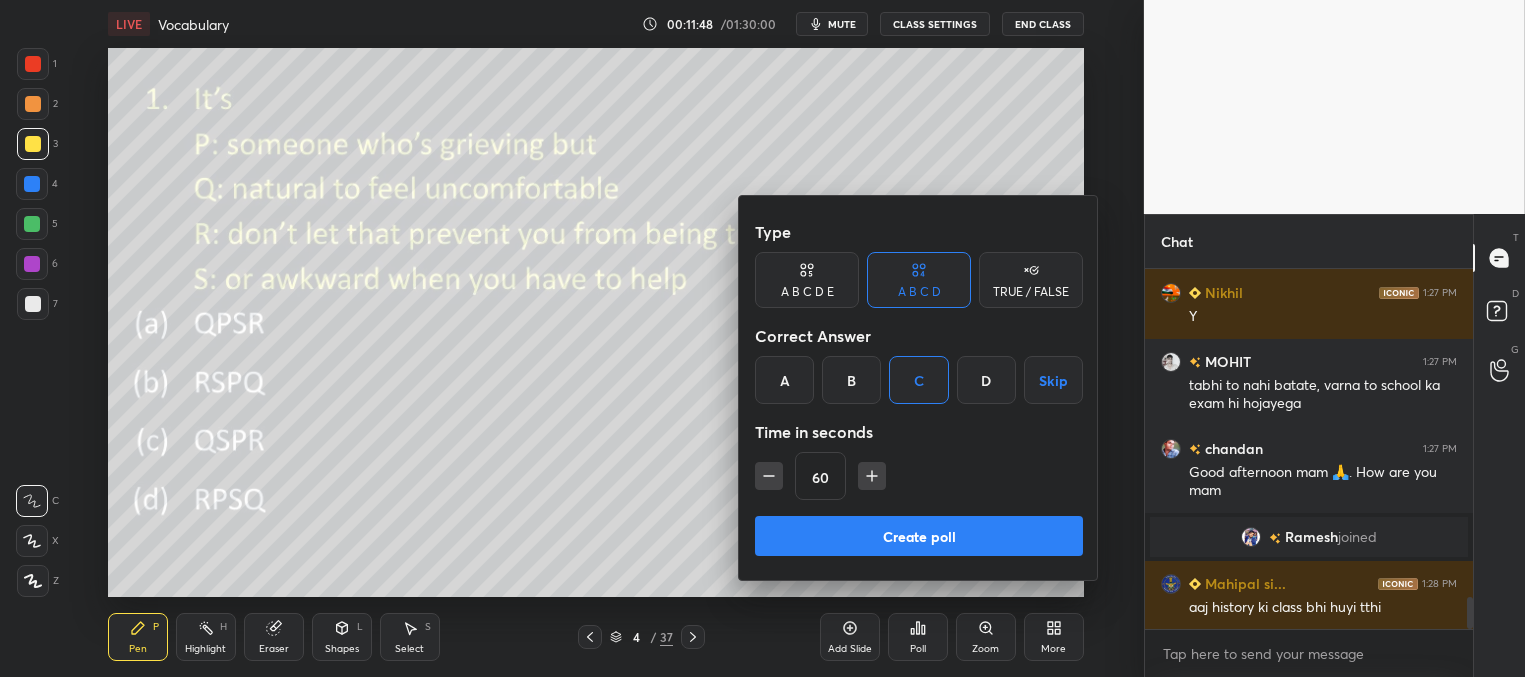 click on "Create poll" at bounding box center [919, 536] 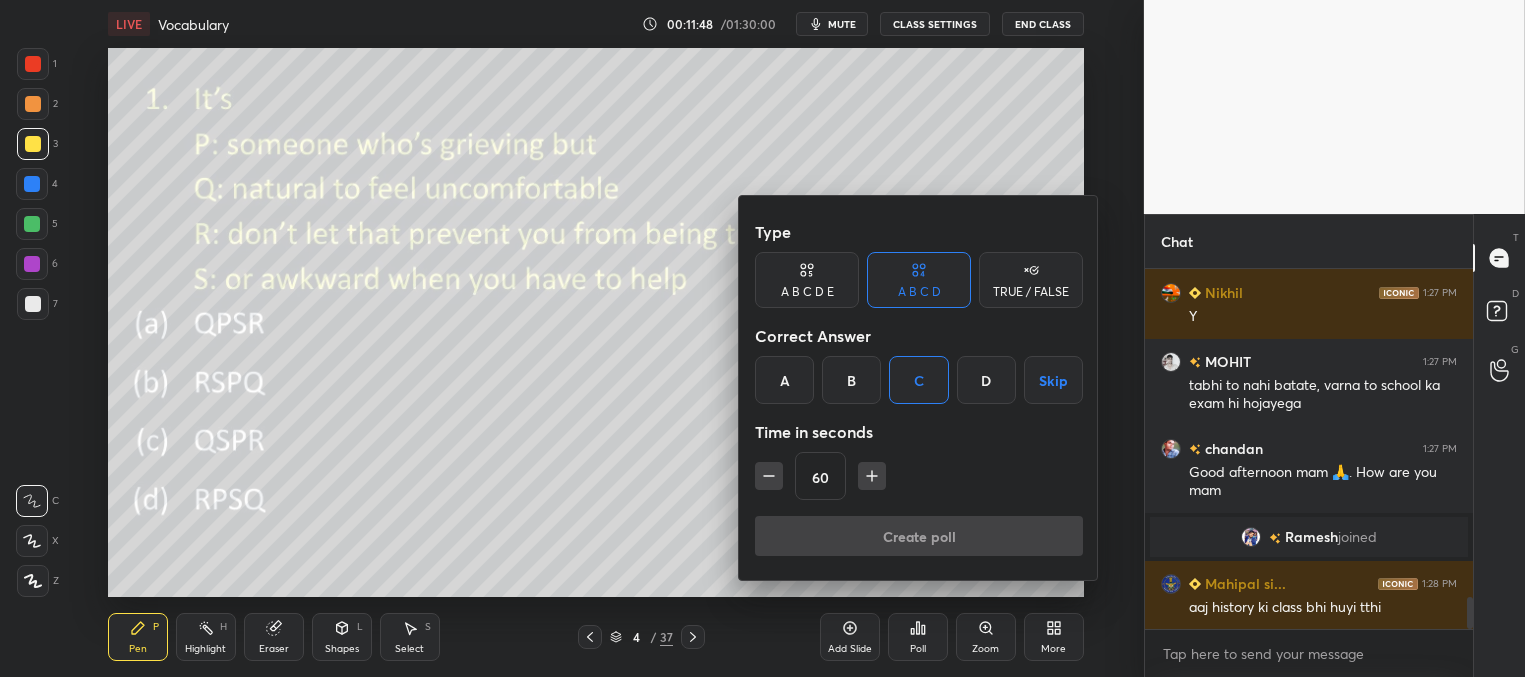 scroll, scrollTop: 322, scrollLeft: 322, axis: both 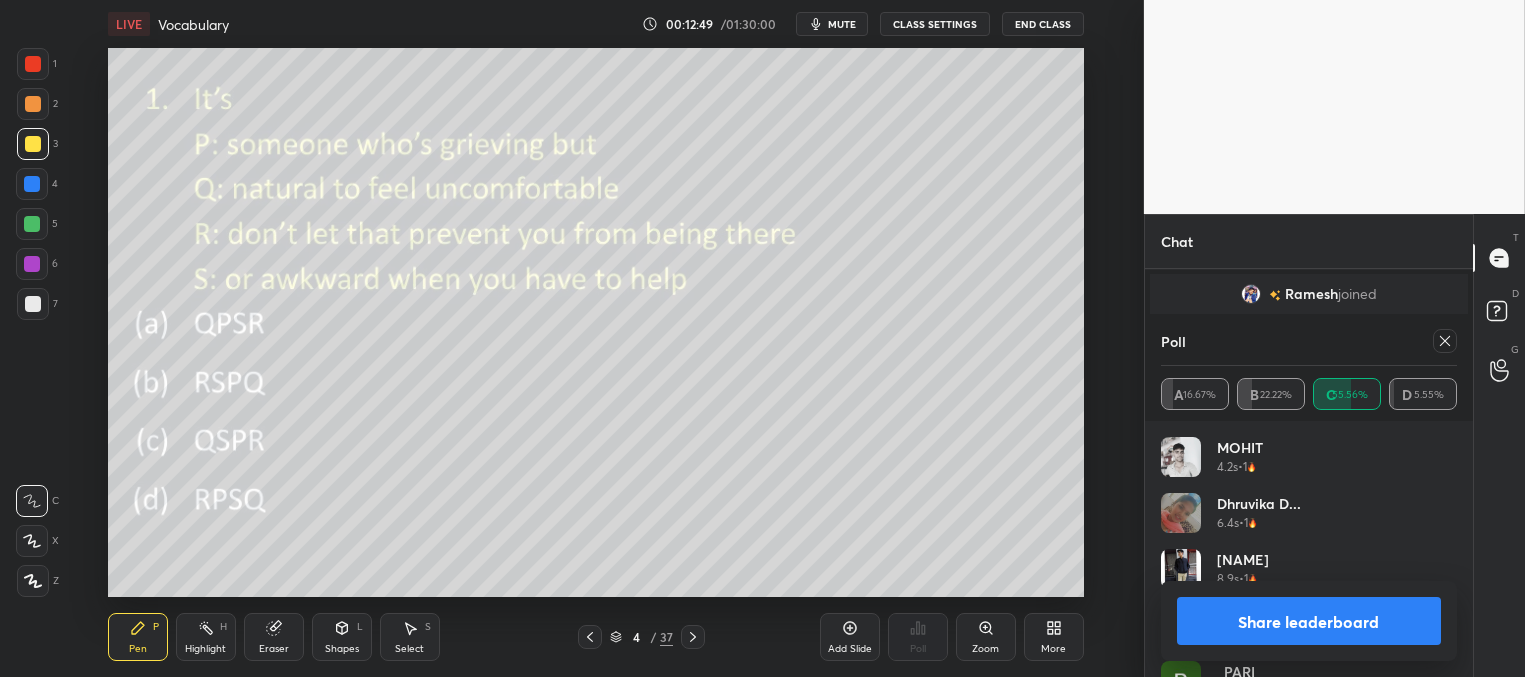 click 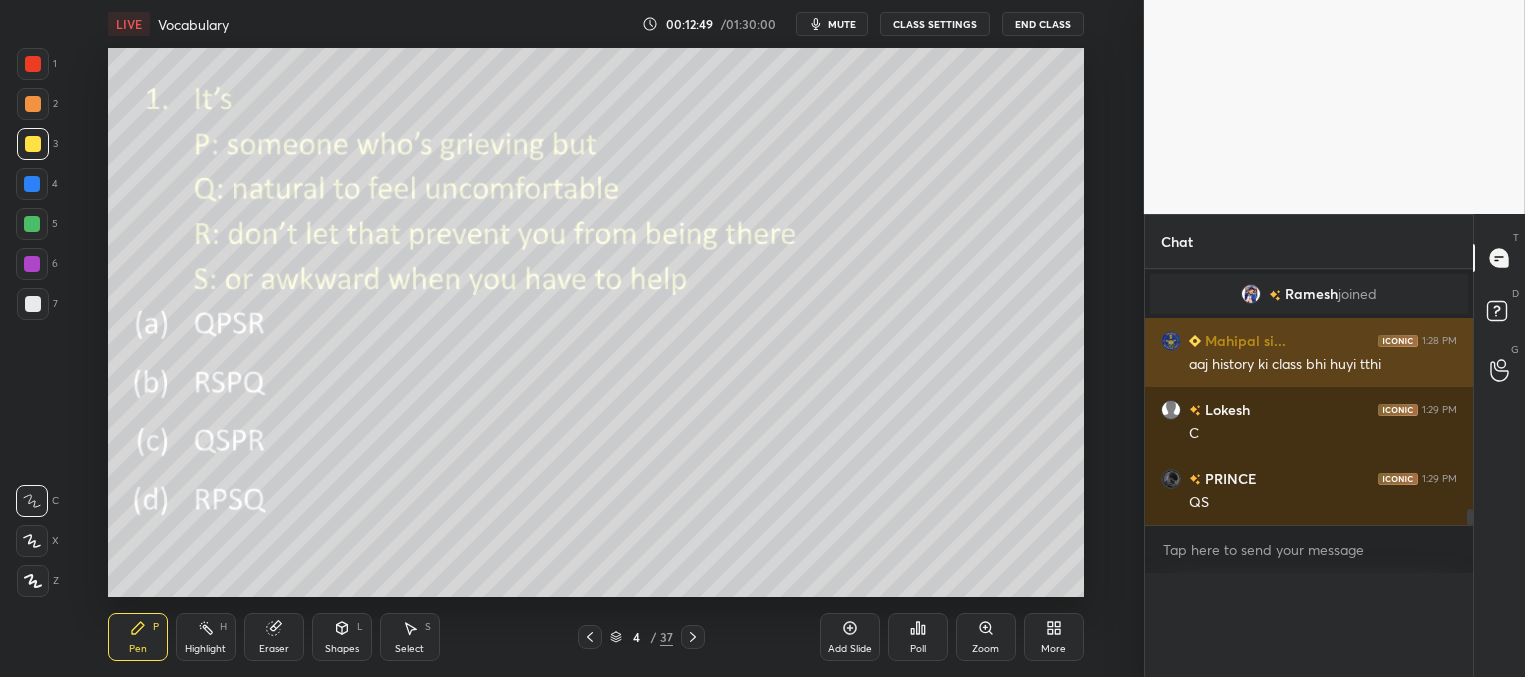 scroll, scrollTop: 3, scrollLeft: 291, axis: both 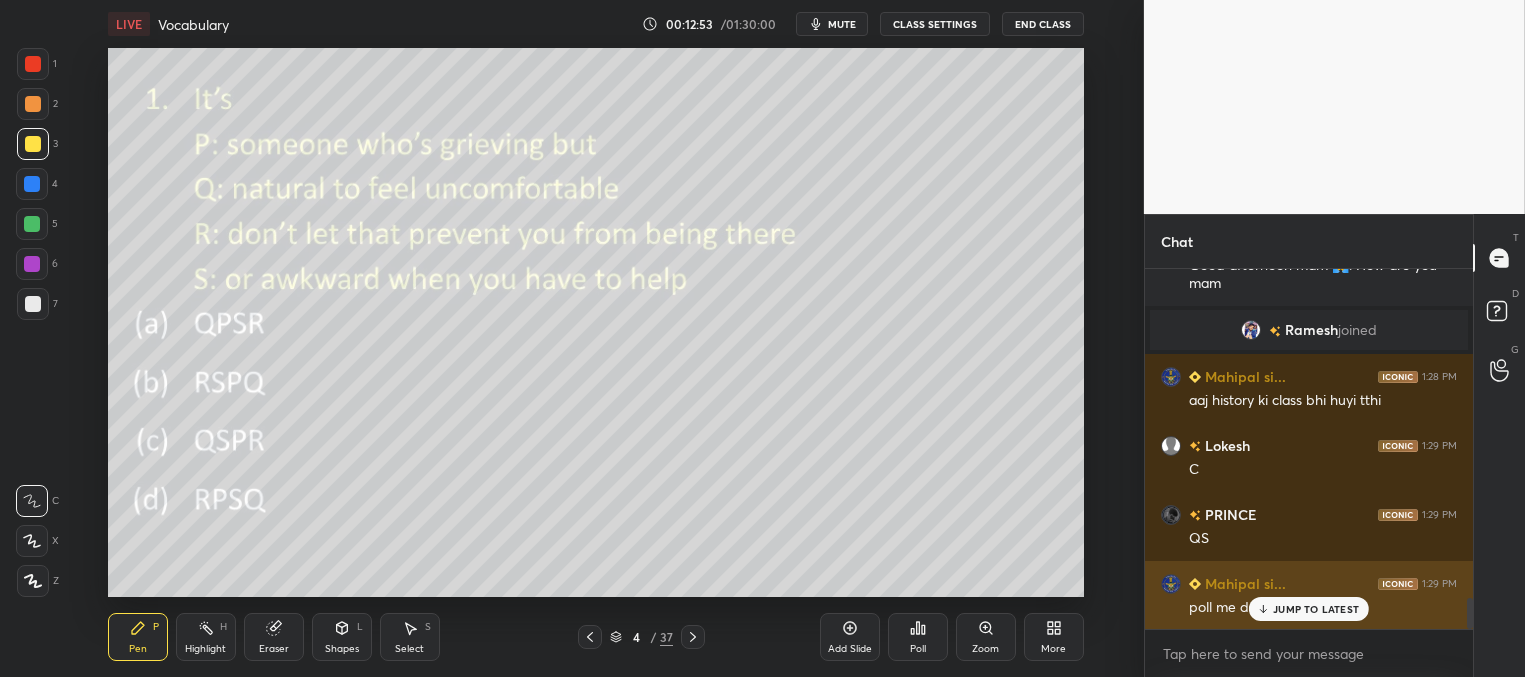 drag, startPoint x: 1304, startPoint y: 606, endPoint x: 1302, endPoint y: 596, distance: 10.198039 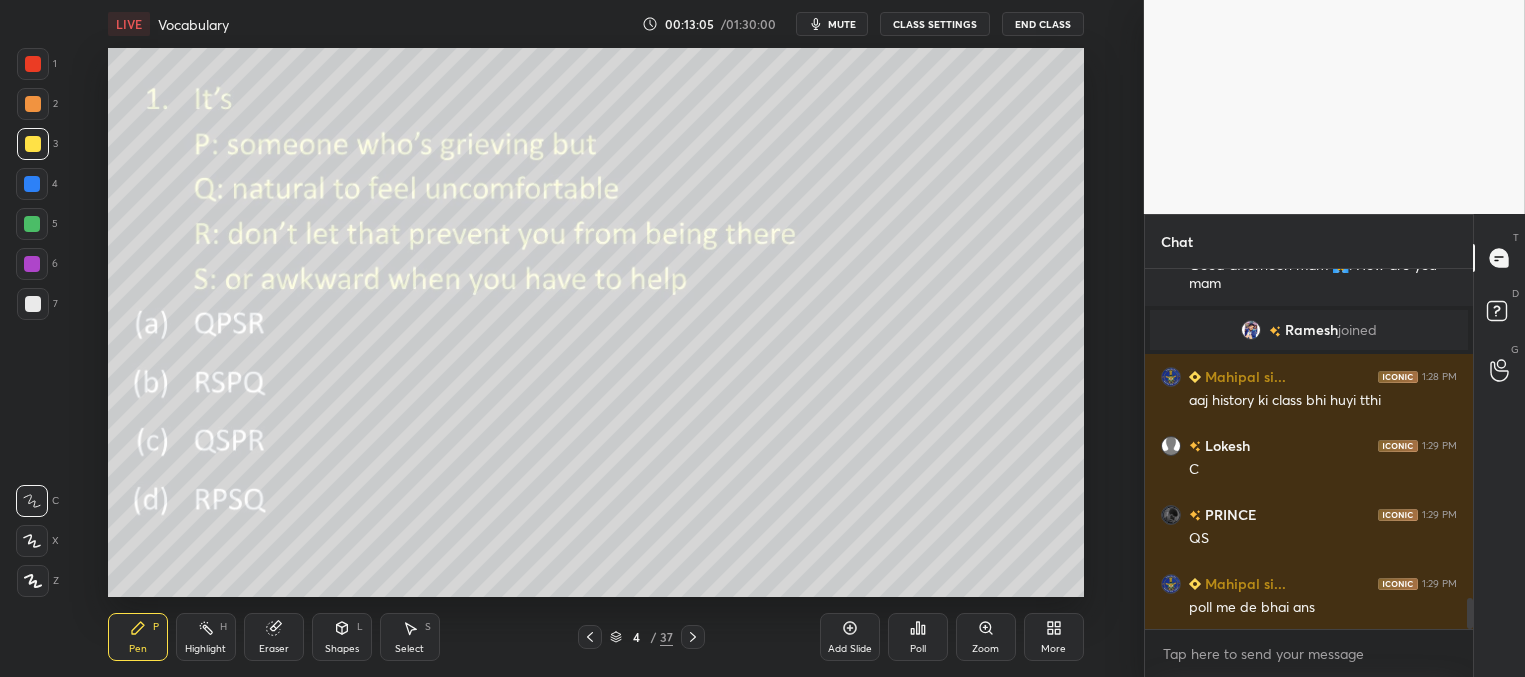 scroll, scrollTop: 3906, scrollLeft: 0, axis: vertical 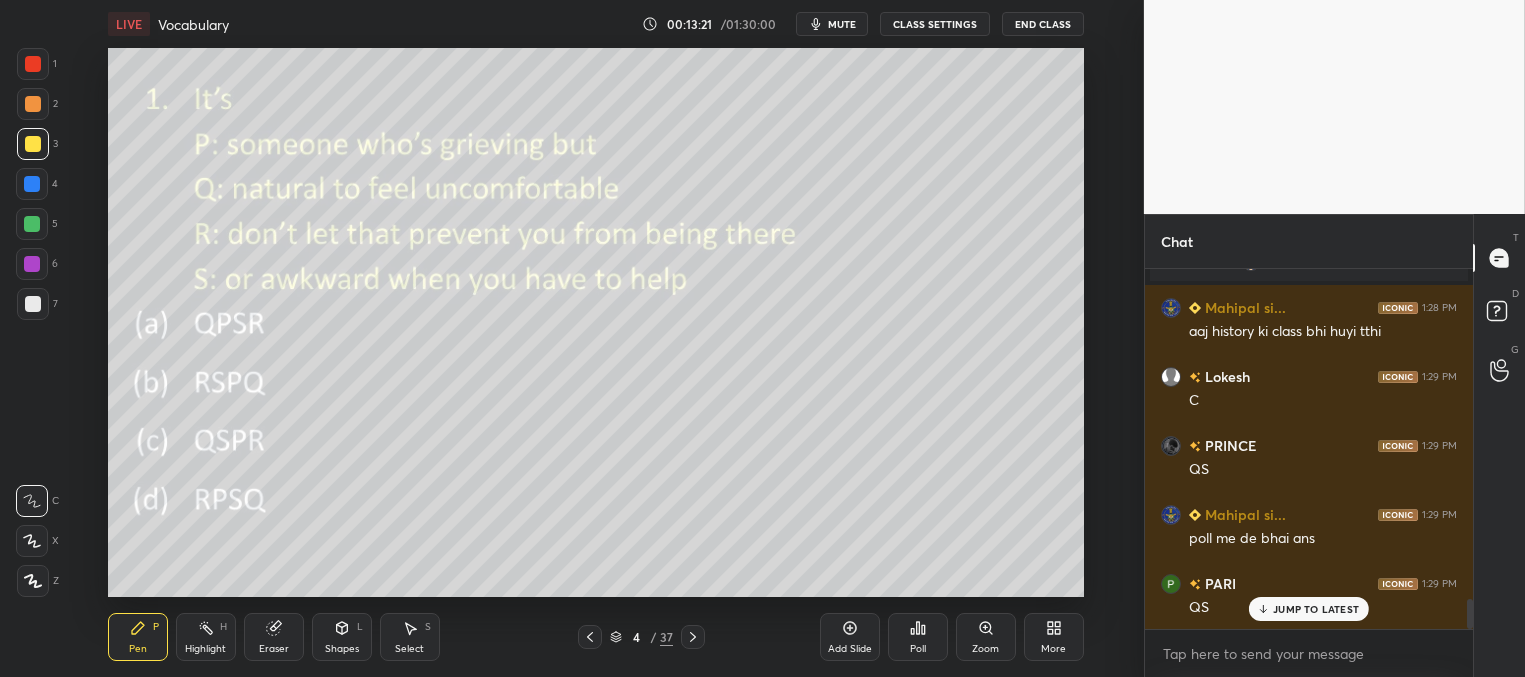 click 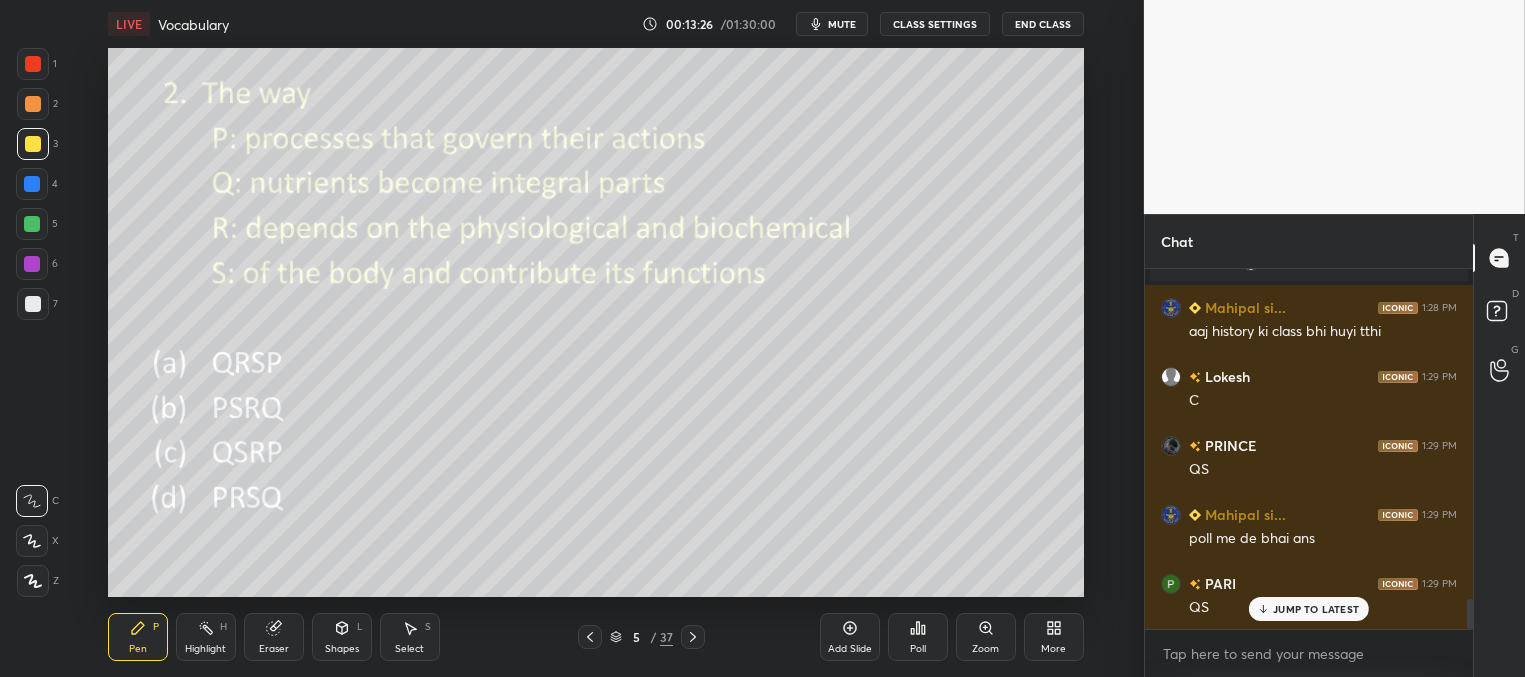 click 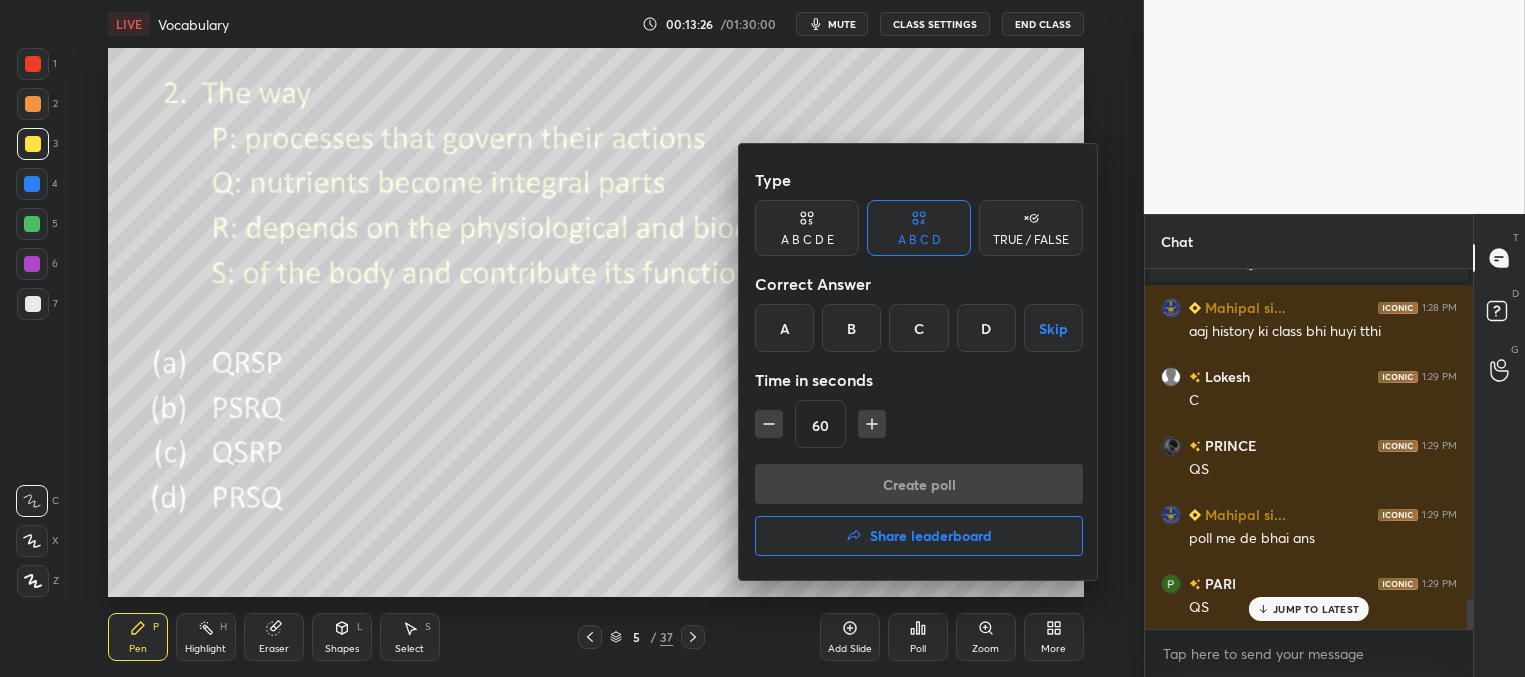drag, startPoint x: 913, startPoint y: 336, endPoint x: 908, endPoint y: 367, distance: 31.400637 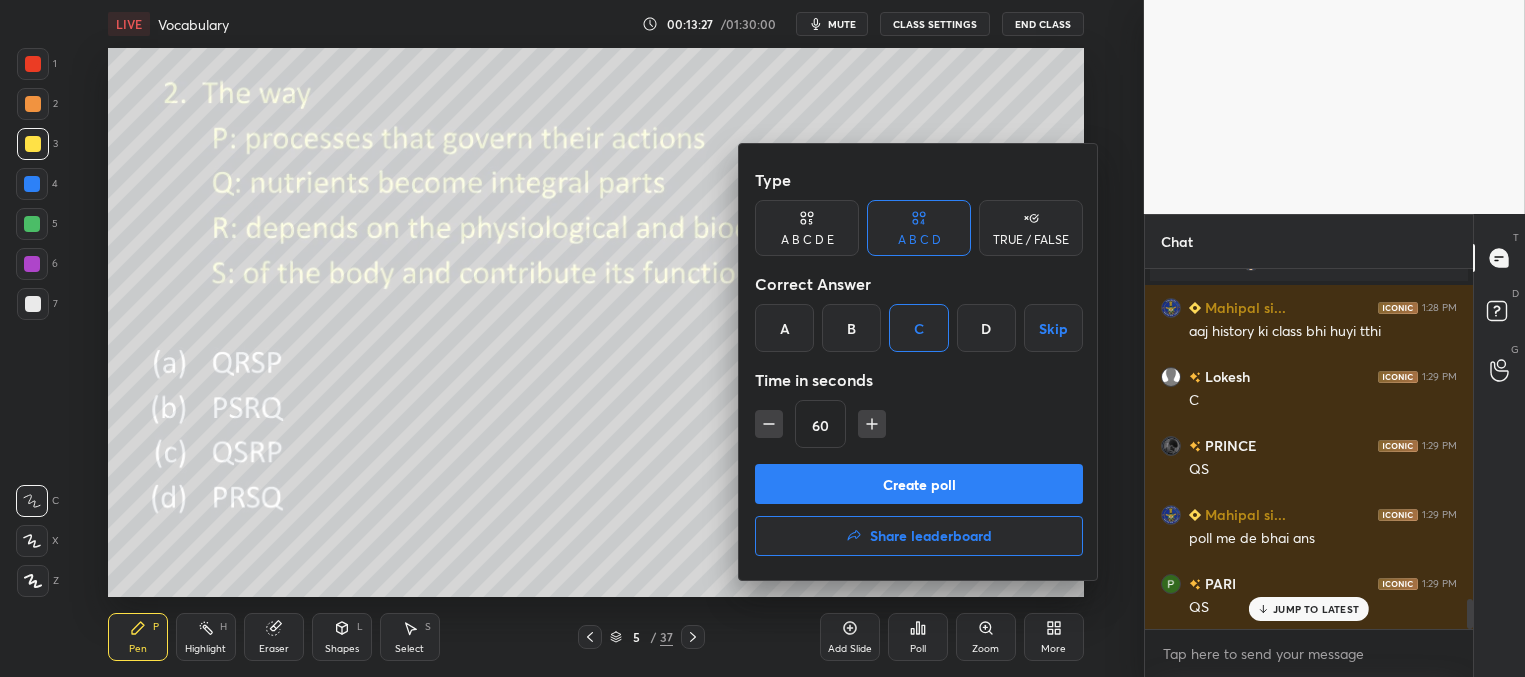 drag, startPoint x: 887, startPoint y: 475, endPoint x: 884, endPoint y: 453, distance: 22.203604 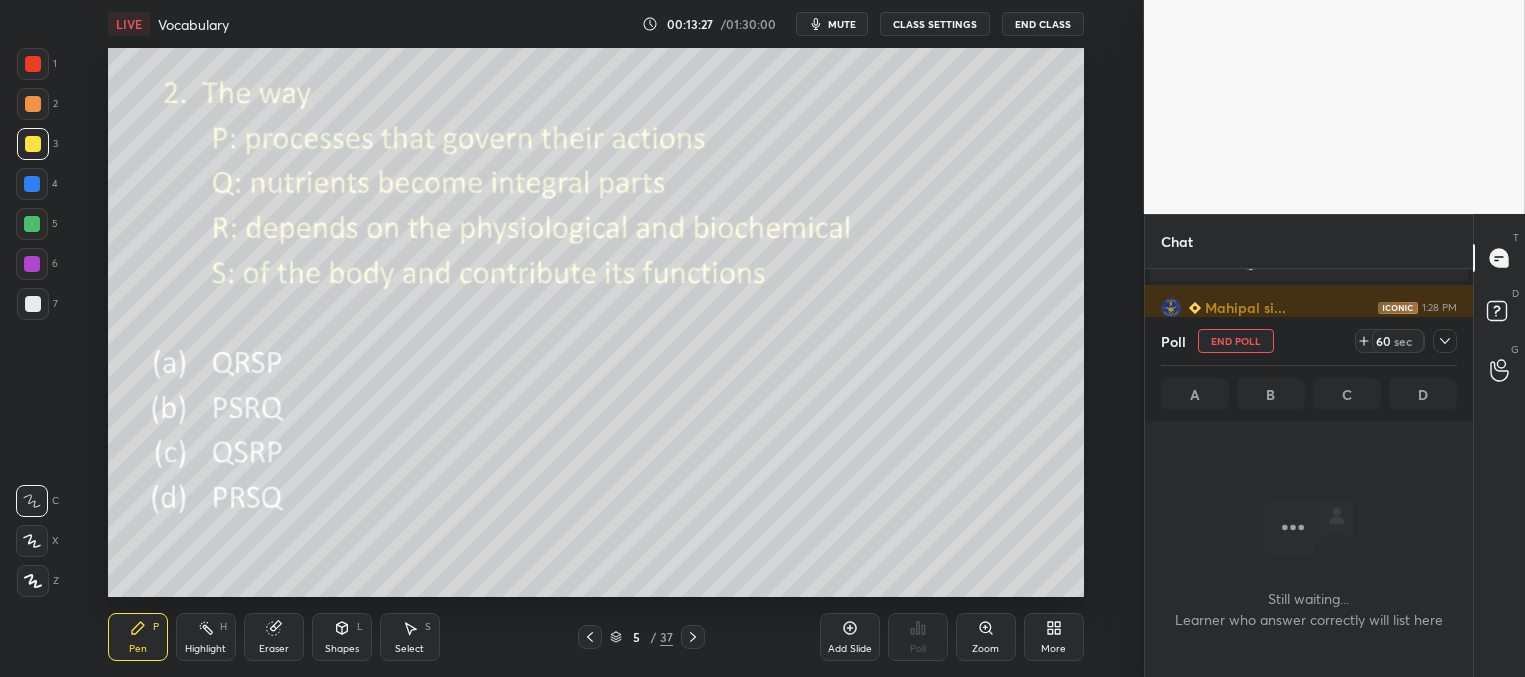scroll, scrollTop: 6, scrollLeft: 6, axis: both 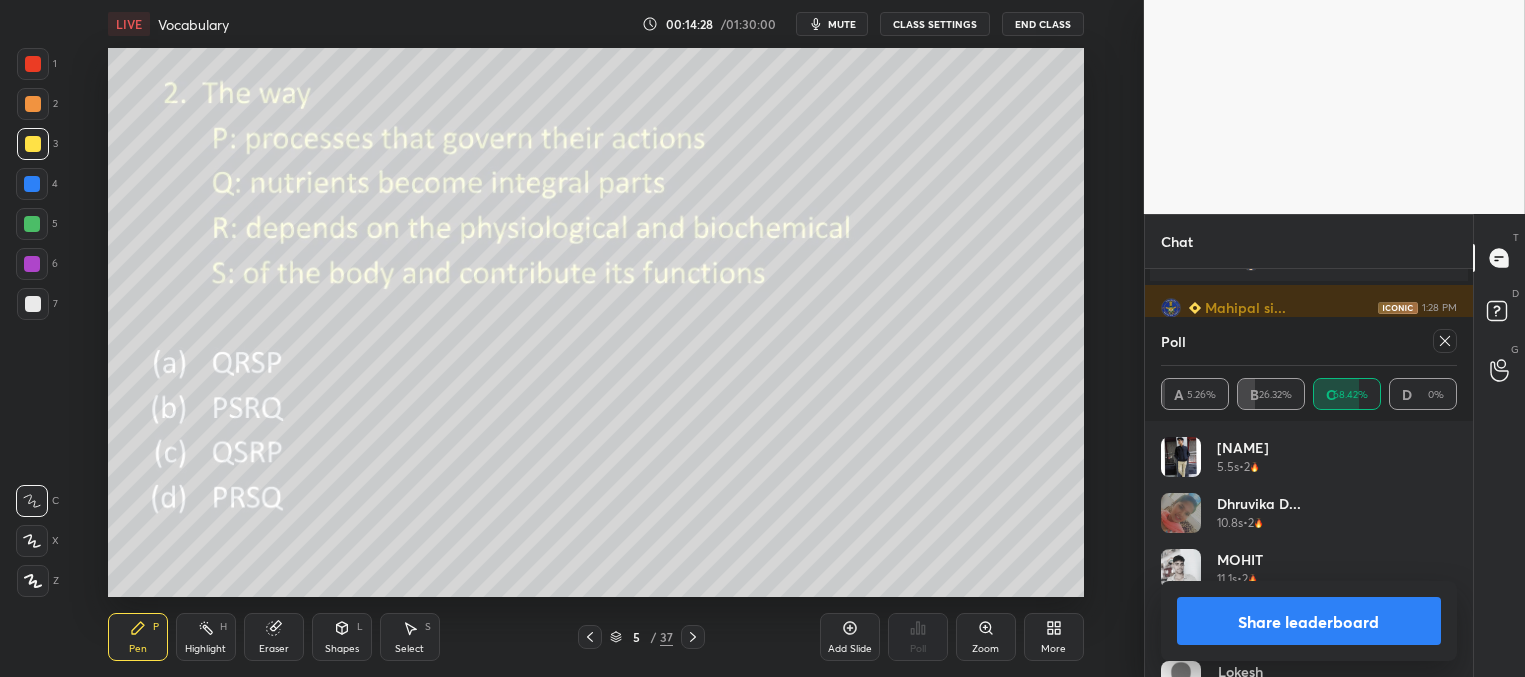 click 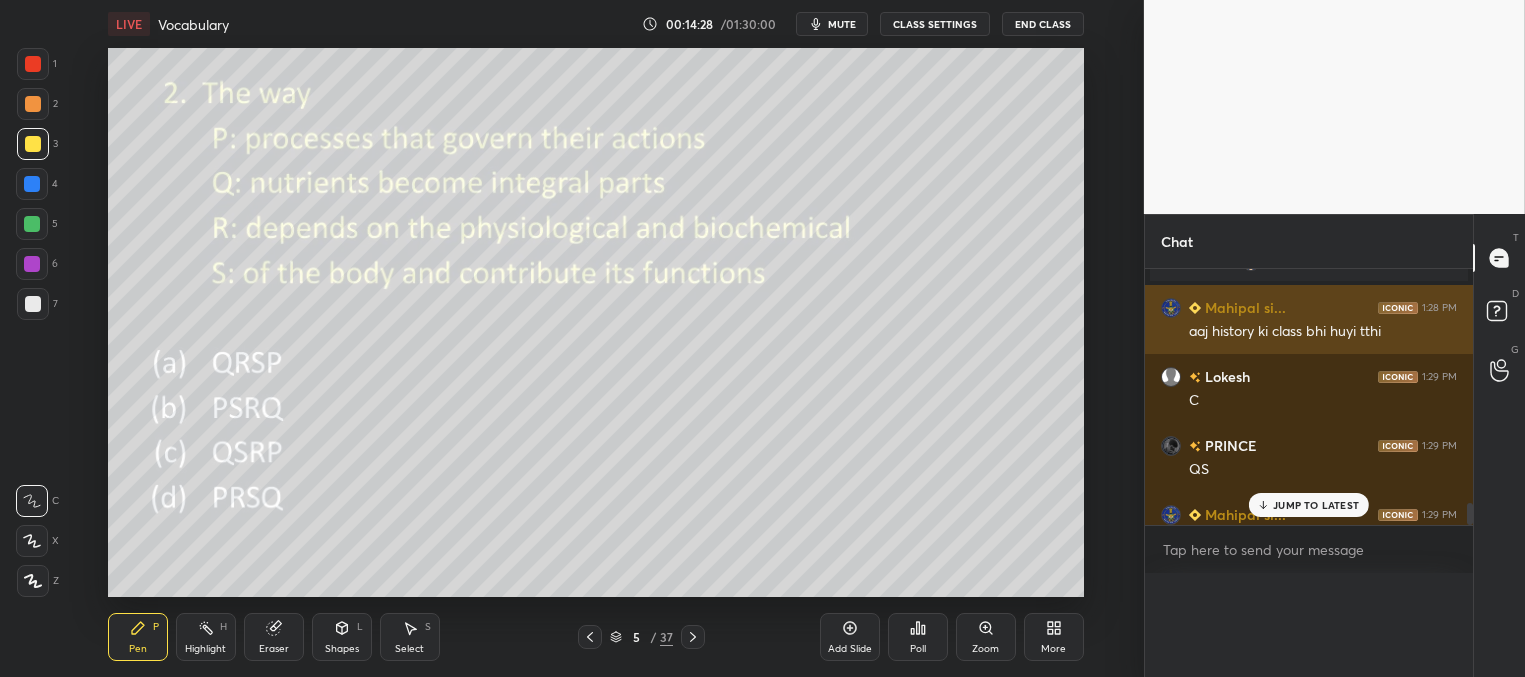 scroll, scrollTop: 3, scrollLeft: 291, axis: both 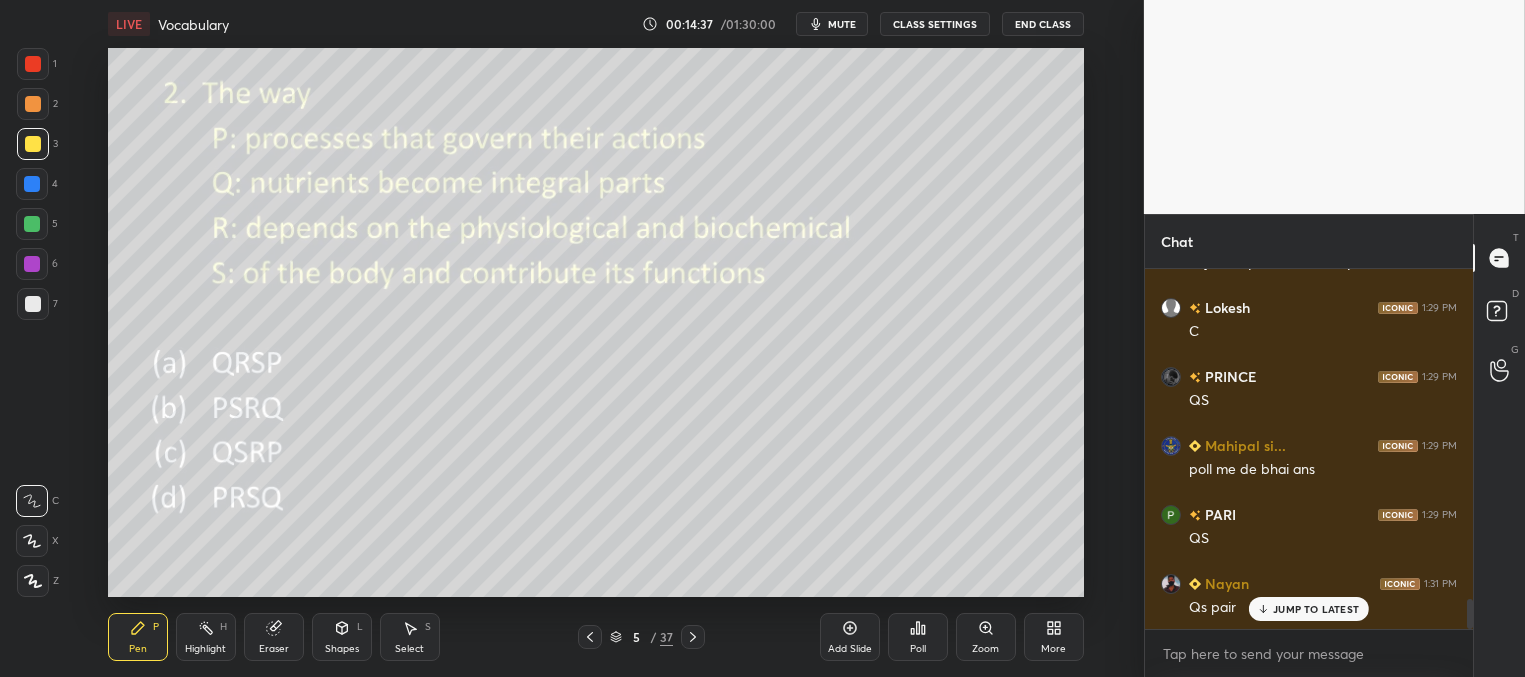 click 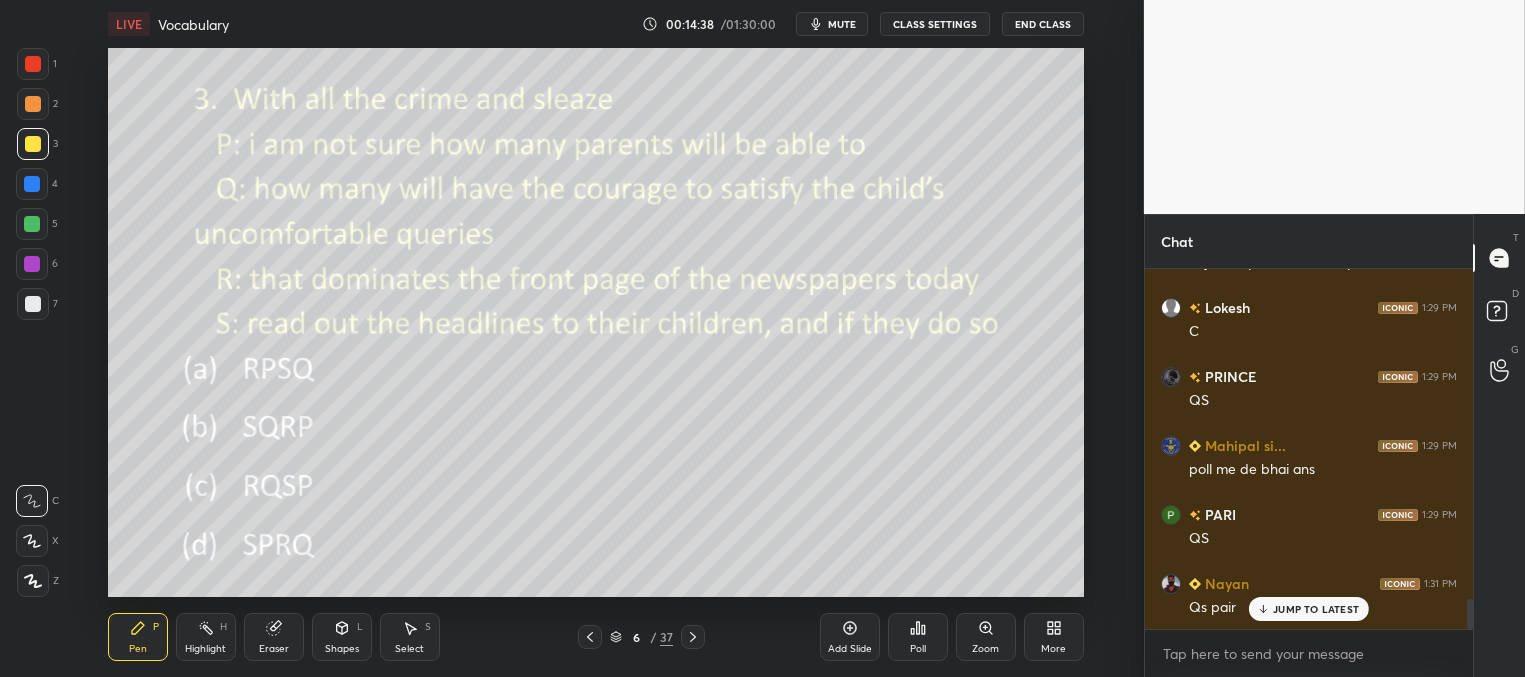 click on "Poll" at bounding box center [918, 637] 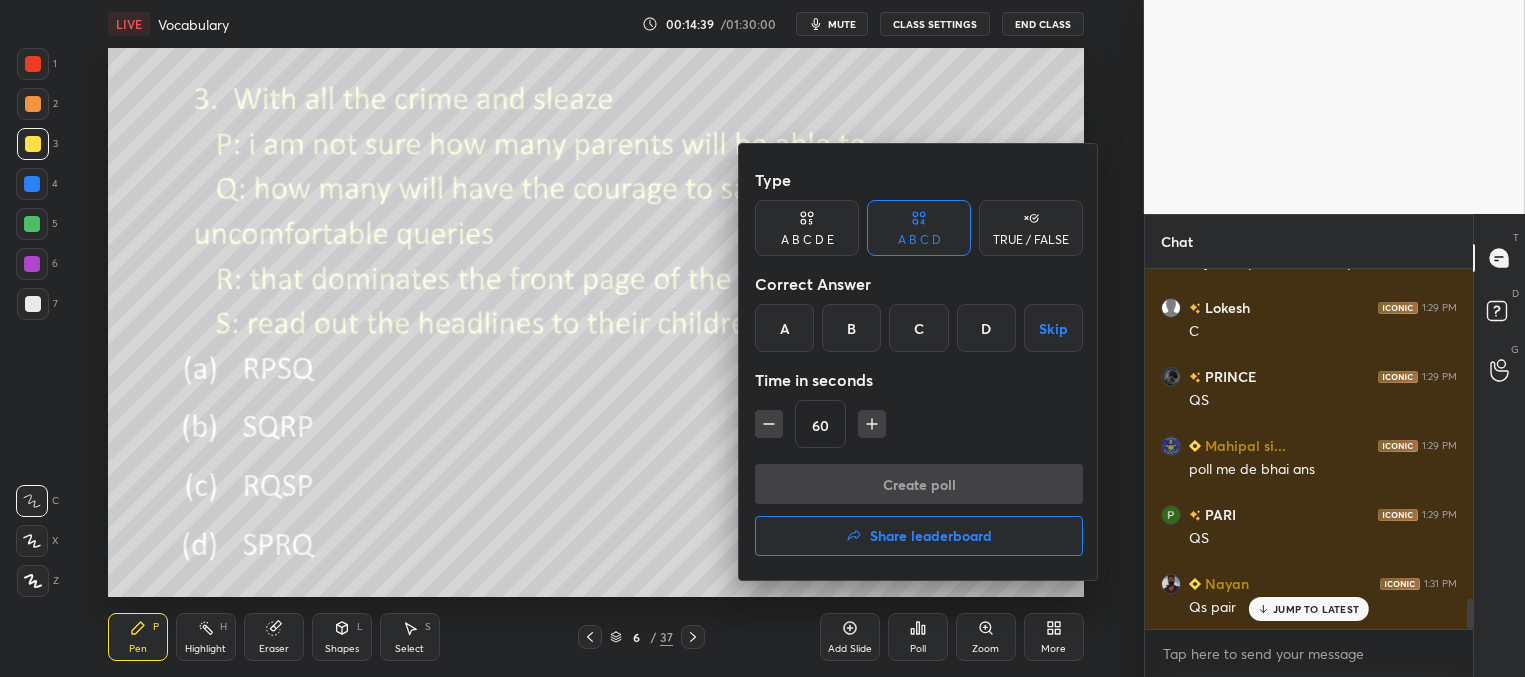 drag, startPoint x: 788, startPoint y: 311, endPoint x: 785, endPoint y: 321, distance: 10.440307 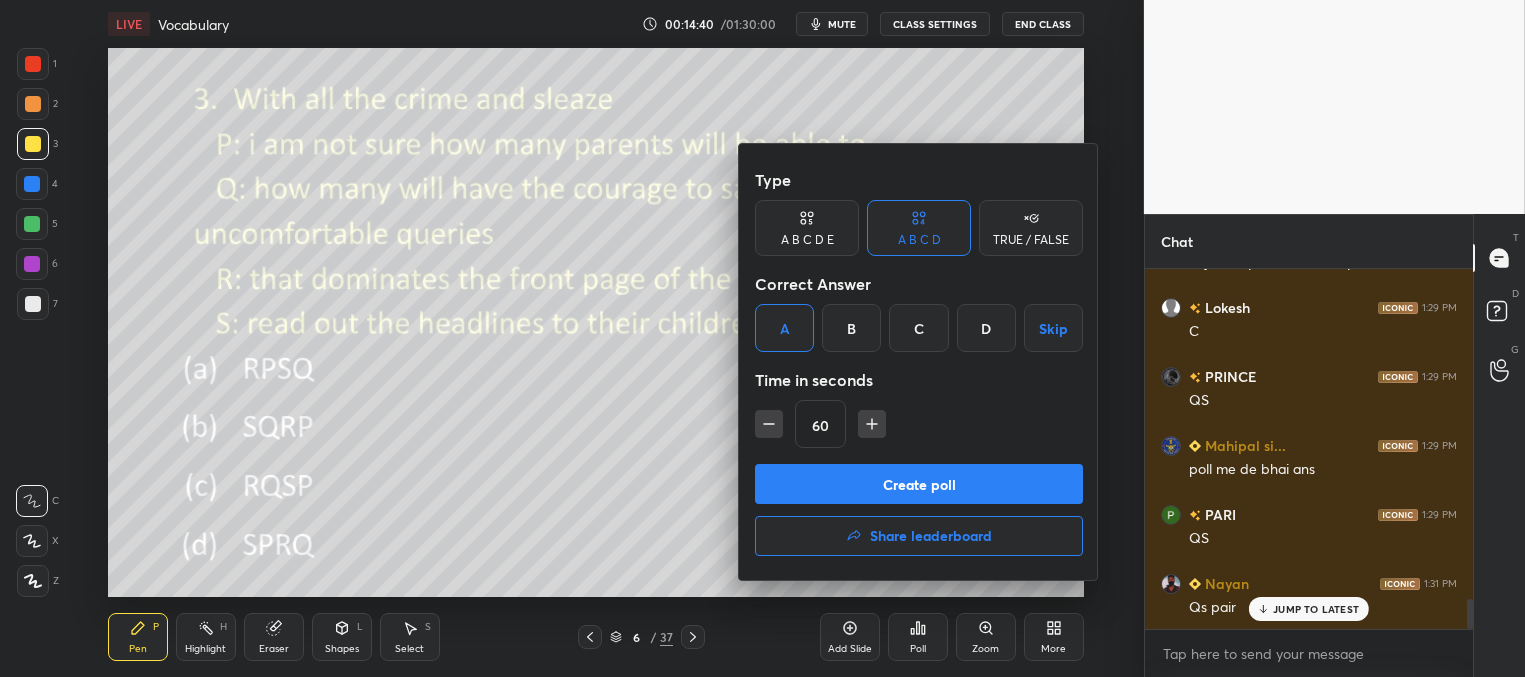 click on "Create poll" at bounding box center (919, 484) 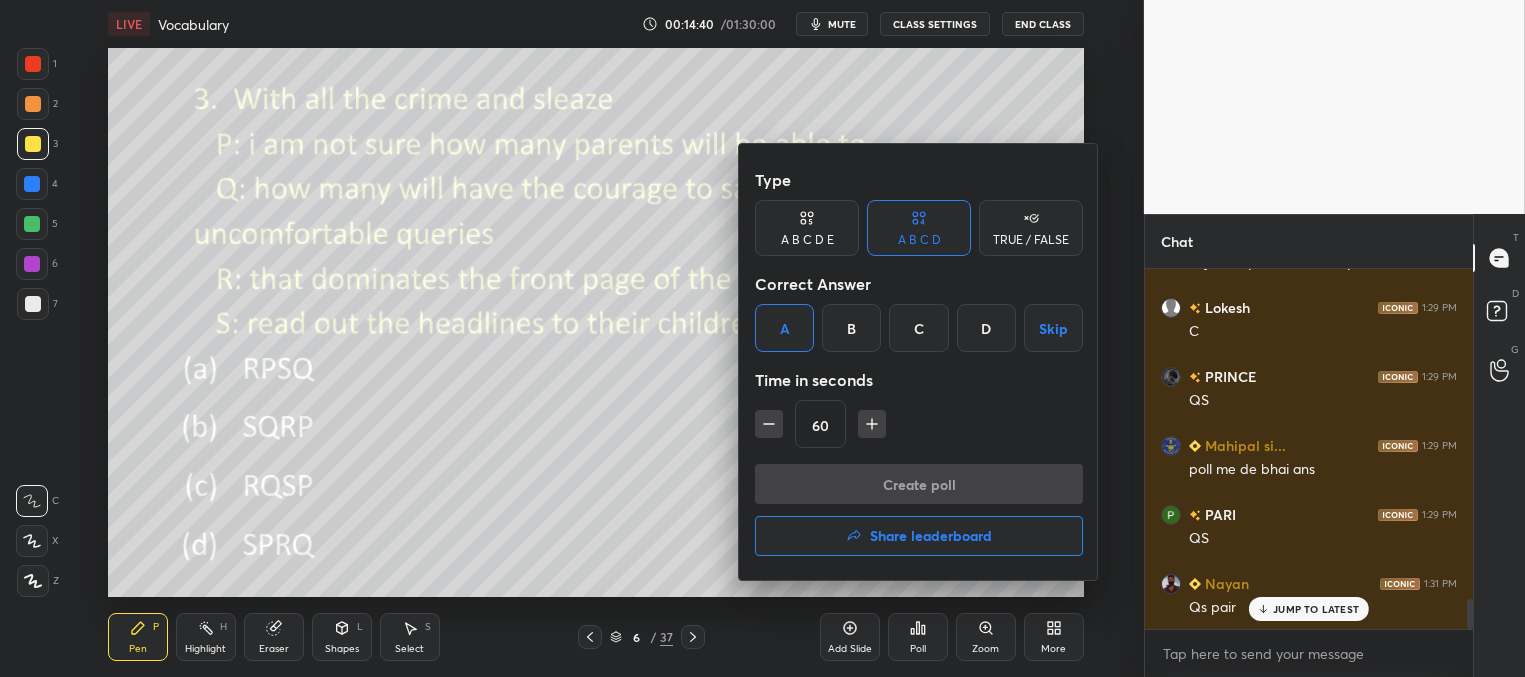 scroll, scrollTop: 284, scrollLeft: 322, axis: both 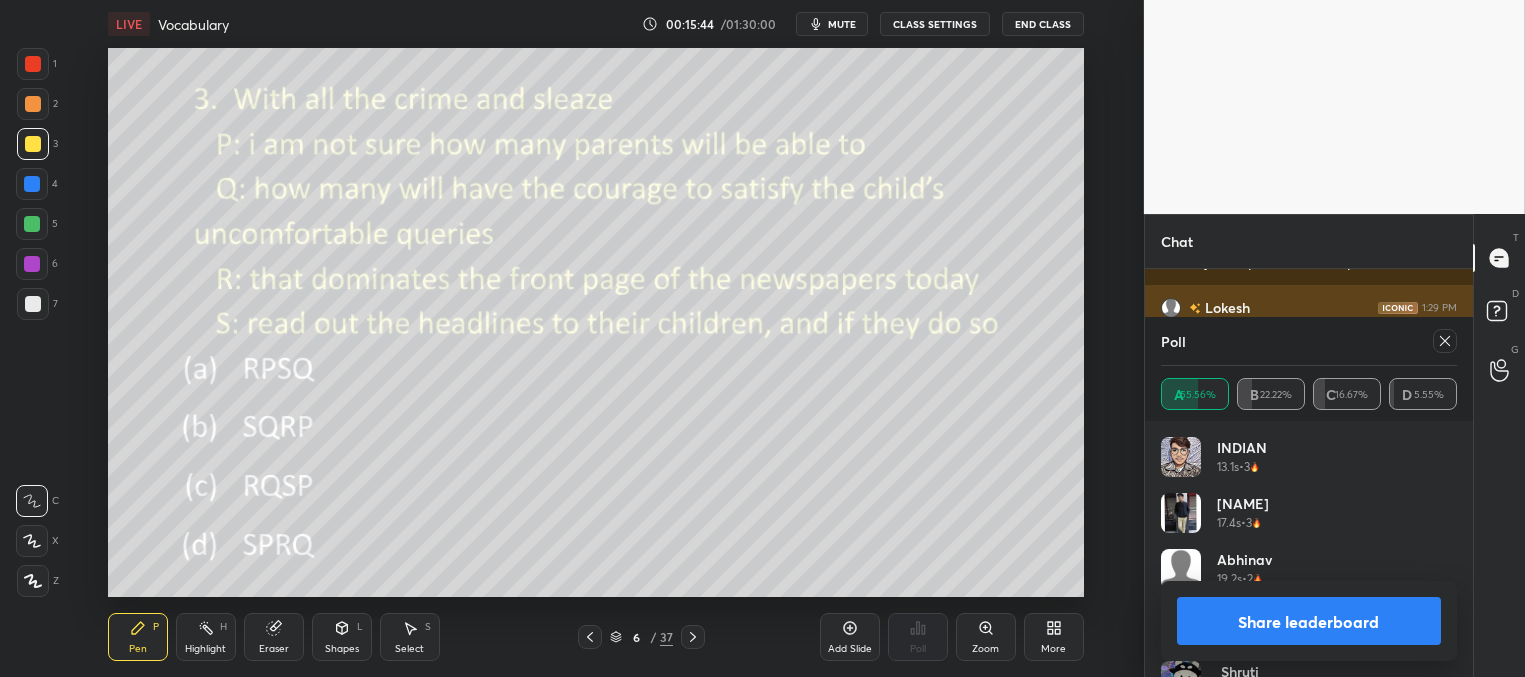 drag, startPoint x: 1448, startPoint y: 339, endPoint x: 1361, endPoint y: 343, distance: 87.0919 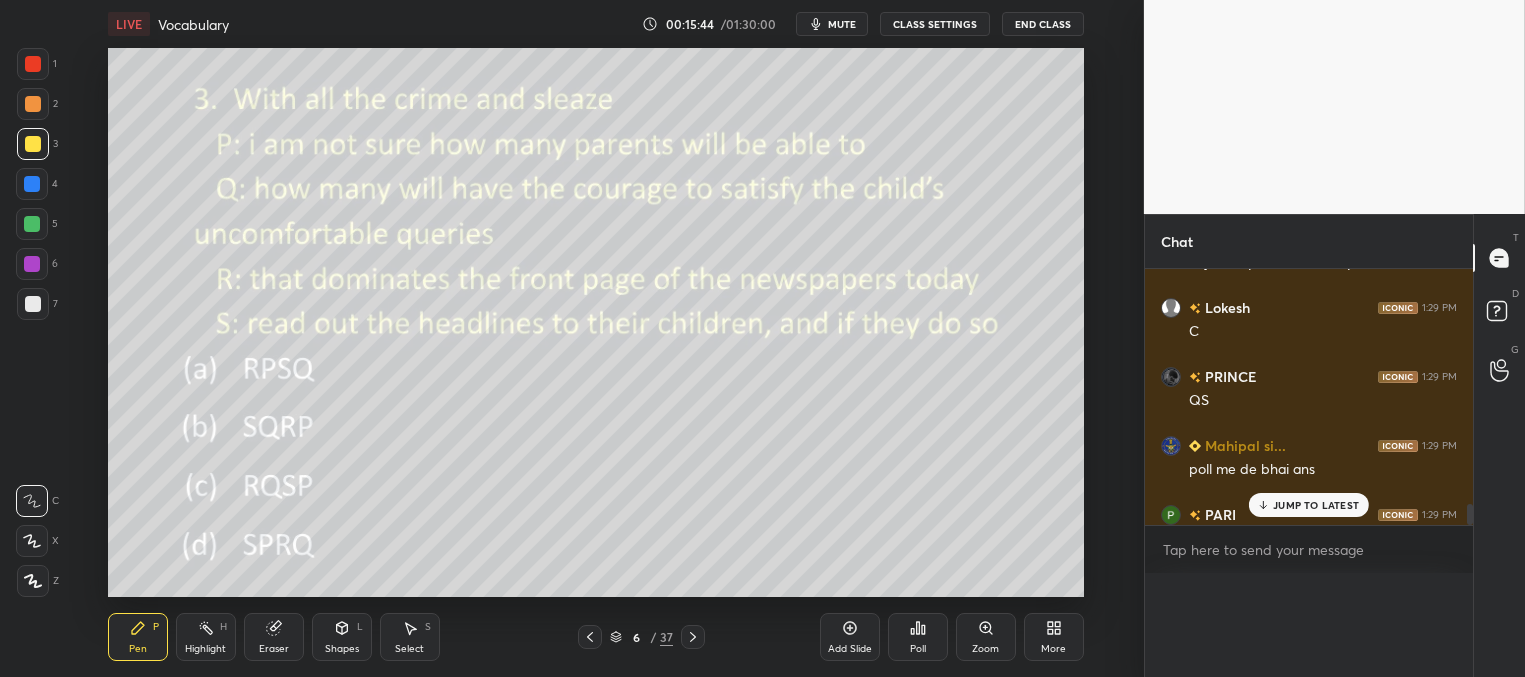 scroll, scrollTop: 0, scrollLeft: 0, axis: both 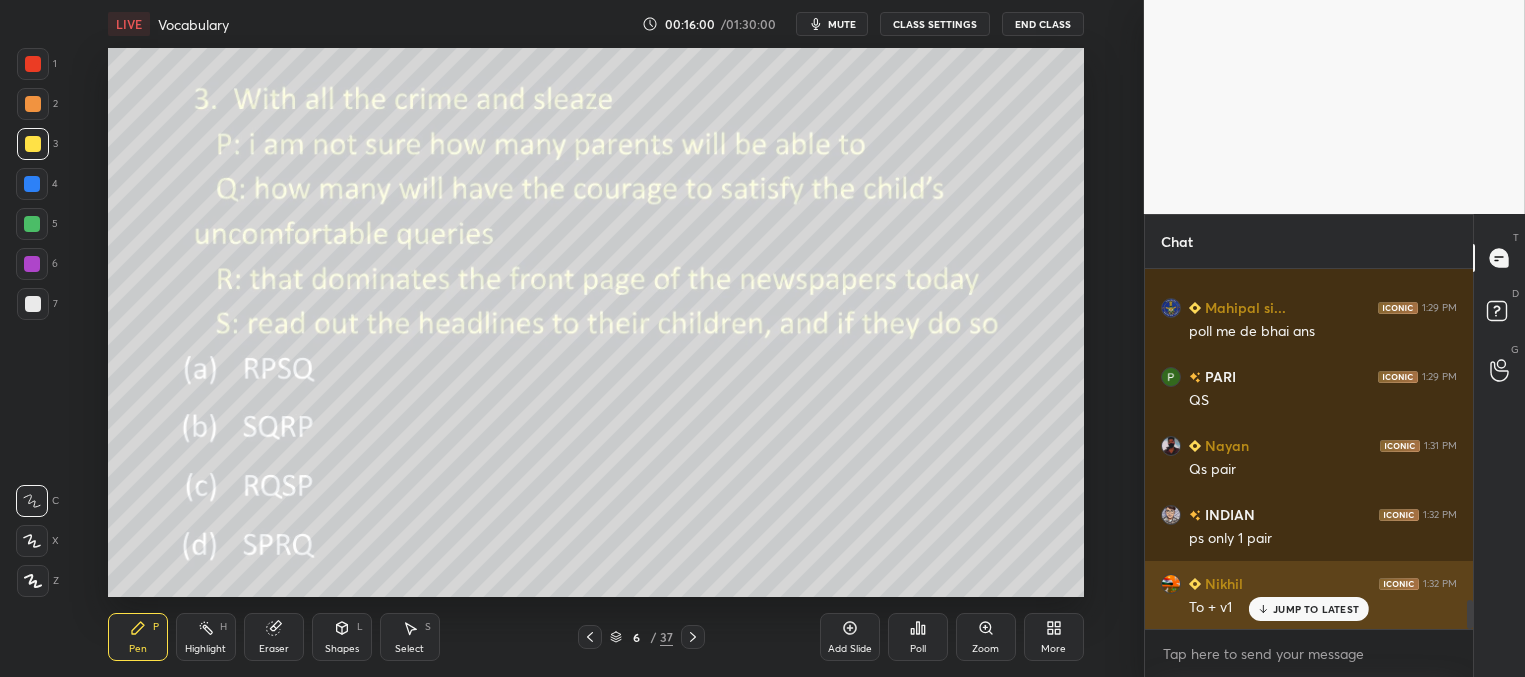 drag, startPoint x: 1279, startPoint y: 609, endPoint x: 1242, endPoint y: 604, distance: 37.336308 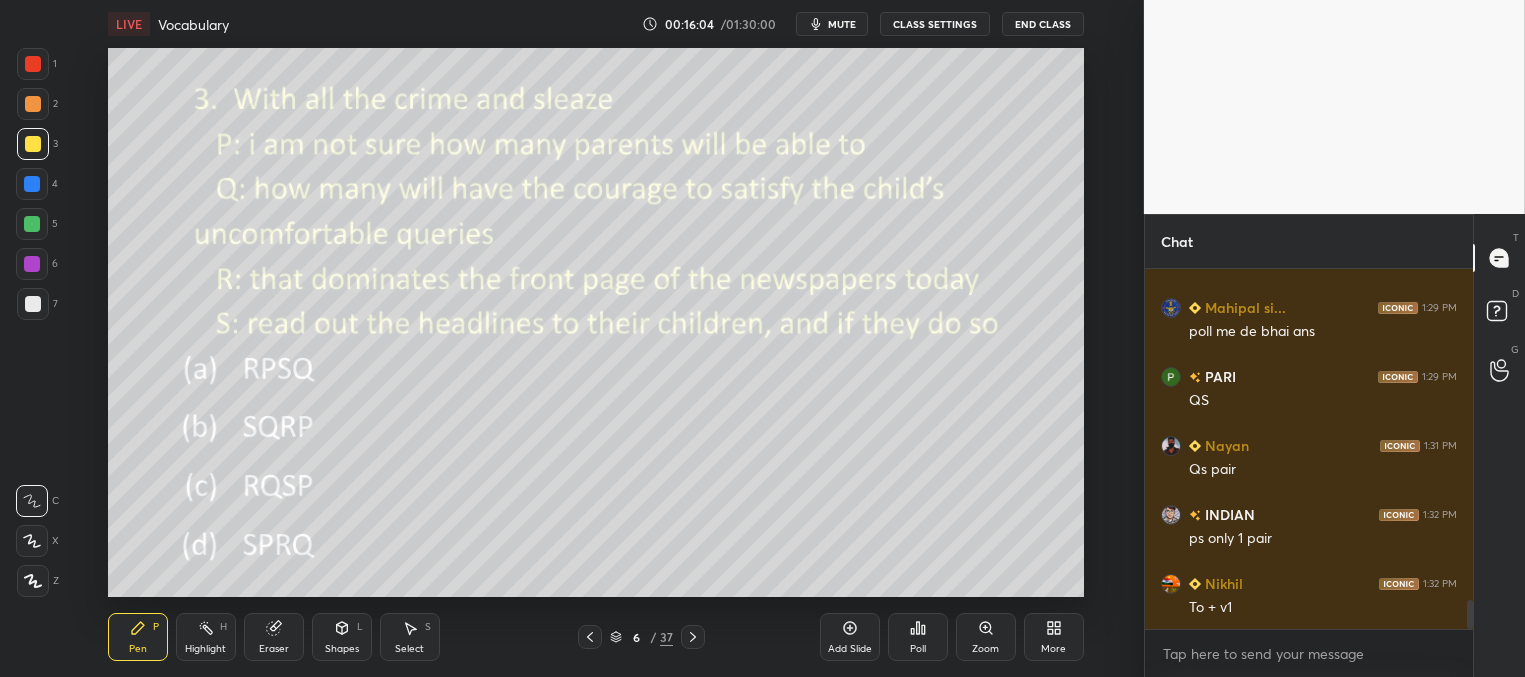 click 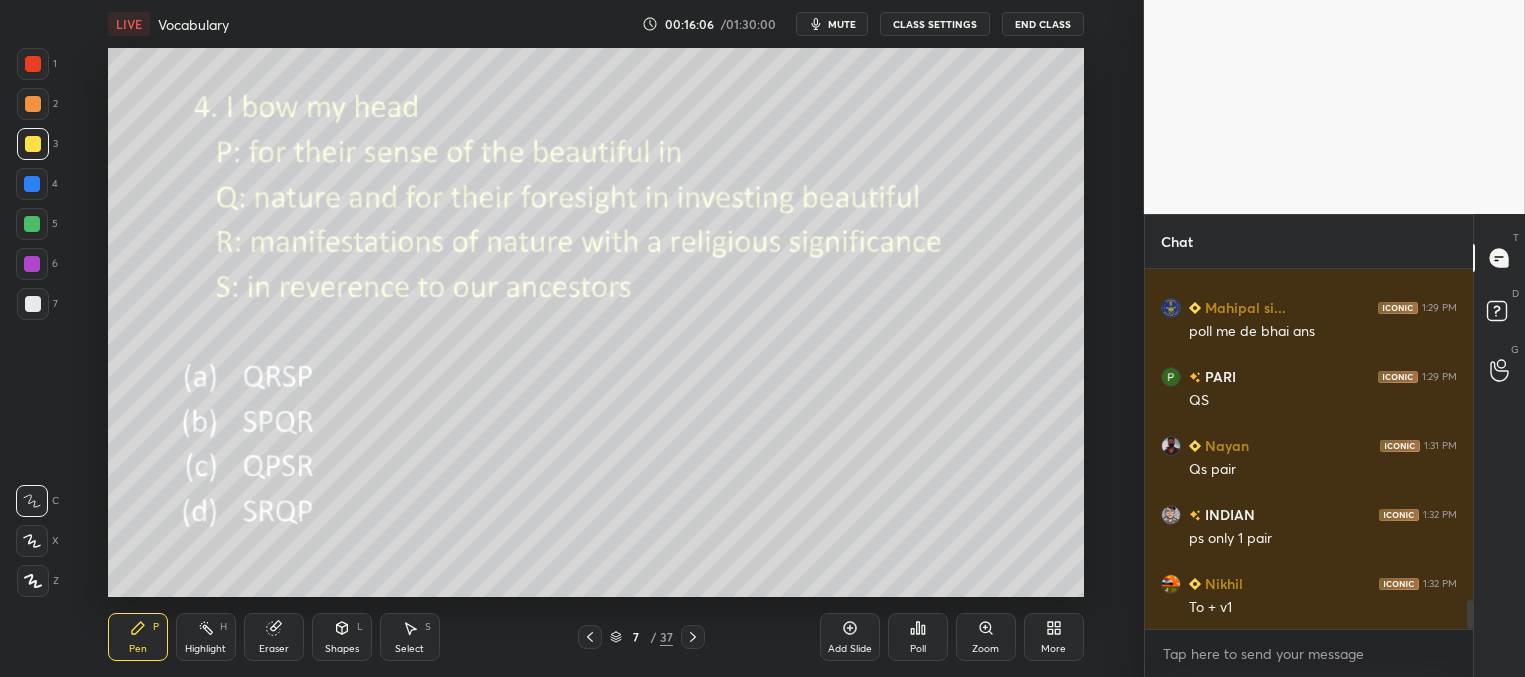 click 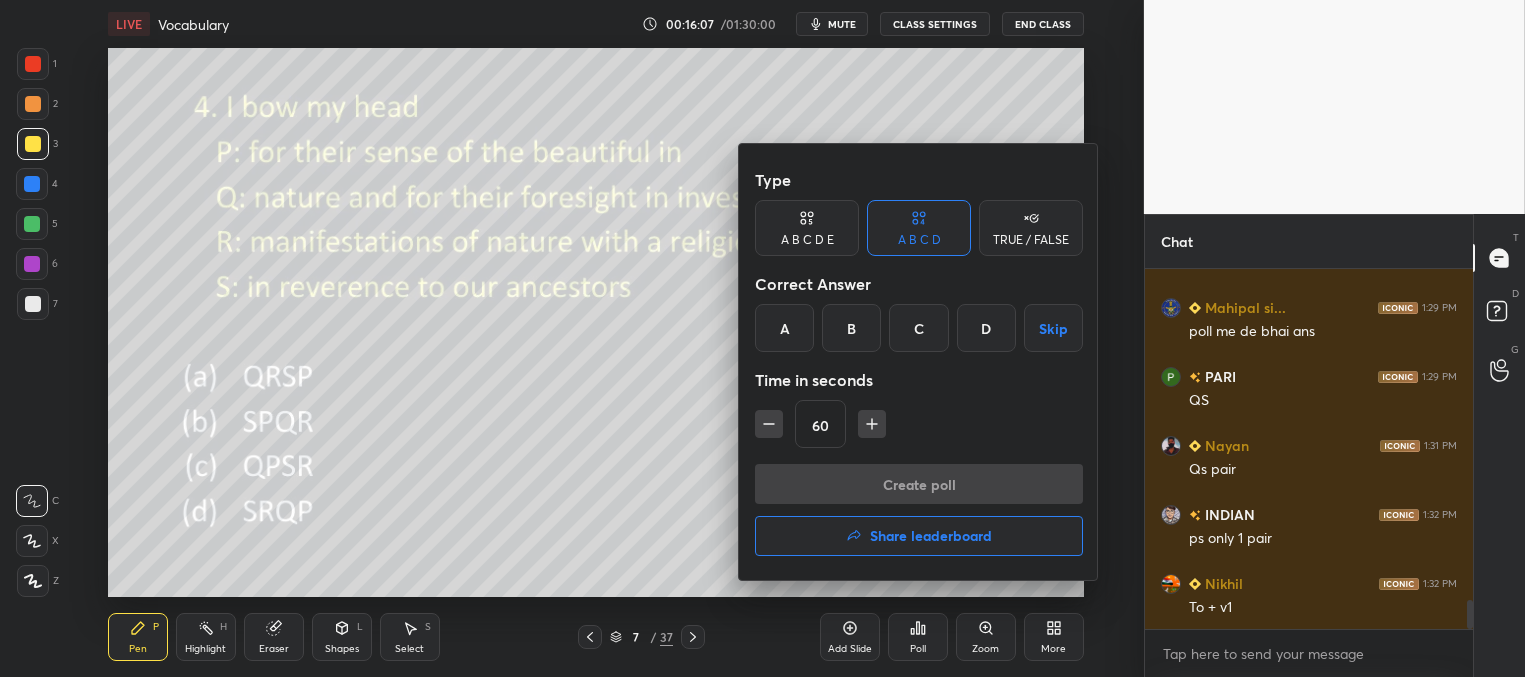 drag, startPoint x: 853, startPoint y: 326, endPoint x: 854, endPoint y: 343, distance: 17.029387 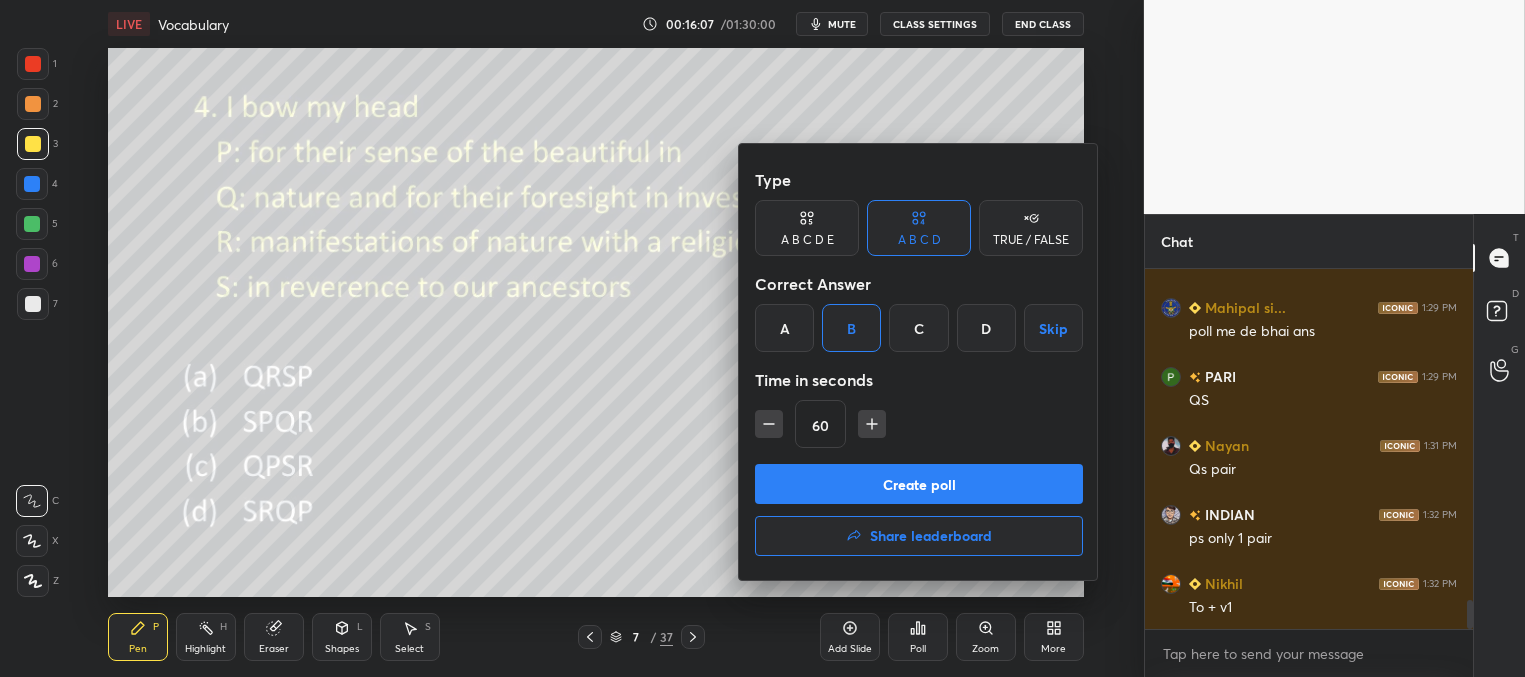 click on "Create poll" at bounding box center [919, 484] 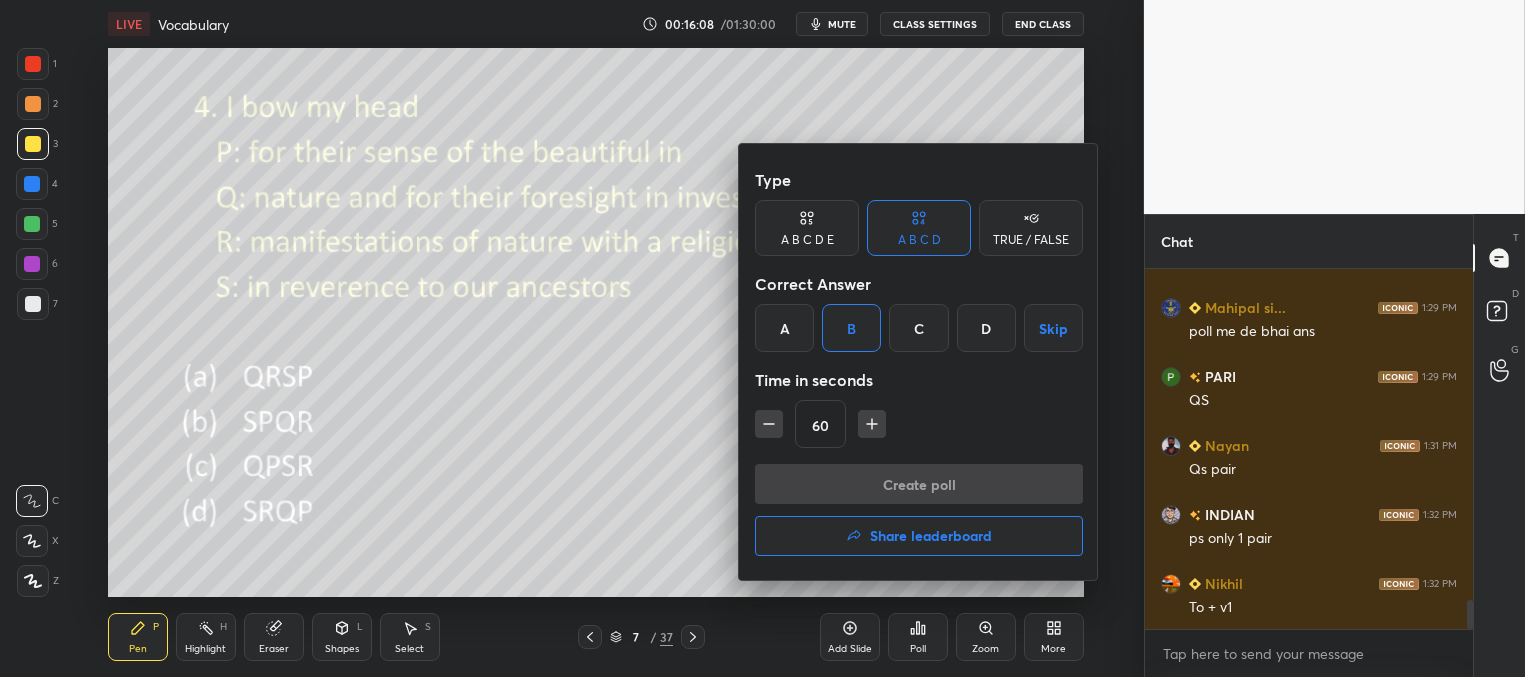 scroll, scrollTop: 288, scrollLeft: 322, axis: both 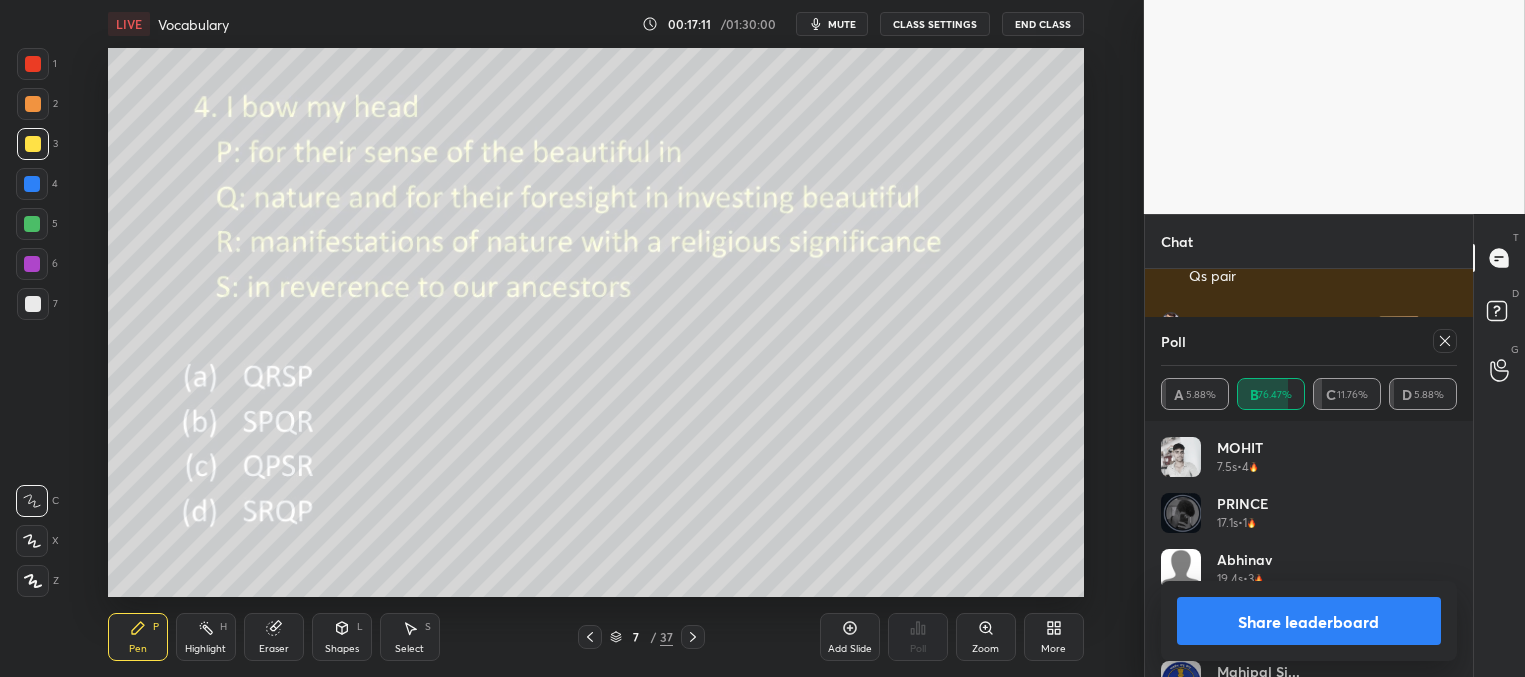 click 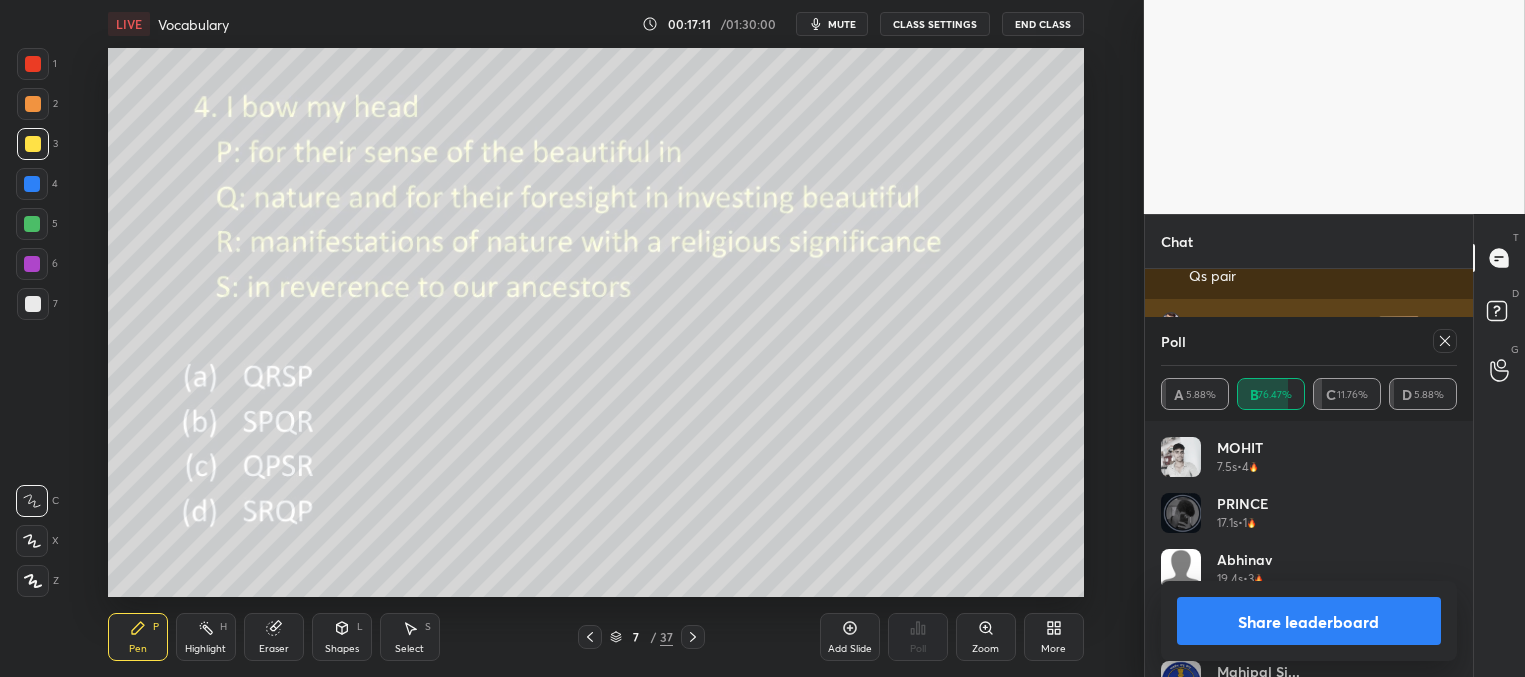 scroll, scrollTop: 3, scrollLeft: 291, axis: both 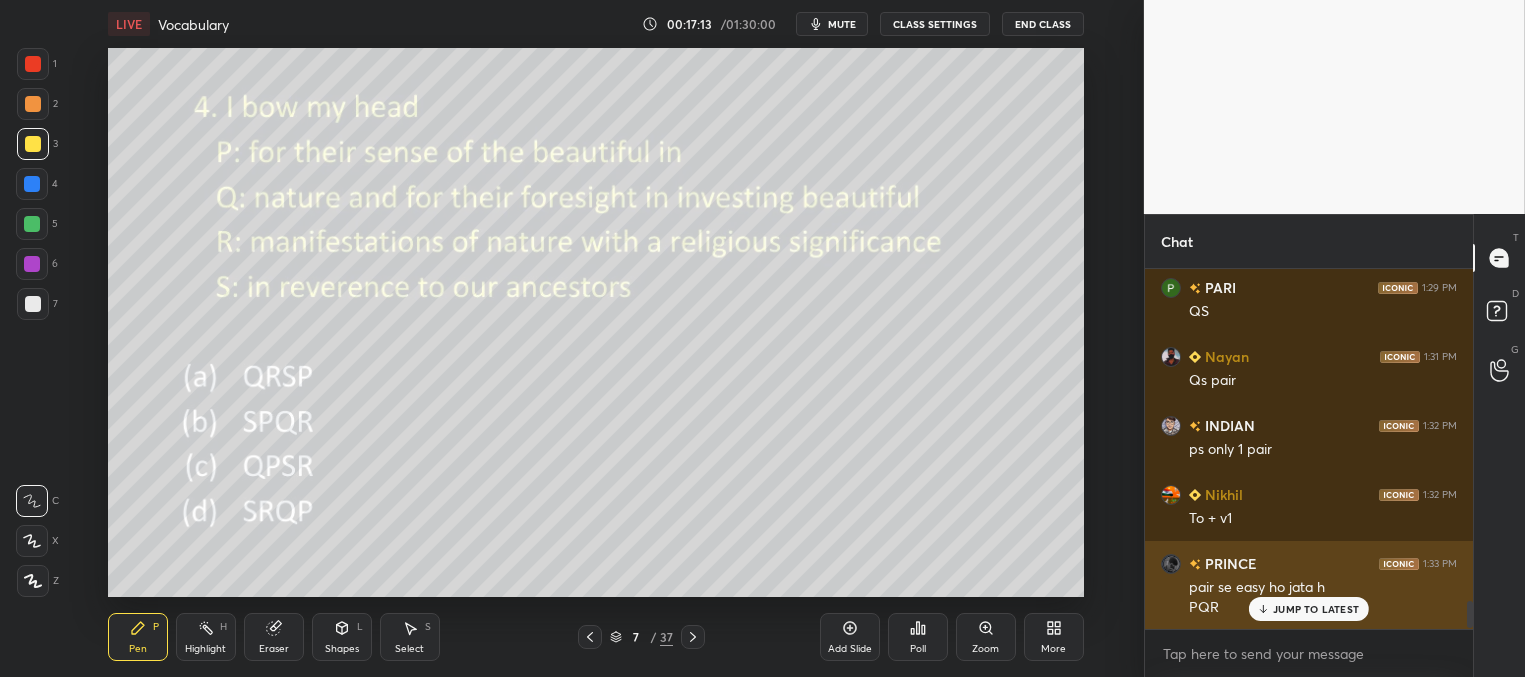 drag, startPoint x: 1280, startPoint y: 609, endPoint x: 1269, endPoint y: 604, distance: 12.083046 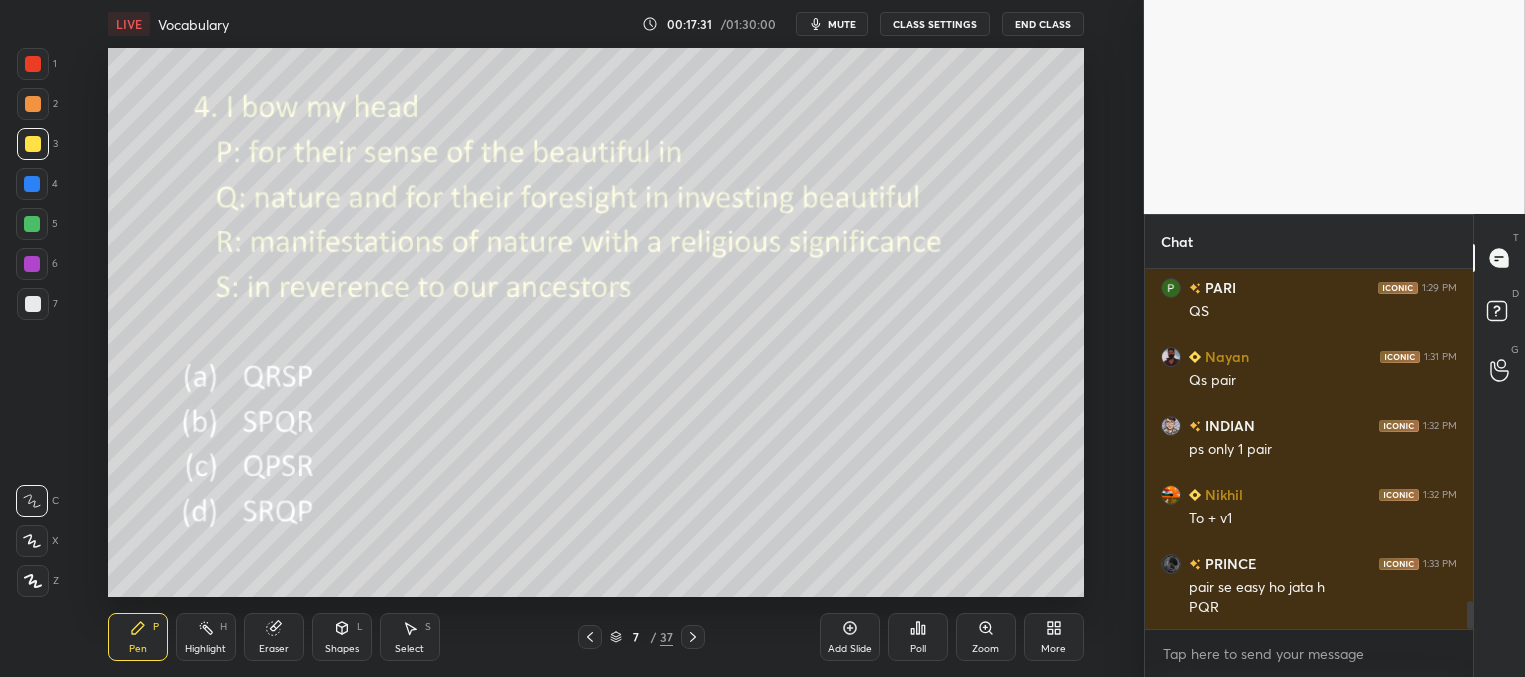 click 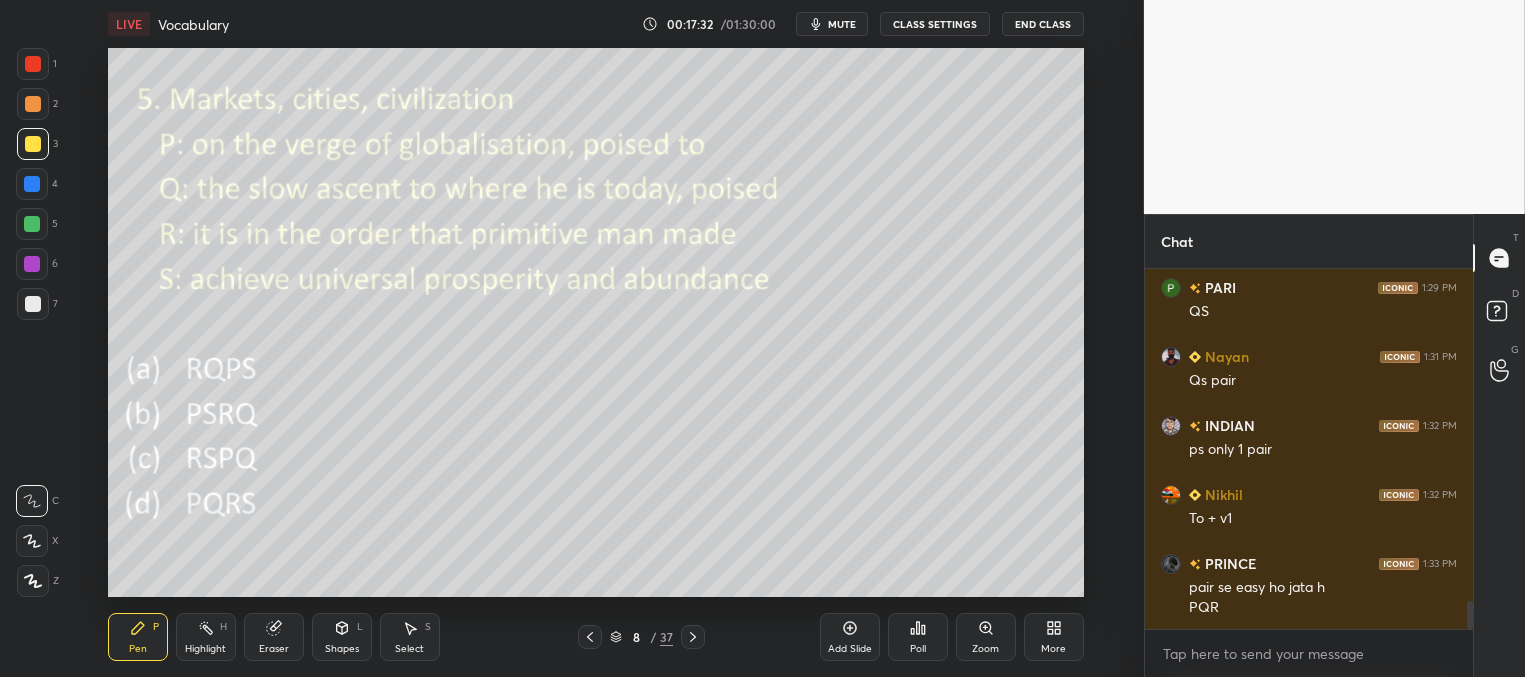 click on "Poll" at bounding box center (918, 637) 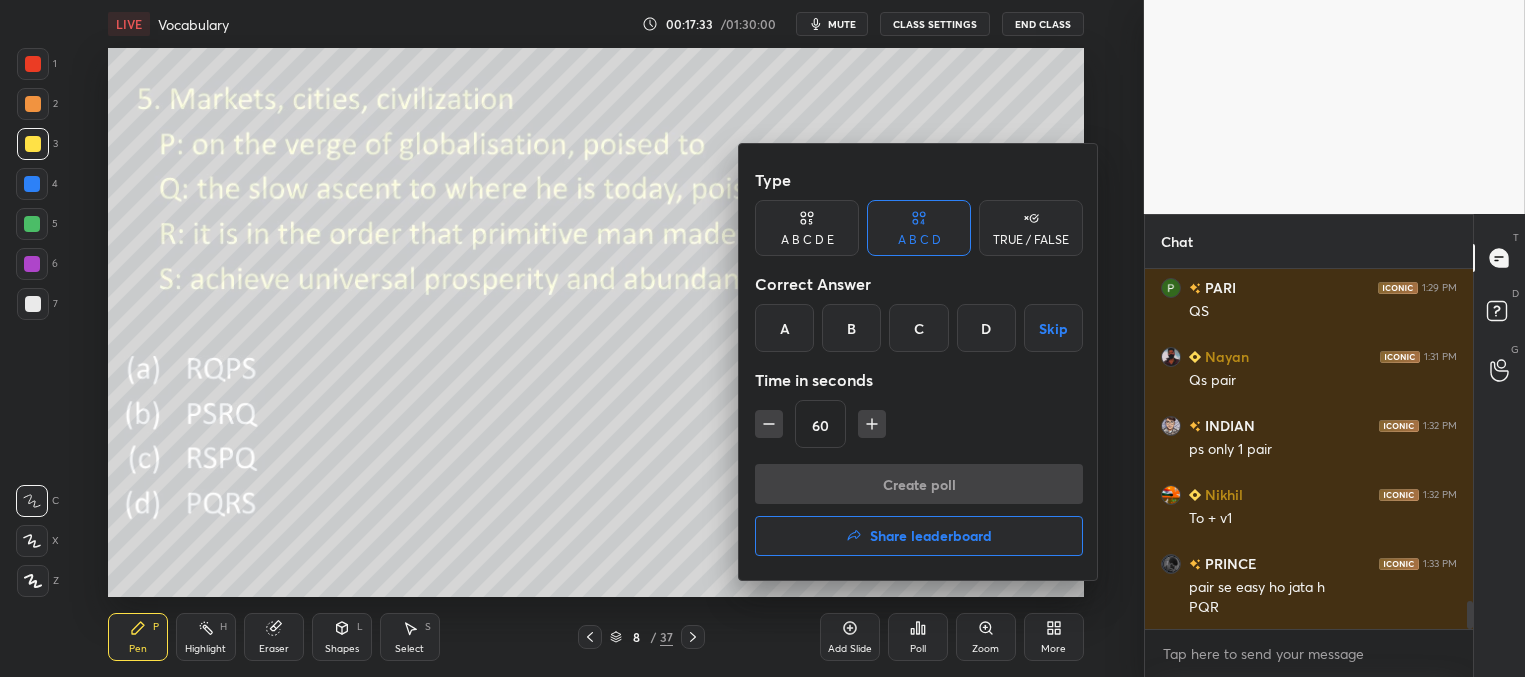 click on "A" at bounding box center (784, 328) 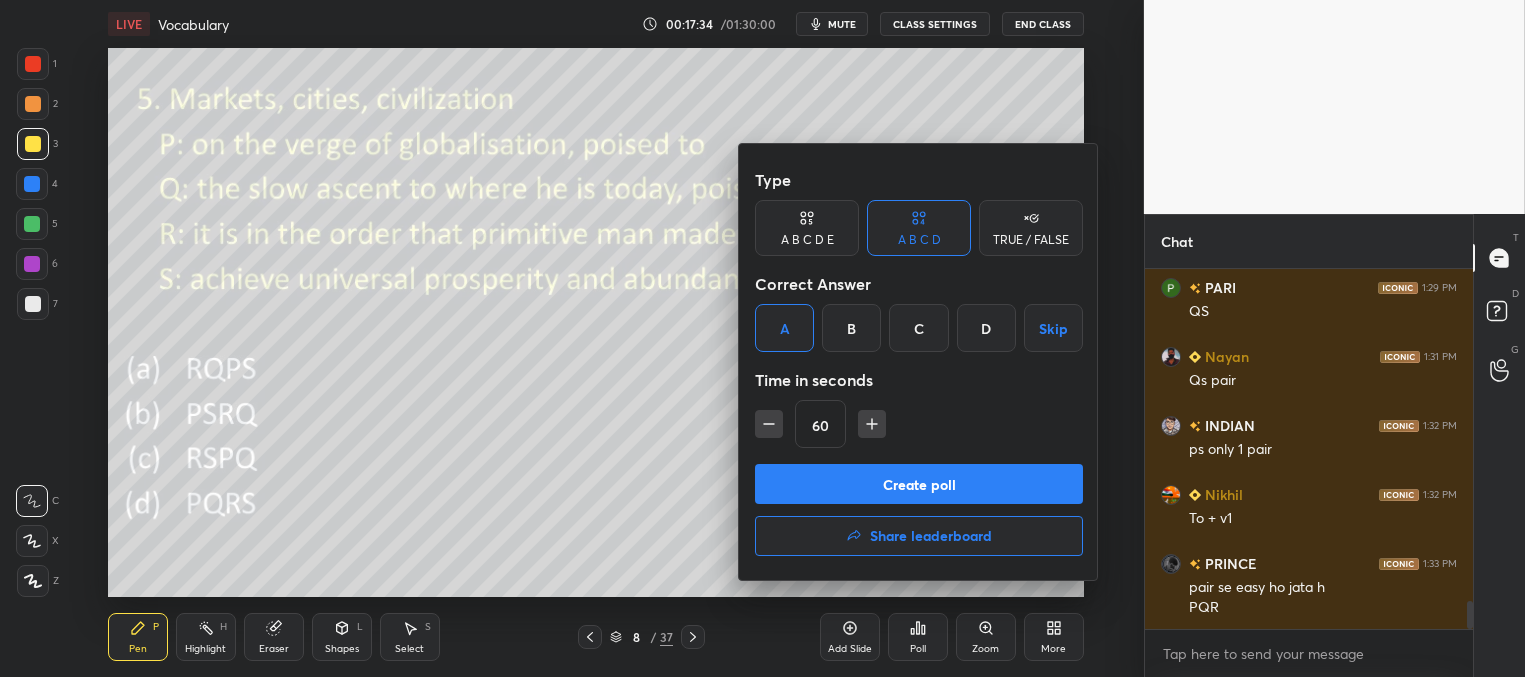 click on "Create poll" at bounding box center [919, 484] 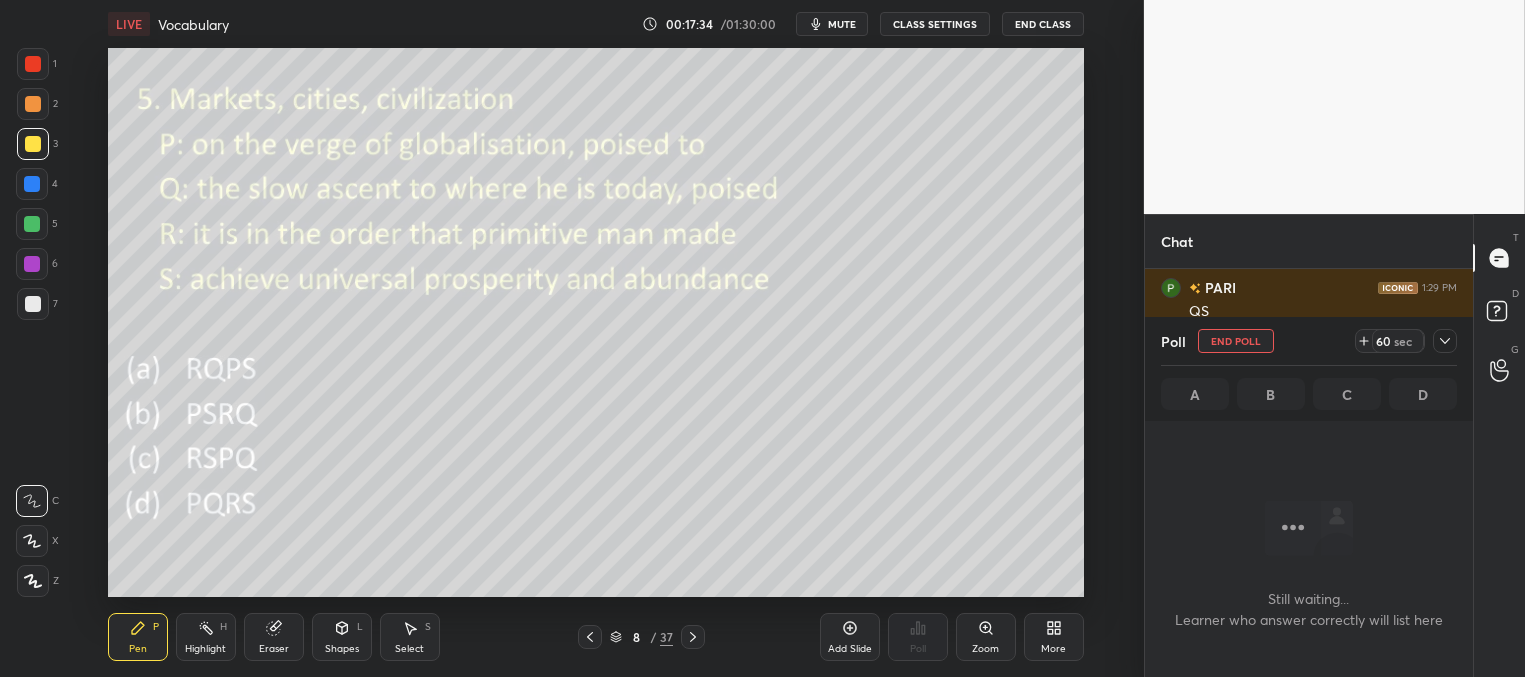 scroll, scrollTop: 288, scrollLeft: 322, axis: both 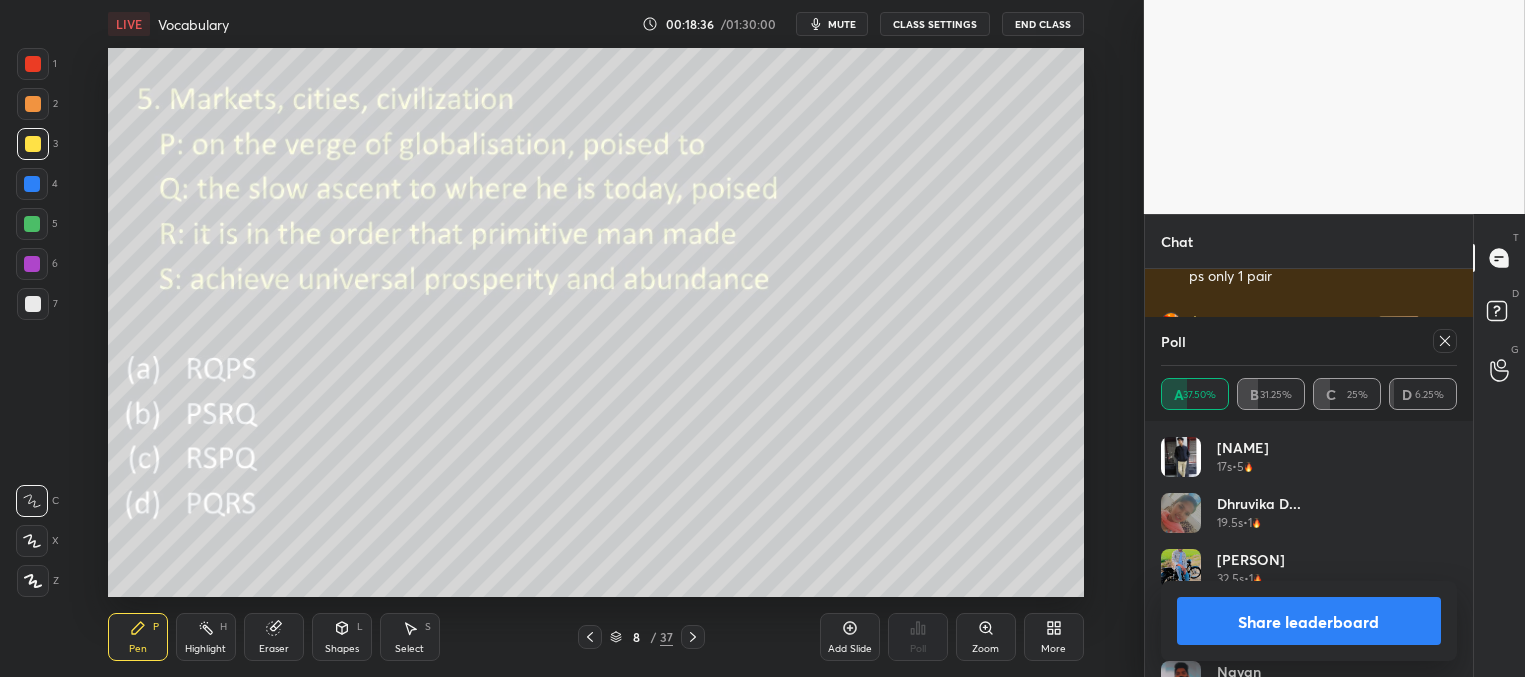 click 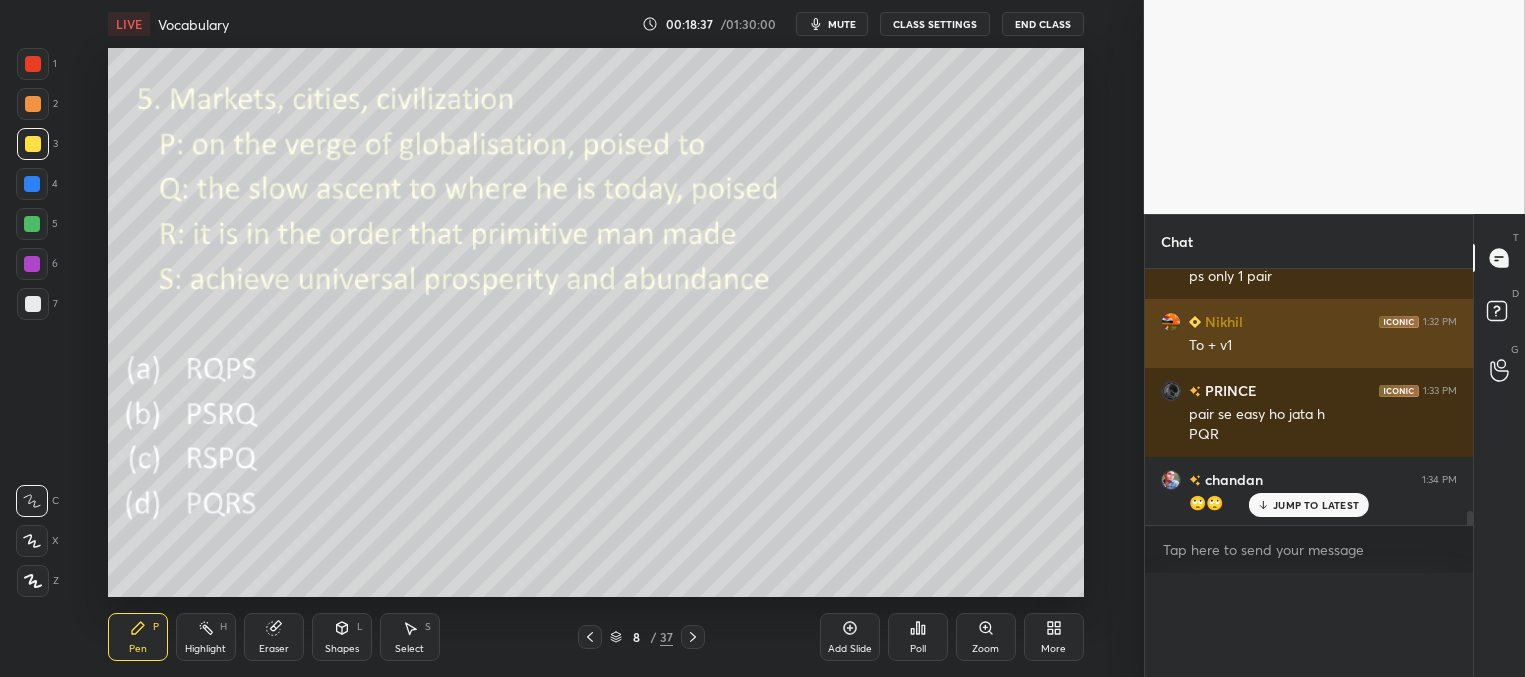 scroll, scrollTop: 164, scrollLeft: 291, axis: both 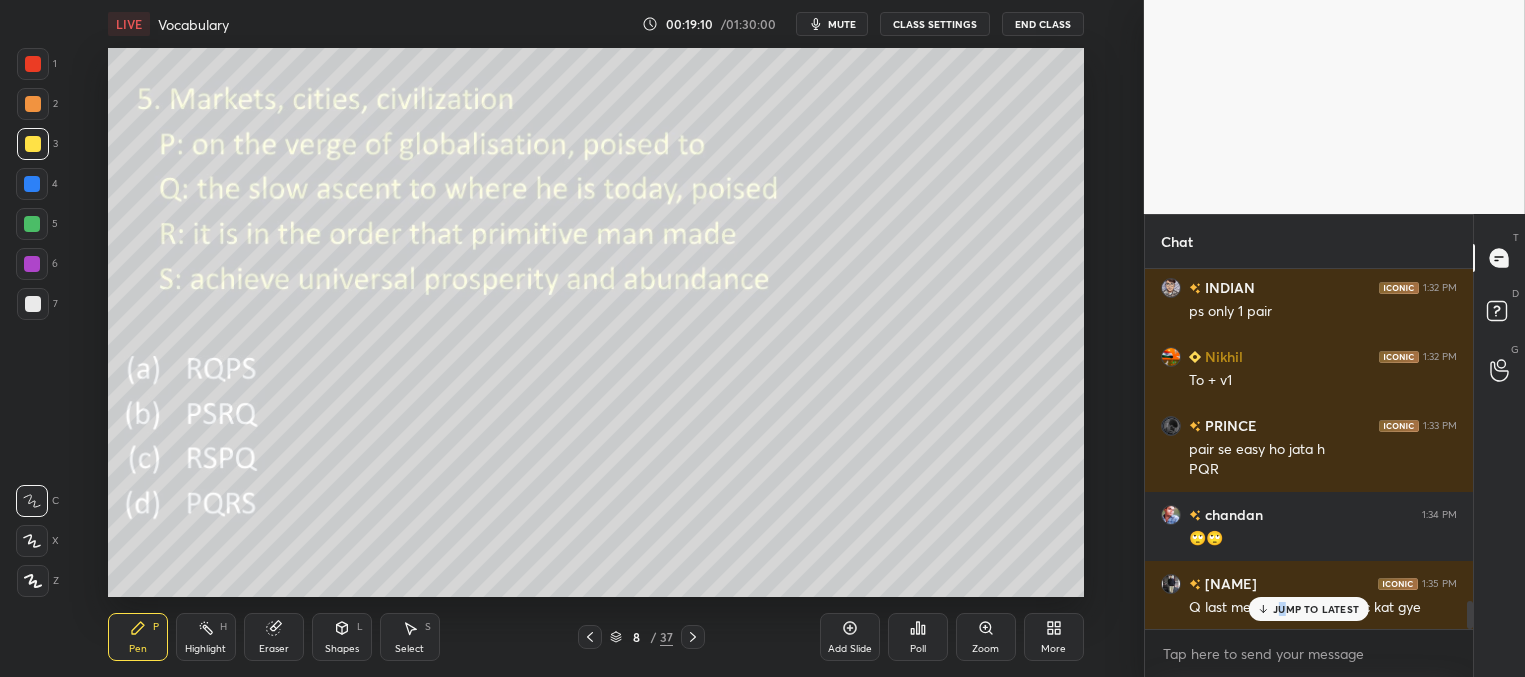click on "JUMP TO LATEST" at bounding box center [1316, 609] 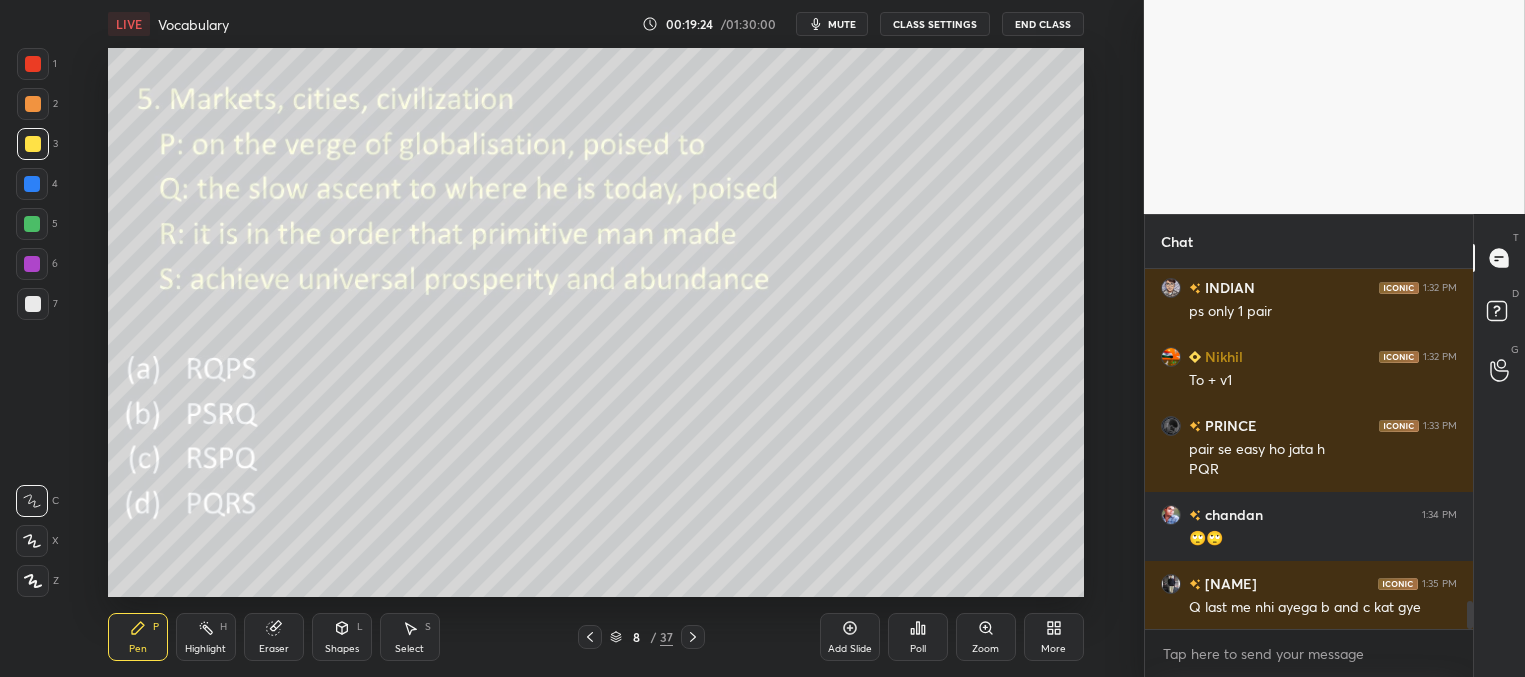 click on "Poll" at bounding box center [918, 649] 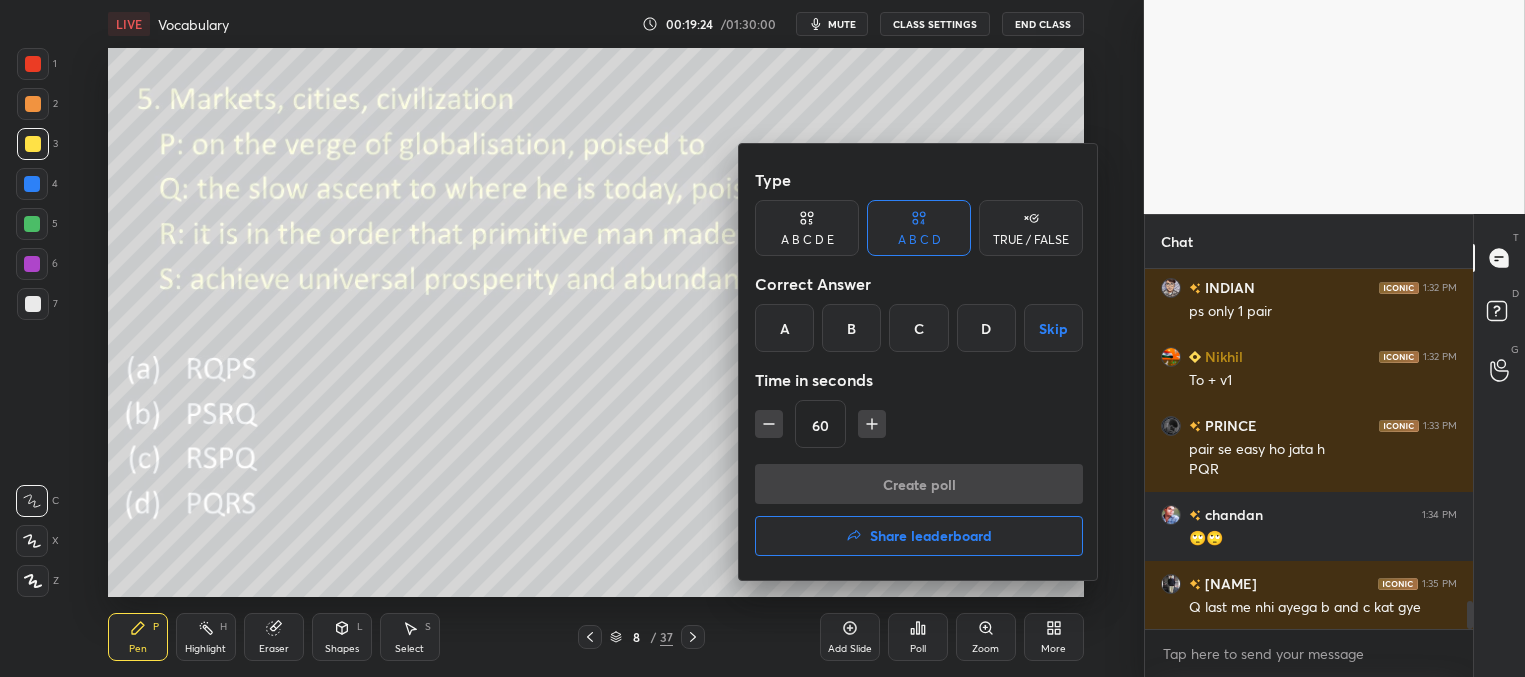click 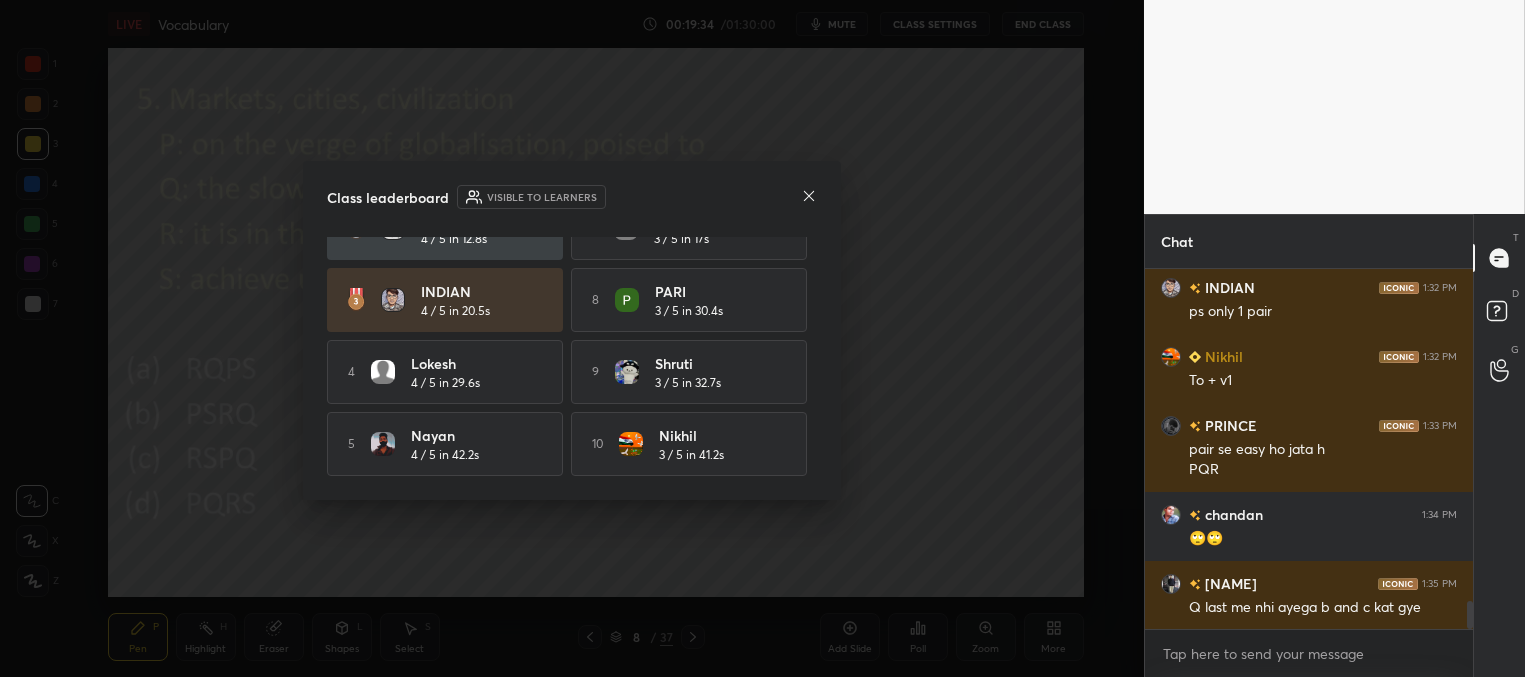scroll, scrollTop: 118, scrollLeft: 0, axis: vertical 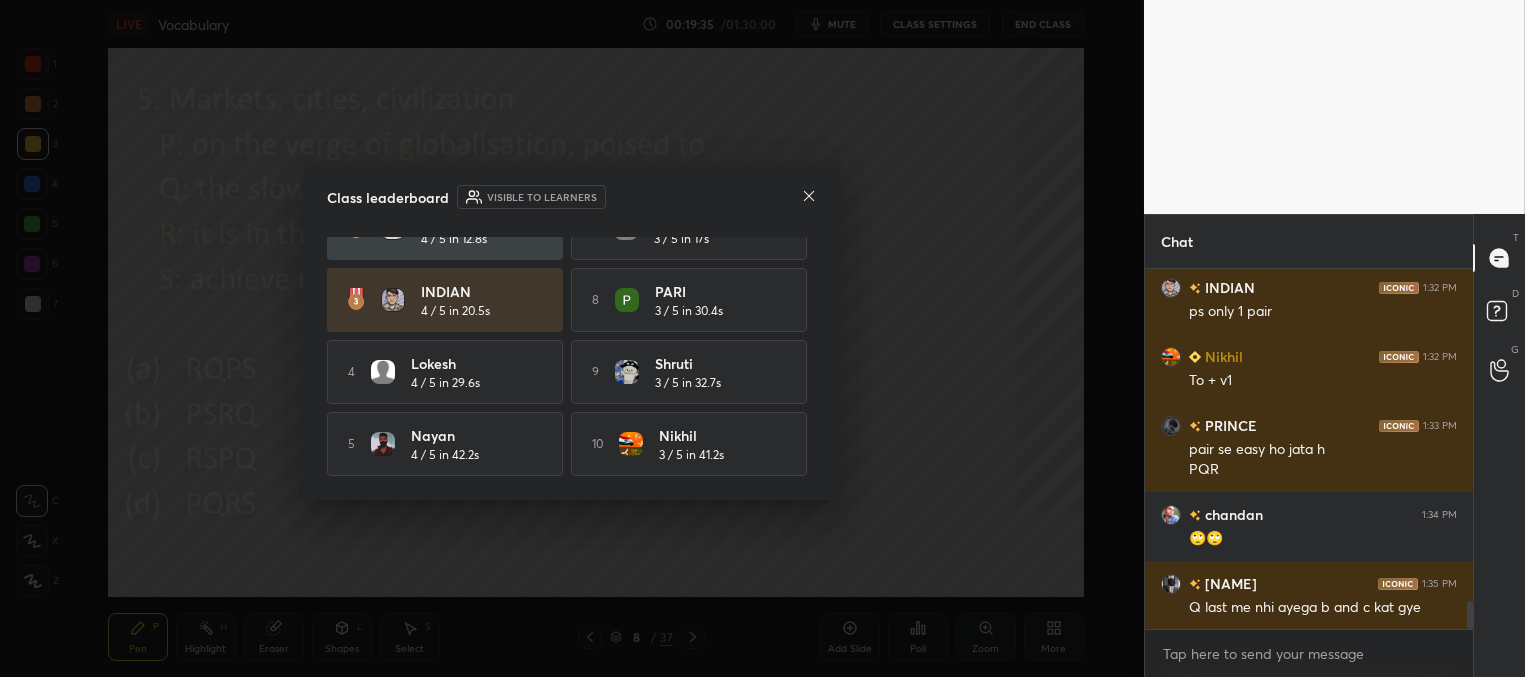 click 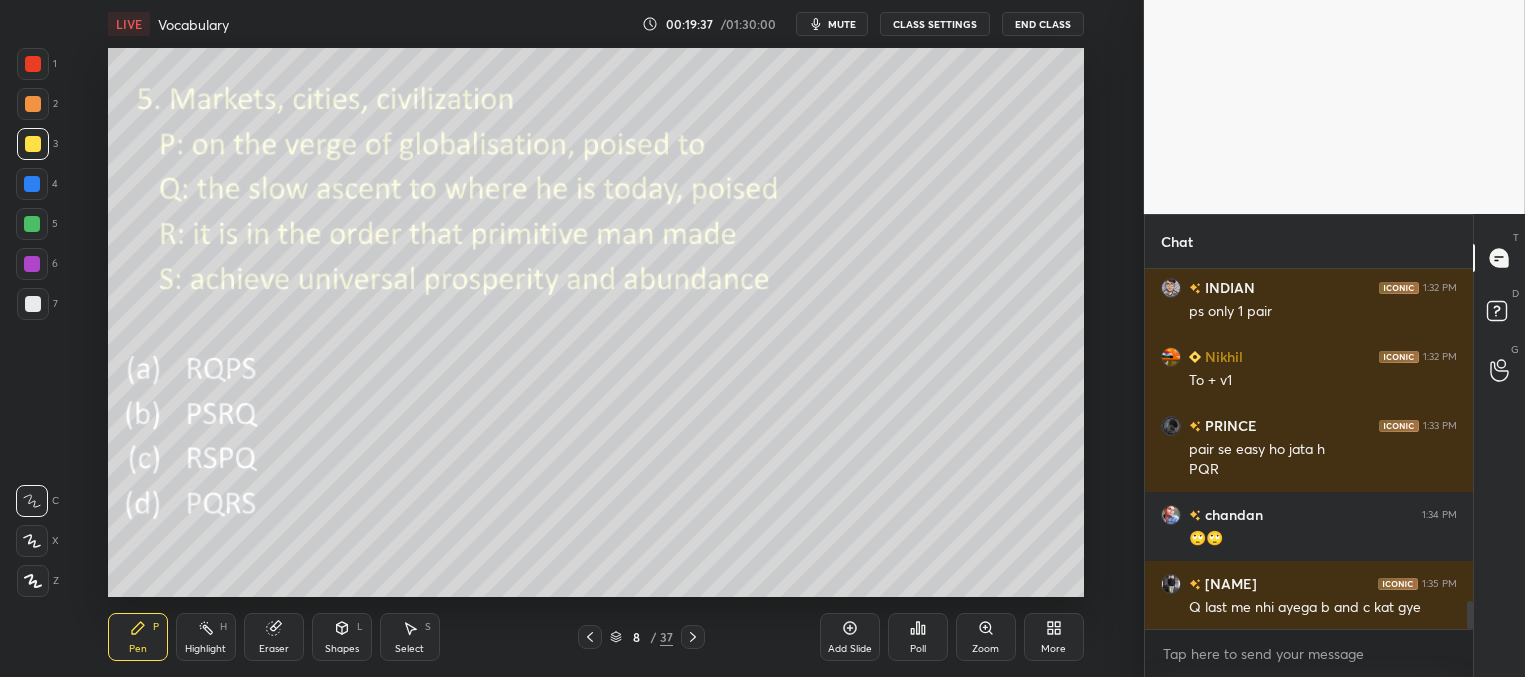 click 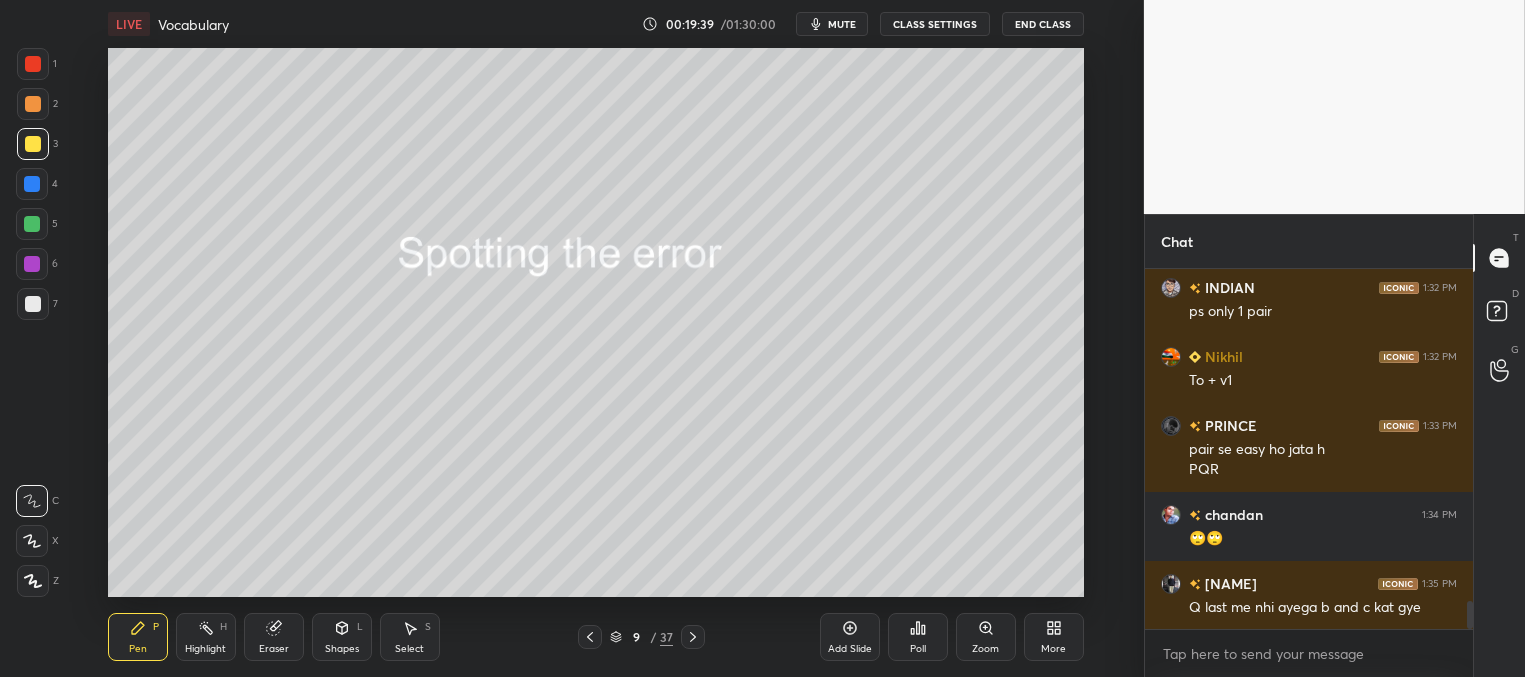 drag, startPoint x: 688, startPoint y: 635, endPoint x: 726, endPoint y: 634, distance: 38.013157 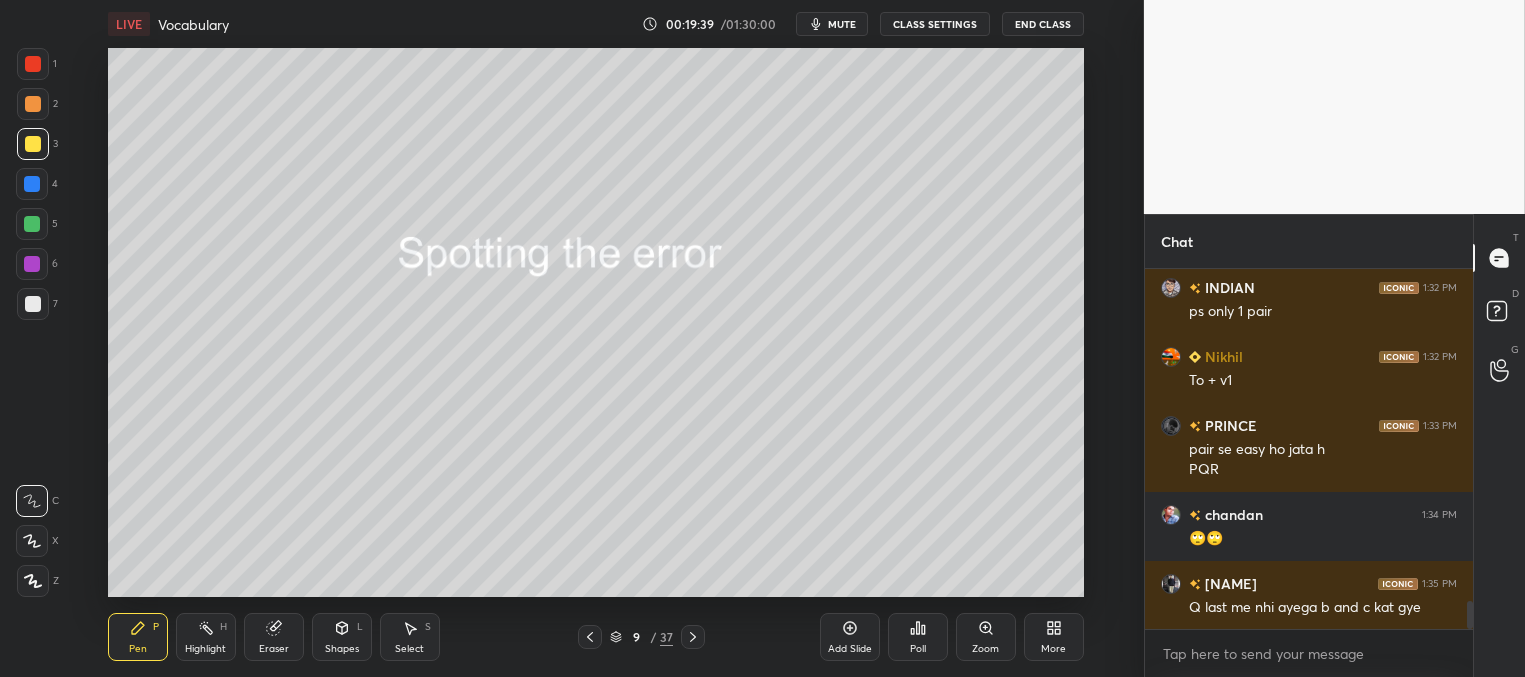 click 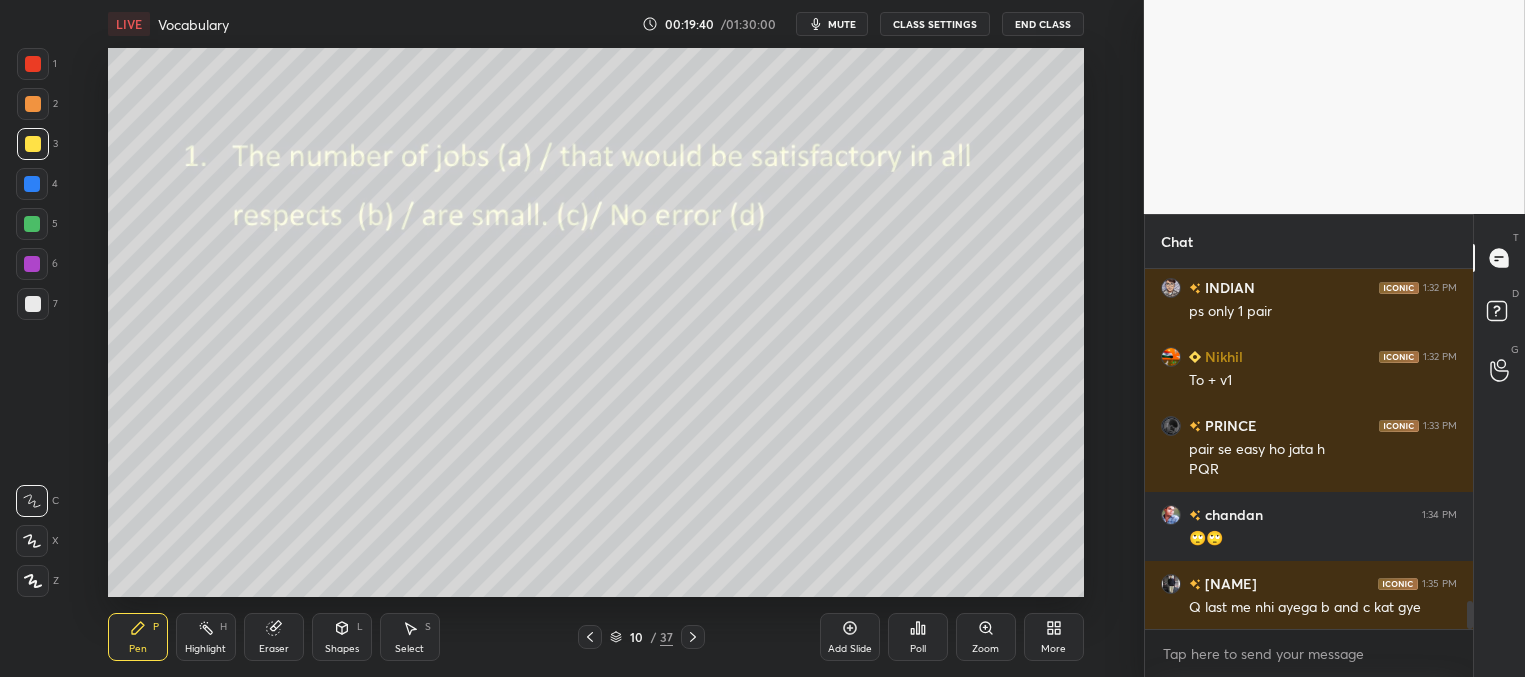 click on "Poll" at bounding box center (918, 637) 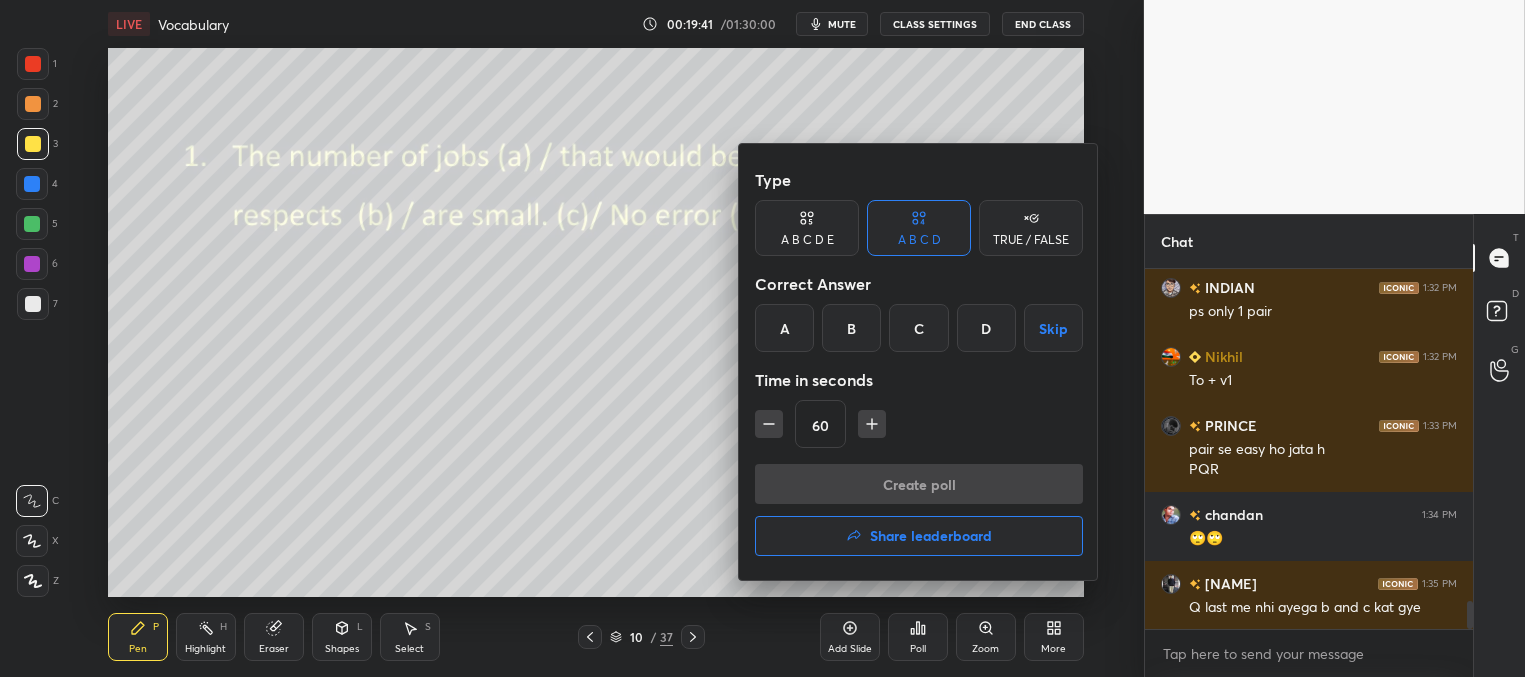 click 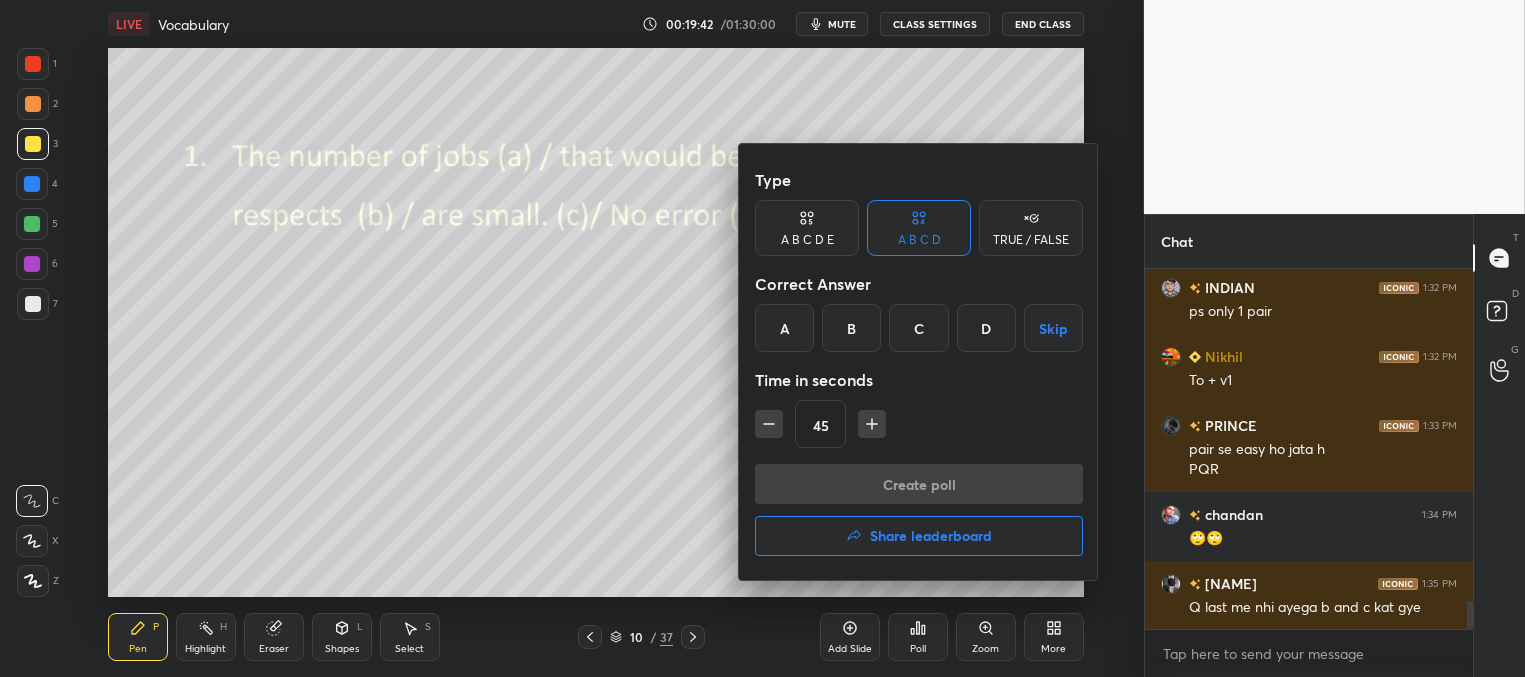 click 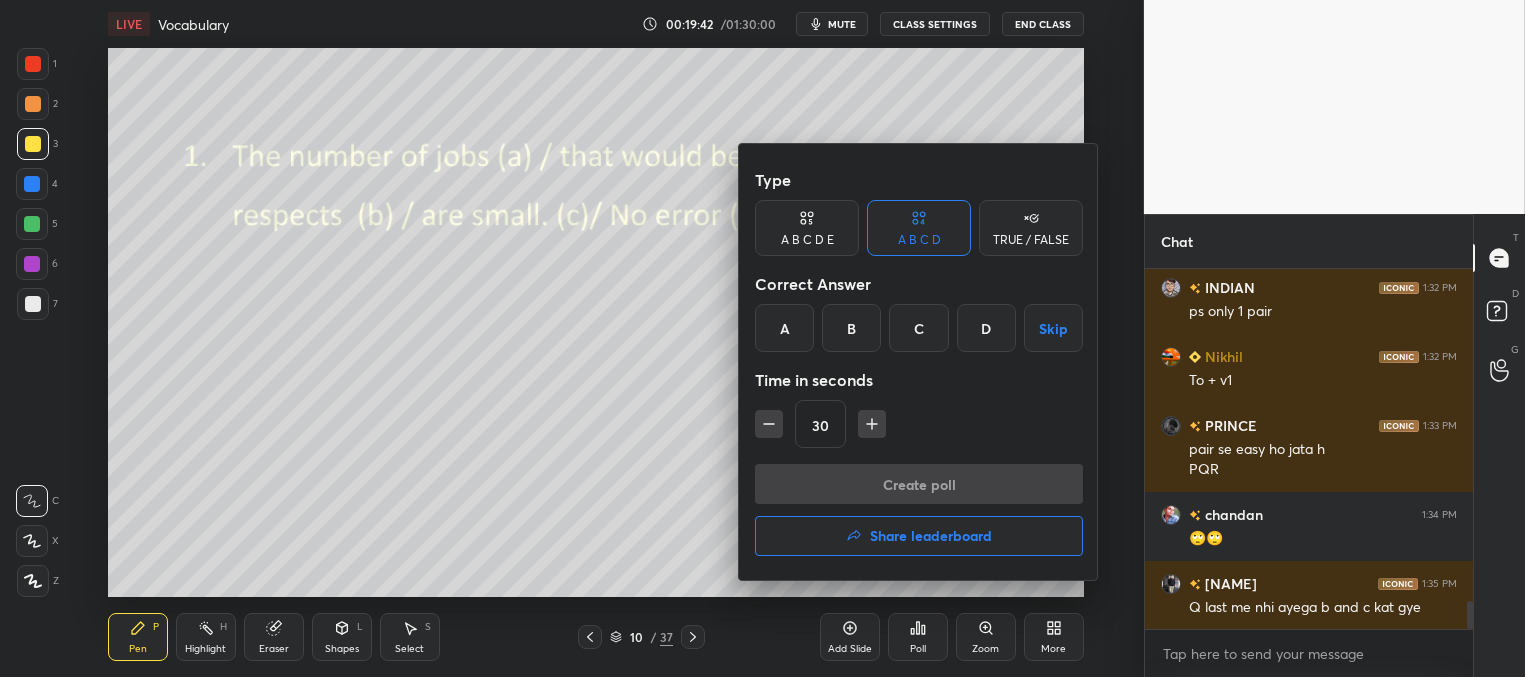 click on "C" at bounding box center [918, 328] 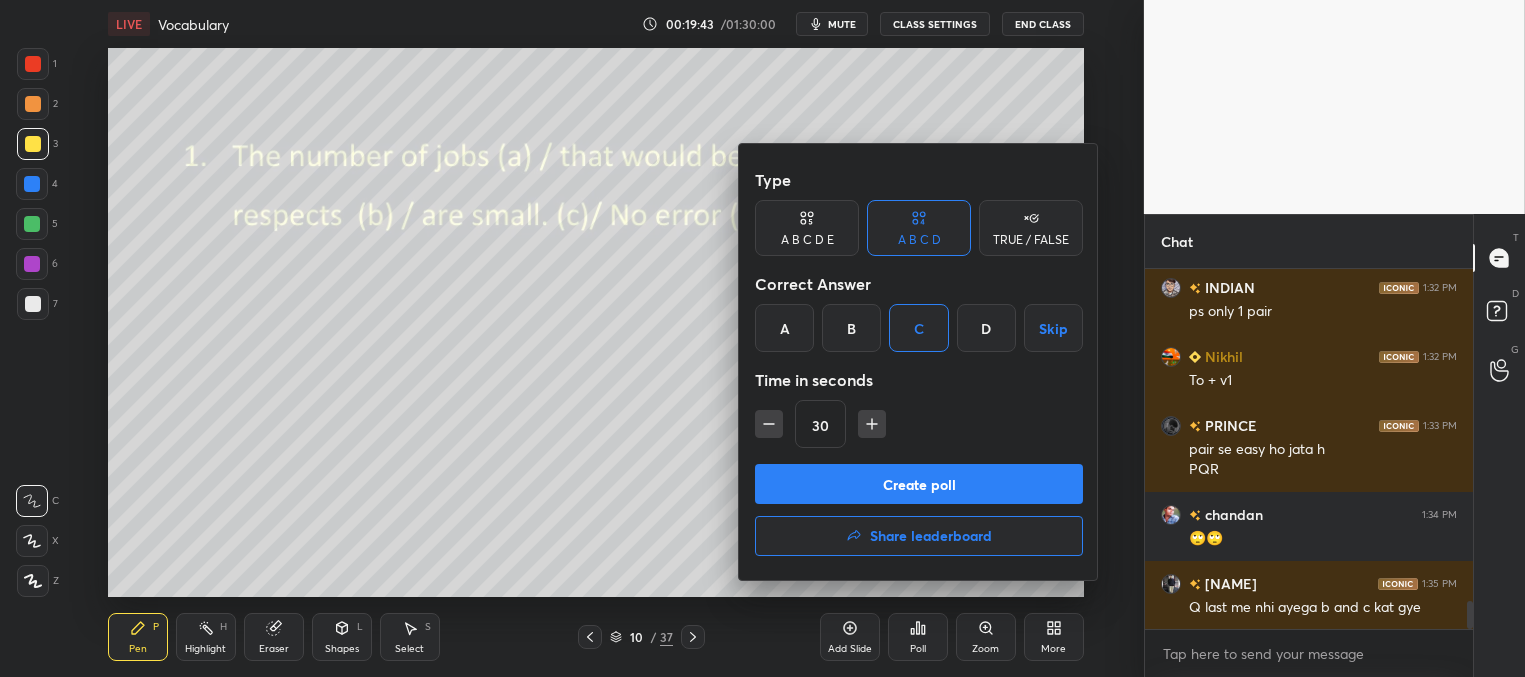 click on "Create poll" at bounding box center (919, 484) 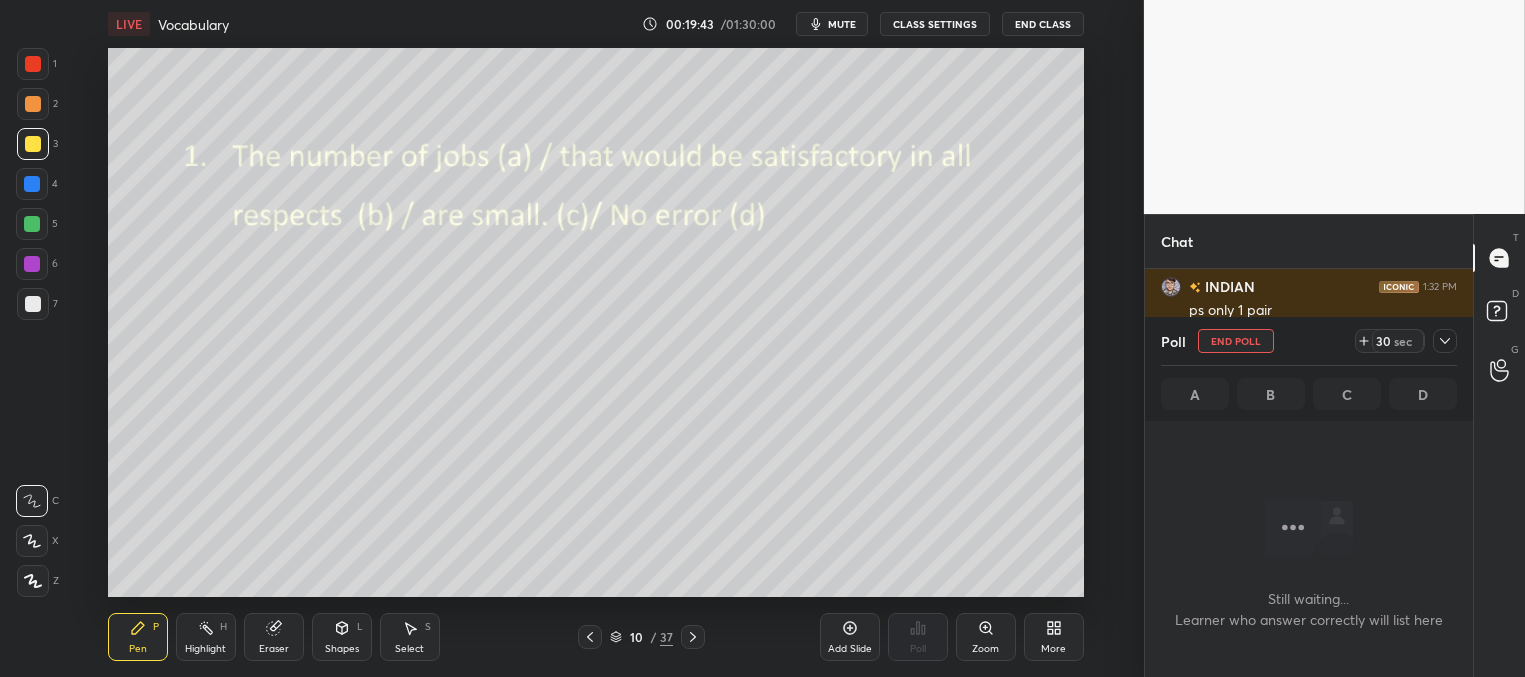 scroll, scrollTop: 7, scrollLeft: 6, axis: both 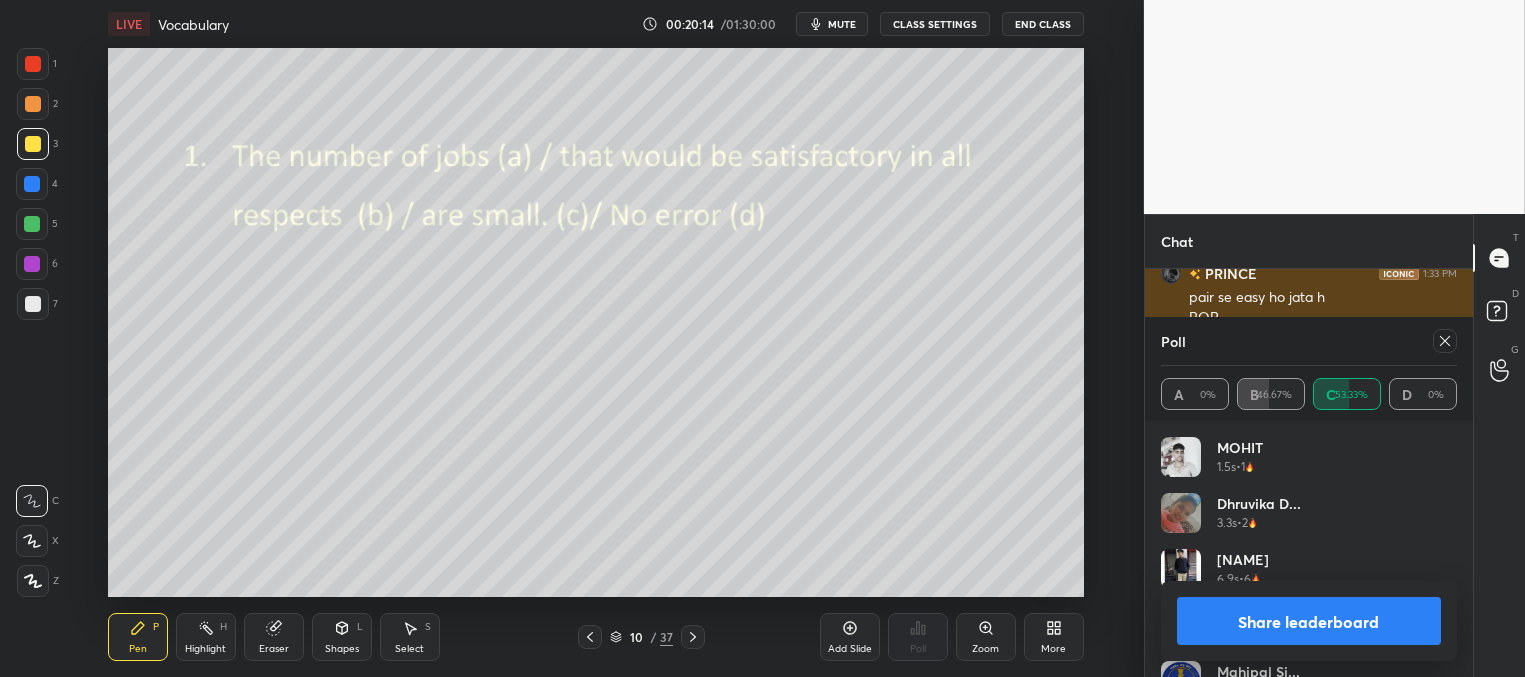 drag, startPoint x: 1444, startPoint y: 341, endPoint x: 1397, endPoint y: 329, distance: 48.507732 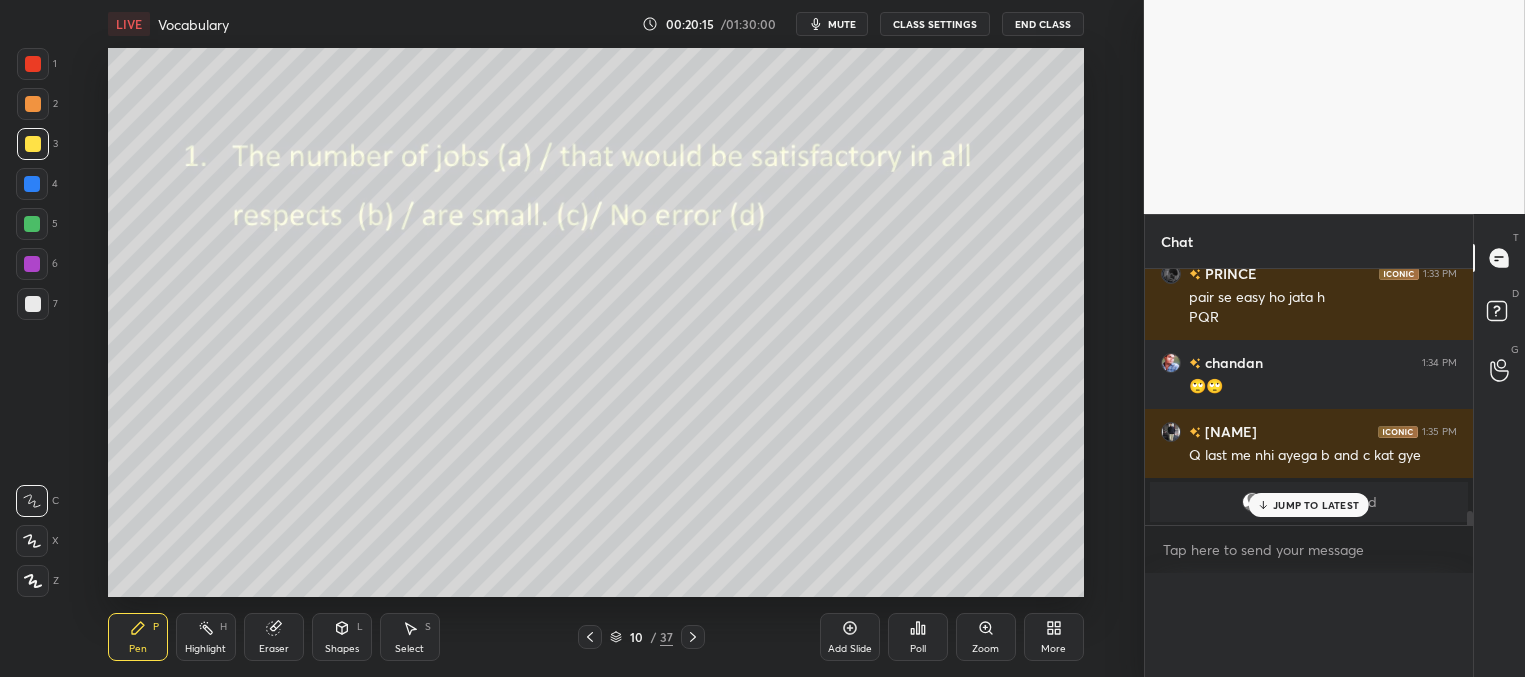 scroll, scrollTop: 0, scrollLeft: 0, axis: both 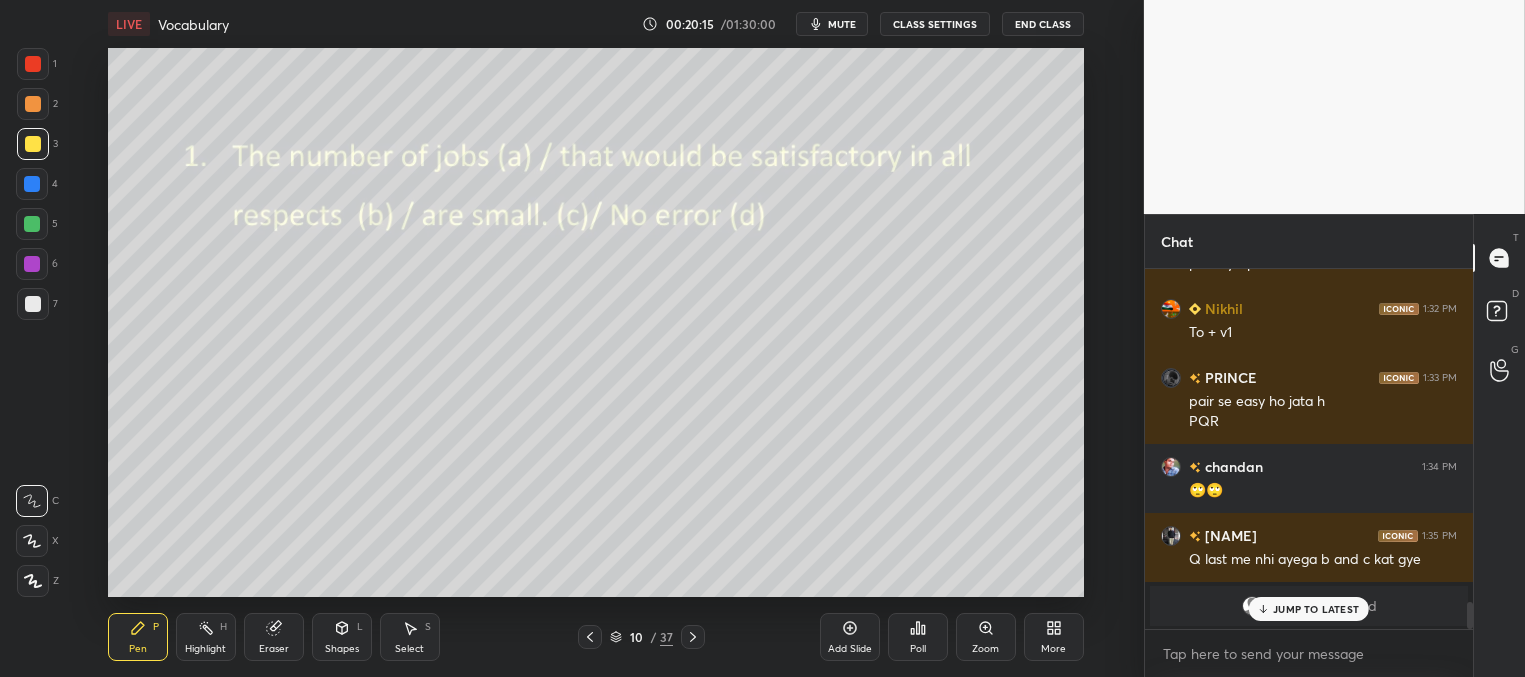 drag, startPoint x: 38, startPoint y: 302, endPoint x: 61, endPoint y: 295, distance: 24.04163 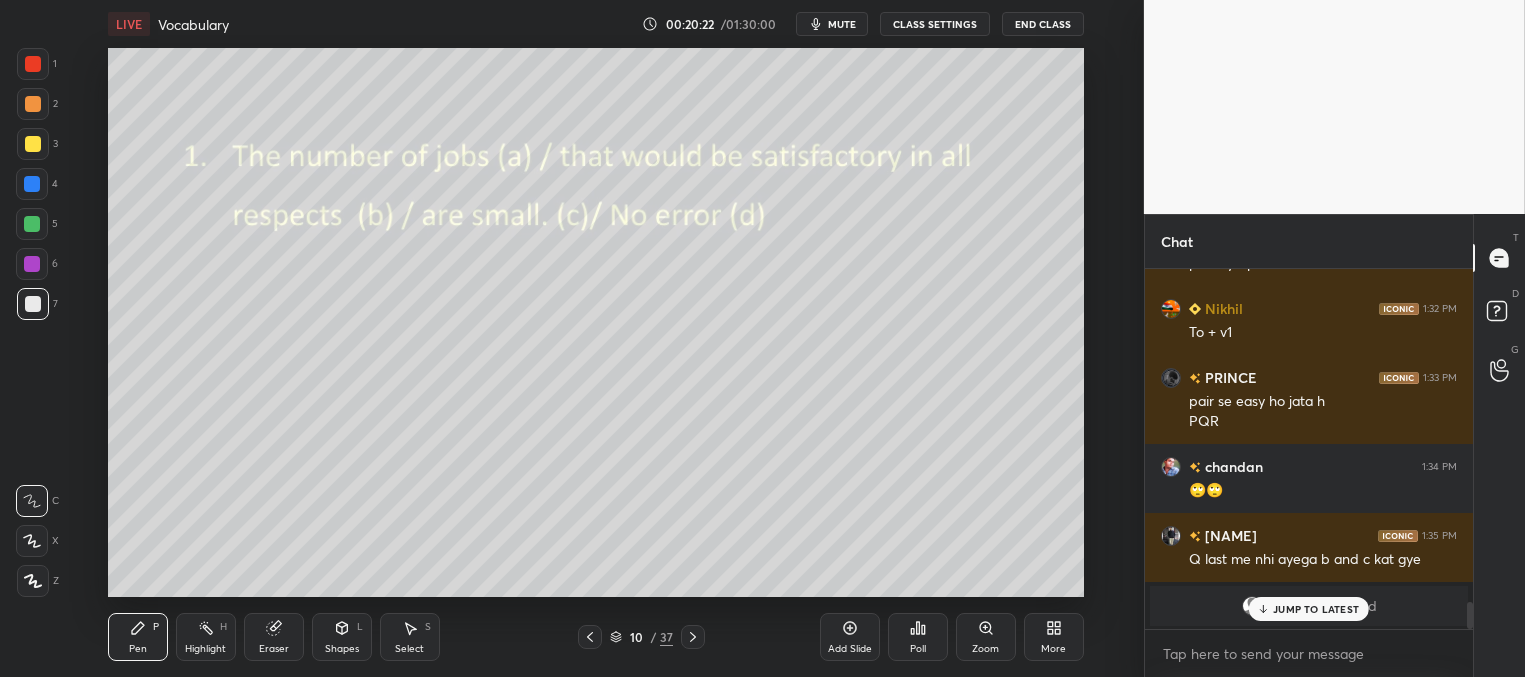 drag, startPoint x: 1301, startPoint y: 602, endPoint x: 1186, endPoint y: 590, distance: 115.62439 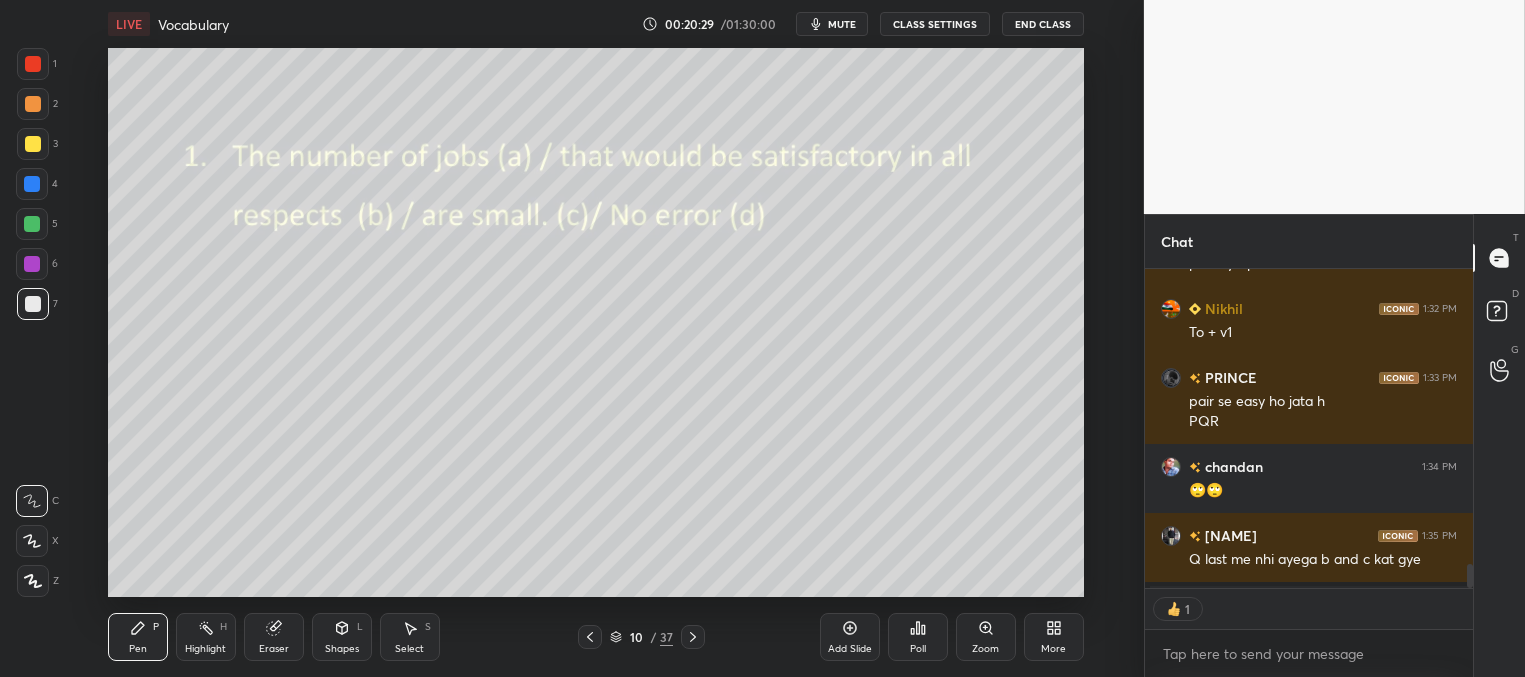 click 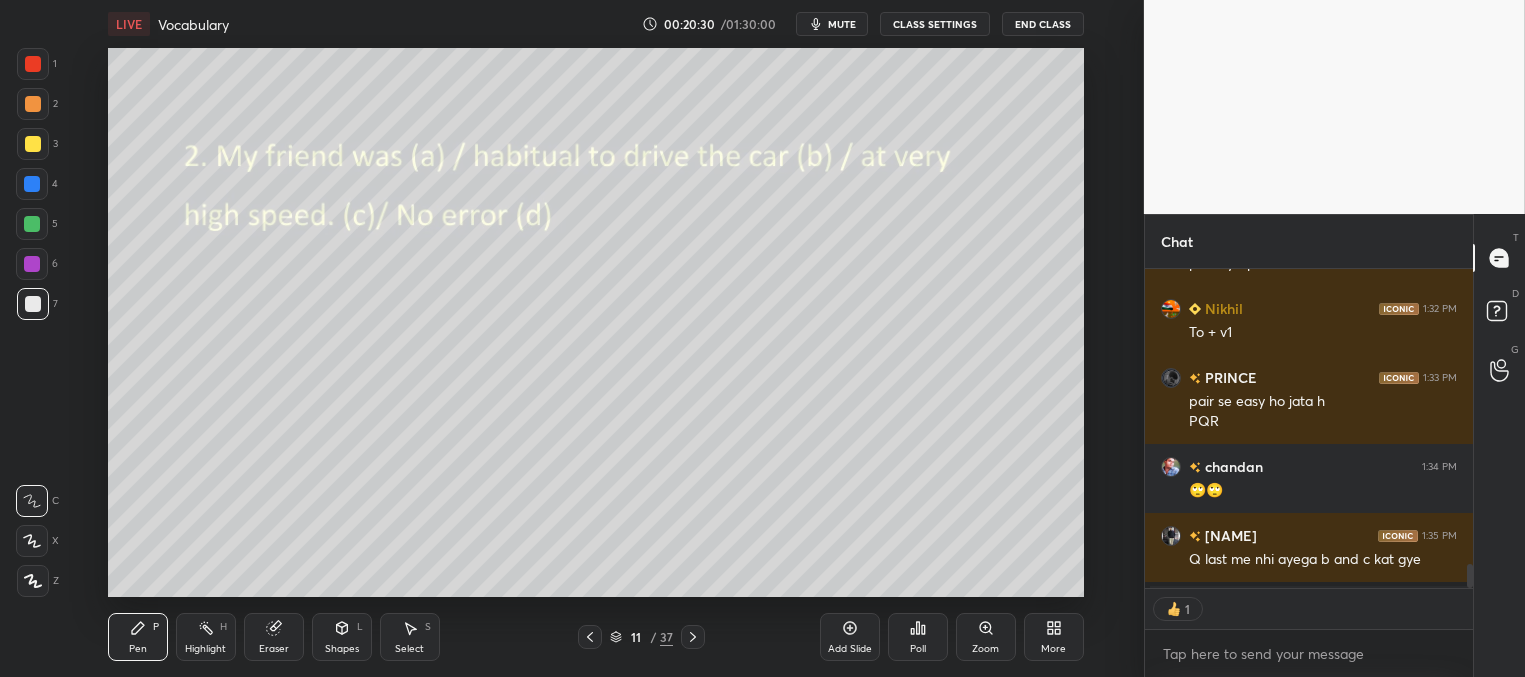 click on "Poll" at bounding box center (918, 637) 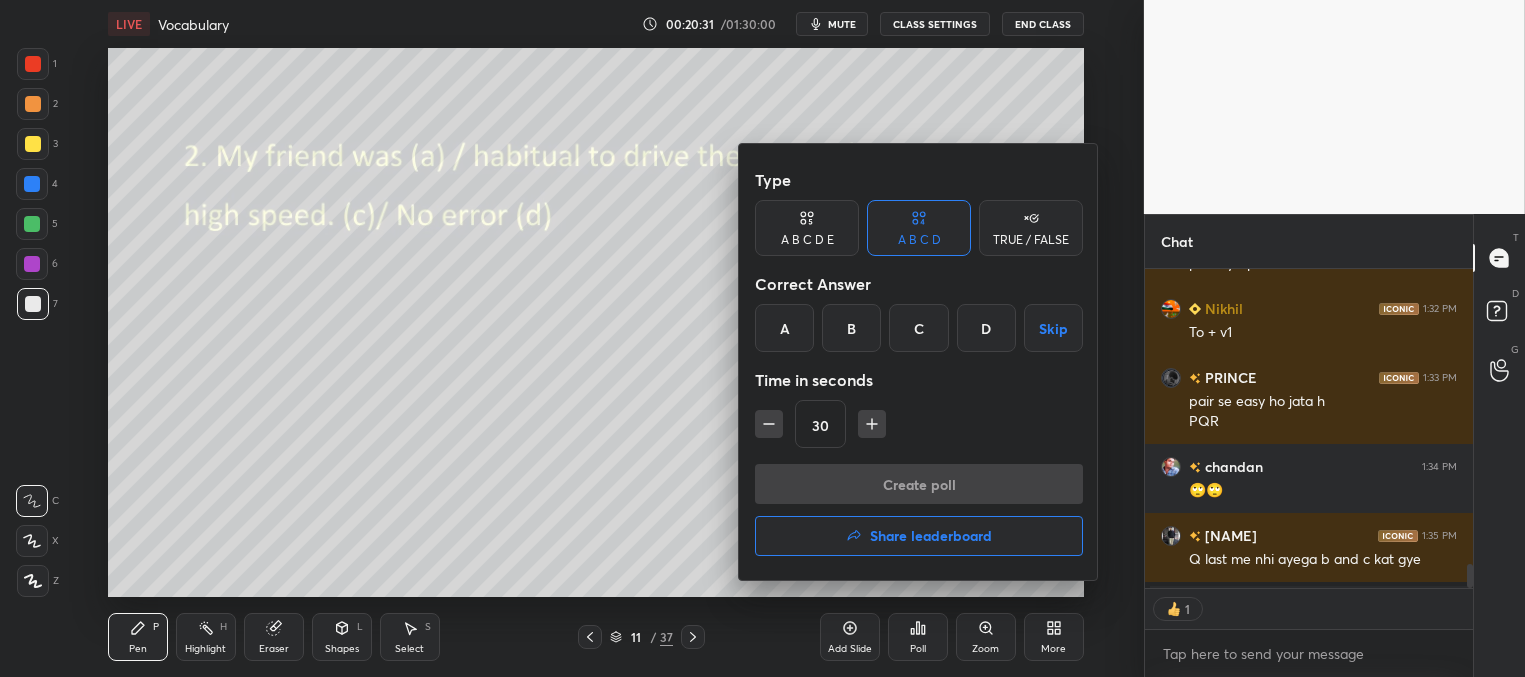 click on "B" at bounding box center [851, 328] 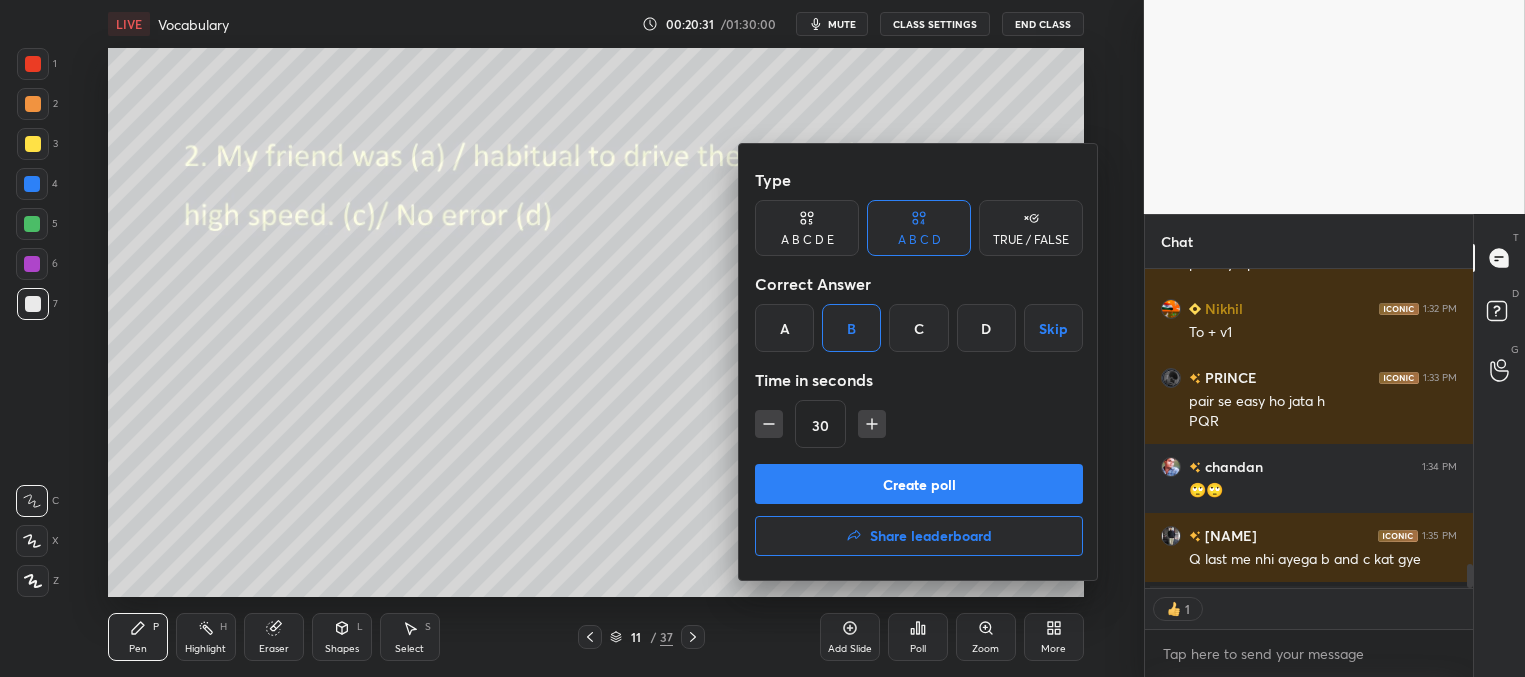 click on "Create poll" at bounding box center (919, 484) 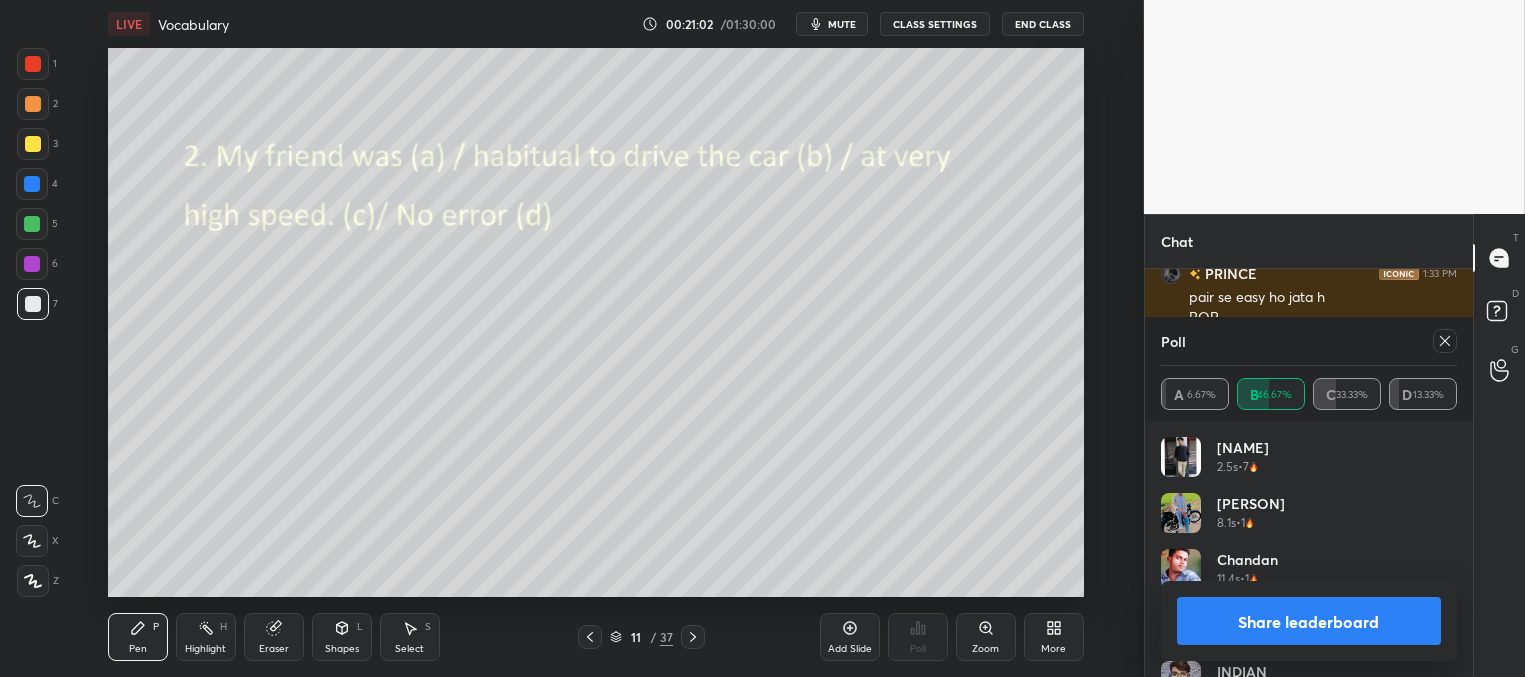 drag, startPoint x: 1442, startPoint y: 339, endPoint x: 1430, endPoint y: 342, distance: 12.369317 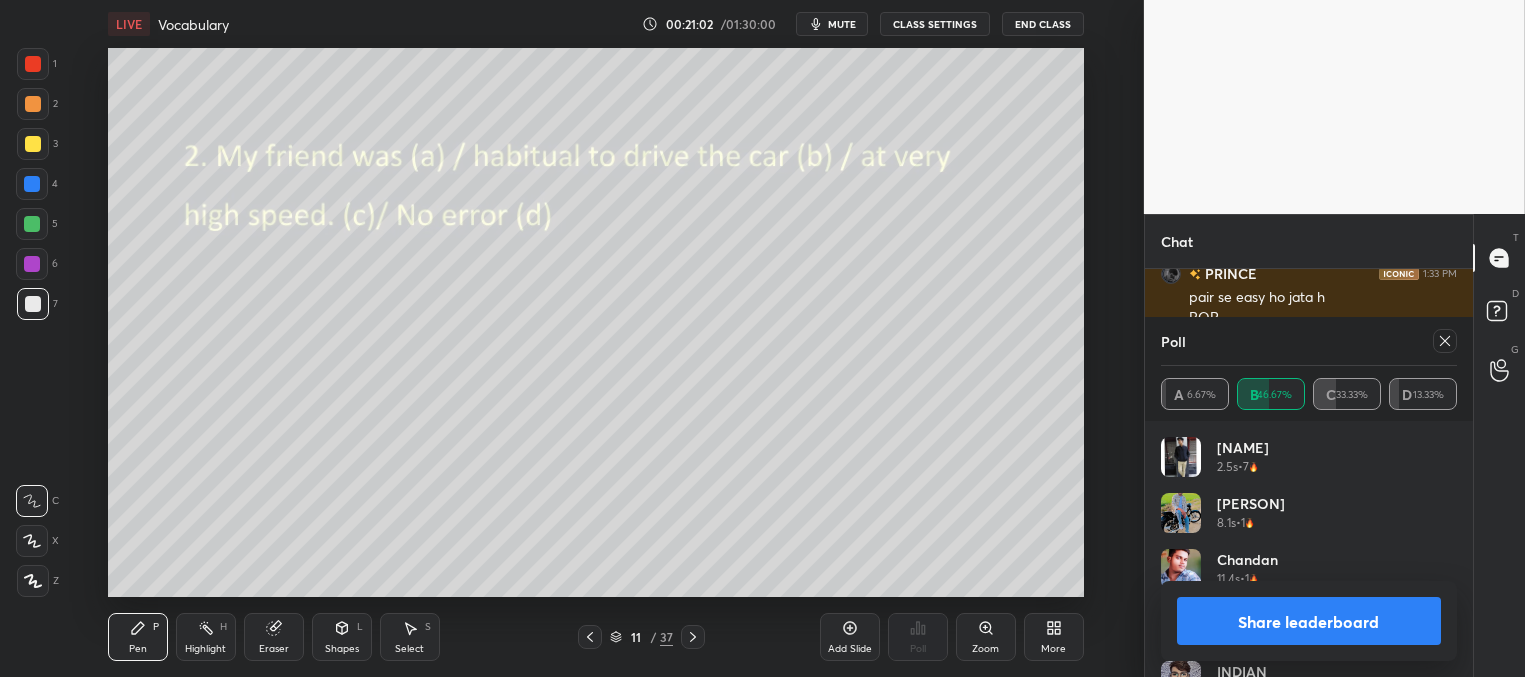 click 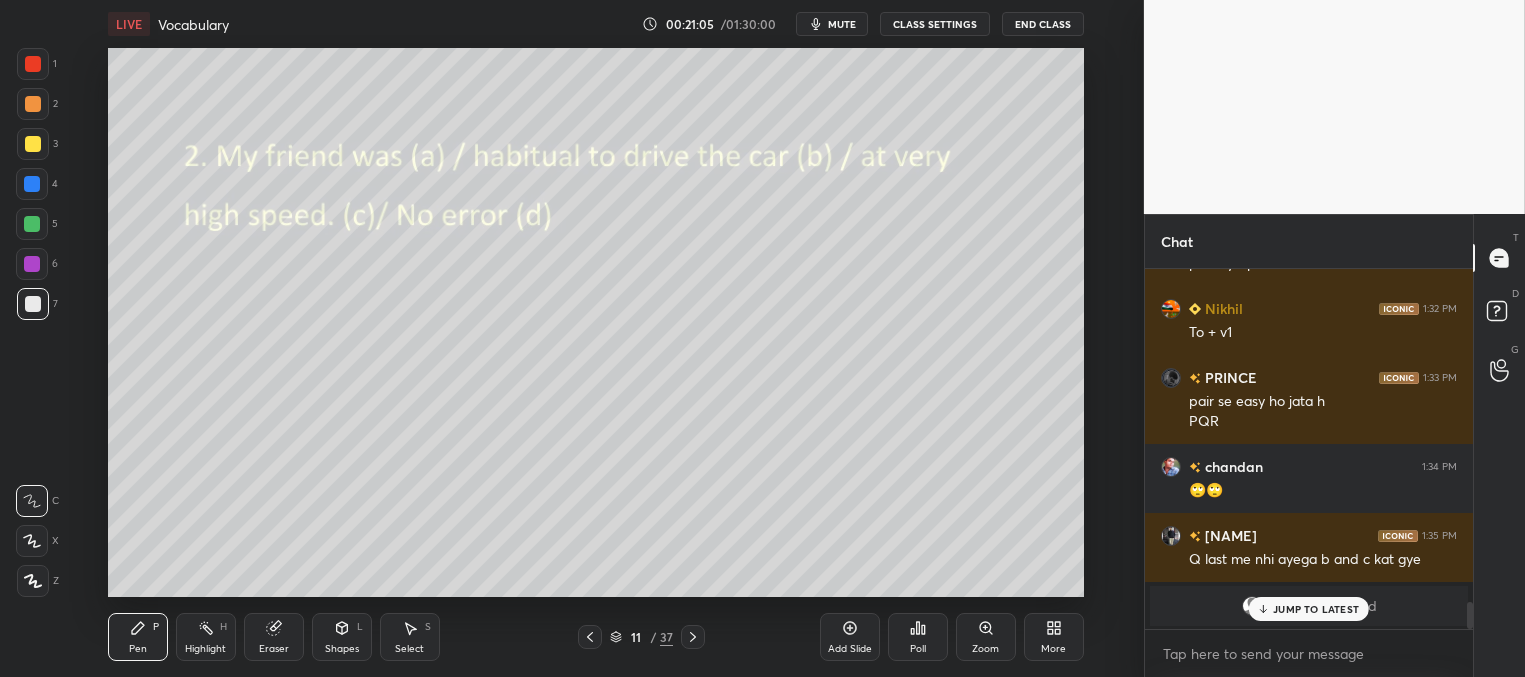drag, startPoint x: 1288, startPoint y: 606, endPoint x: 1236, endPoint y: 589, distance: 54.708317 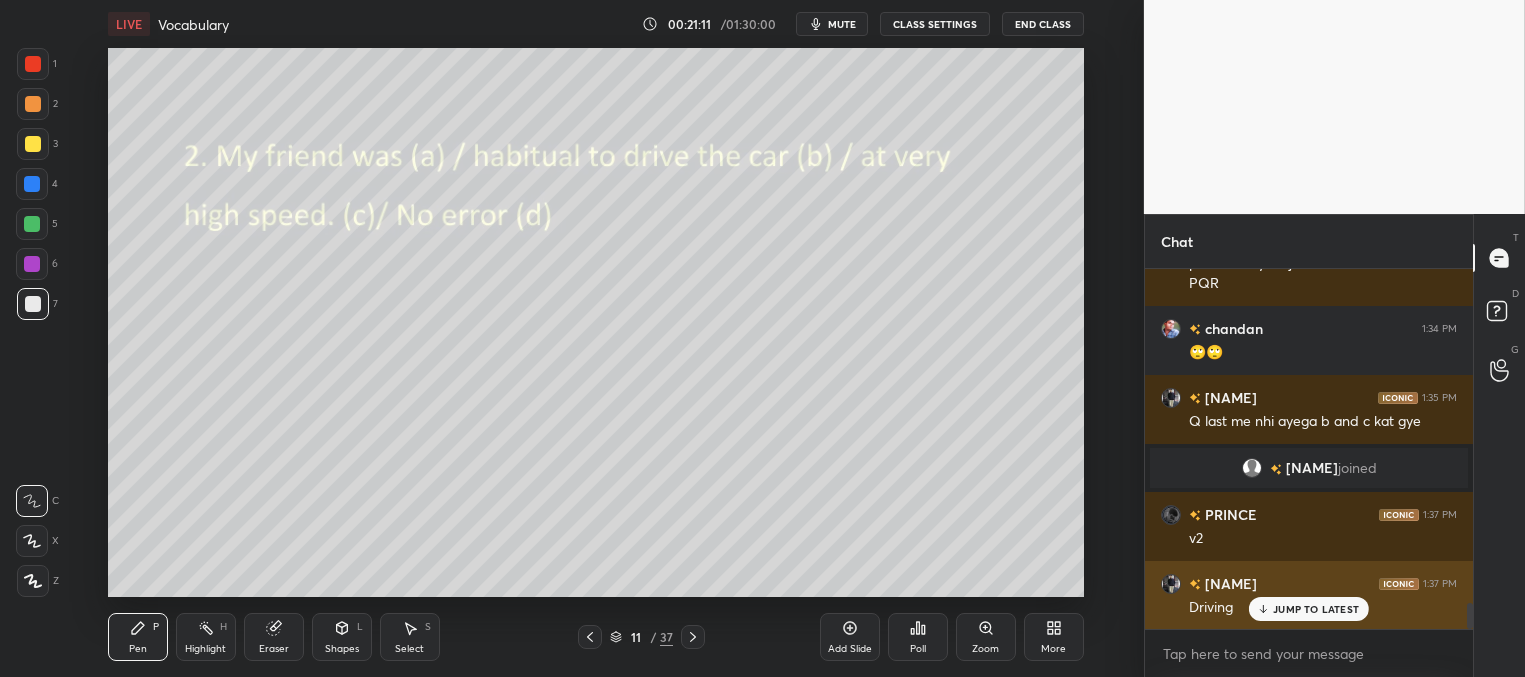 click on "JUMP TO LATEST" at bounding box center (1316, 609) 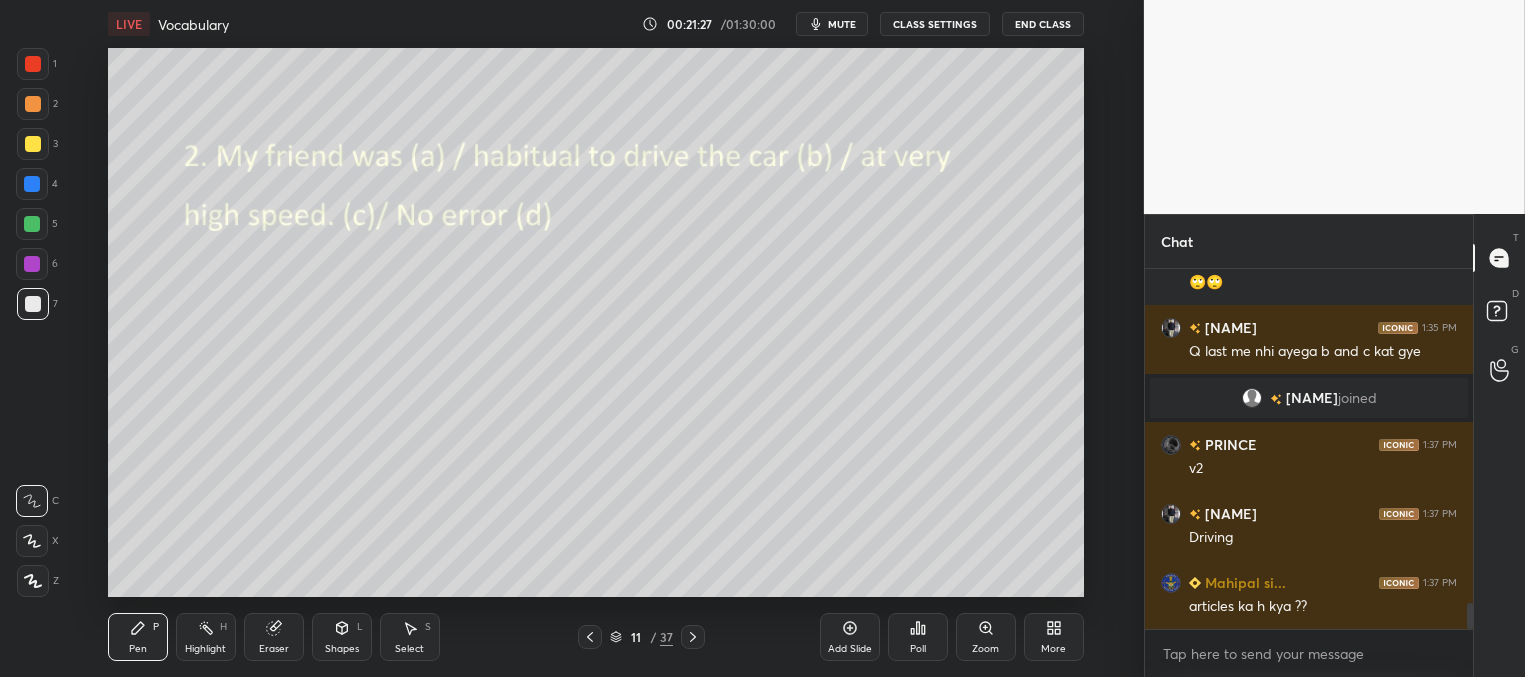 click 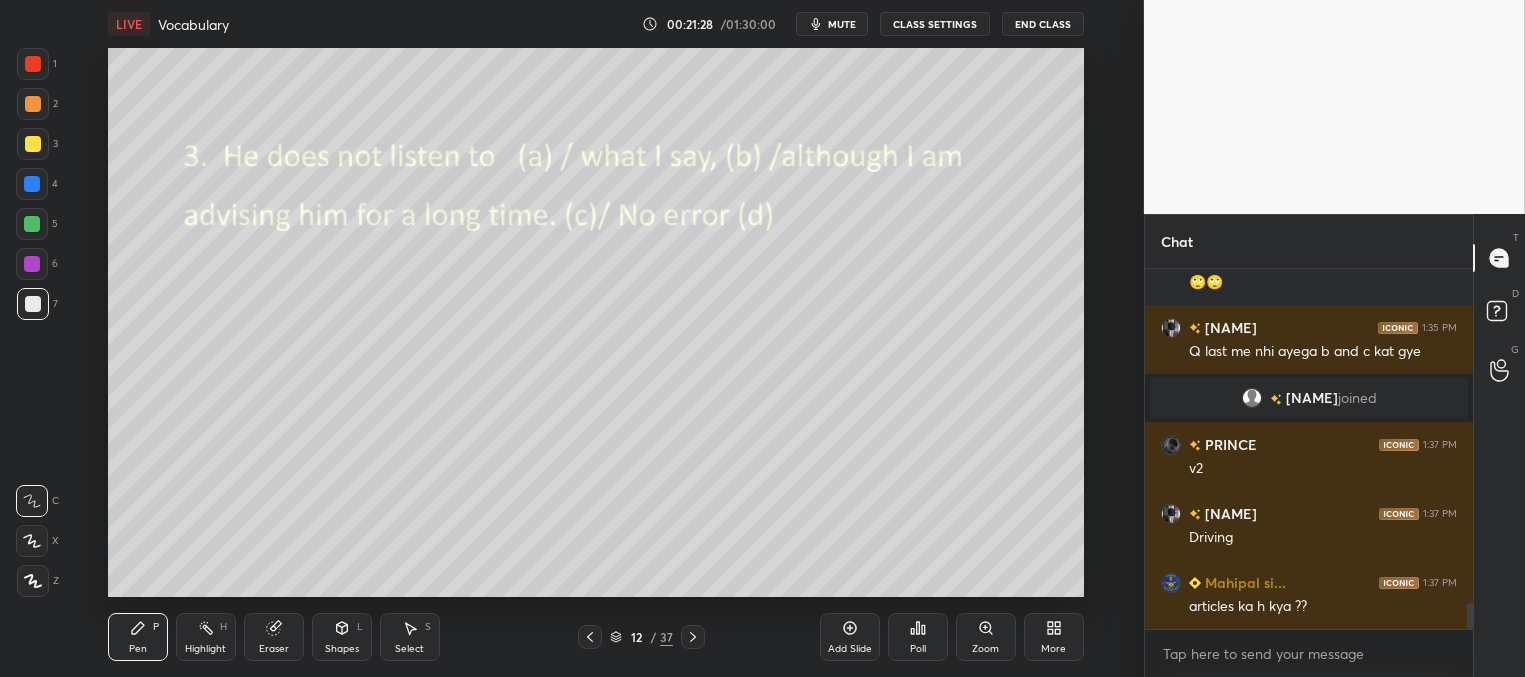 click 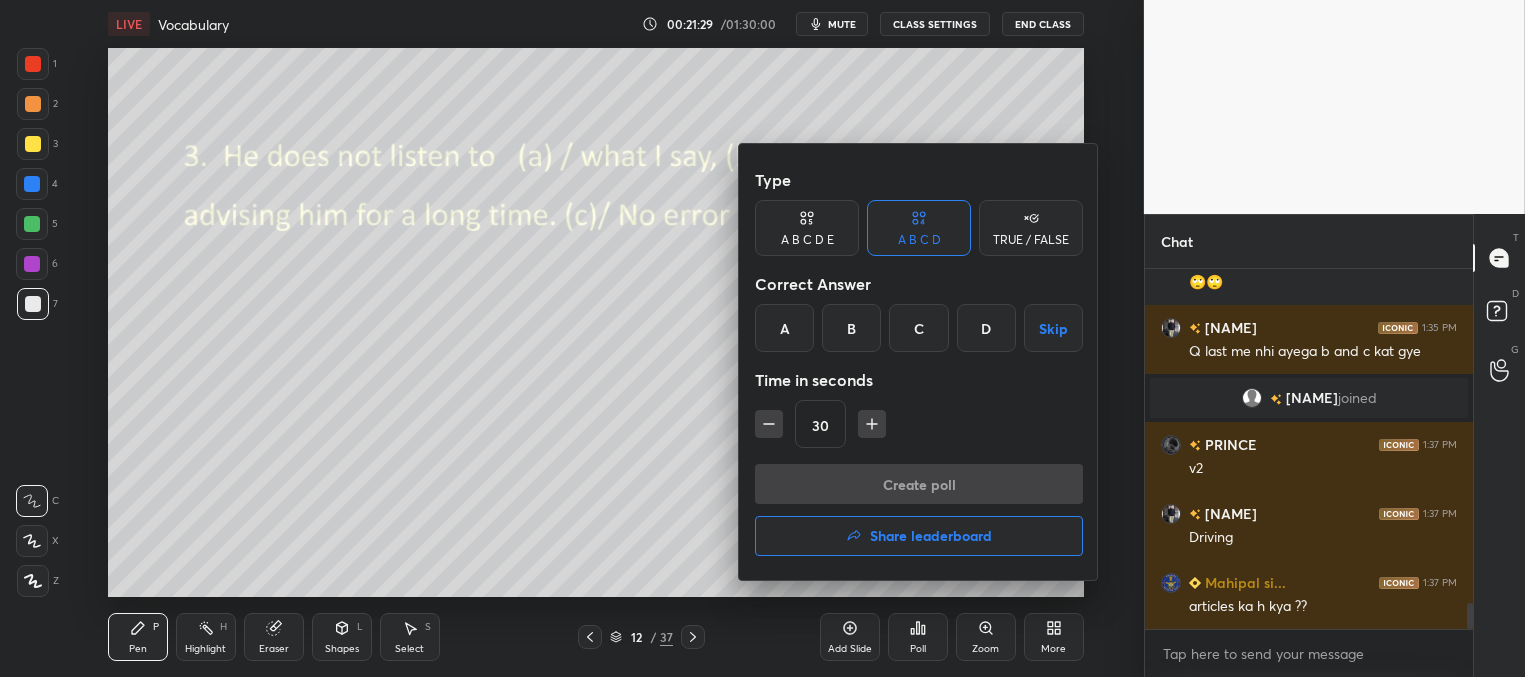 drag, startPoint x: 922, startPoint y: 322, endPoint x: 917, endPoint y: 421, distance: 99.12618 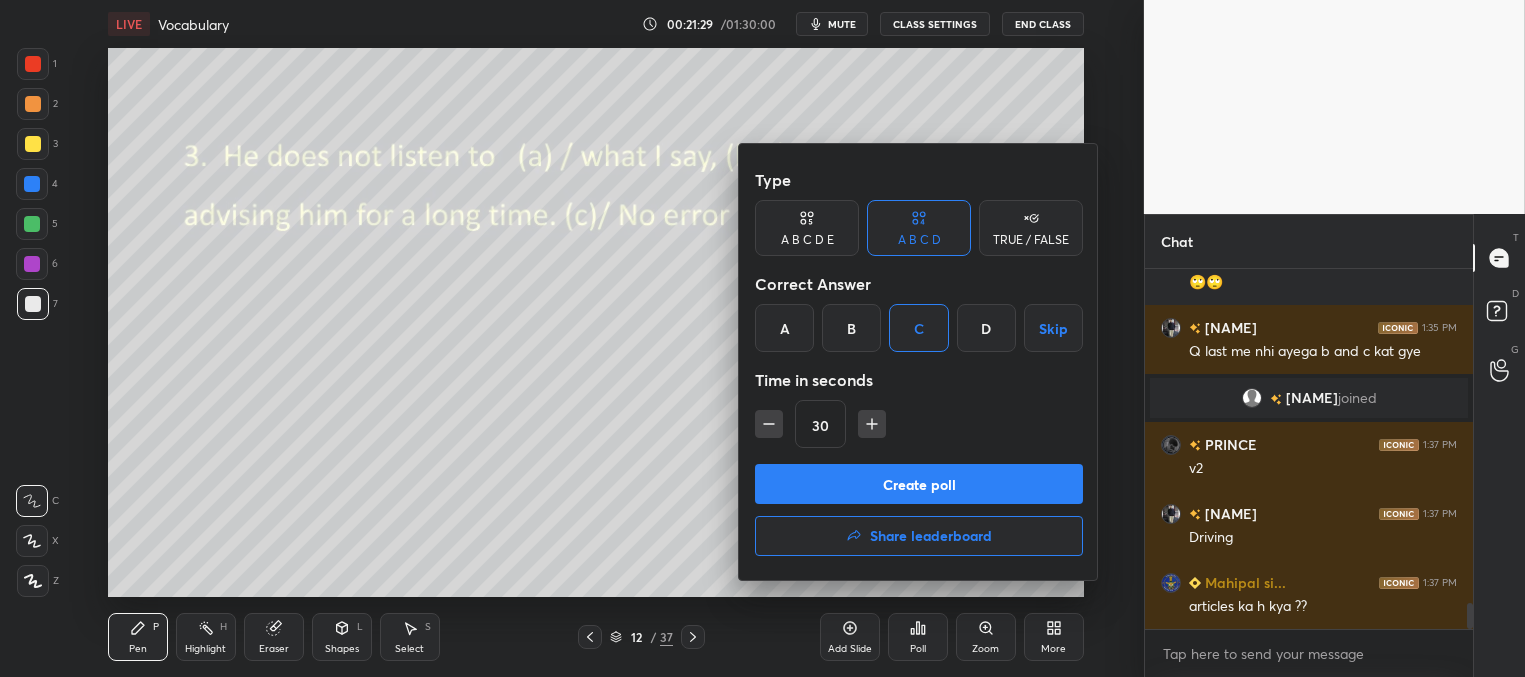 drag, startPoint x: 903, startPoint y: 483, endPoint x: 895, endPoint y: 471, distance: 14.422205 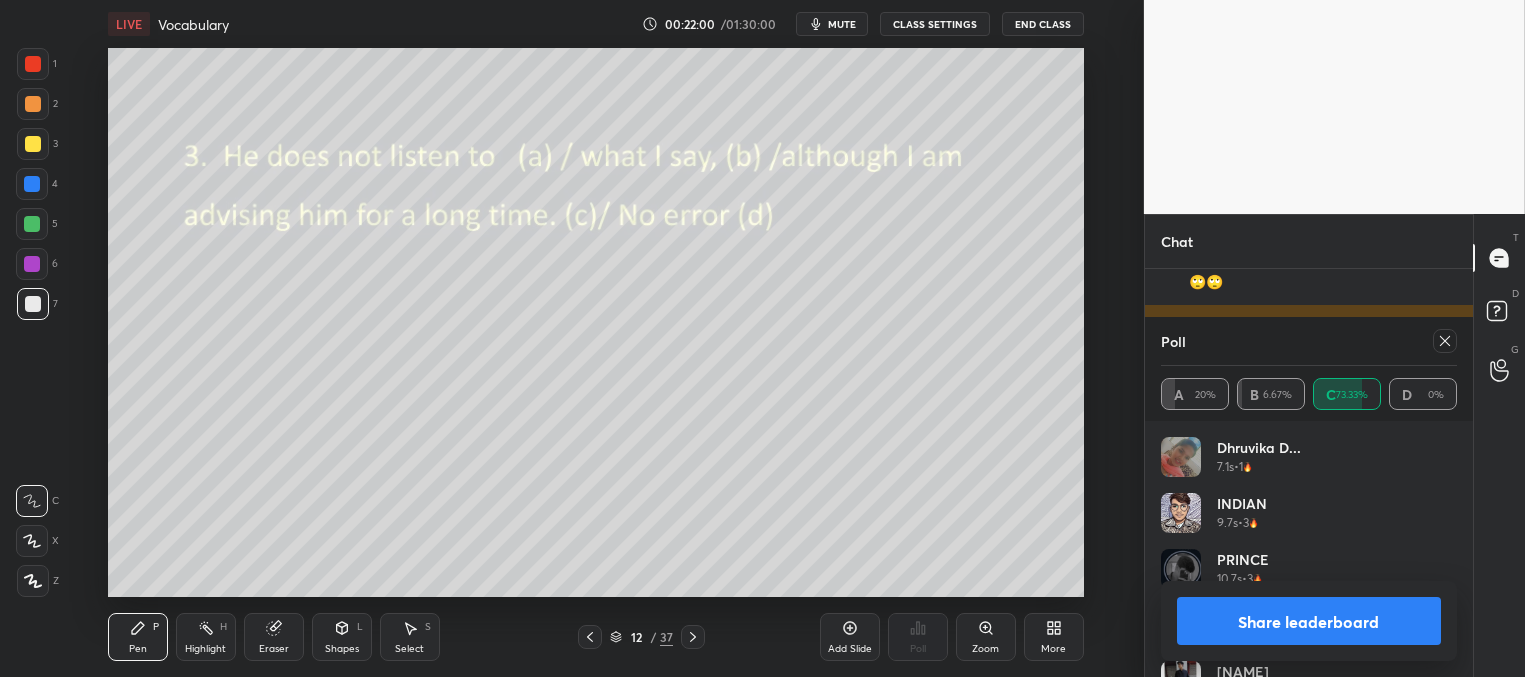 click 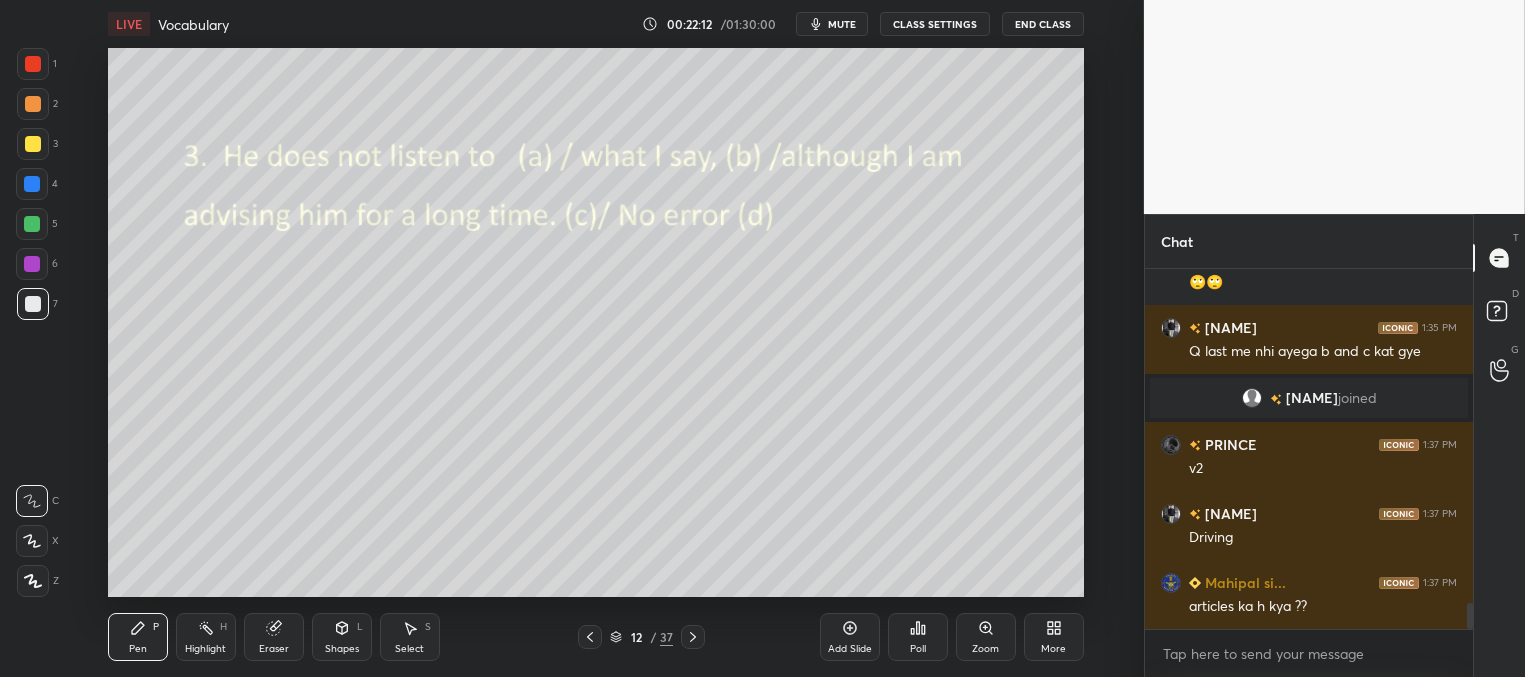click 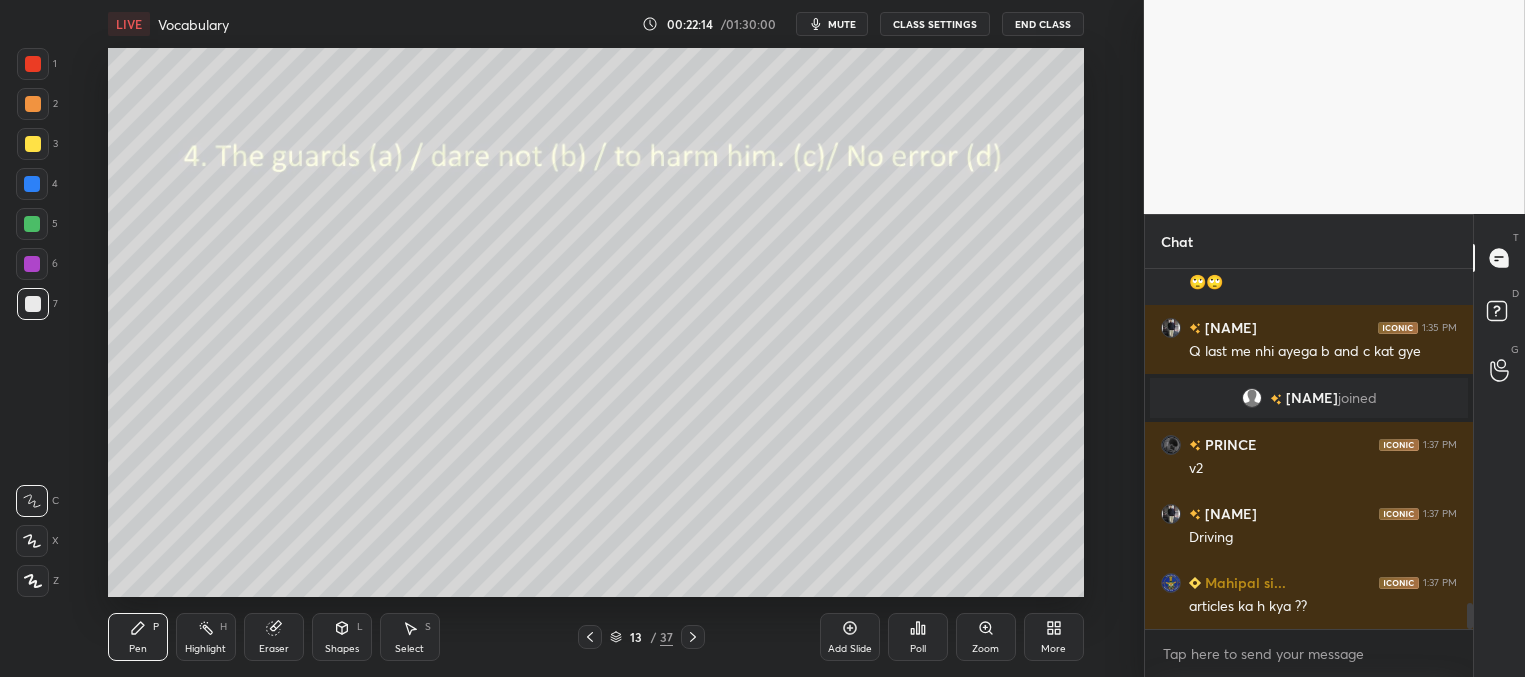 click 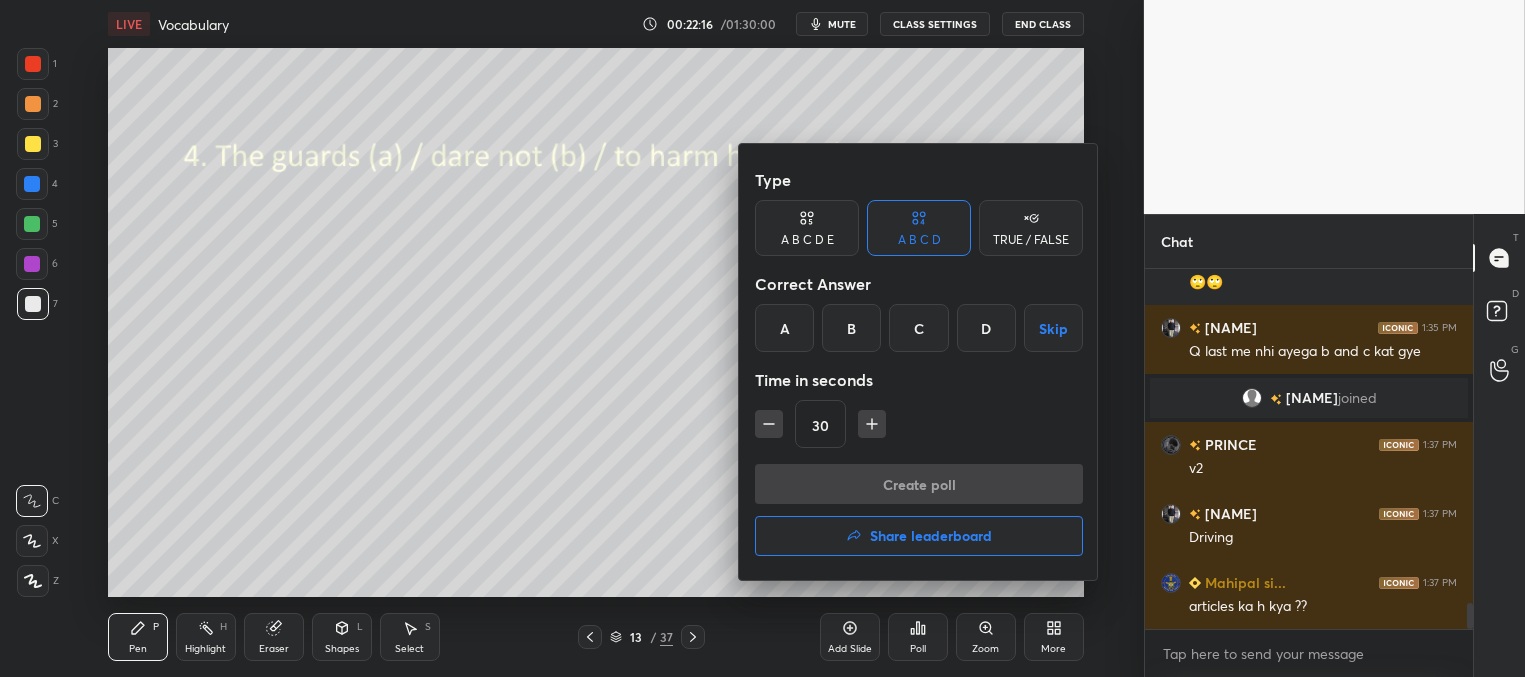 drag, startPoint x: 920, startPoint y: 321, endPoint x: 913, endPoint y: 336, distance: 16.552946 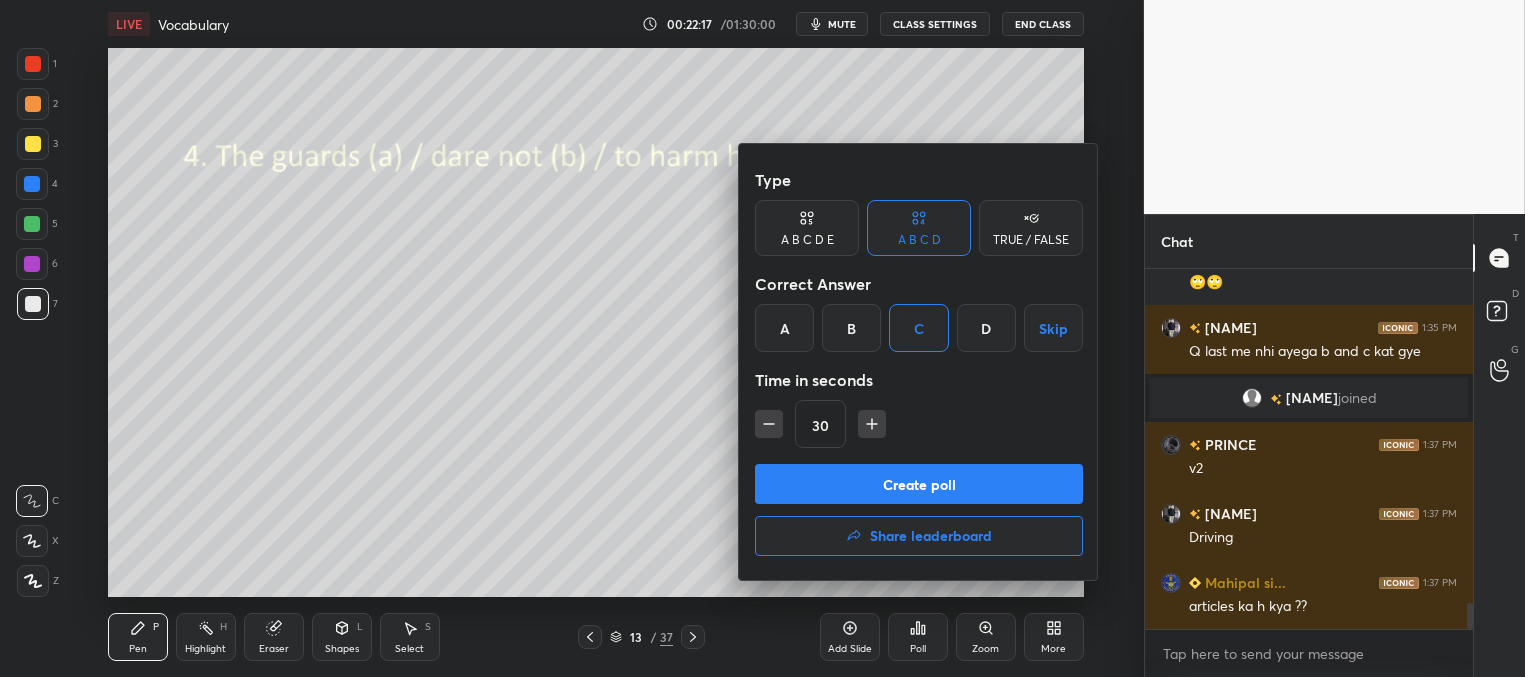 click on "Create poll" at bounding box center [919, 484] 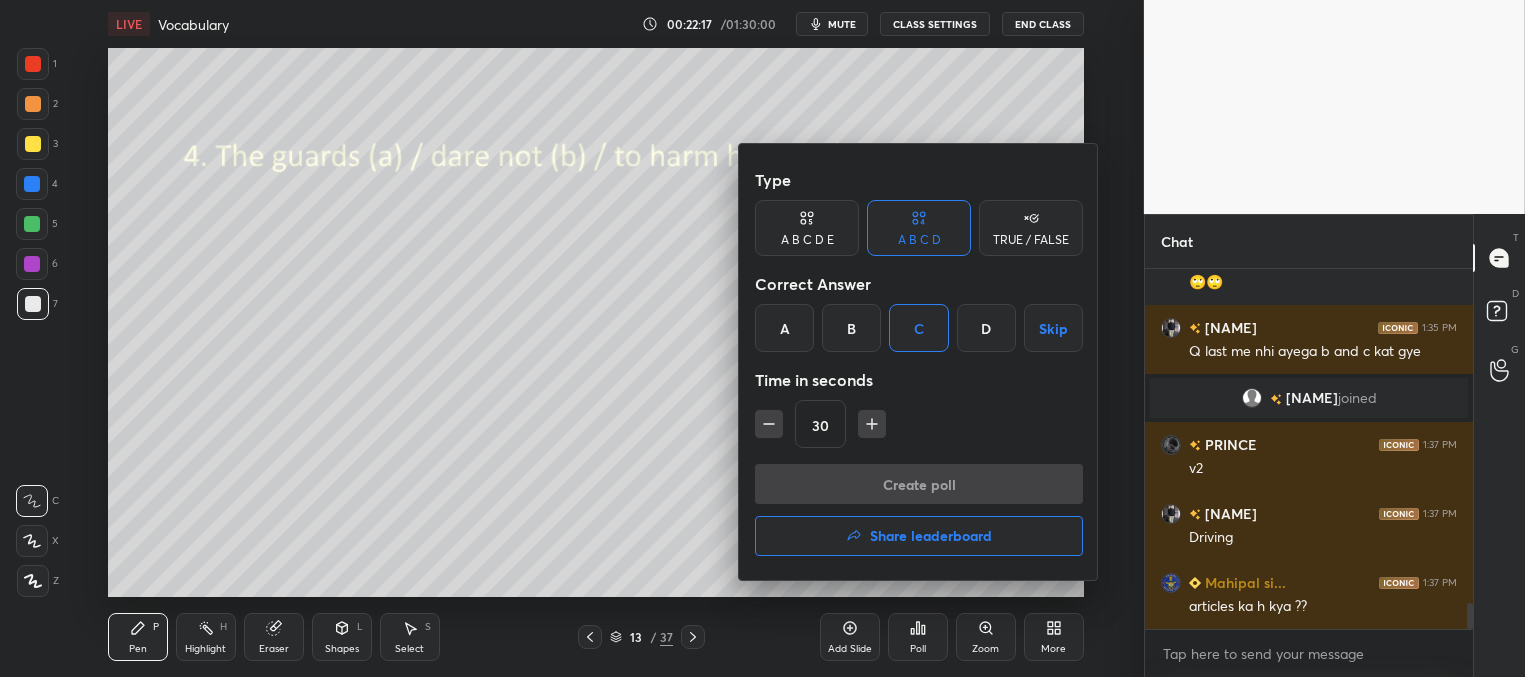 scroll, scrollTop: 288, scrollLeft: 322, axis: both 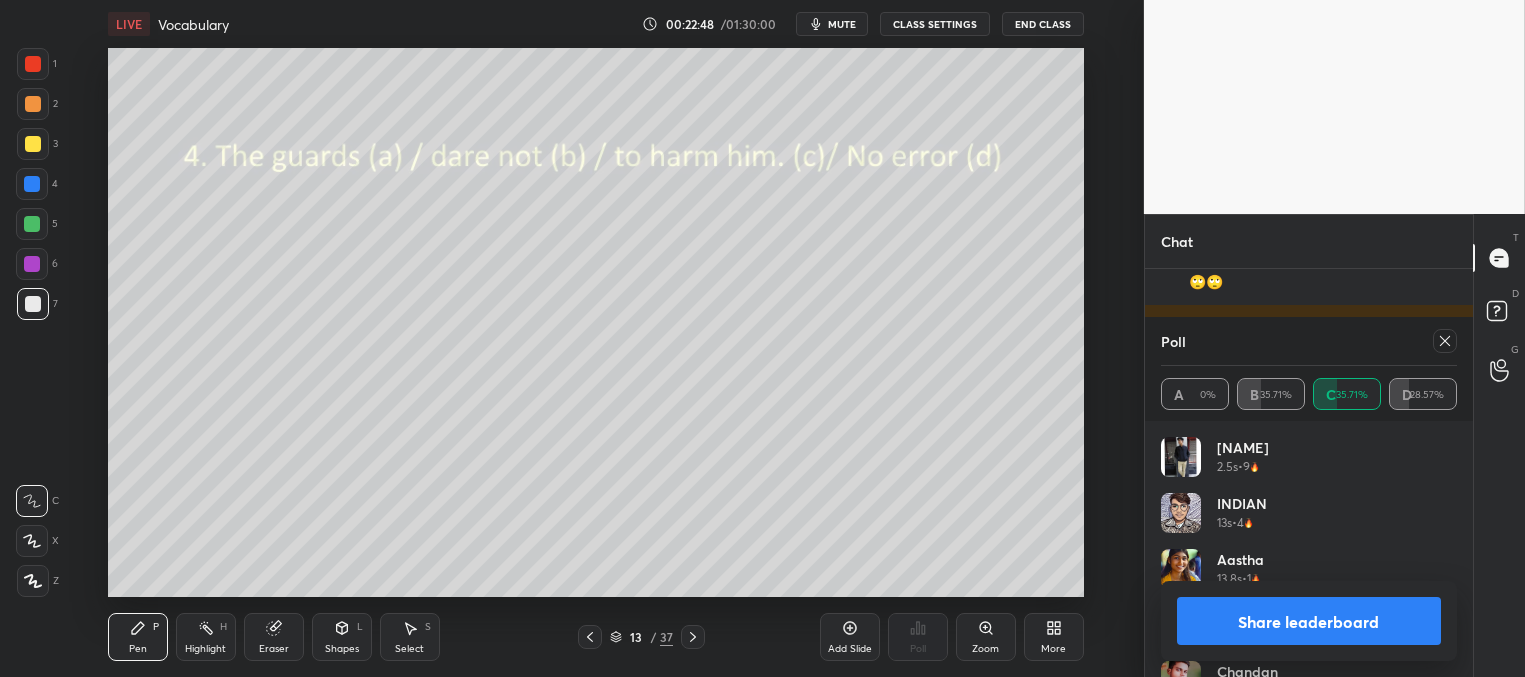 click 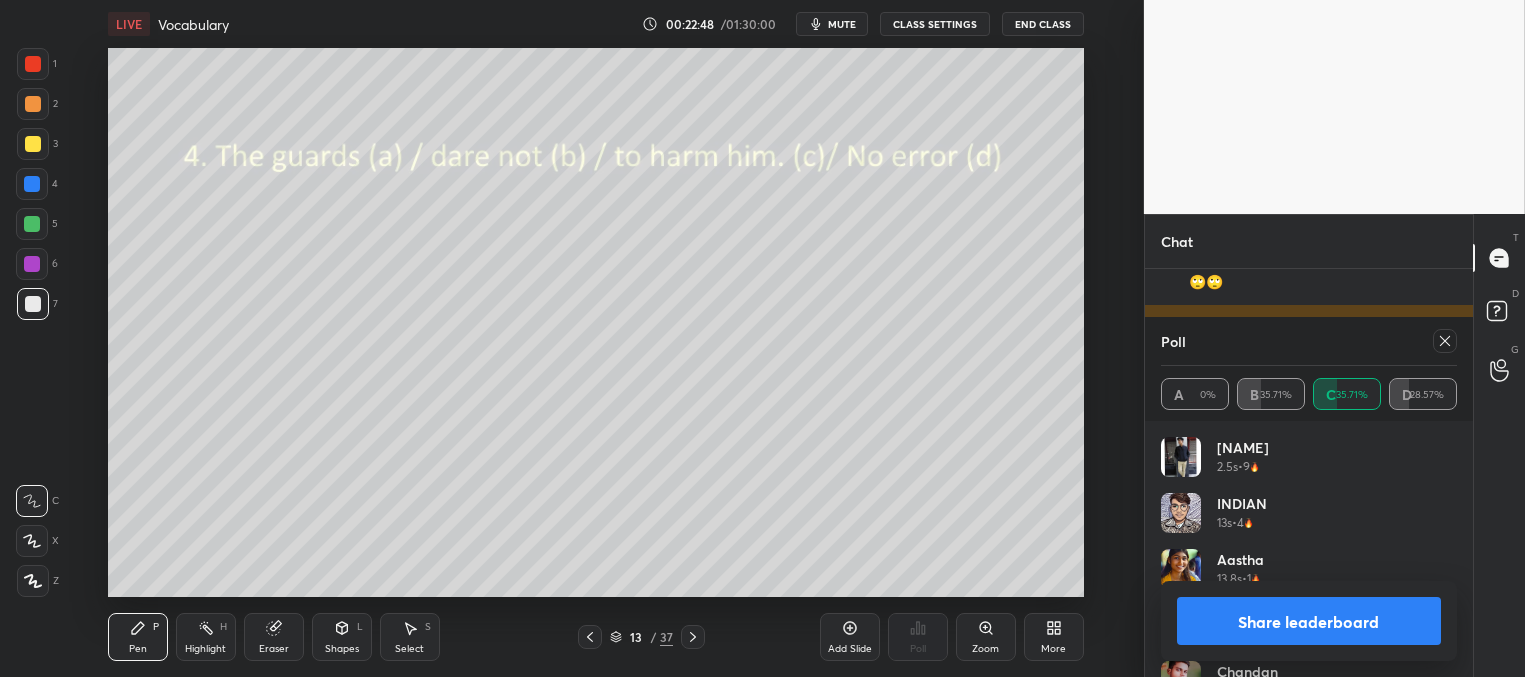 scroll, scrollTop: 165, scrollLeft: 291, axis: both 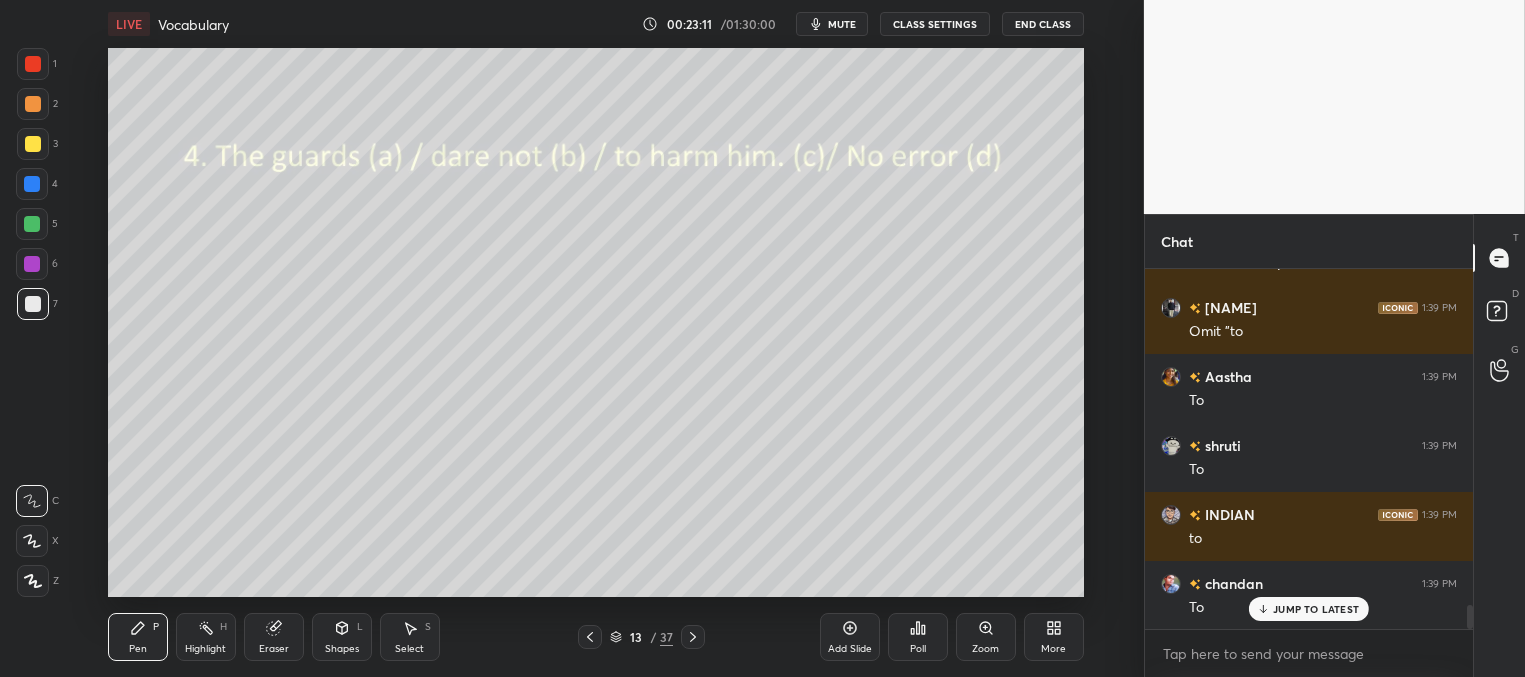 click 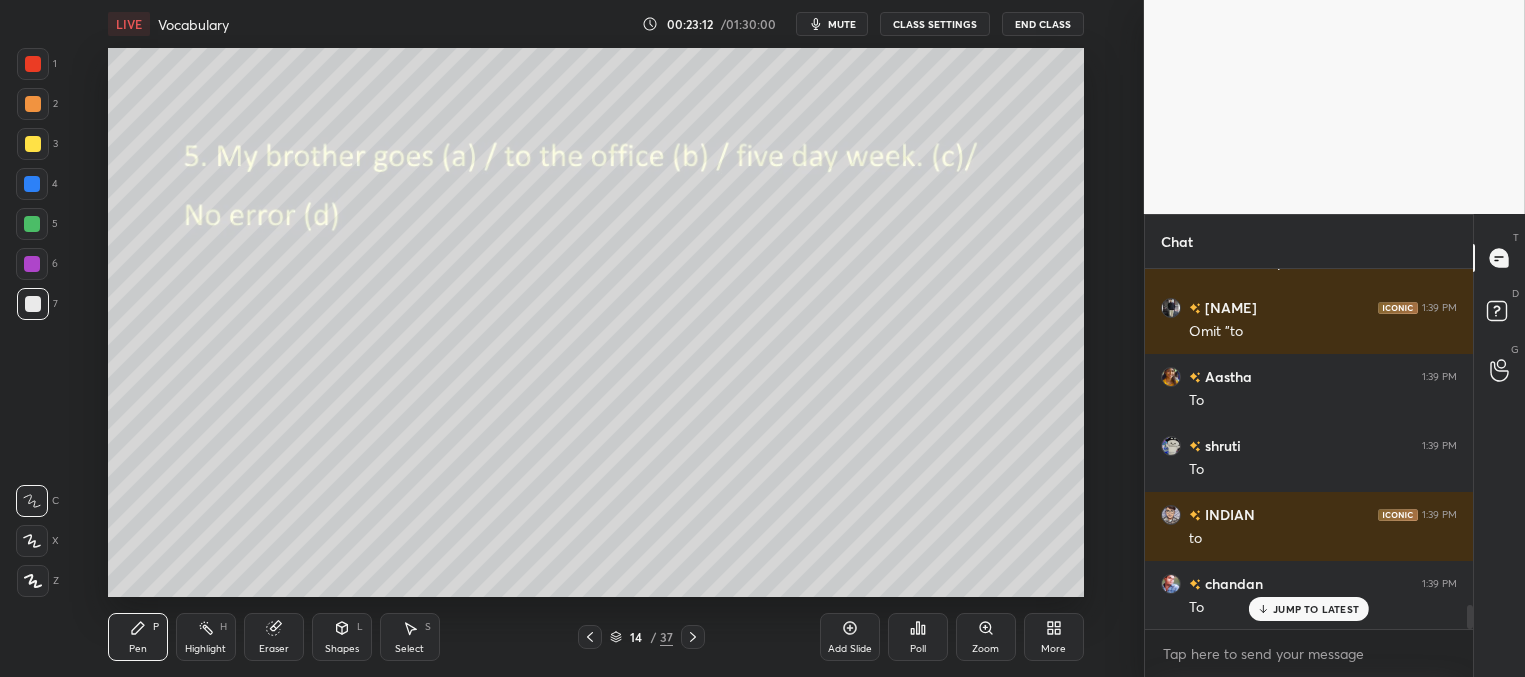 click on "Poll" at bounding box center (918, 637) 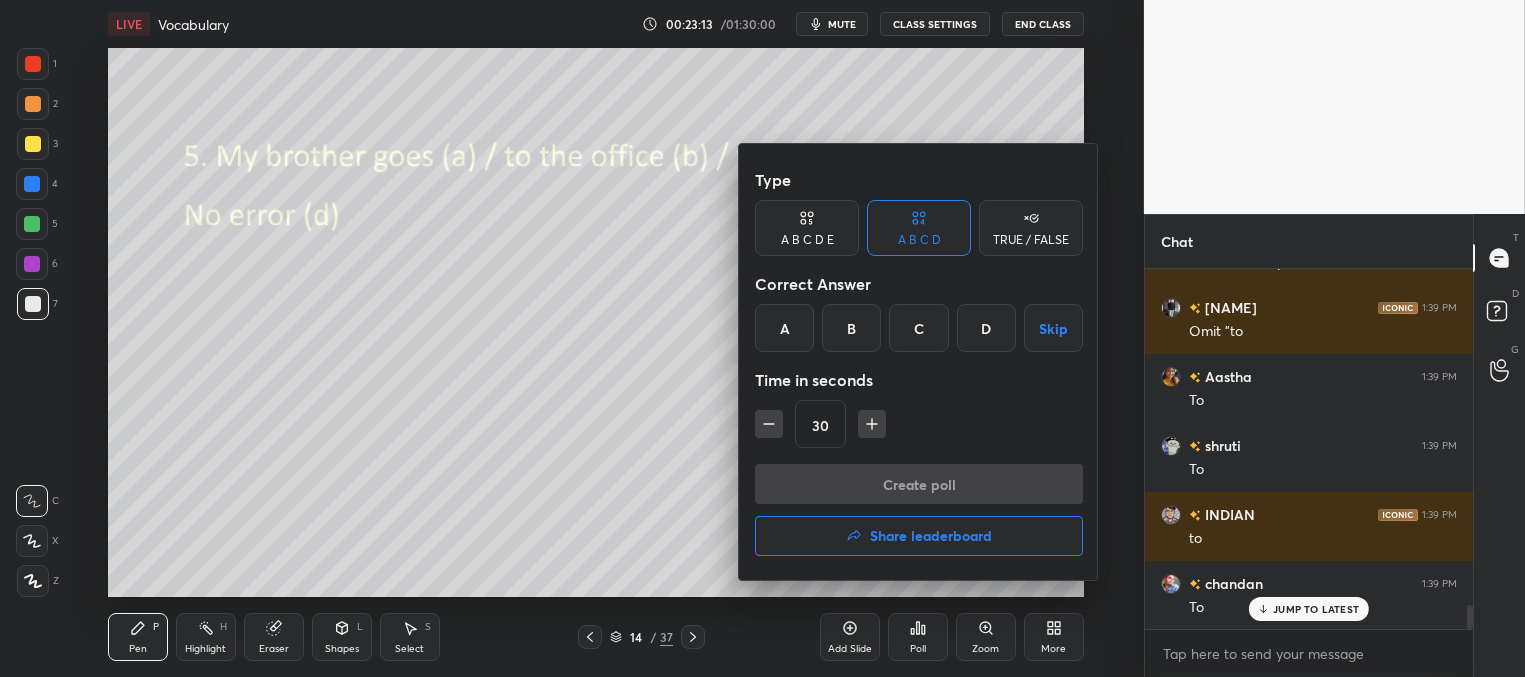 click on "C" at bounding box center (918, 328) 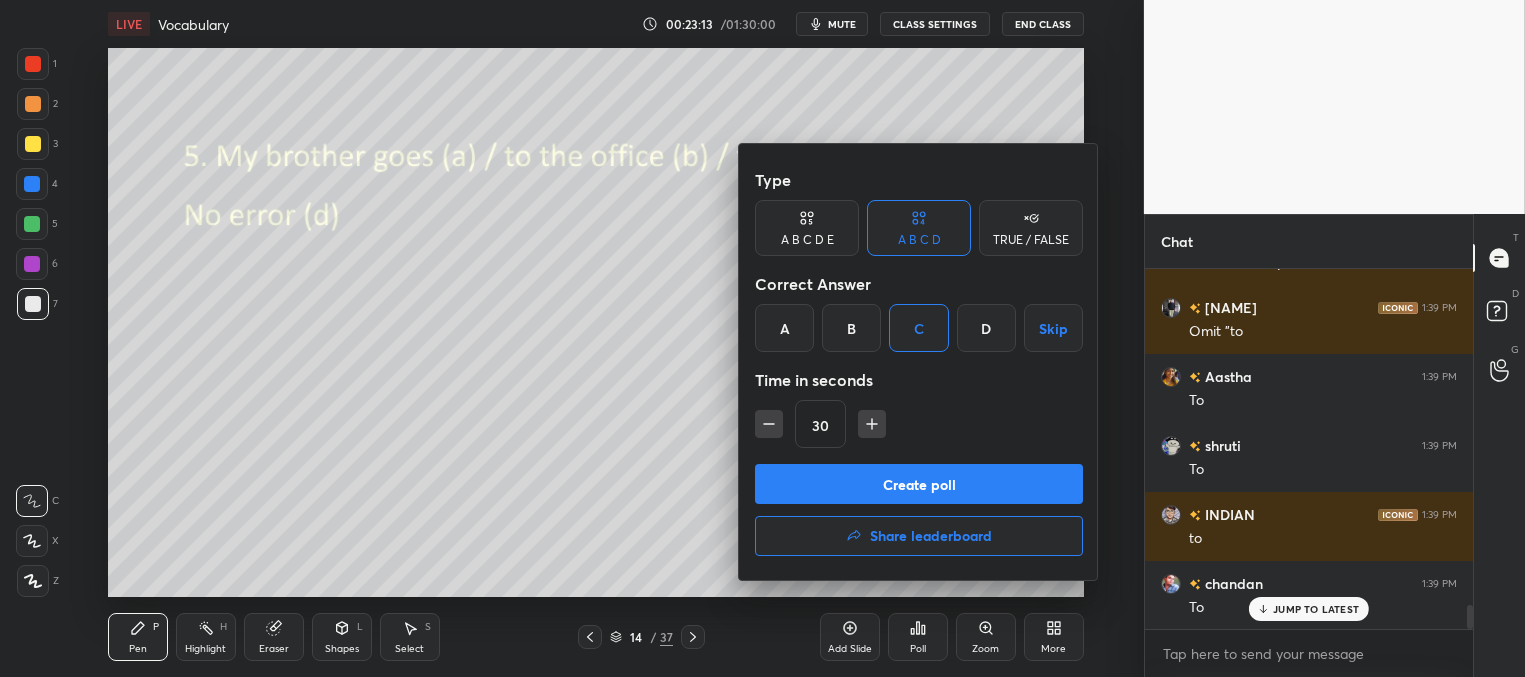 click on "Create poll" at bounding box center [919, 484] 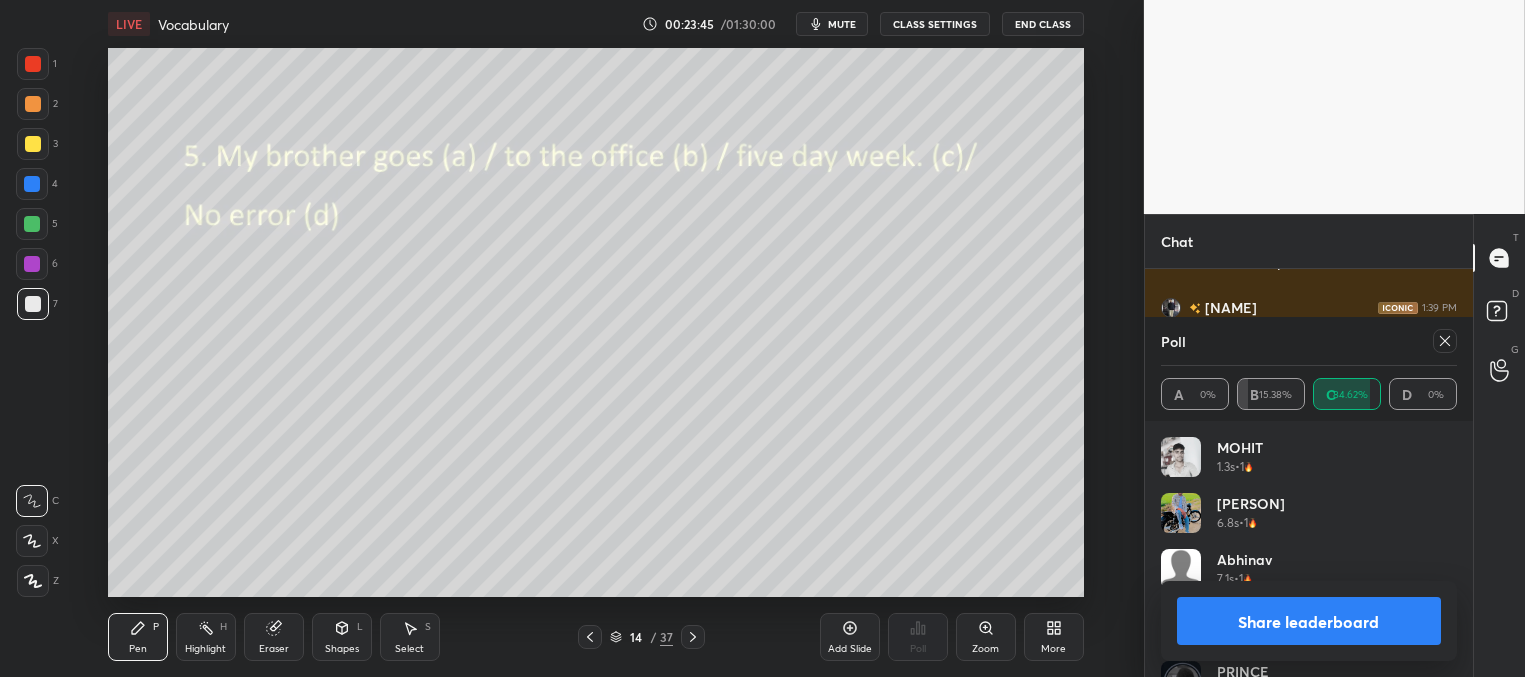 click 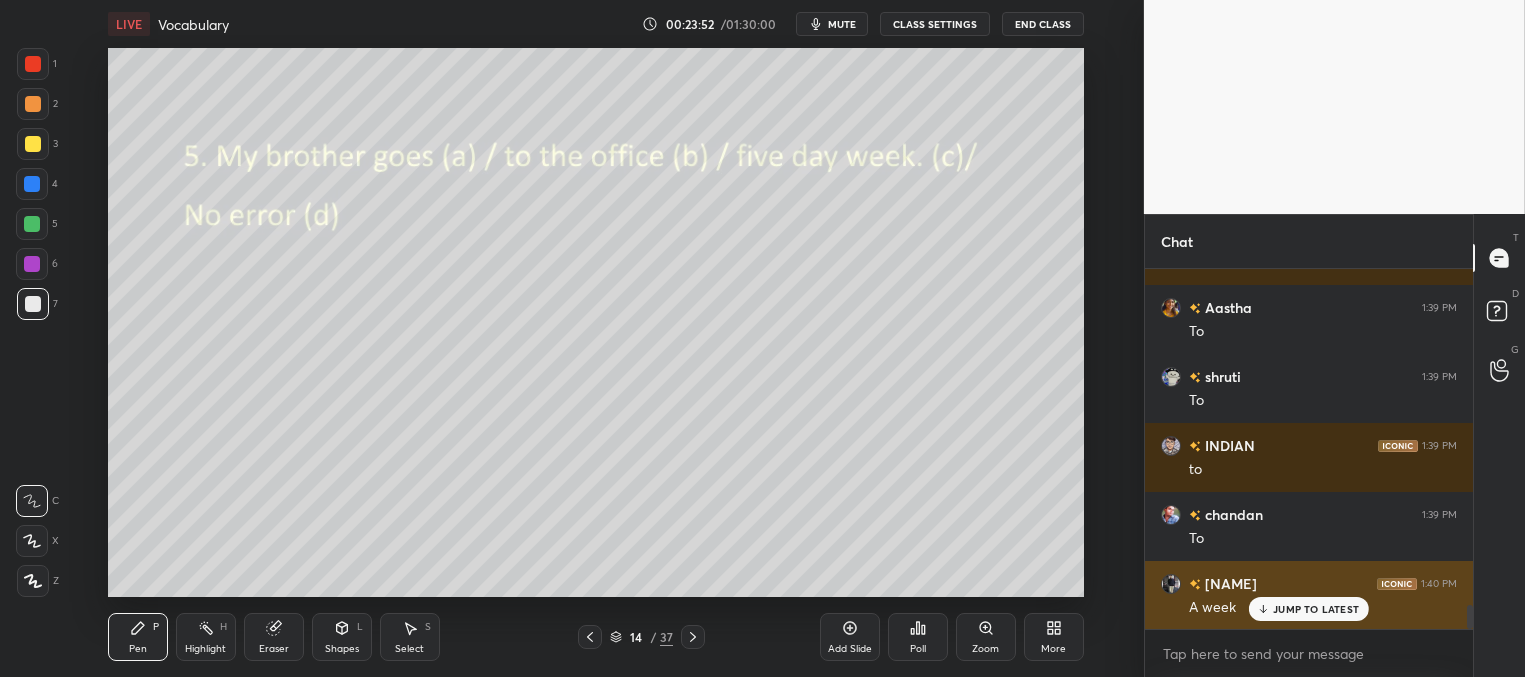 click on "JUMP TO LATEST" at bounding box center (1316, 609) 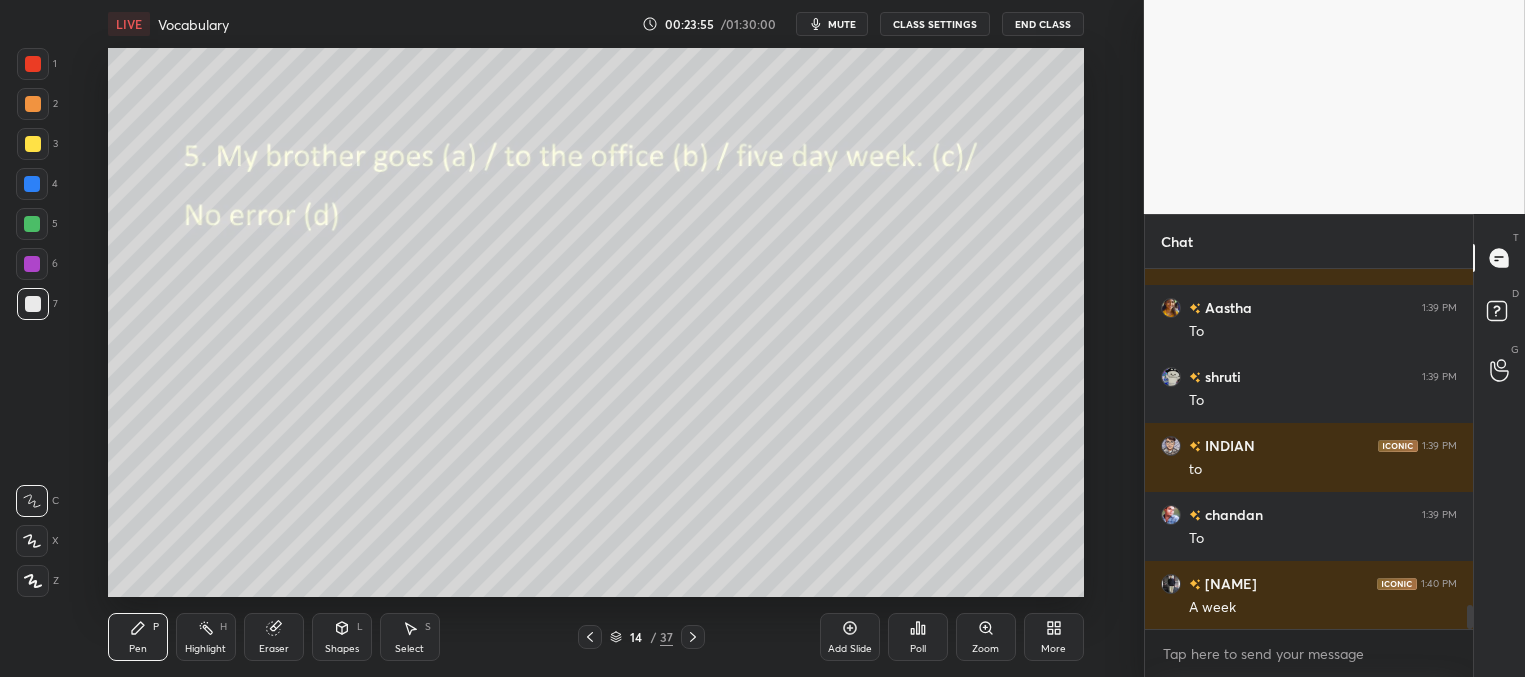 click on "Poll" at bounding box center [918, 637] 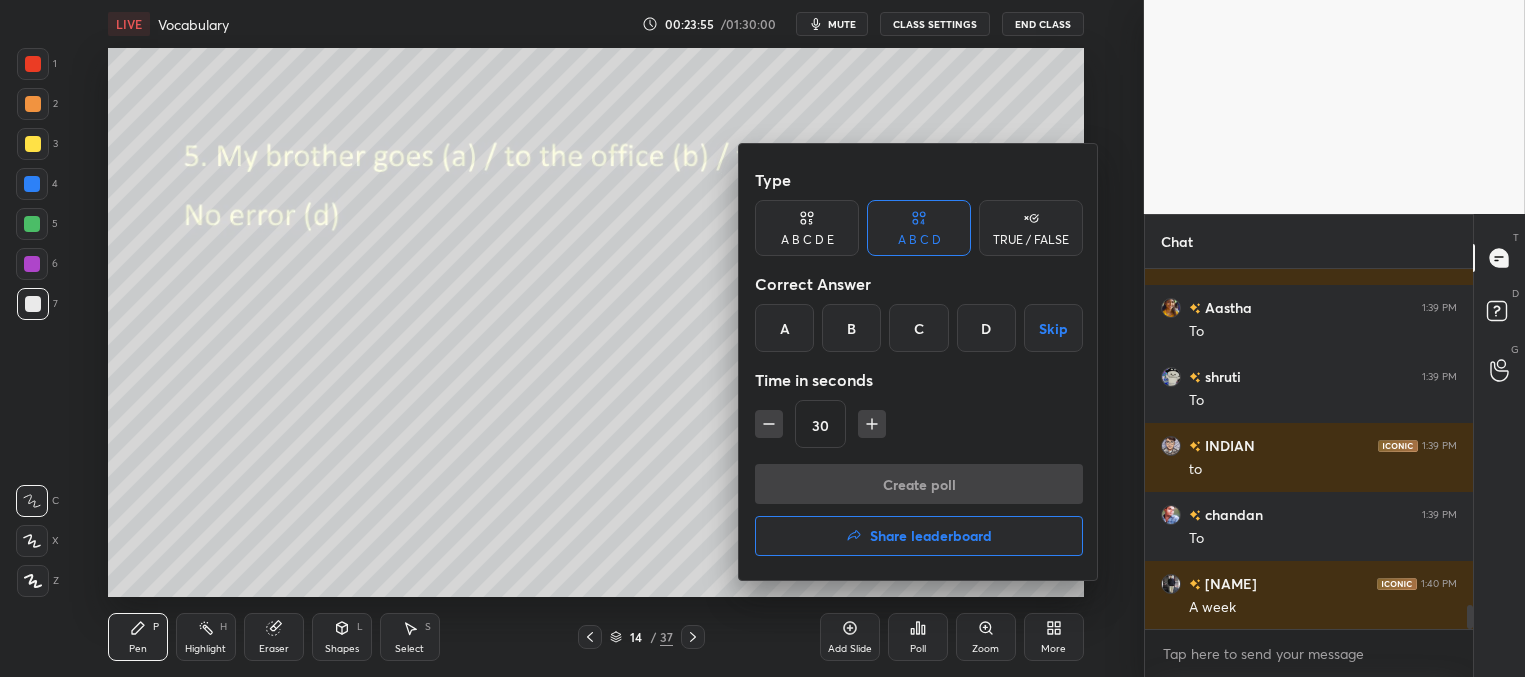 click on "Share leaderboard" at bounding box center (931, 536) 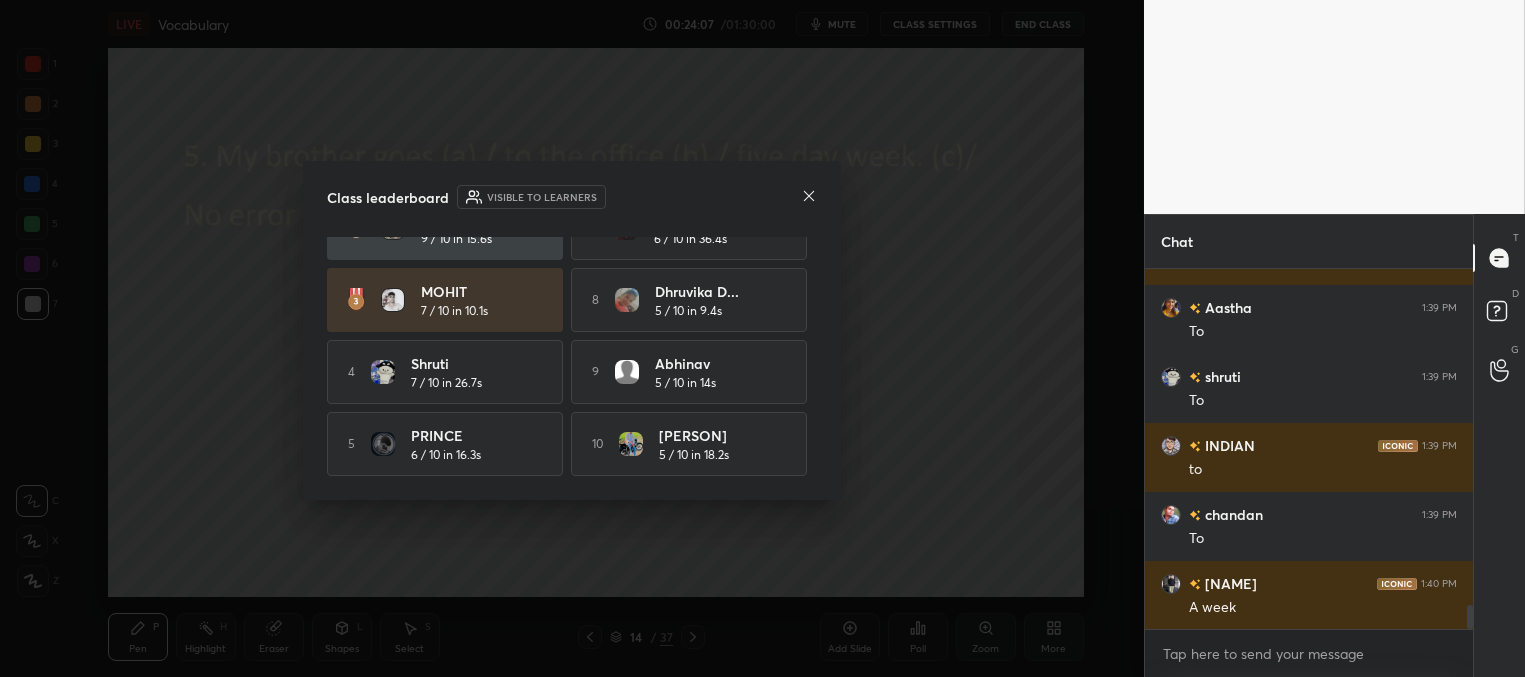 click 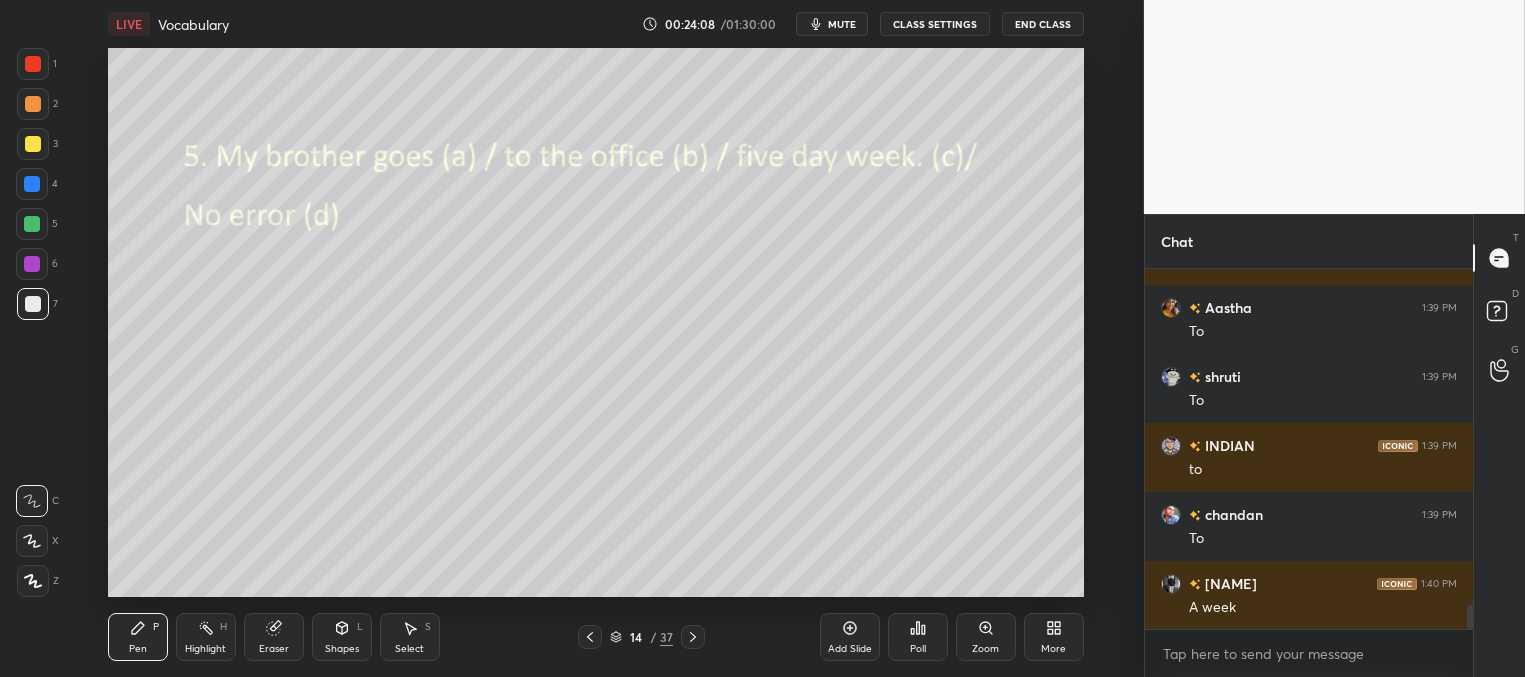 click 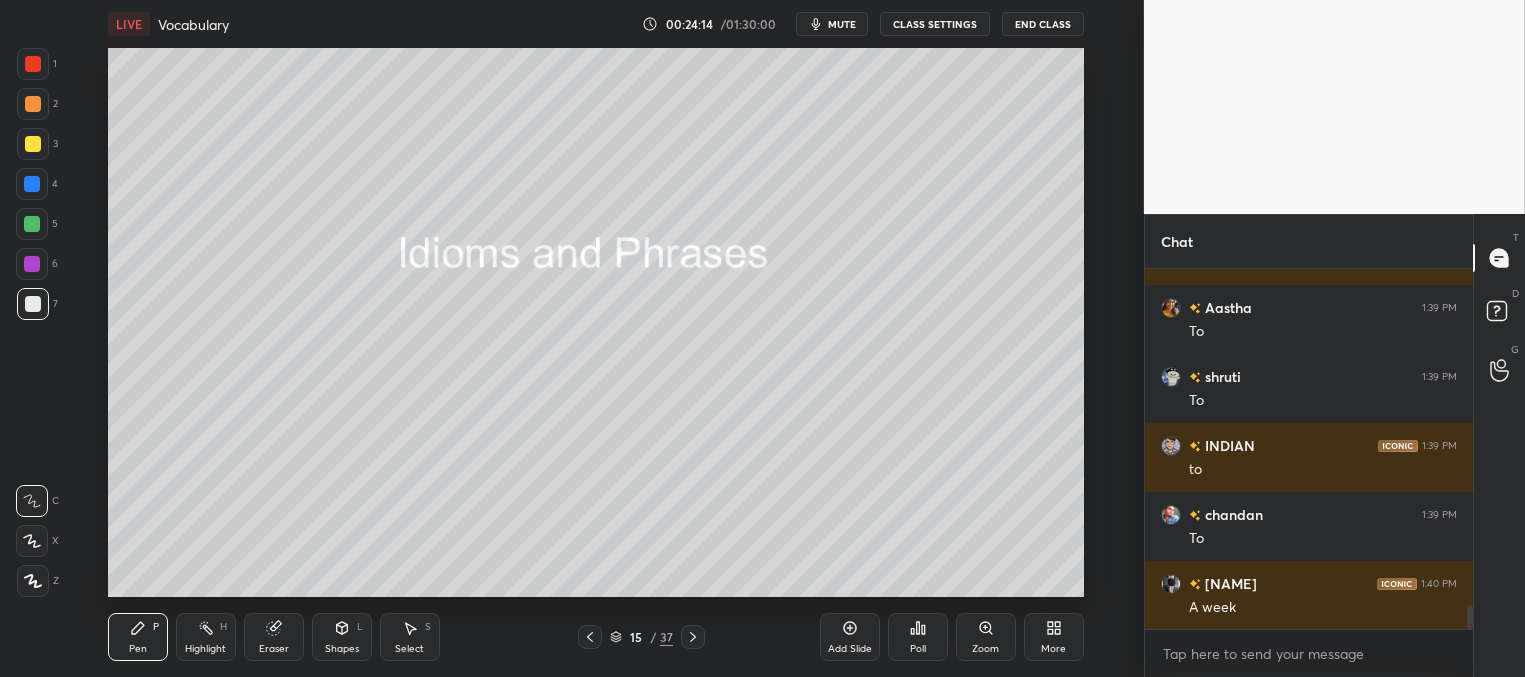 click 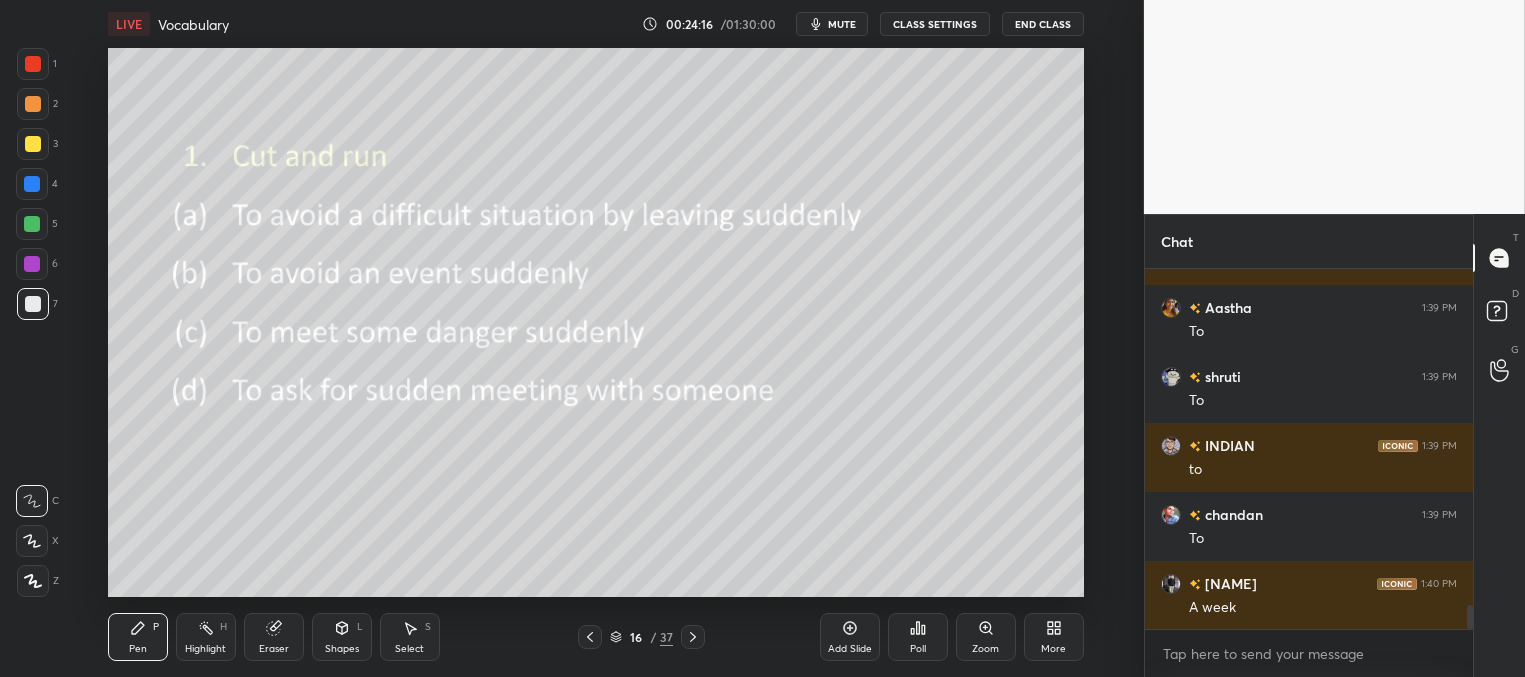 click 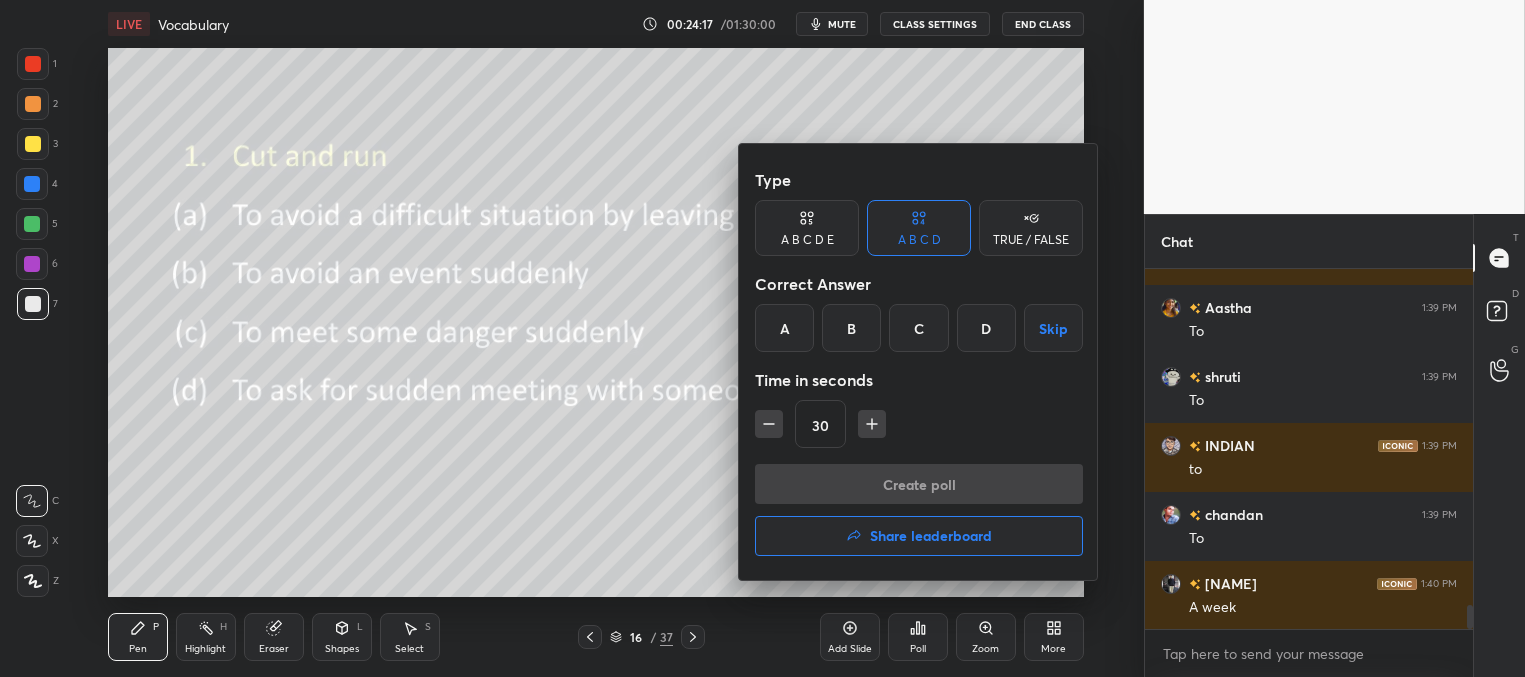 click on "A" at bounding box center [784, 328] 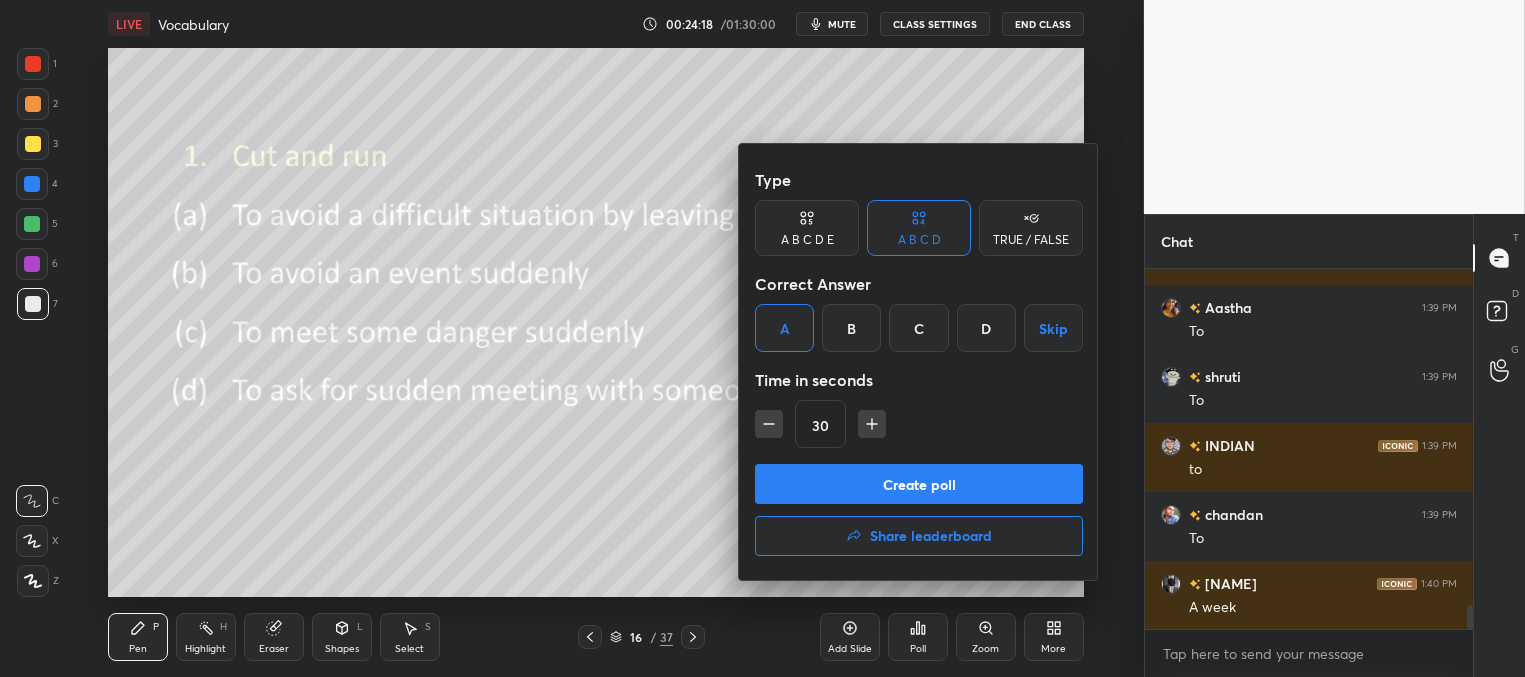 click on "Create poll" at bounding box center (919, 484) 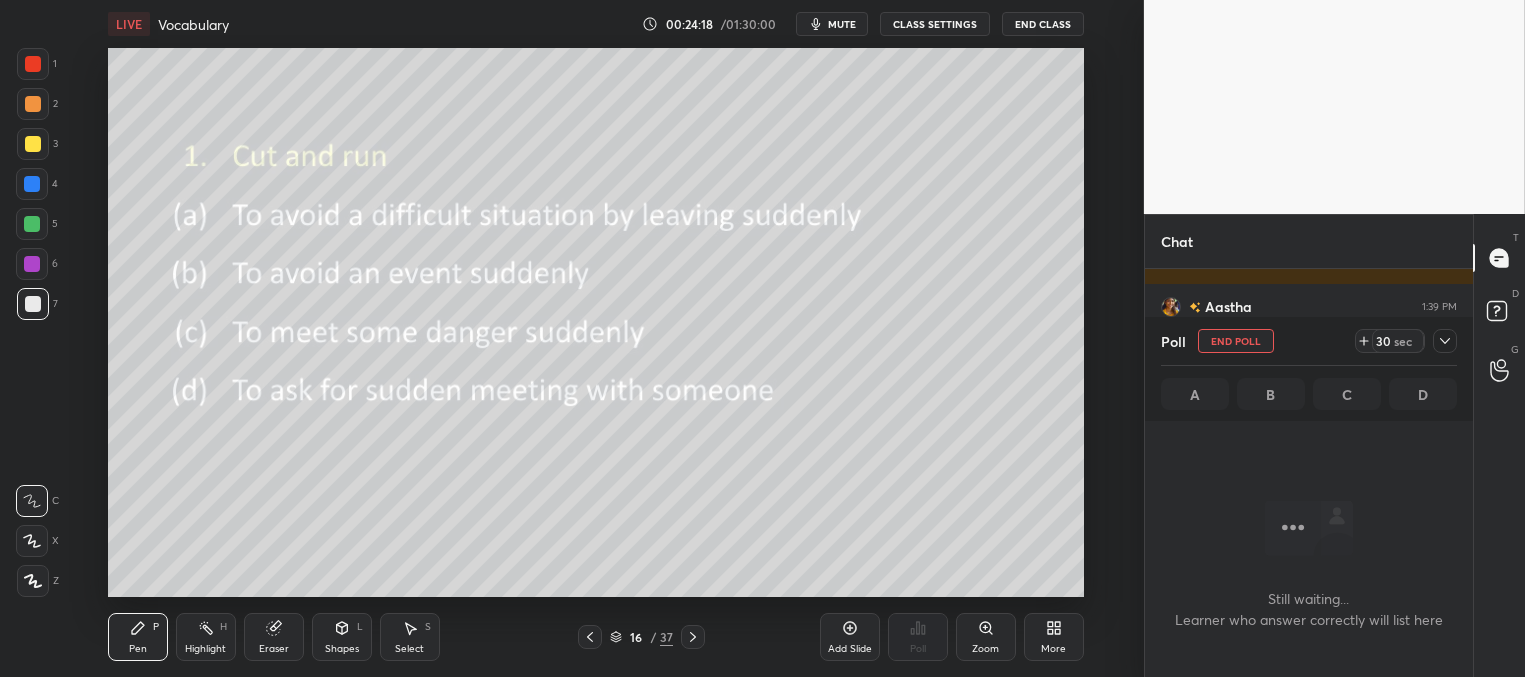 scroll, scrollTop: 7, scrollLeft: 6, axis: both 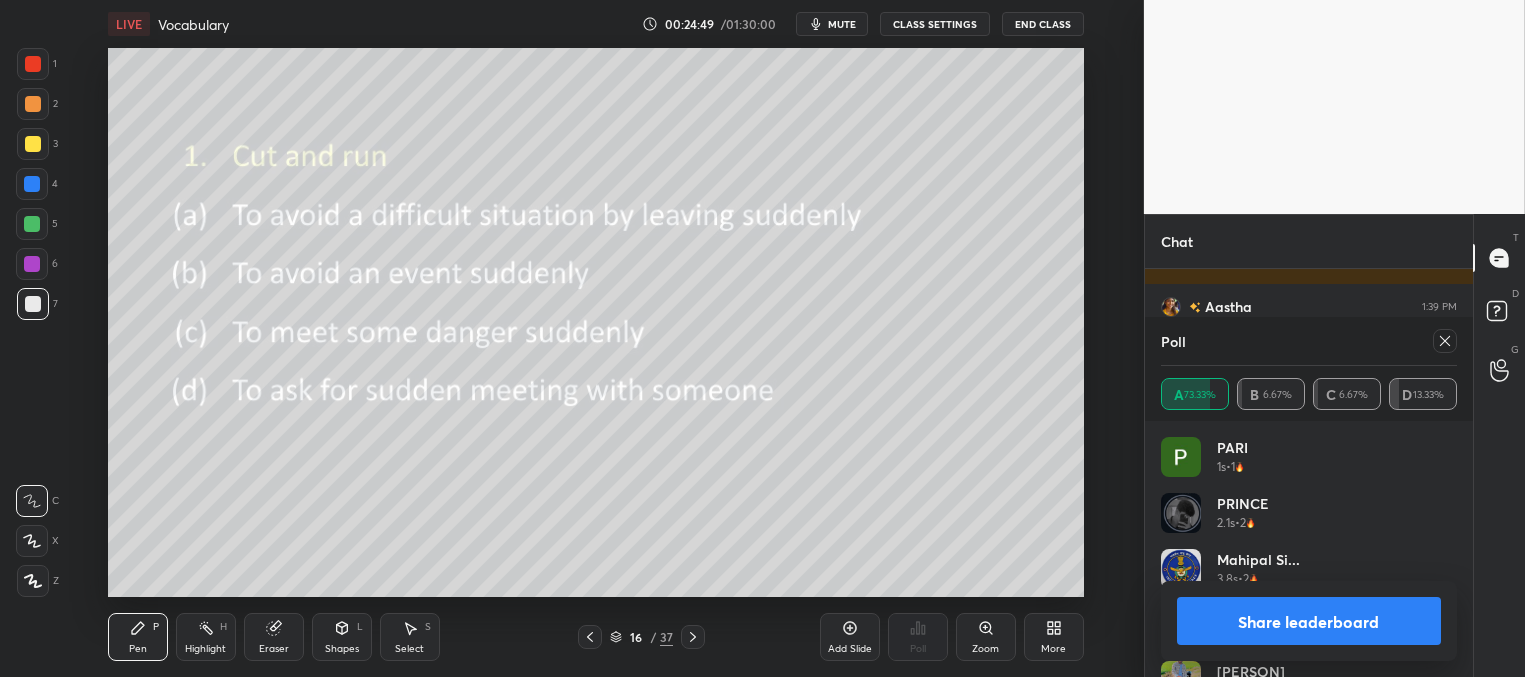 click 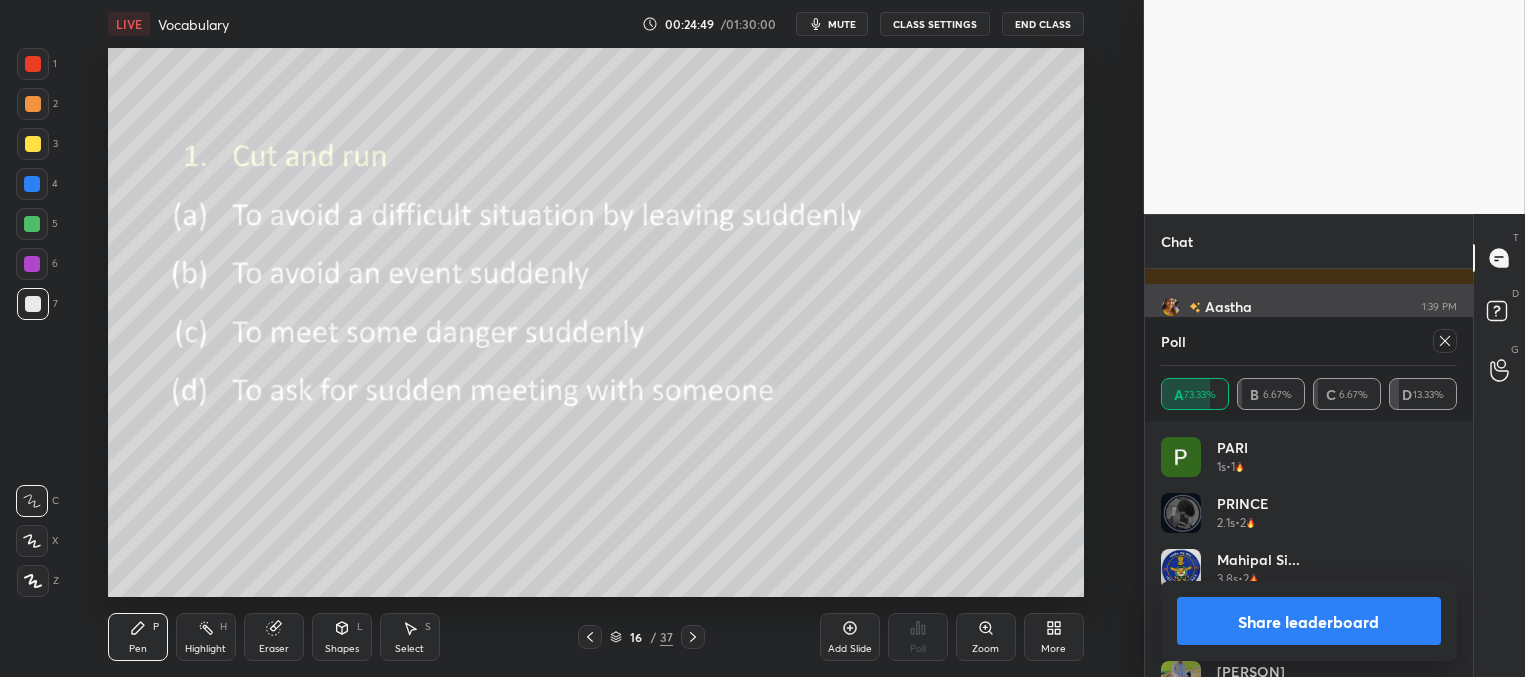 scroll, scrollTop: 165, scrollLeft: 291, axis: both 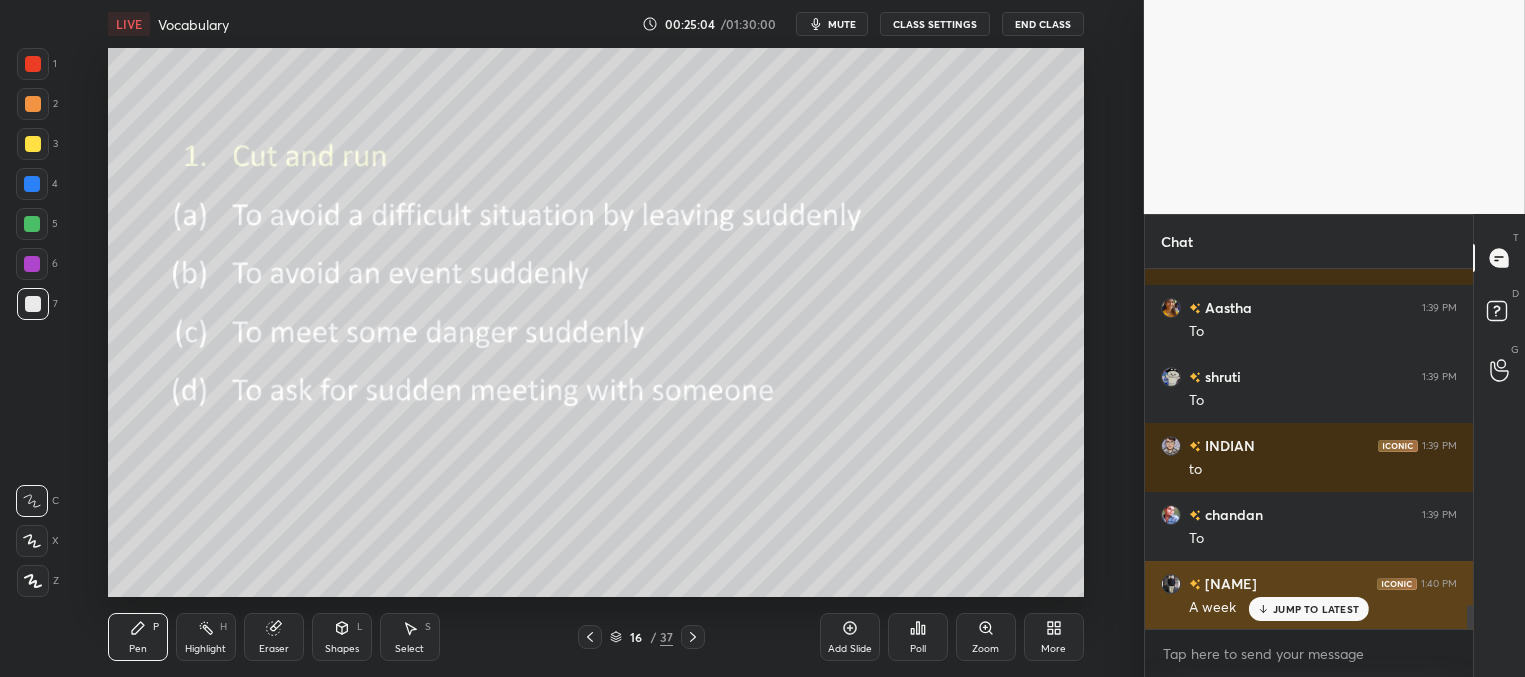 drag, startPoint x: 1281, startPoint y: 599, endPoint x: 1261, endPoint y: 596, distance: 20.22375 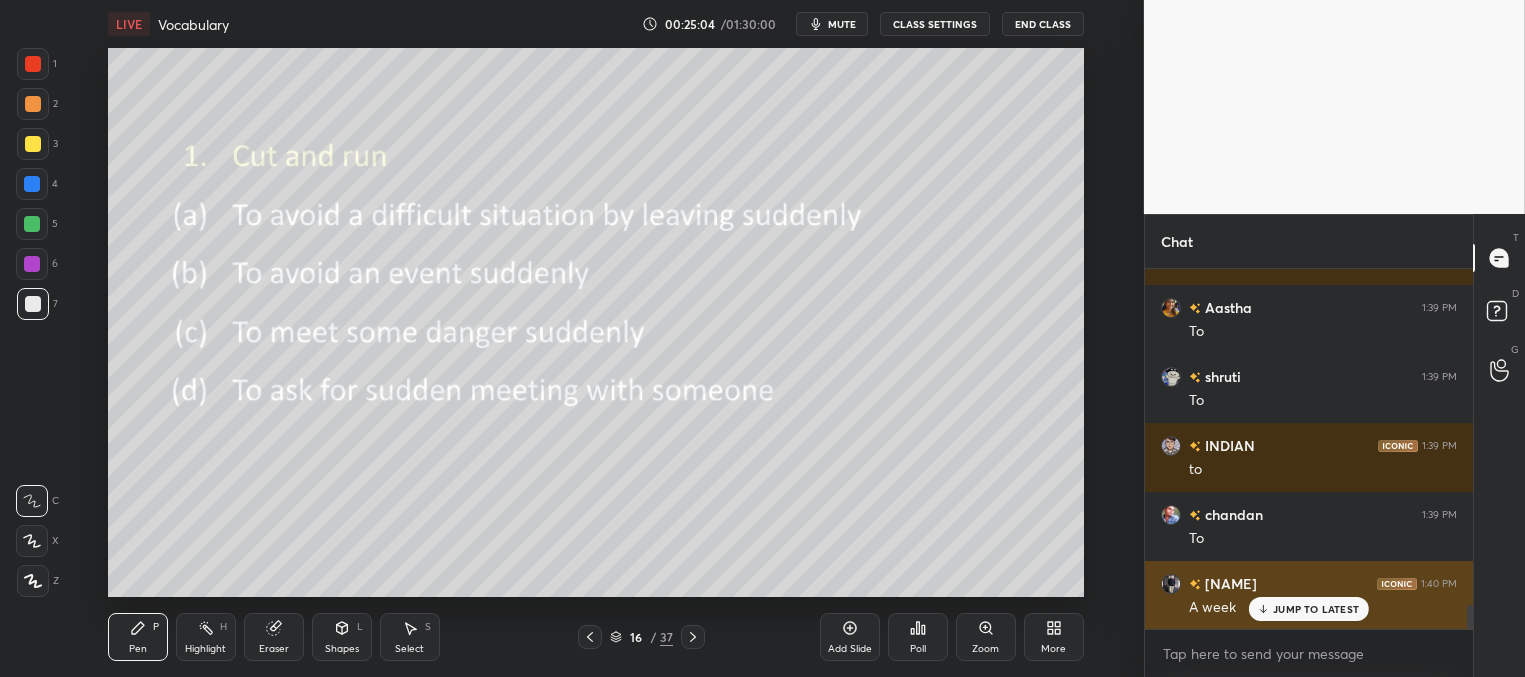 click on "JUMP TO LATEST" at bounding box center [1309, 609] 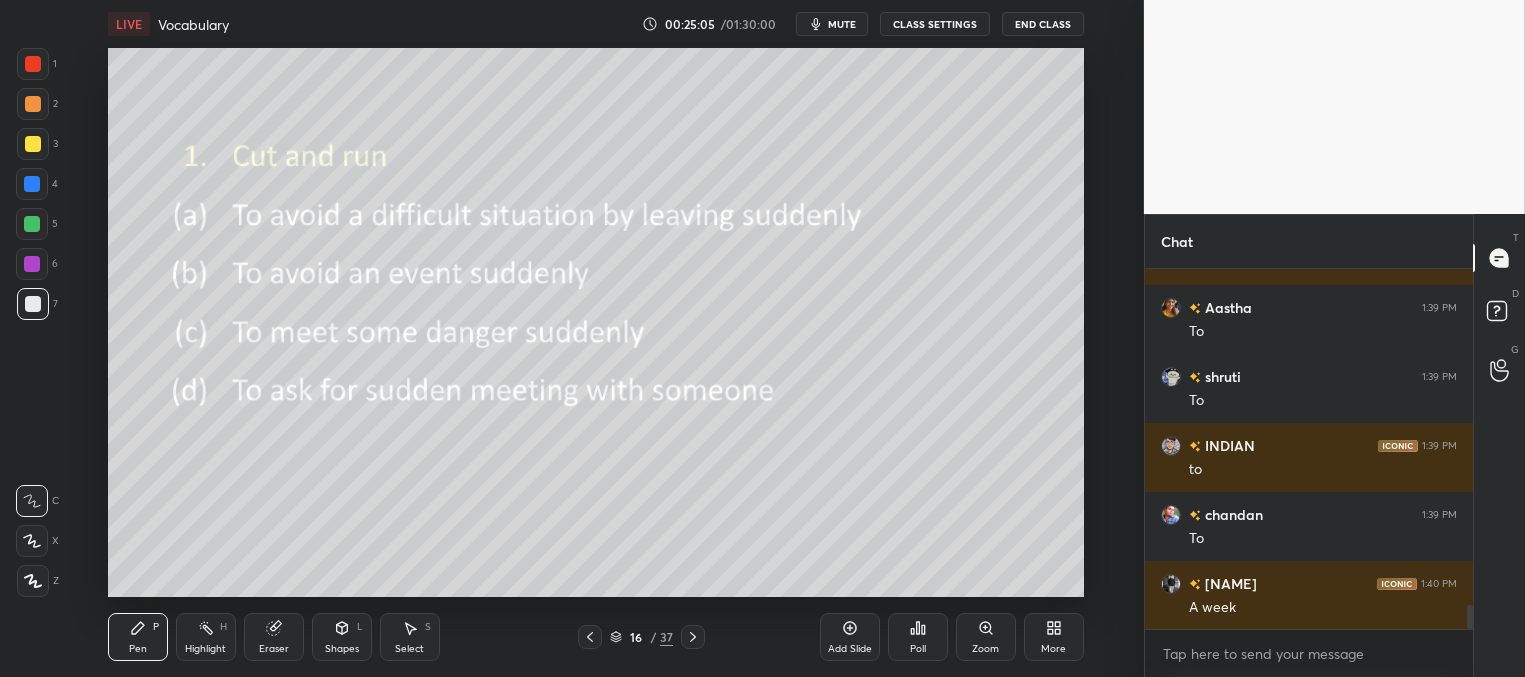 click 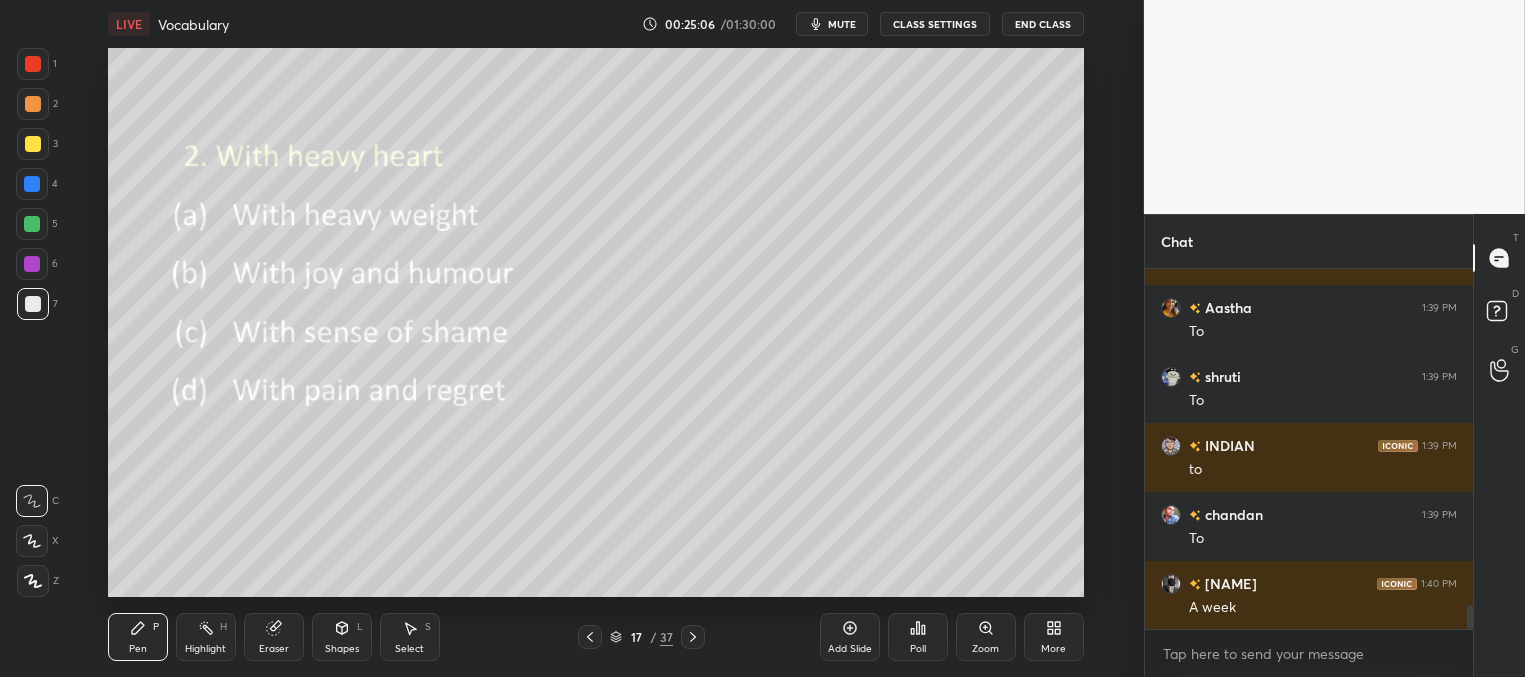 click on "Poll" at bounding box center (918, 649) 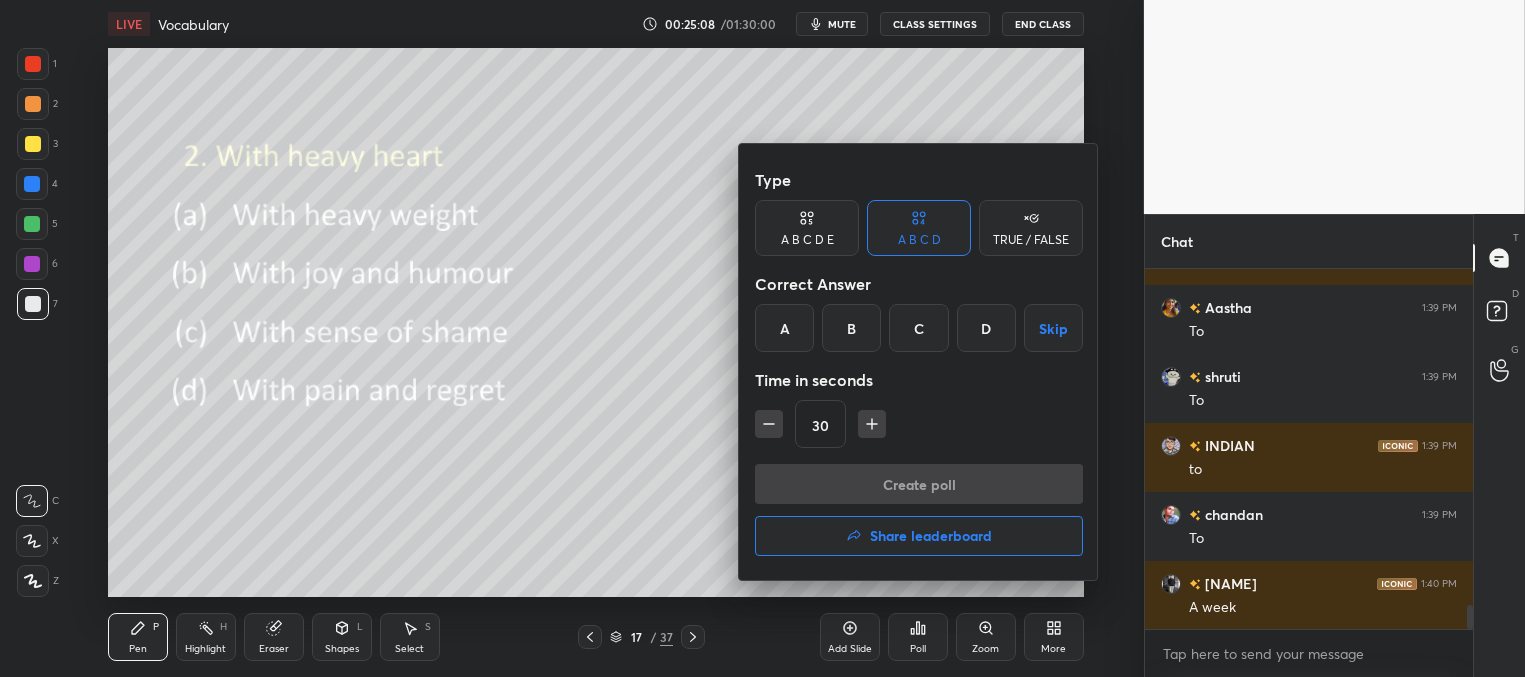 drag, startPoint x: 983, startPoint y: 325, endPoint x: 952, endPoint y: 404, distance: 84.8646 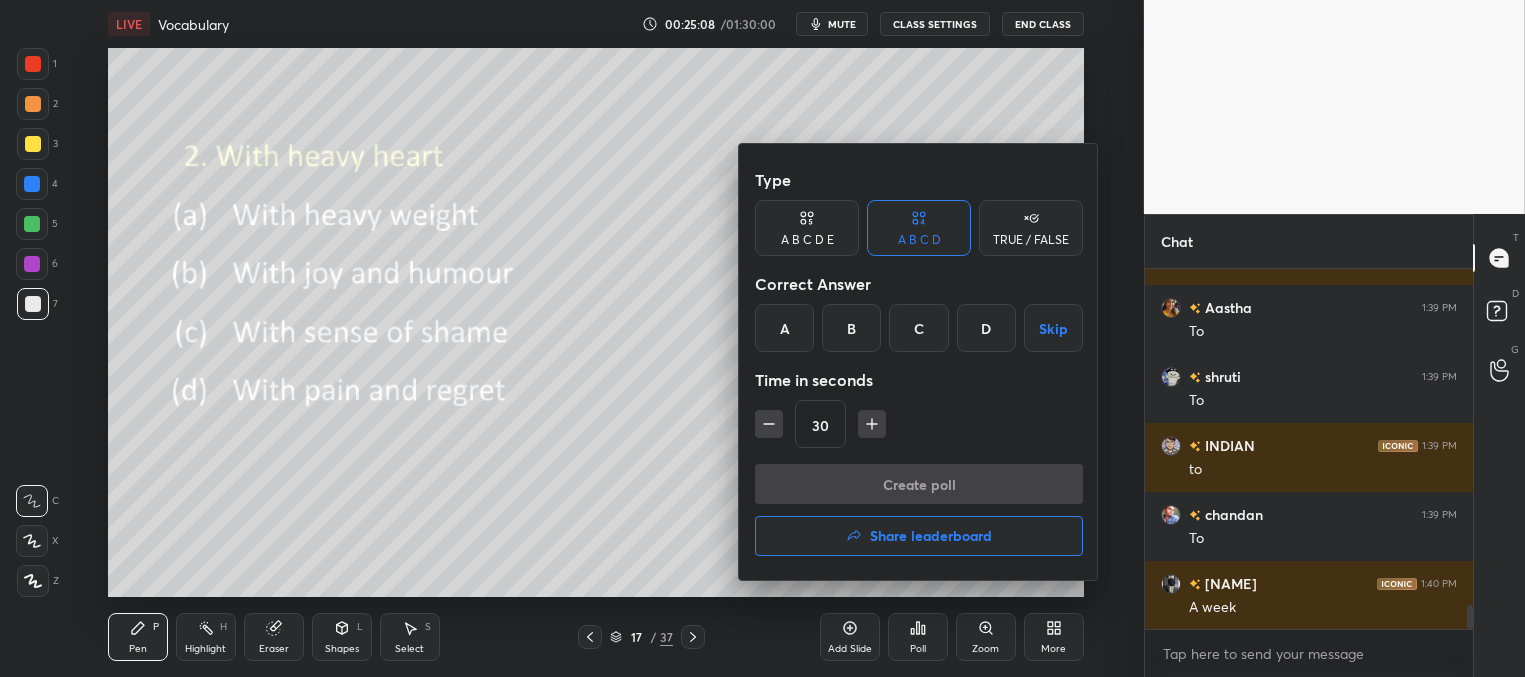 click on "D" at bounding box center [986, 328] 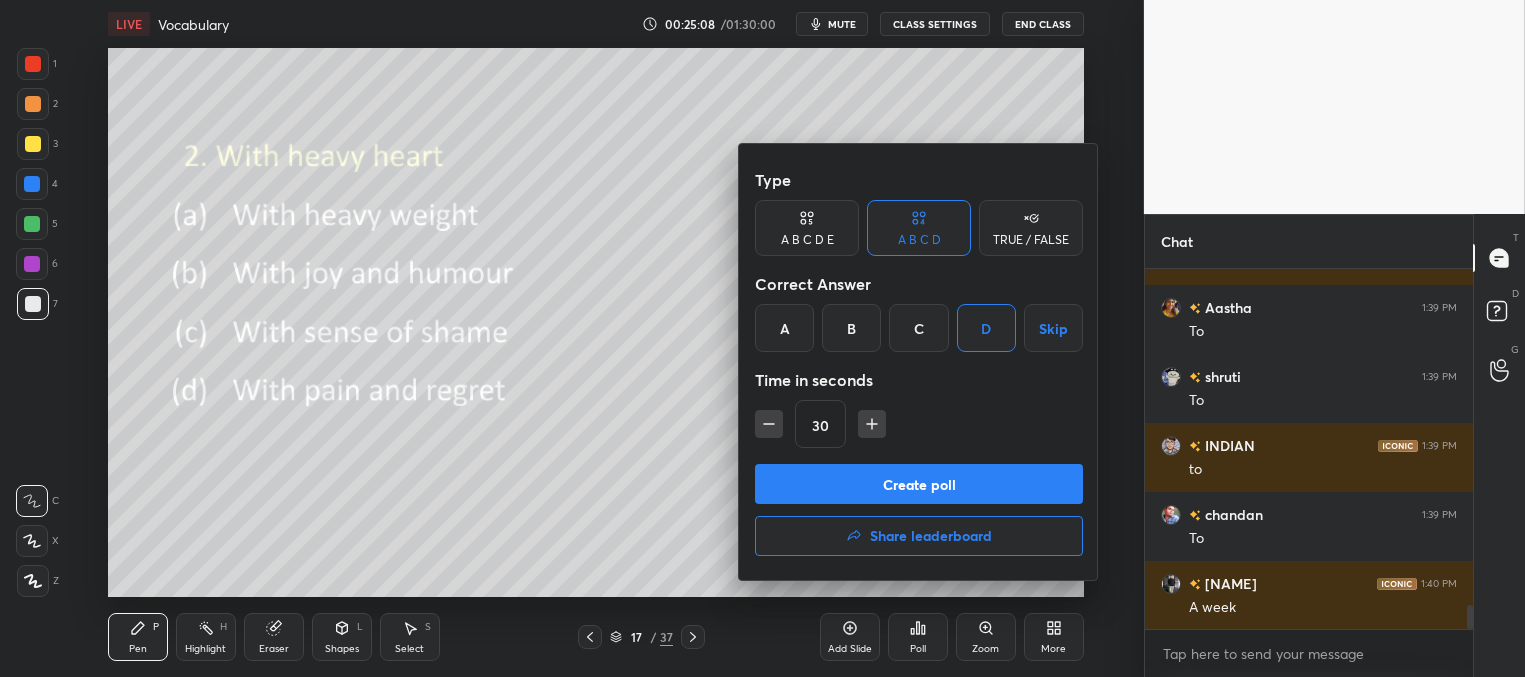 click on "Create poll" at bounding box center (919, 484) 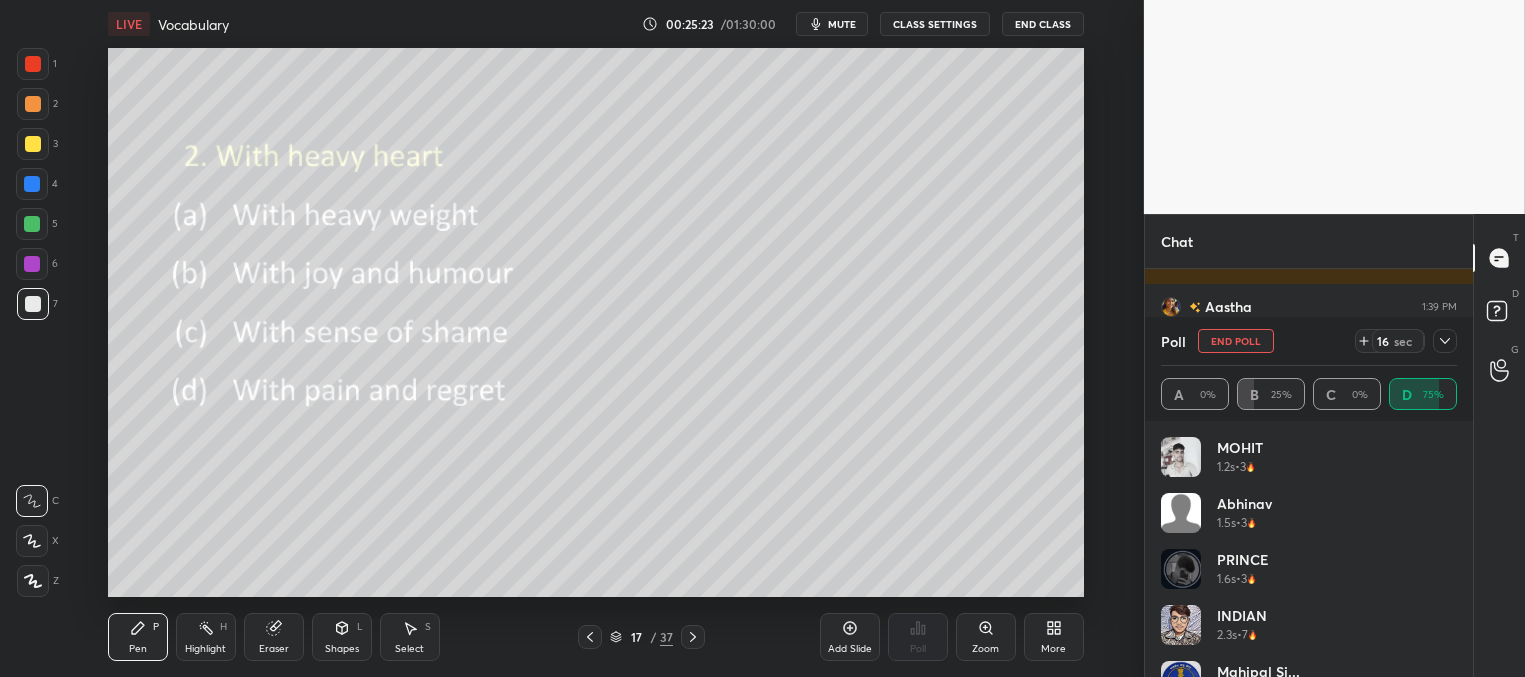 scroll, scrollTop: 5161, scrollLeft: 0, axis: vertical 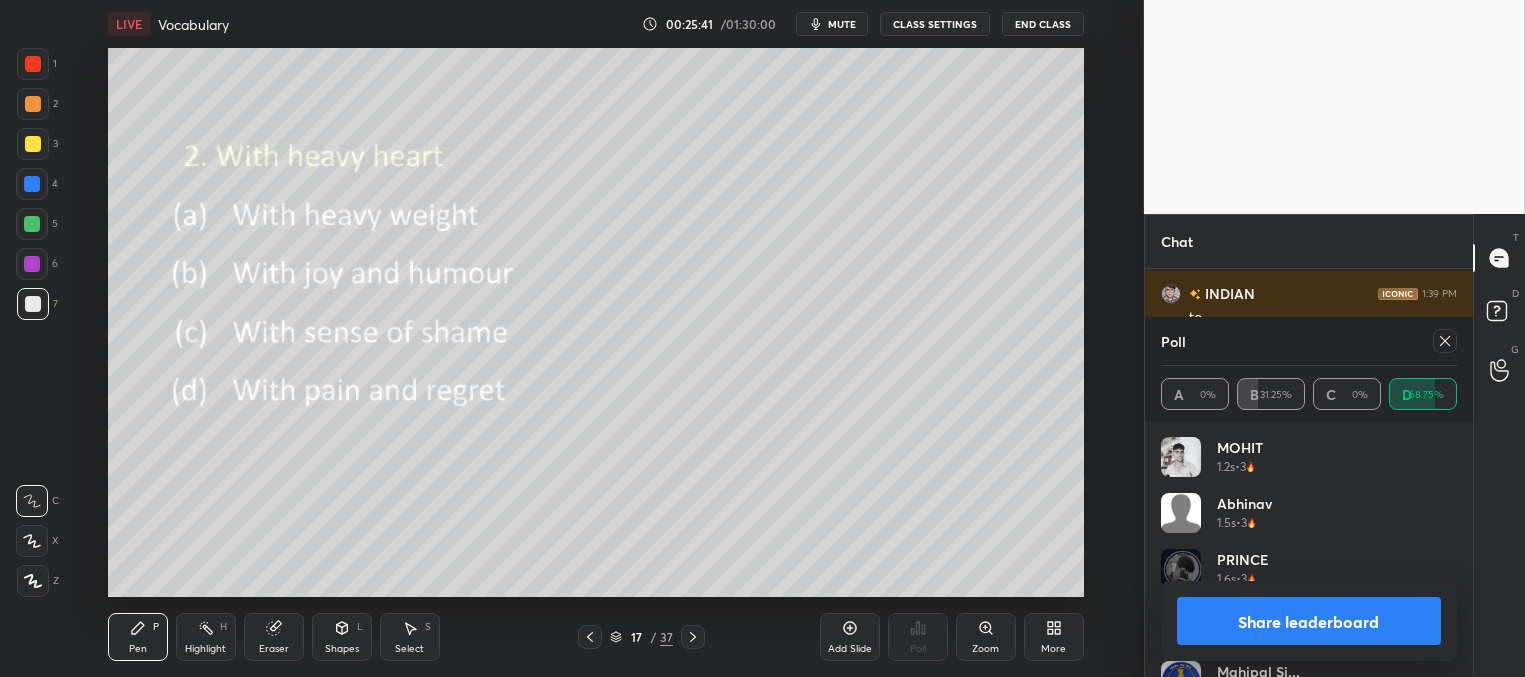 click 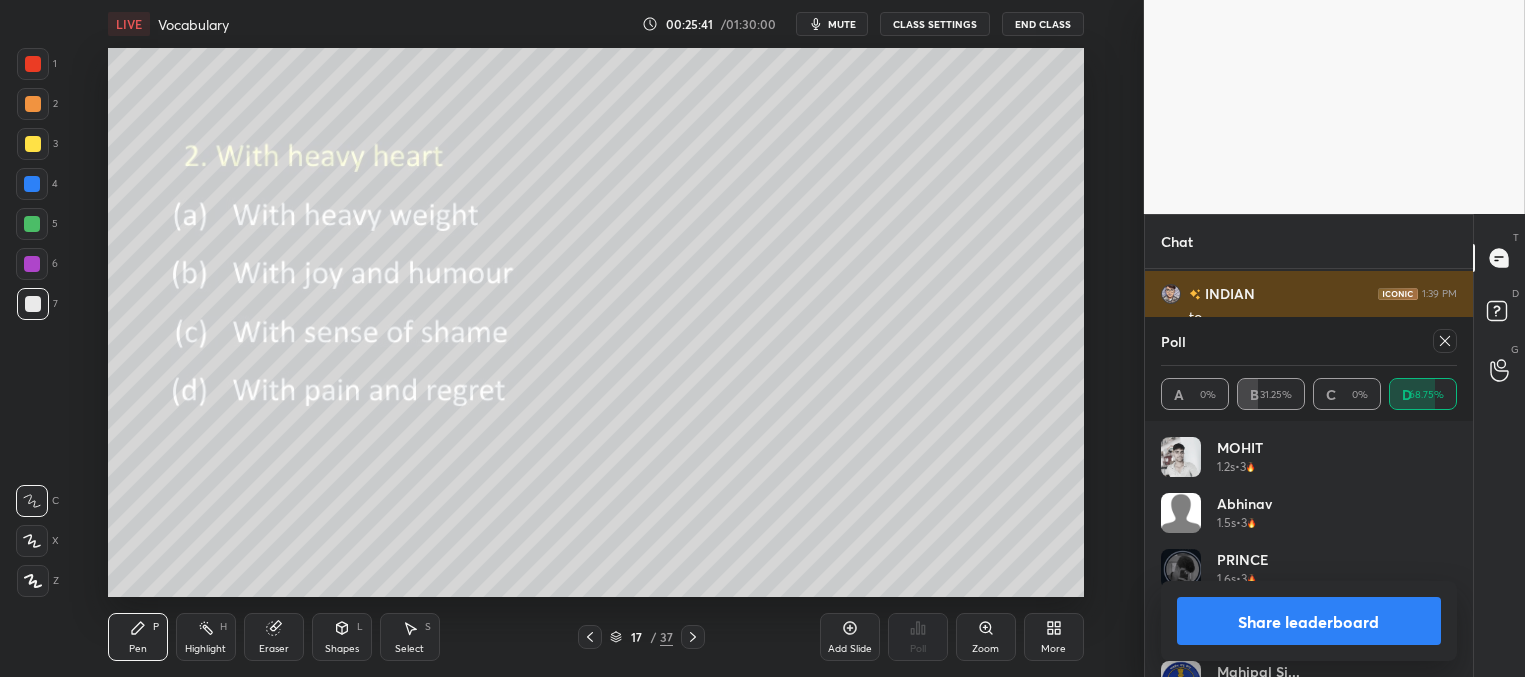 scroll, scrollTop: 165, scrollLeft: 291, axis: both 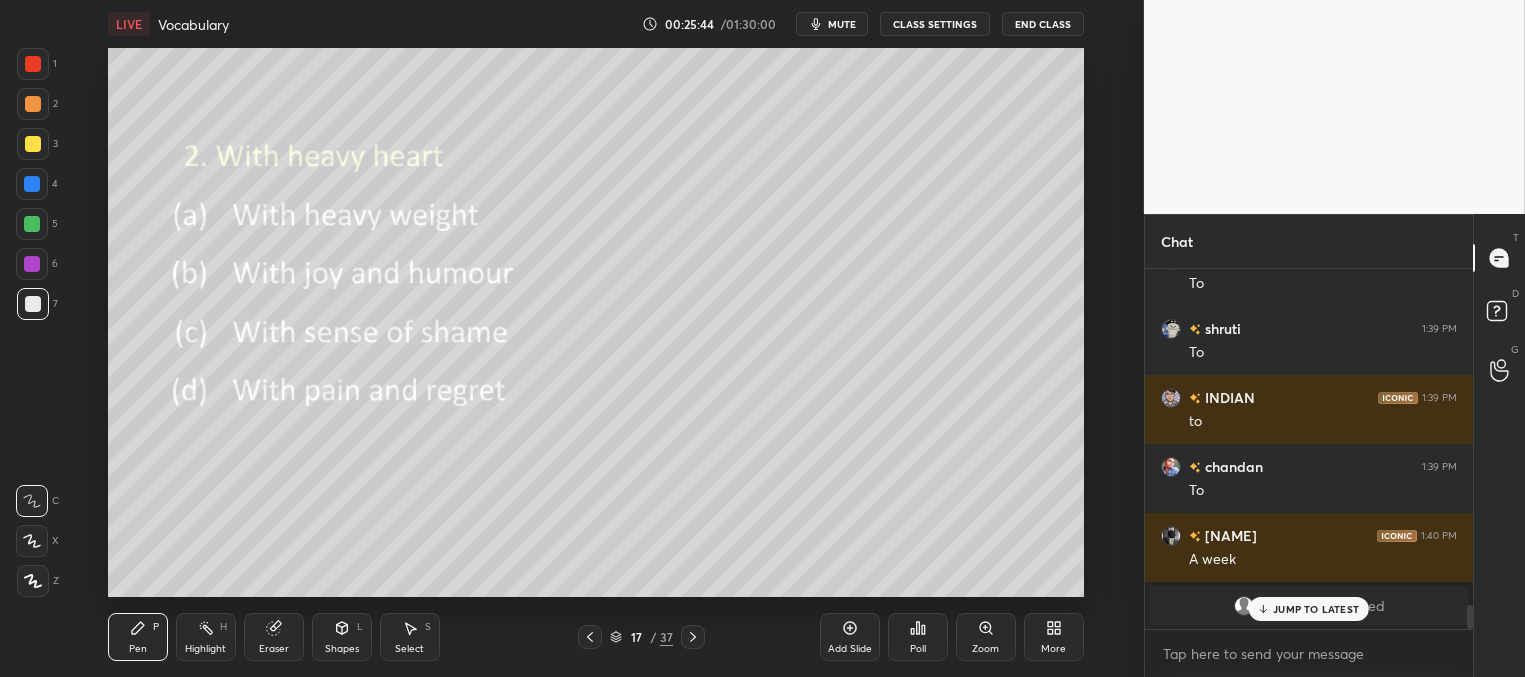 click on "JUMP TO LATEST" at bounding box center (1316, 609) 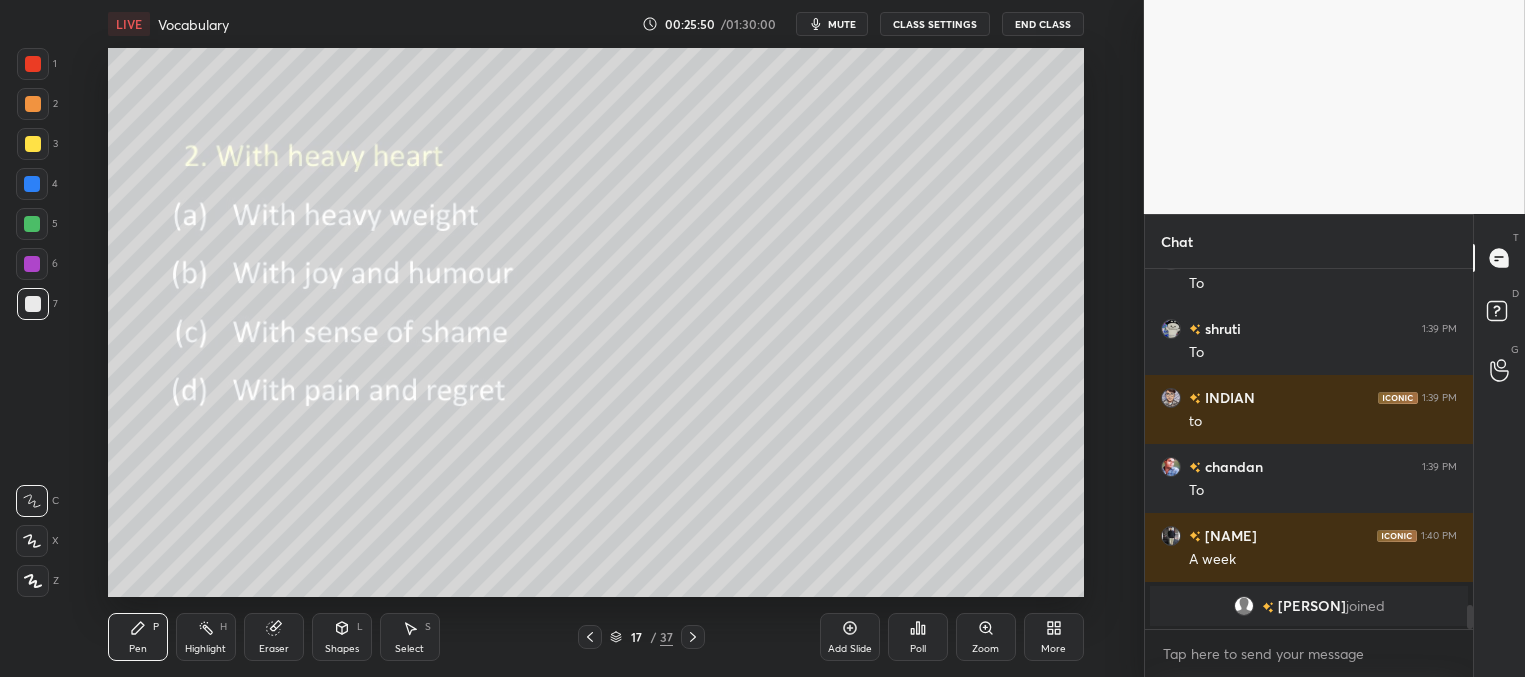 drag, startPoint x: 692, startPoint y: 634, endPoint x: 700, endPoint y: 624, distance: 12.806249 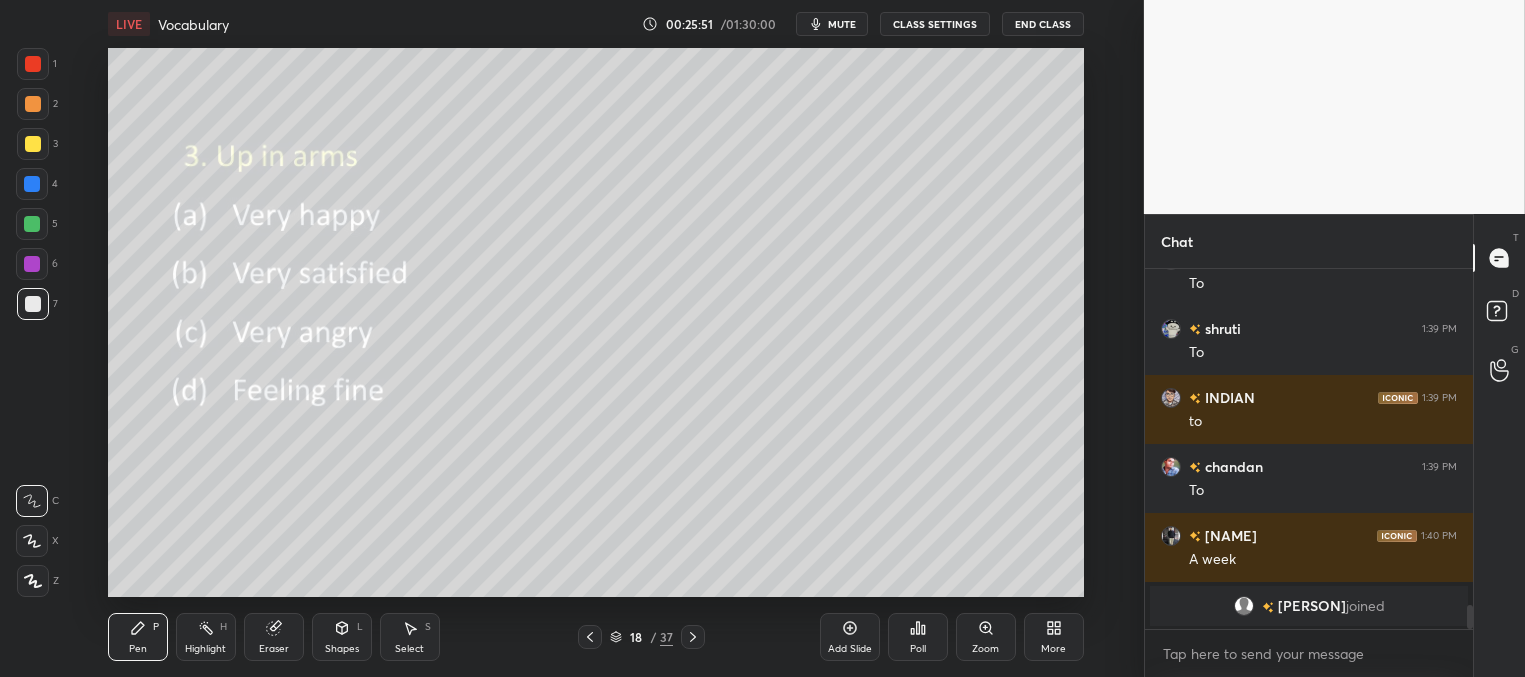 click on "Poll" at bounding box center [918, 637] 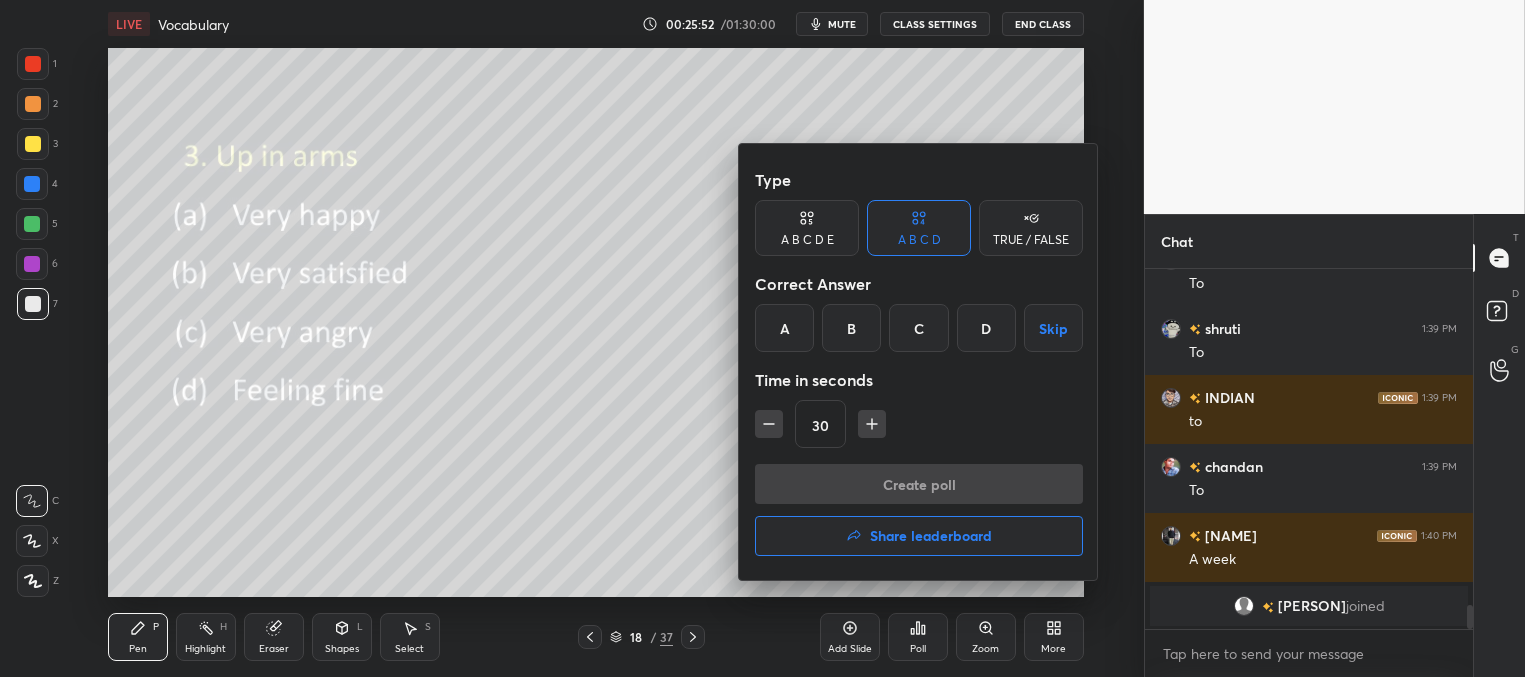 click on "C" at bounding box center [918, 328] 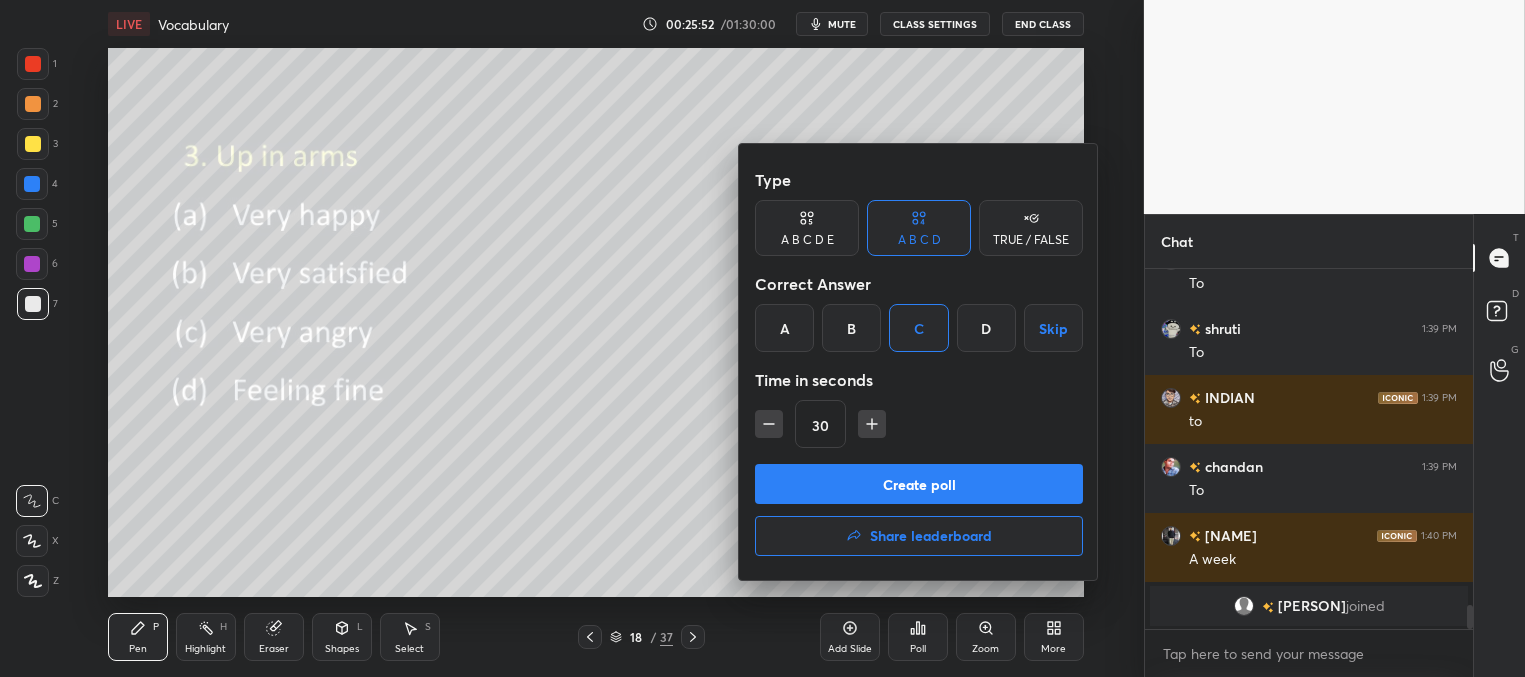drag, startPoint x: 890, startPoint y: 478, endPoint x: 881, endPoint y: 471, distance: 11.401754 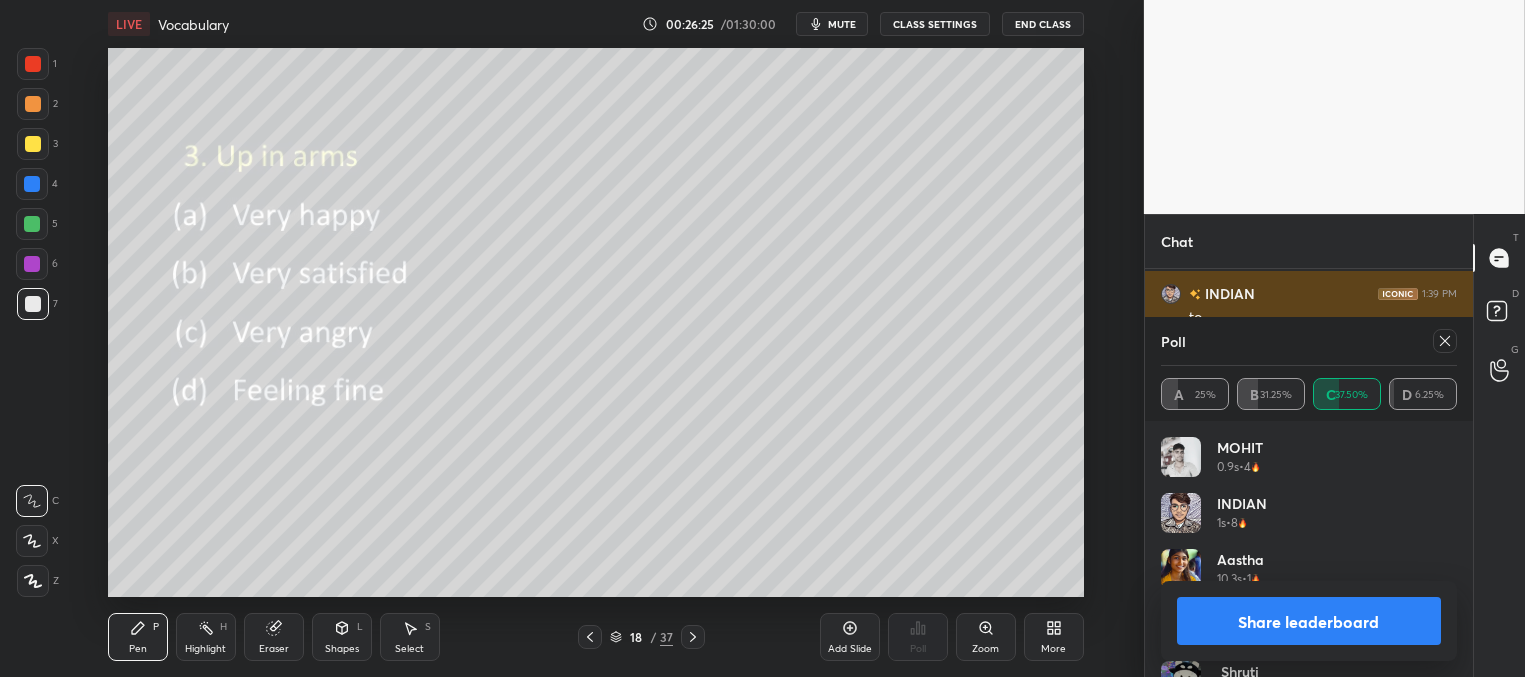 drag, startPoint x: 1443, startPoint y: 336, endPoint x: 1427, endPoint y: 331, distance: 16.763054 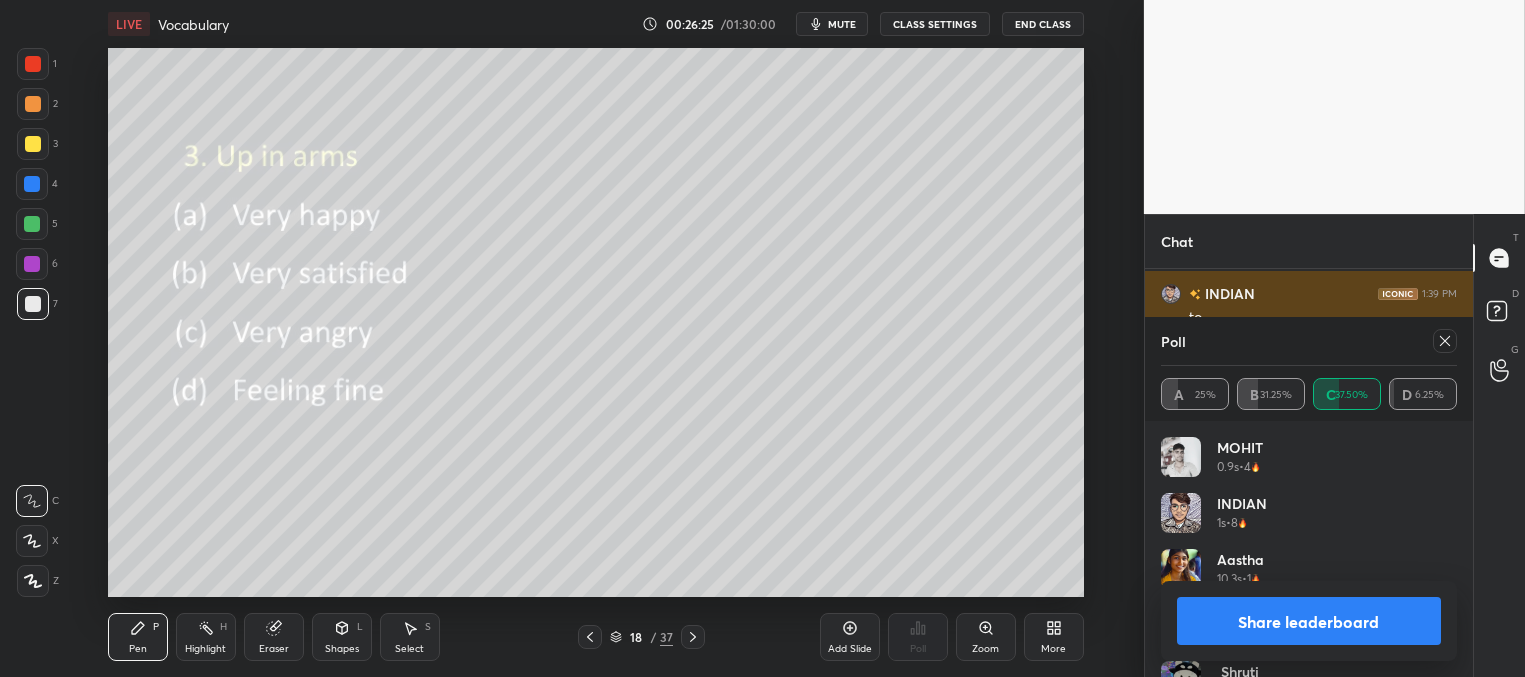 click 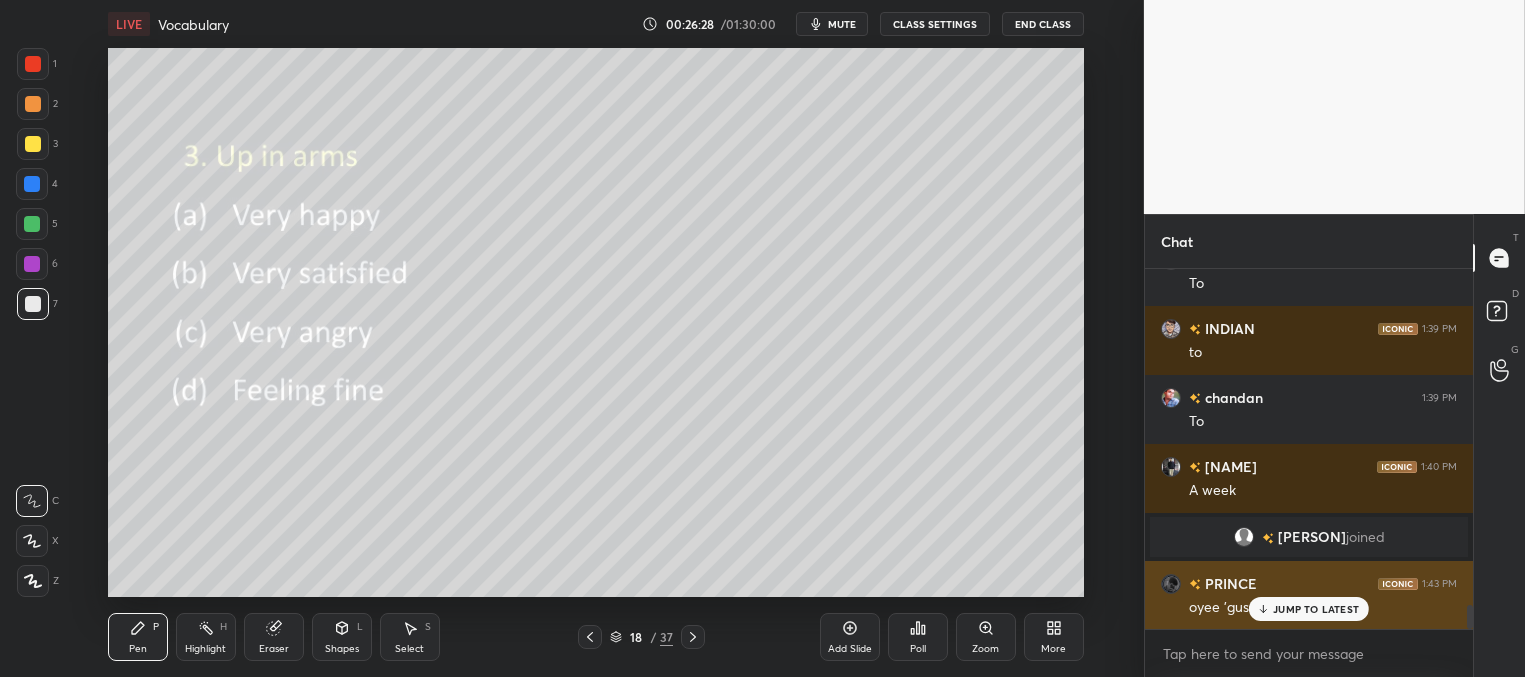 drag, startPoint x: 1285, startPoint y: 609, endPoint x: 1226, endPoint y: 598, distance: 60.016663 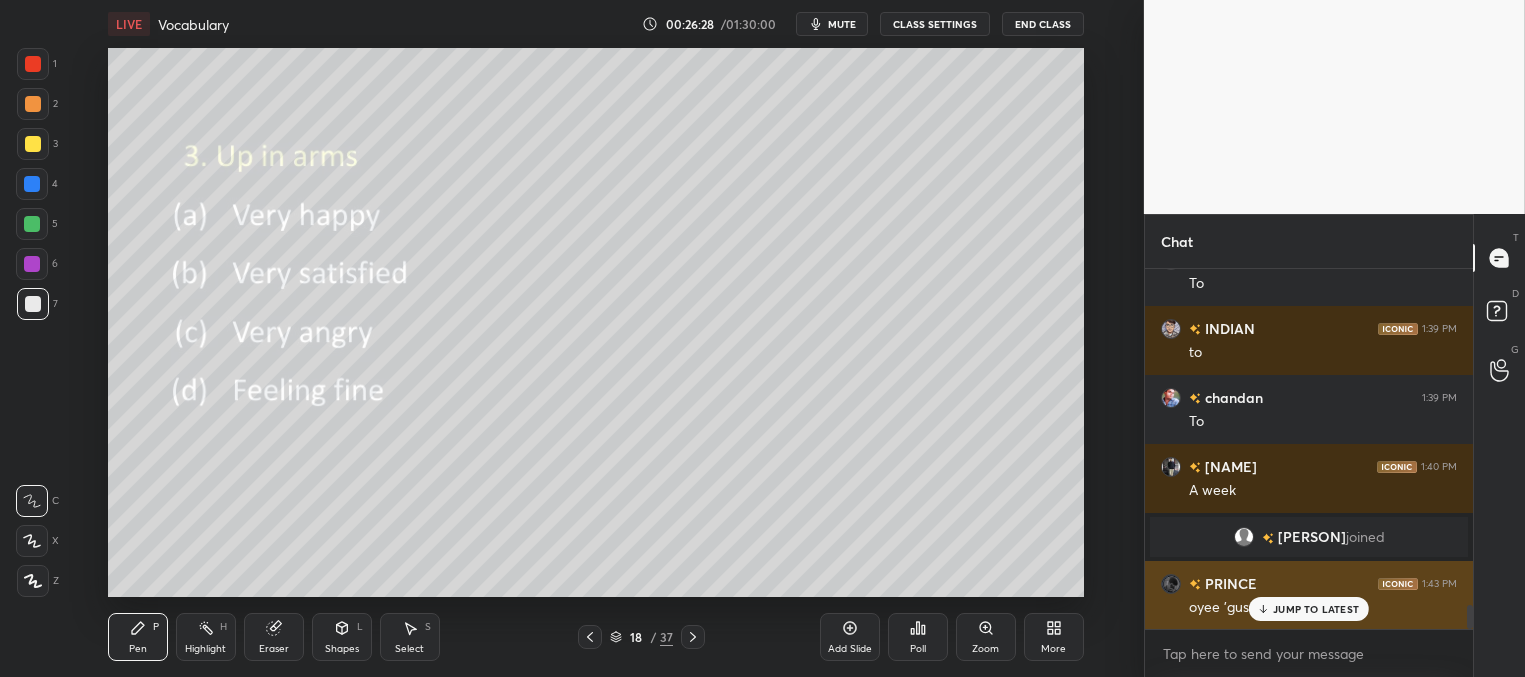 click on "JUMP TO LATEST" at bounding box center [1316, 609] 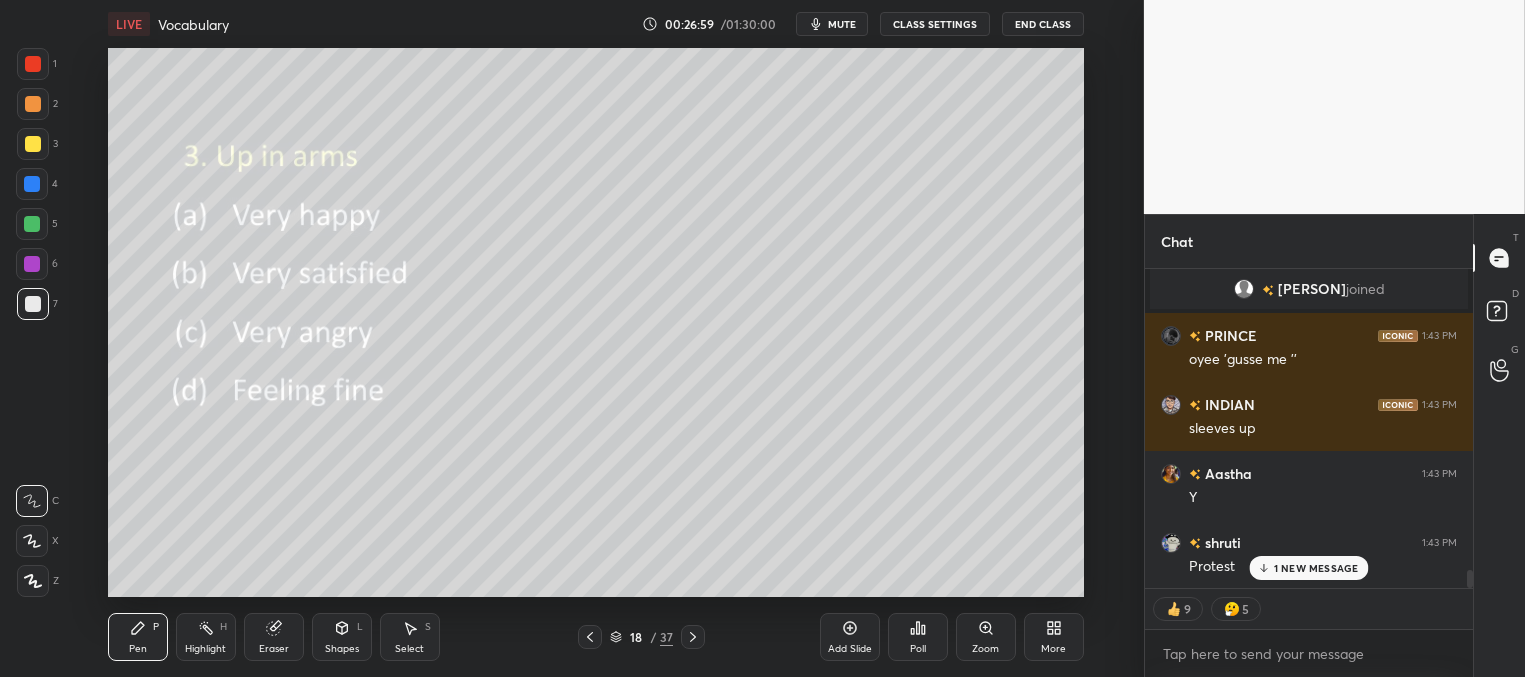 click 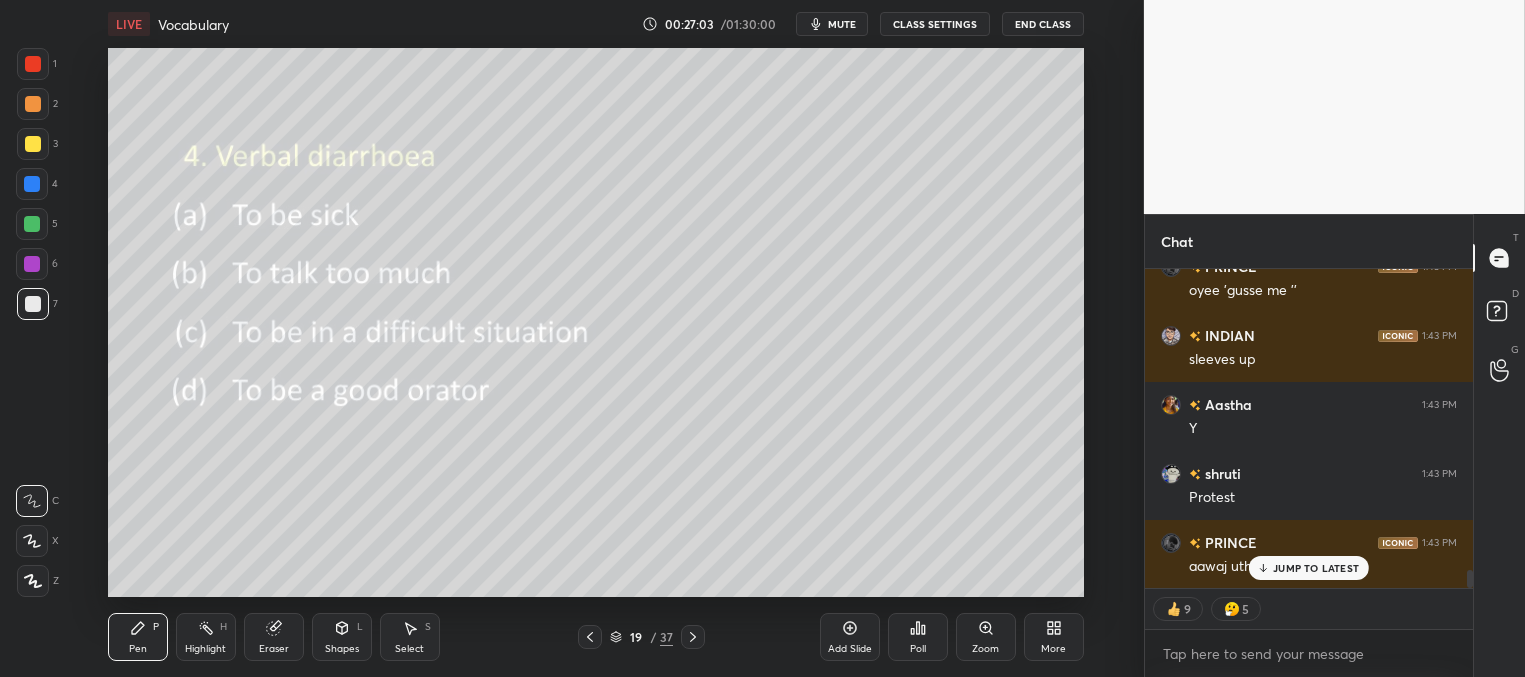 click 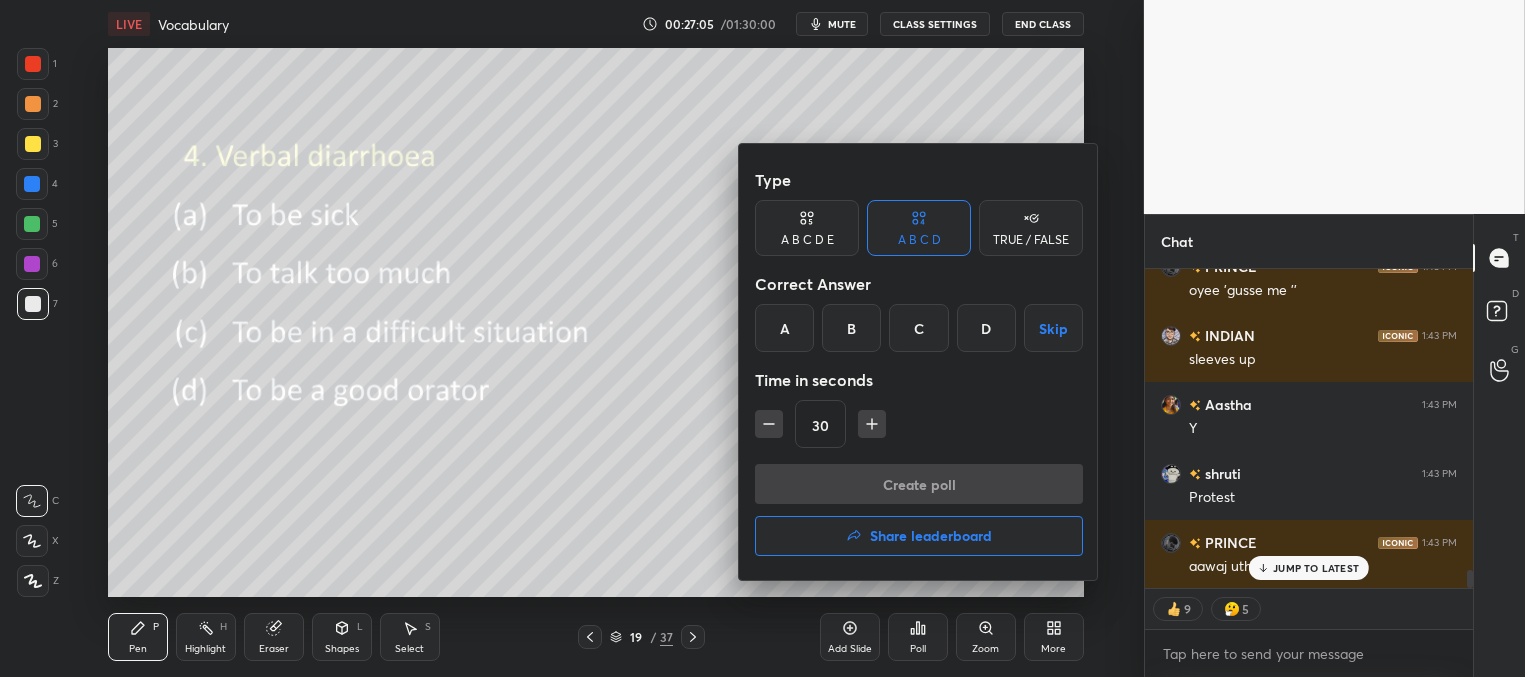 drag, startPoint x: 861, startPoint y: 318, endPoint x: 878, endPoint y: 380, distance: 64.288414 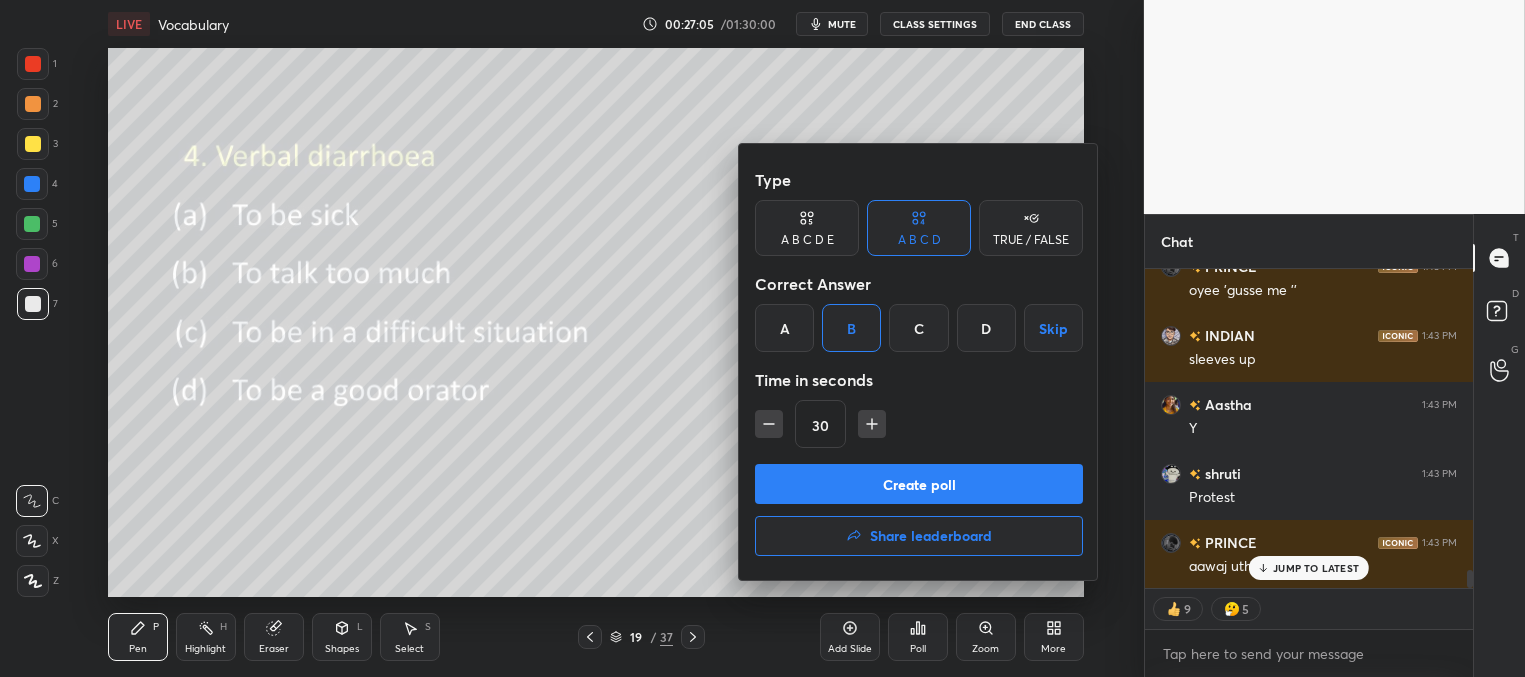click on "Create poll" at bounding box center (919, 484) 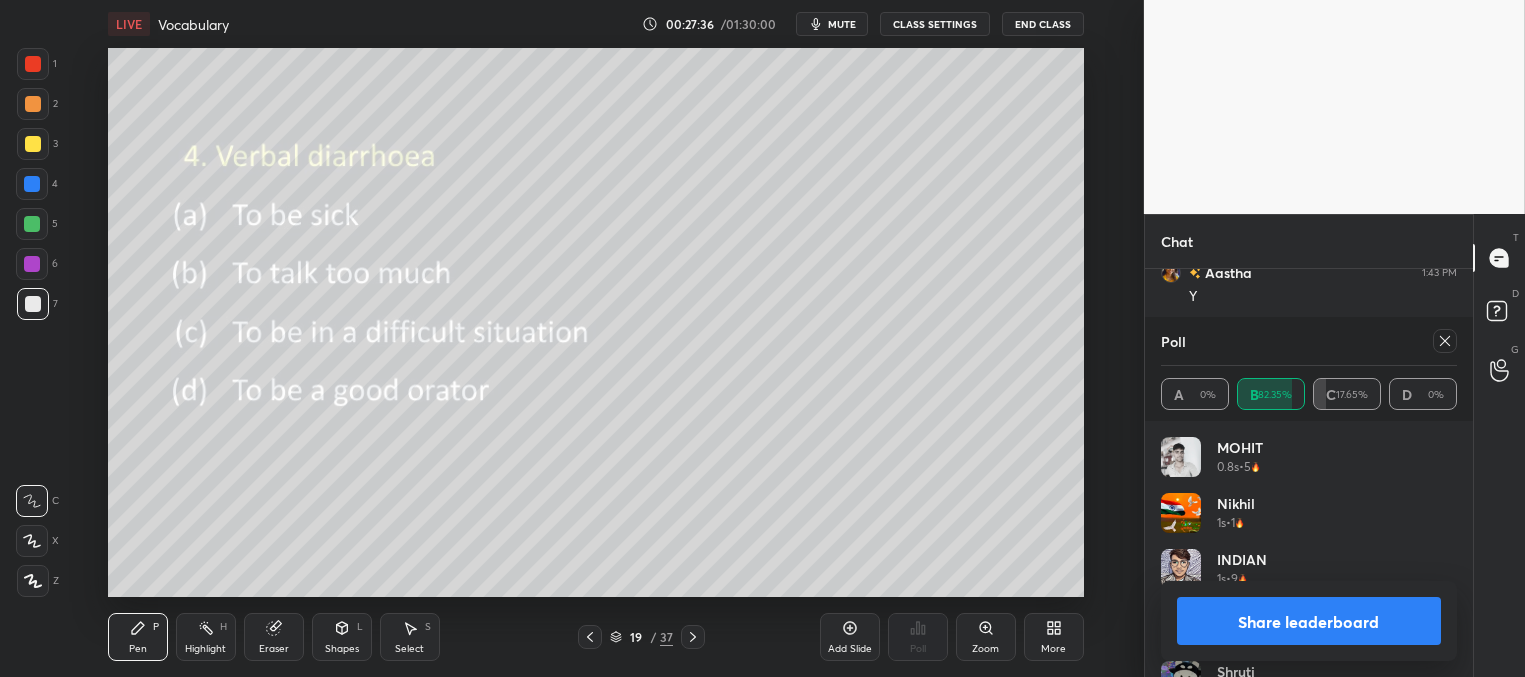 click 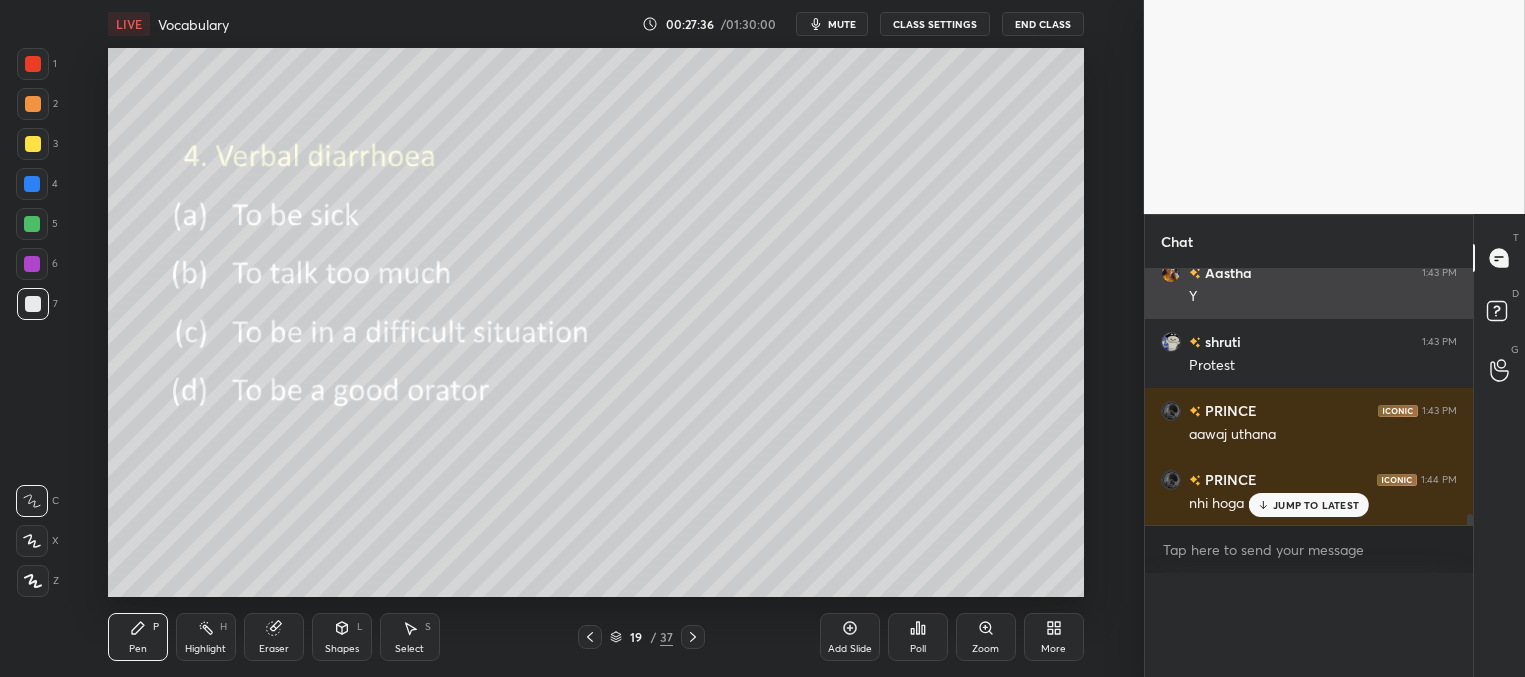 scroll, scrollTop: 165, scrollLeft: 291, axis: both 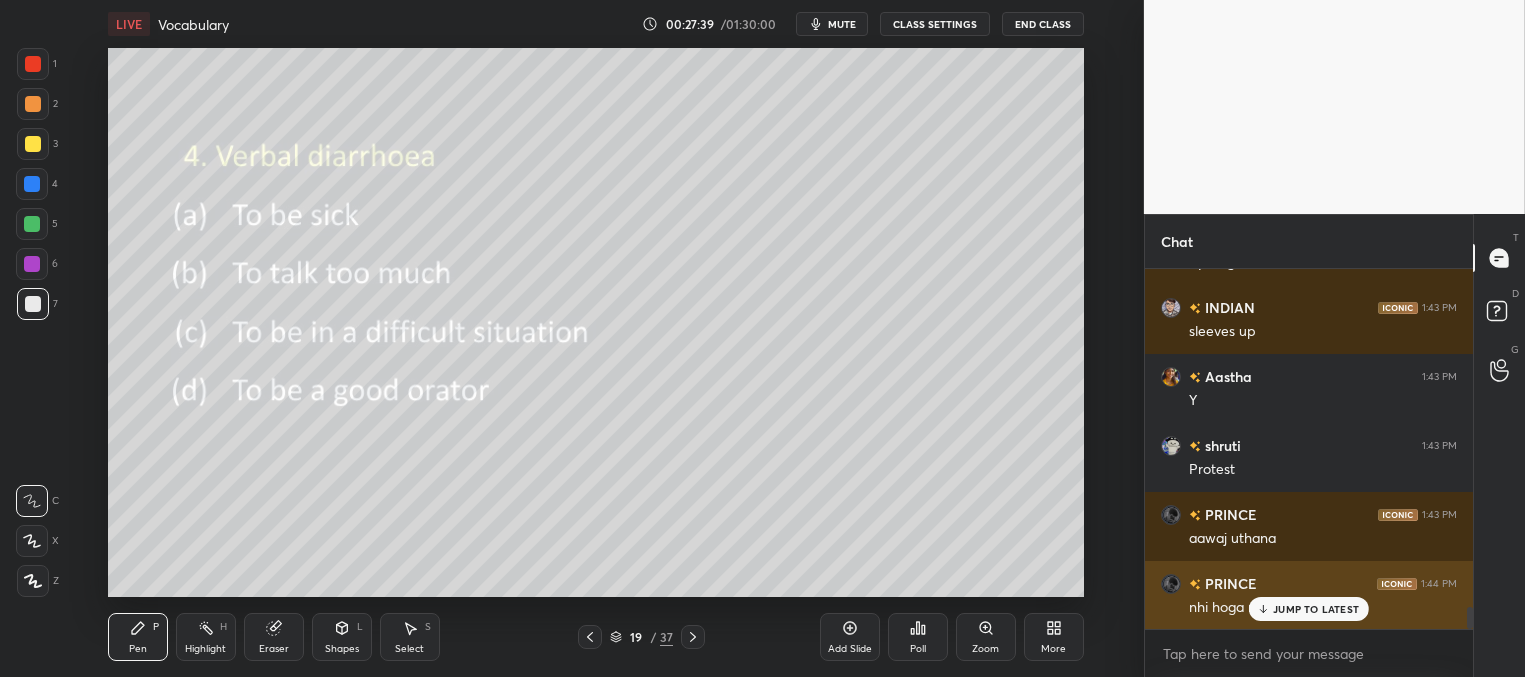 drag, startPoint x: 1287, startPoint y: 610, endPoint x: 1243, endPoint y: 603, distance: 44.553337 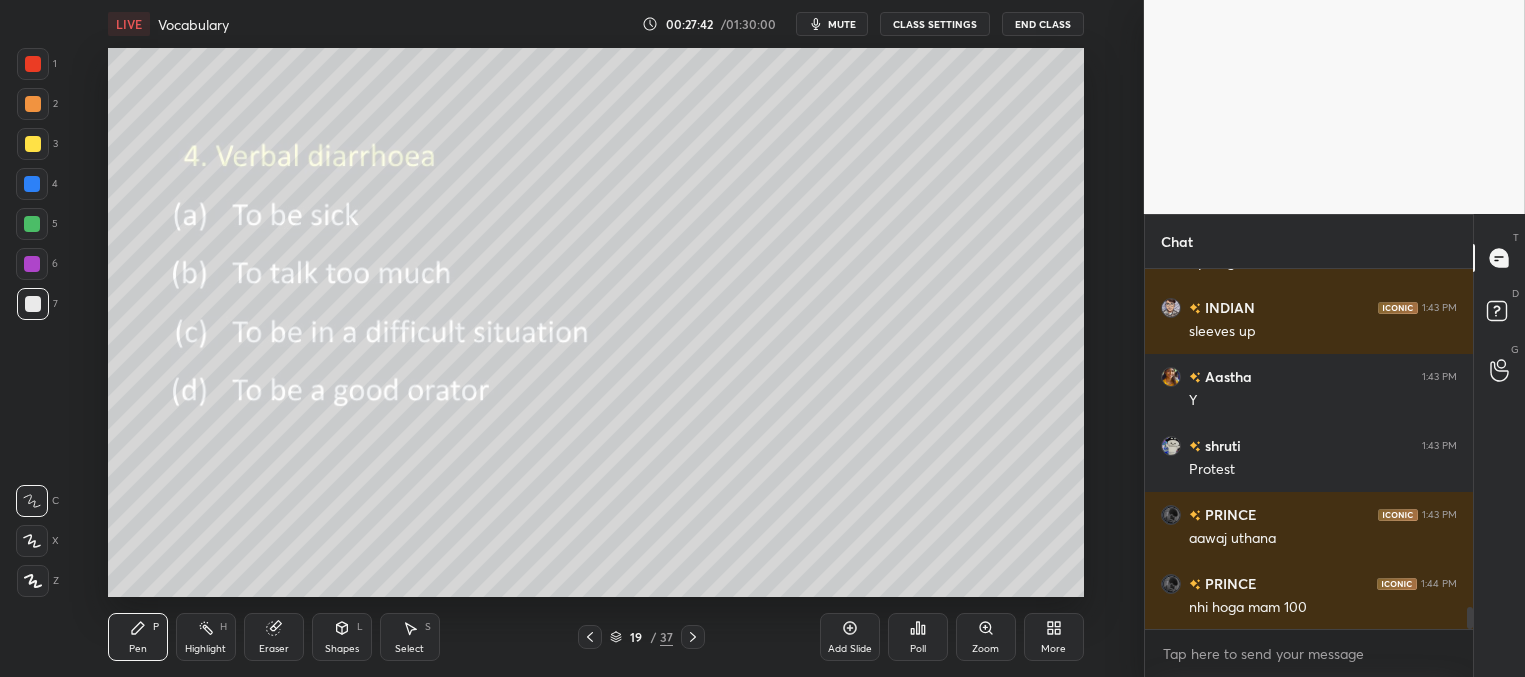 click 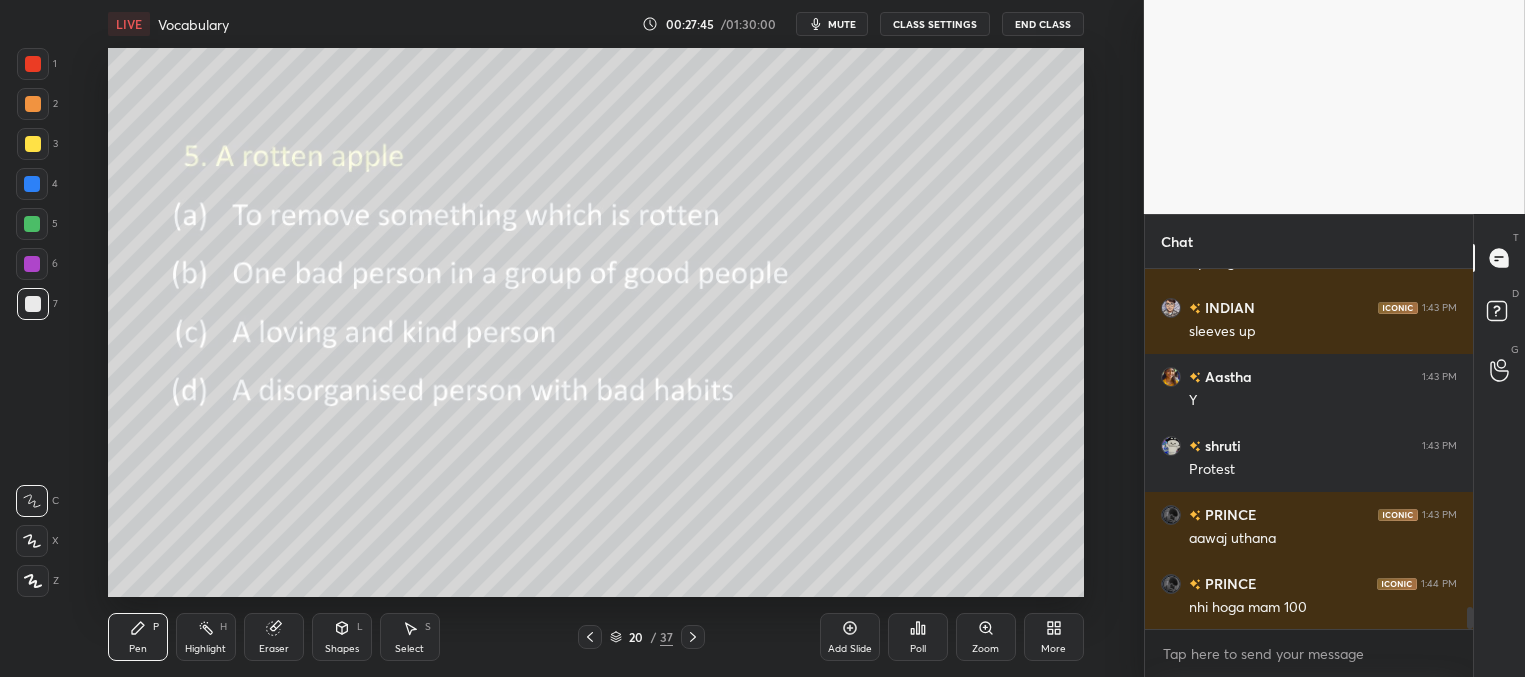 click on "Poll" at bounding box center (918, 637) 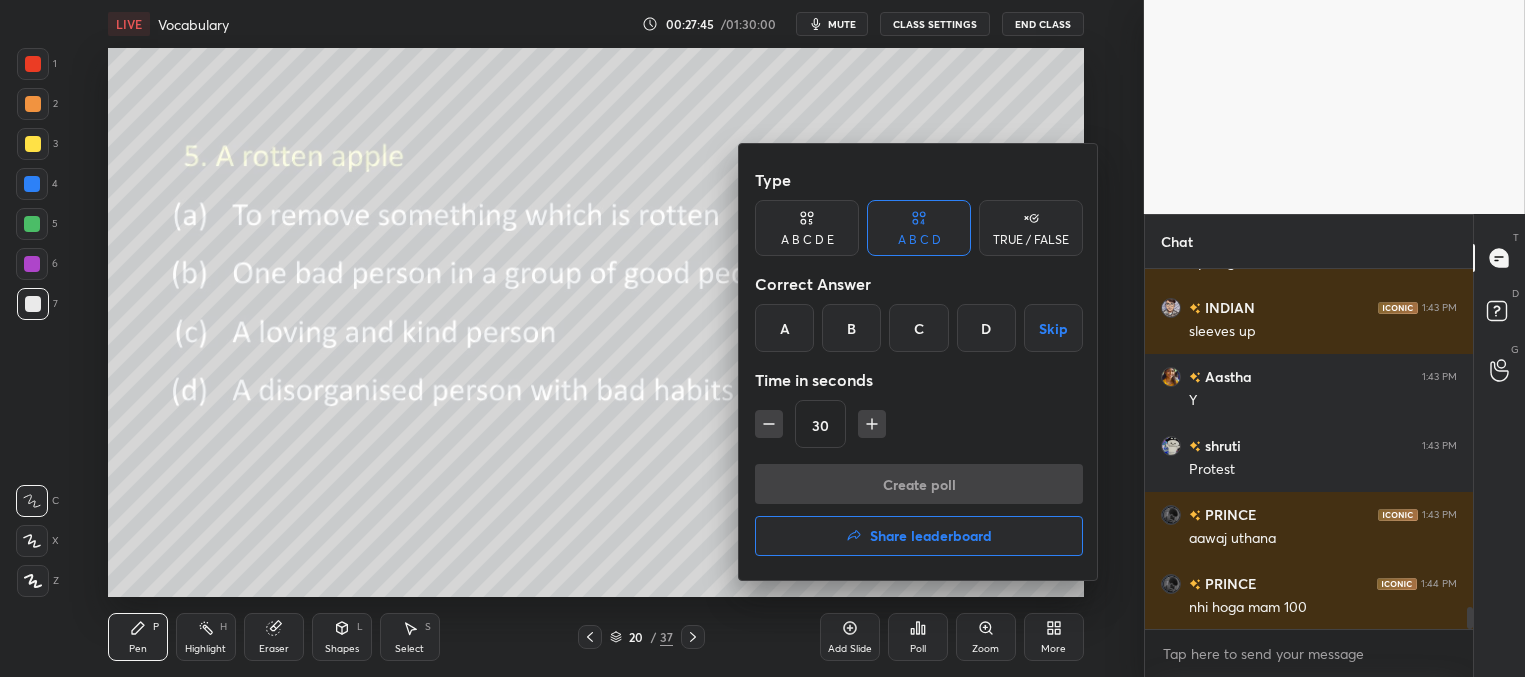 click on "B" at bounding box center (851, 328) 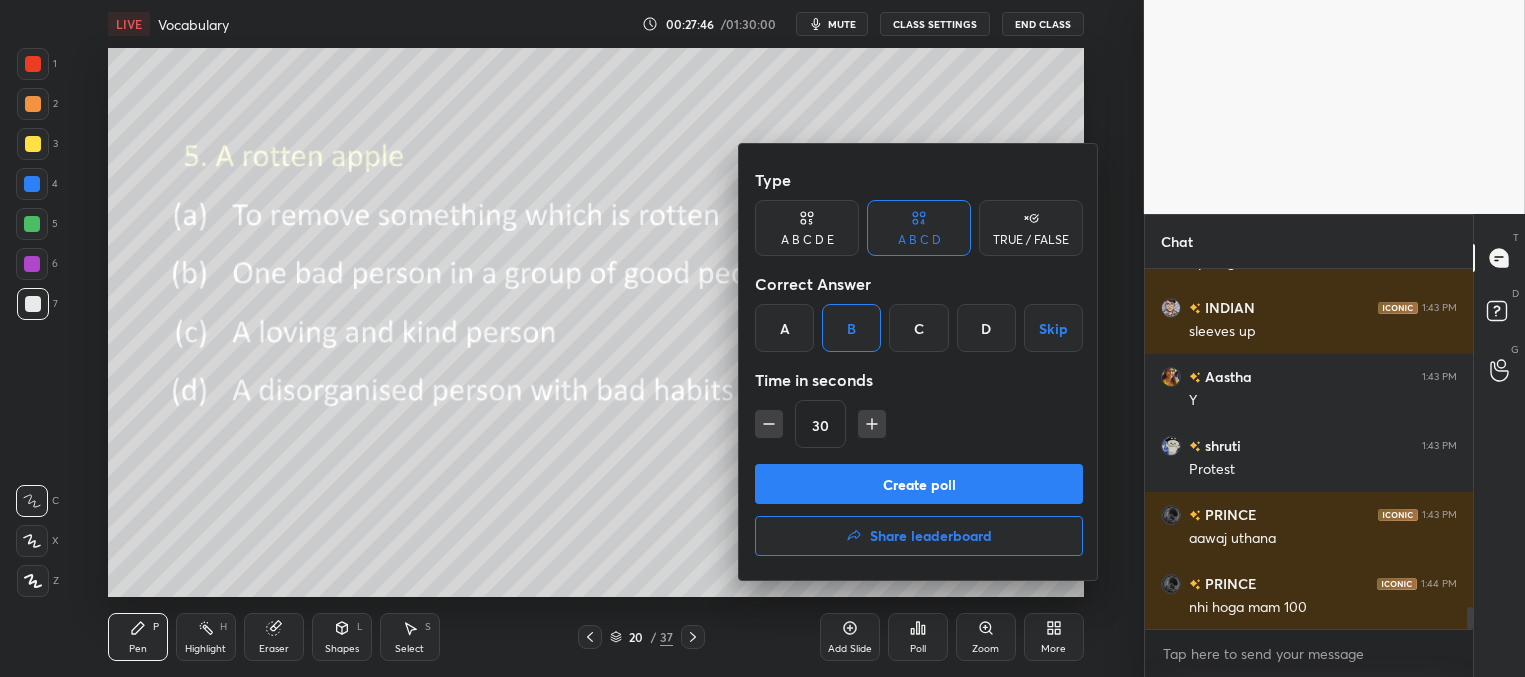 click on "Create poll" at bounding box center (919, 484) 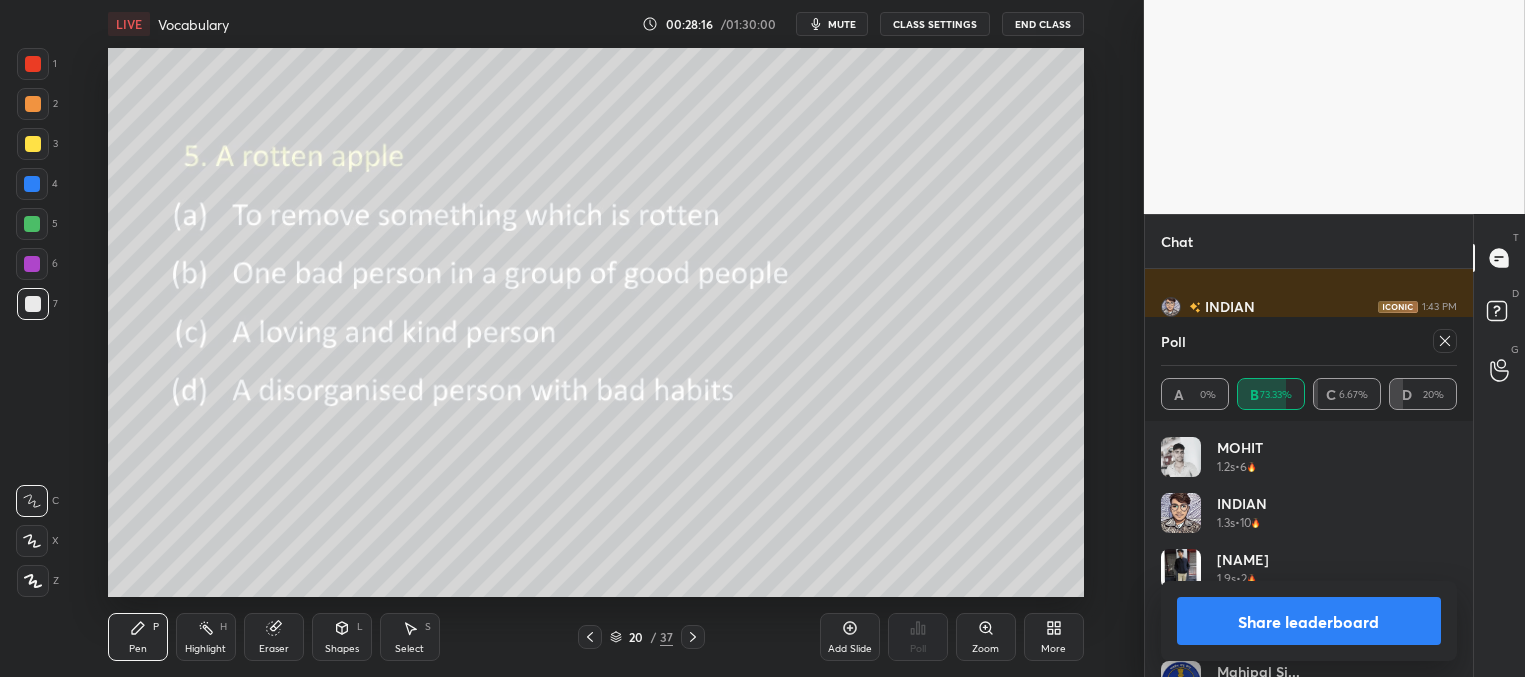 click 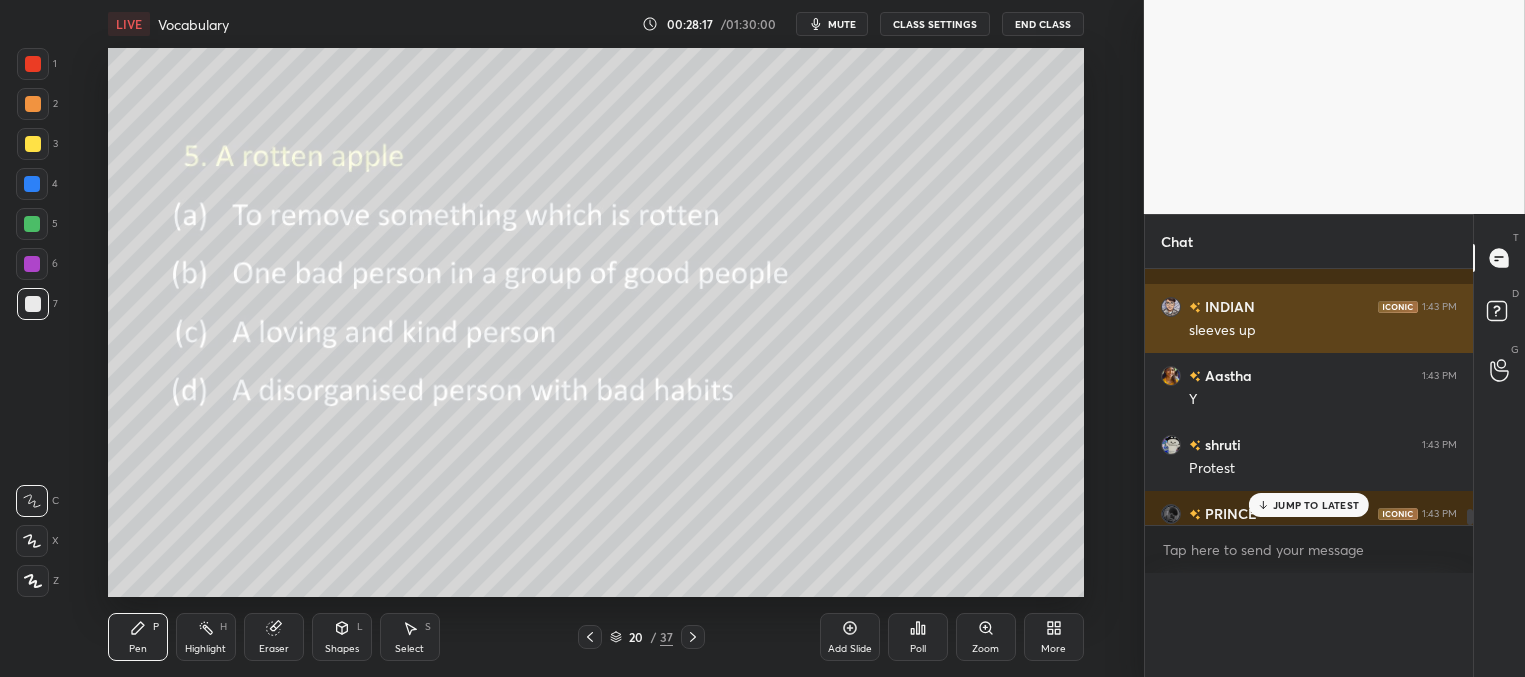 scroll, scrollTop: 164, scrollLeft: 291, axis: both 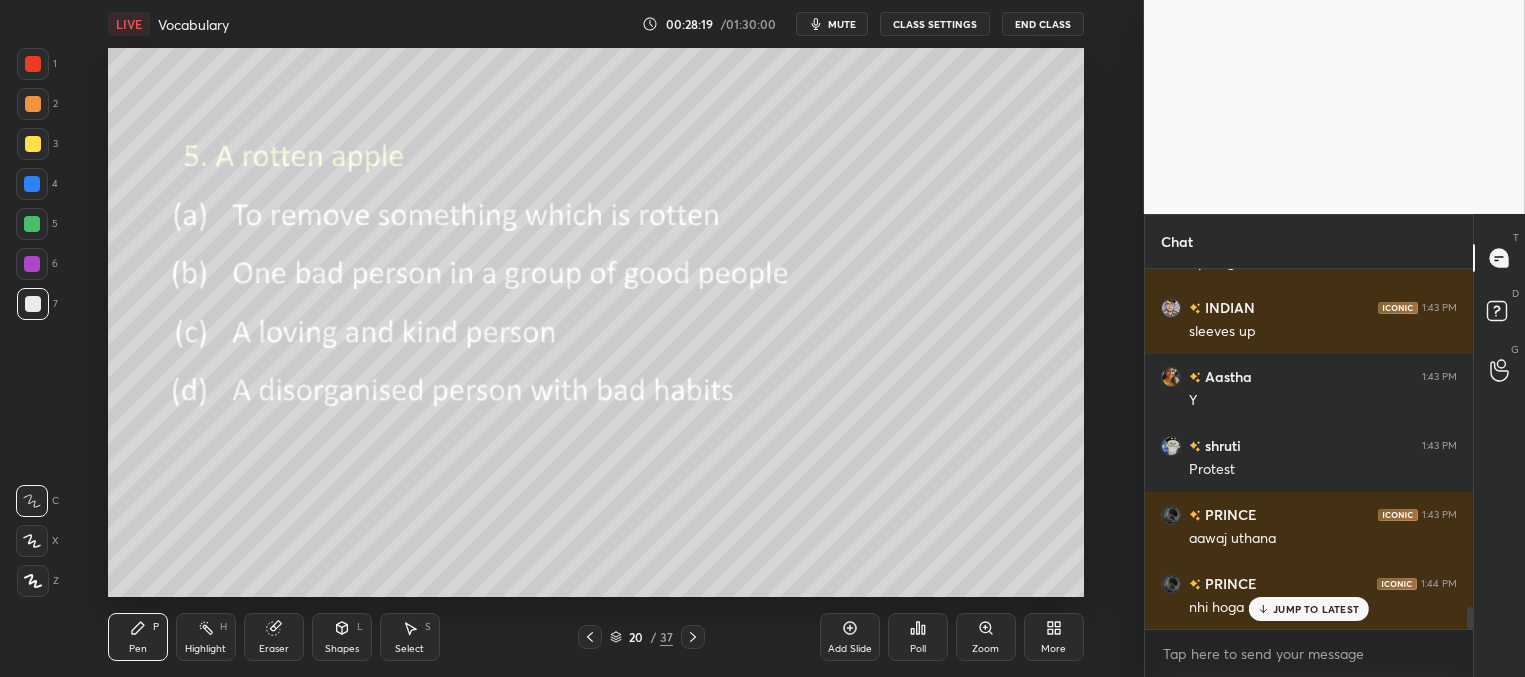 drag, startPoint x: 1285, startPoint y: 604, endPoint x: 1269, endPoint y: 602, distance: 16.124516 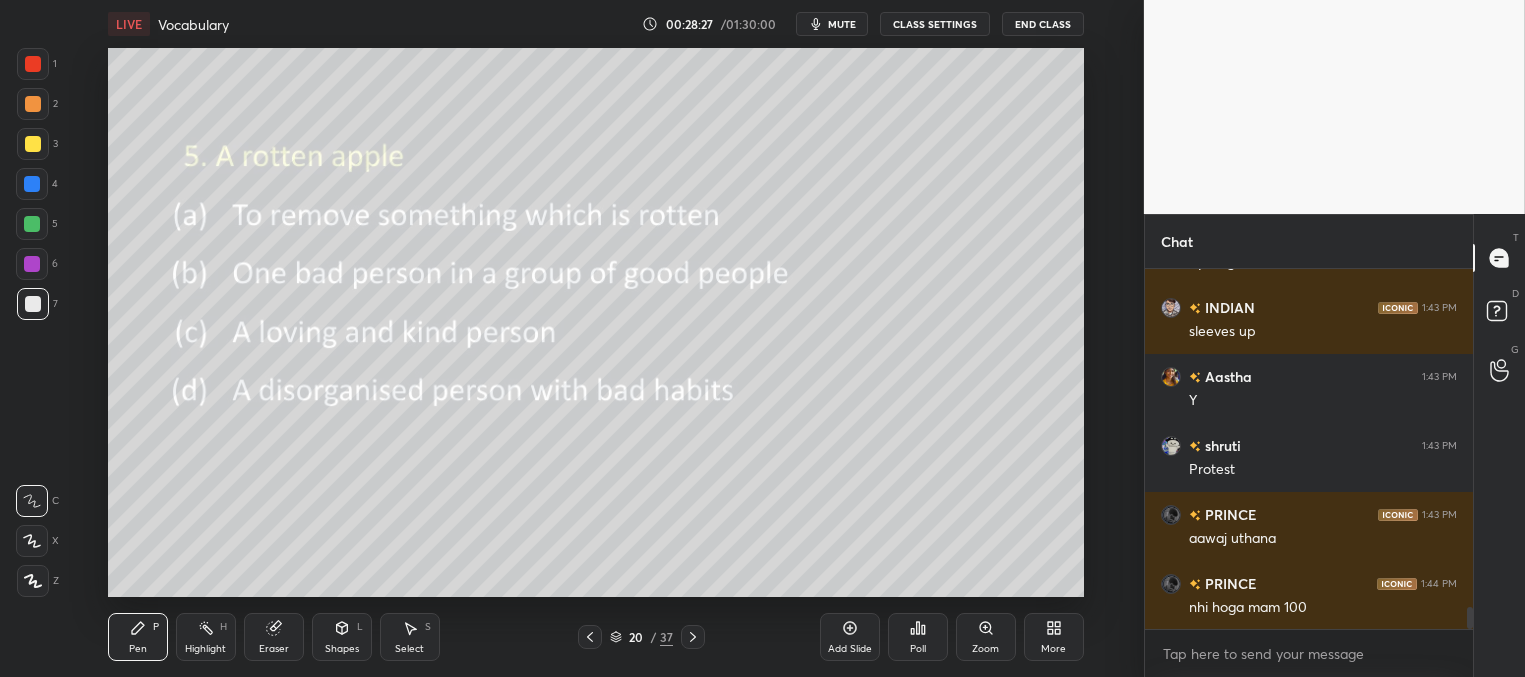 click 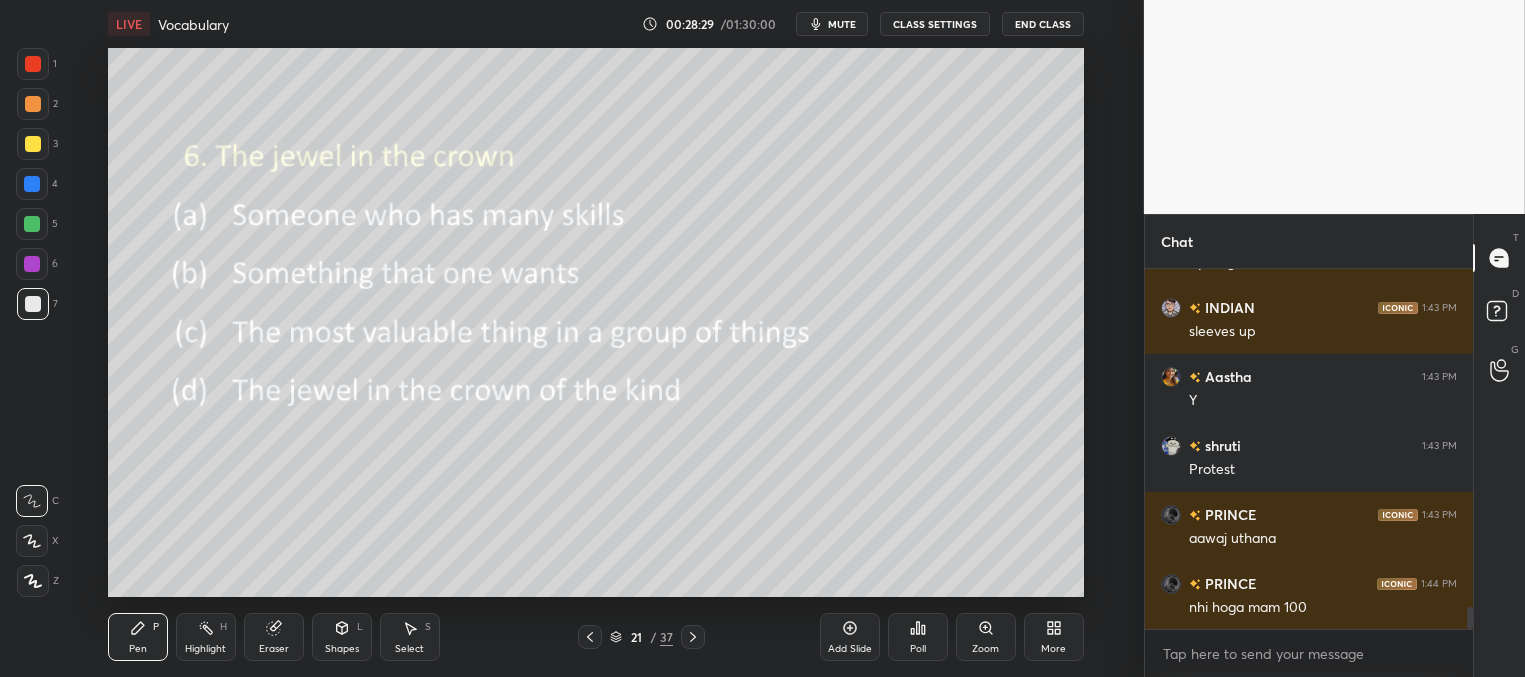 click 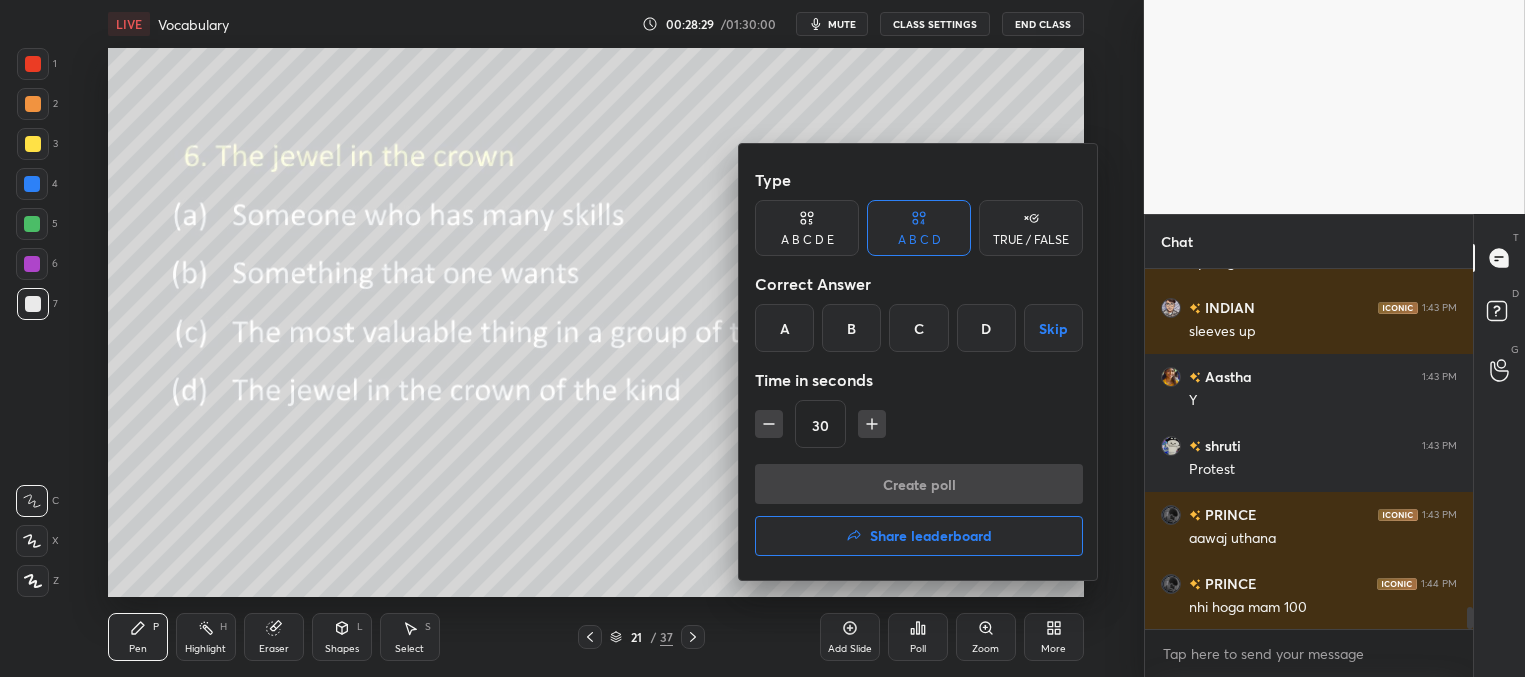 drag, startPoint x: 916, startPoint y: 321, endPoint x: 904, endPoint y: 366, distance: 46.572525 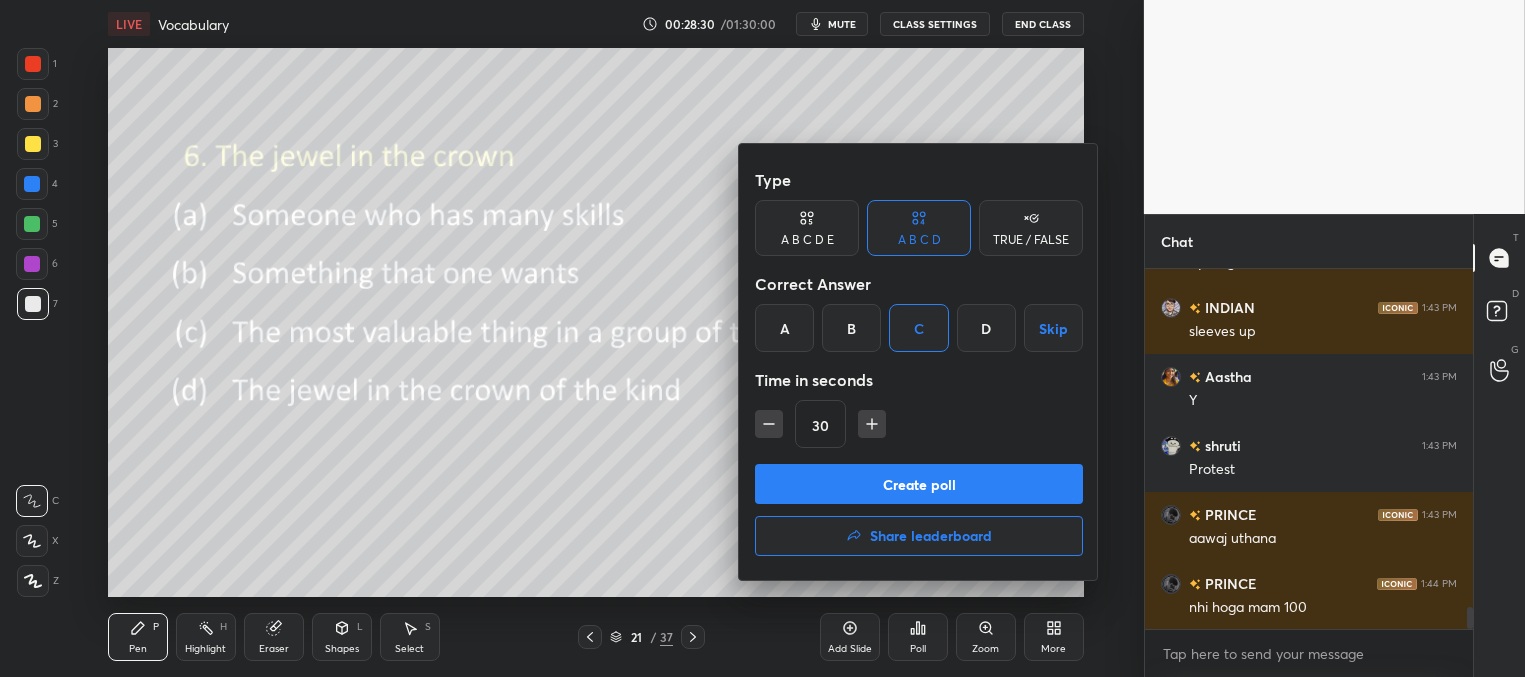 click on "Create poll" at bounding box center (919, 484) 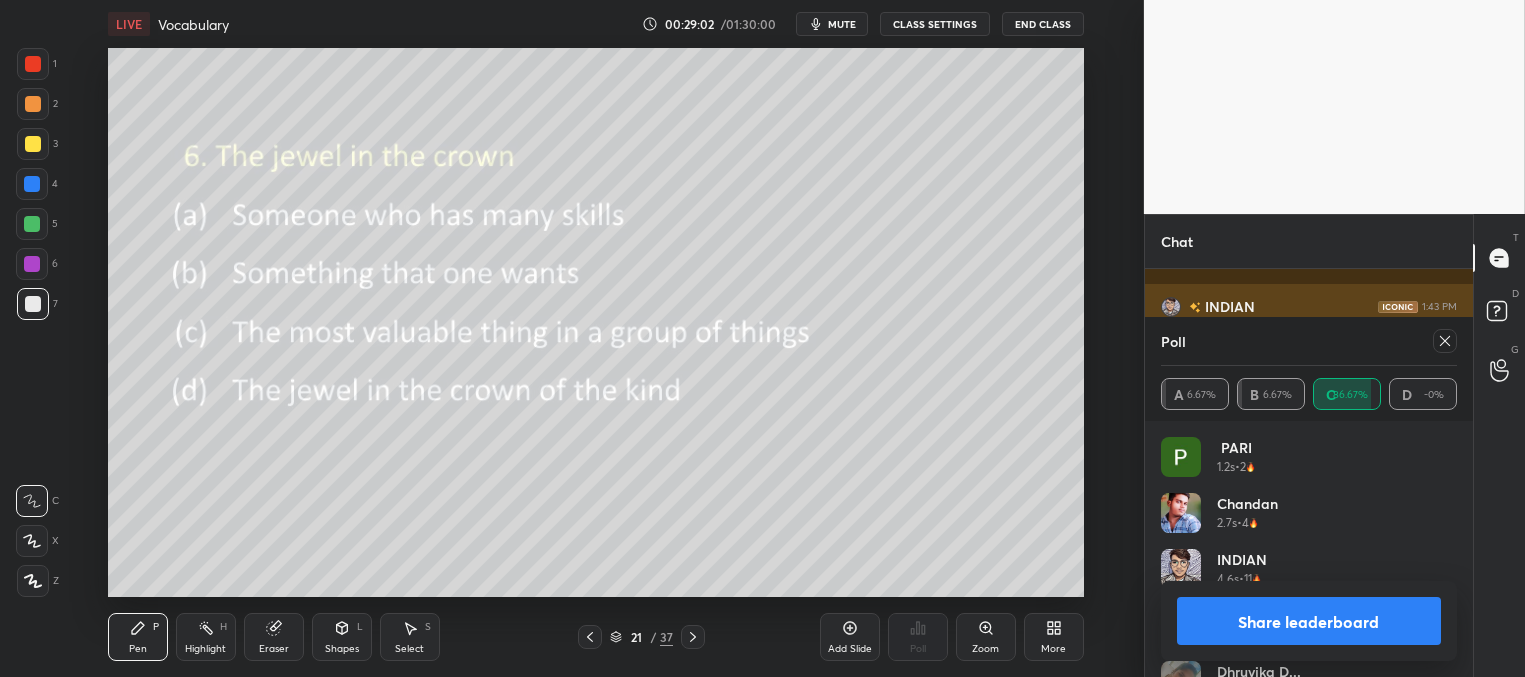 drag, startPoint x: 1446, startPoint y: 339, endPoint x: 1433, endPoint y: 333, distance: 14.3178215 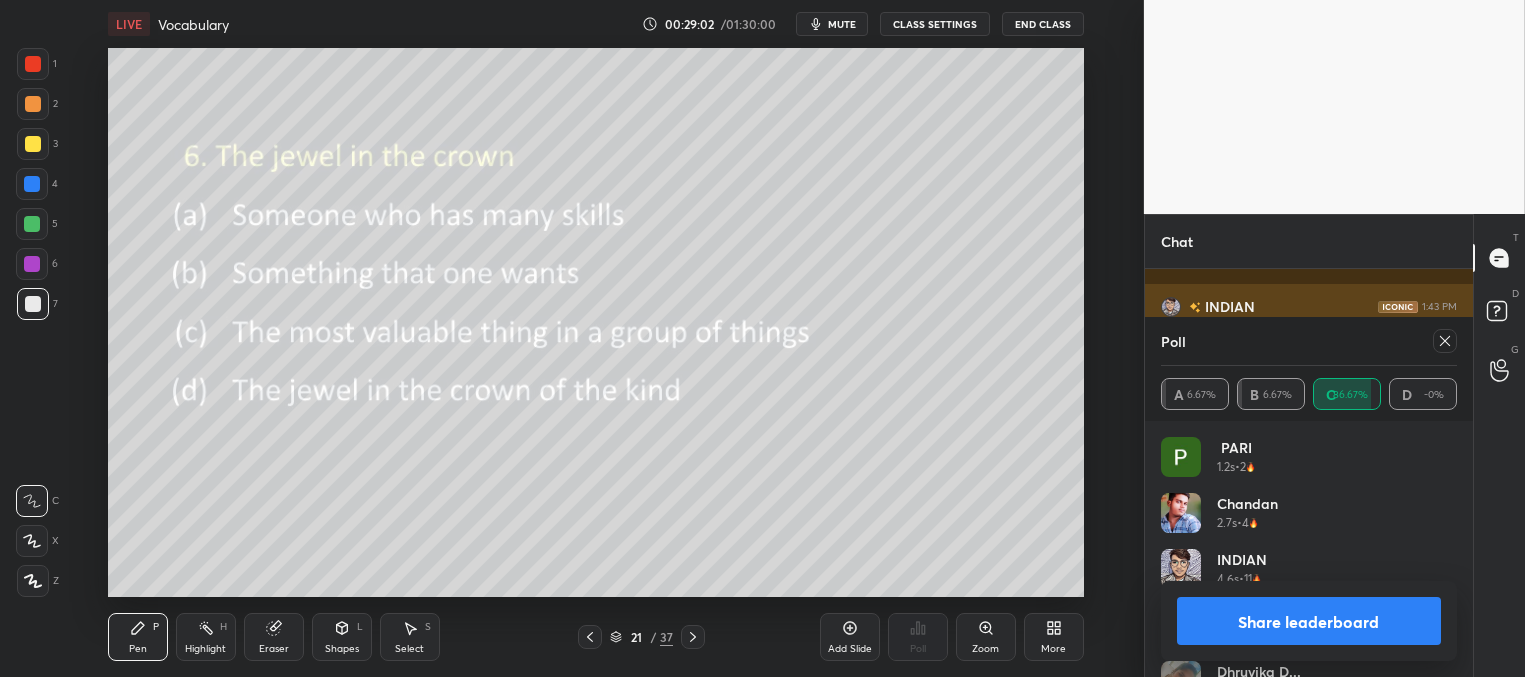click 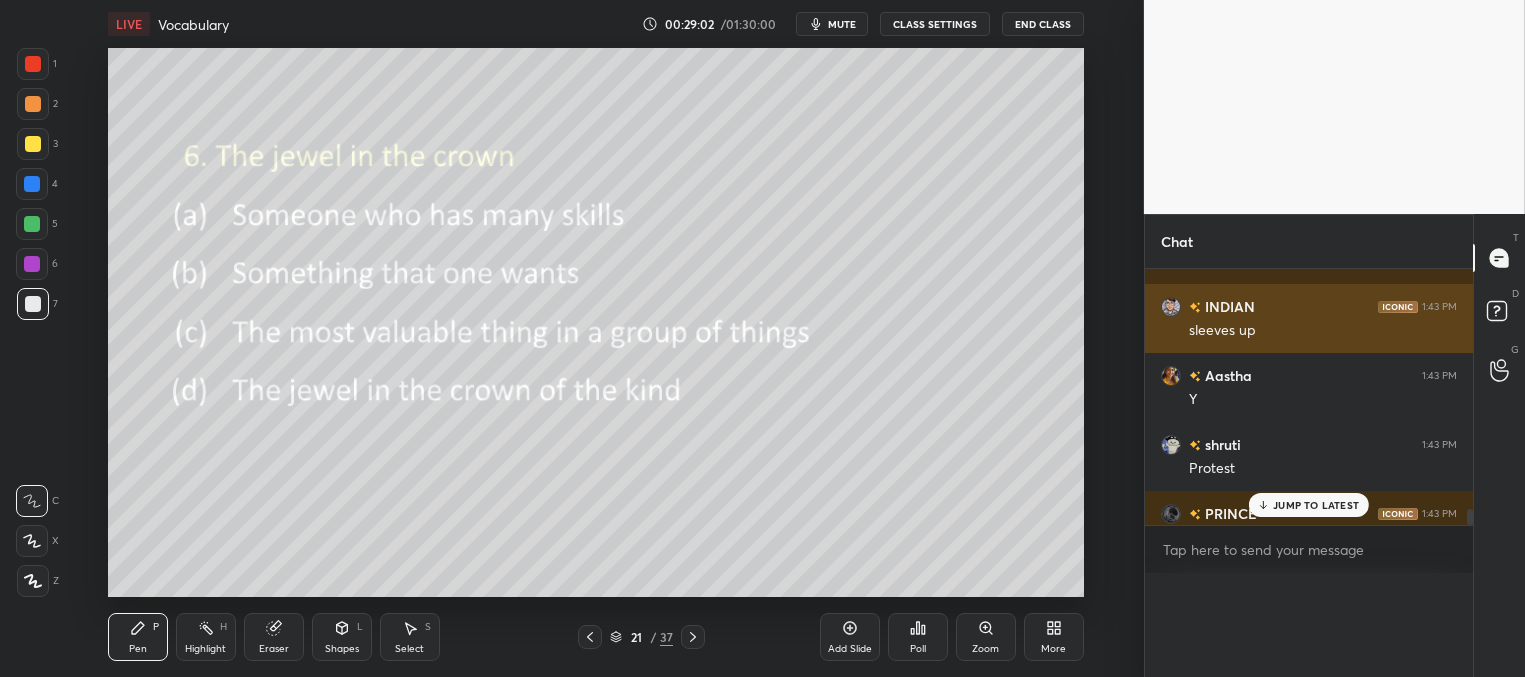scroll, scrollTop: 164, scrollLeft: 291, axis: both 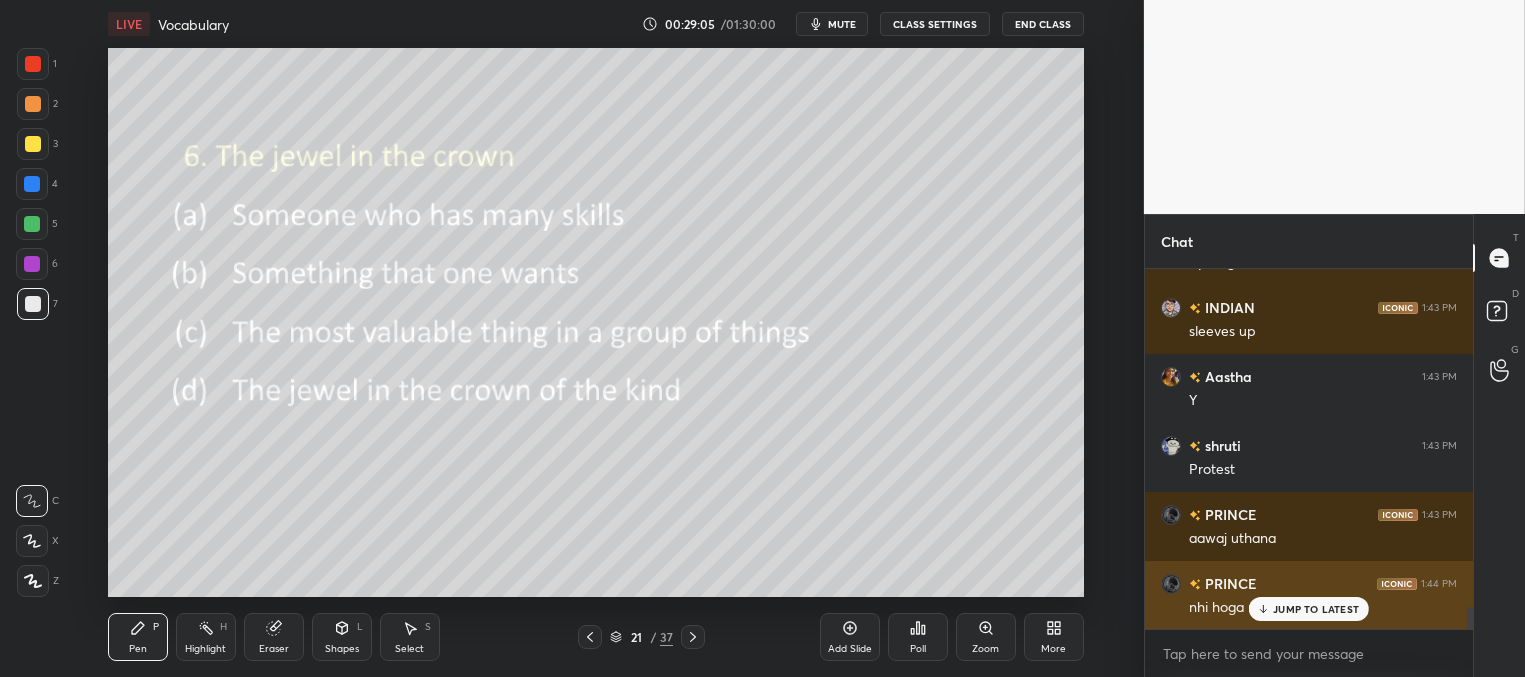 click on "JUMP TO LATEST" at bounding box center [1316, 609] 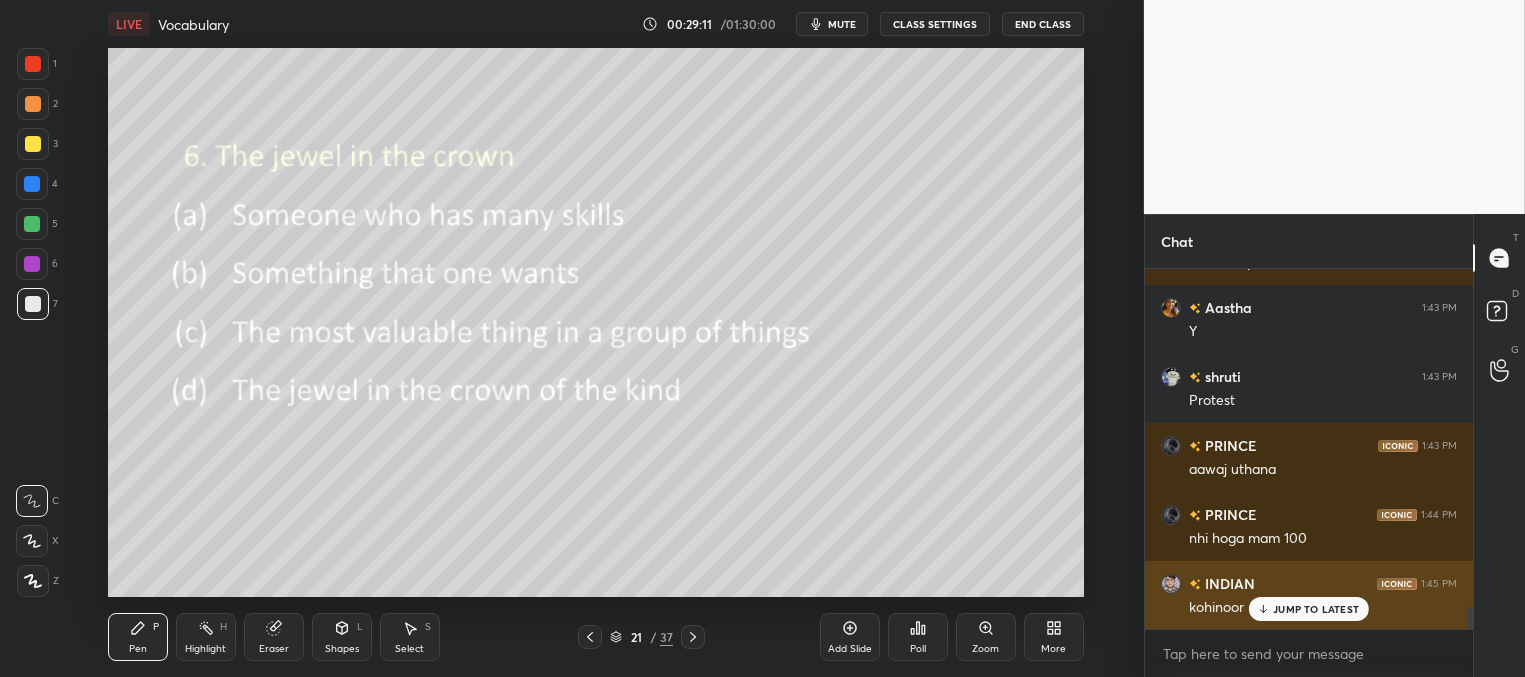 drag, startPoint x: 1274, startPoint y: 606, endPoint x: 1234, endPoint y: 601, distance: 40.311287 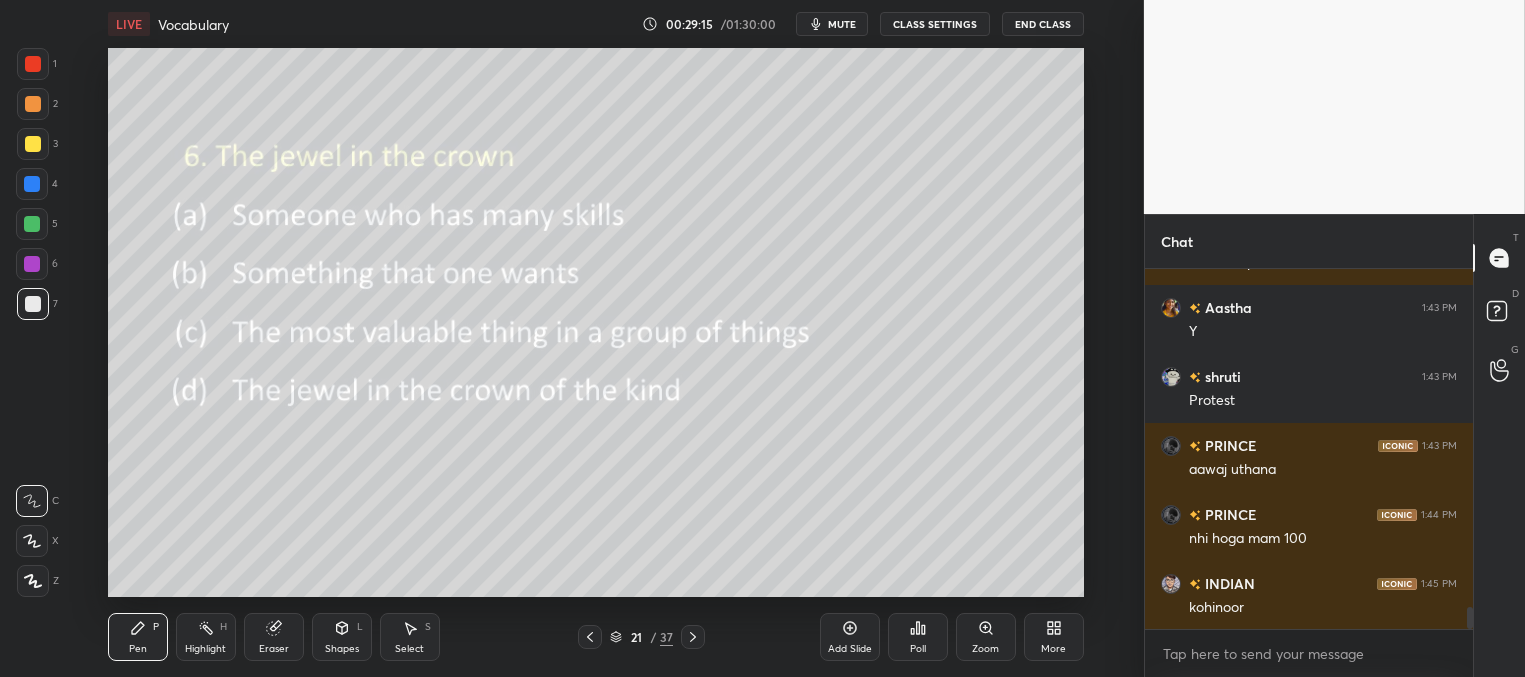 click 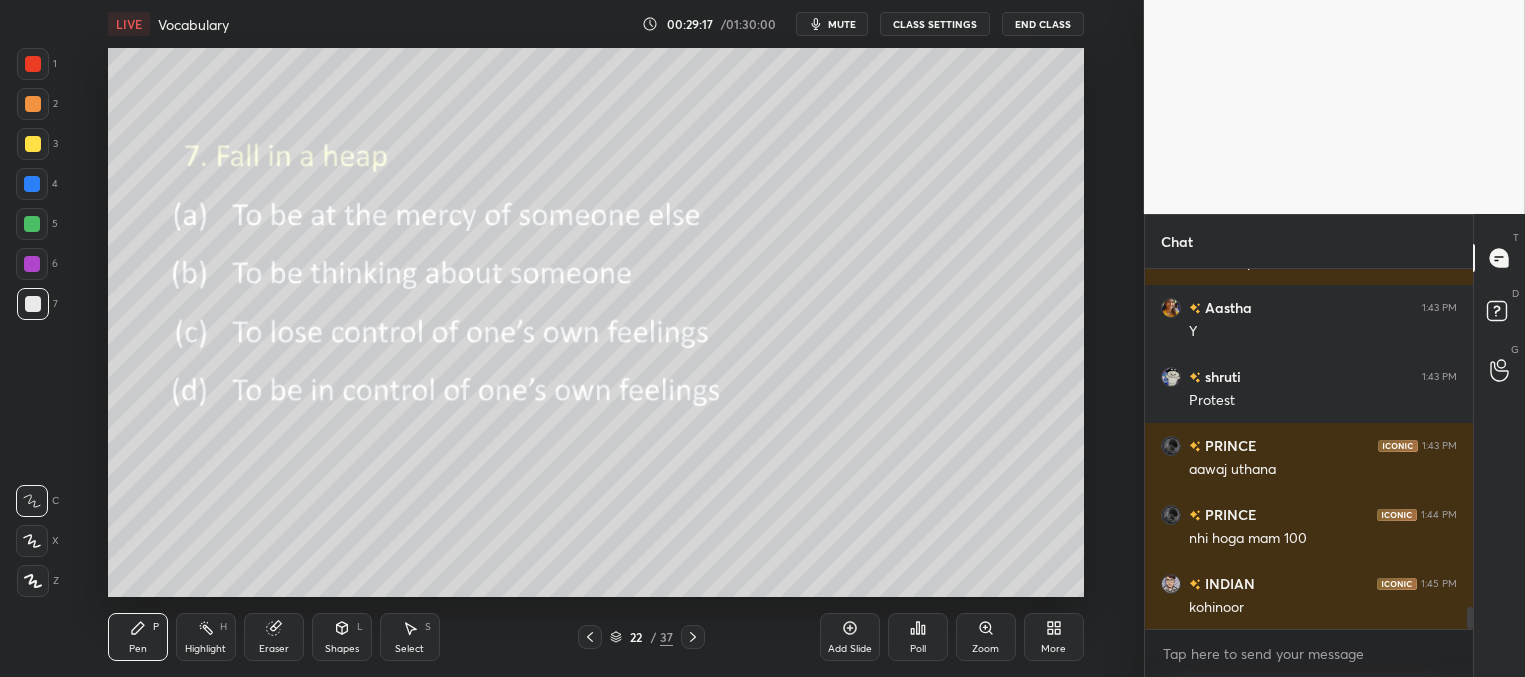 click 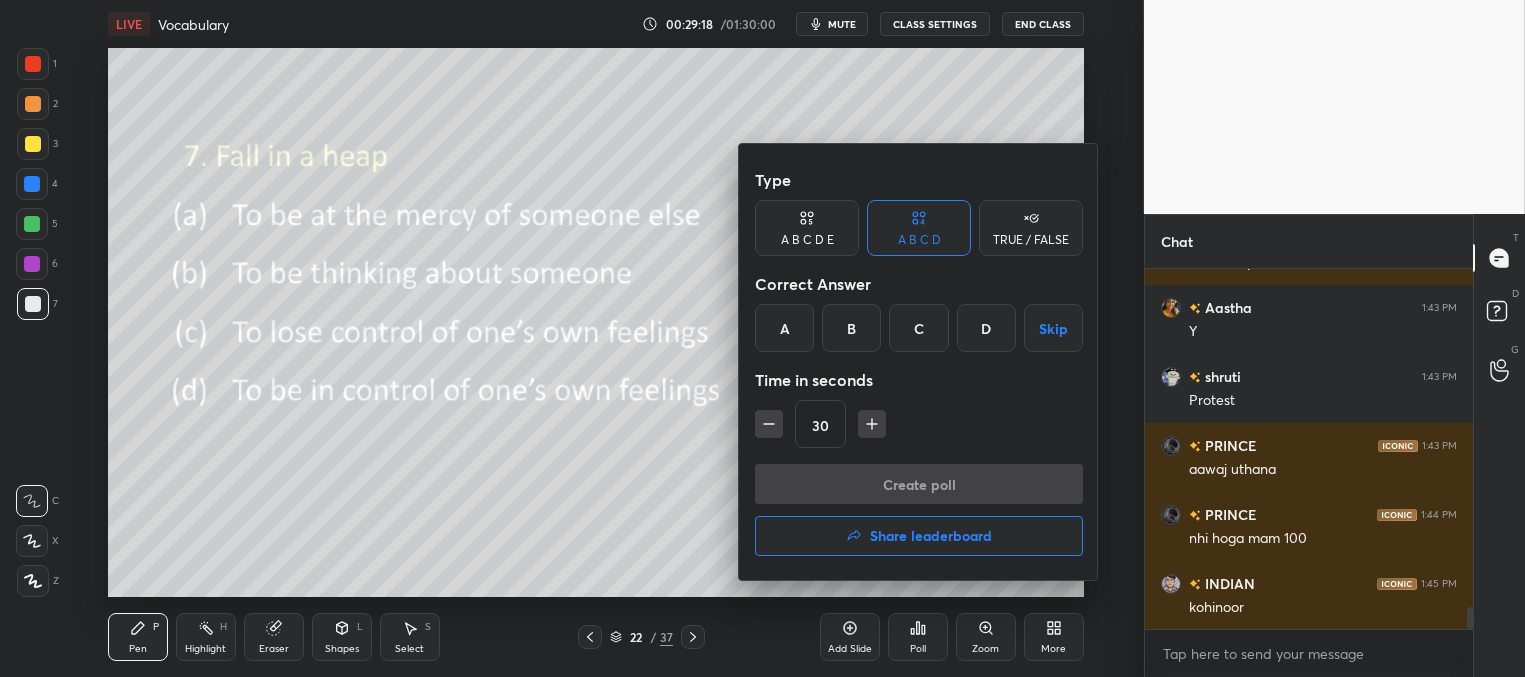 drag, startPoint x: 923, startPoint y: 322, endPoint x: 918, endPoint y: 353, distance: 31.400637 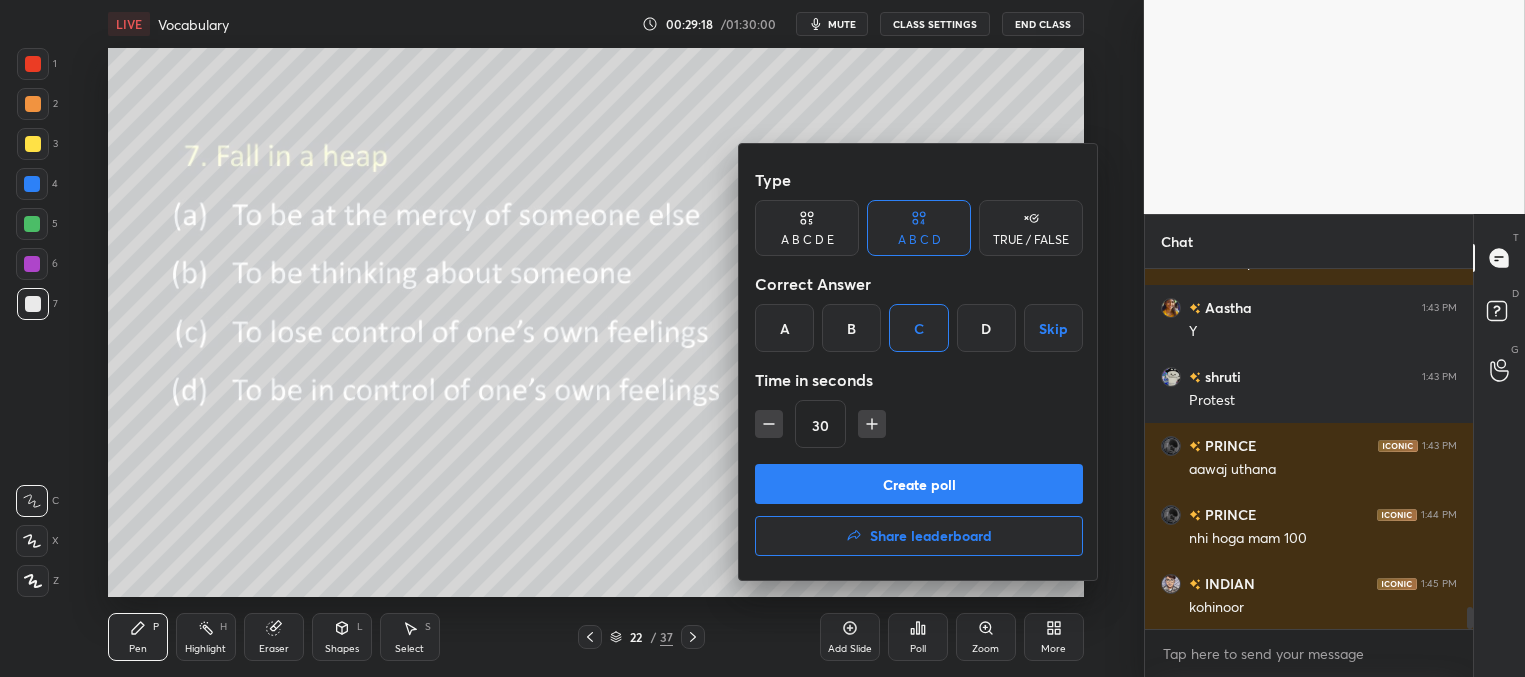 drag, startPoint x: 892, startPoint y: 480, endPoint x: 854, endPoint y: 458, distance: 43.908997 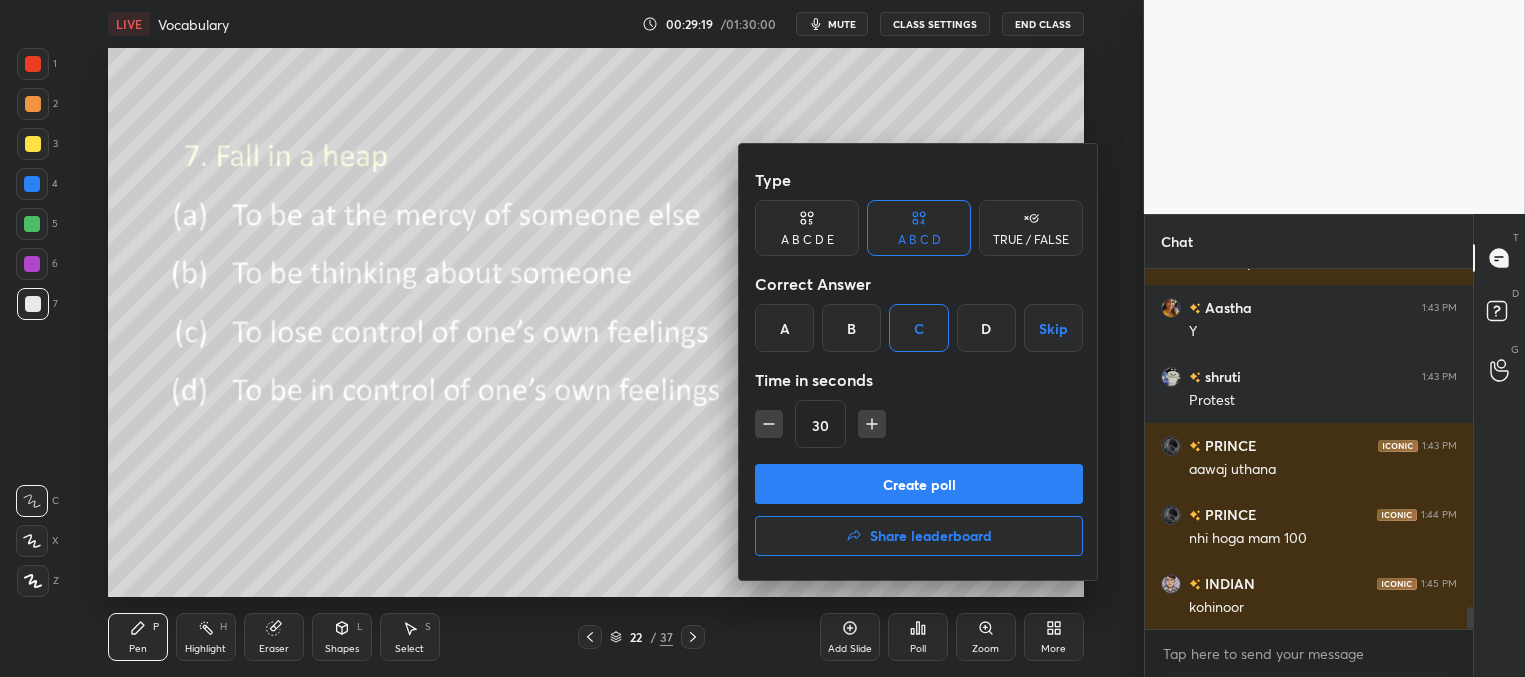 click on "Create poll" at bounding box center [919, 484] 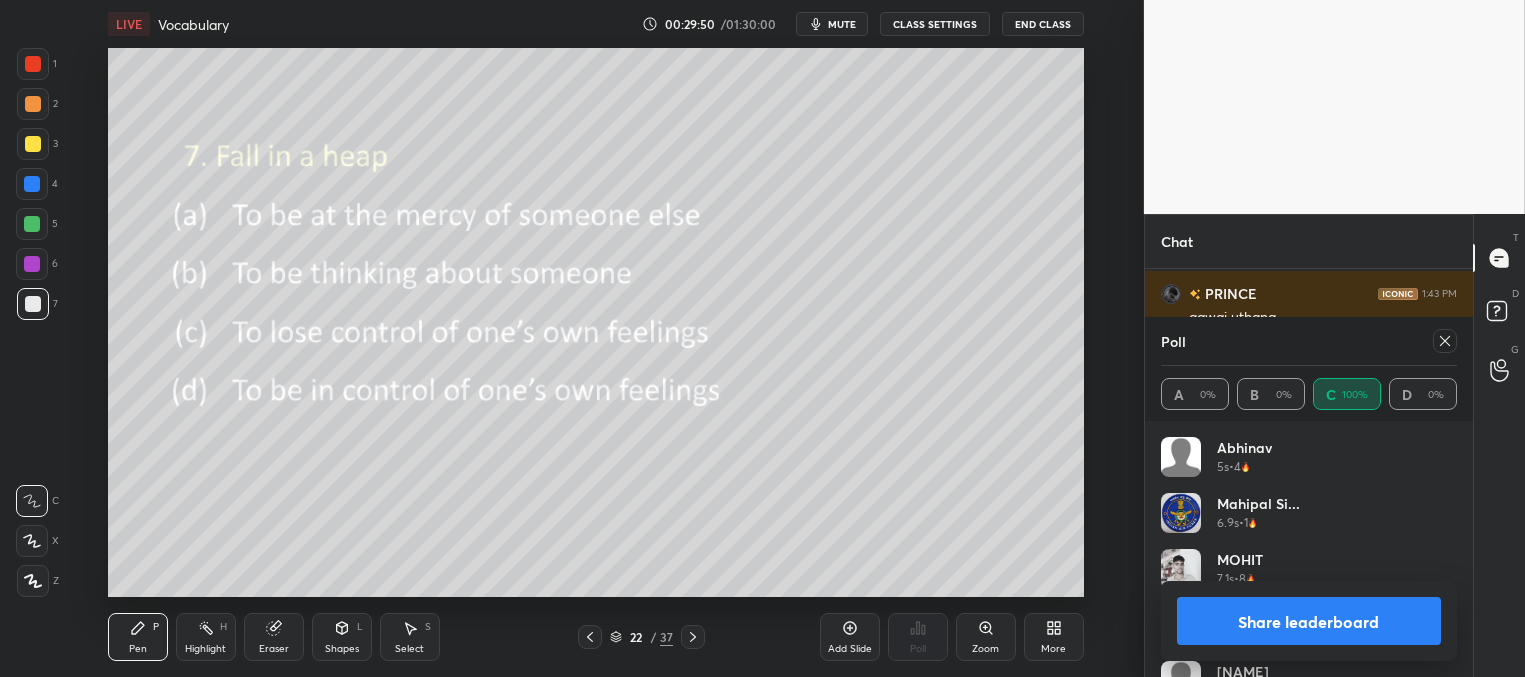 drag, startPoint x: 1446, startPoint y: 337, endPoint x: 1413, endPoint y: 339, distance: 33.06055 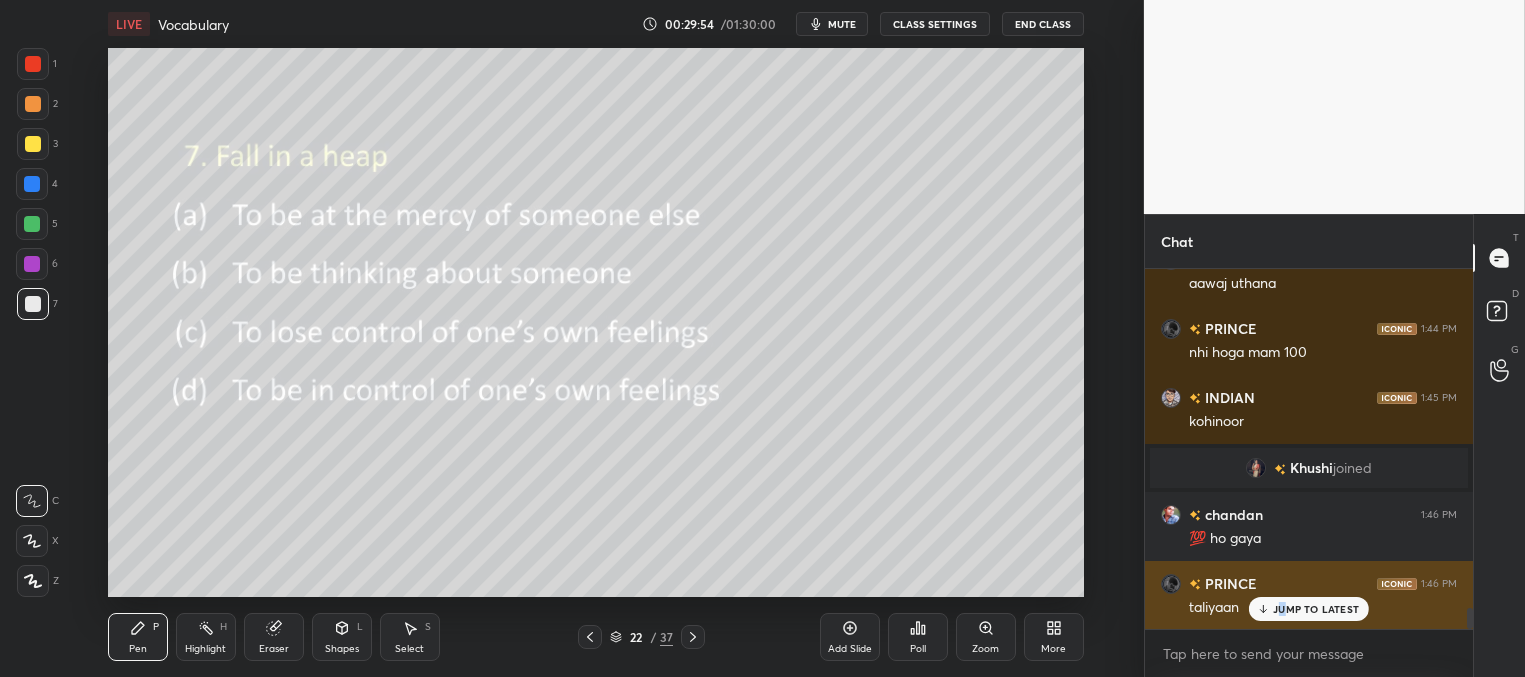click on "JUMP TO LATEST" at bounding box center [1309, 609] 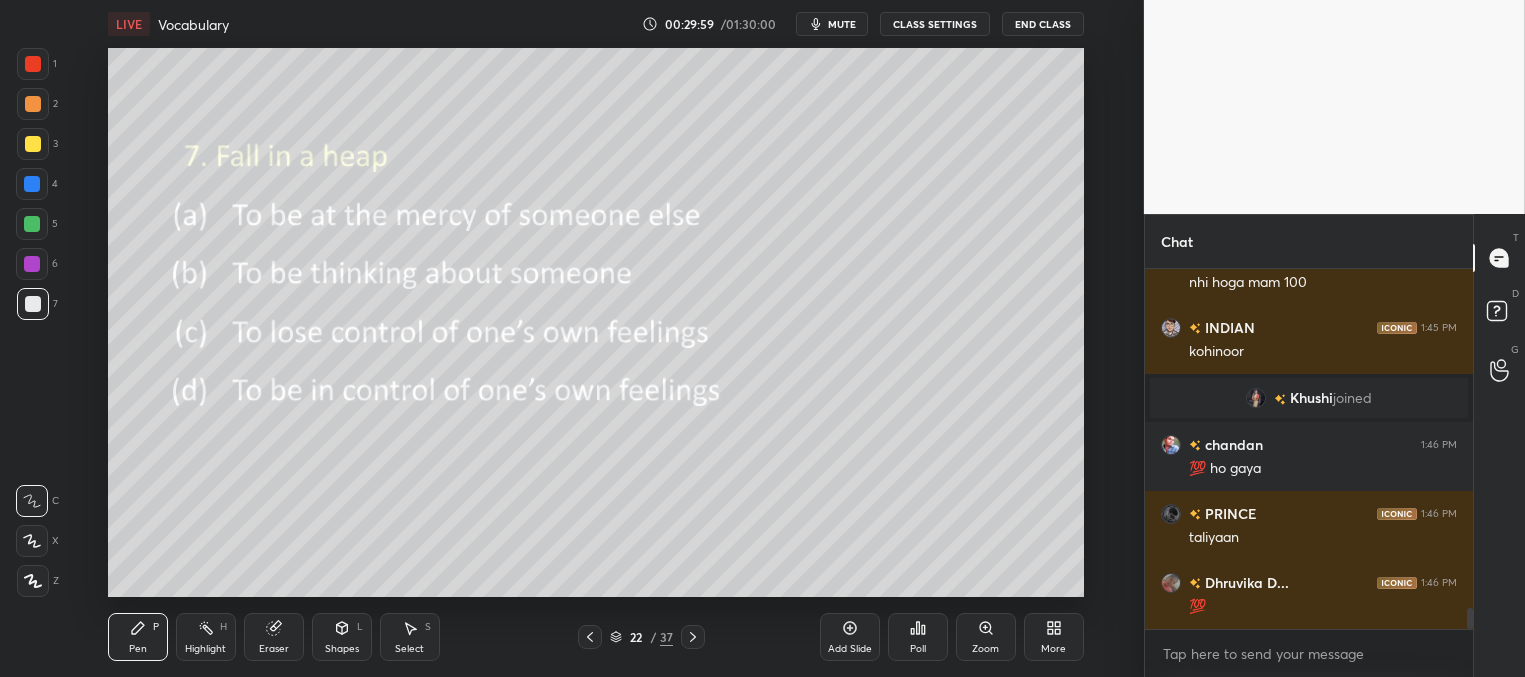 click 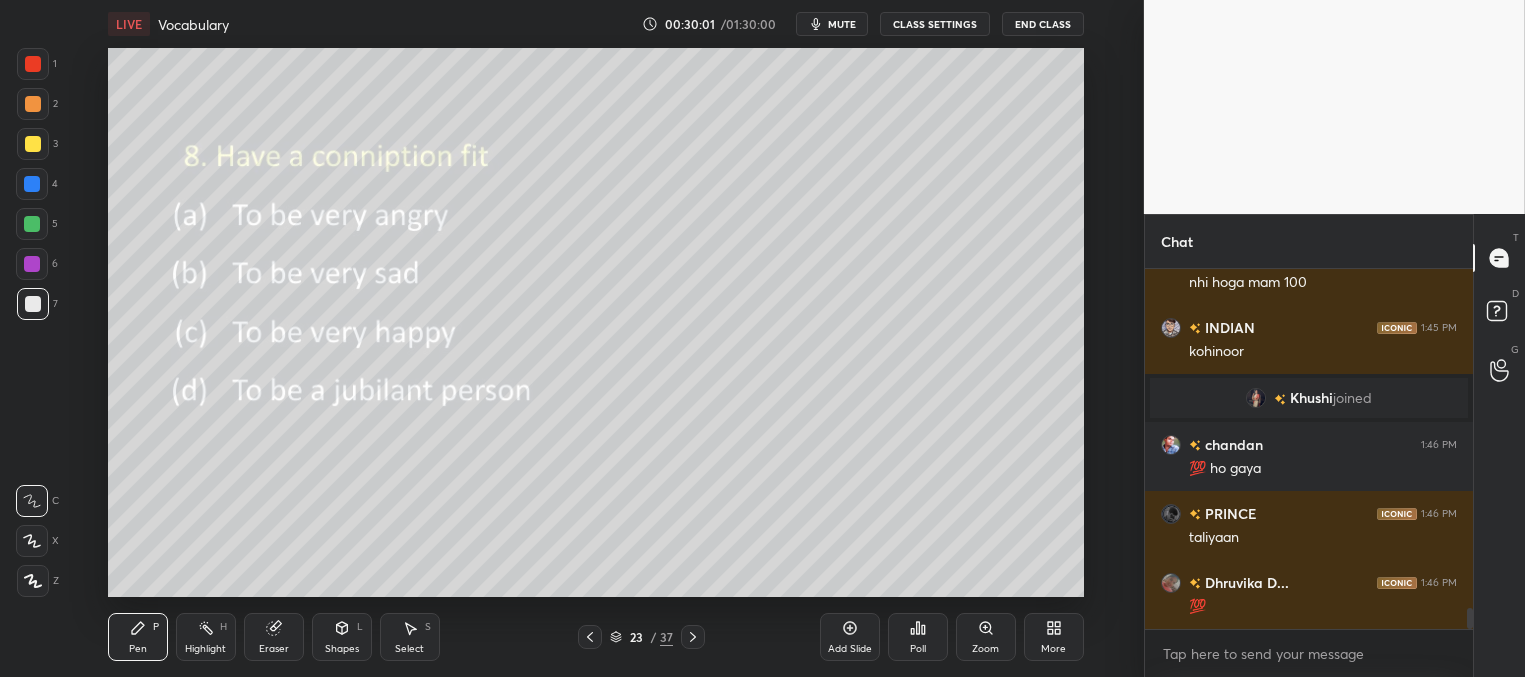 click 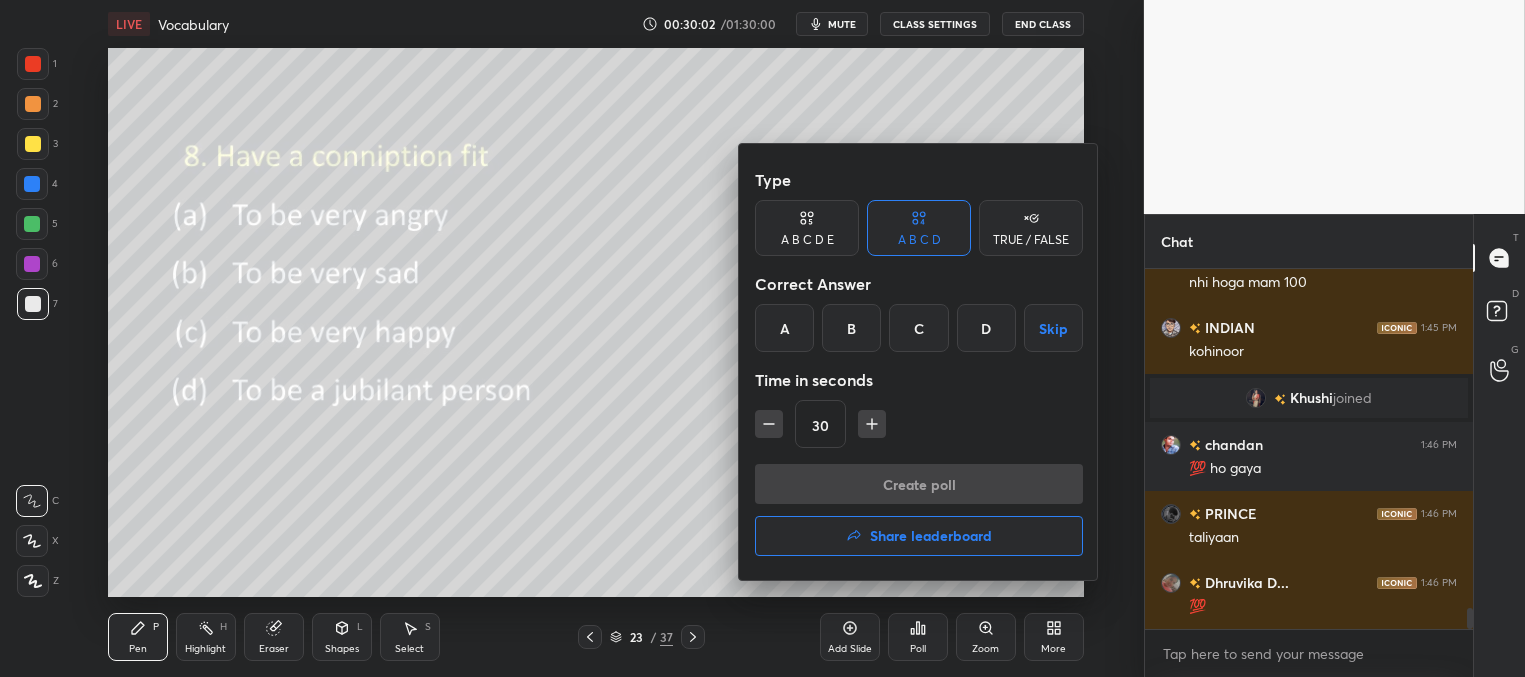 click on "A" at bounding box center (784, 328) 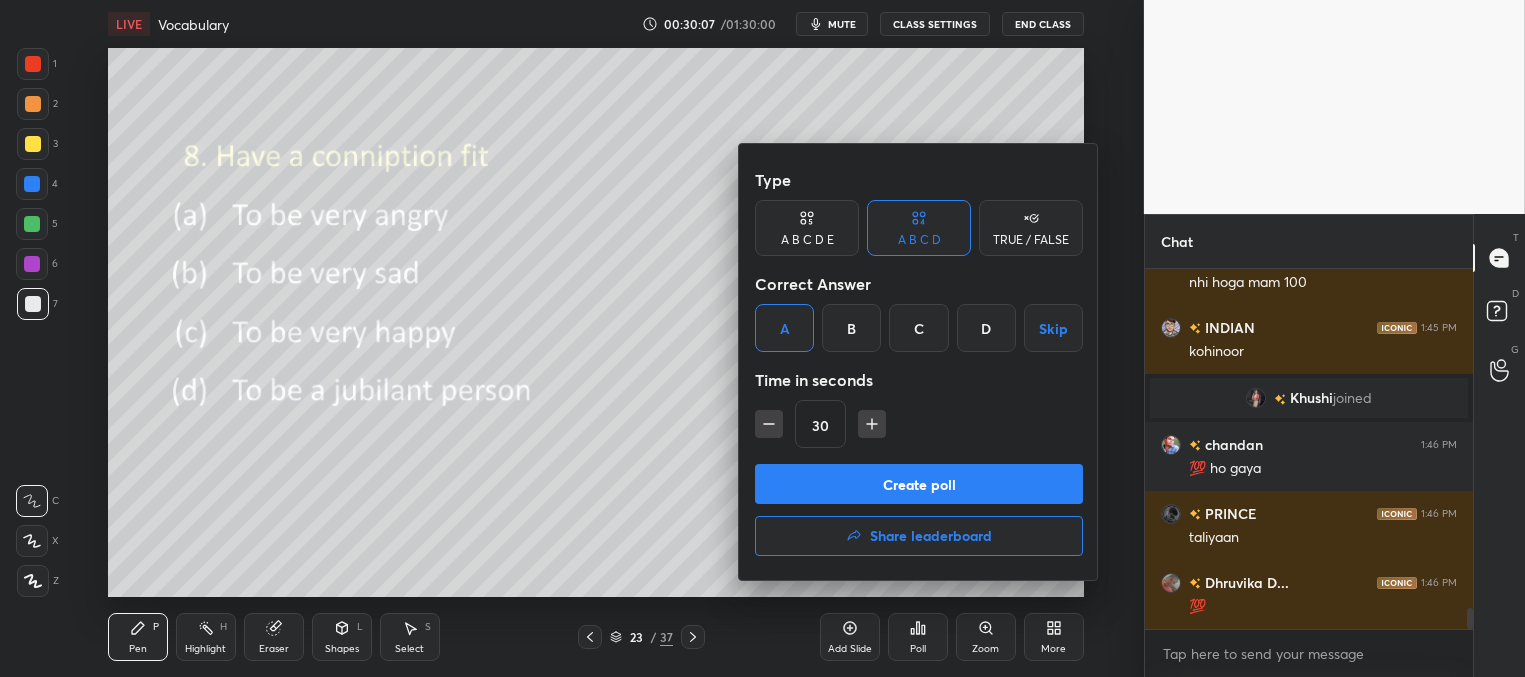 click on "Create poll" at bounding box center (919, 484) 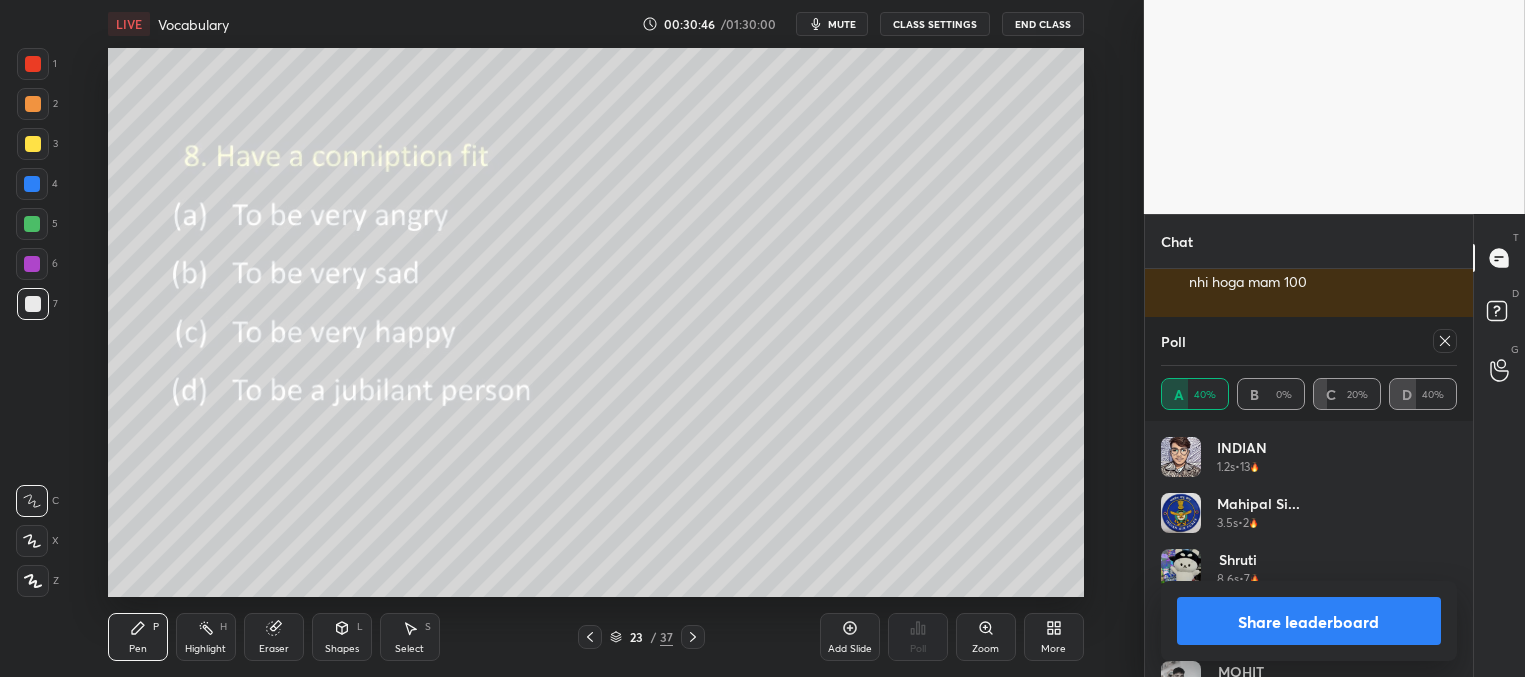 click 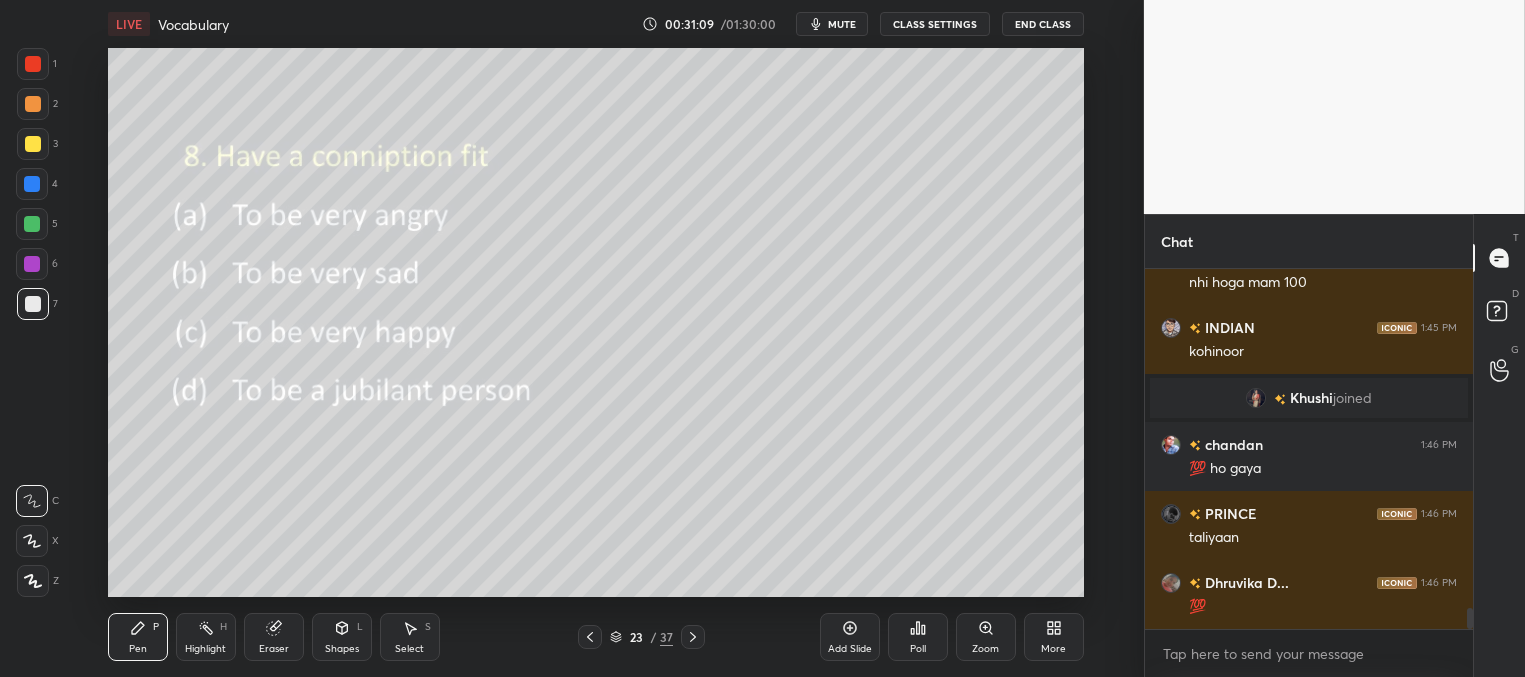 click 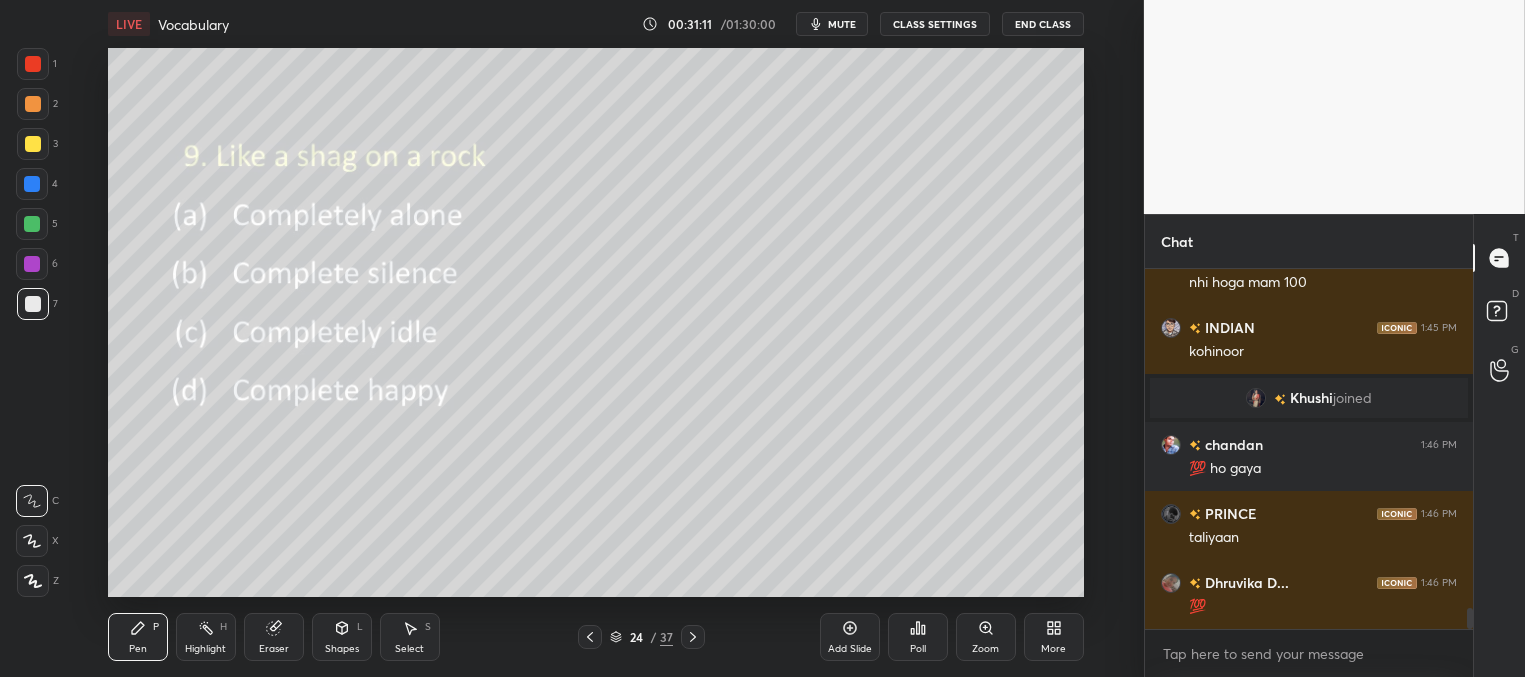 click 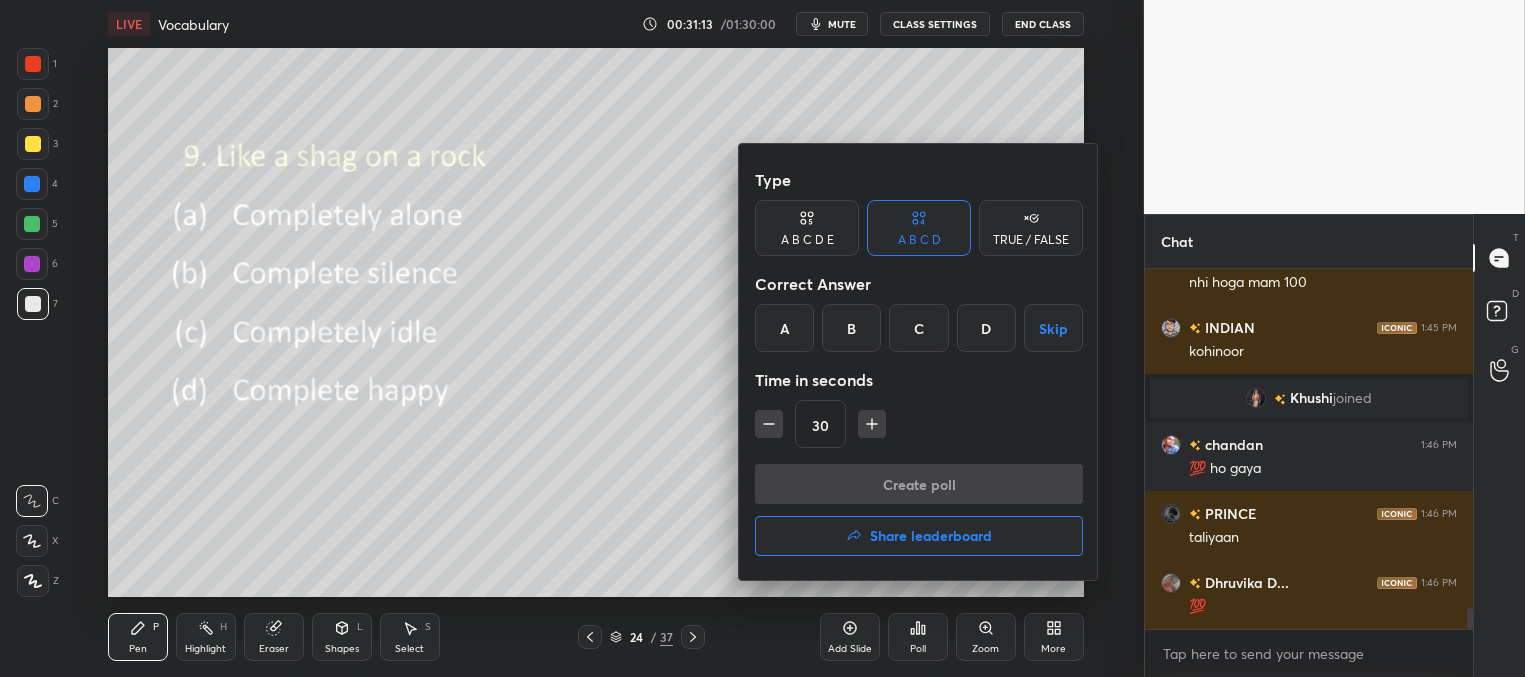 click on "A" at bounding box center [784, 328] 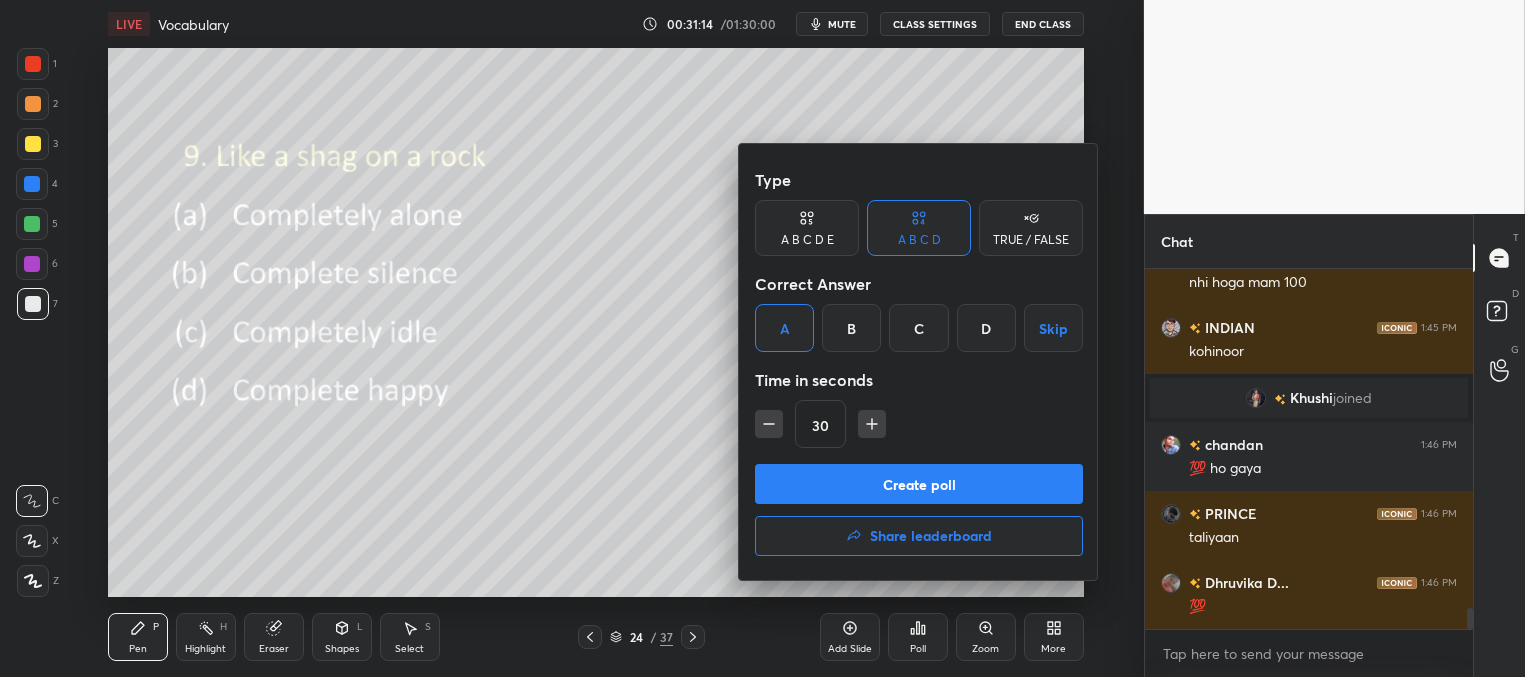 click on "Create poll" at bounding box center (919, 484) 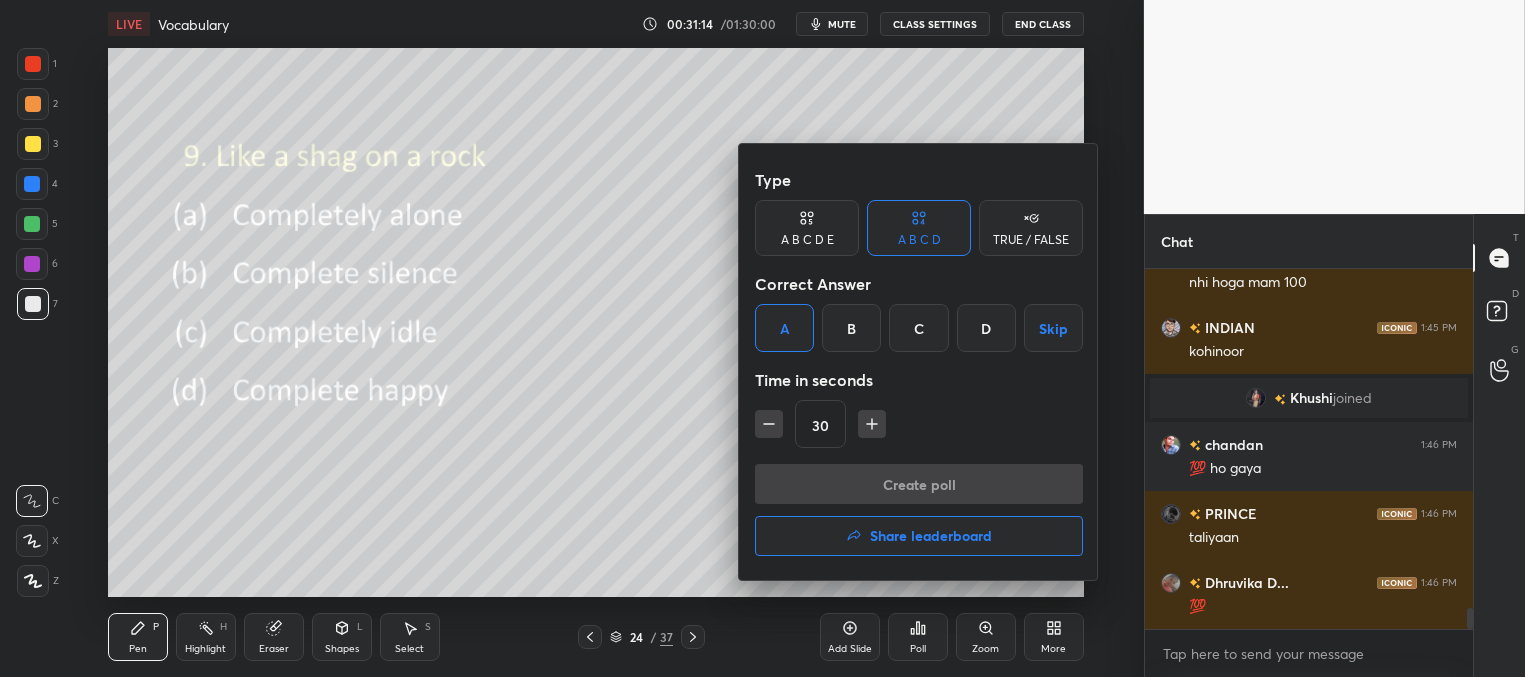 scroll, scrollTop: 288, scrollLeft: 322, axis: both 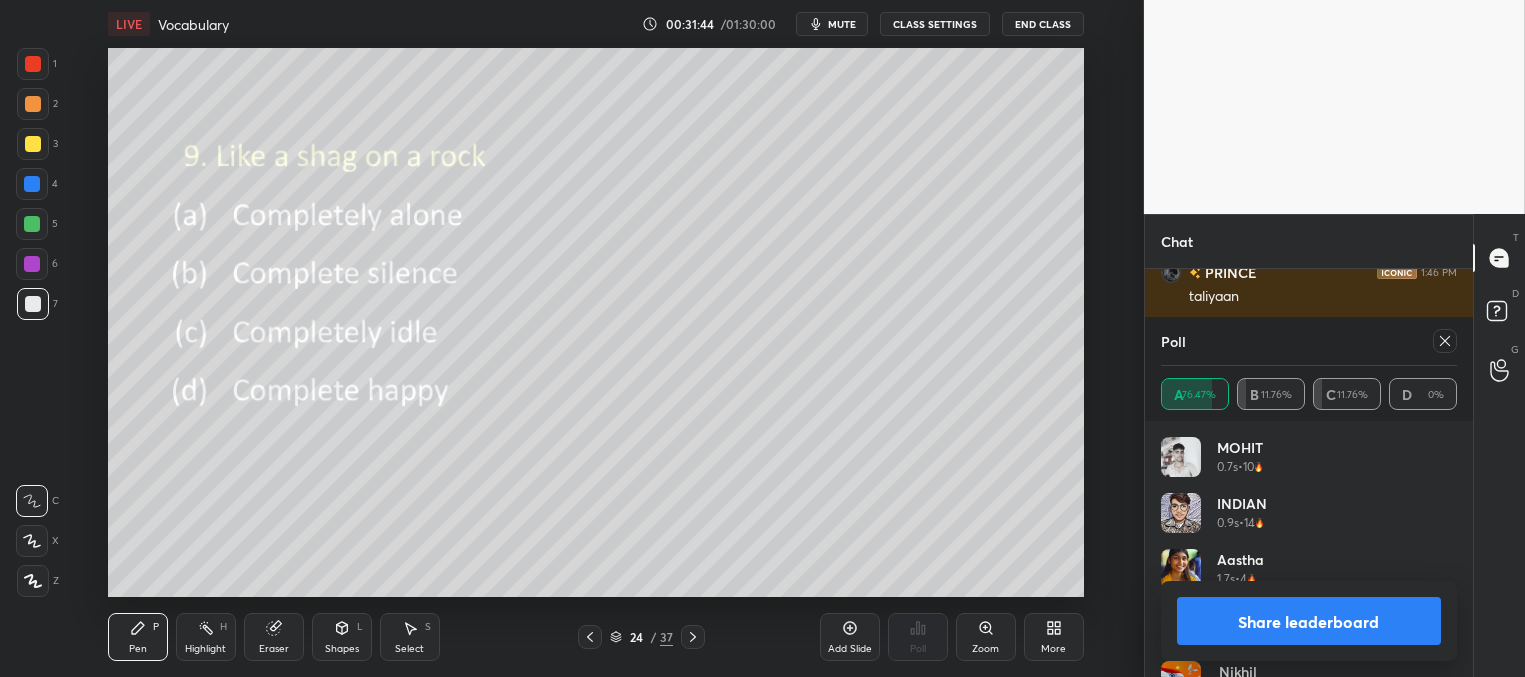 click 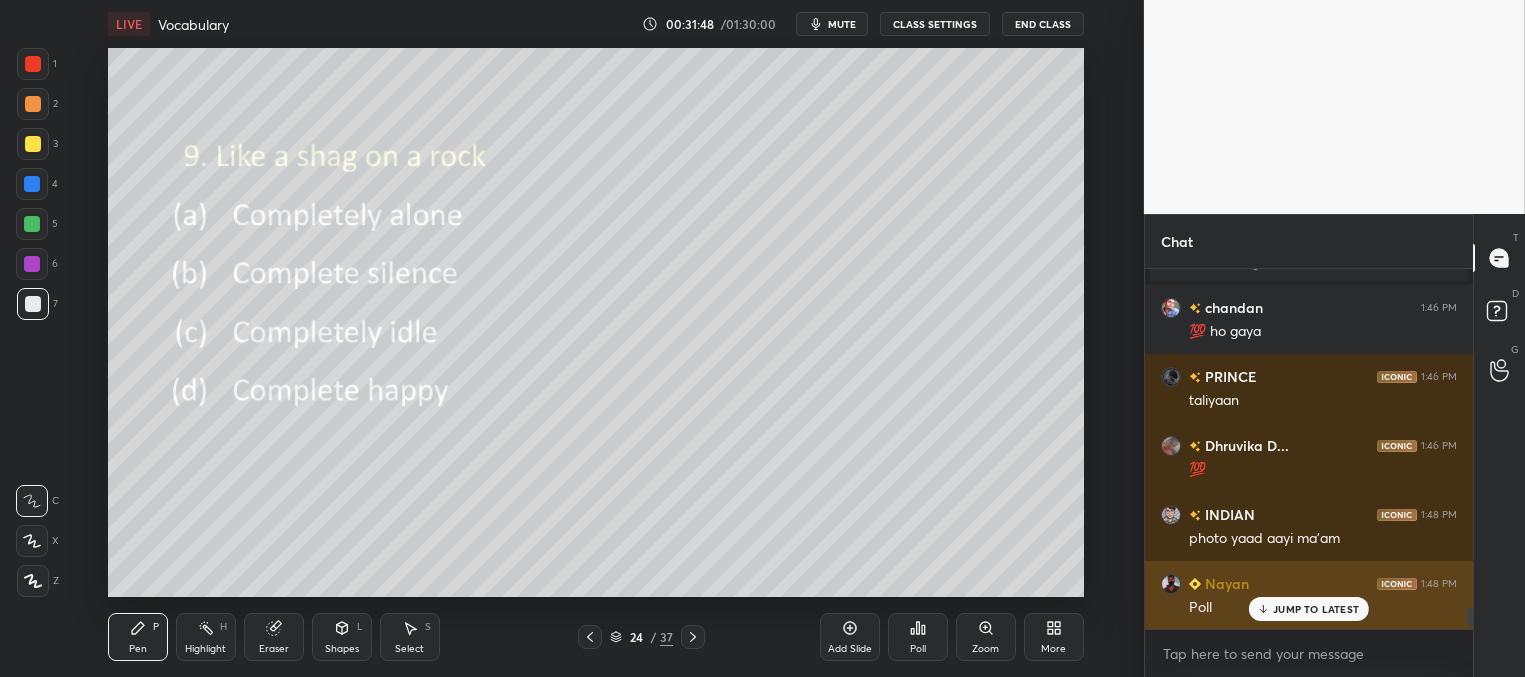 drag, startPoint x: 1280, startPoint y: 608, endPoint x: 1274, endPoint y: 596, distance: 13.416408 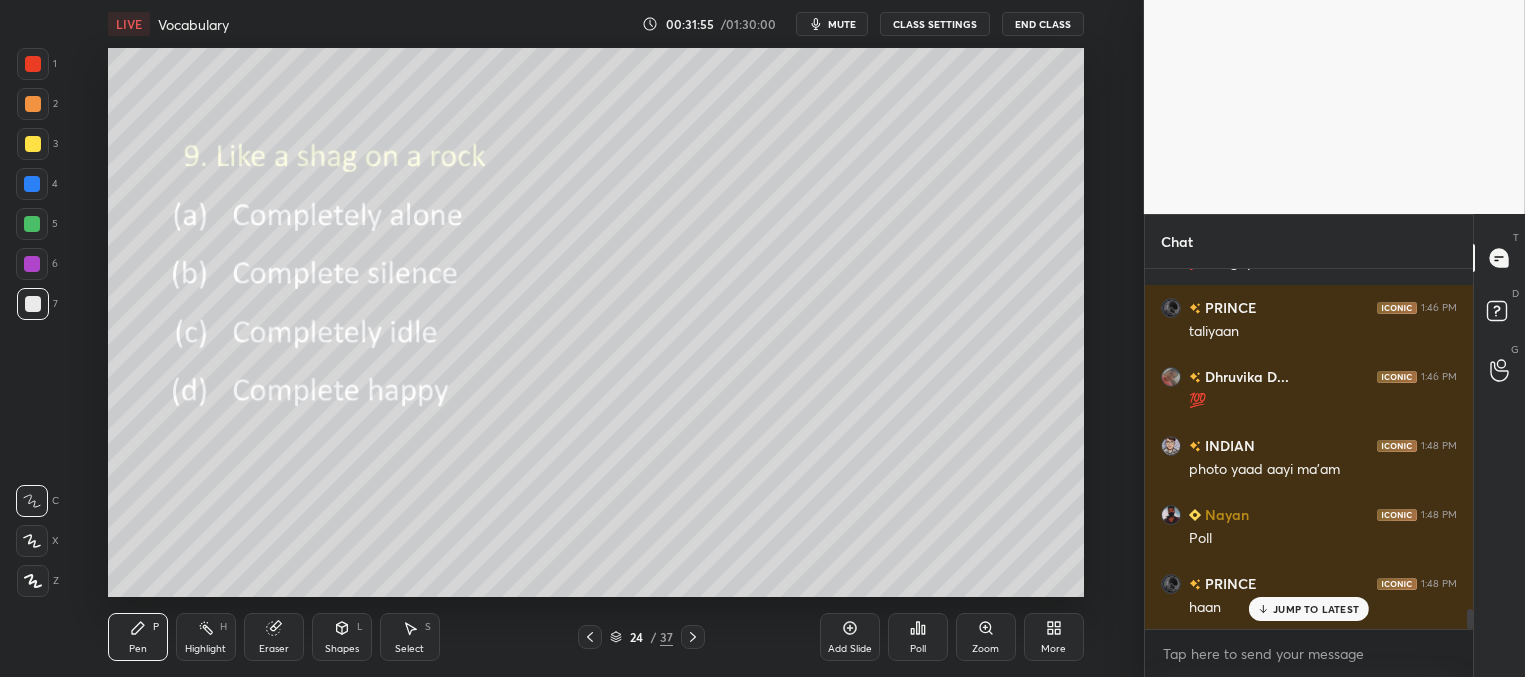 click 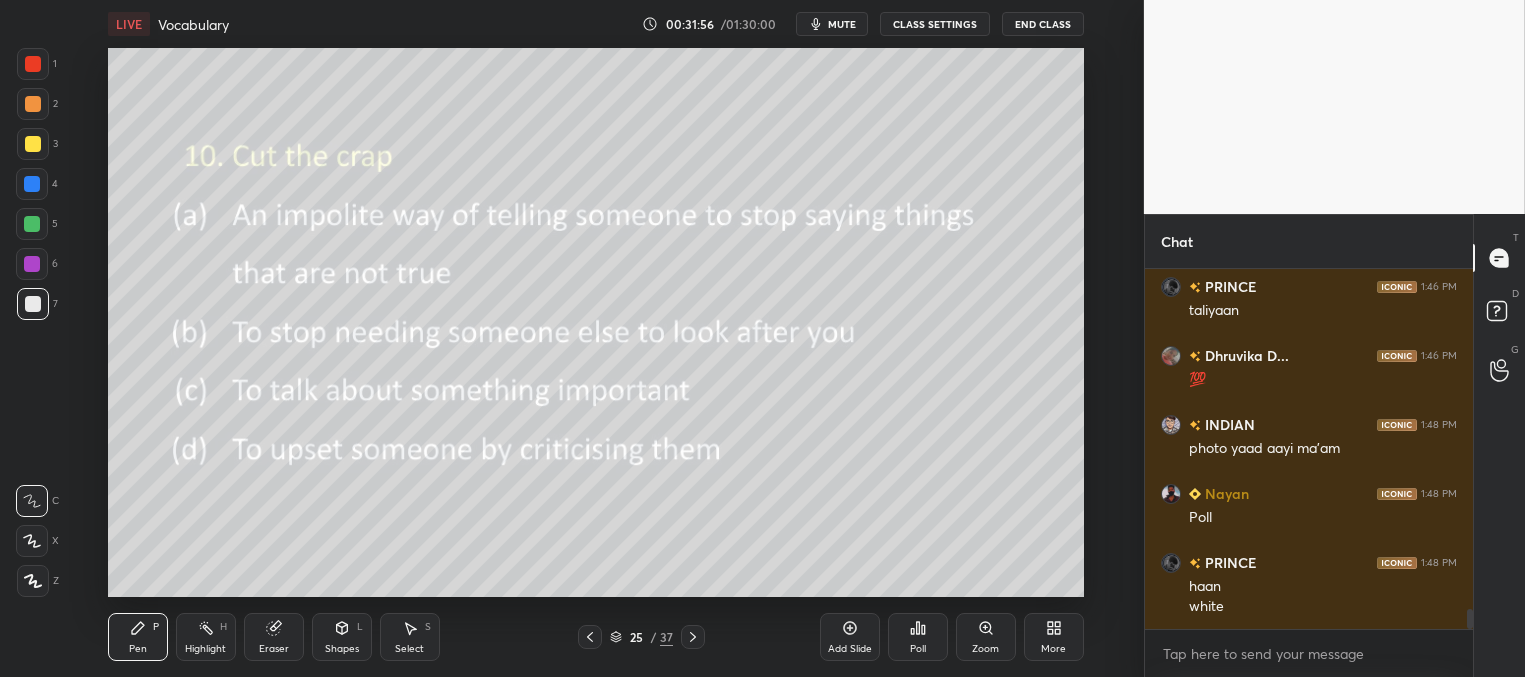 click 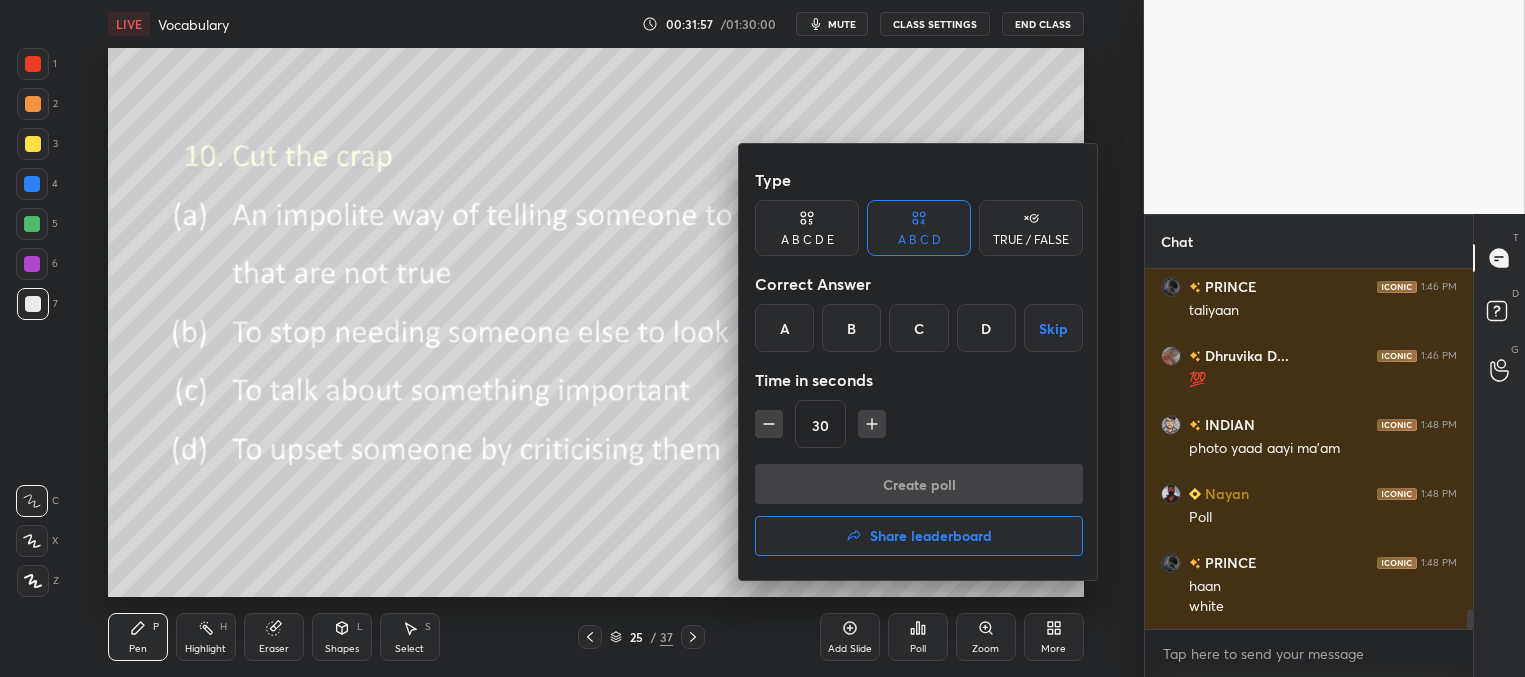 click on "A" at bounding box center (784, 328) 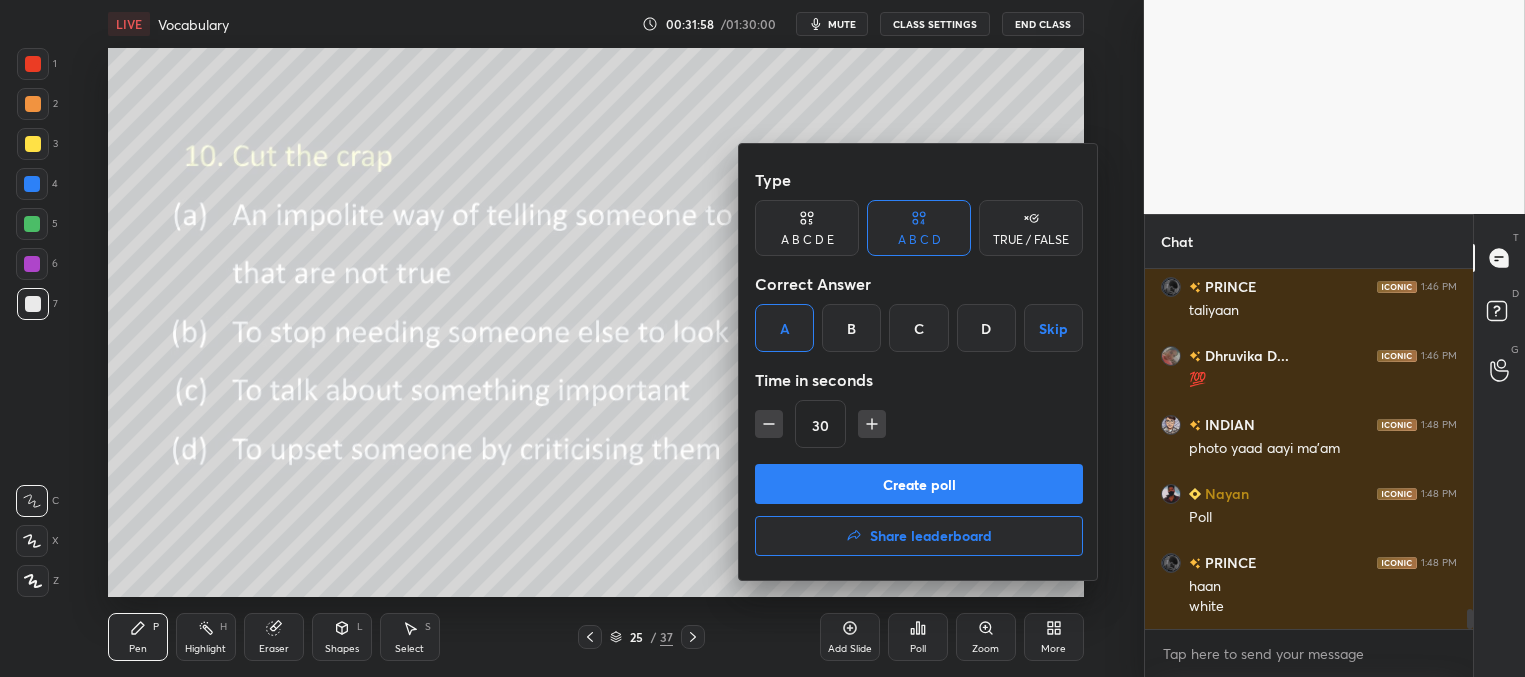 click on "Create poll" at bounding box center (919, 484) 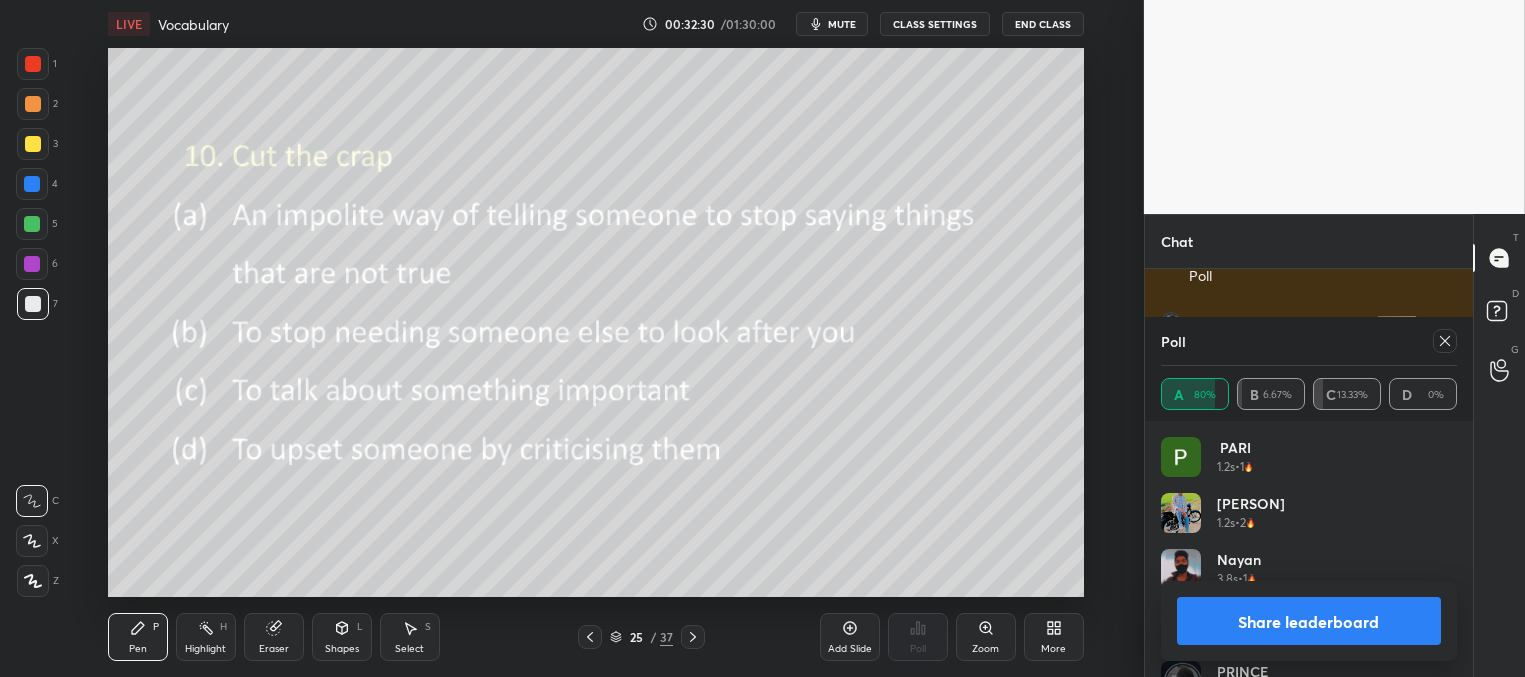 click 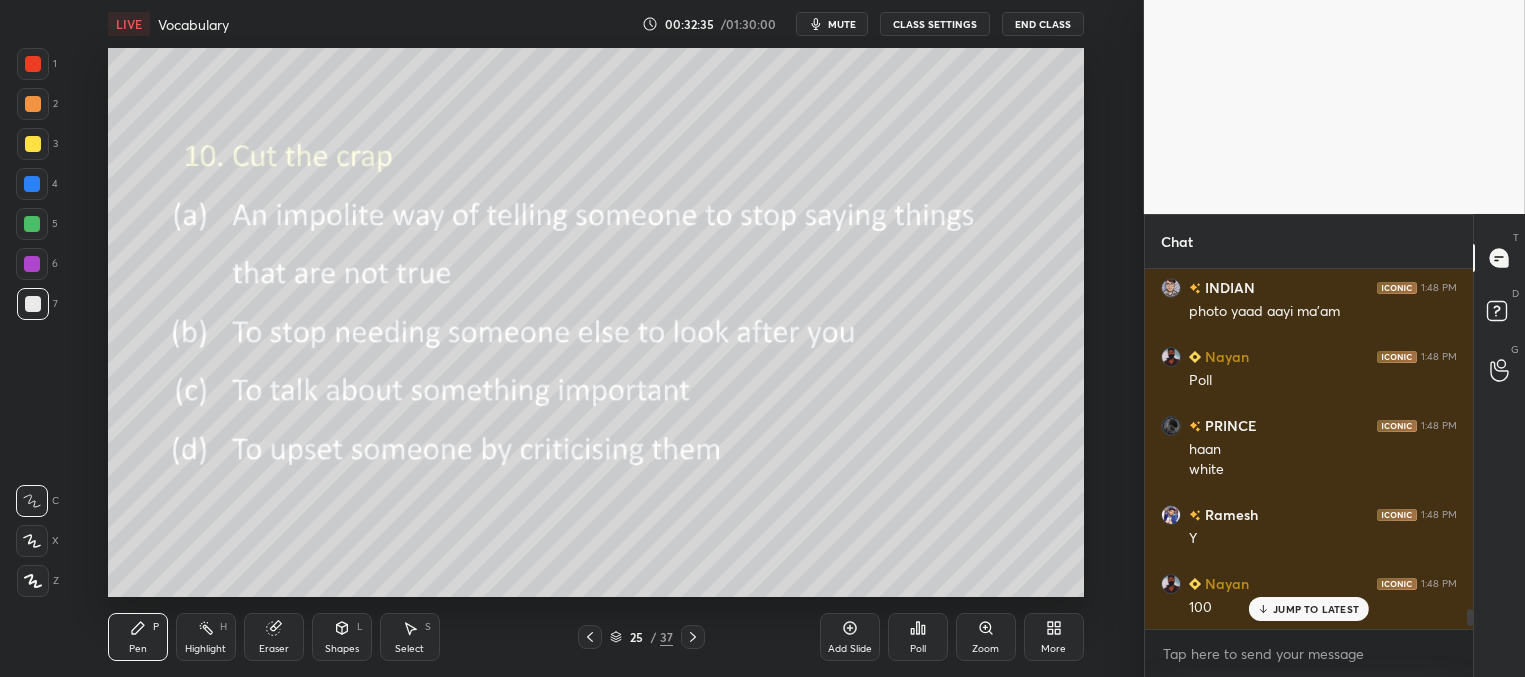 click on "JUMP TO LATEST" at bounding box center [1316, 609] 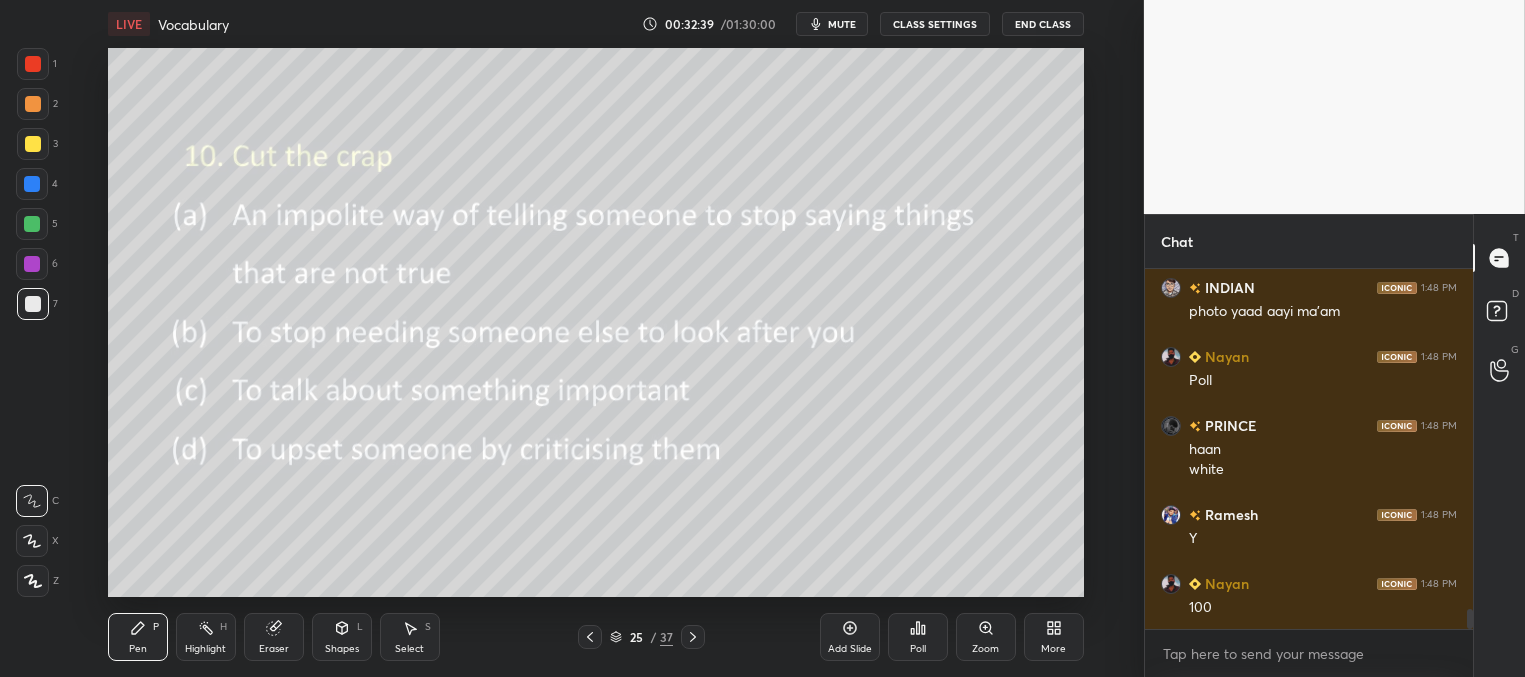 click 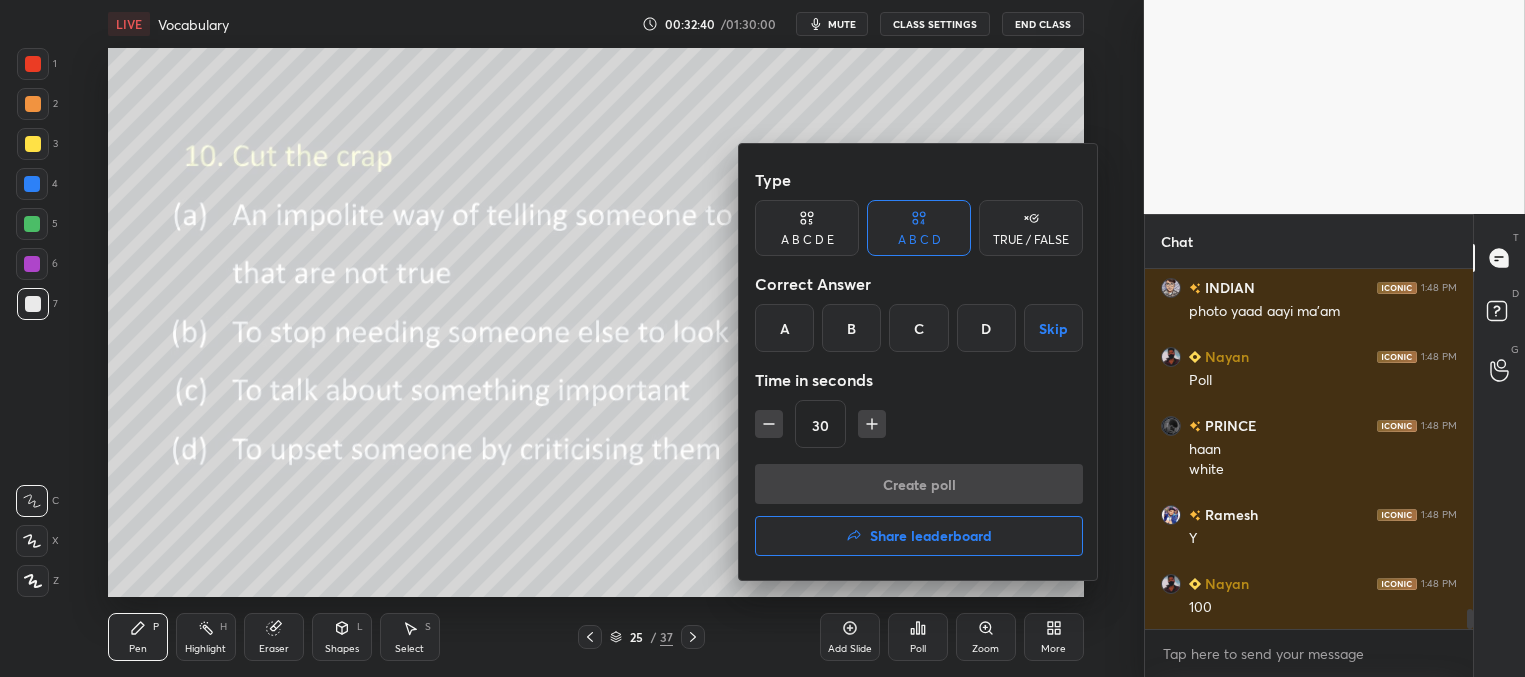 click on "Share leaderboard" at bounding box center (931, 536) 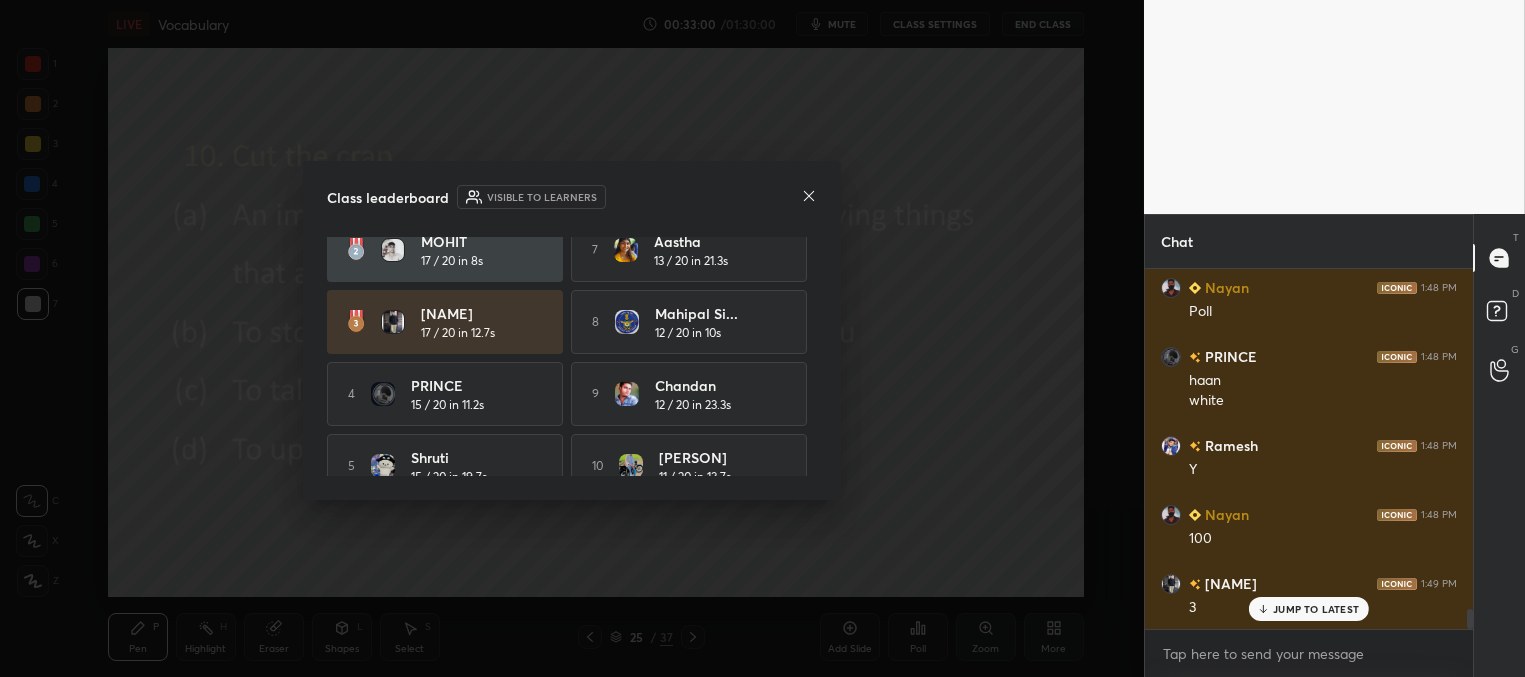 scroll, scrollTop: 118, scrollLeft: 0, axis: vertical 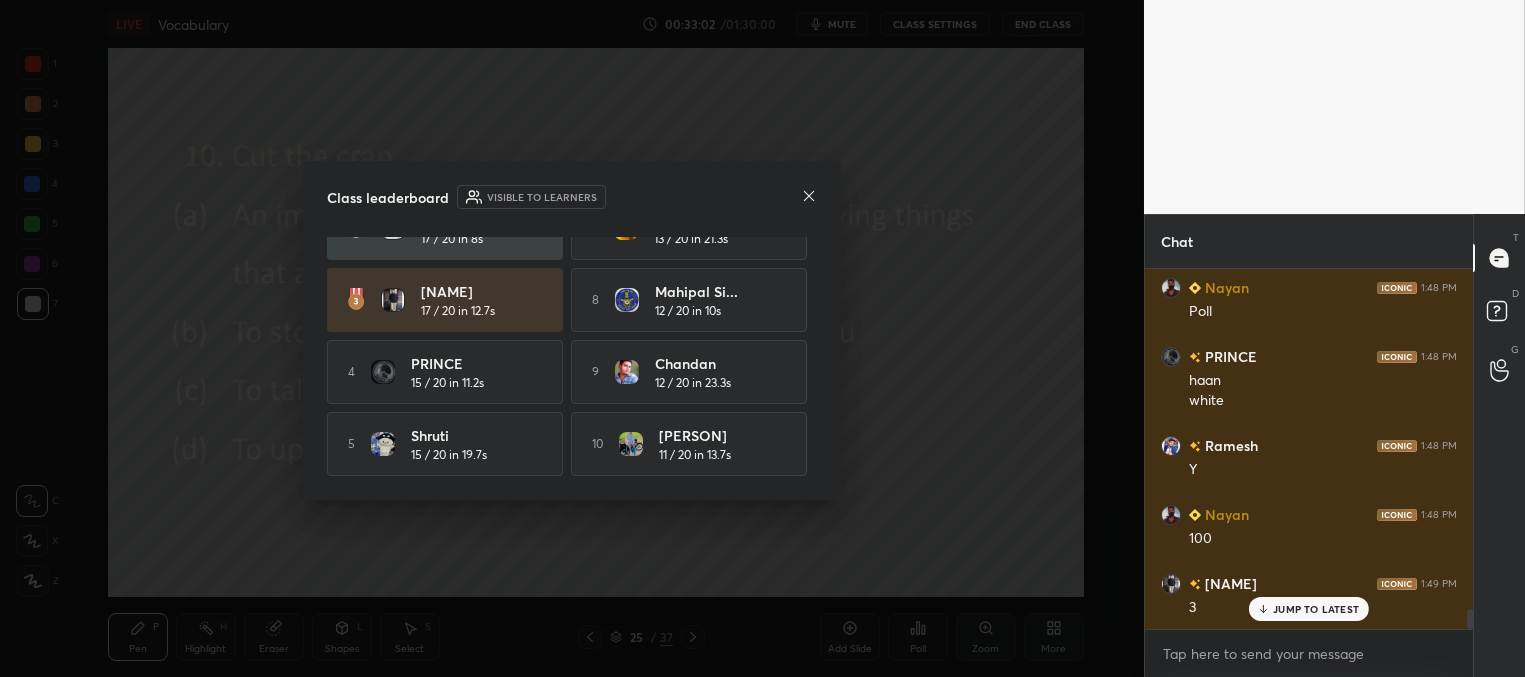 click 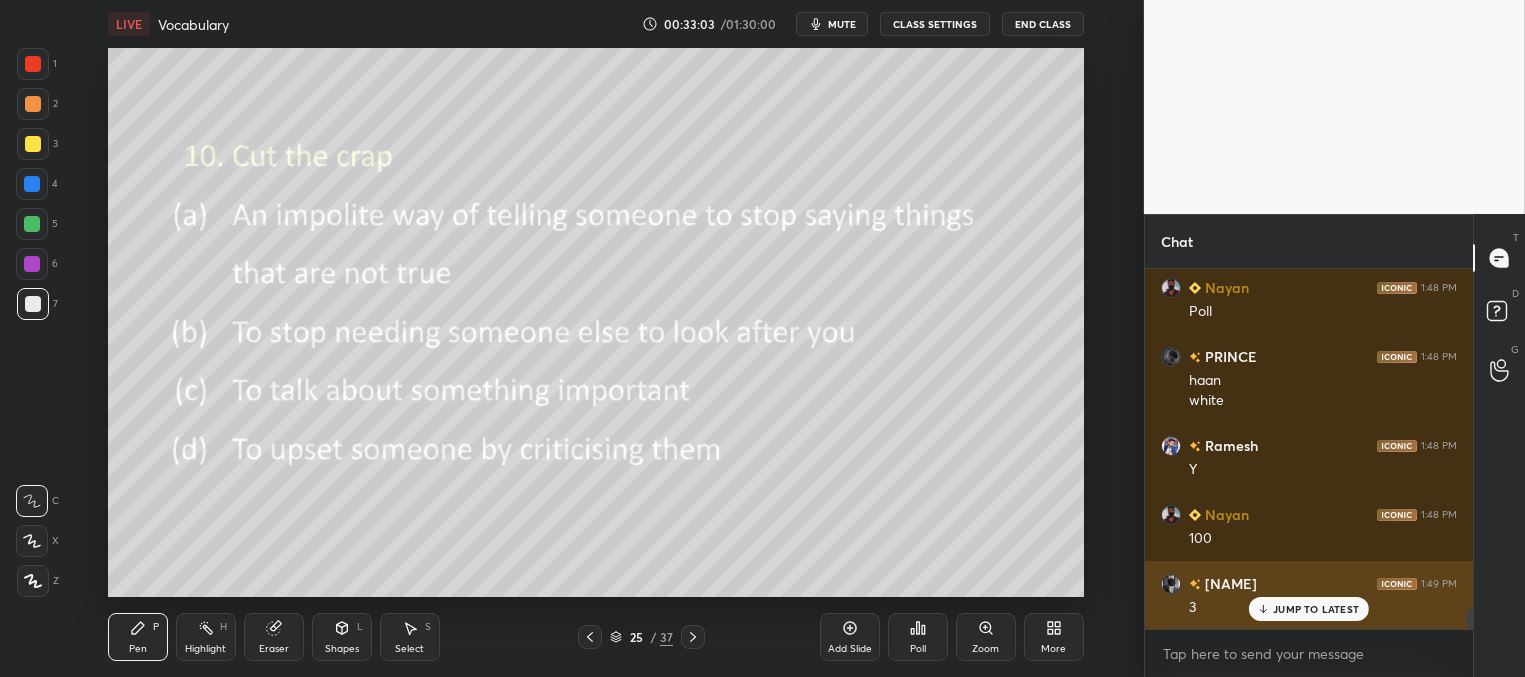 drag, startPoint x: 1298, startPoint y: 606, endPoint x: 1183, endPoint y: 620, distance: 115.84904 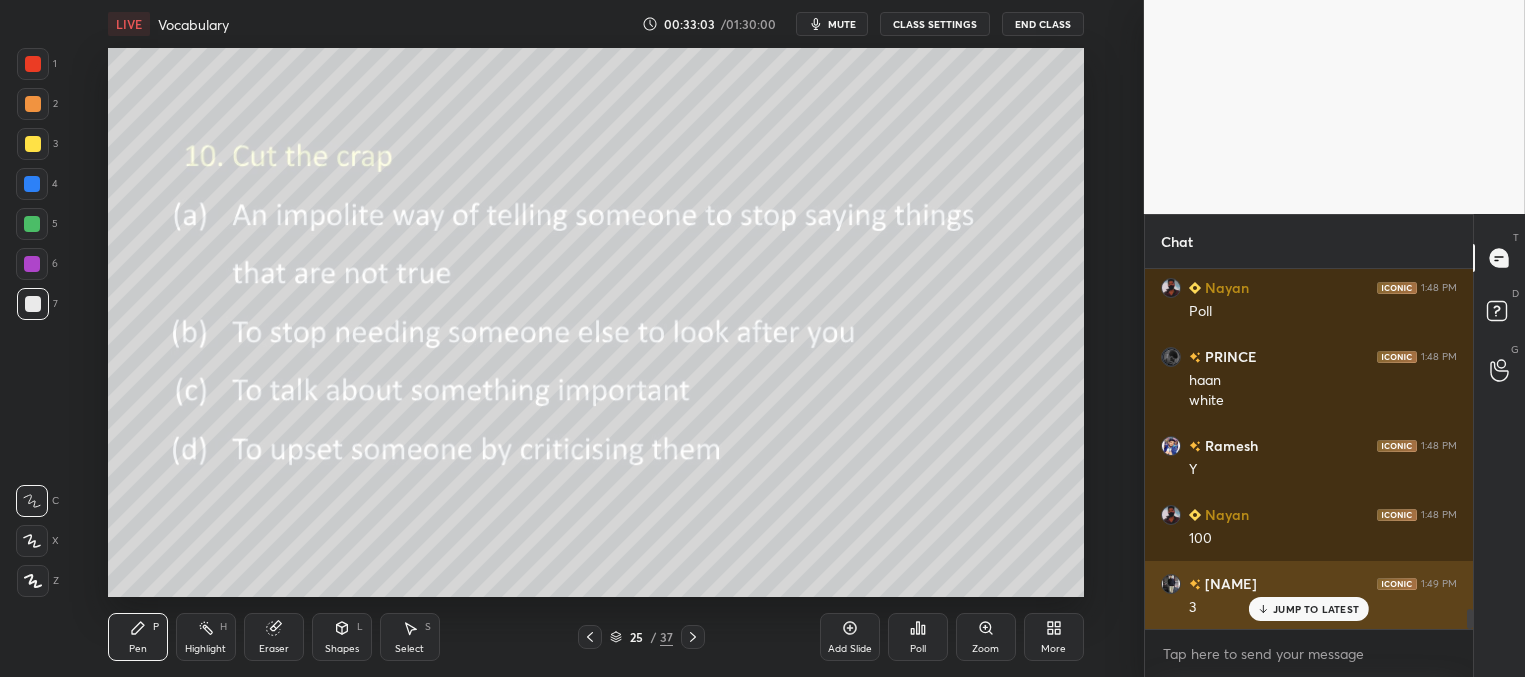 click on "JUMP TO LATEST" at bounding box center [1316, 609] 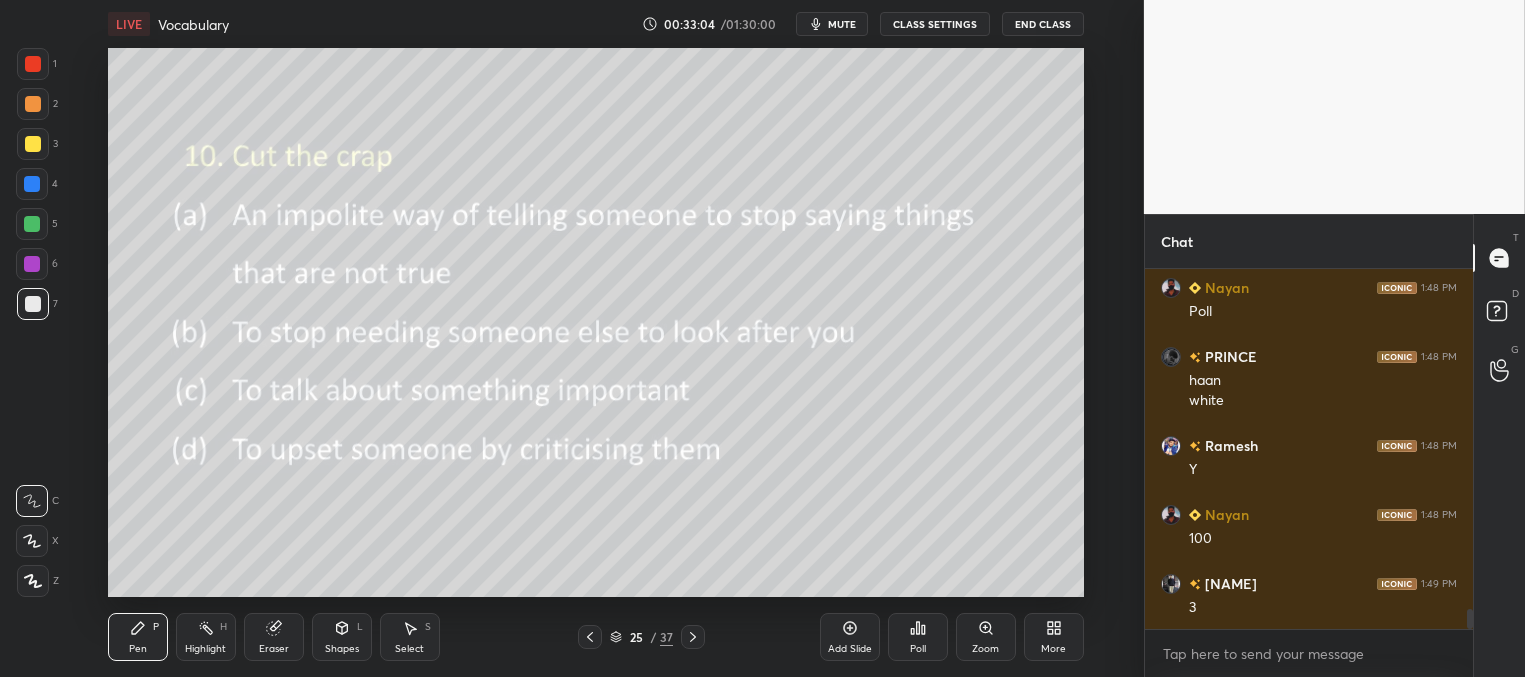 click 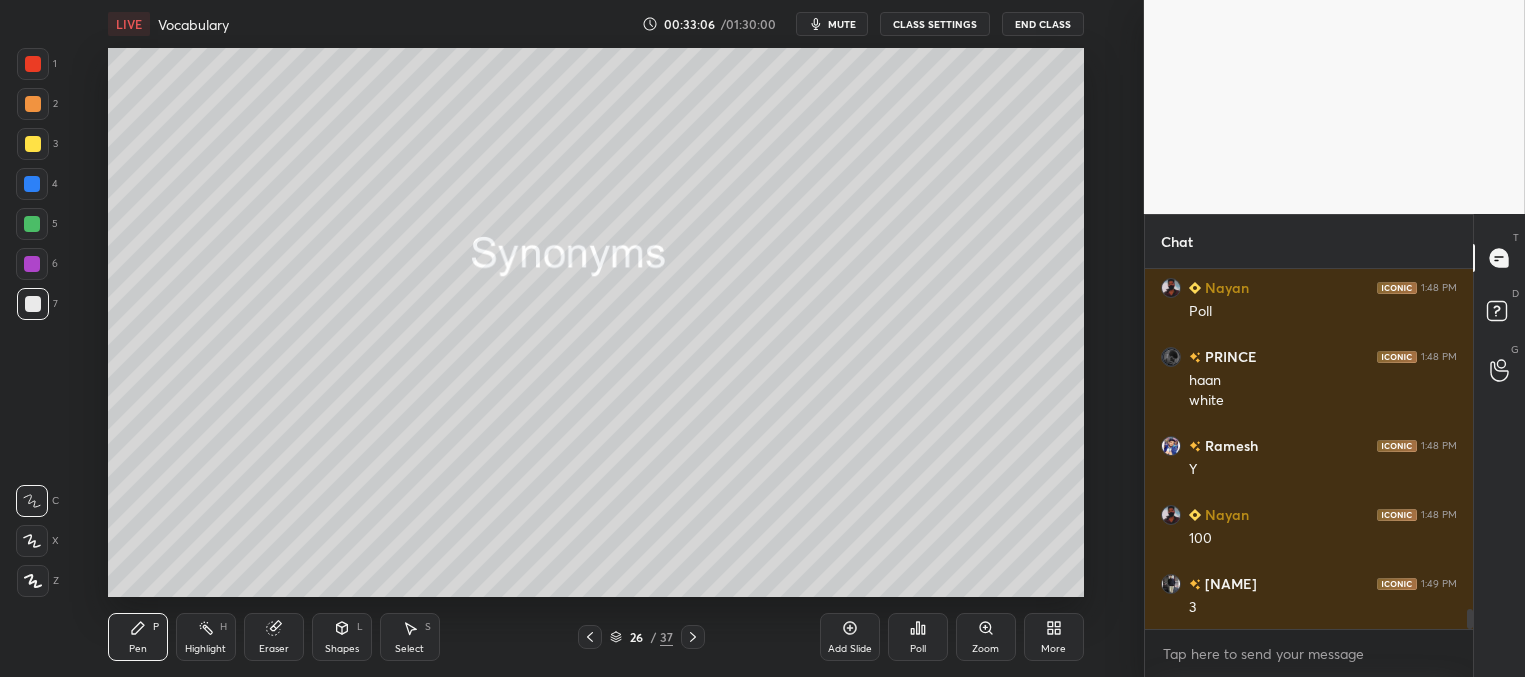 click 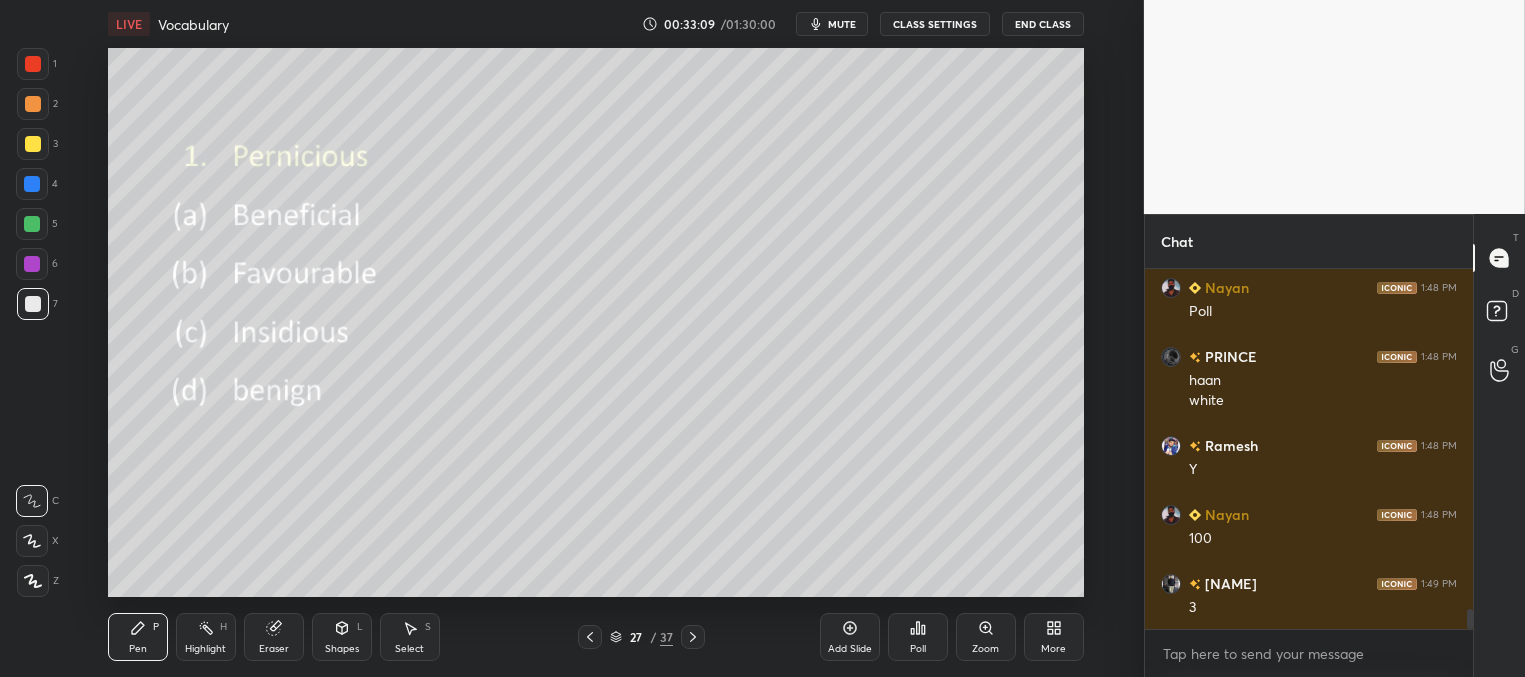 click on "Poll" at bounding box center [918, 637] 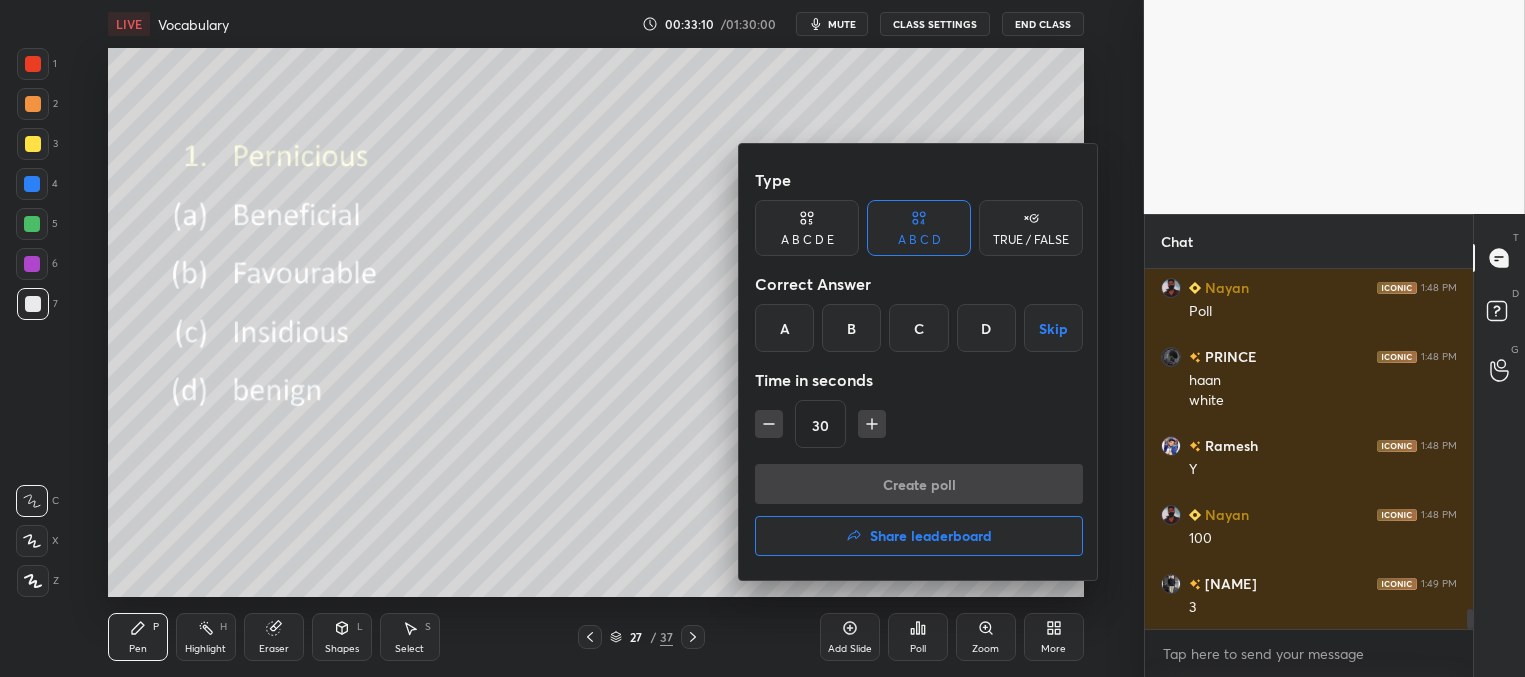 click on "C" at bounding box center [918, 328] 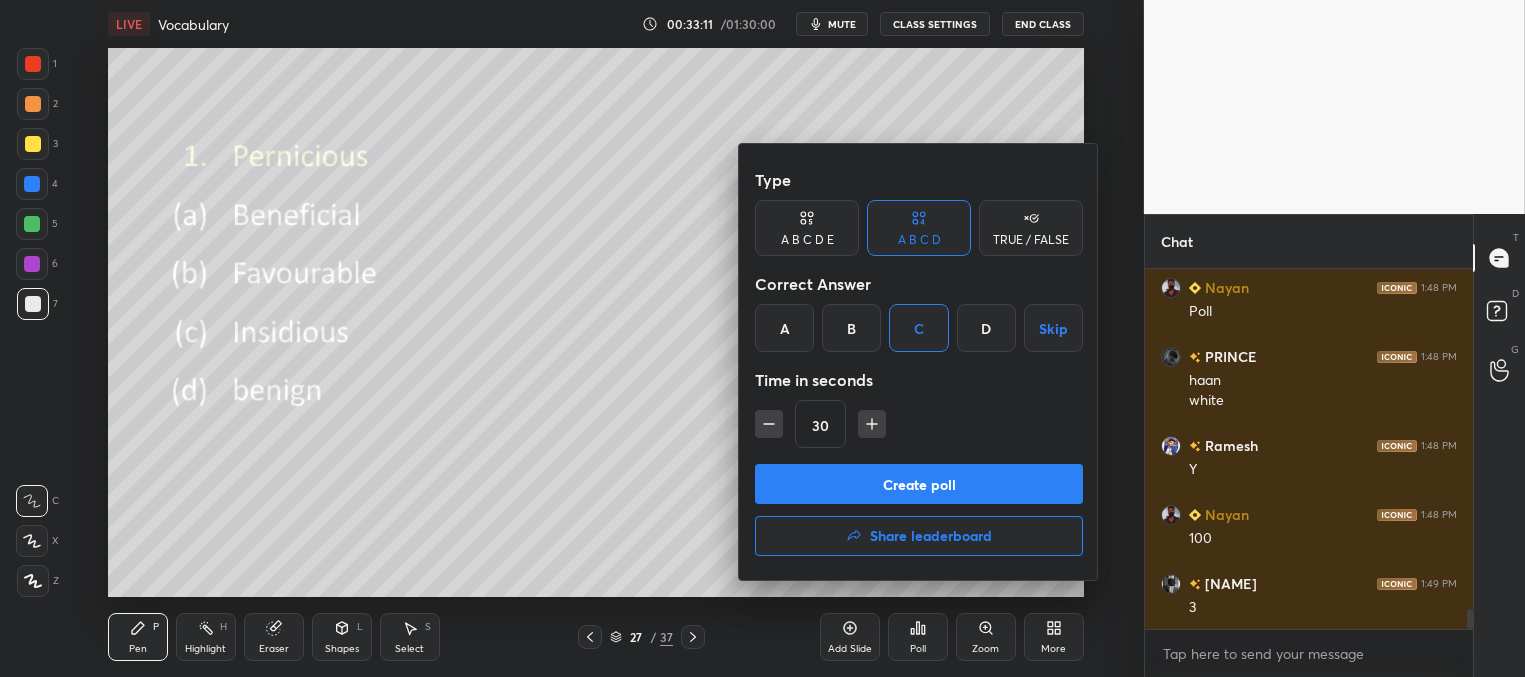 drag, startPoint x: 903, startPoint y: 482, endPoint x: 887, endPoint y: 465, distance: 23.345236 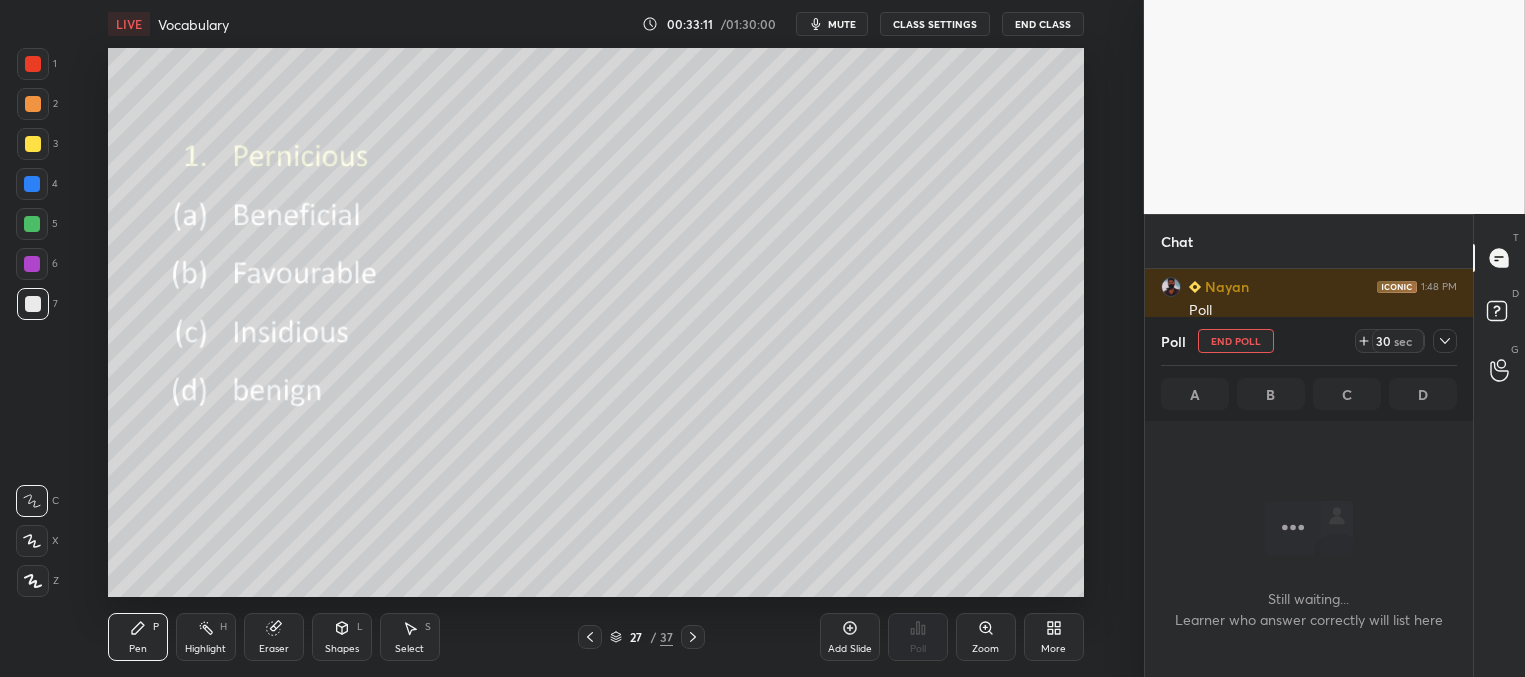 scroll, scrollTop: 7, scrollLeft: 6, axis: both 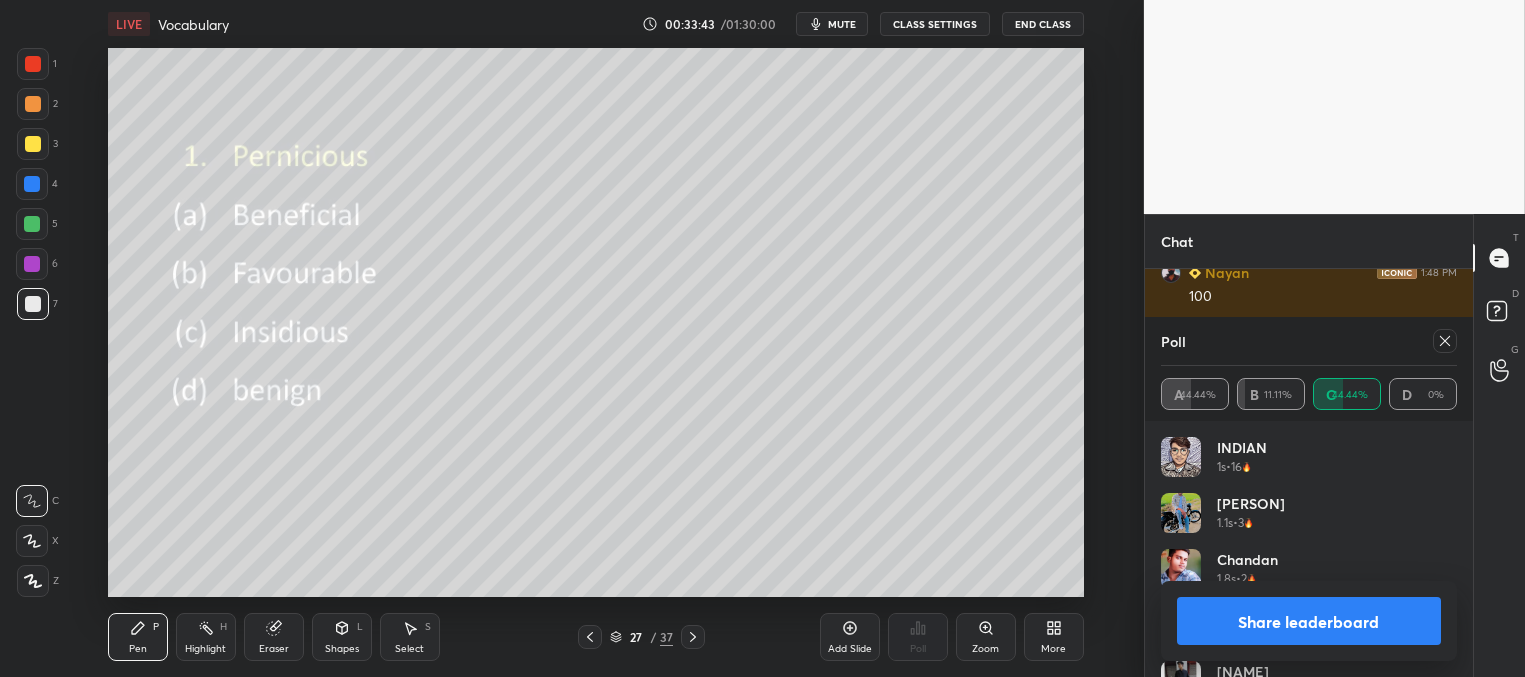 click 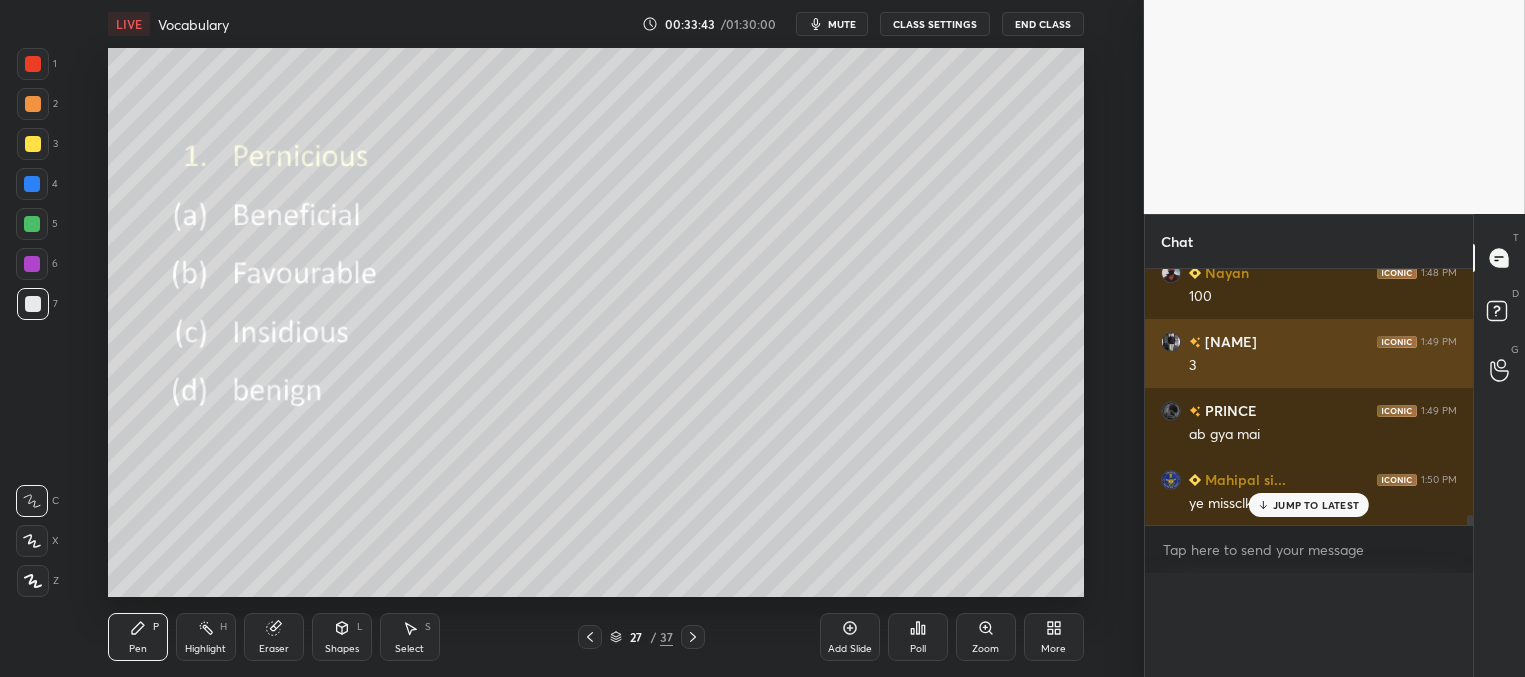 scroll, scrollTop: 165, scrollLeft: 291, axis: both 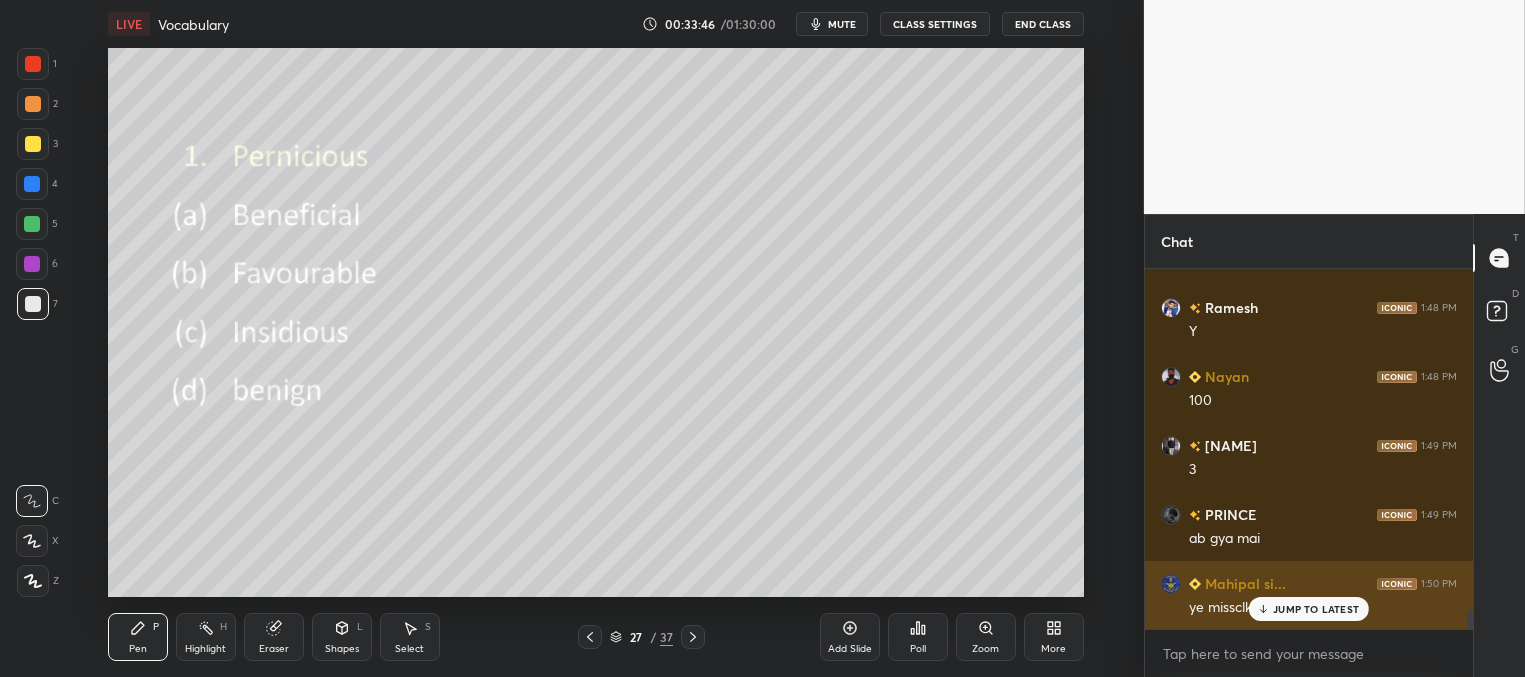click on "JUMP TO LATEST" at bounding box center [1309, 609] 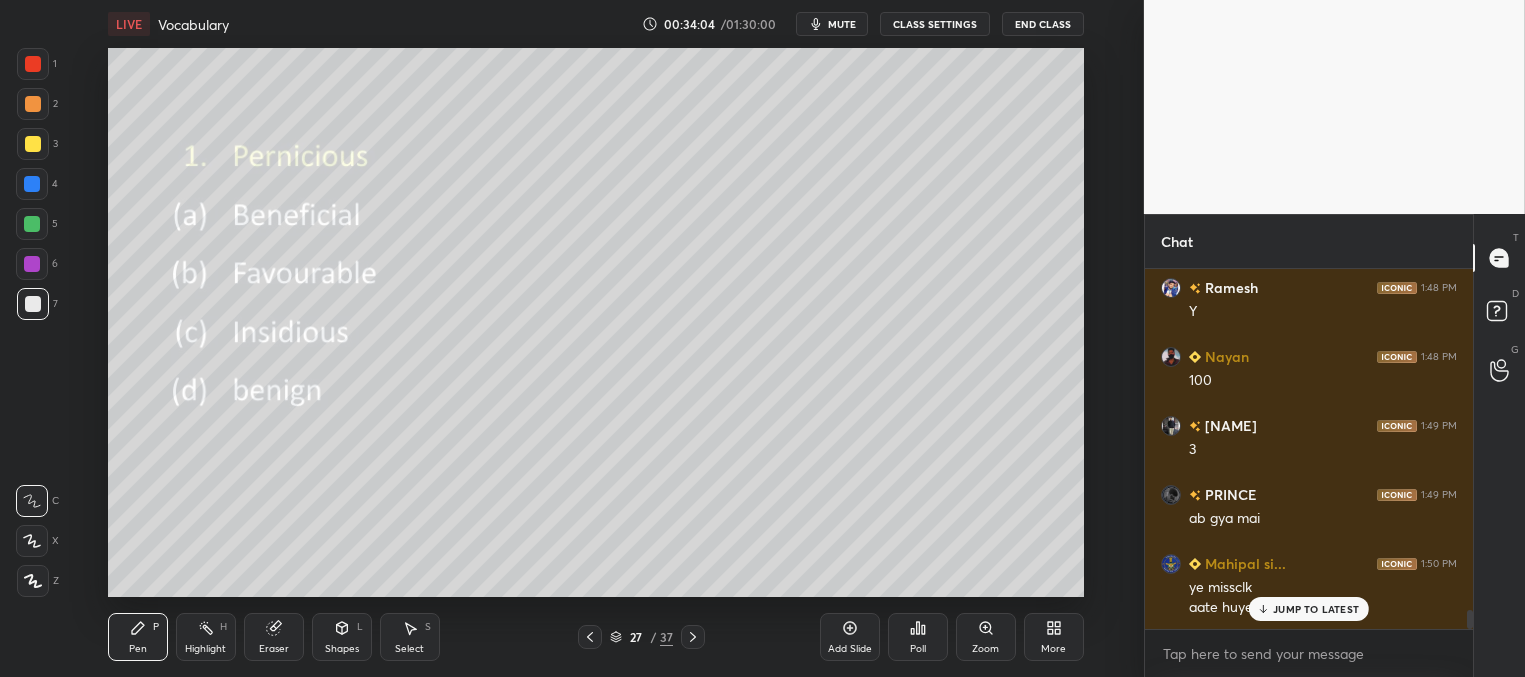 click at bounding box center (33, 144) 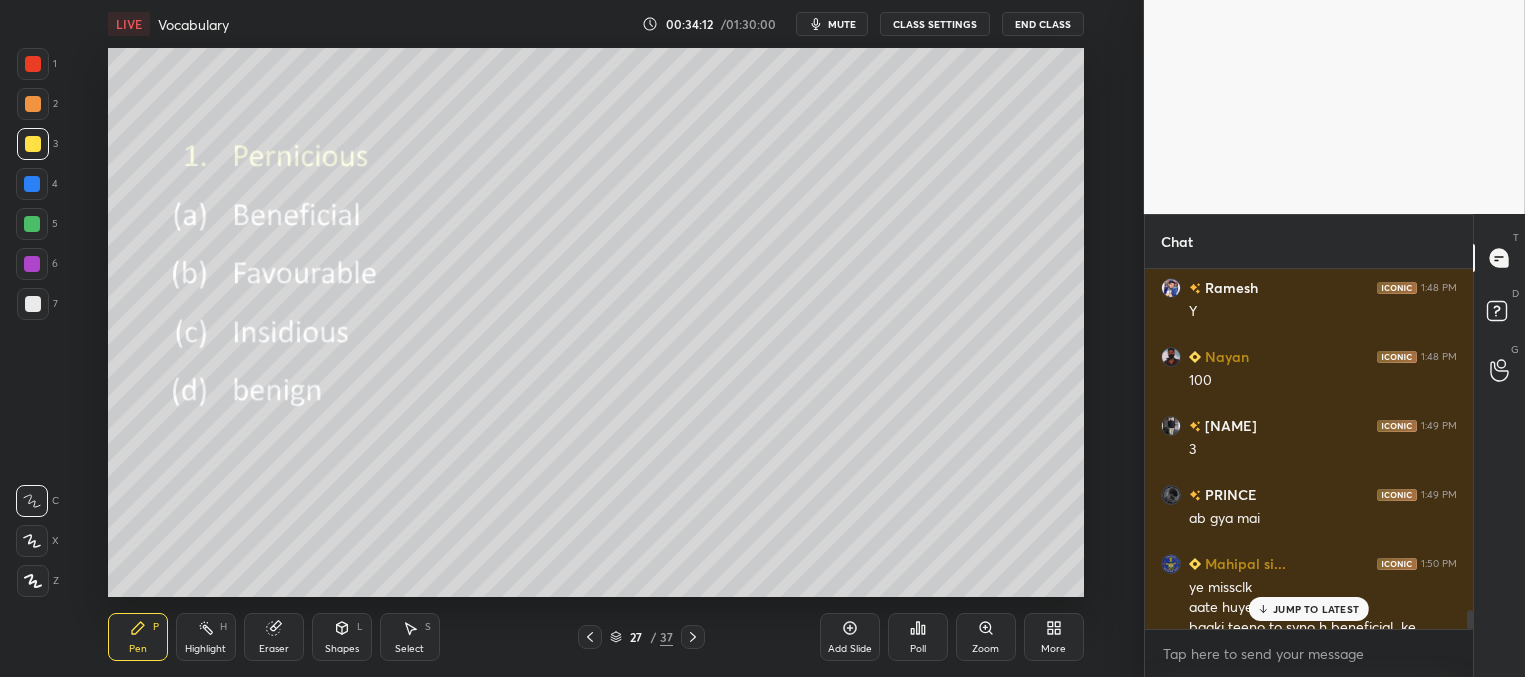 scroll, scrollTop: 6407, scrollLeft: 0, axis: vertical 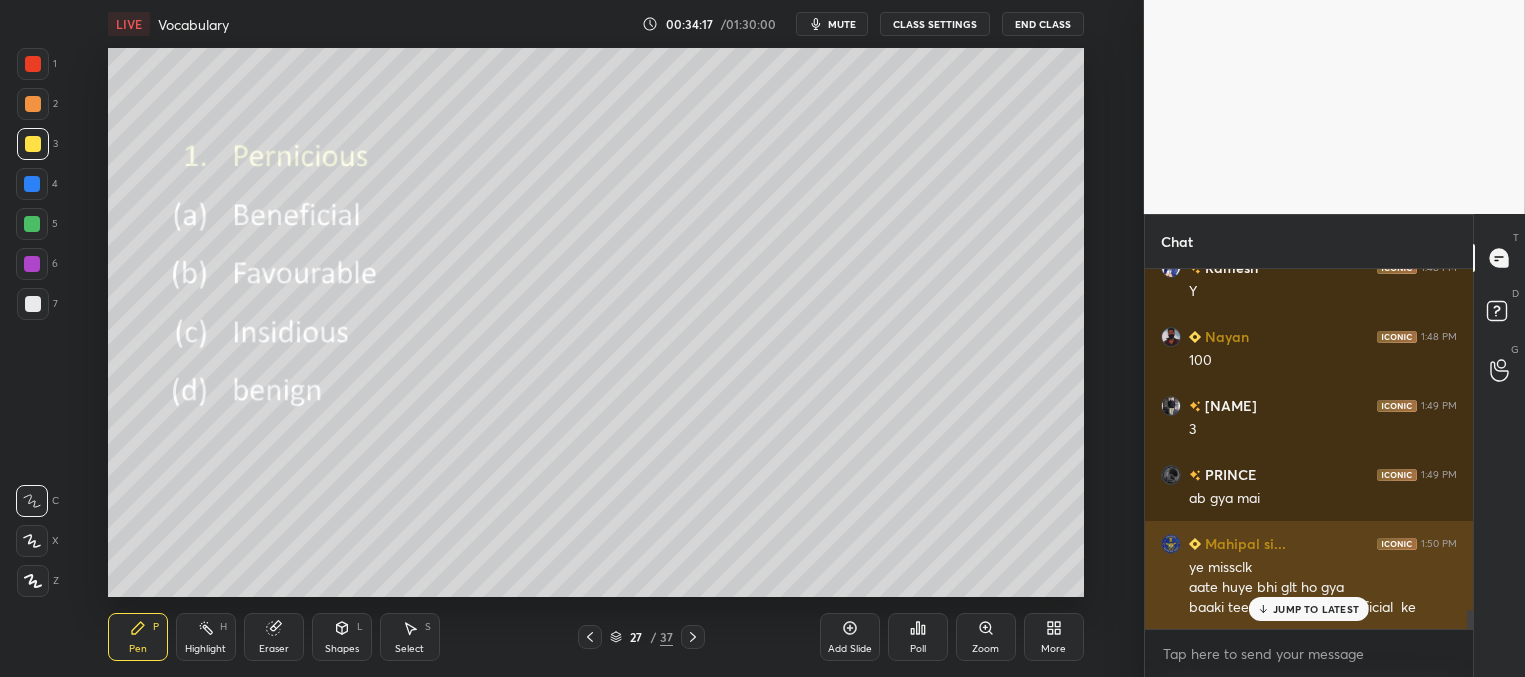 click on "JUMP TO LATEST" at bounding box center [1316, 609] 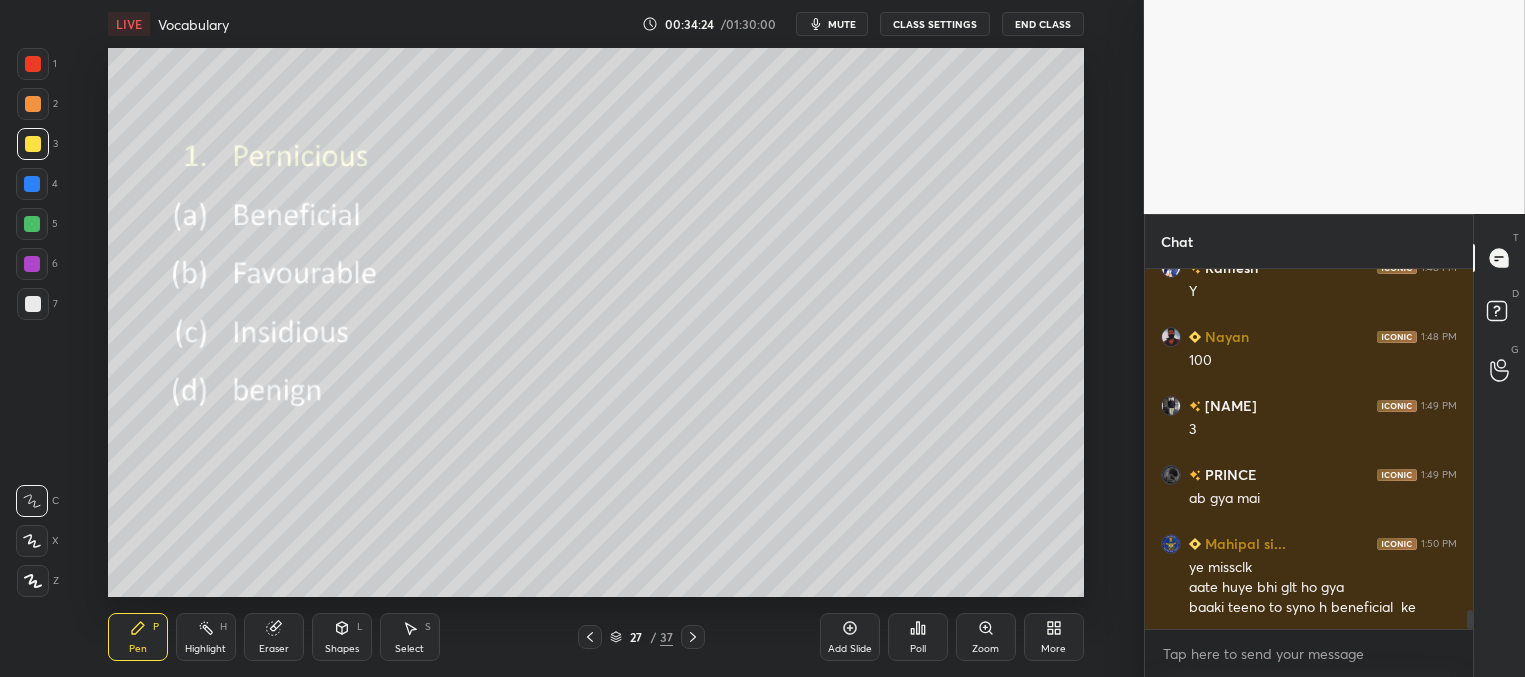 scroll, scrollTop: 6476, scrollLeft: 0, axis: vertical 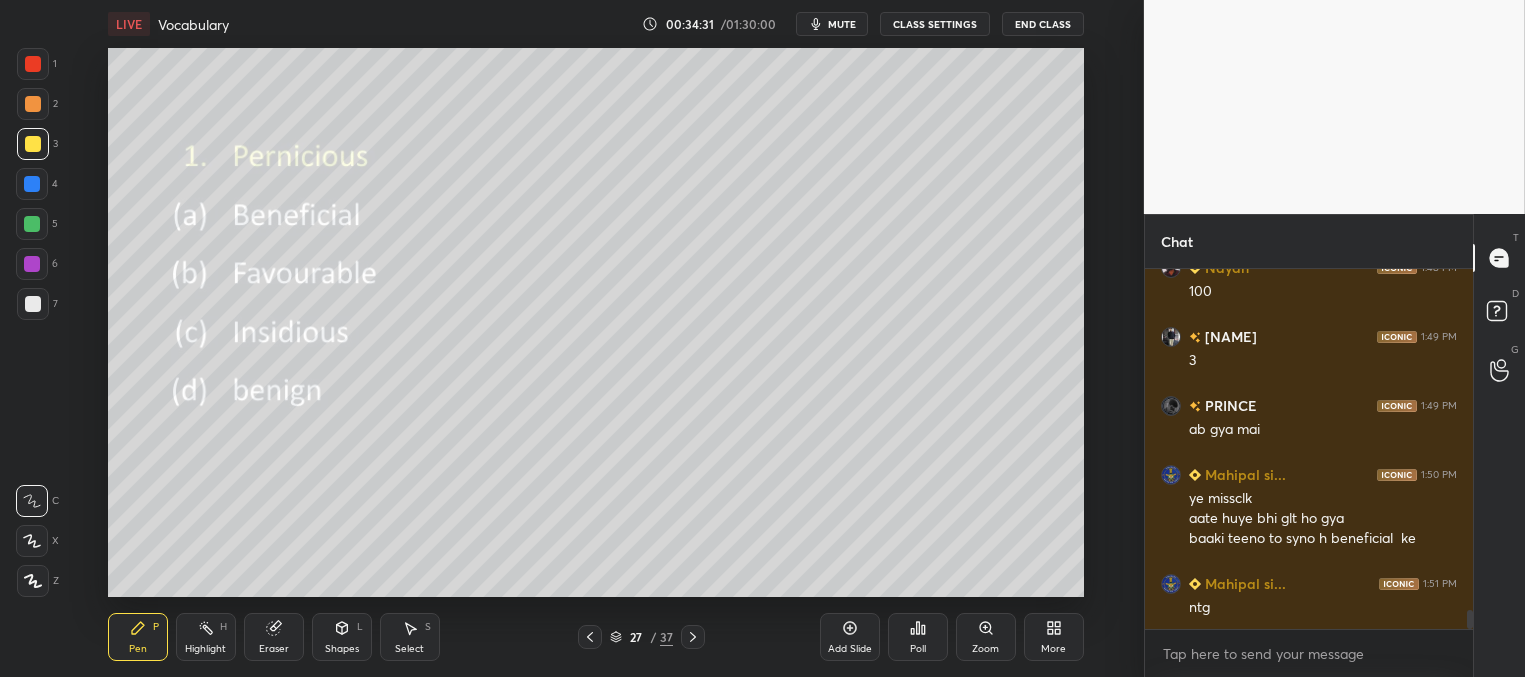 click 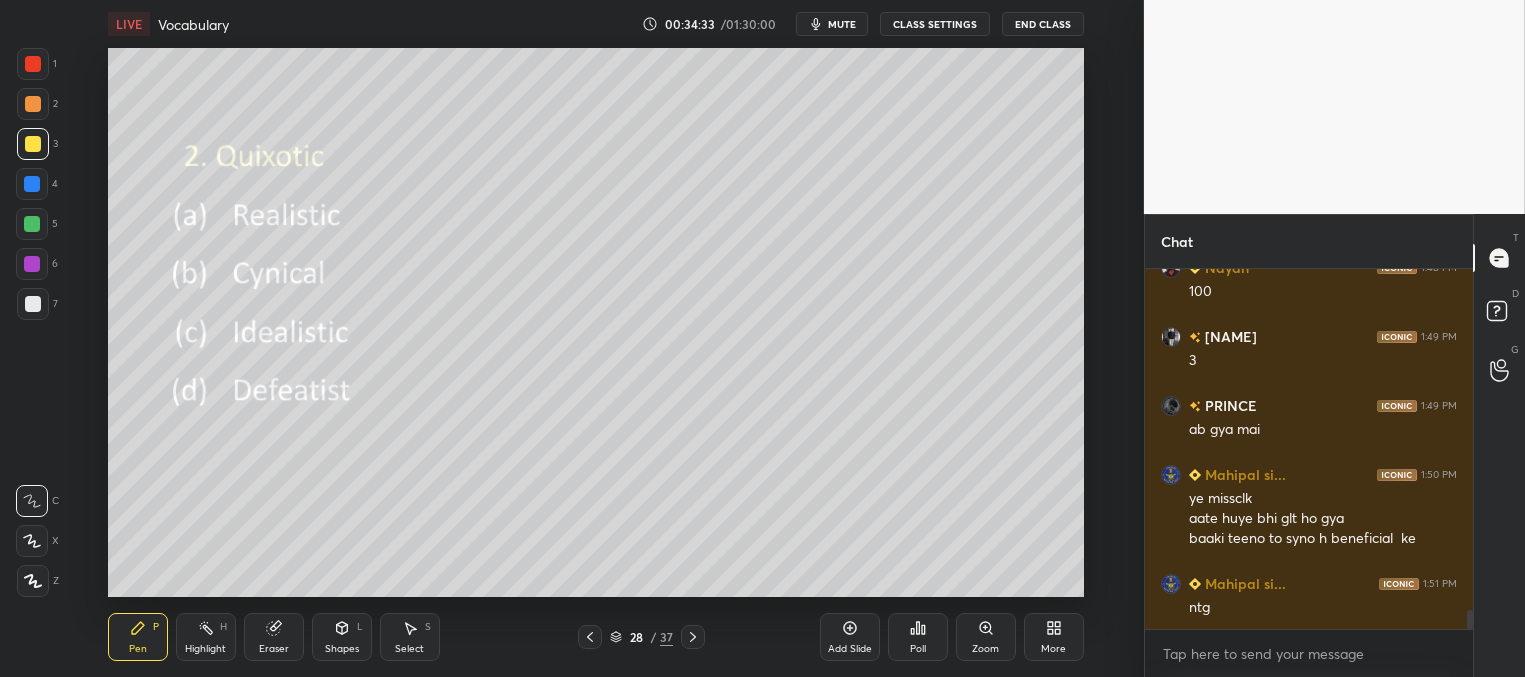 click 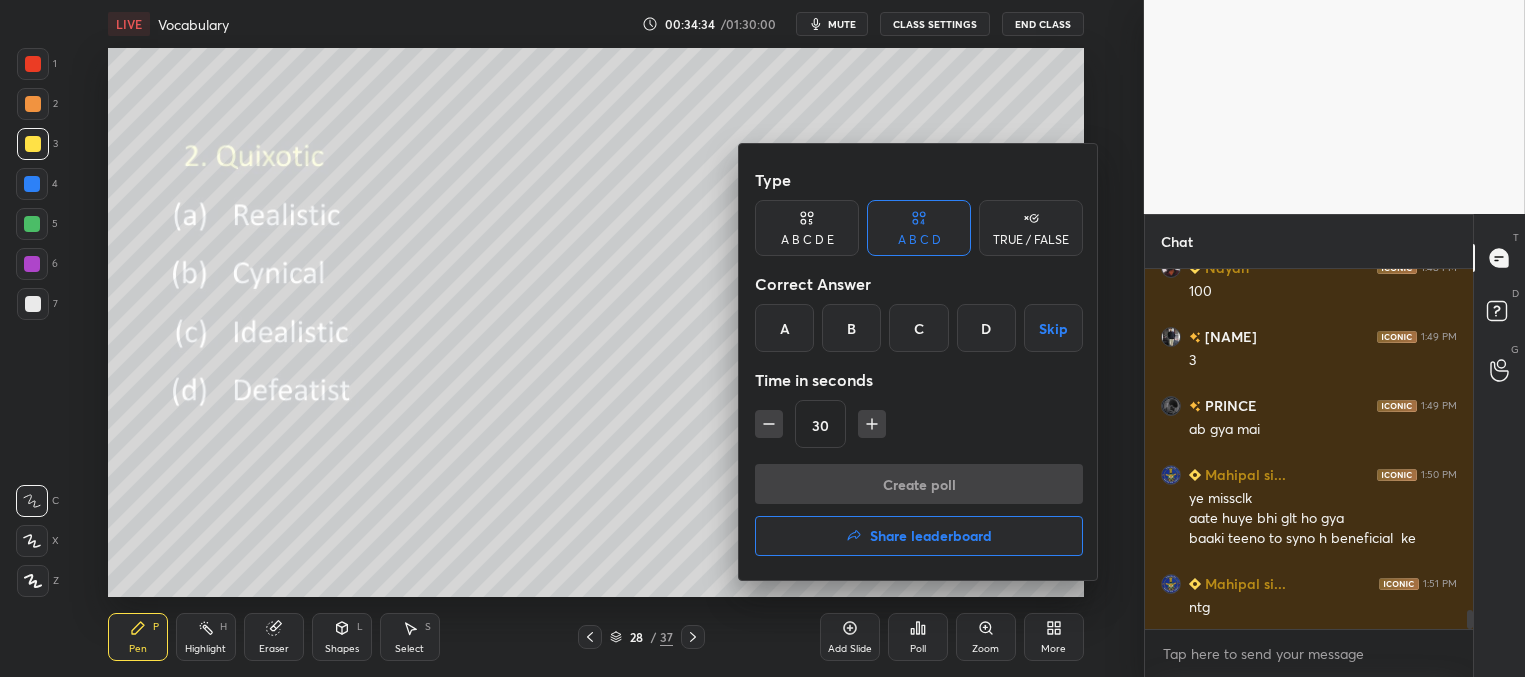 click on "C" at bounding box center (918, 328) 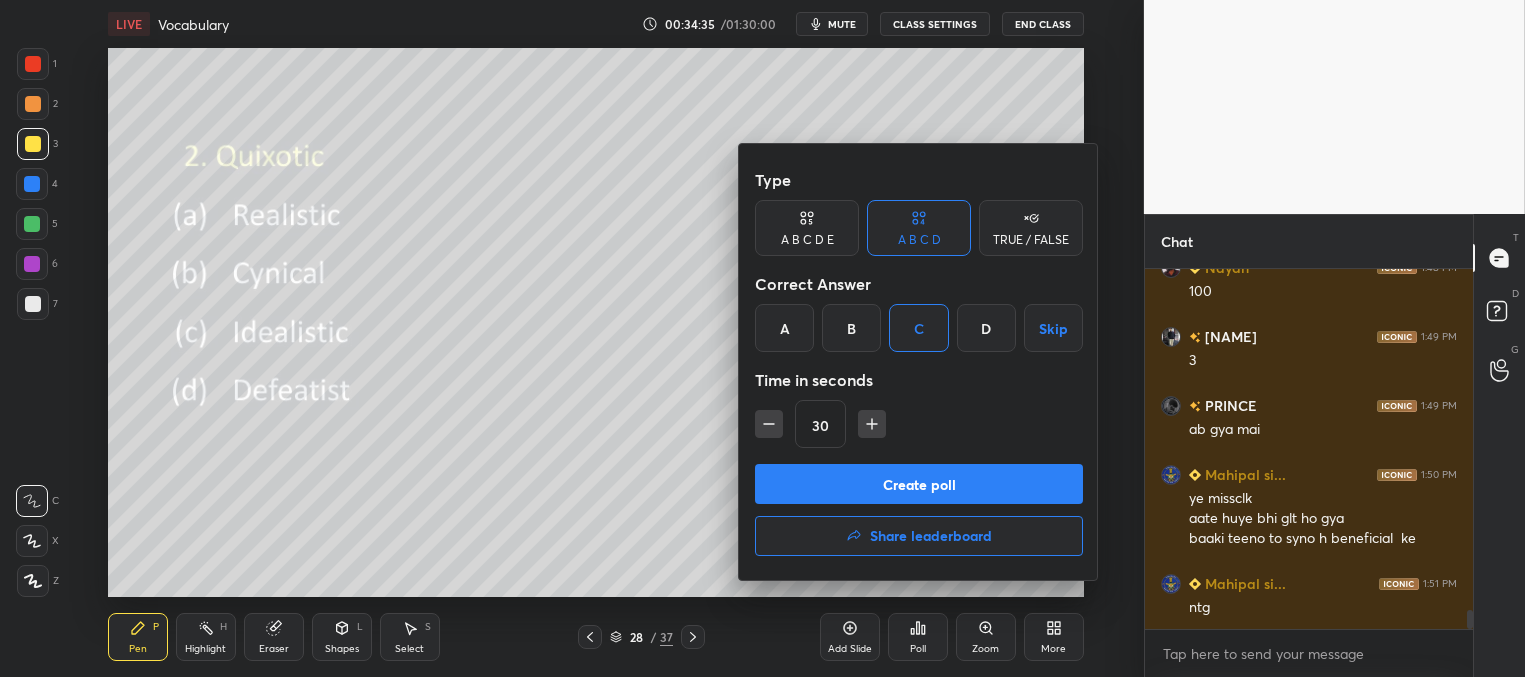 click on "Create poll" at bounding box center (919, 484) 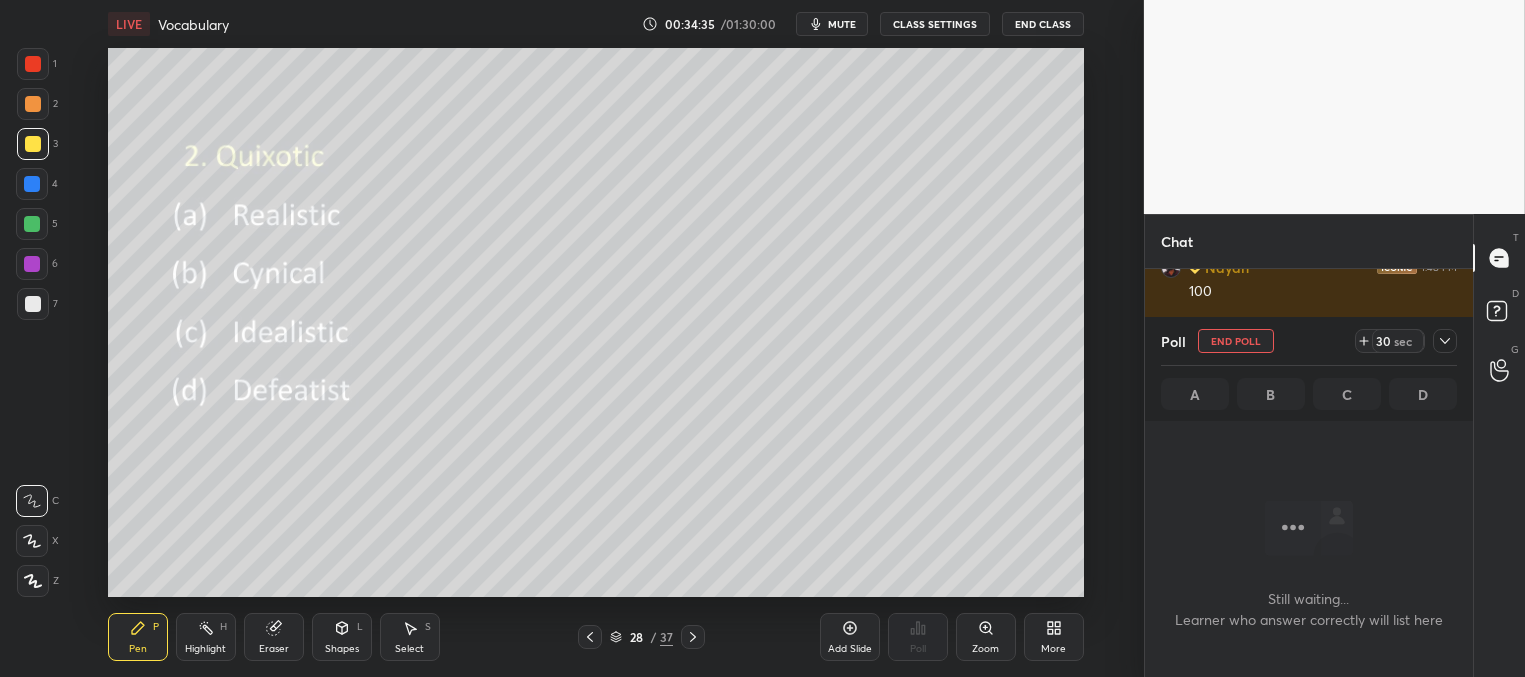 scroll, scrollTop: 288, scrollLeft: 322, axis: both 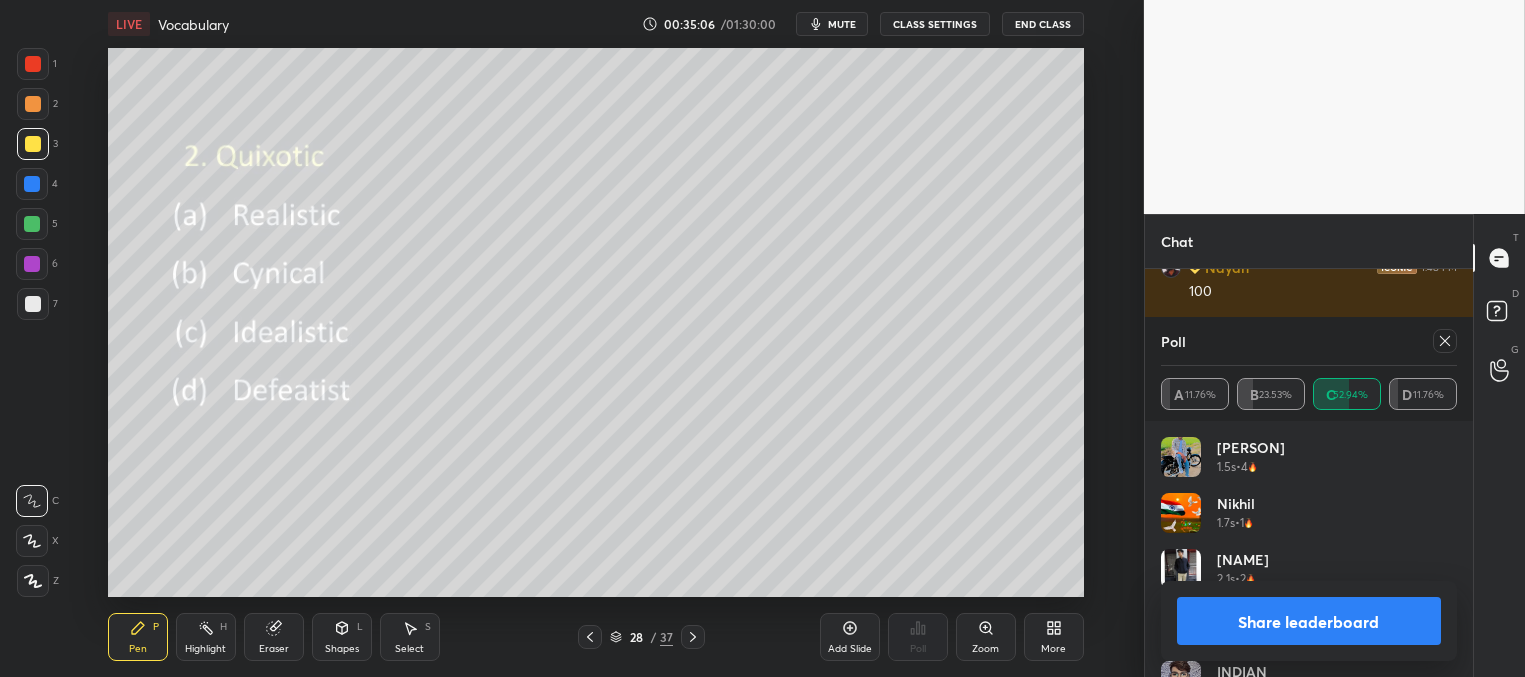 click 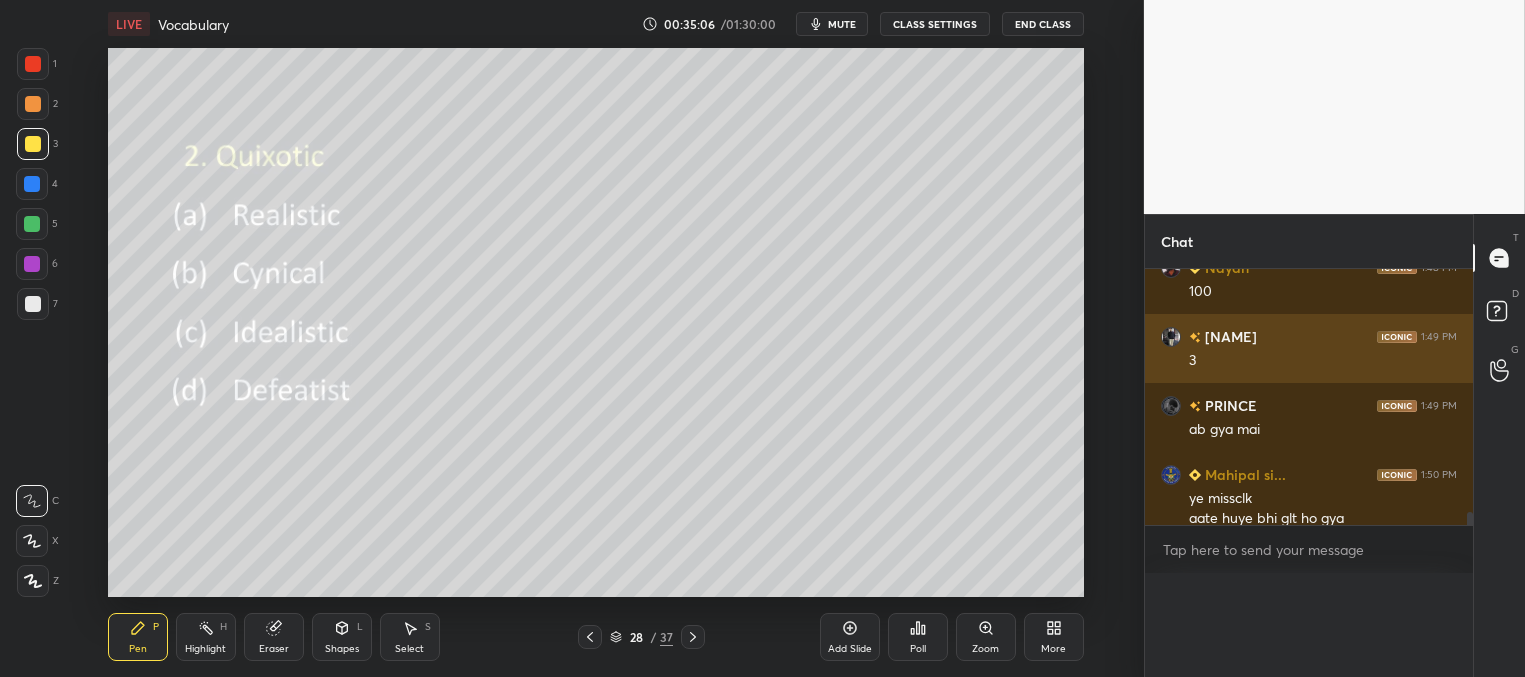 scroll, scrollTop: 165, scrollLeft: 291, axis: both 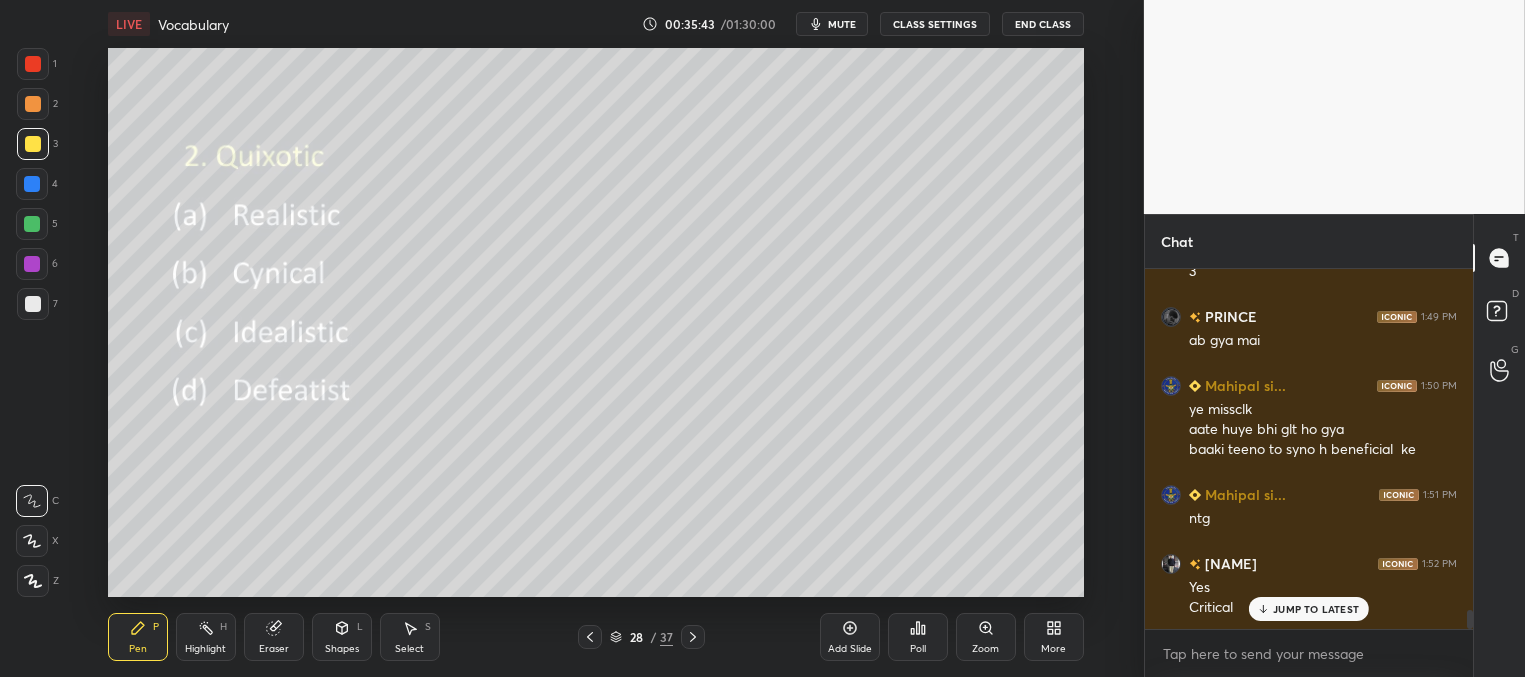drag, startPoint x: 1291, startPoint y: 609, endPoint x: 1180, endPoint y: 596, distance: 111.75867 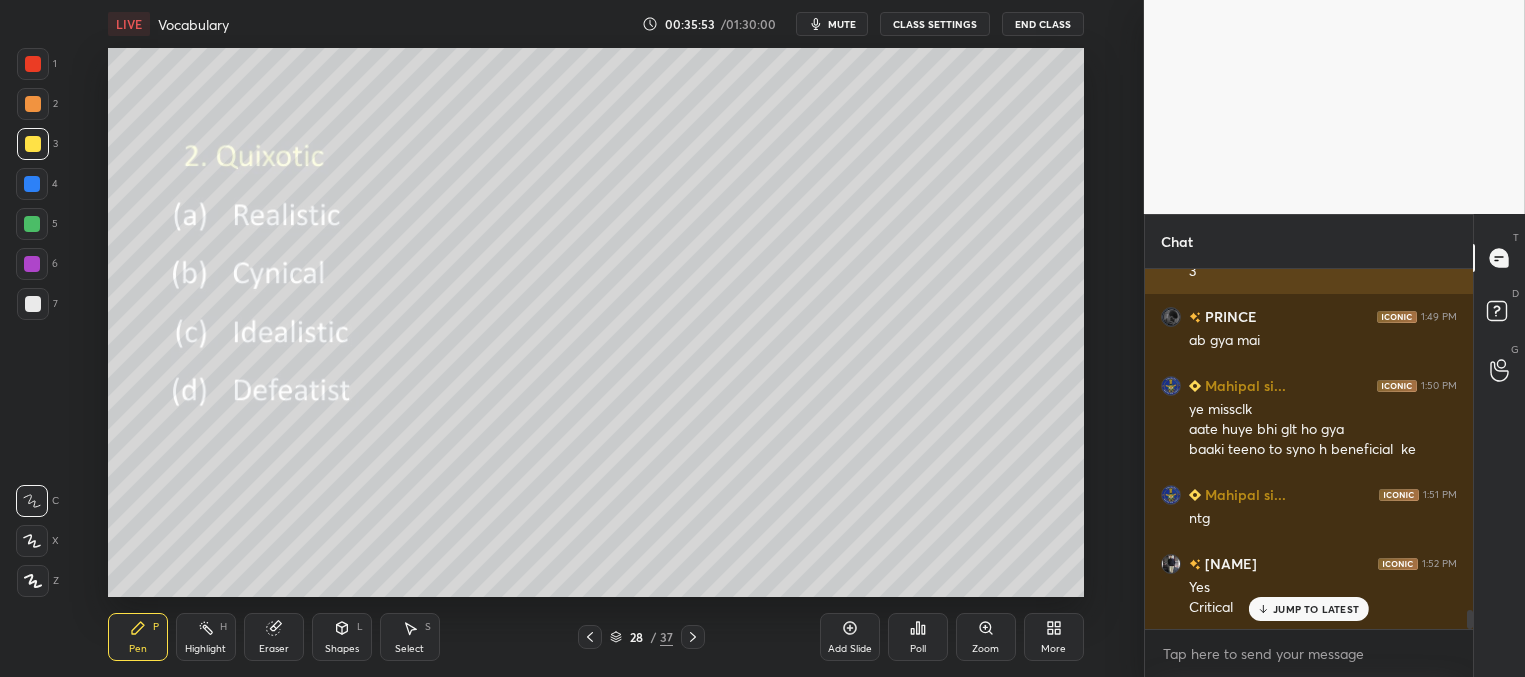 scroll, scrollTop: 6634, scrollLeft: 0, axis: vertical 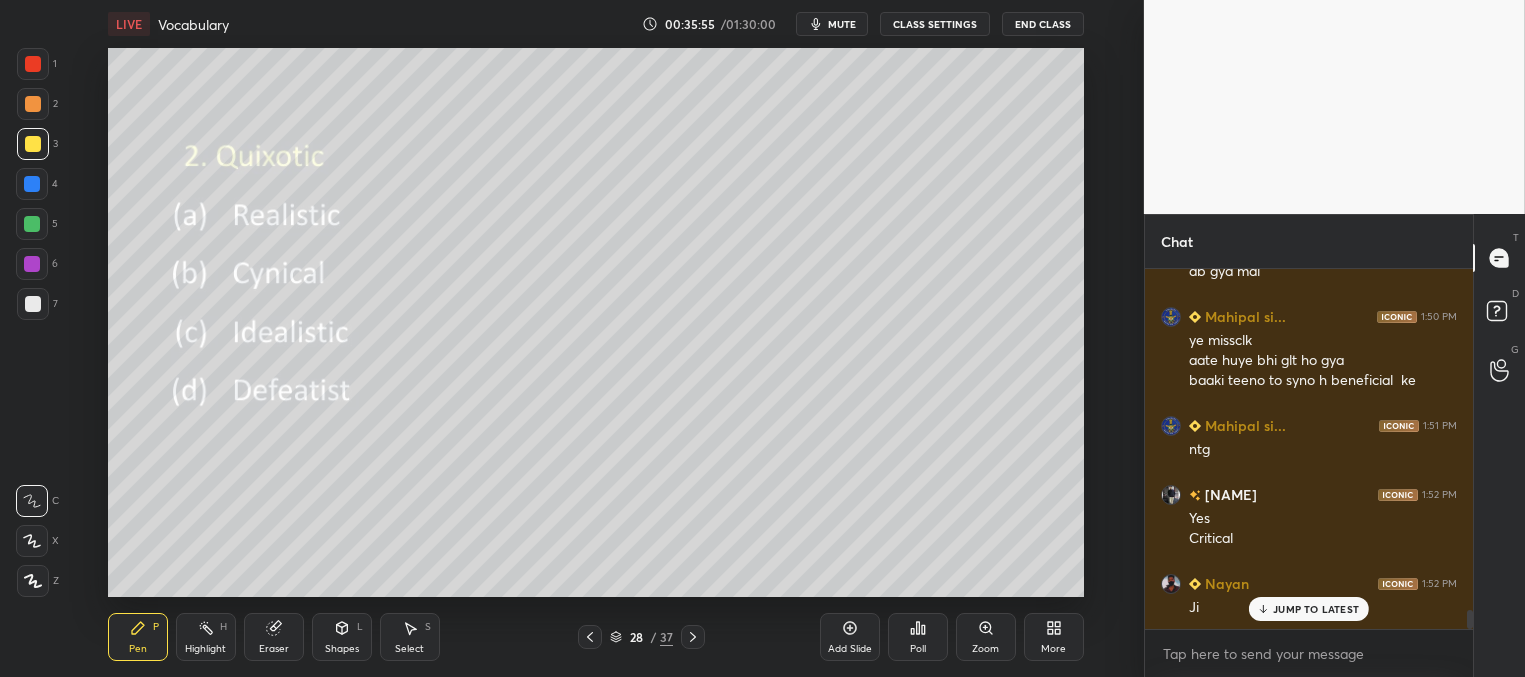 drag, startPoint x: 1280, startPoint y: 604, endPoint x: 1049, endPoint y: 583, distance: 231.95258 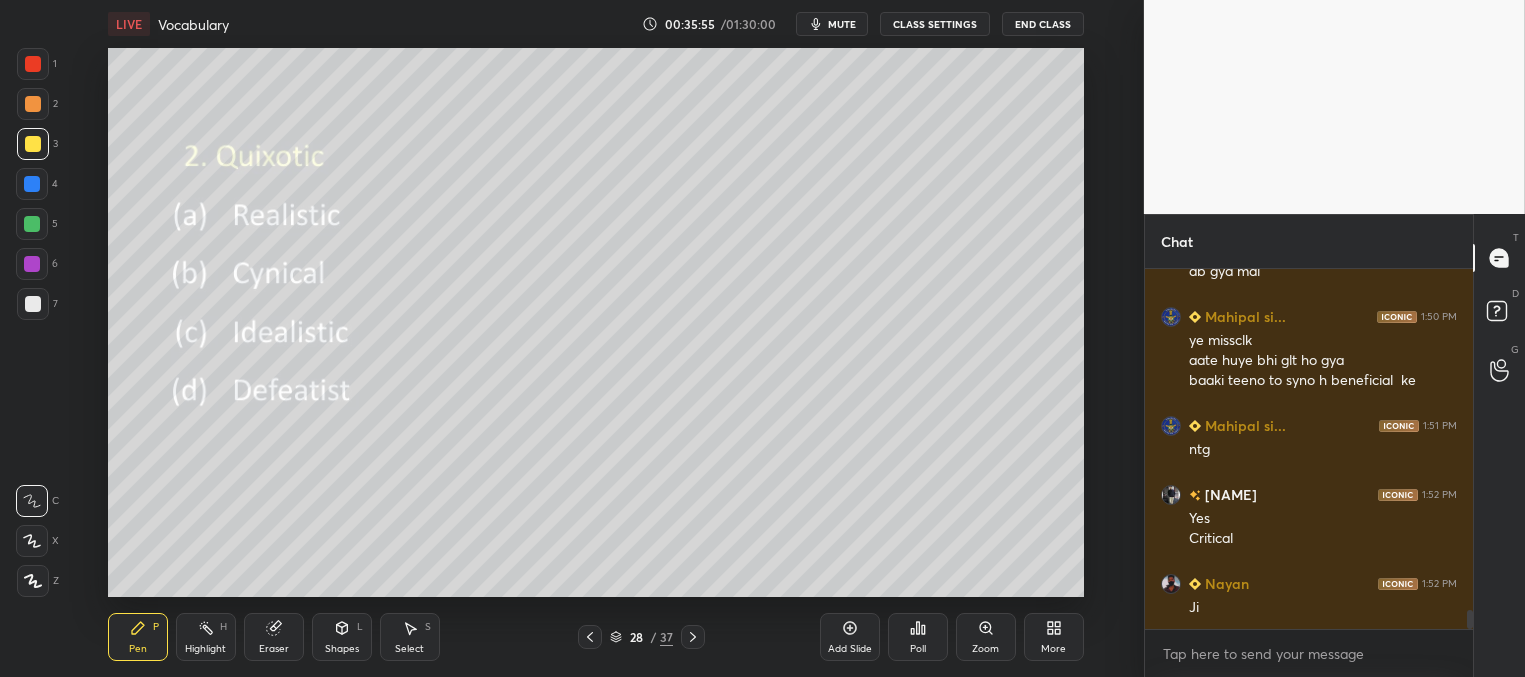 click 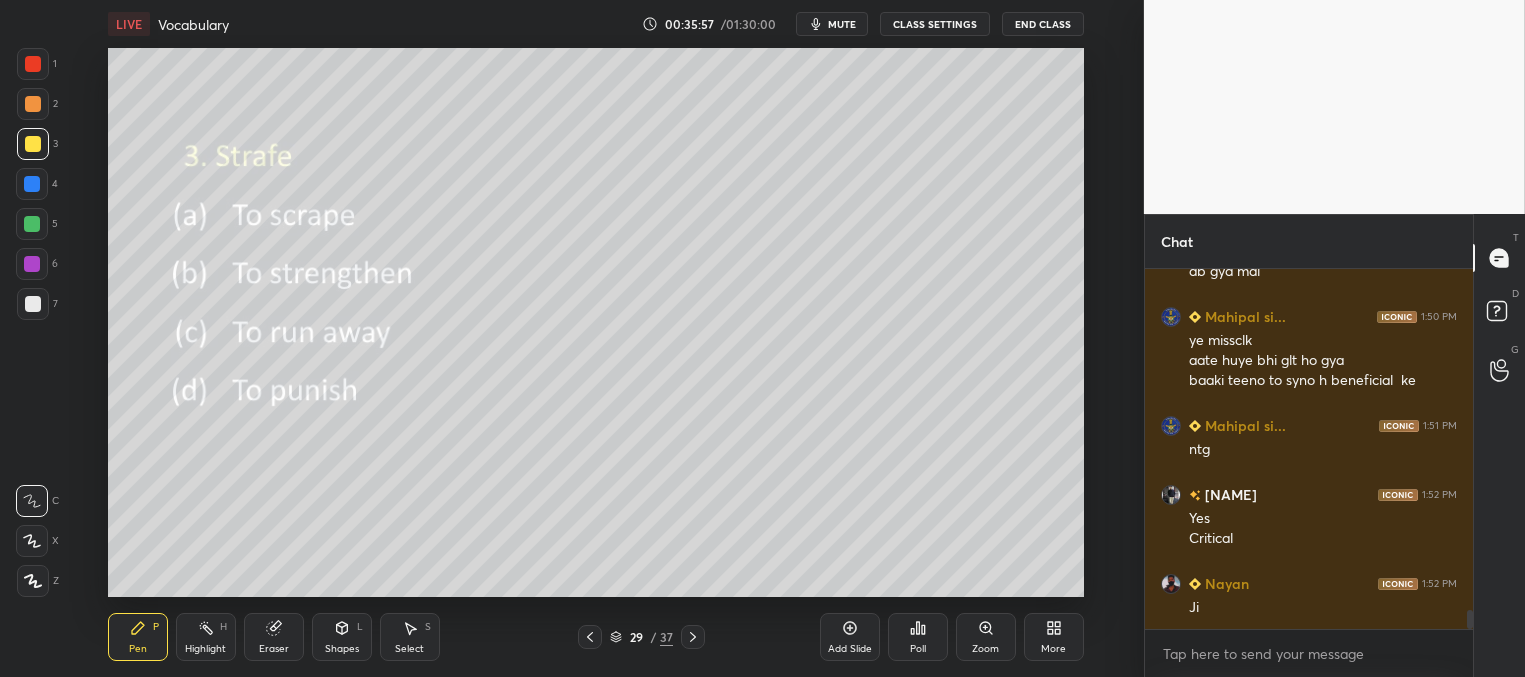 click 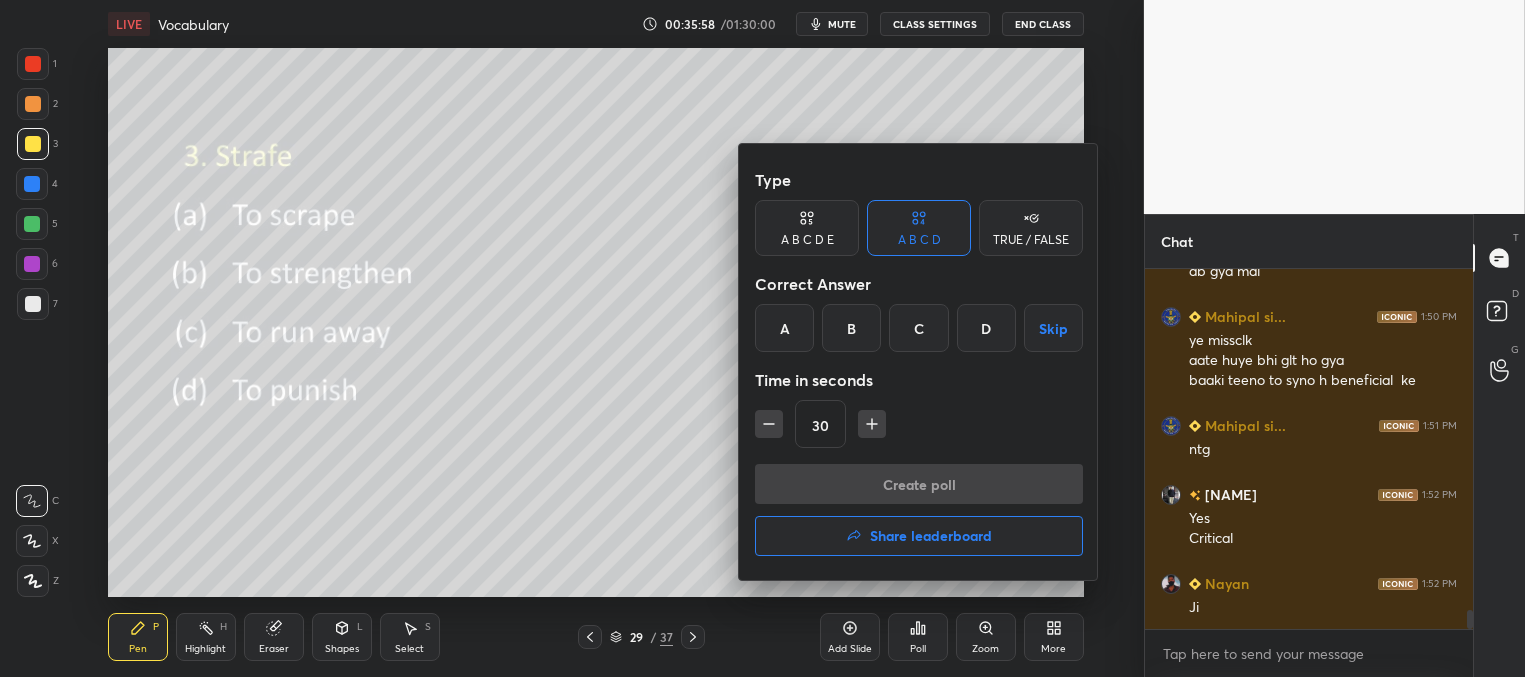 drag, startPoint x: 983, startPoint y: 325, endPoint x: 973, endPoint y: 339, distance: 17.20465 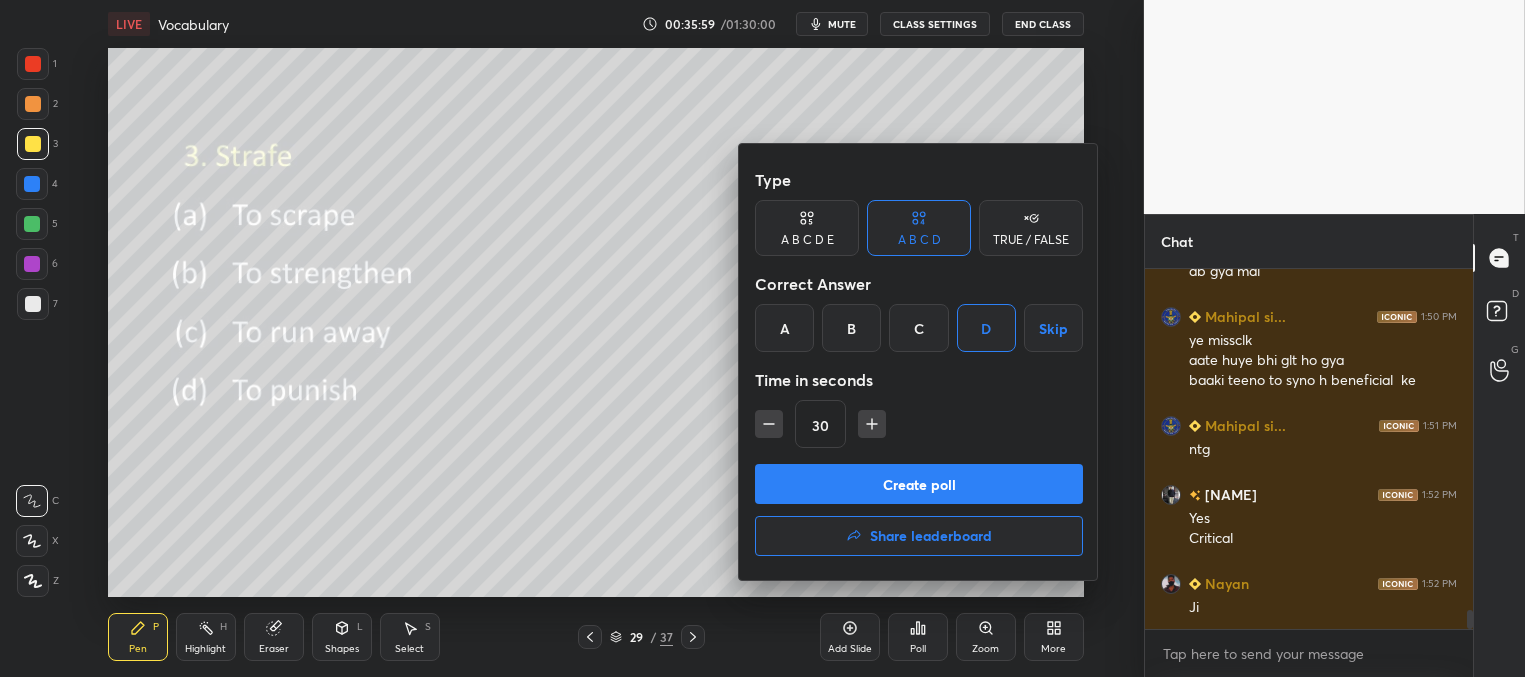 click on "Create poll" at bounding box center [919, 484] 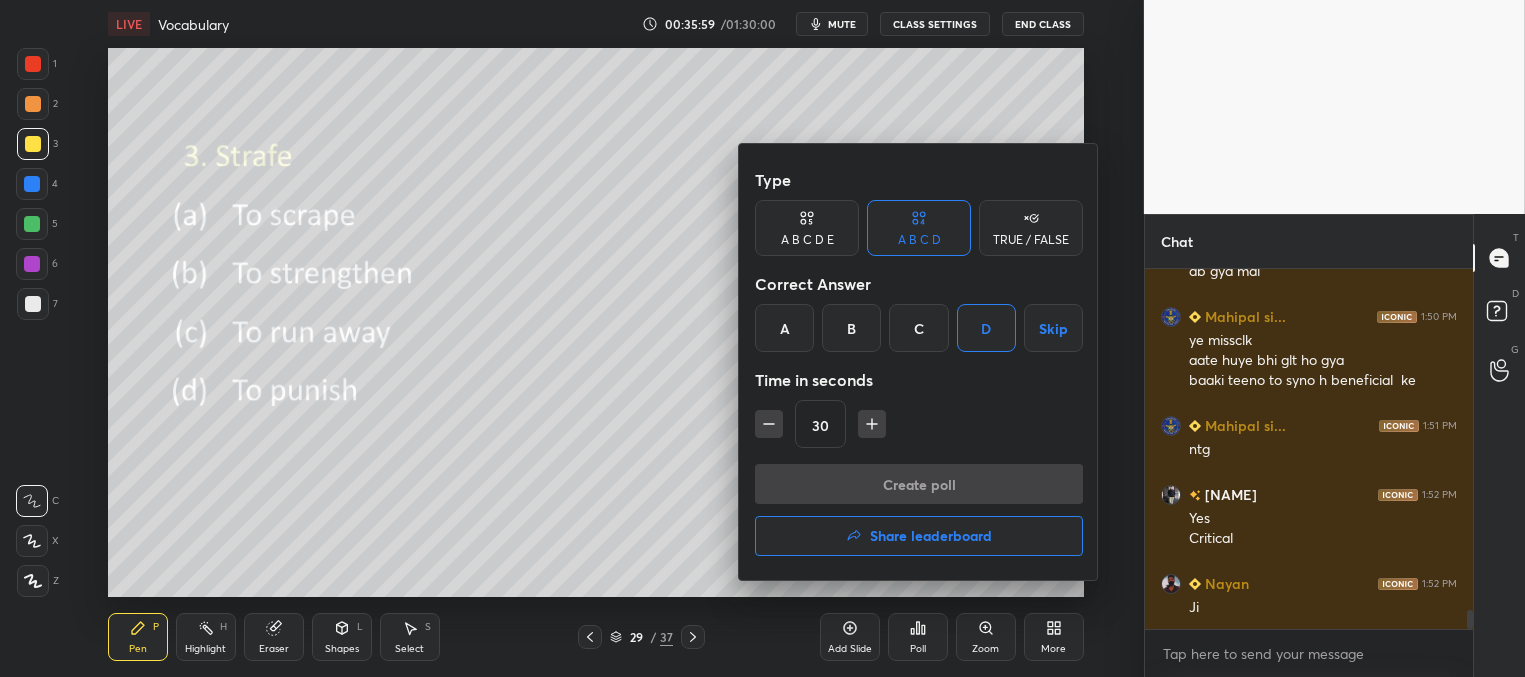 scroll, scrollTop: 334, scrollLeft: 322, axis: both 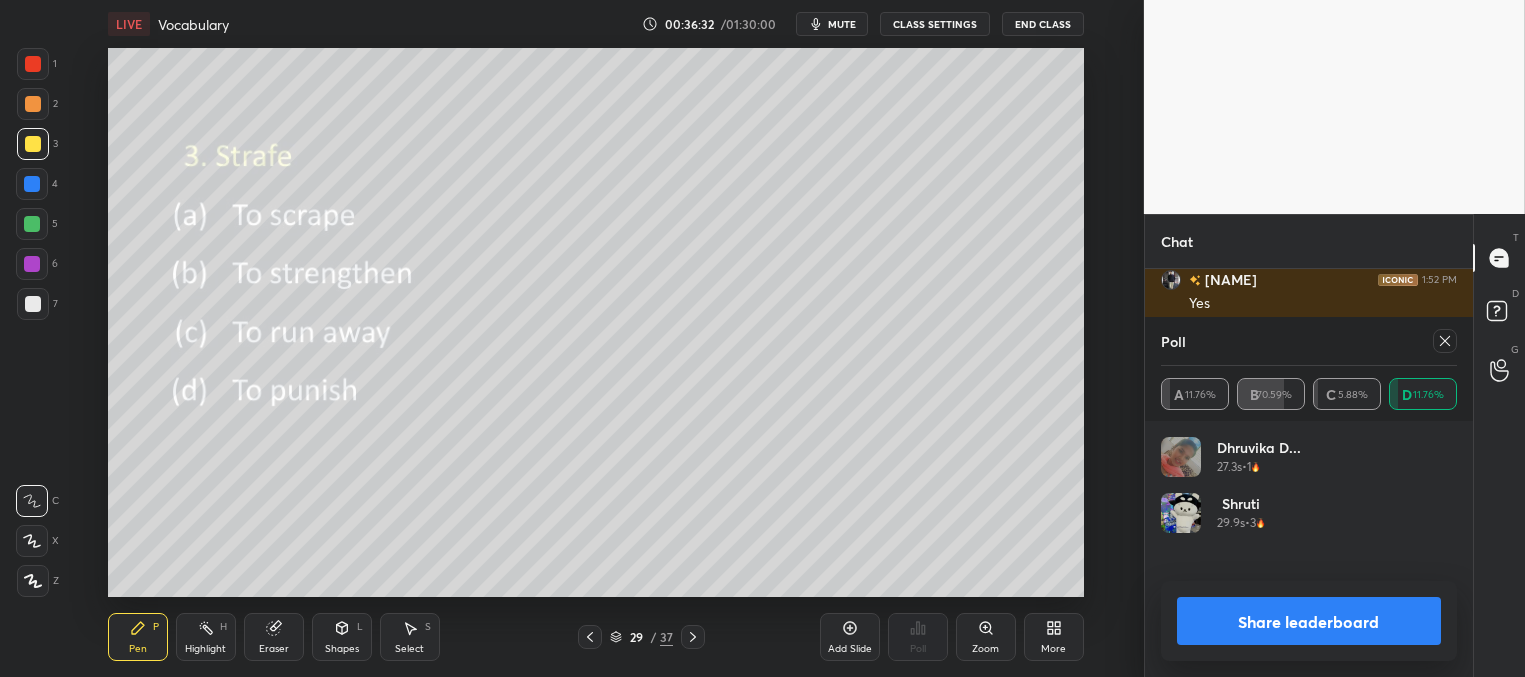 click 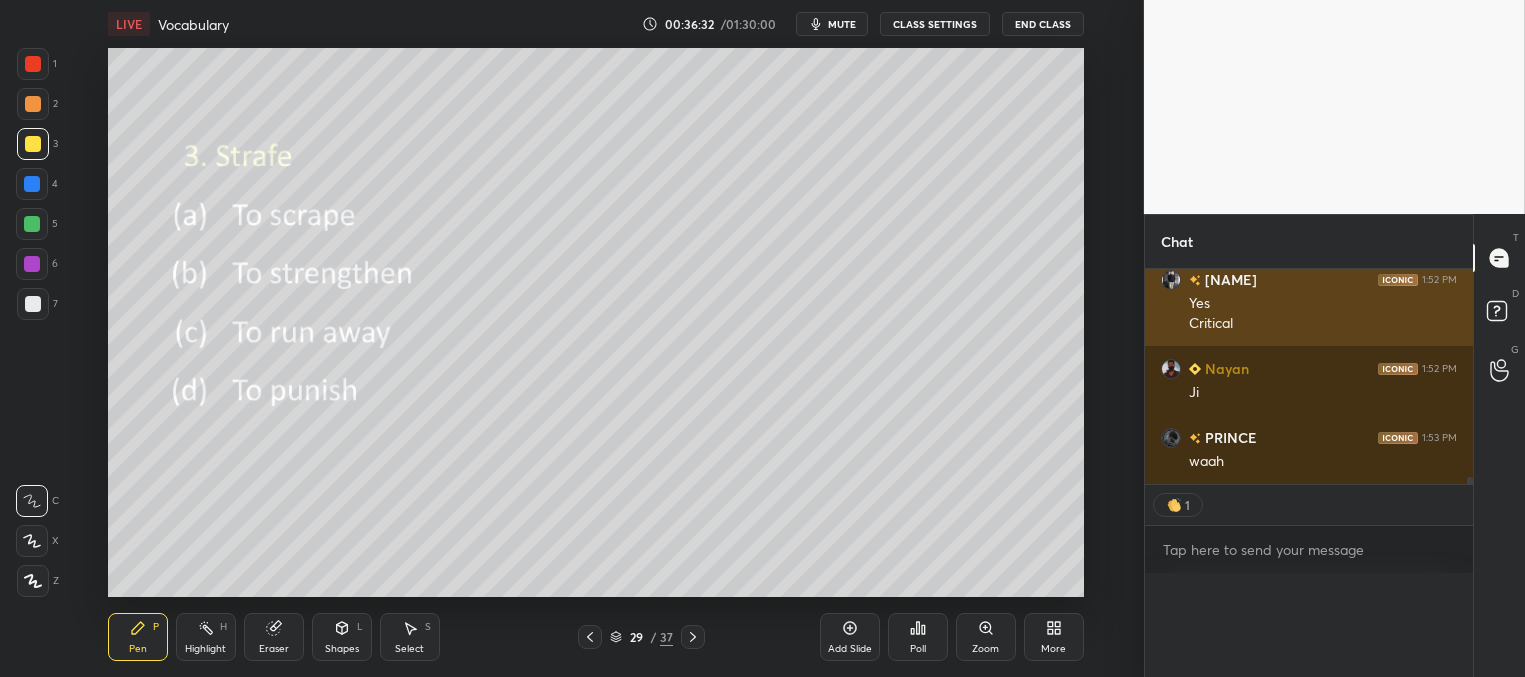 scroll, scrollTop: 3, scrollLeft: 291, axis: both 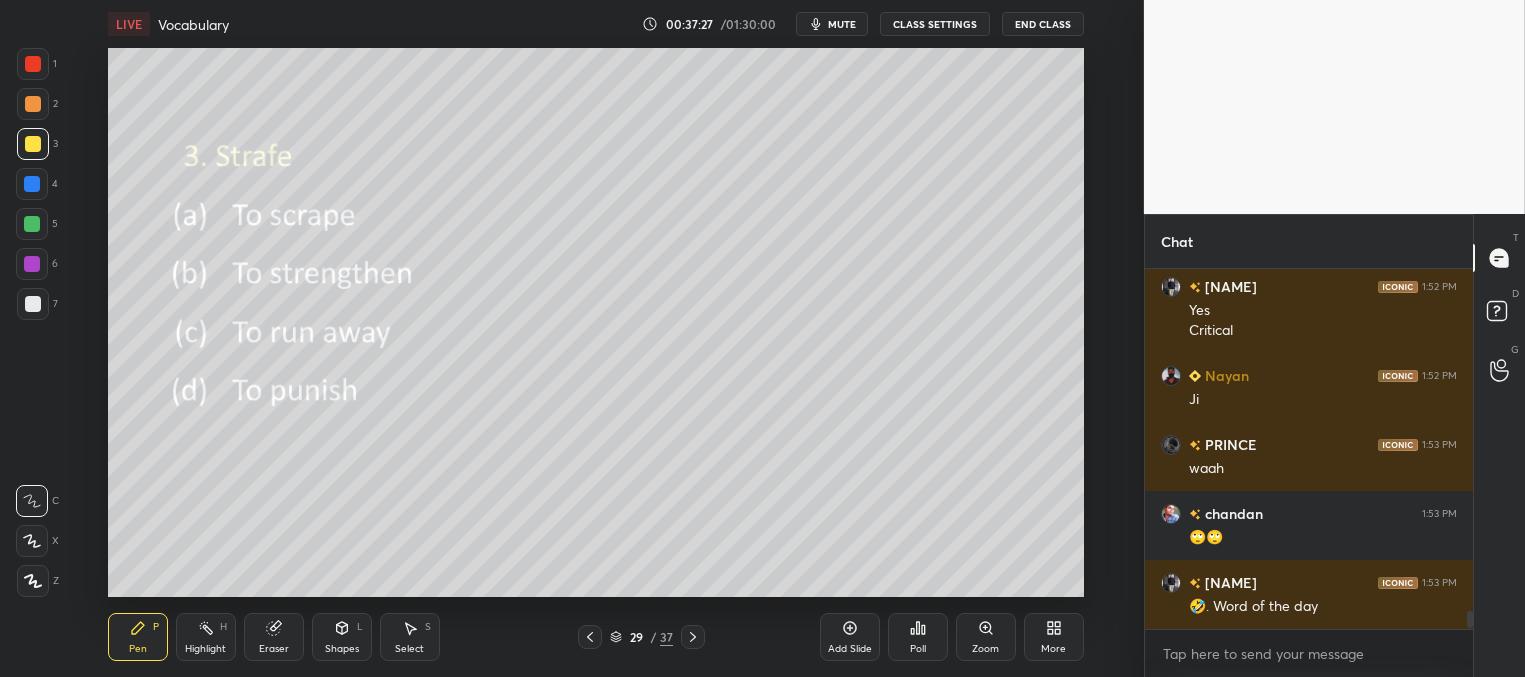 click 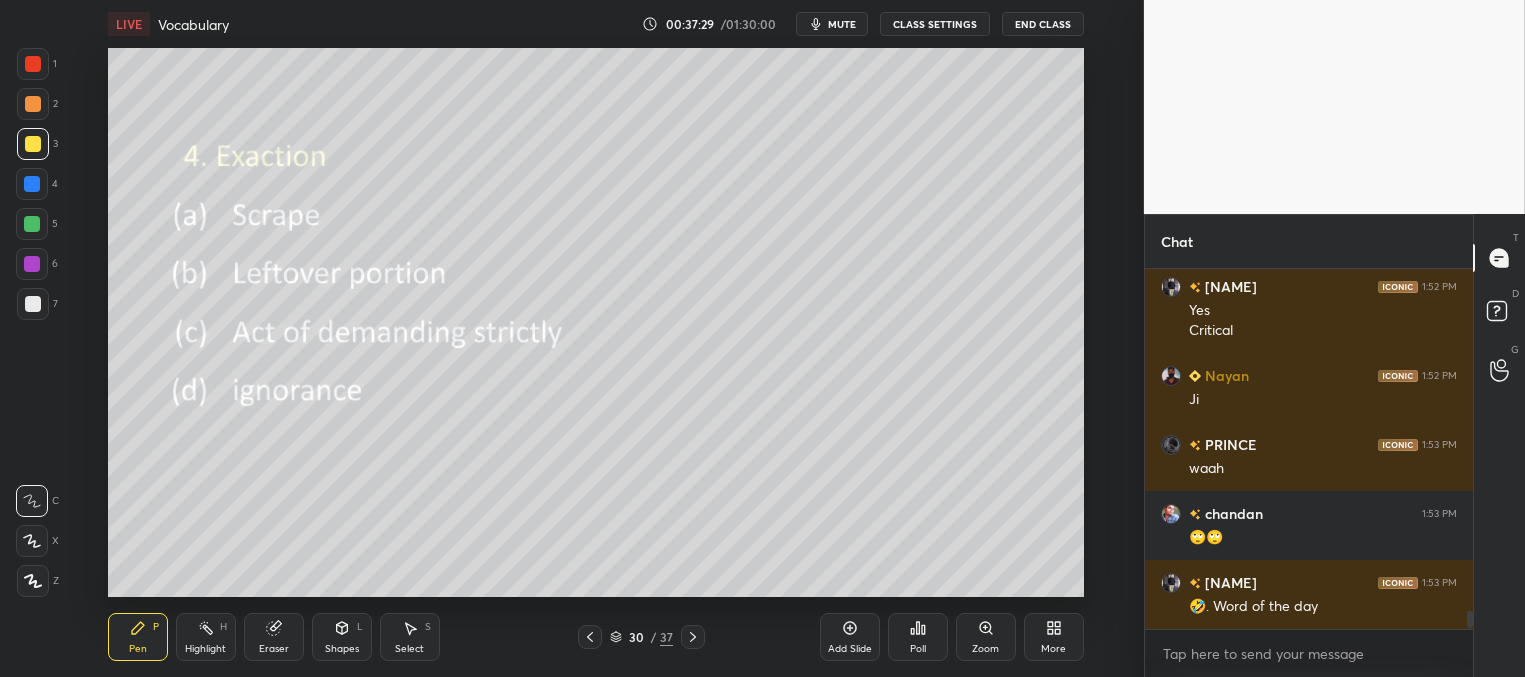 click on "Poll" at bounding box center (918, 637) 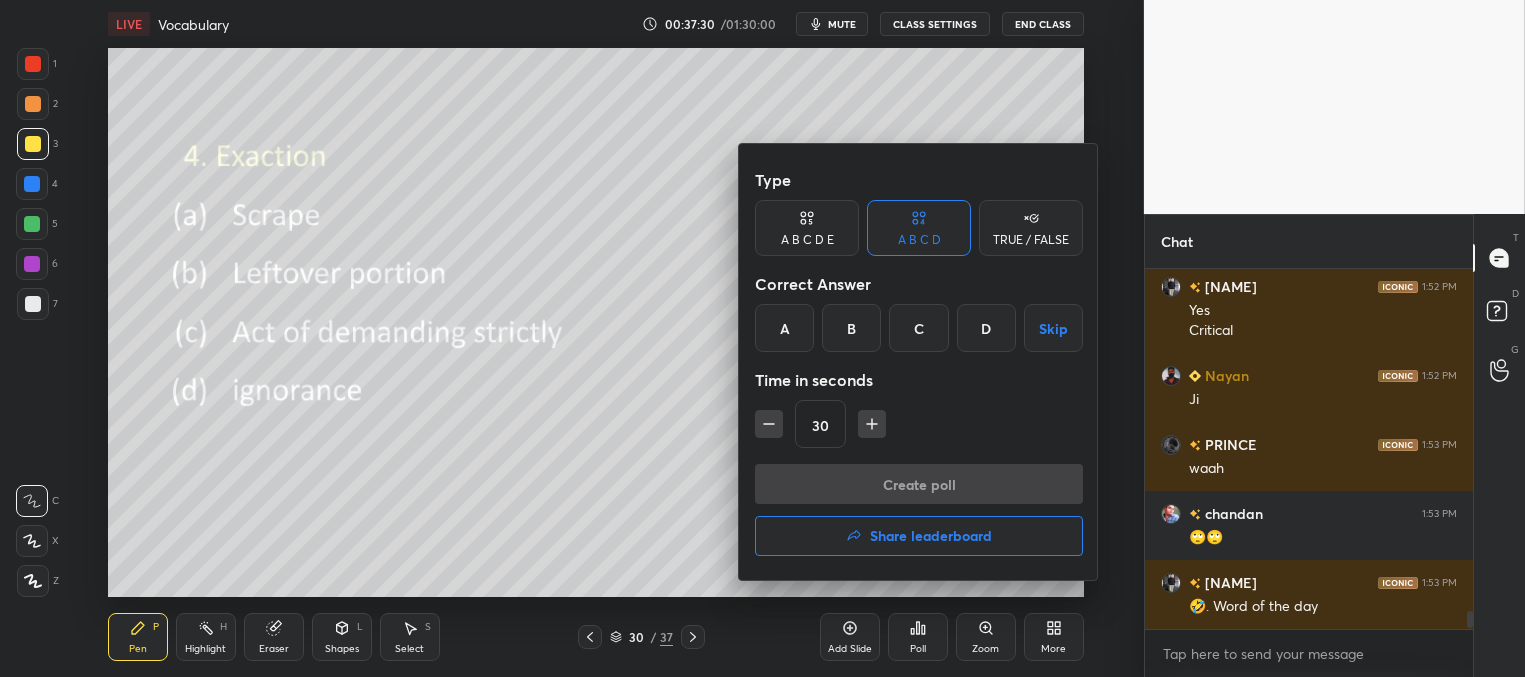 drag, startPoint x: 922, startPoint y: 333, endPoint x: 919, endPoint y: 348, distance: 15.297058 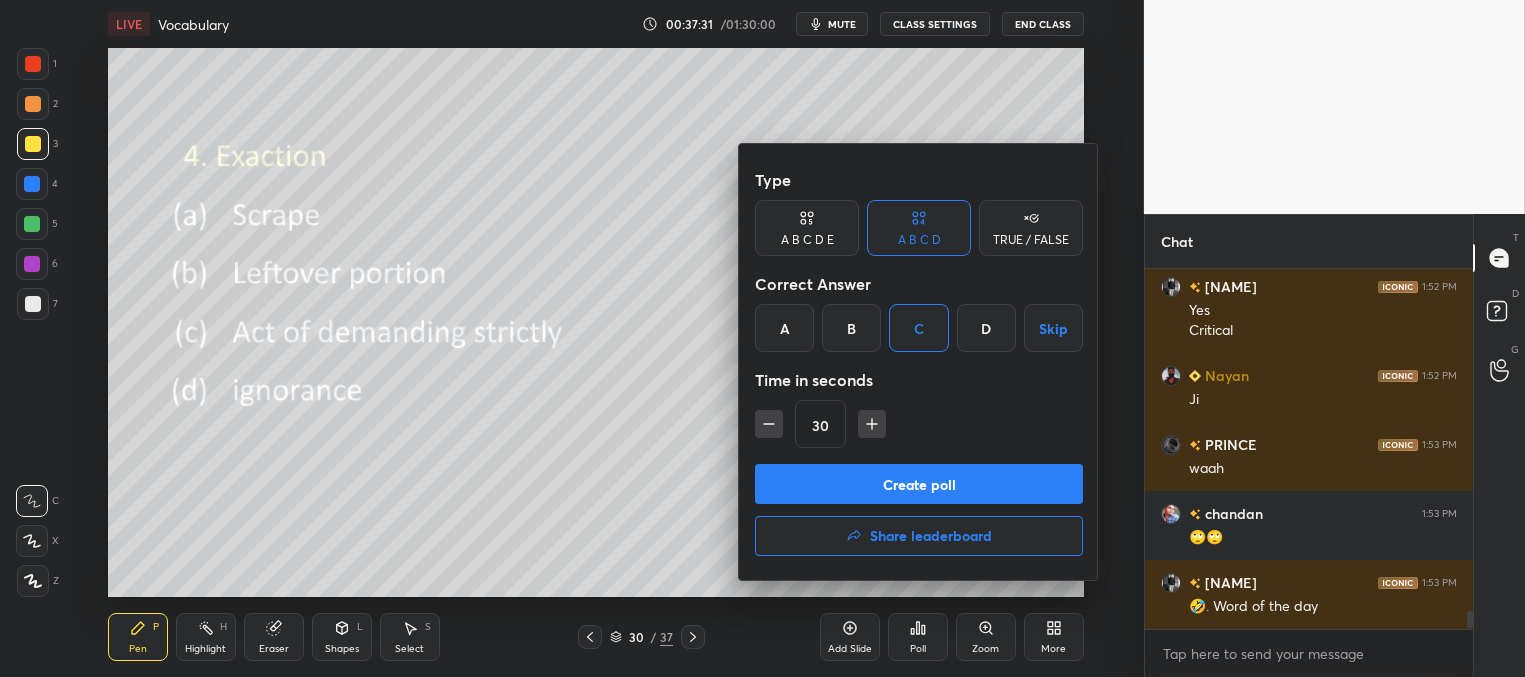 click on "Create poll" at bounding box center [919, 484] 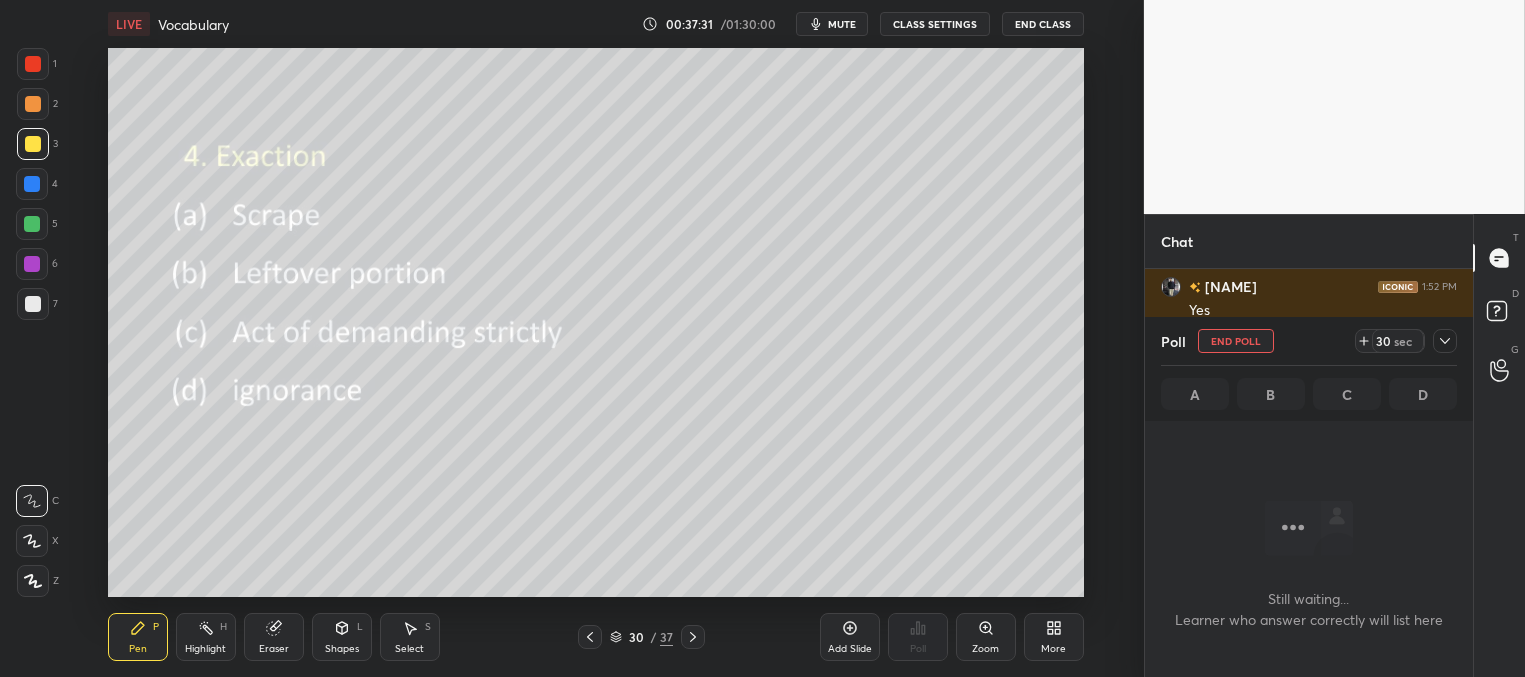 scroll, scrollTop: 292, scrollLeft: 322, axis: both 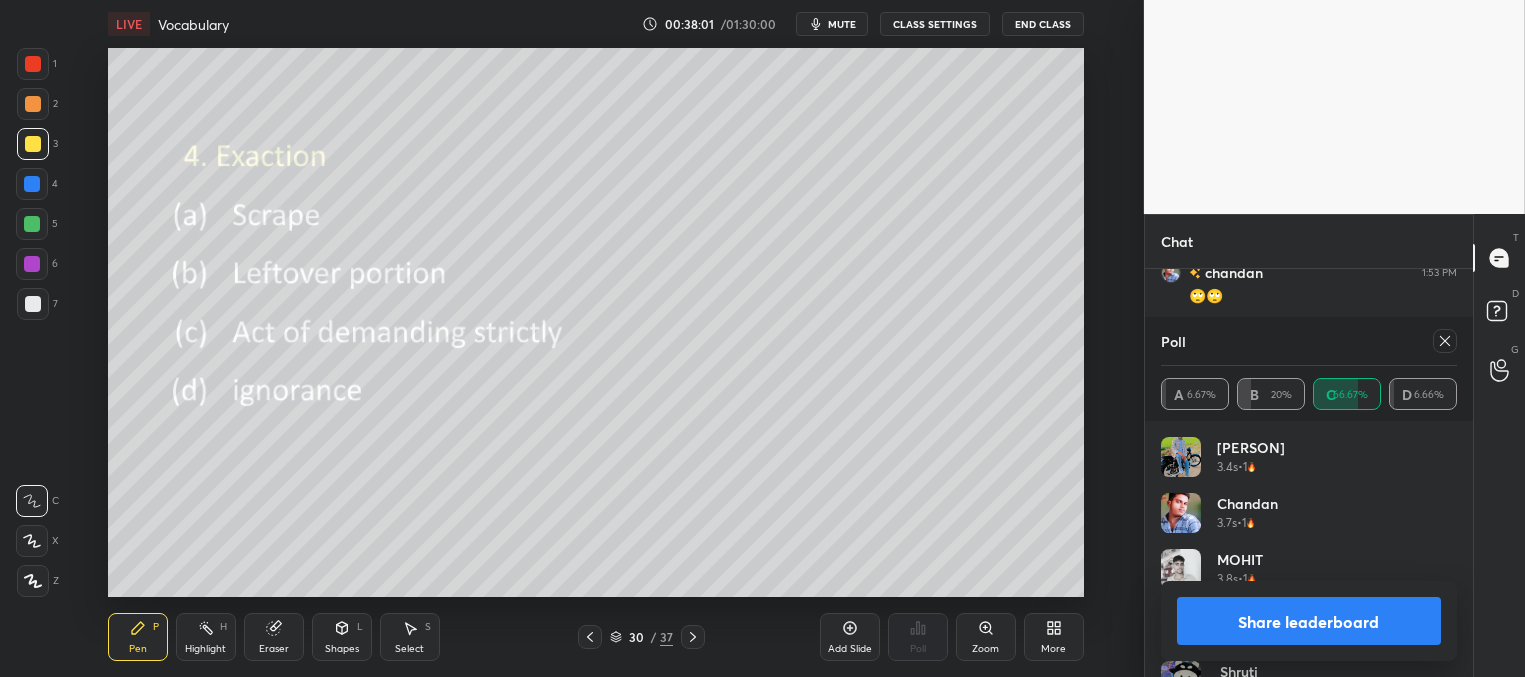 drag, startPoint x: 1442, startPoint y: 341, endPoint x: 1362, endPoint y: 339, distance: 80.024994 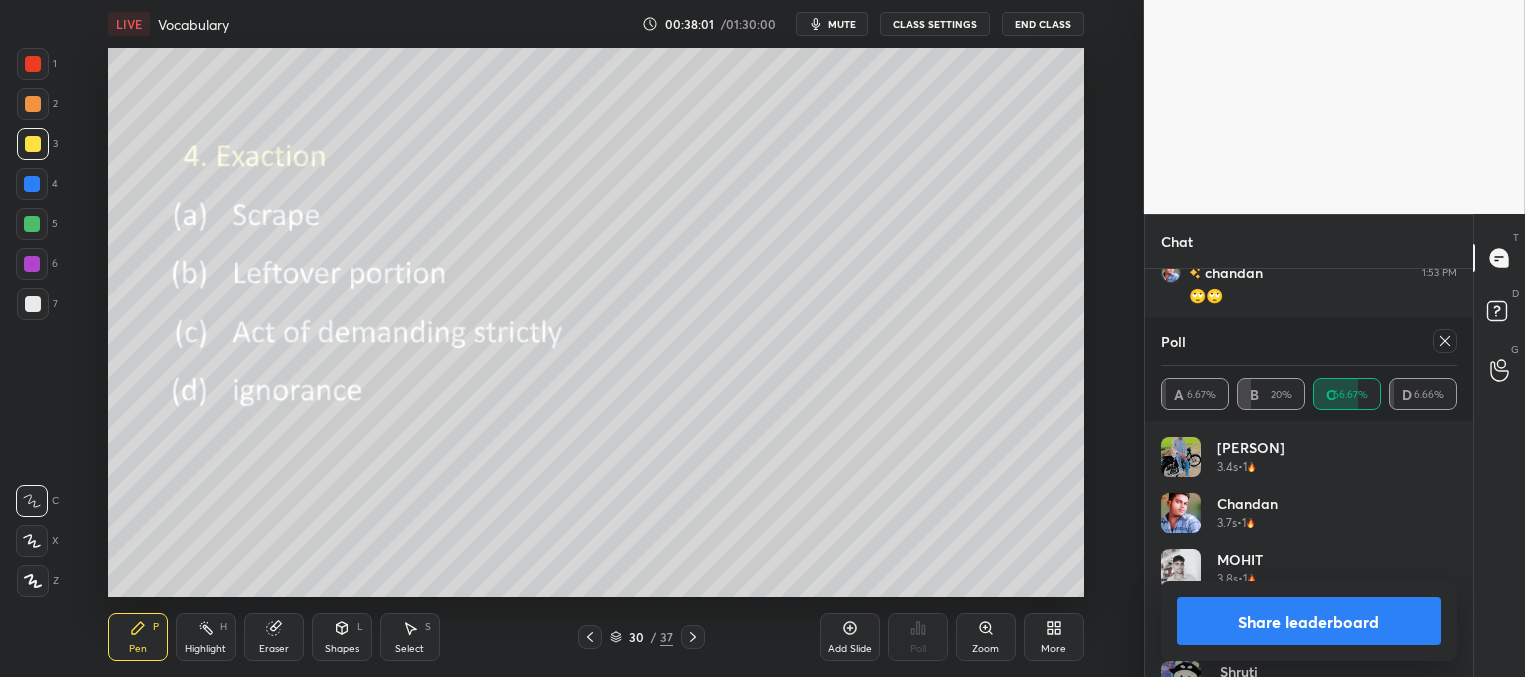 scroll, scrollTop: 164, scrollLeft: 291, axis: both 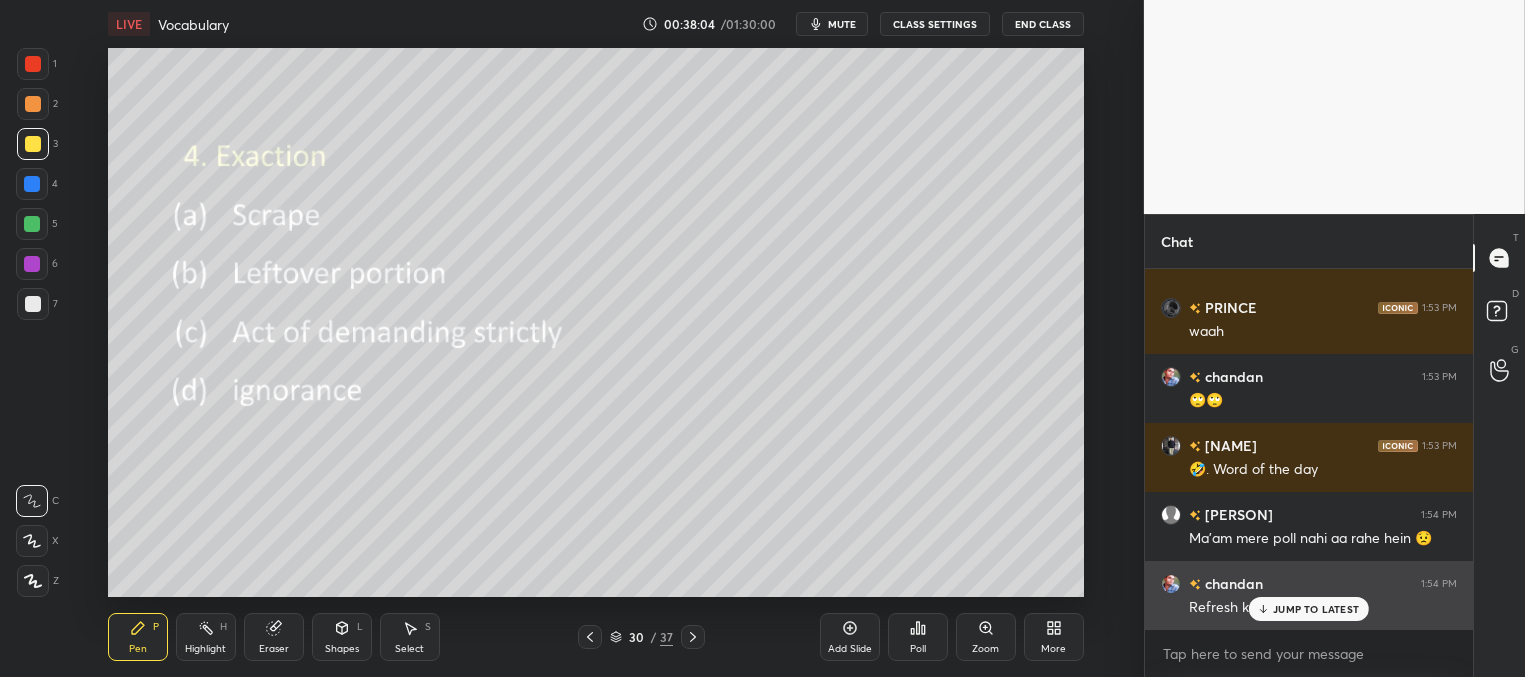 click on "JUMP TO LATEST" at bounding box center [1316, 609] 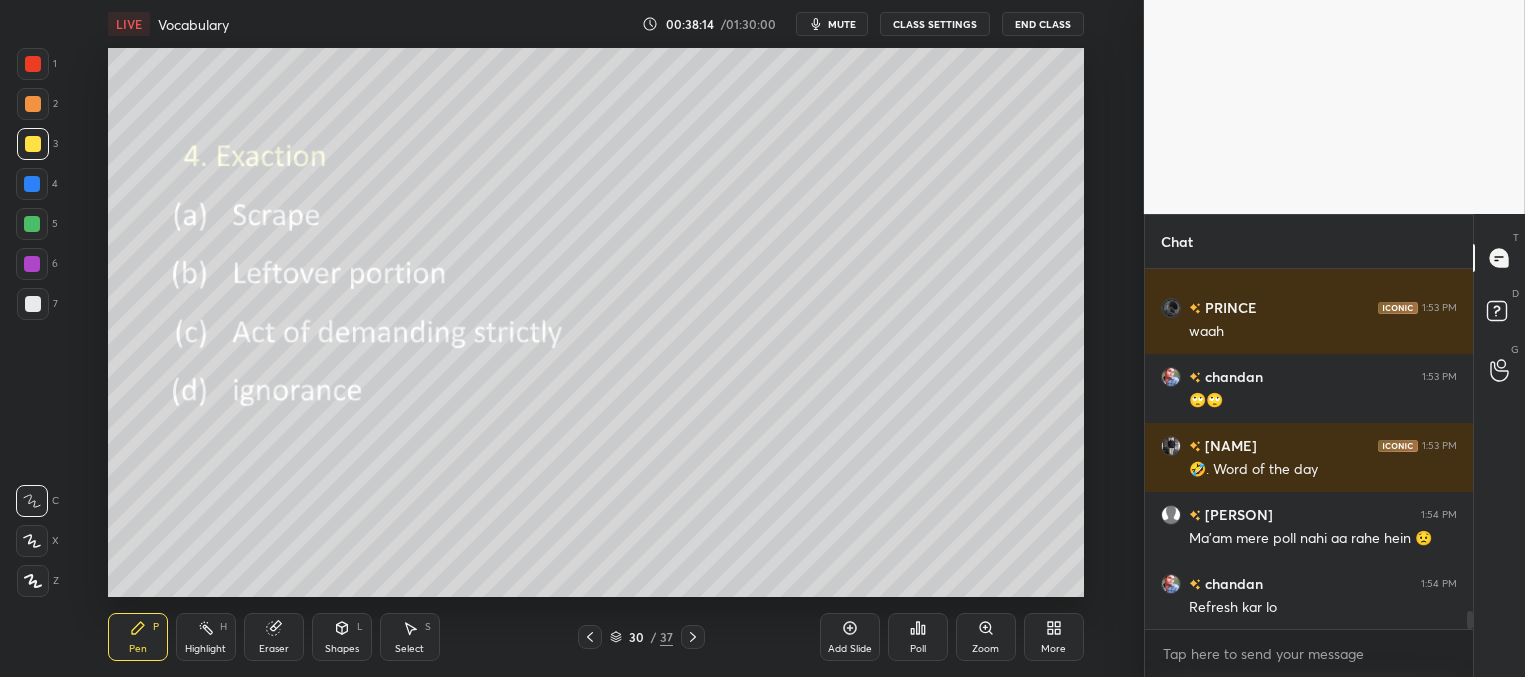 click 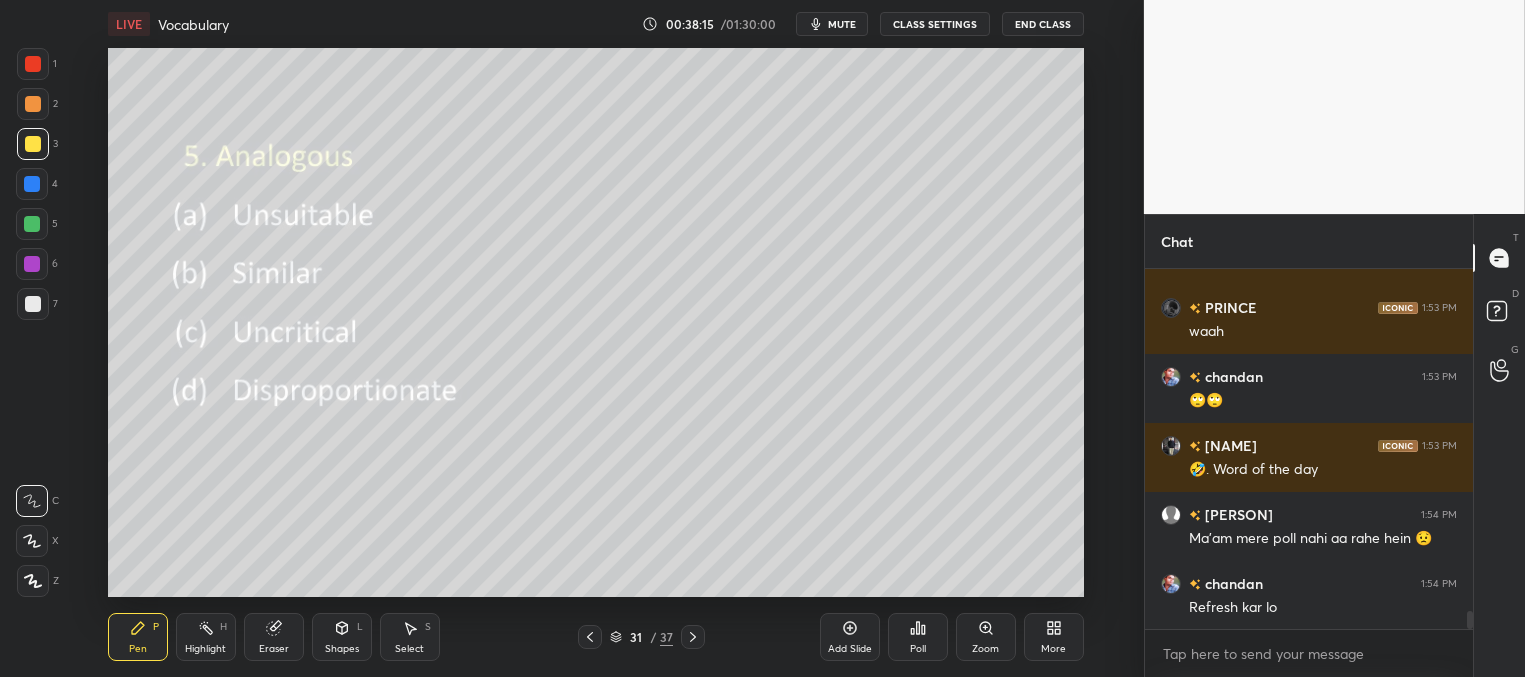 click 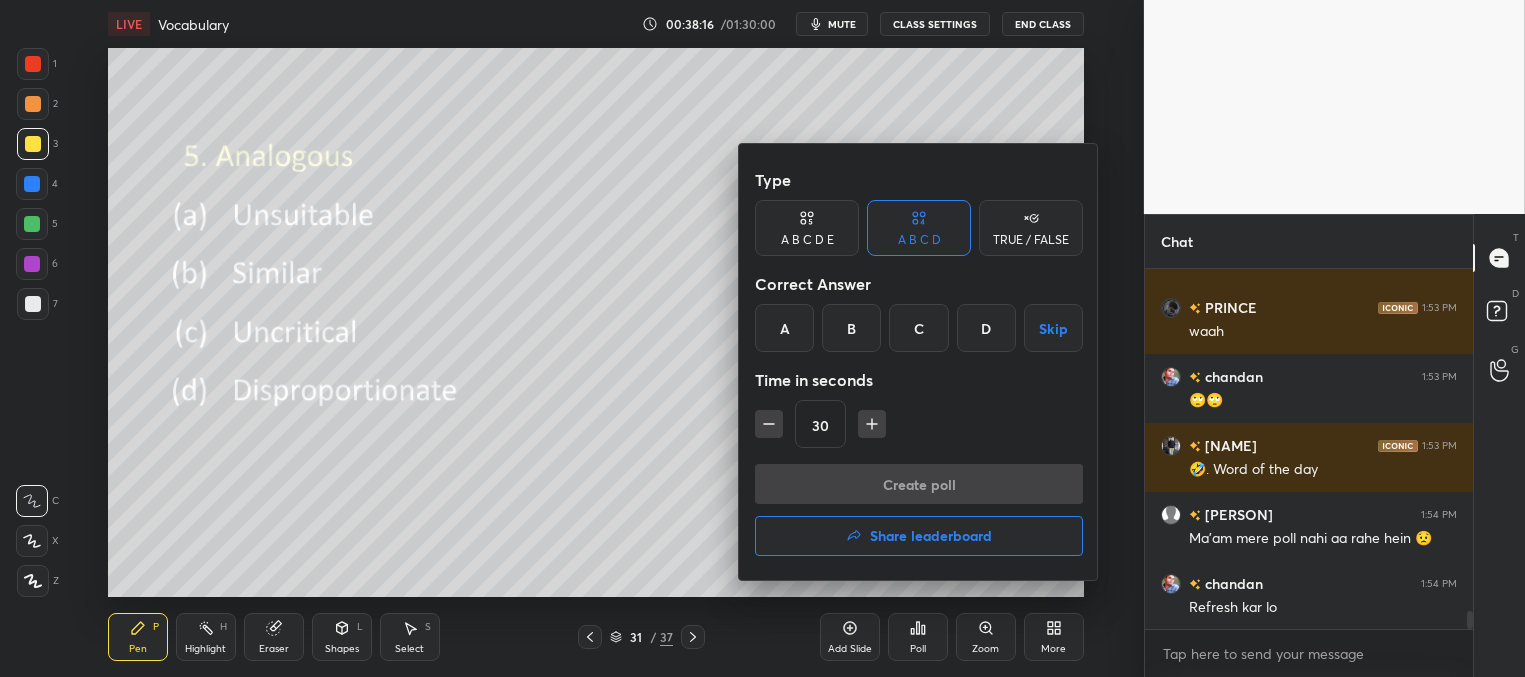 click on "B" at bounding box center [851, 328] 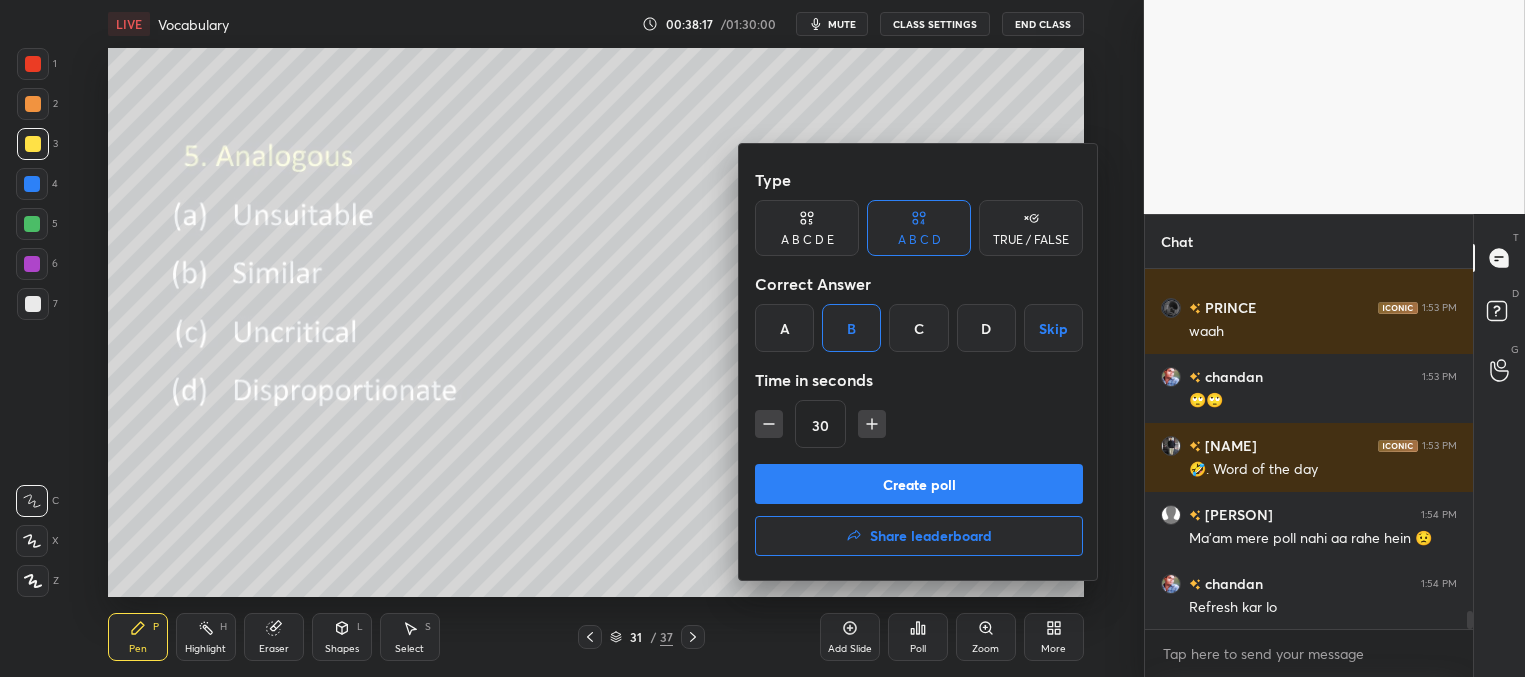 click on "Create poll" at bounding box center (919, 484) 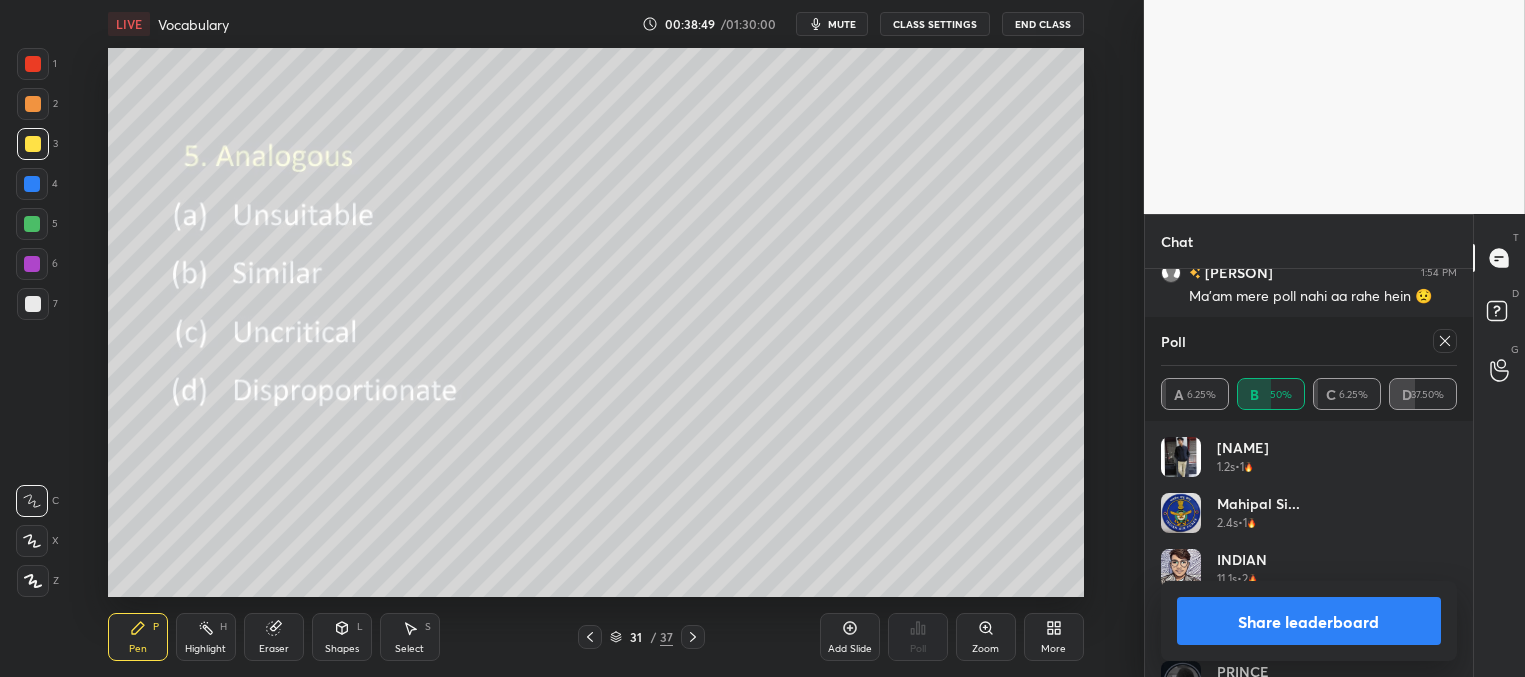 click 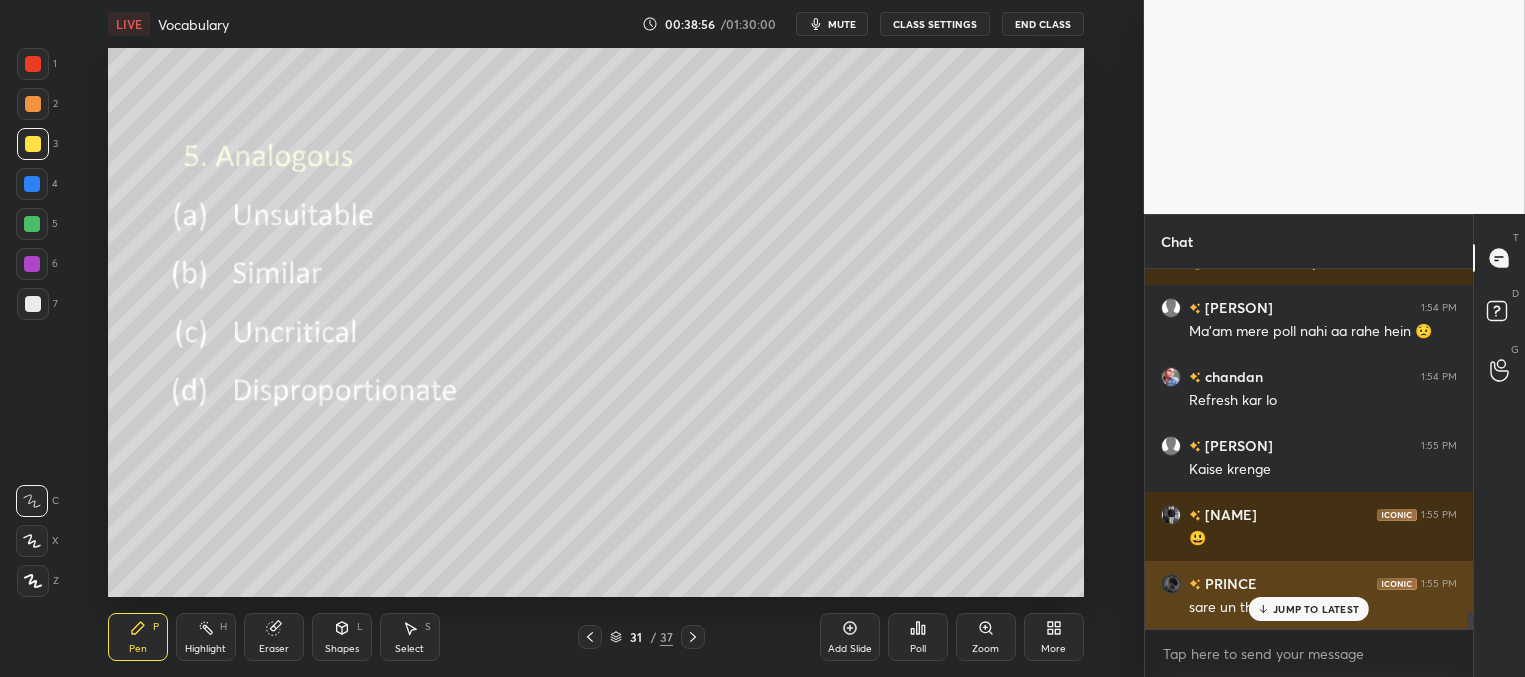 click on "JUMP TO LATEST" at bounding box center (1316, 609) 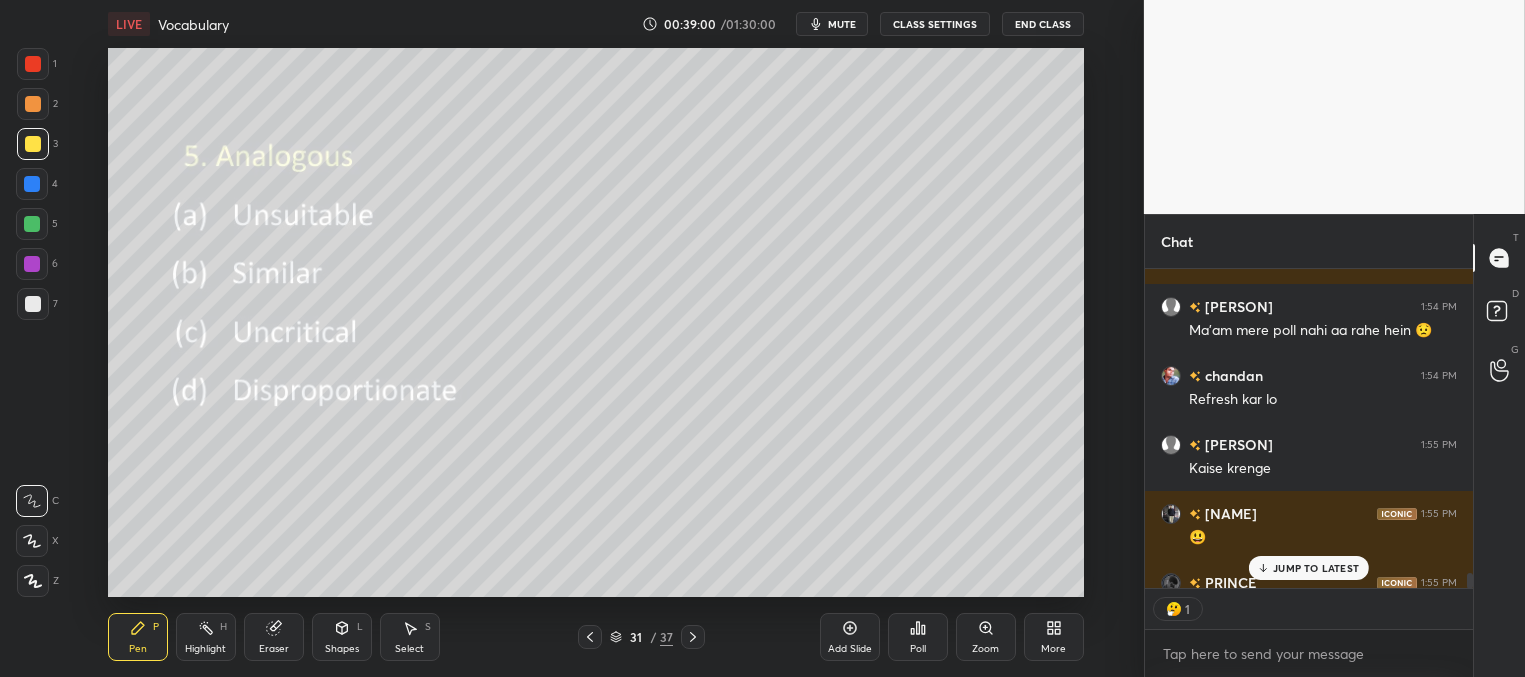 click 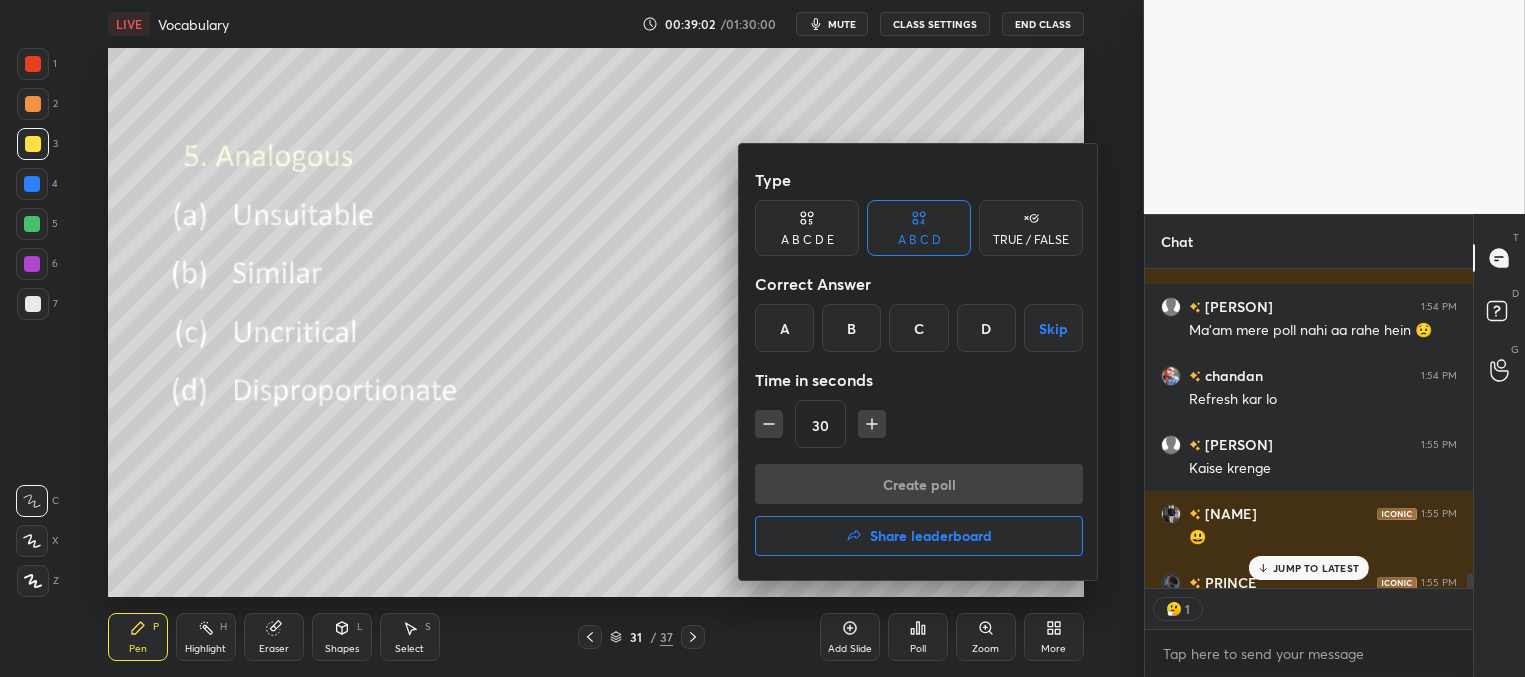 click on "Share leaderboard" at bounding box center [931, 536] 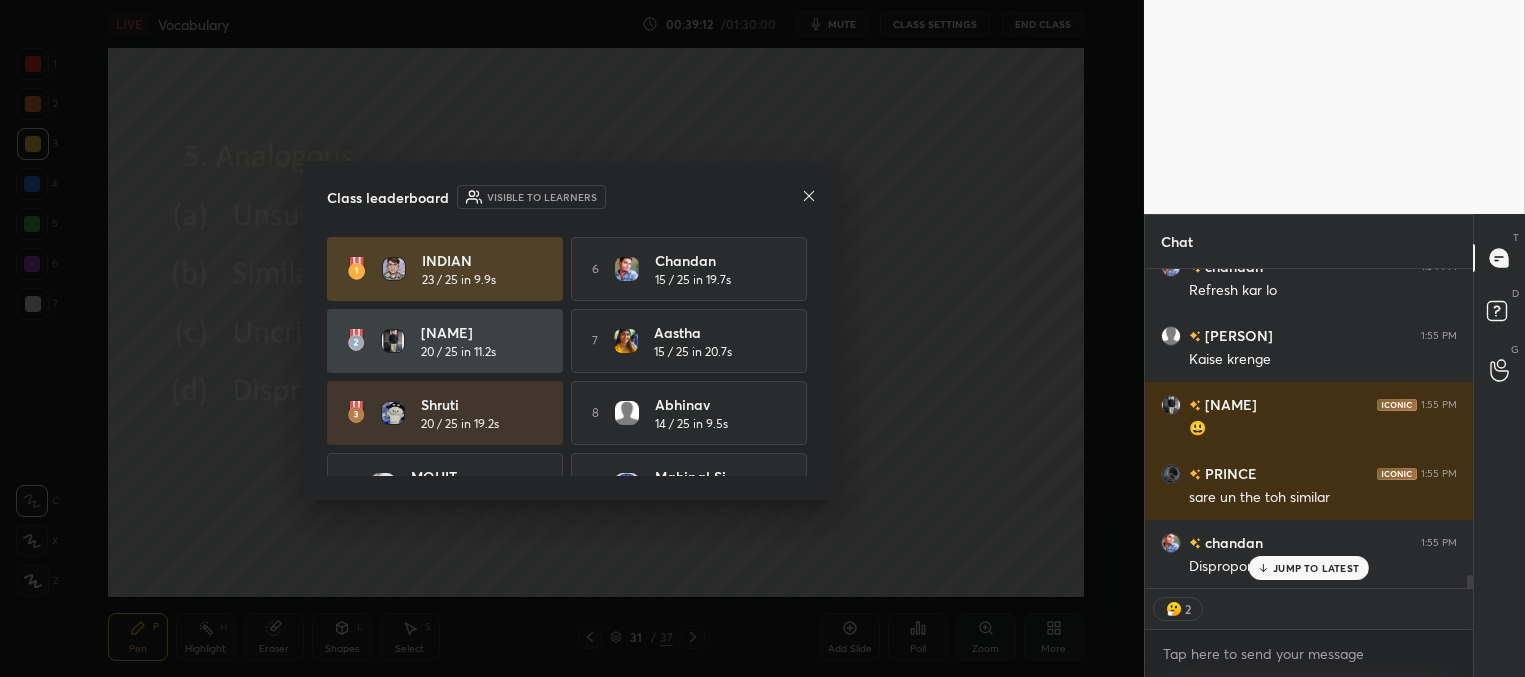 click on "Class leaderboard Visible to learners INDIAN 23 / 25 in 9.9s 6 chandan 15 / 25 in 19.7s Kishan 20 / 25 in 11.2s 7 Aastha 15 / 25 in 20.7s shruti 20 / 25 in 19.2s 8 Abhinav 14 / 25 in 9.5s 4 MOHIT 19 / 25 in 8.3s 9 Mahipal si... 14 / 25 in 10.1s 5 PRINCE 17 / 25 in 12.2s 10 Kavyansh 14 / 25 in 11.2s" at bounding box center (572, 330) 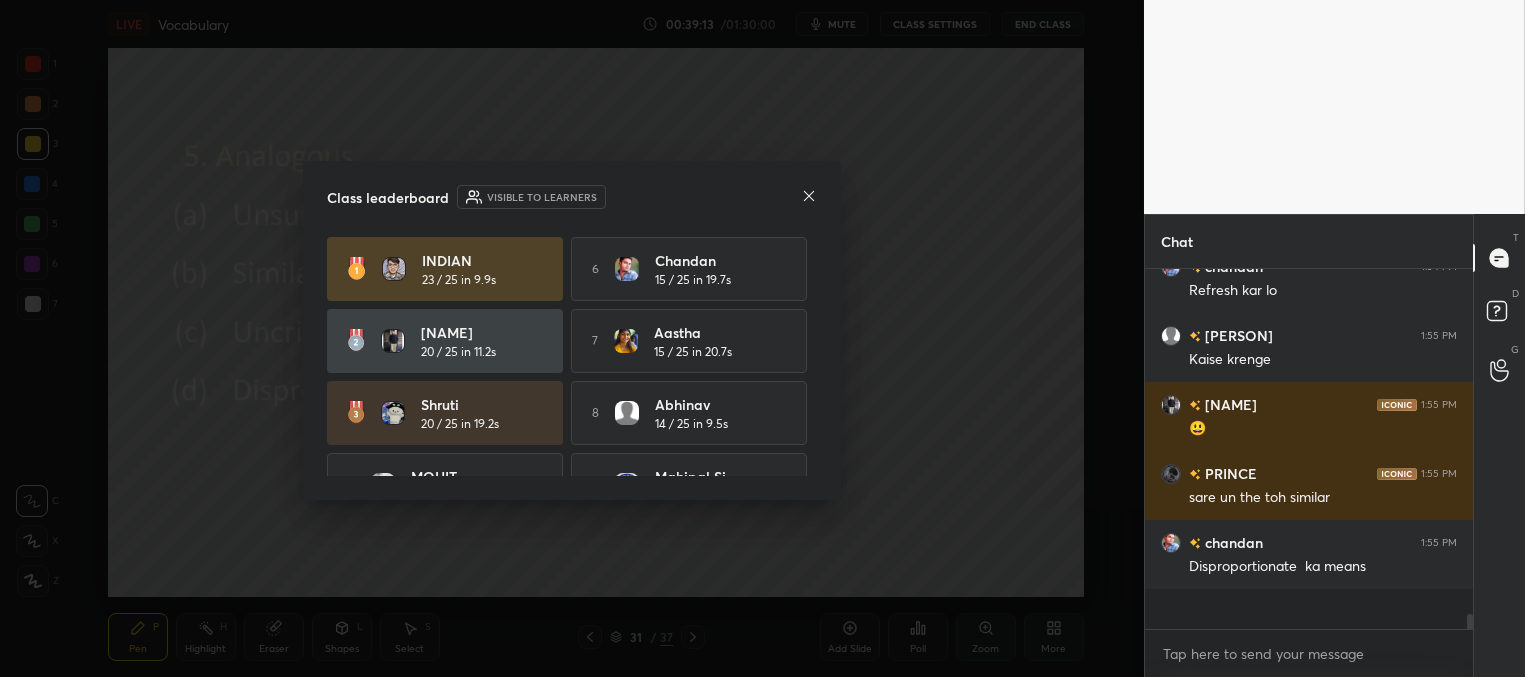 click 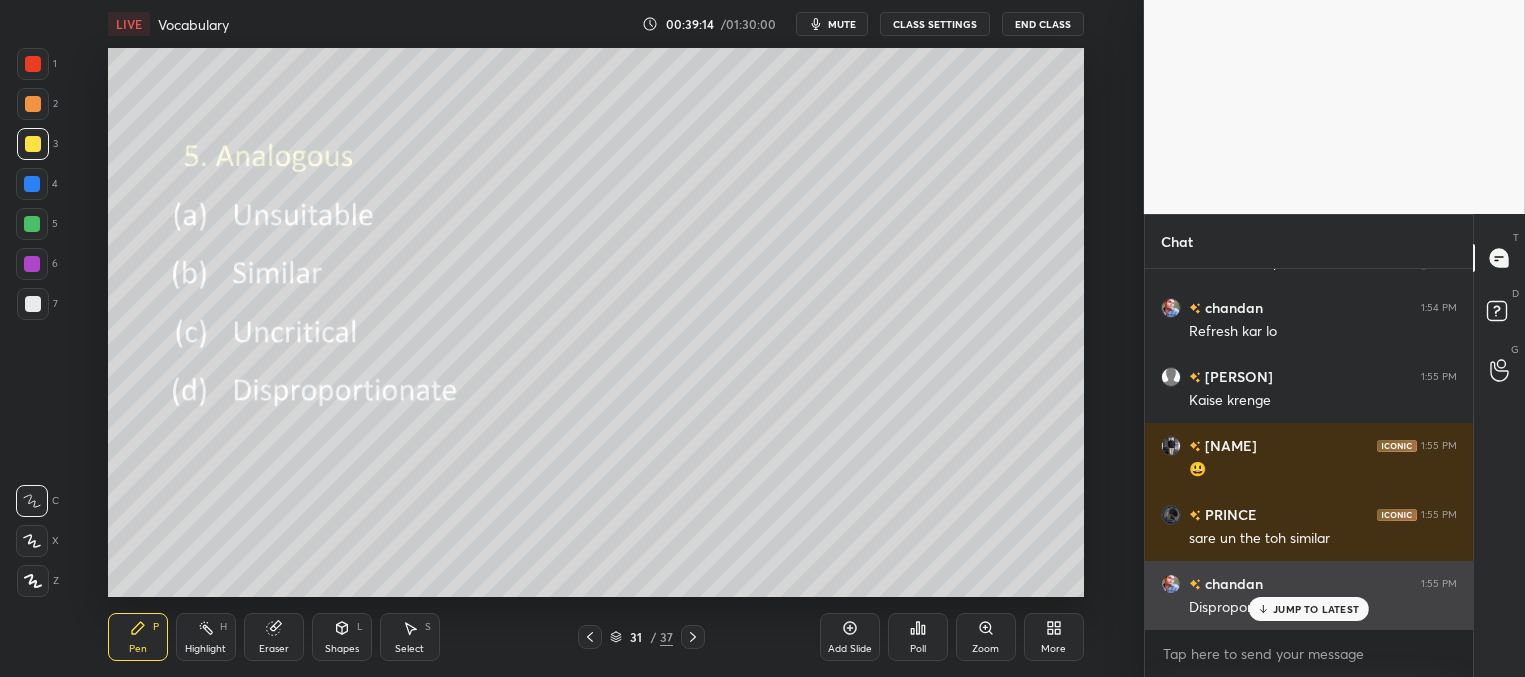 click on "JUMP TO LATEST" at bounding box center [1316, 609] 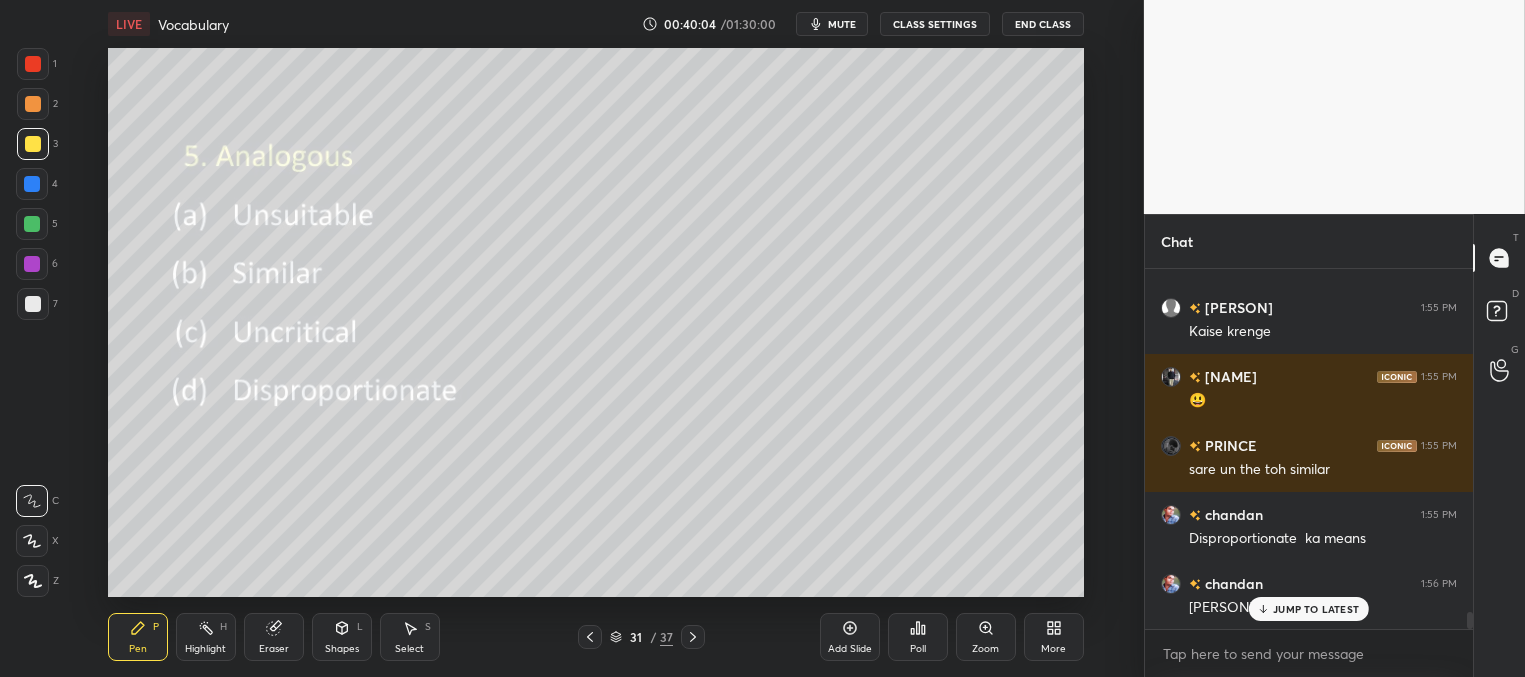 scroll, scrollTop: 7393, scrollLeft: 0, axis: vertical 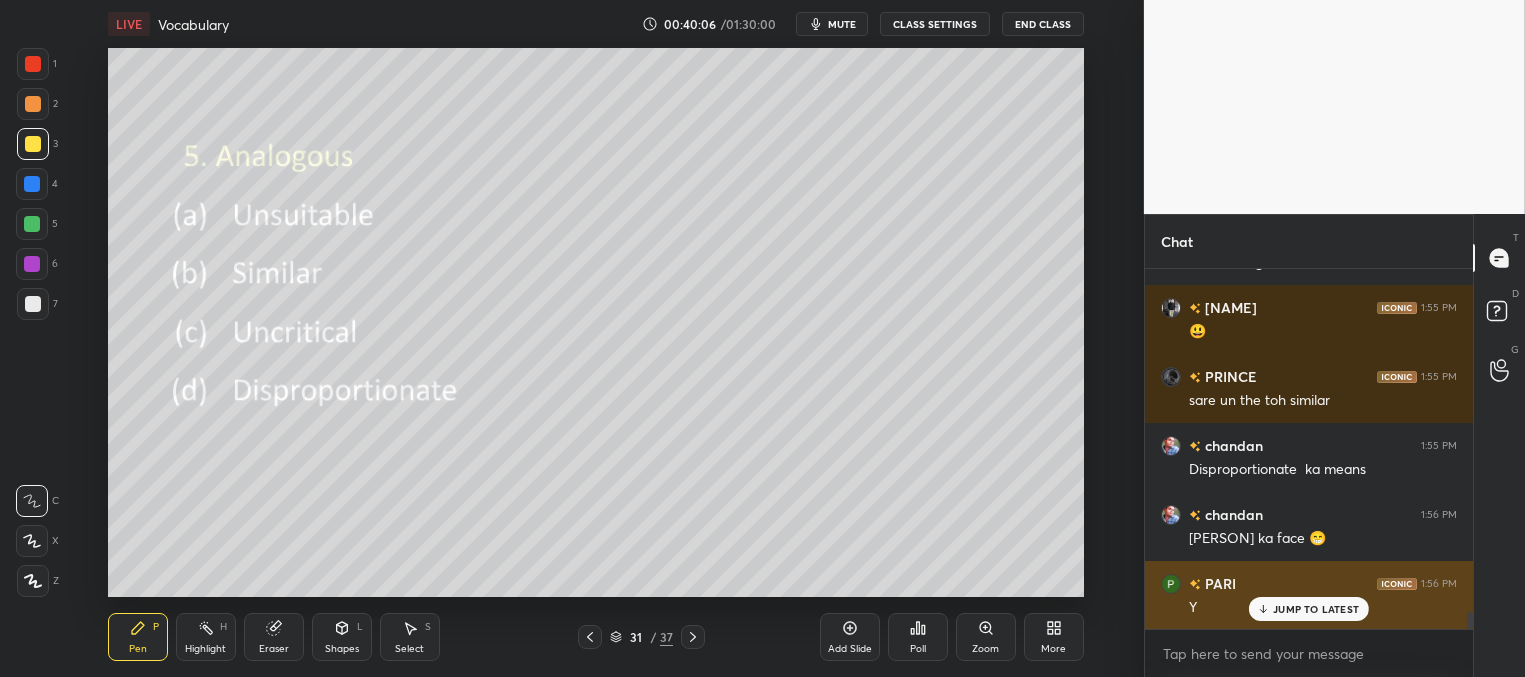 click on "JUMP TO LATEST" at bounding box center (1309, 609) 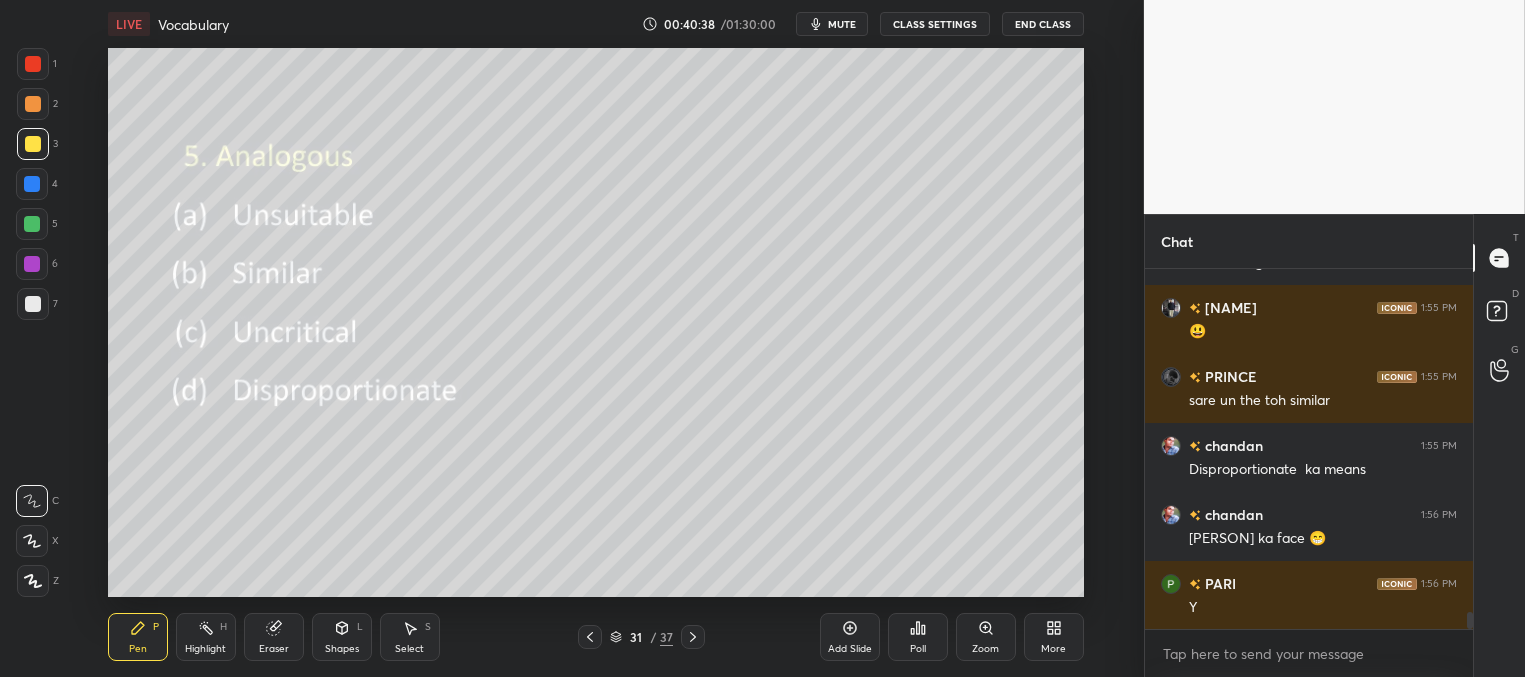 scroll, scrollTop: 7462, scrollLeft: 0, axis: vertical 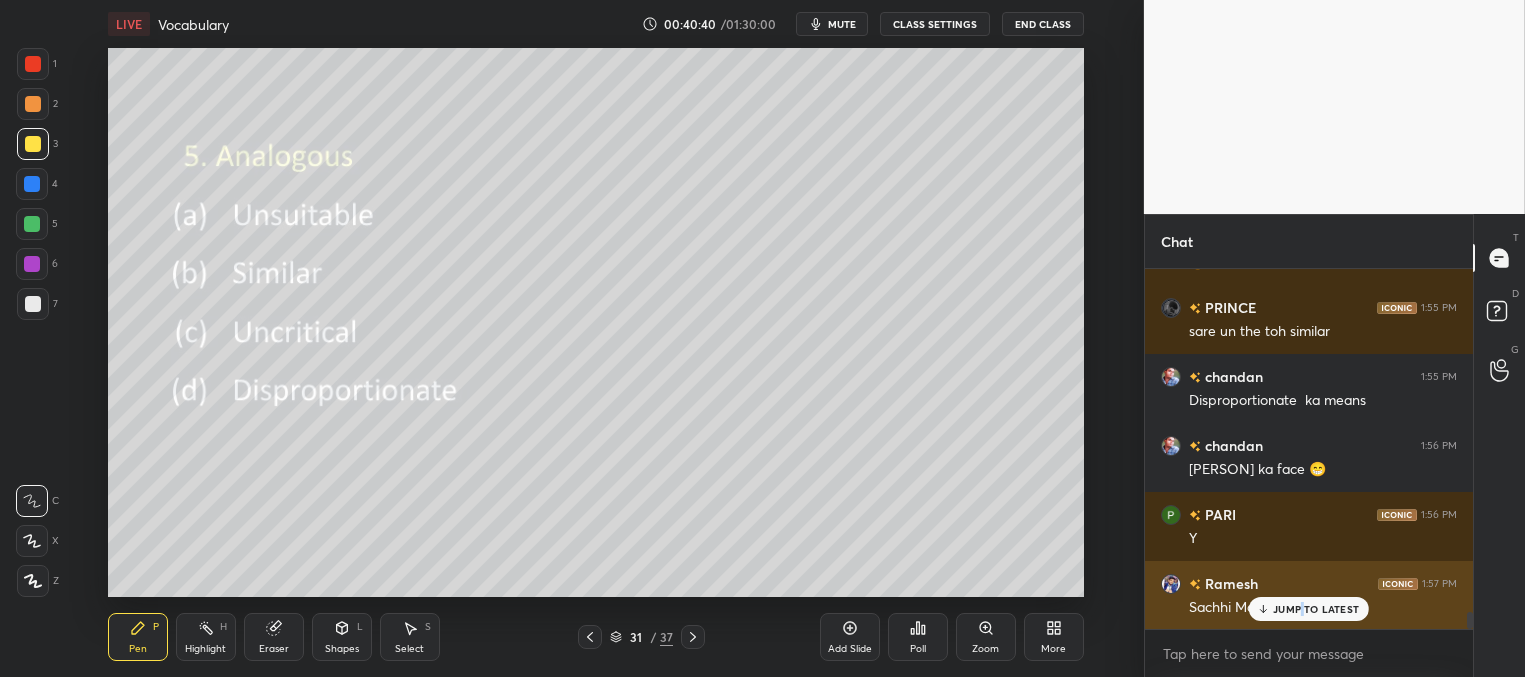 drag, startPoint x: 1301, startPoint y: 611, endPoint x: 1261, endPoint y: 597, distance: 42.379242 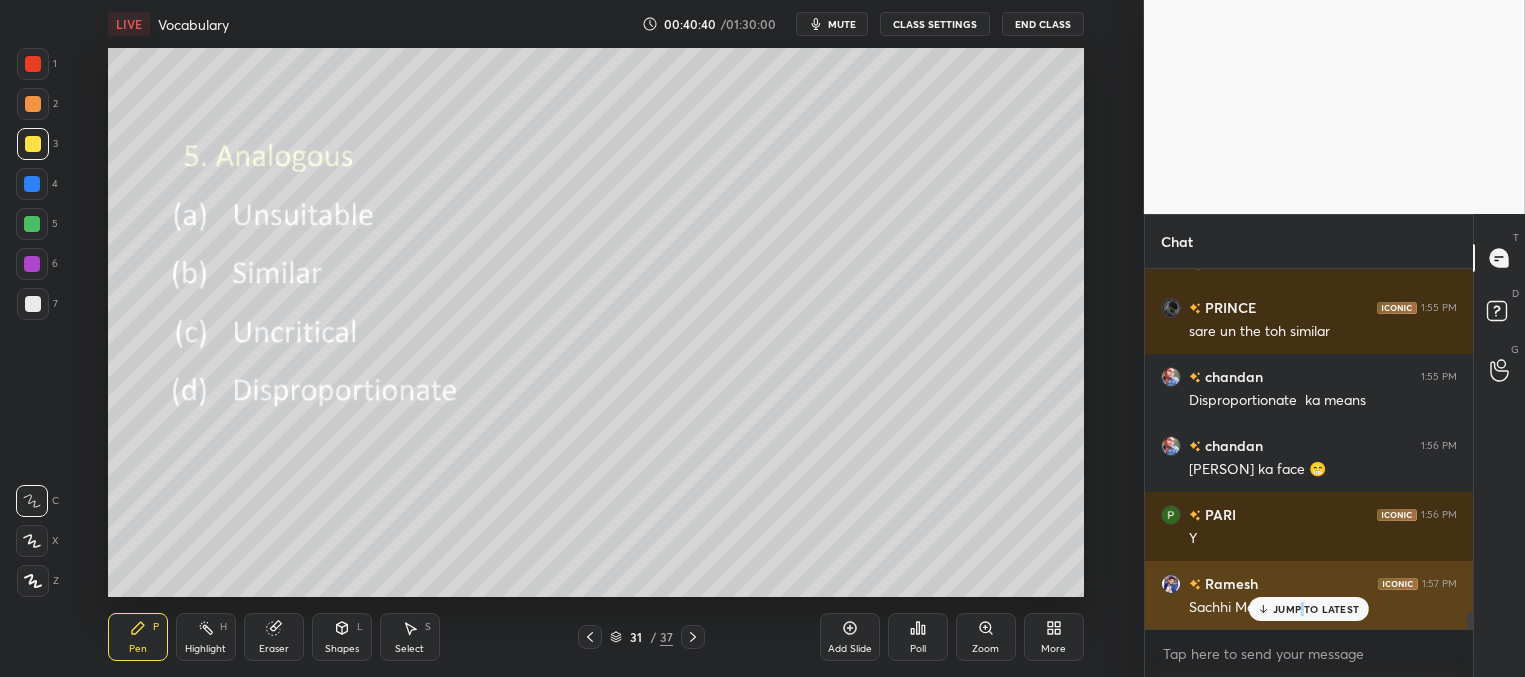 click on "JUMP TO LATEST" at bounding box center (1316, 609) 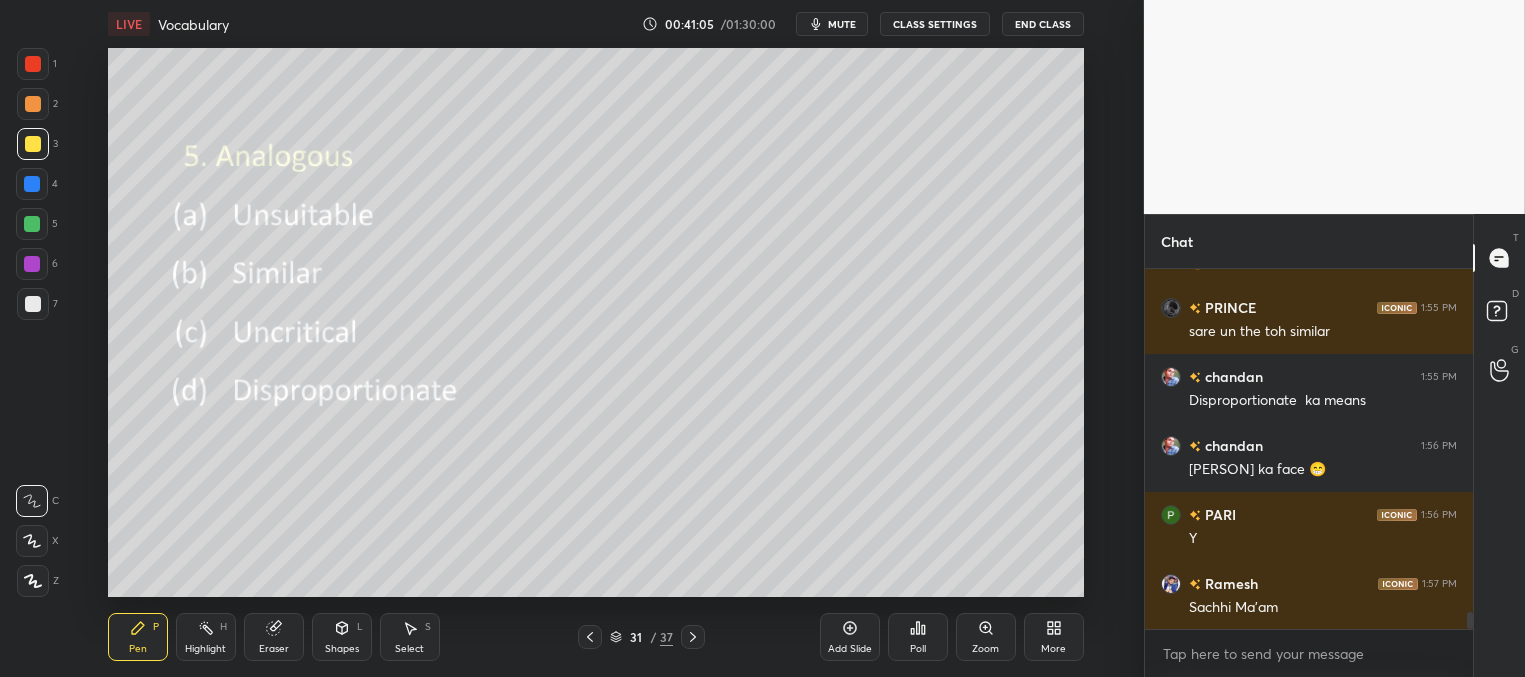 scroll, scrollTop: 7531, scrollLeft: 0, axis: vertical 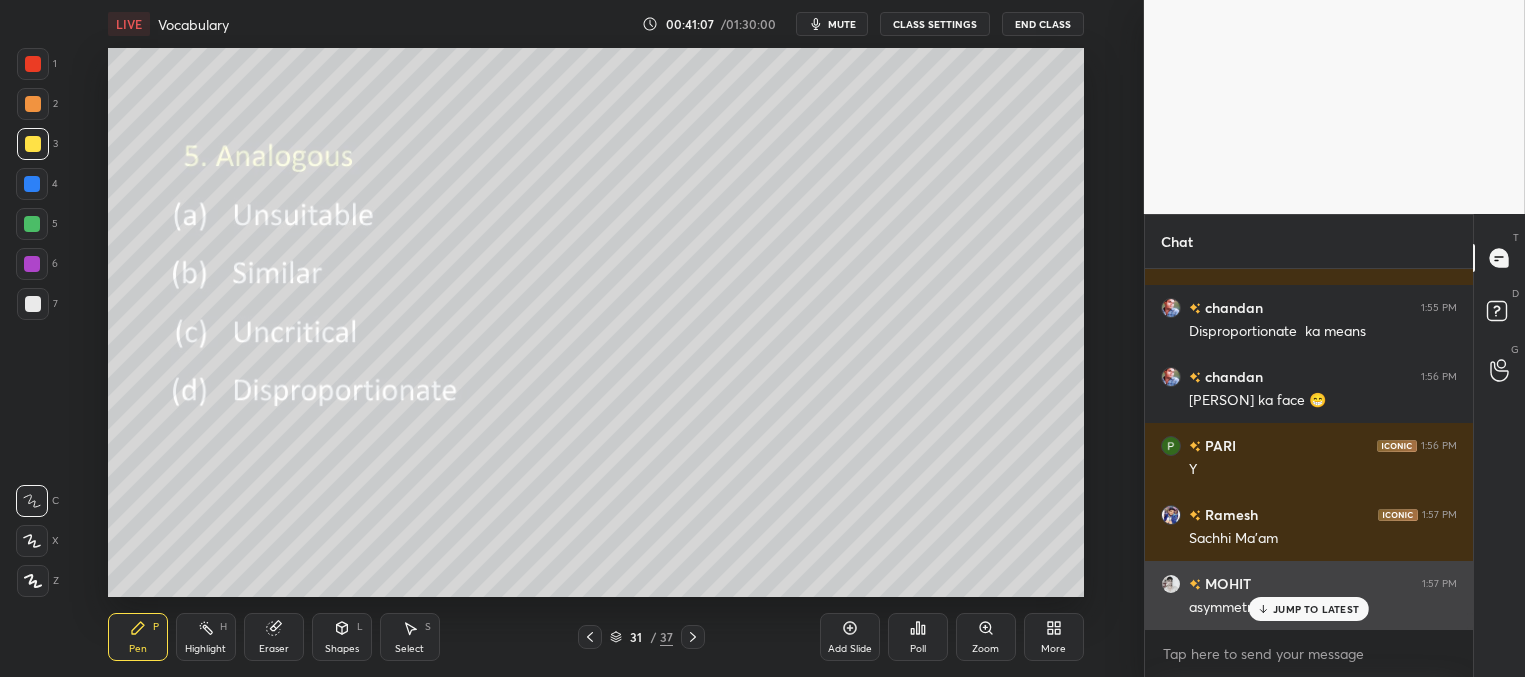 click 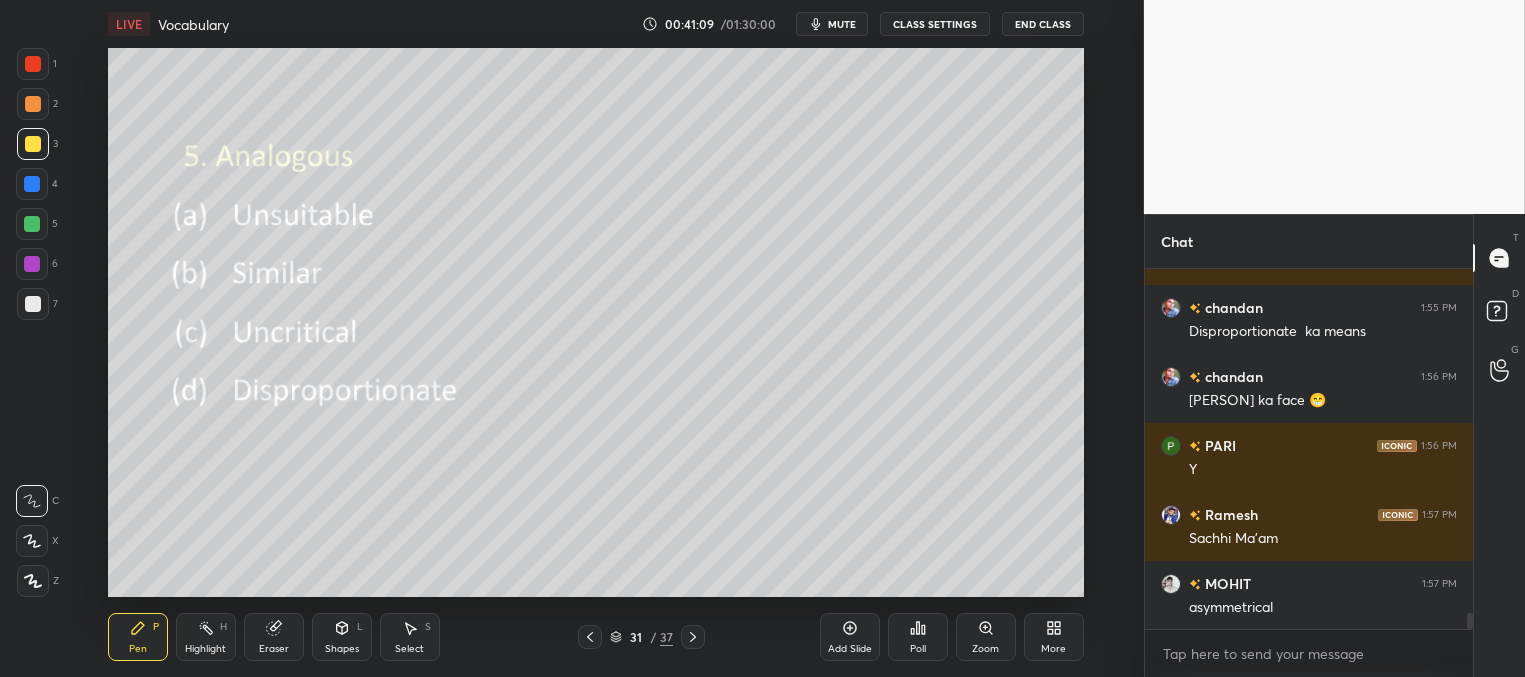 scroll, scrollTop: 7600, scrollLeft: 0, axis: vertical 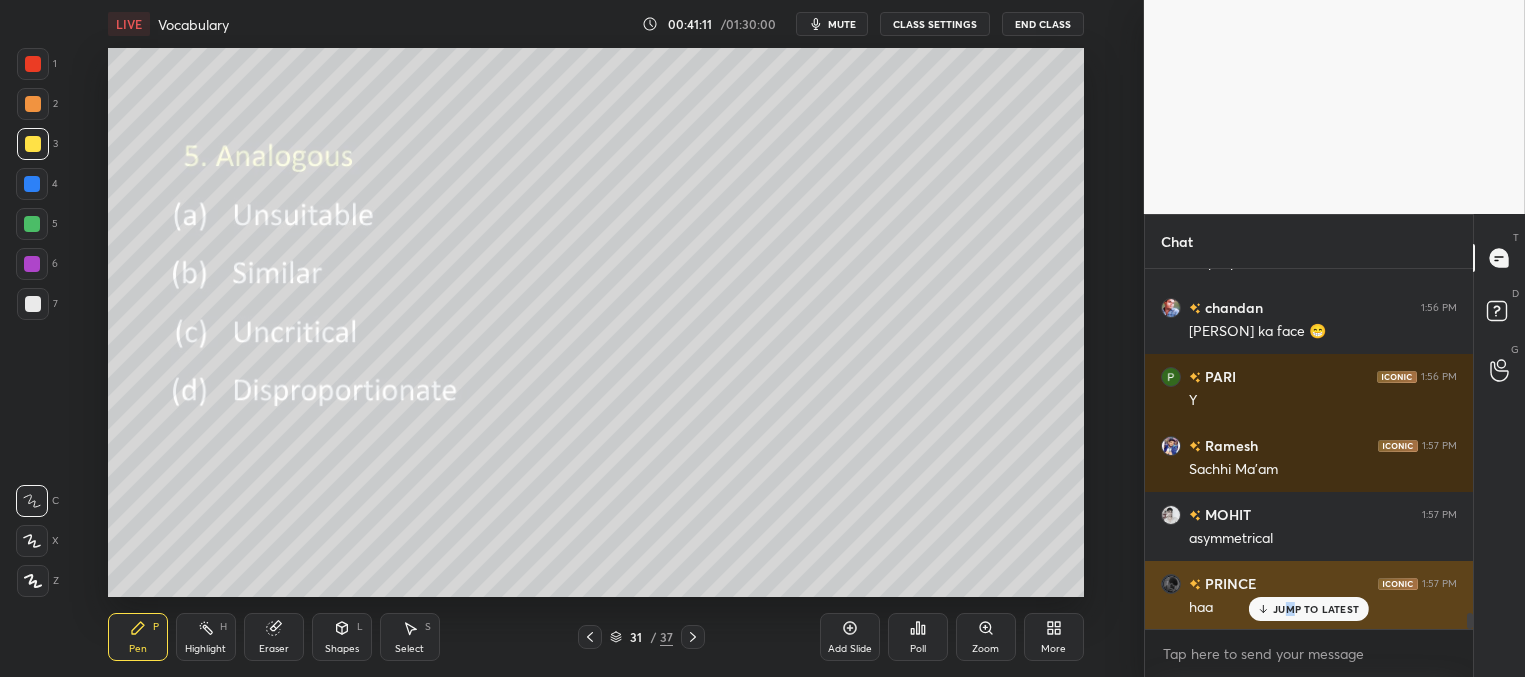 click on "JUMP TO LATEST" at bounding box center [1316, 609] 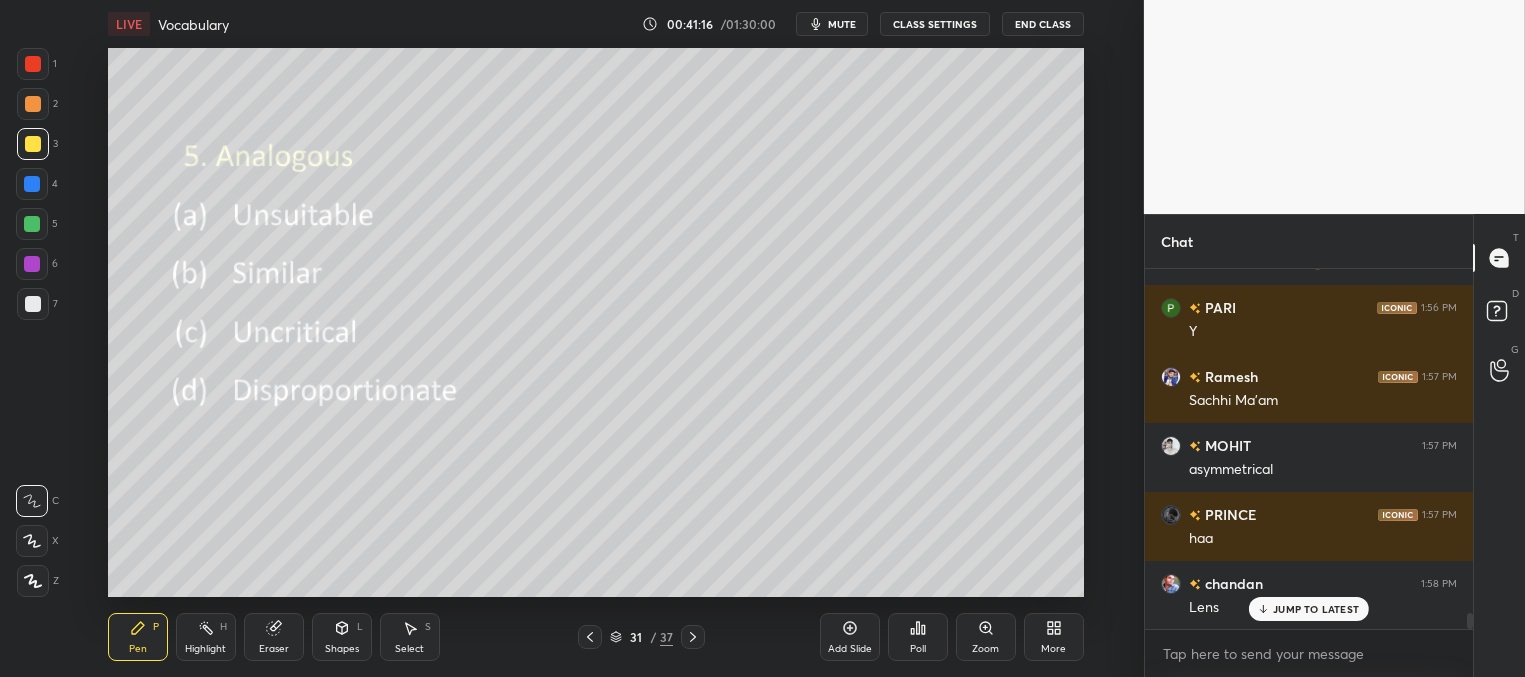 scroll, scrollTop: 7738, scrollLeft: 0, axis: vertical 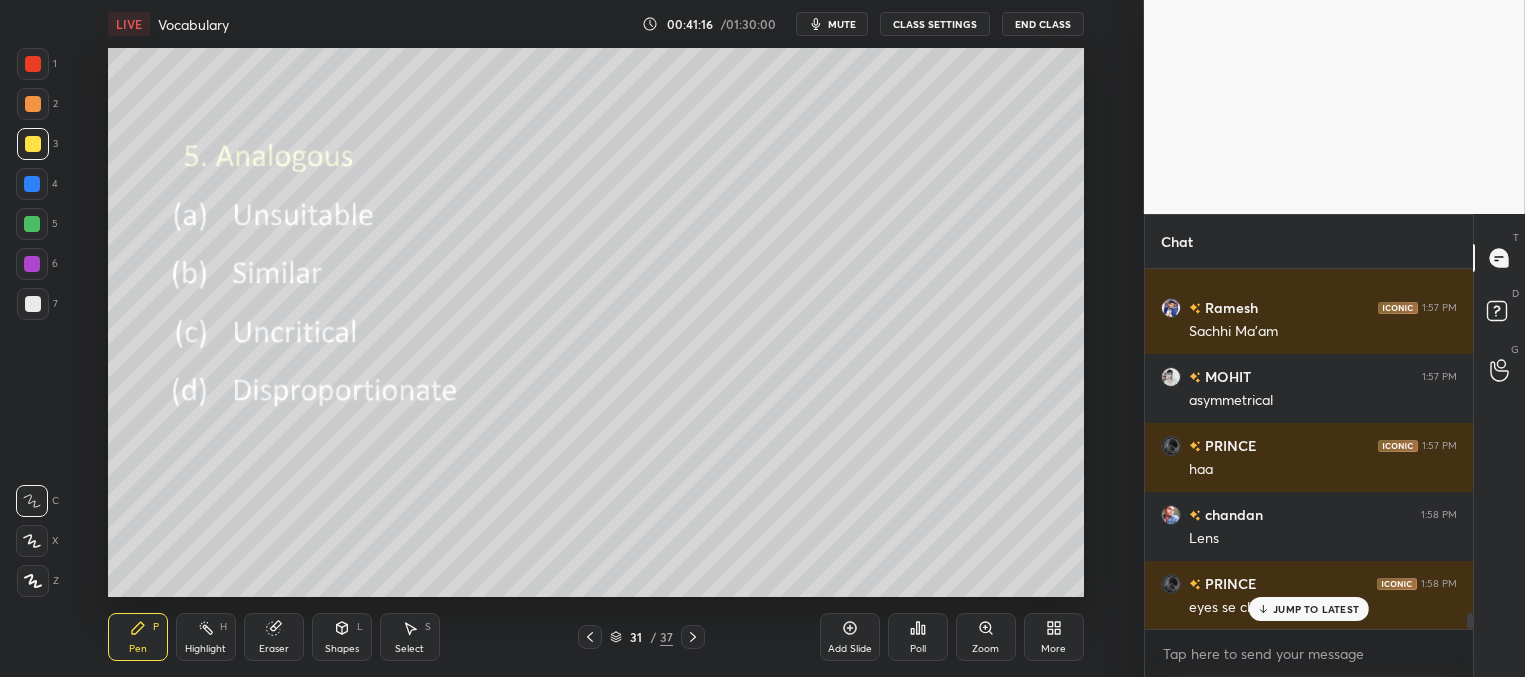 click on "JUMP TO LATEST" at bounding box center [1316, 609] 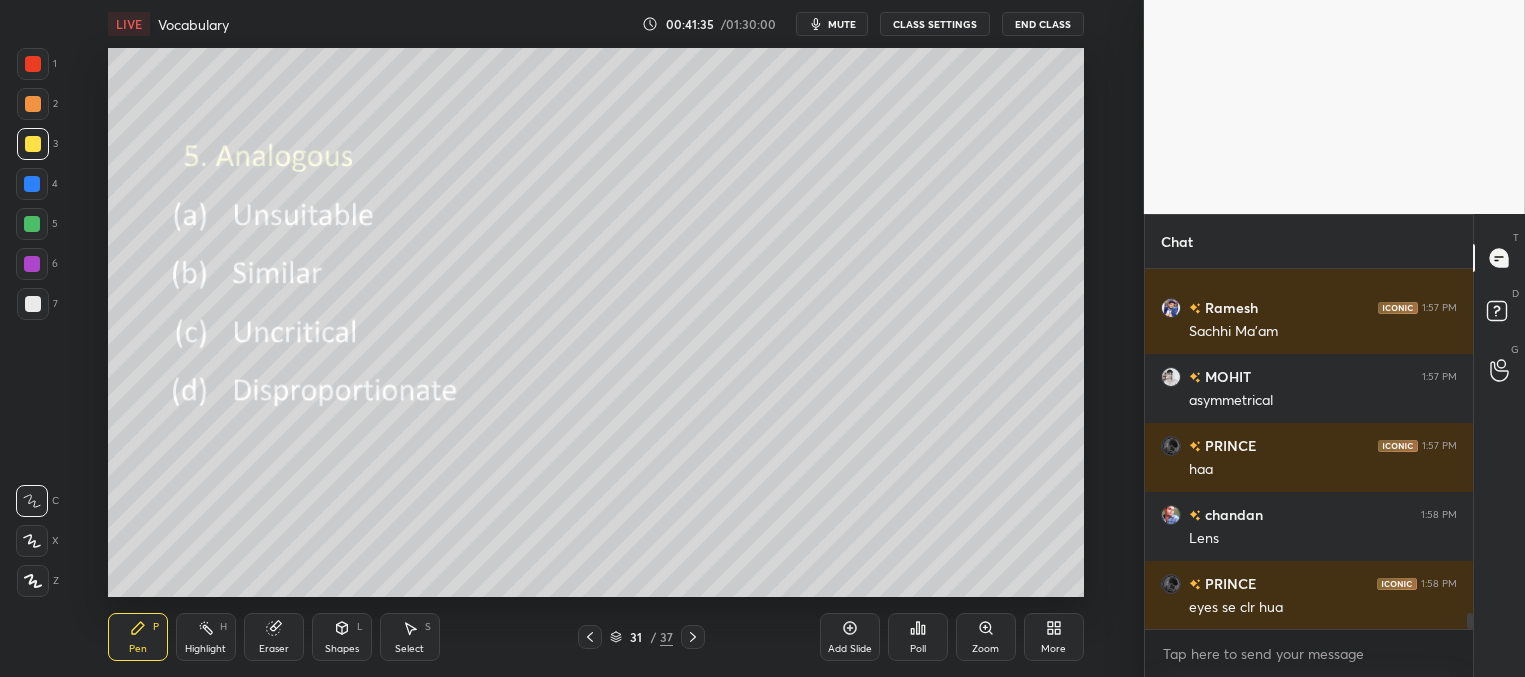 click at bounding box center [693, 637] 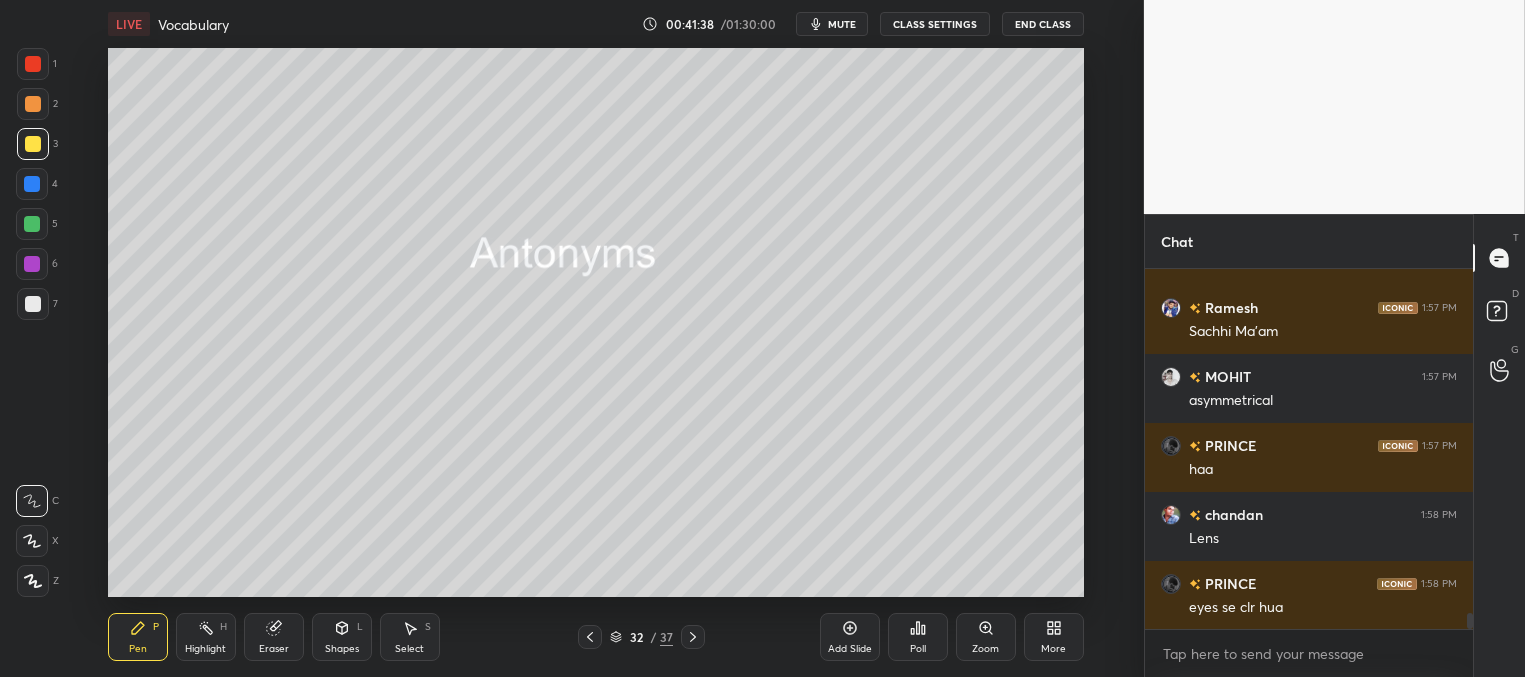 scroll, scrollTop: 7807, scrollLeft: 0, axis: vertical 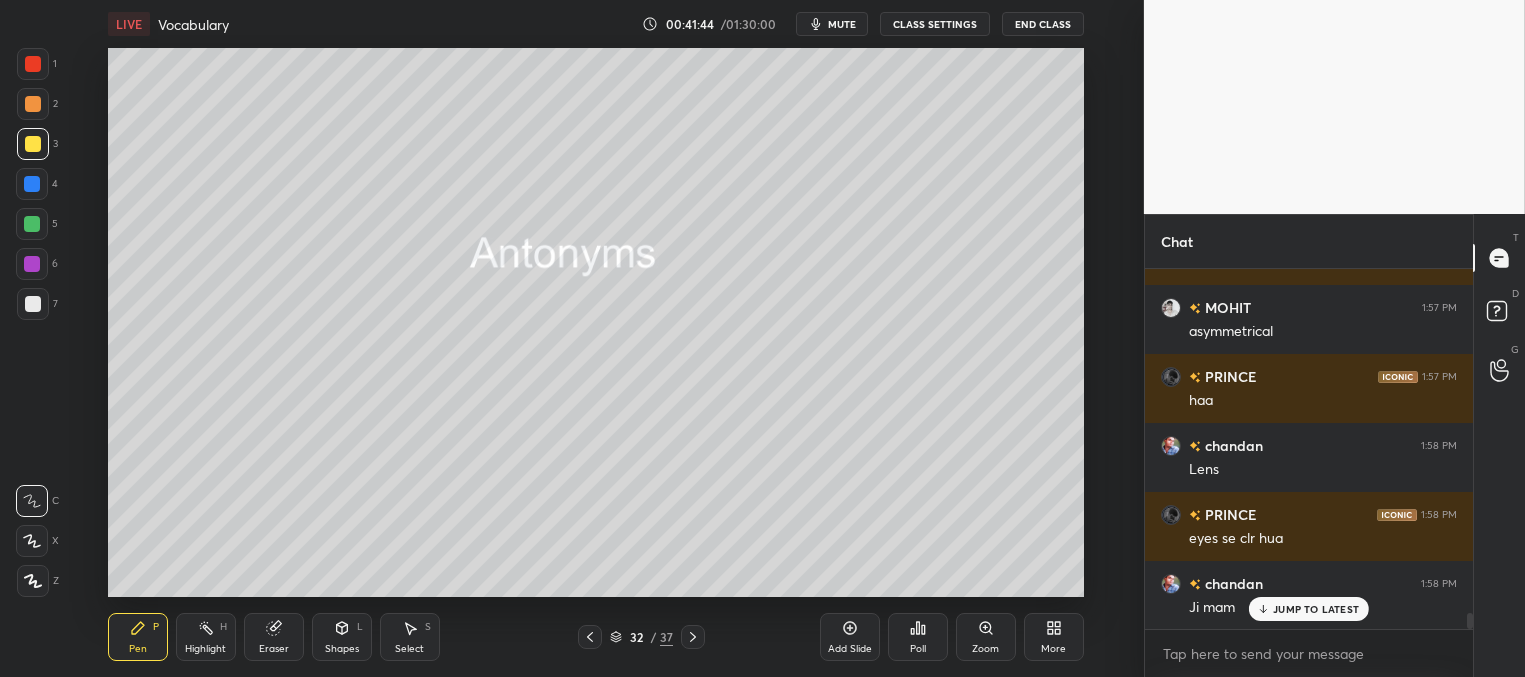 click 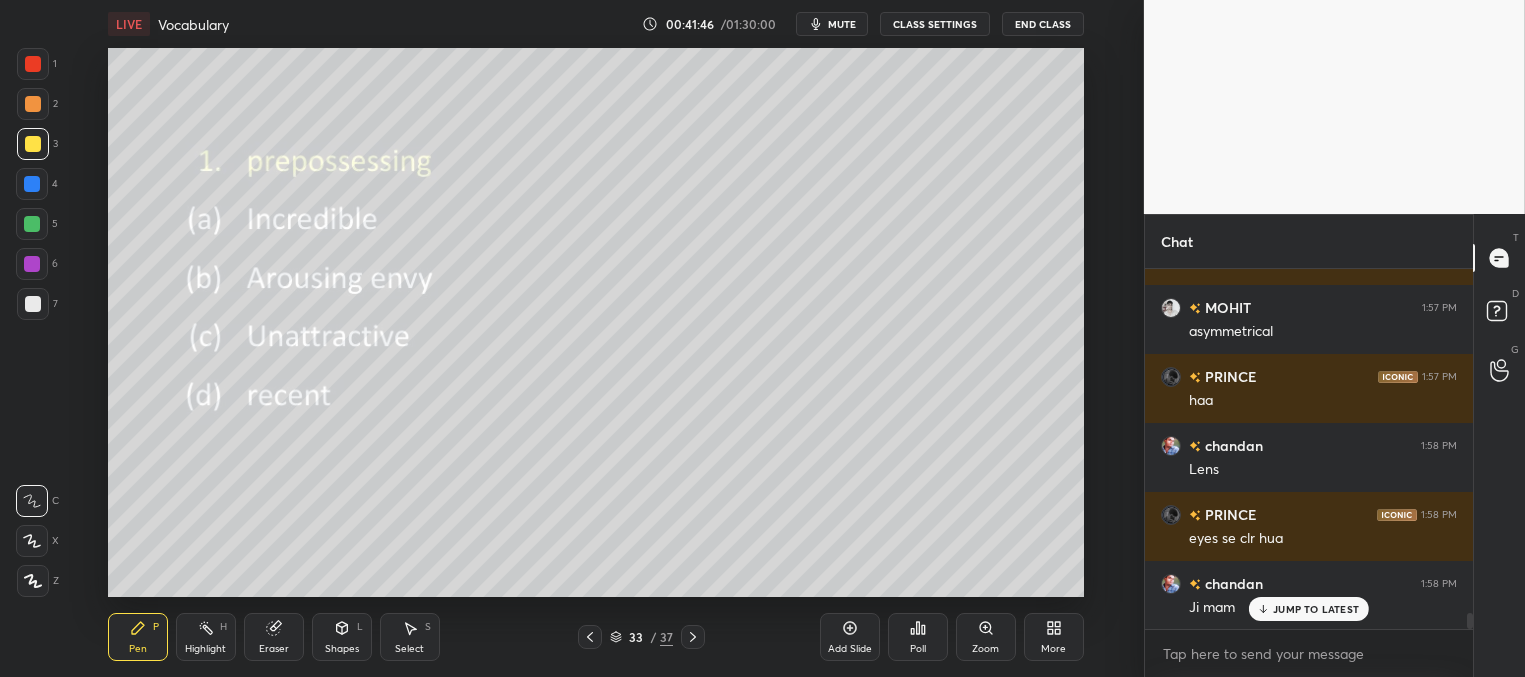 click 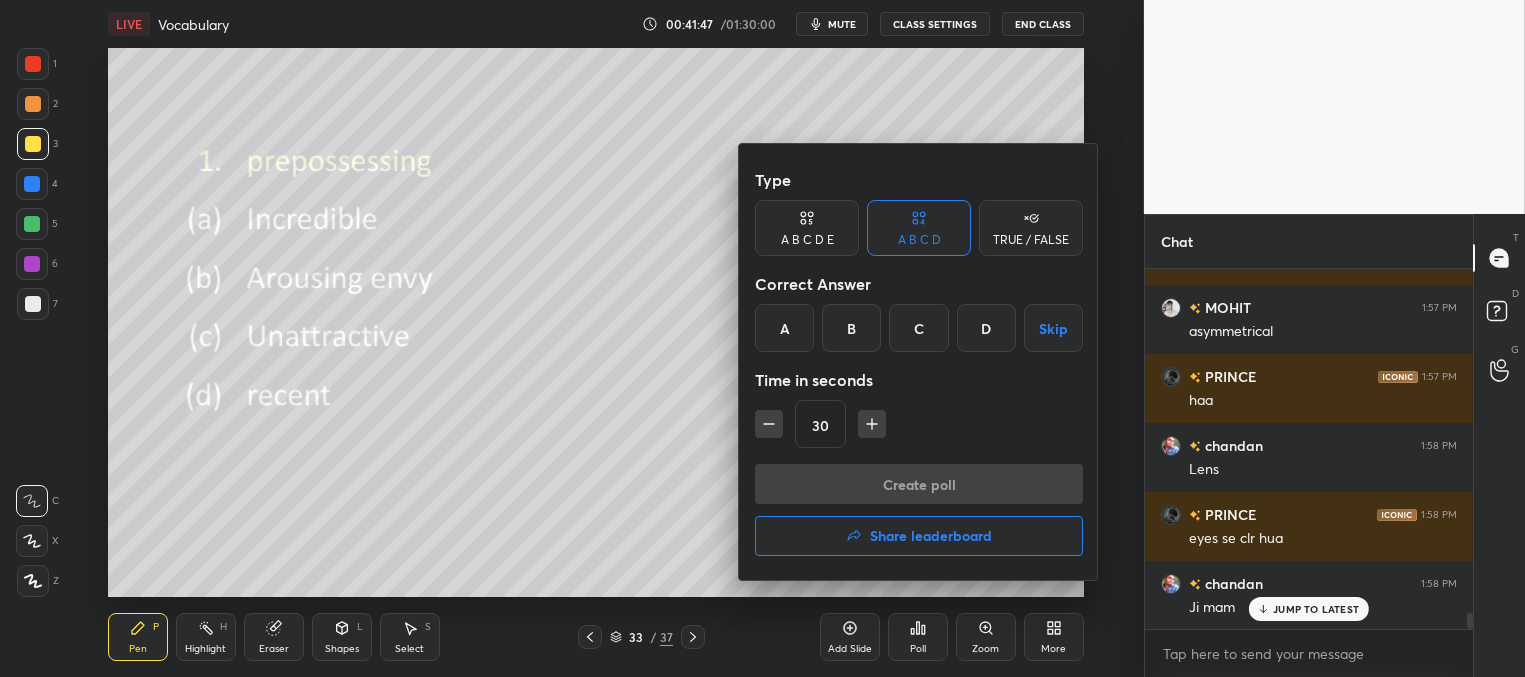 drag, startPoint x: 916, startPoint y: 323, endPoint x: 904, endPoint y: 344, distance: 24.186773 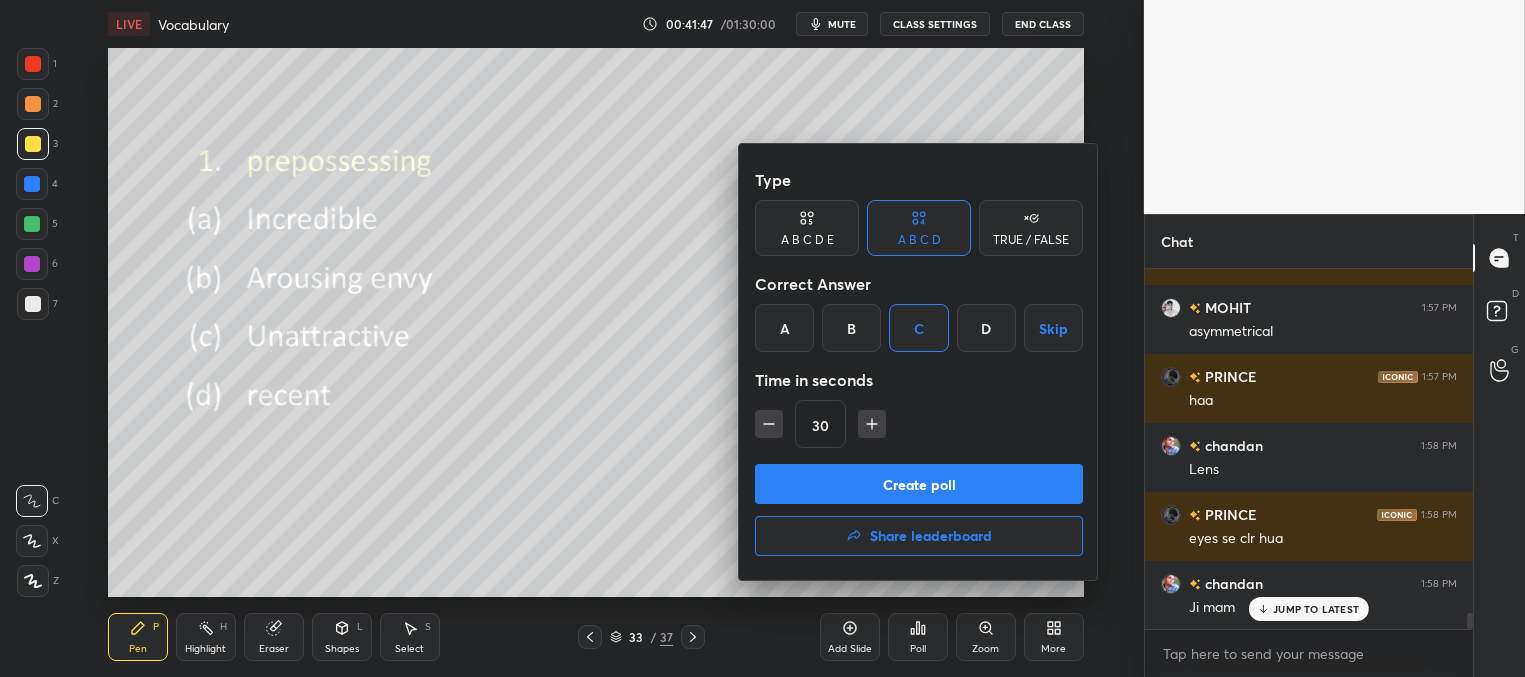 click on "Create poll" at bounding box center [919, 484] 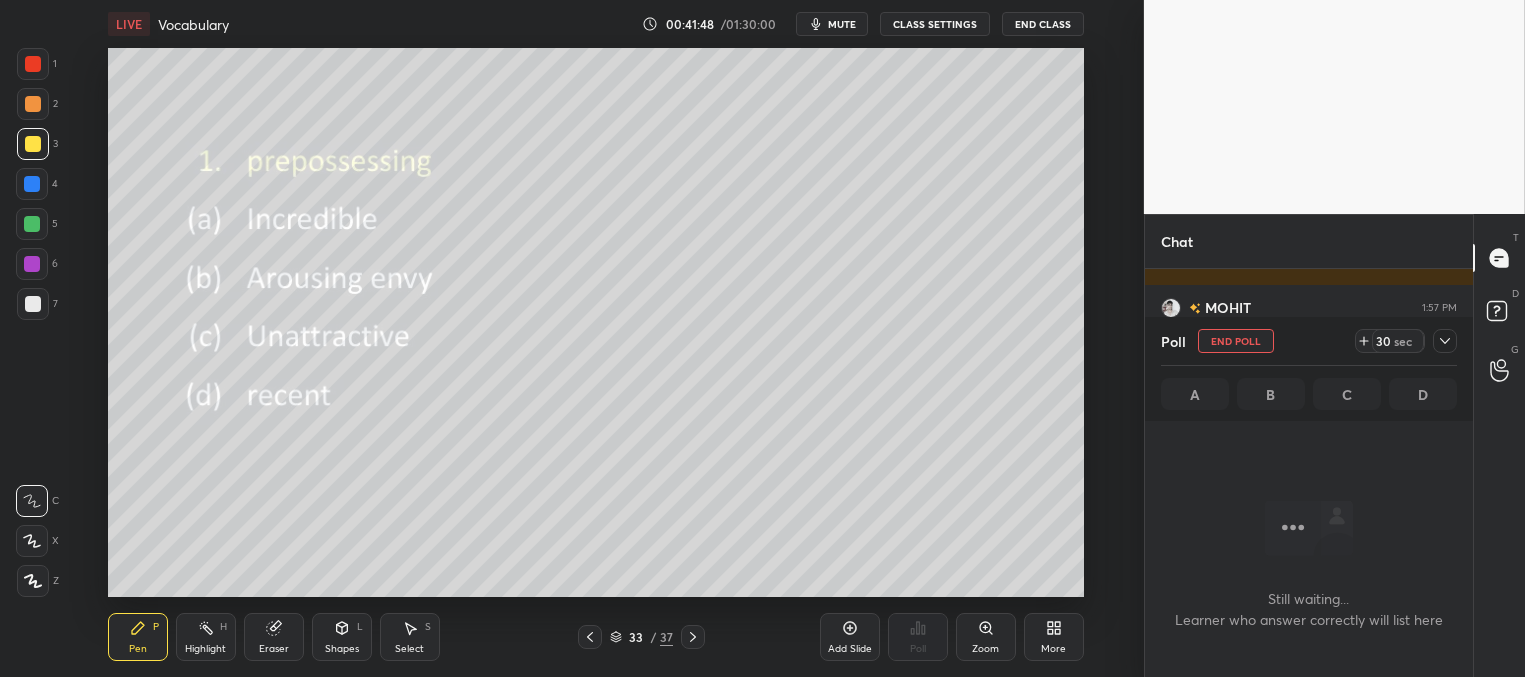 scroll, scrollTop: 284, scrollLeft: 322, axis: both 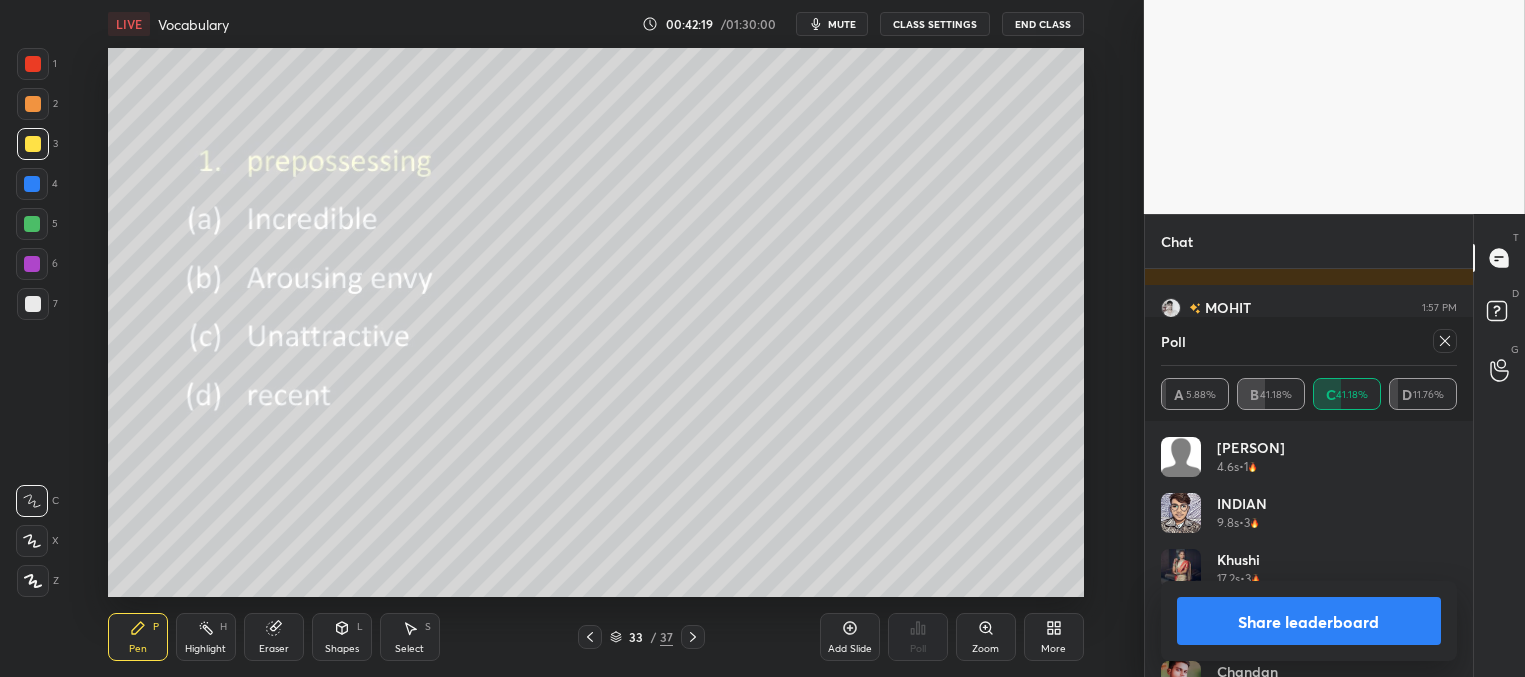 click 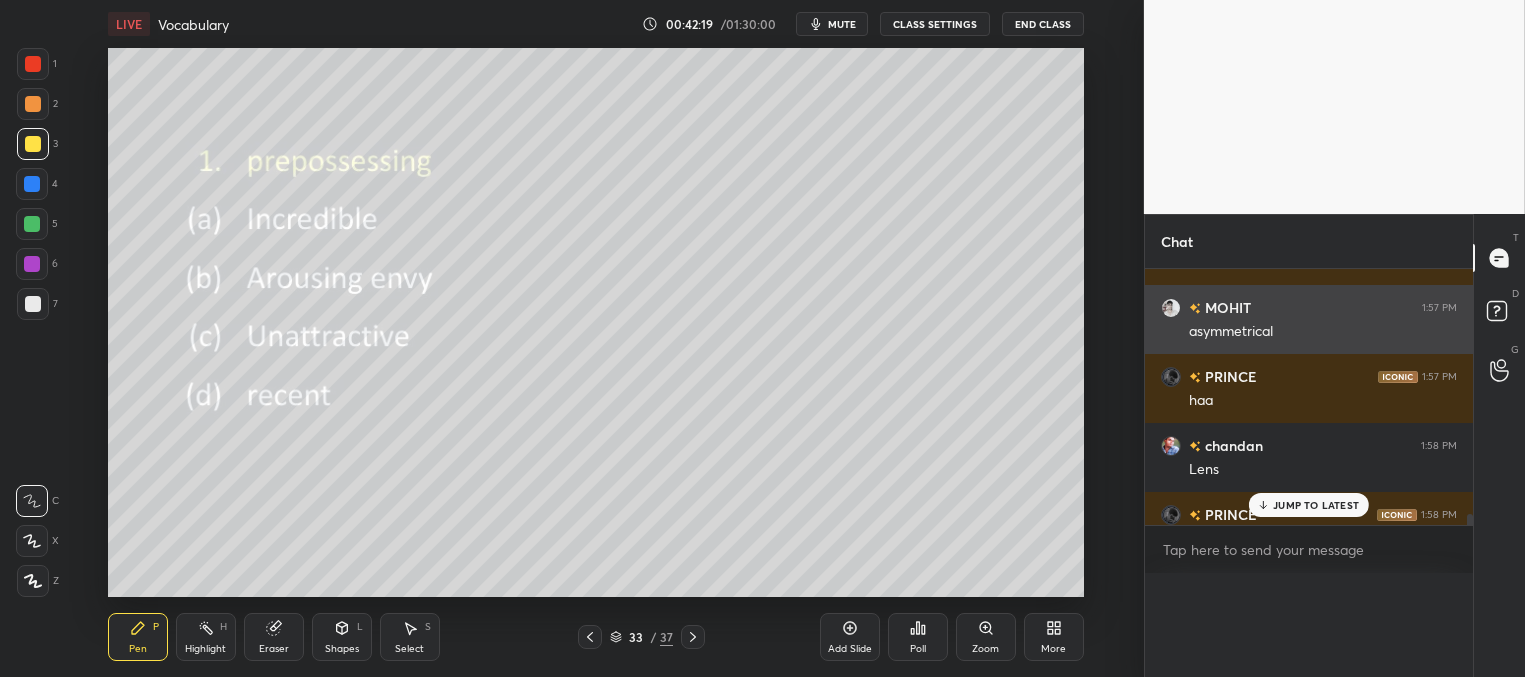scroll, scrollTop: 188, scrollLeft: 291, axis: both 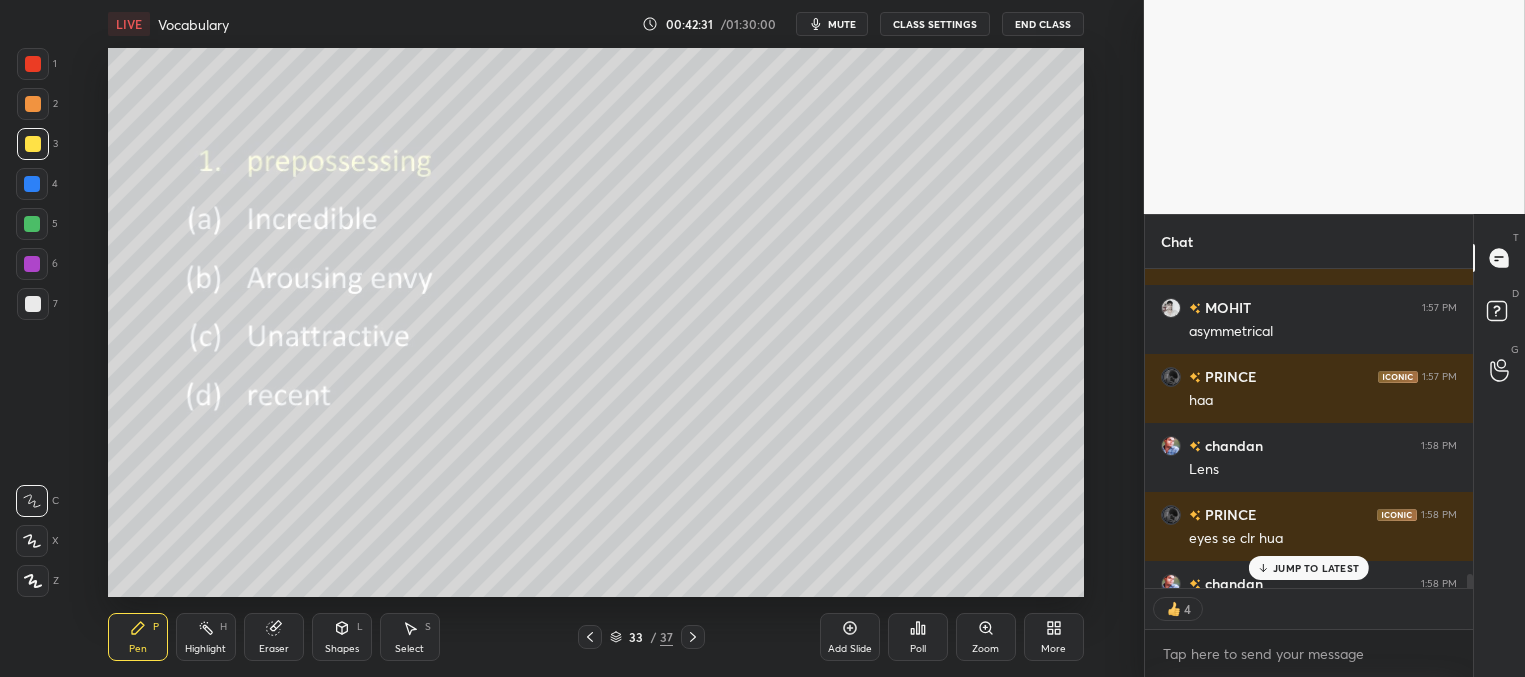 click on "JUMP TO LATEST" at bounding box center [1316, 568] 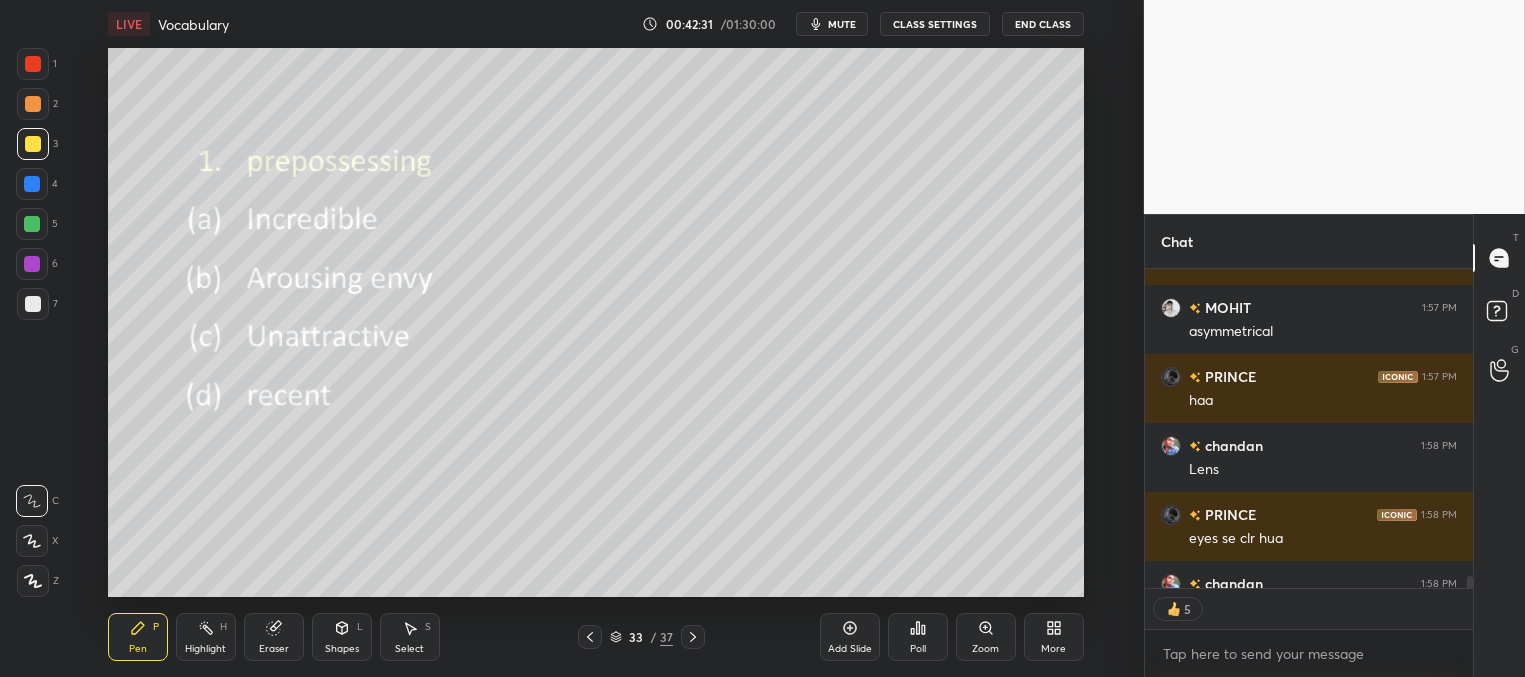 scroll, scrollTop: 7849, scrollLeft: 0, axis: vertical 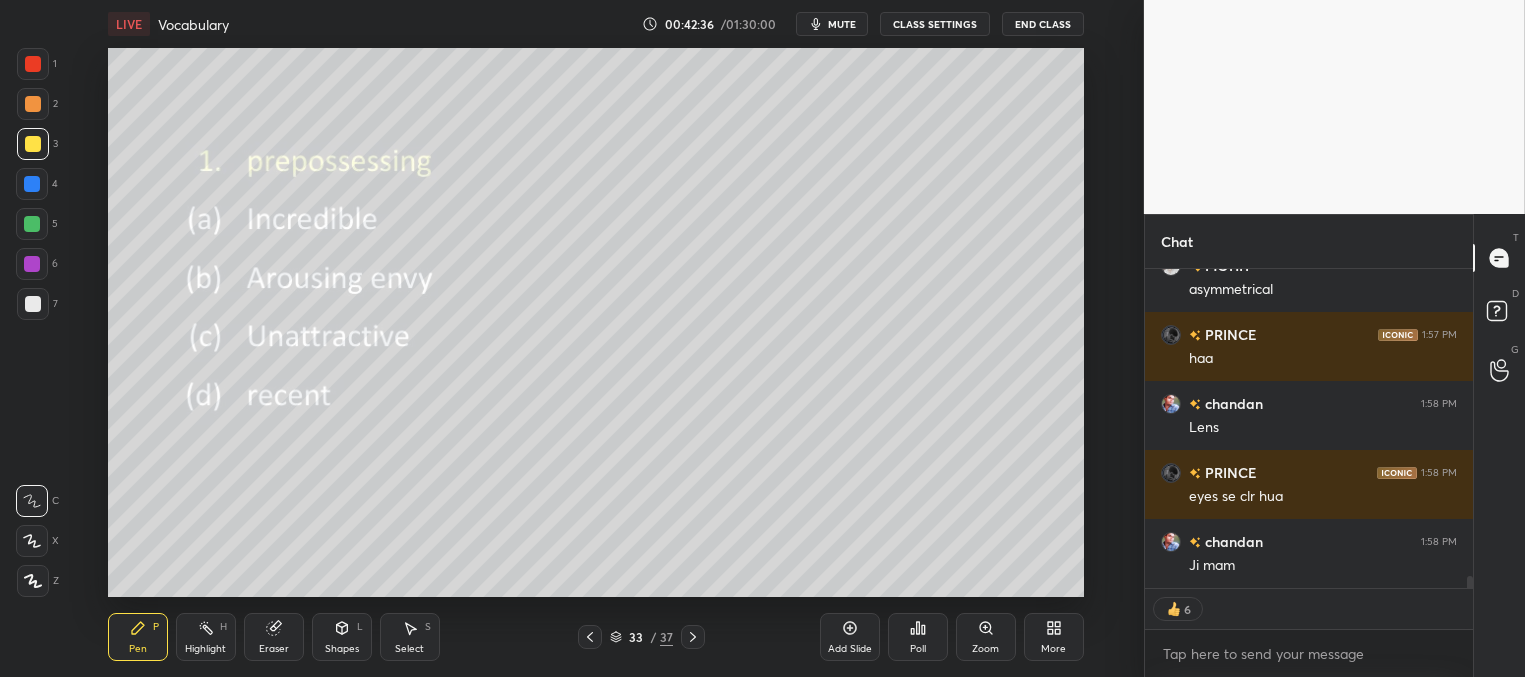 click 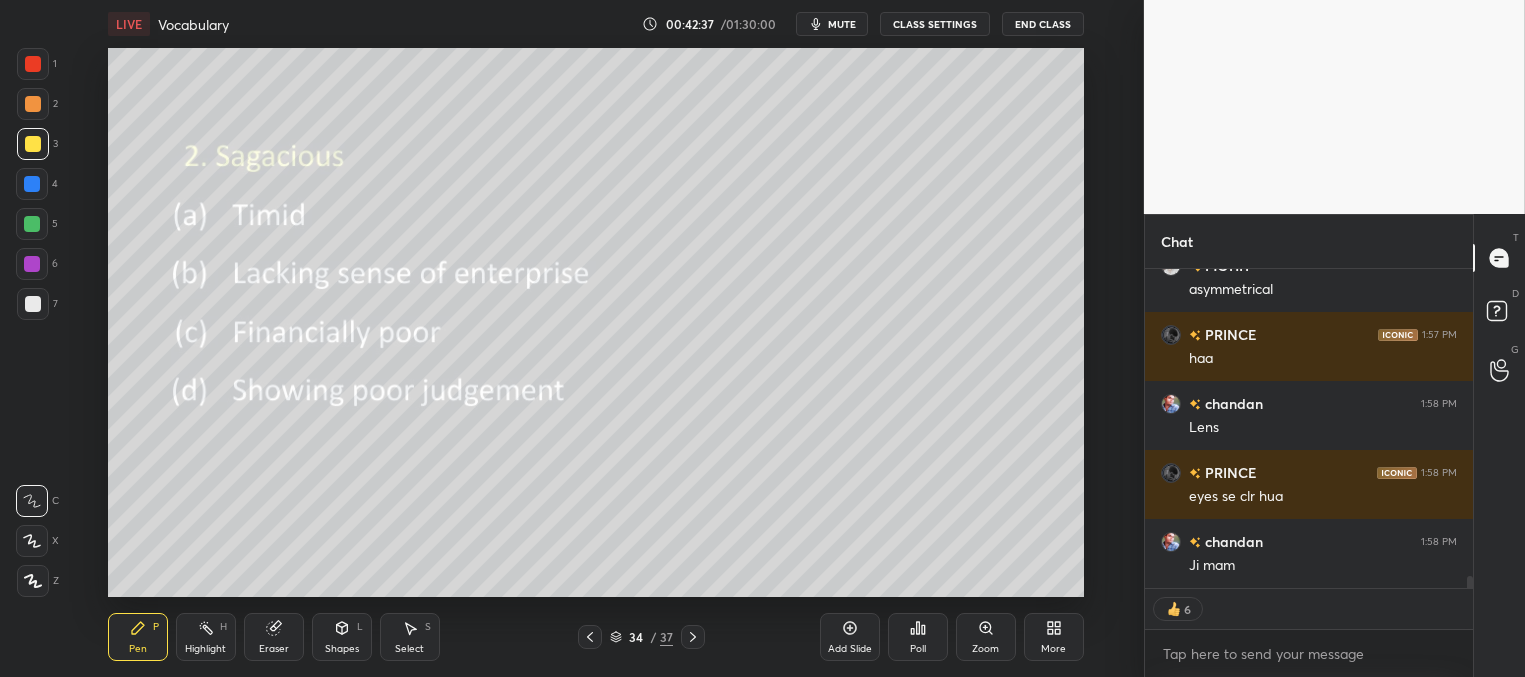 click 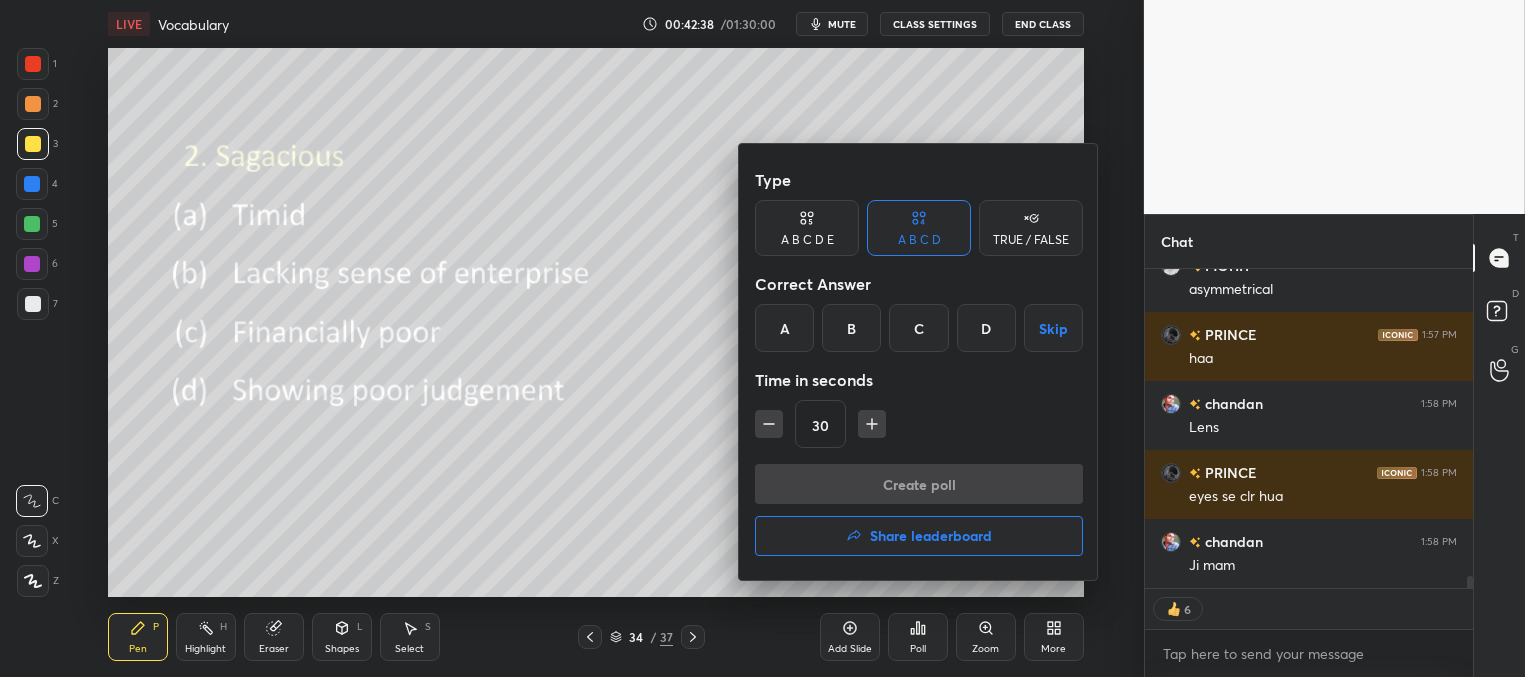 drag, startPoint x: 976, startPoint y: 325, endPoint x: 967, endPoint y: 335, distance: 13.453624 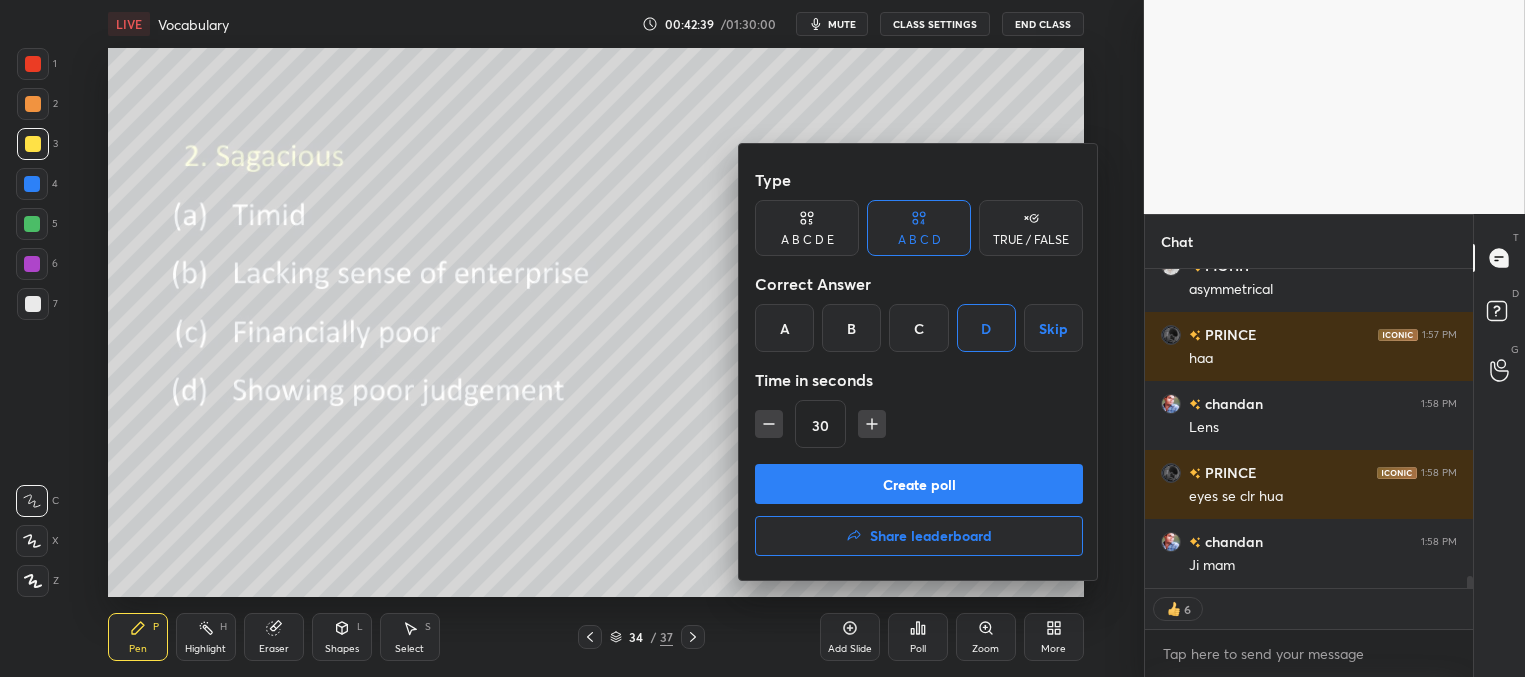 click on "Create poll" at bounding box center (919, 484) 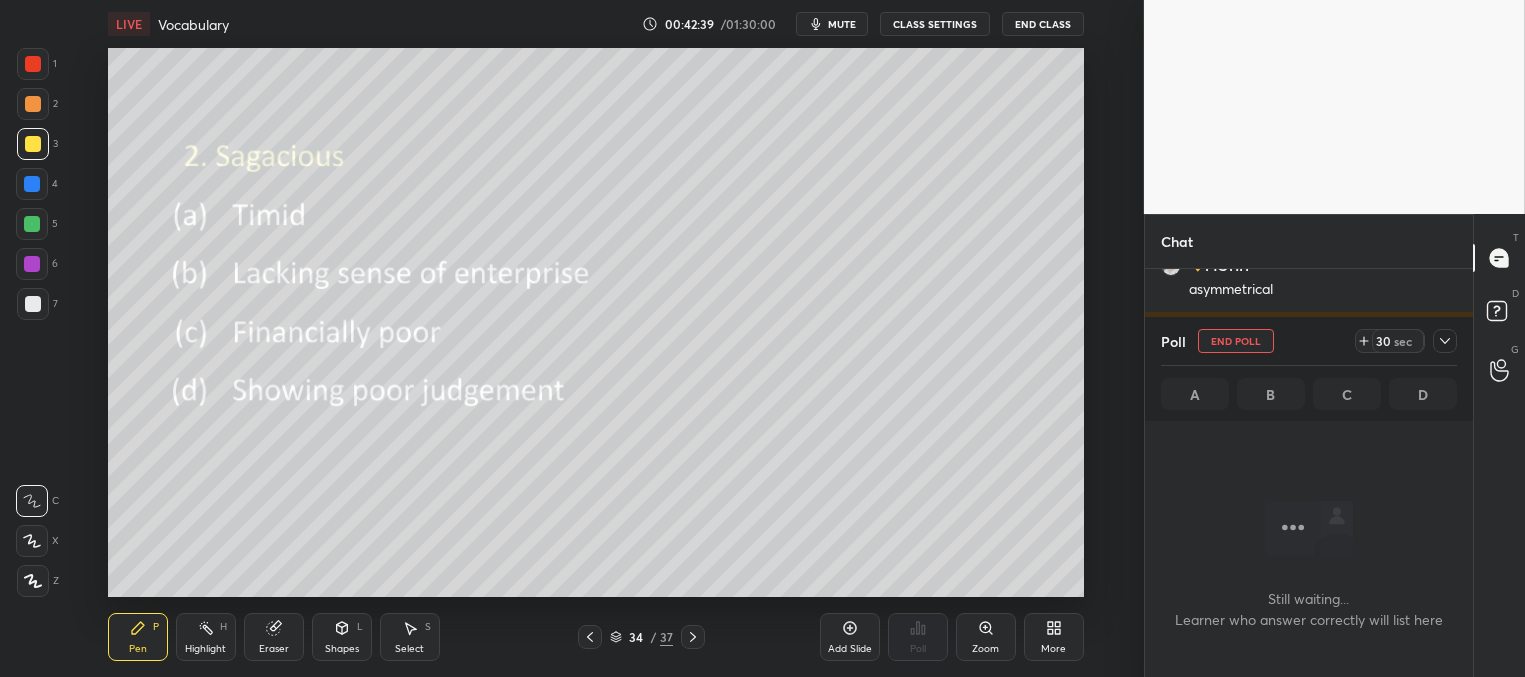 scroll, scrollTop: 335, scrollLeft: 322, axis: both 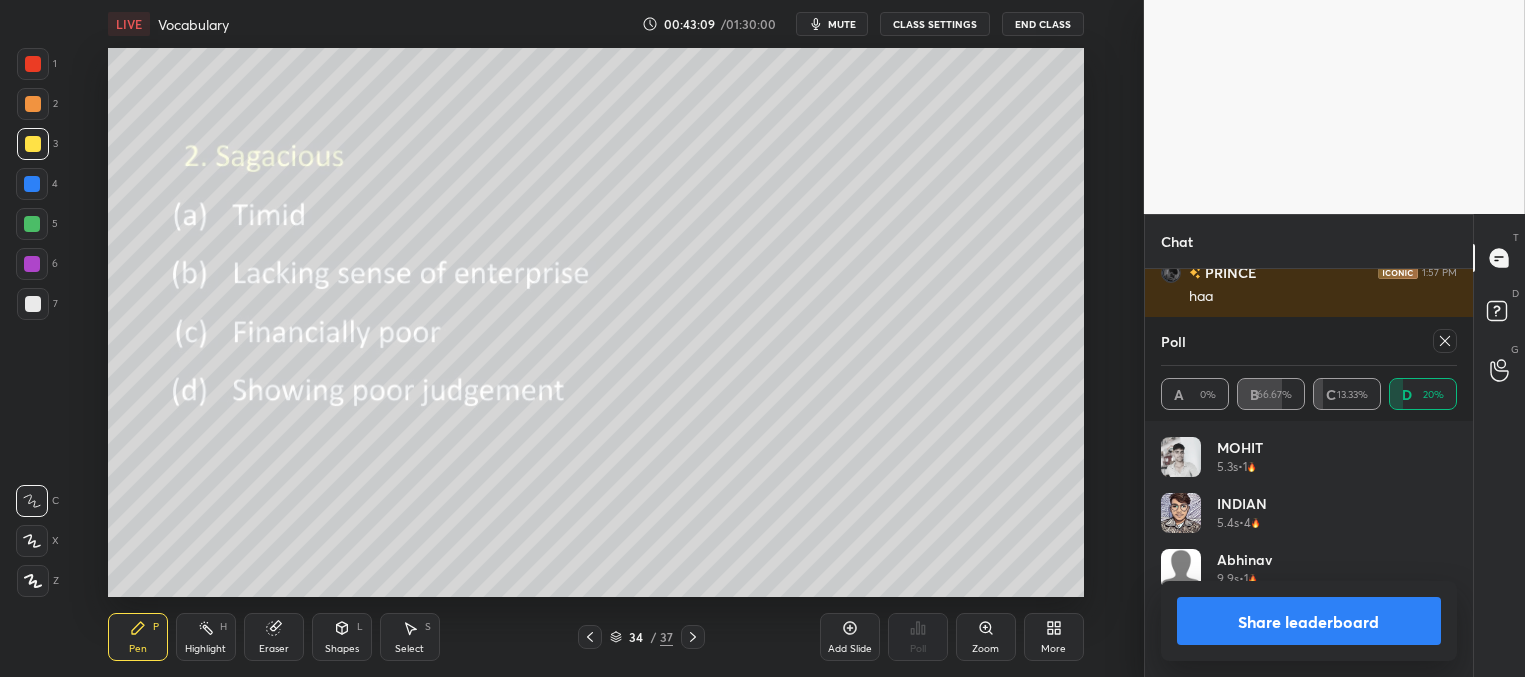 click 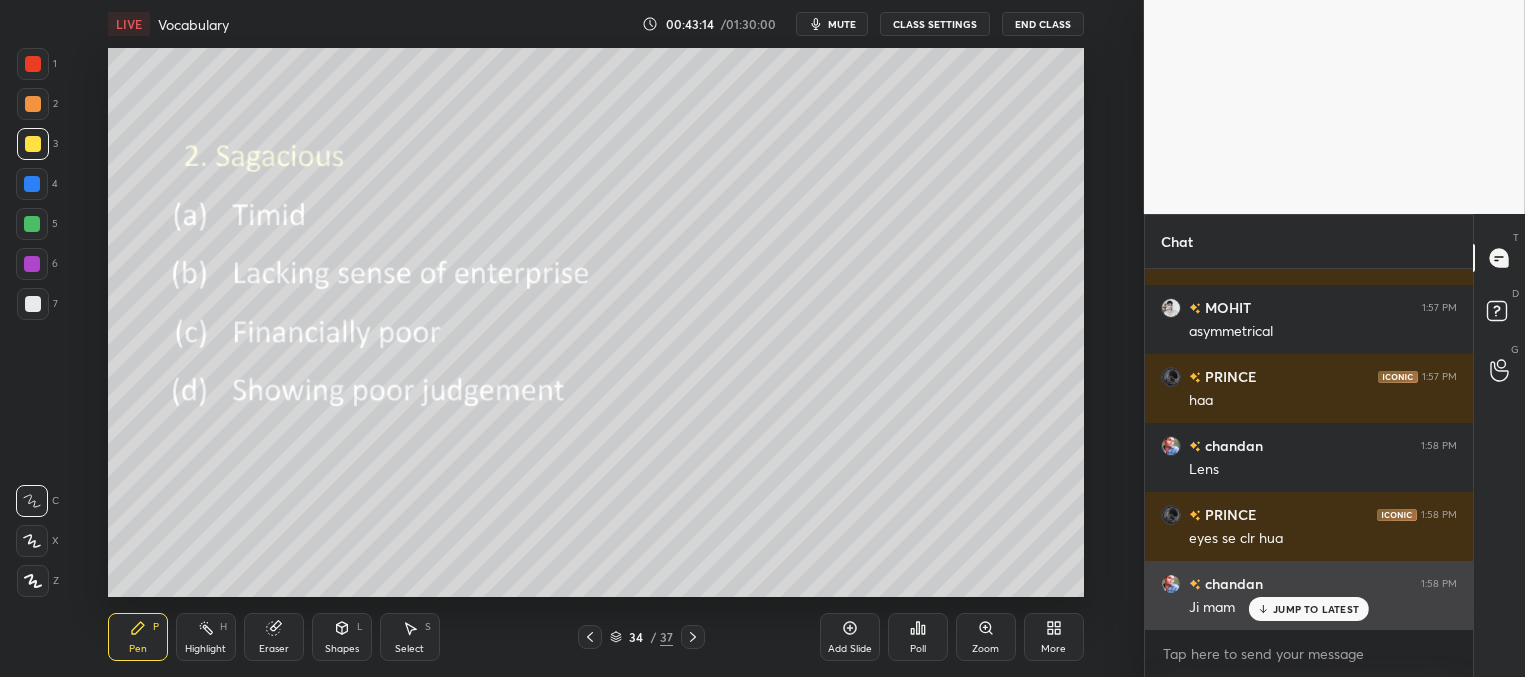 drag, startPoint x: 1288, startPoint y: 606, endPoint x: 1254, endPoint y: 583, distance: 41.04875 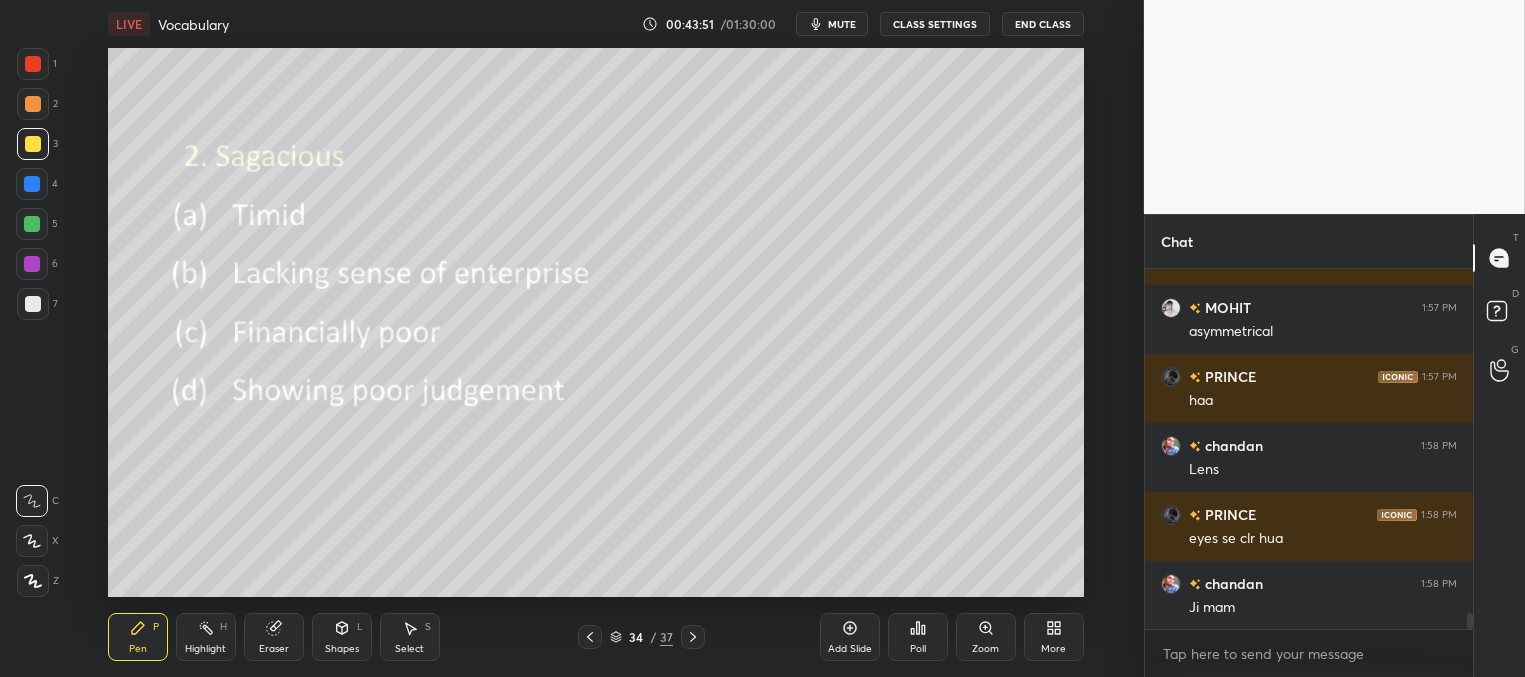 click 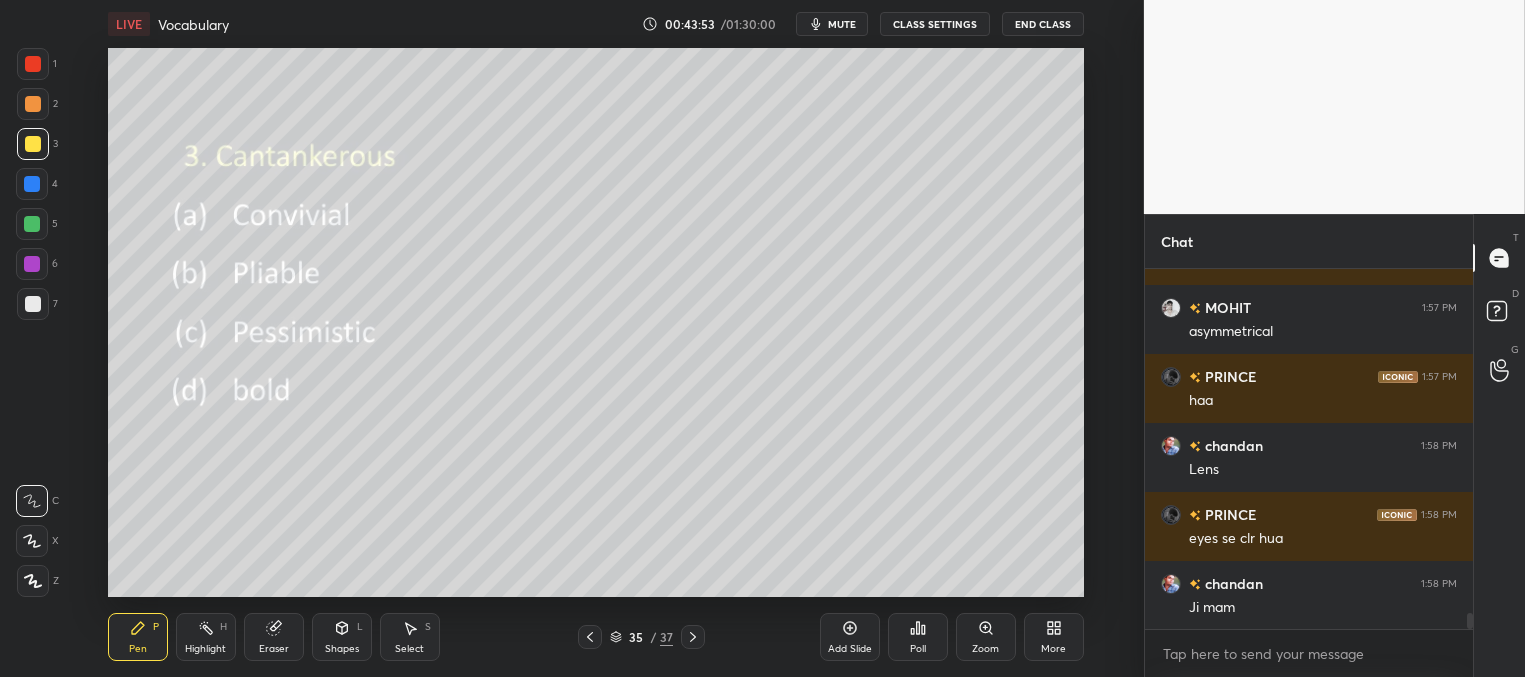 click 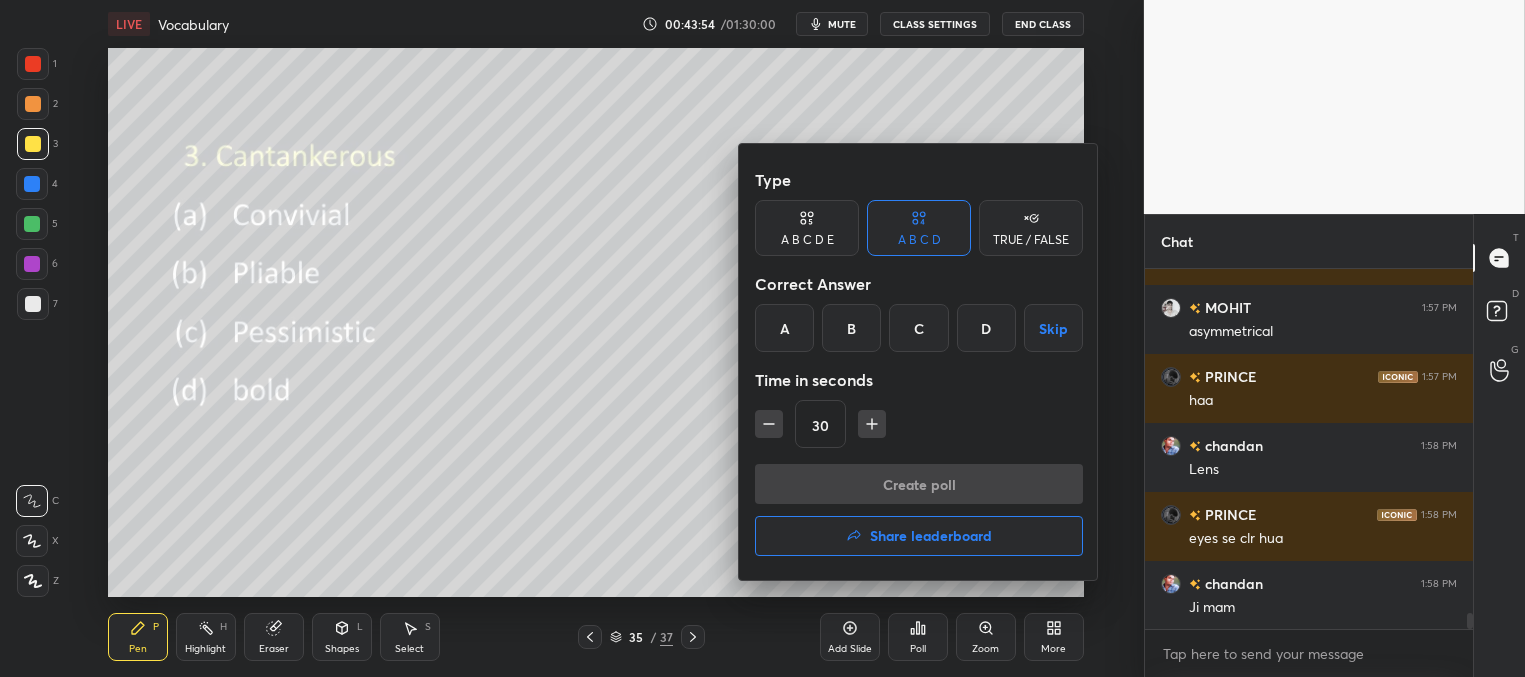 click on "A" at bounding box center (784, 328) 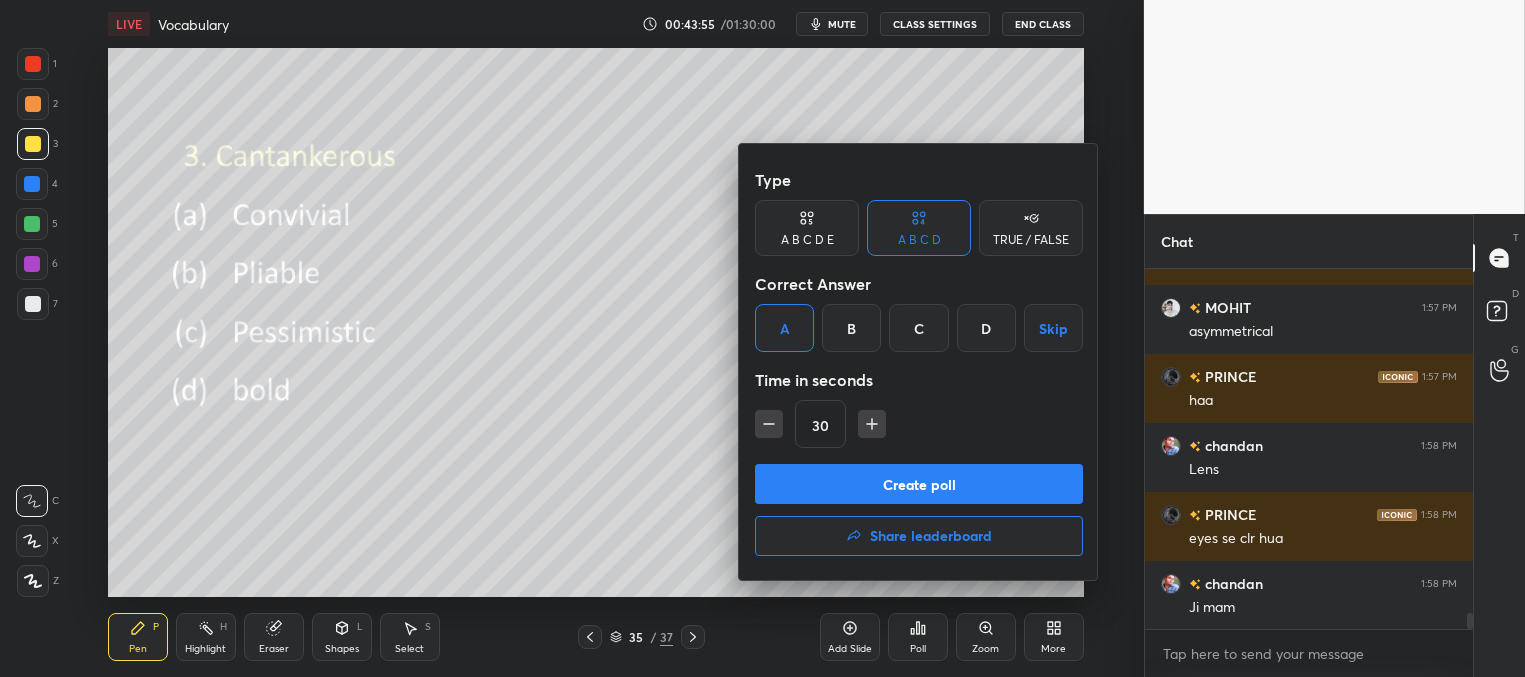 scroll, scrollTop: 7876, scrollLeft: 0, axis: vertical 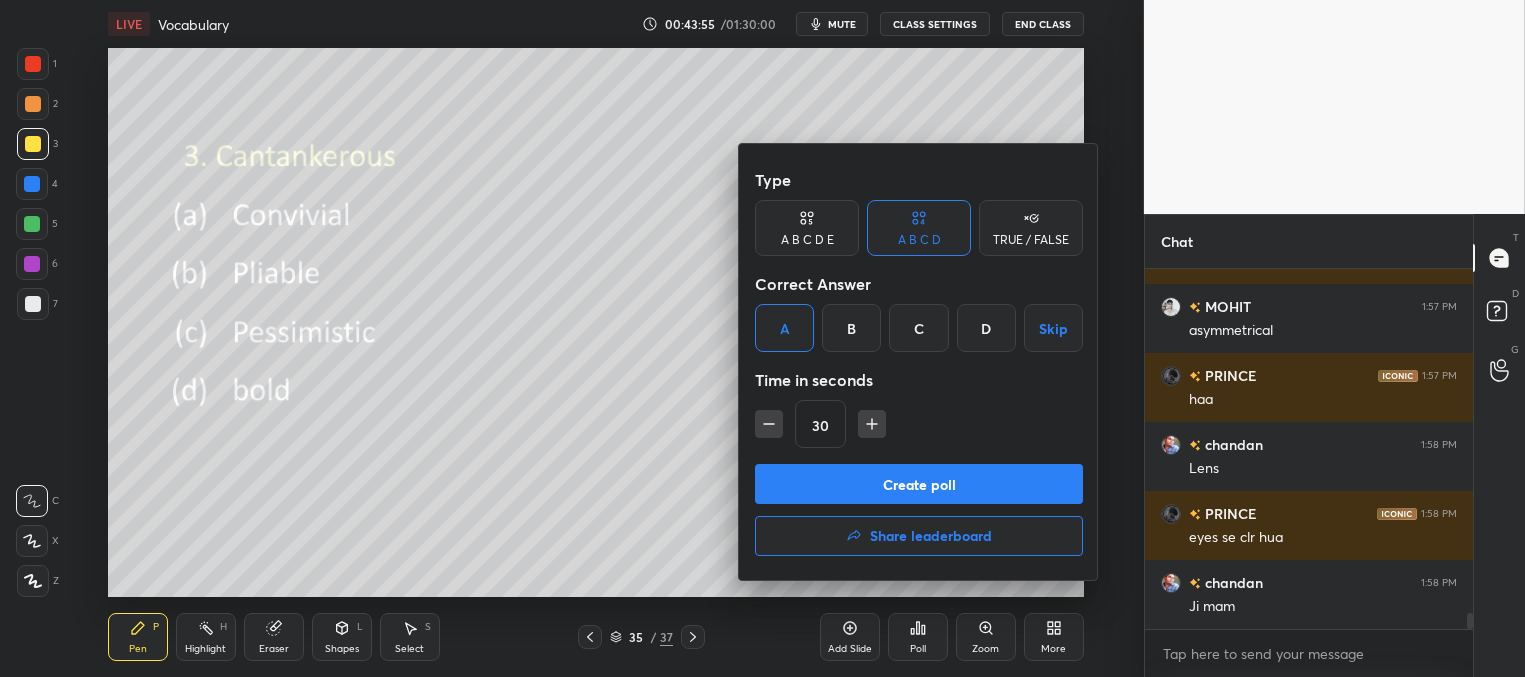 click on "Create poll" at bounding box center (919, 484) 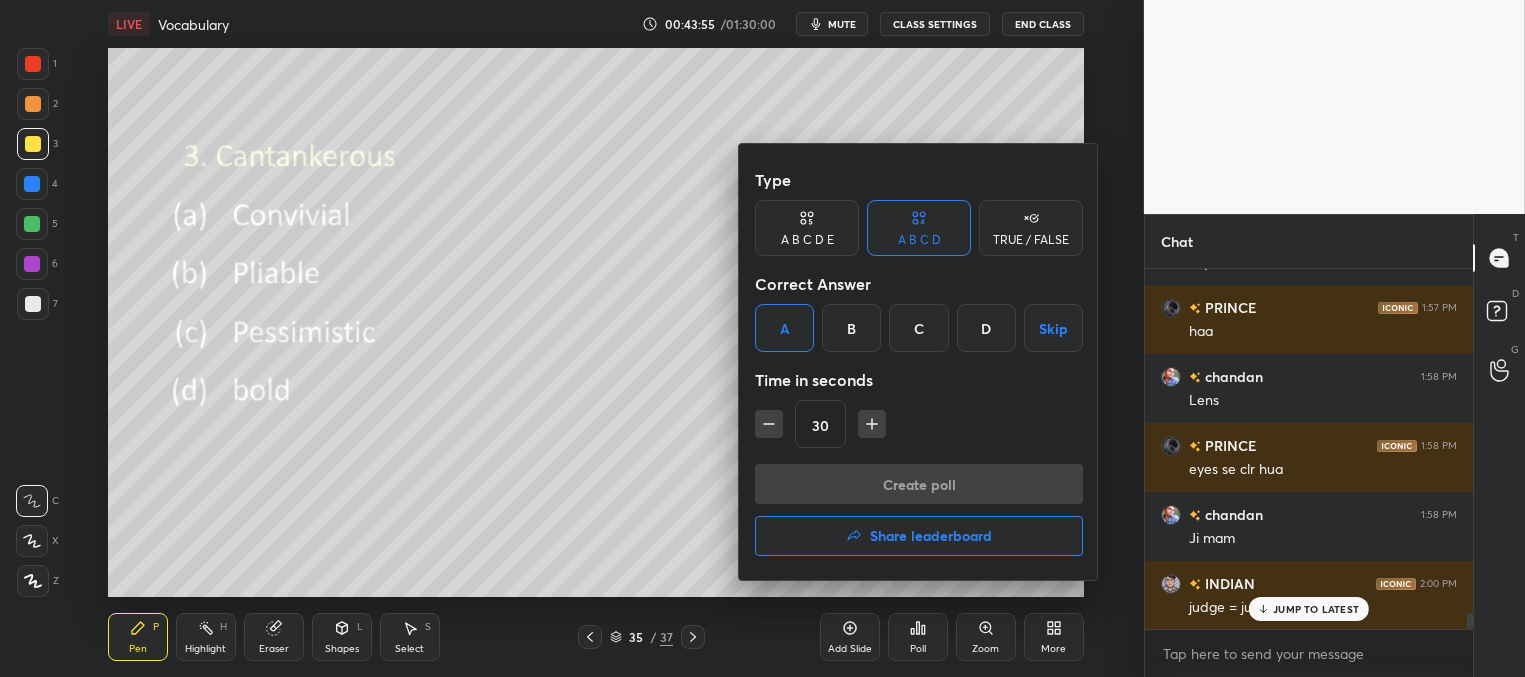scroll, scrollTop: 331, scrollLeft: 322, axis: both 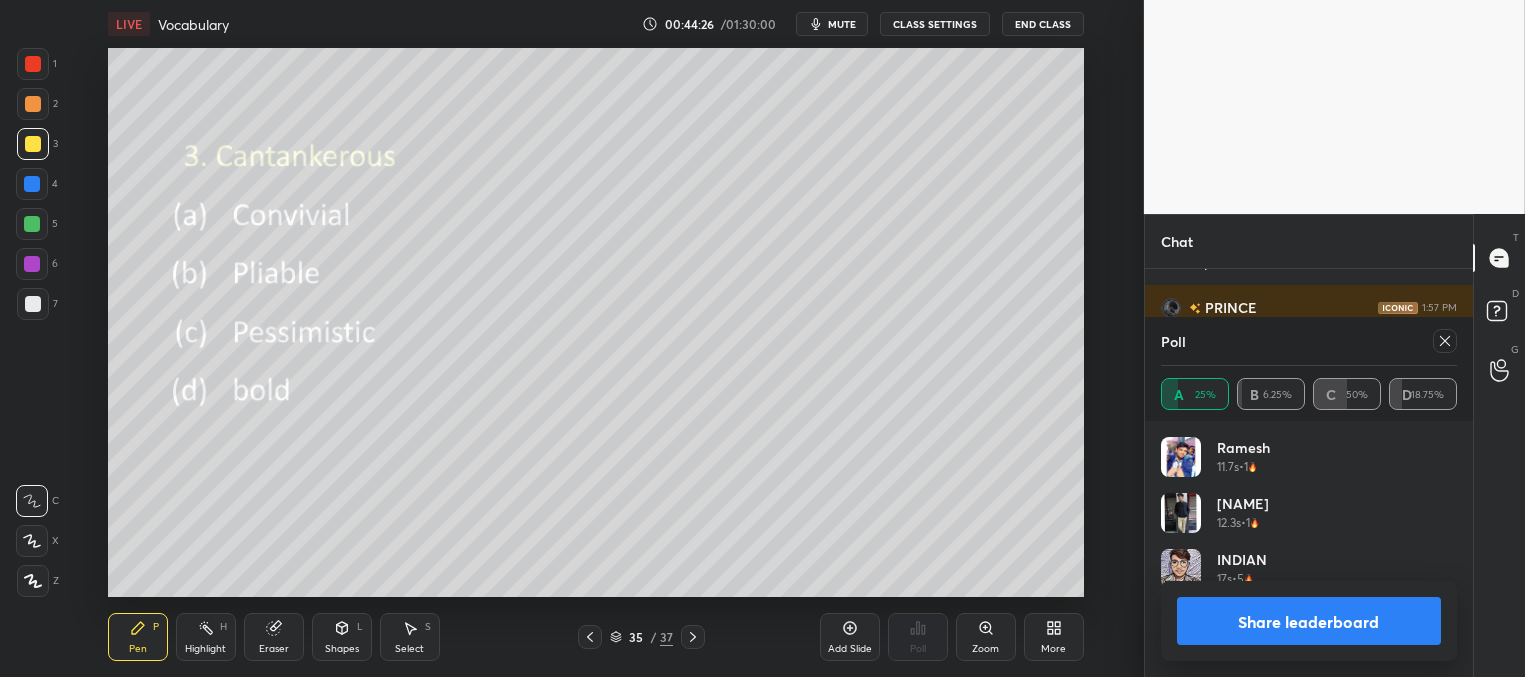 click 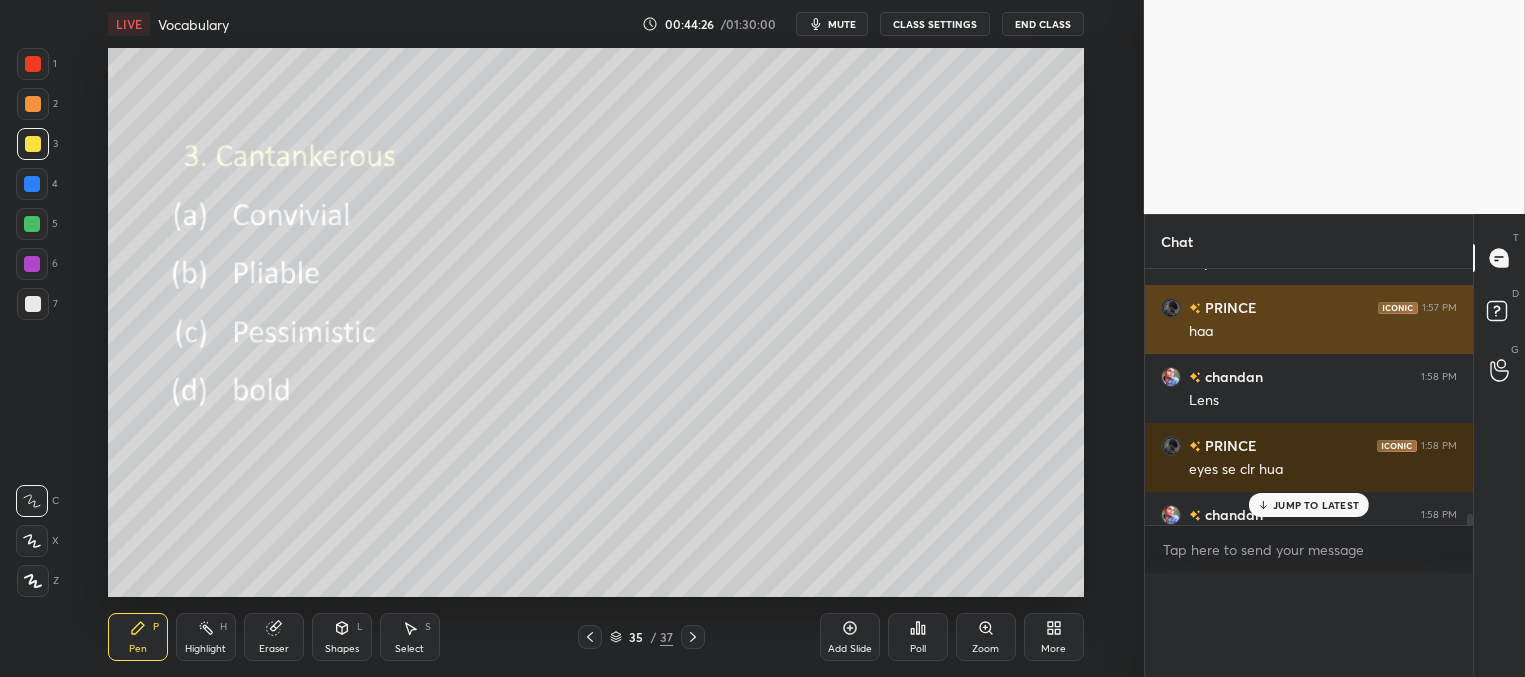 scroll, scrollTop: 165, scrollLeft: 291, axis: both 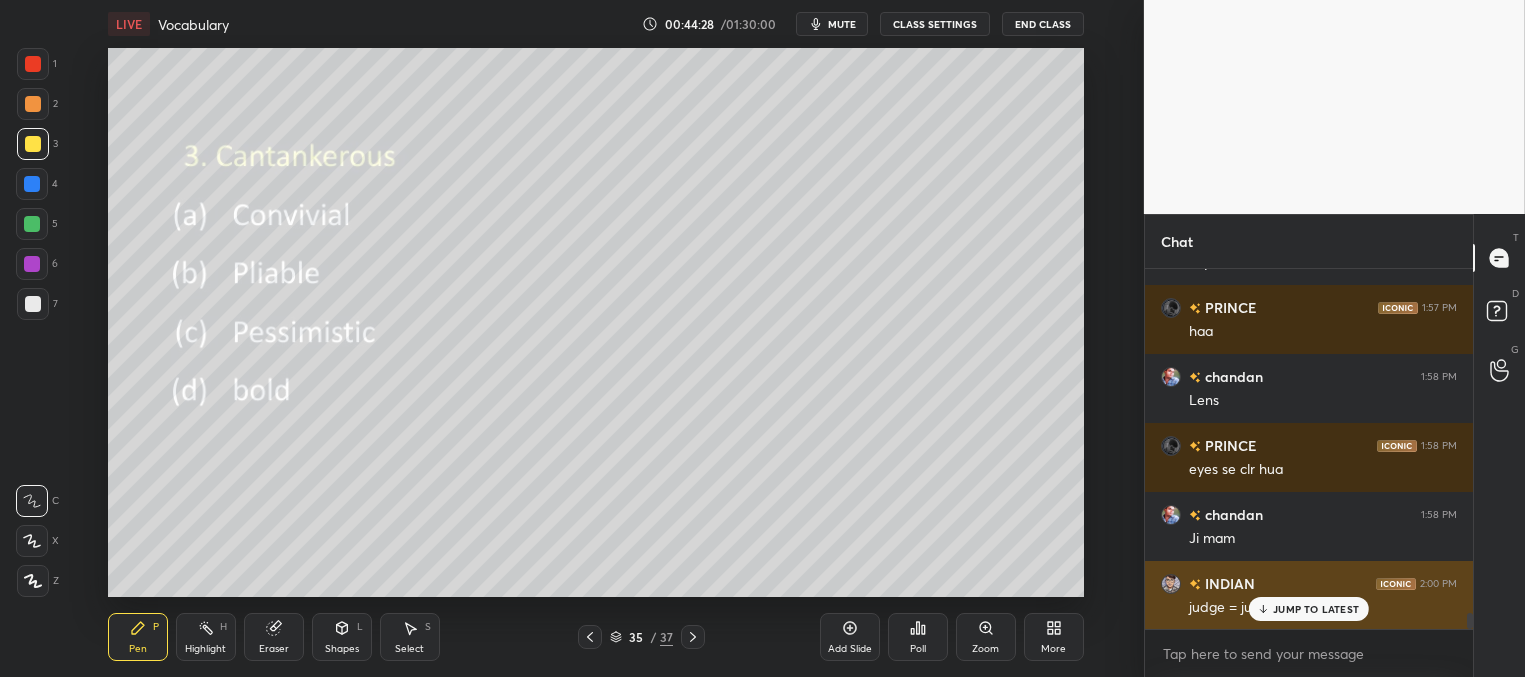 drag, startPoint x: 1288, startPoint y: 610, endPoint x: 1270, endPoint y: 594, distance: 24.083189 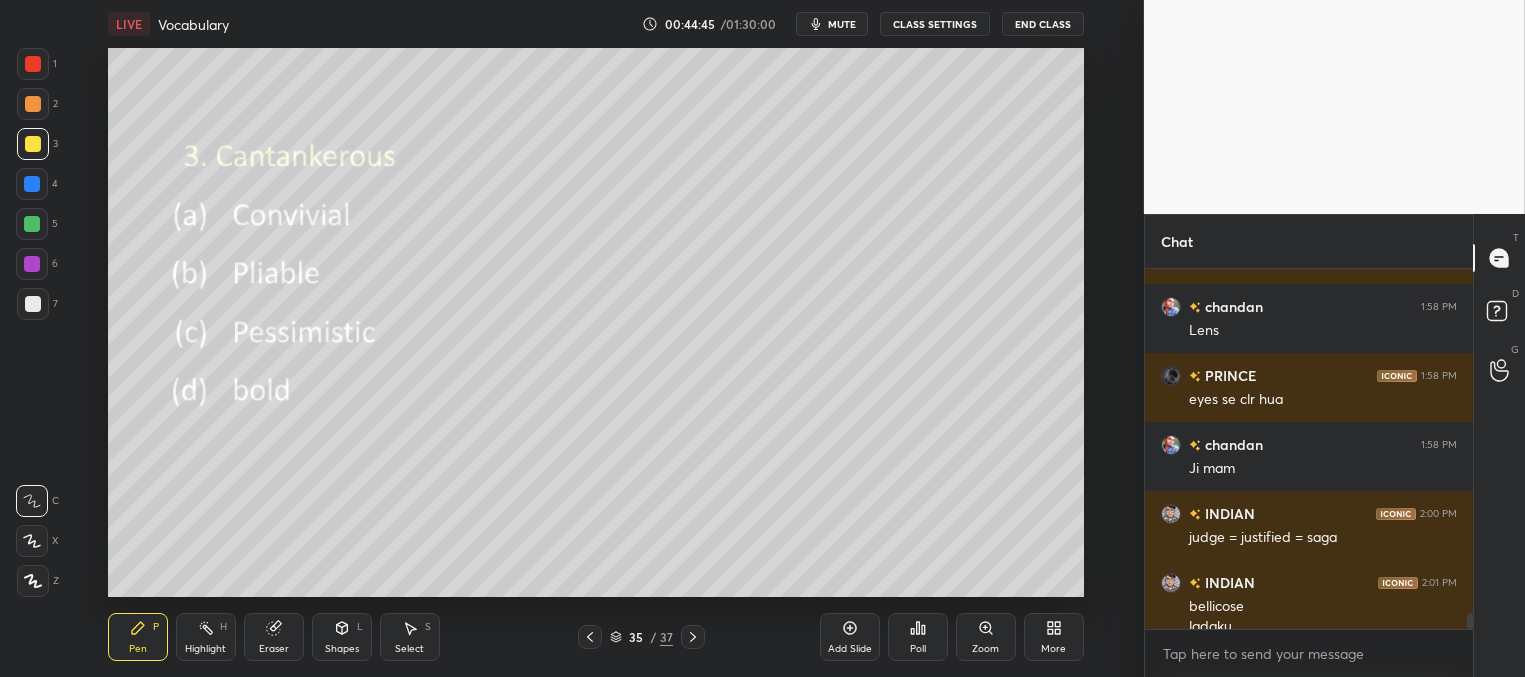 scroll, scrollTop: 7965, scrollLeft: 0, axis: vertical 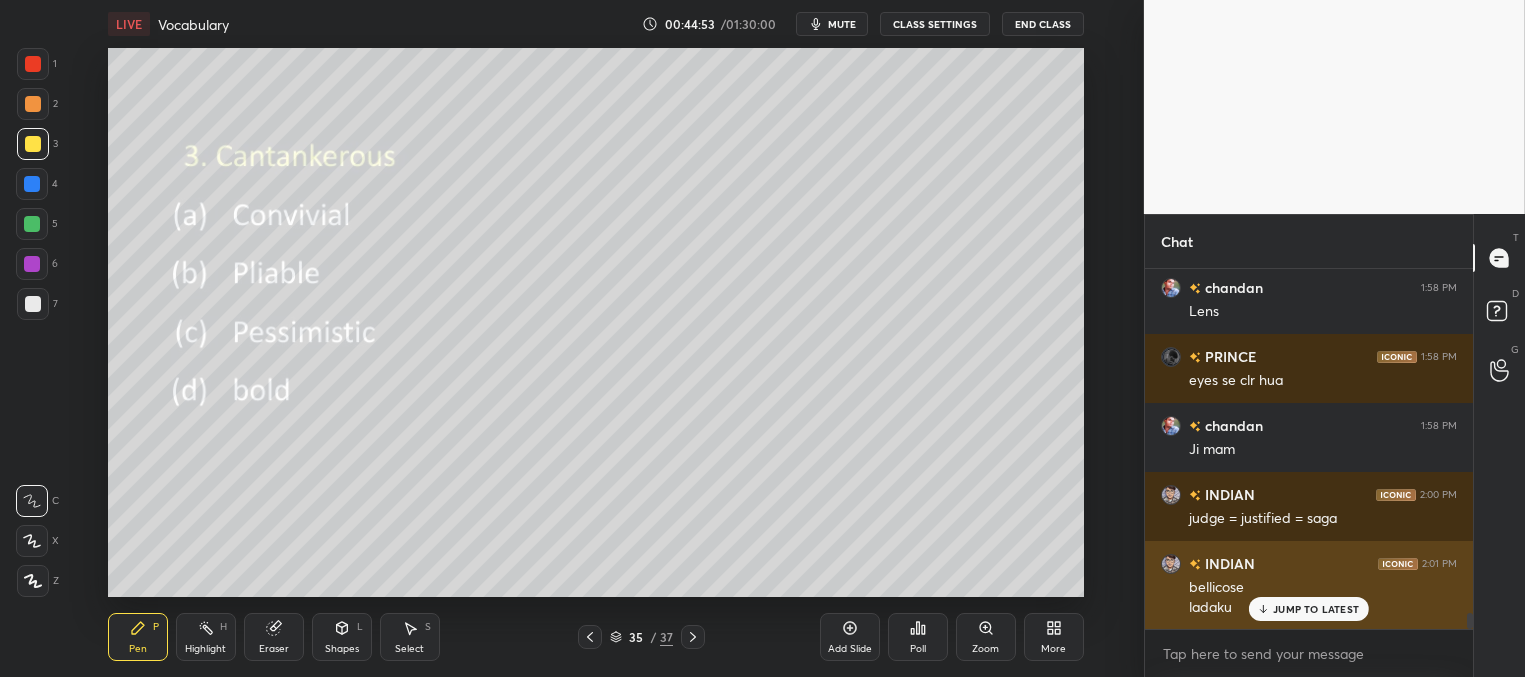 drag, startPoint x: 1276, startPoint y: 606, endPoint x: 1263, endPoint y: 600, distance: 14.3178215 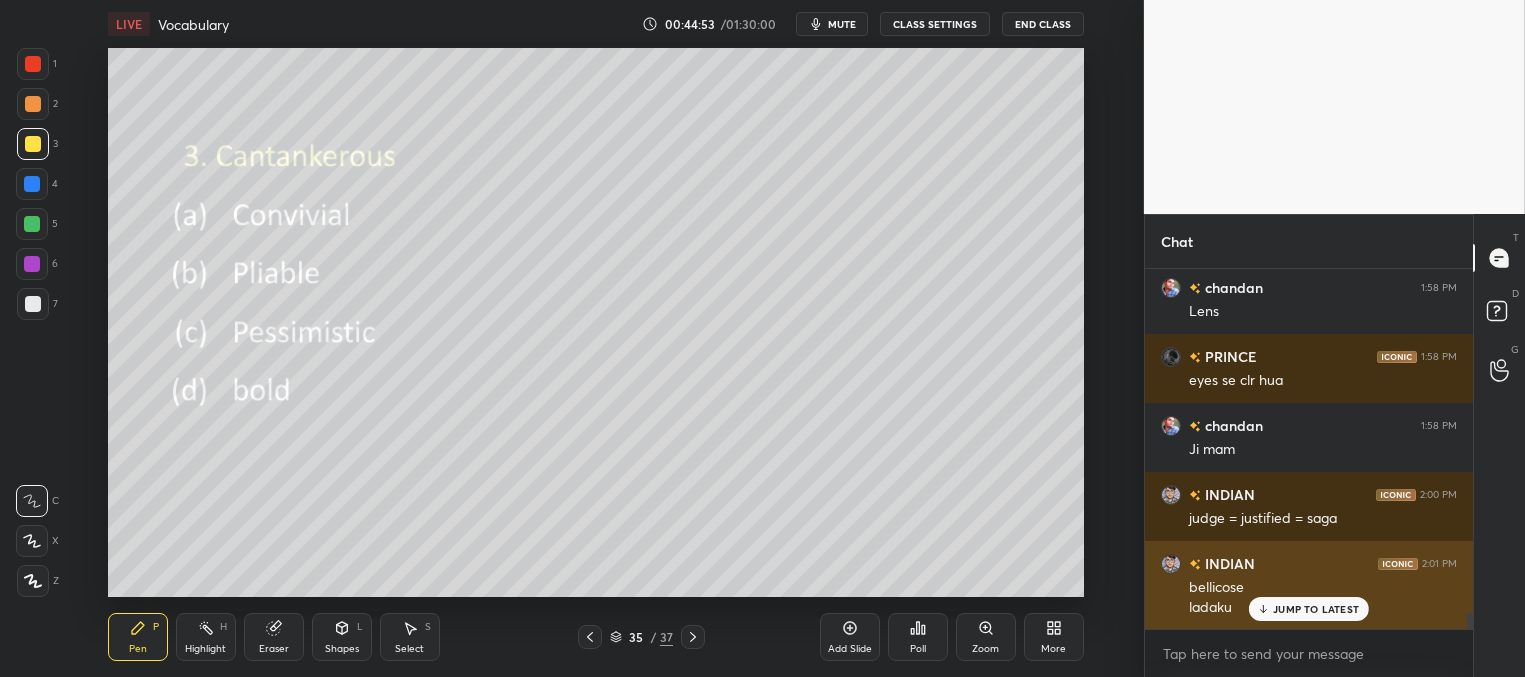 click on "JUMP TO LATEST" at bounding box center (1316, 609) 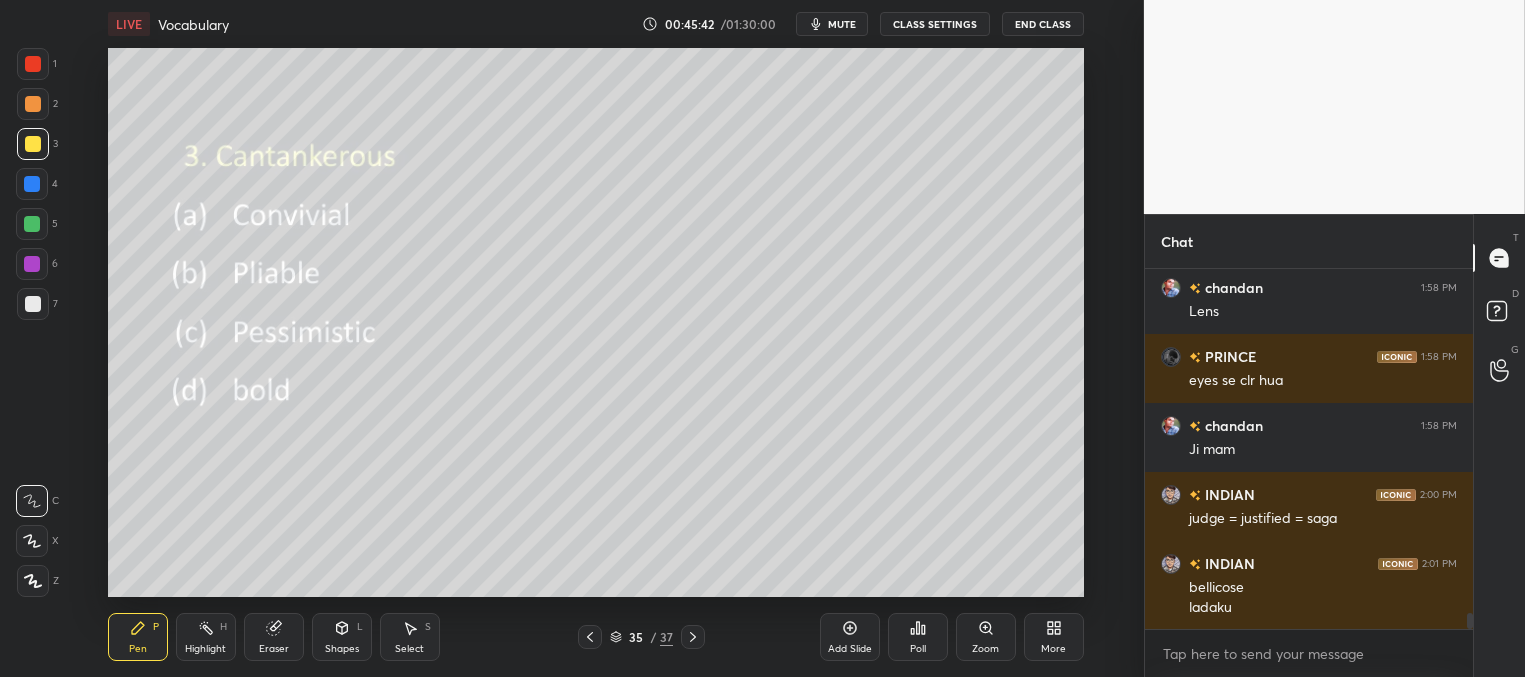 click 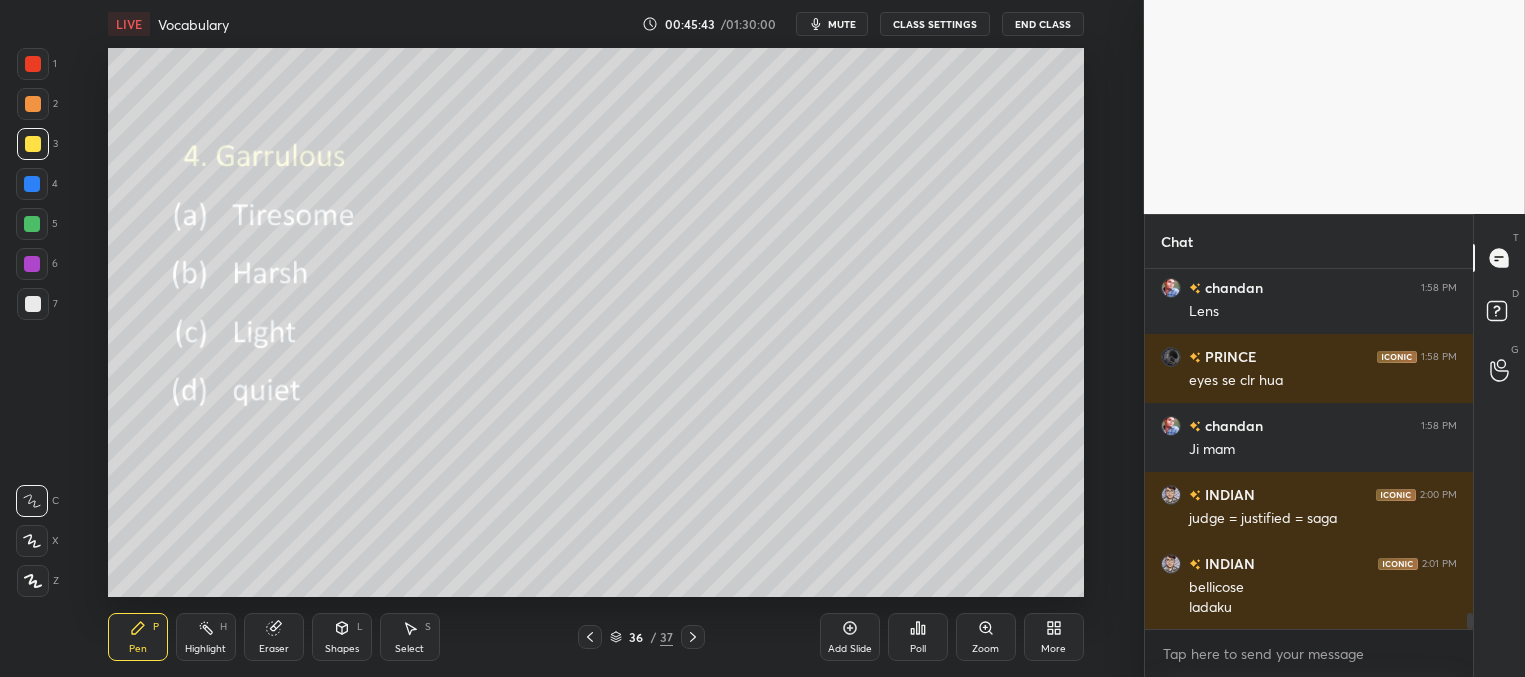 click 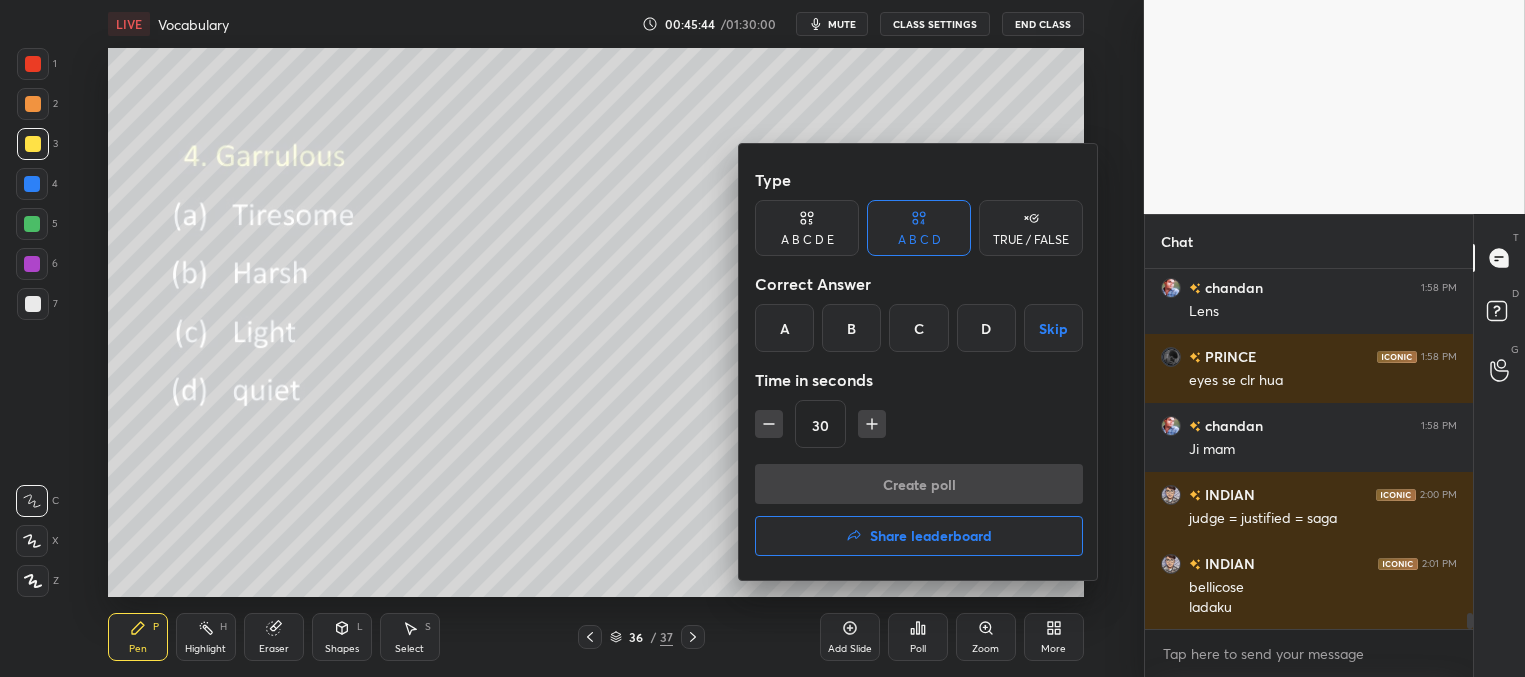 click on "D" at bounding box center (986, 328) 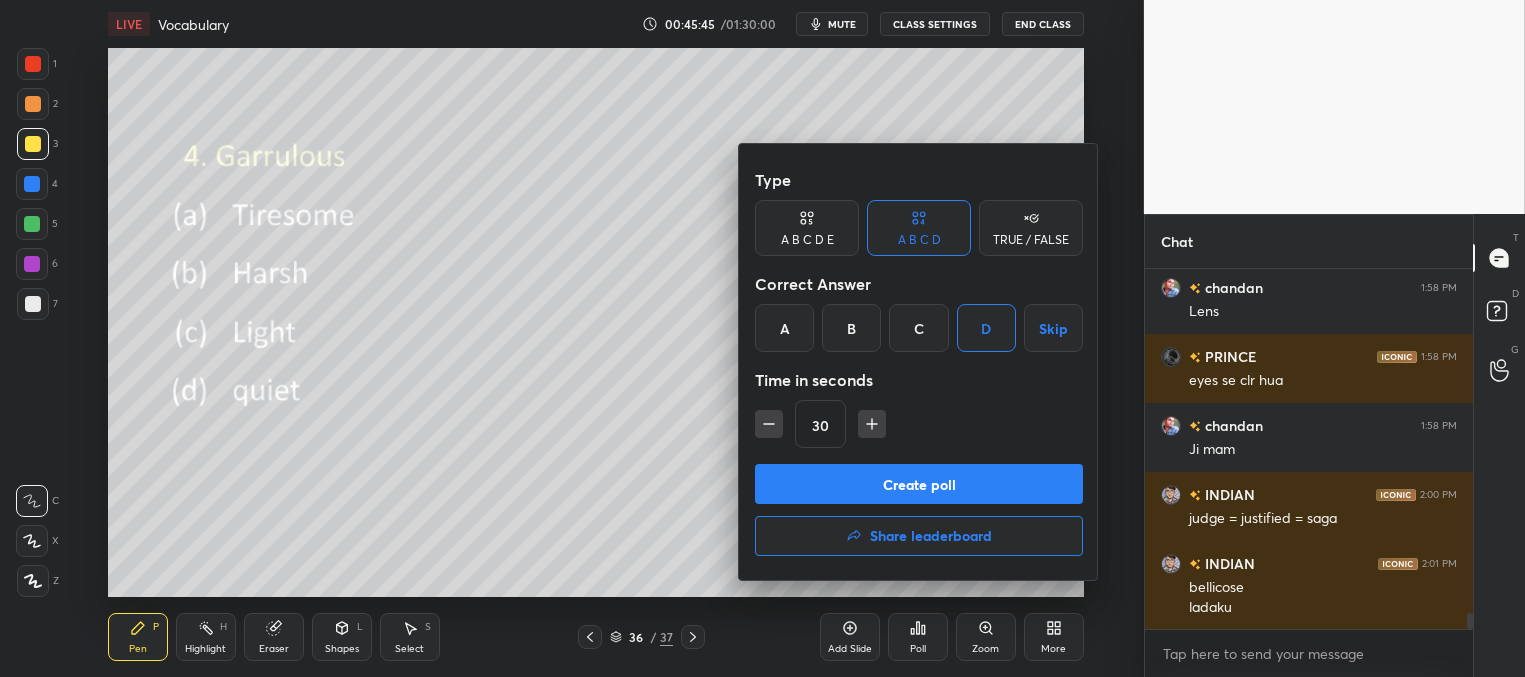 click on "Create poll" at bounding box center (919, 484) 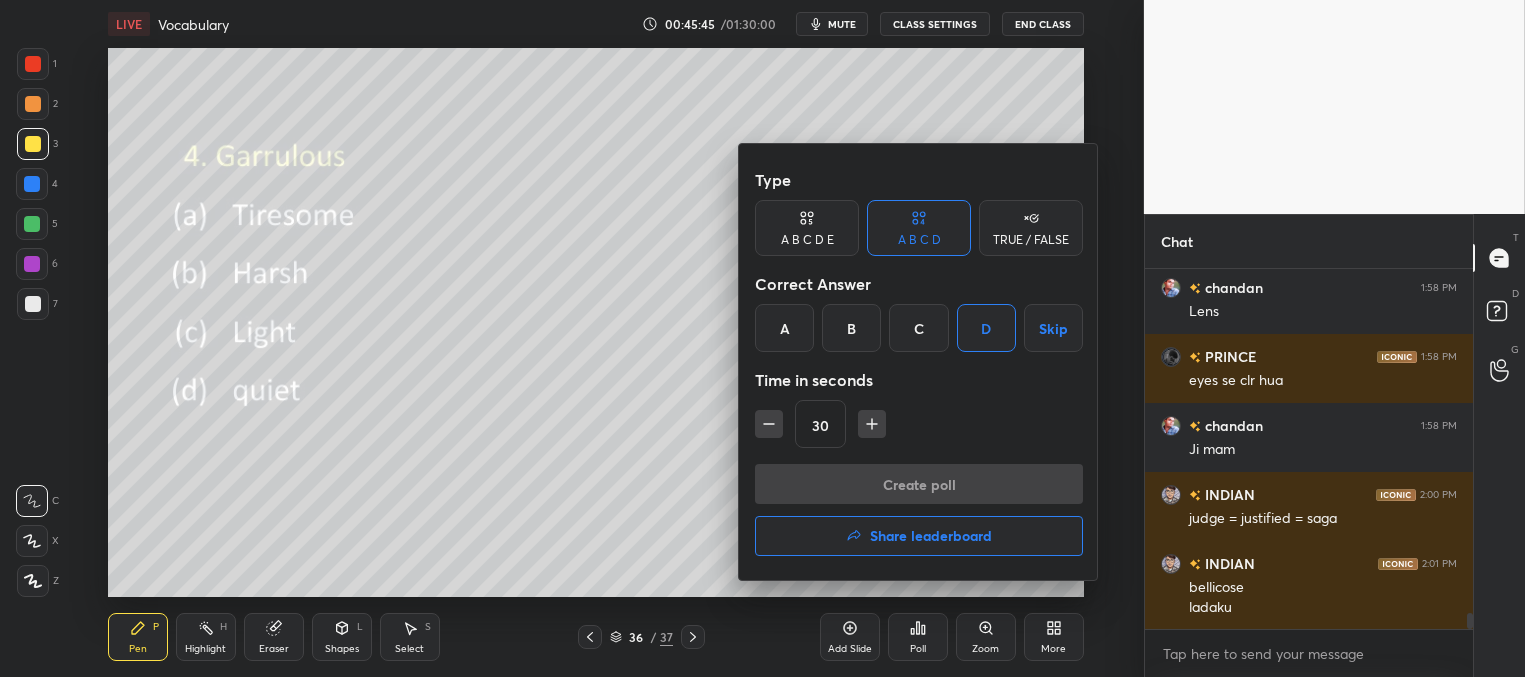 scroll, scrollTop: 334, scrollLeft: 322, axis: both 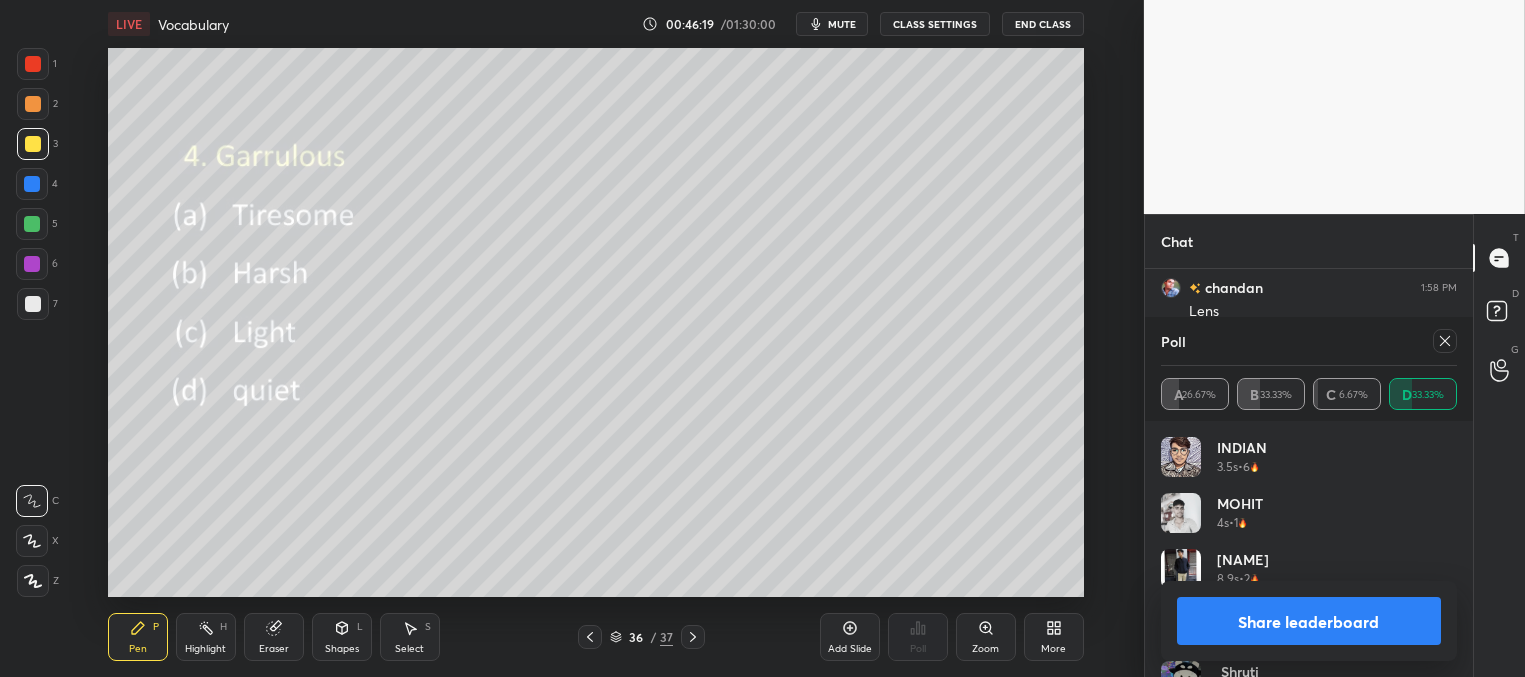 click 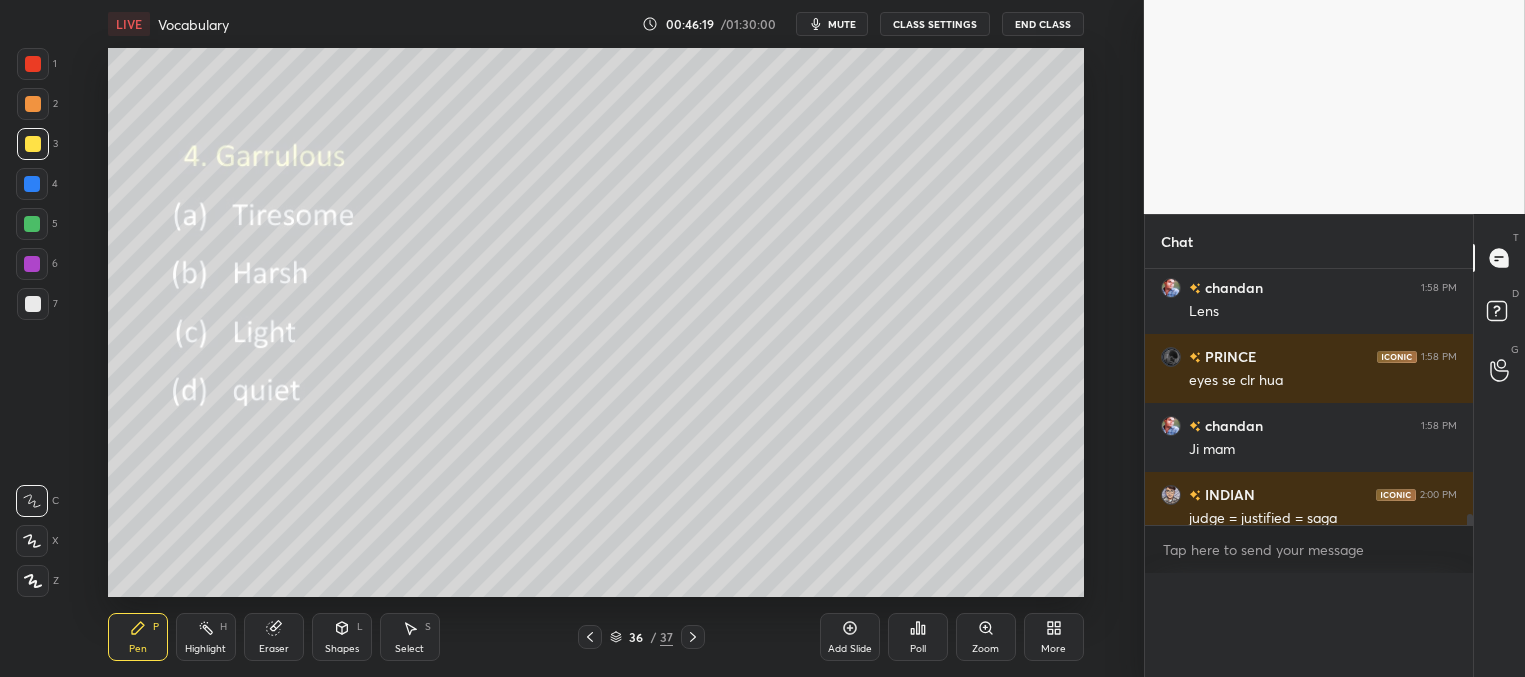 scroll, scrollTop: 0, scrollLeft: 0, axis: both 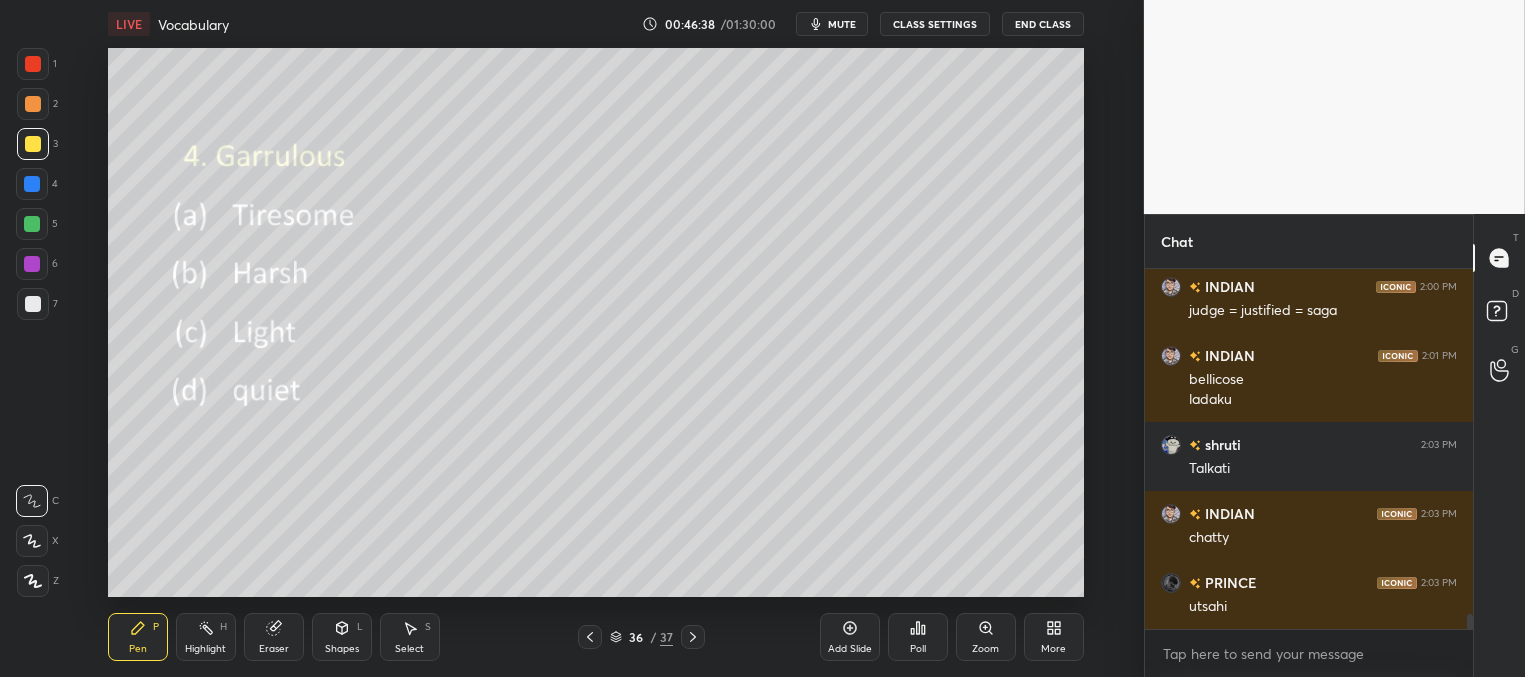 click 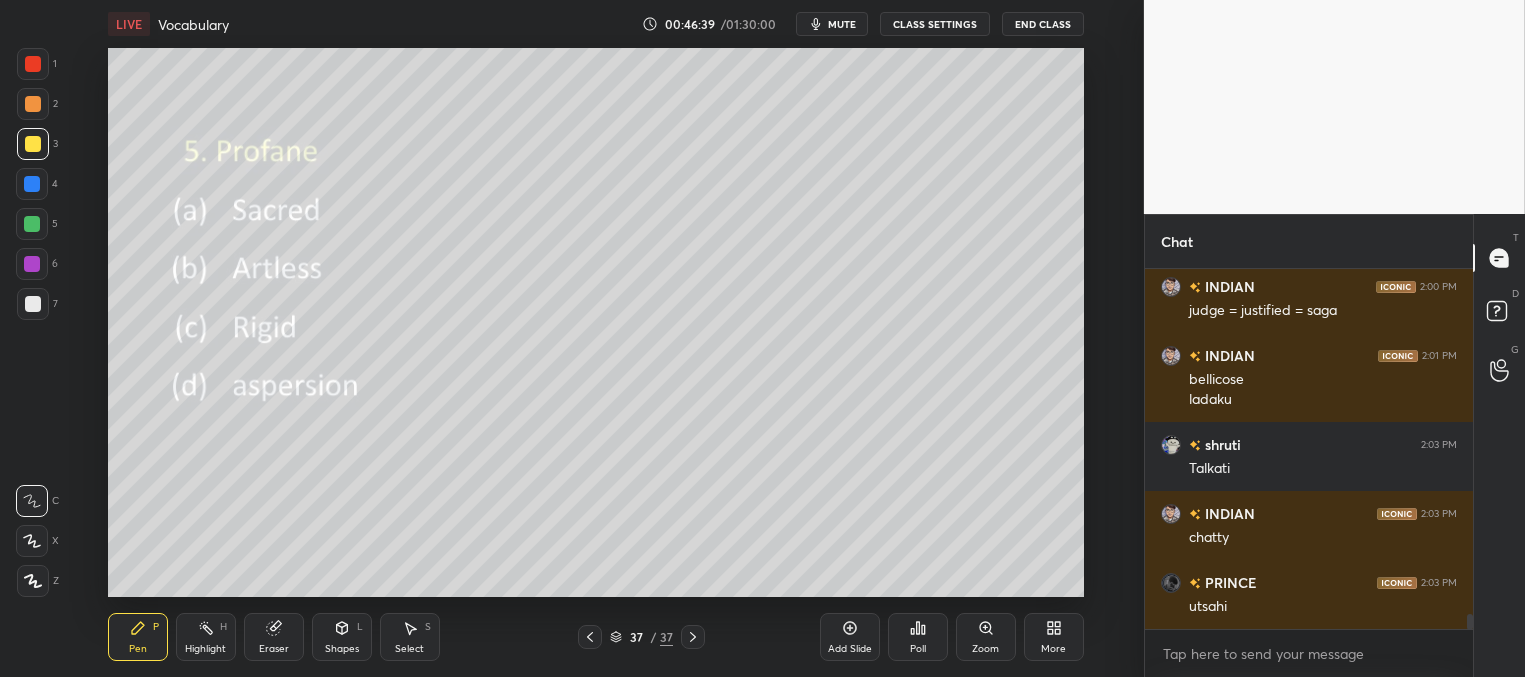 click on "Poll" at bounding box center [918, 649] 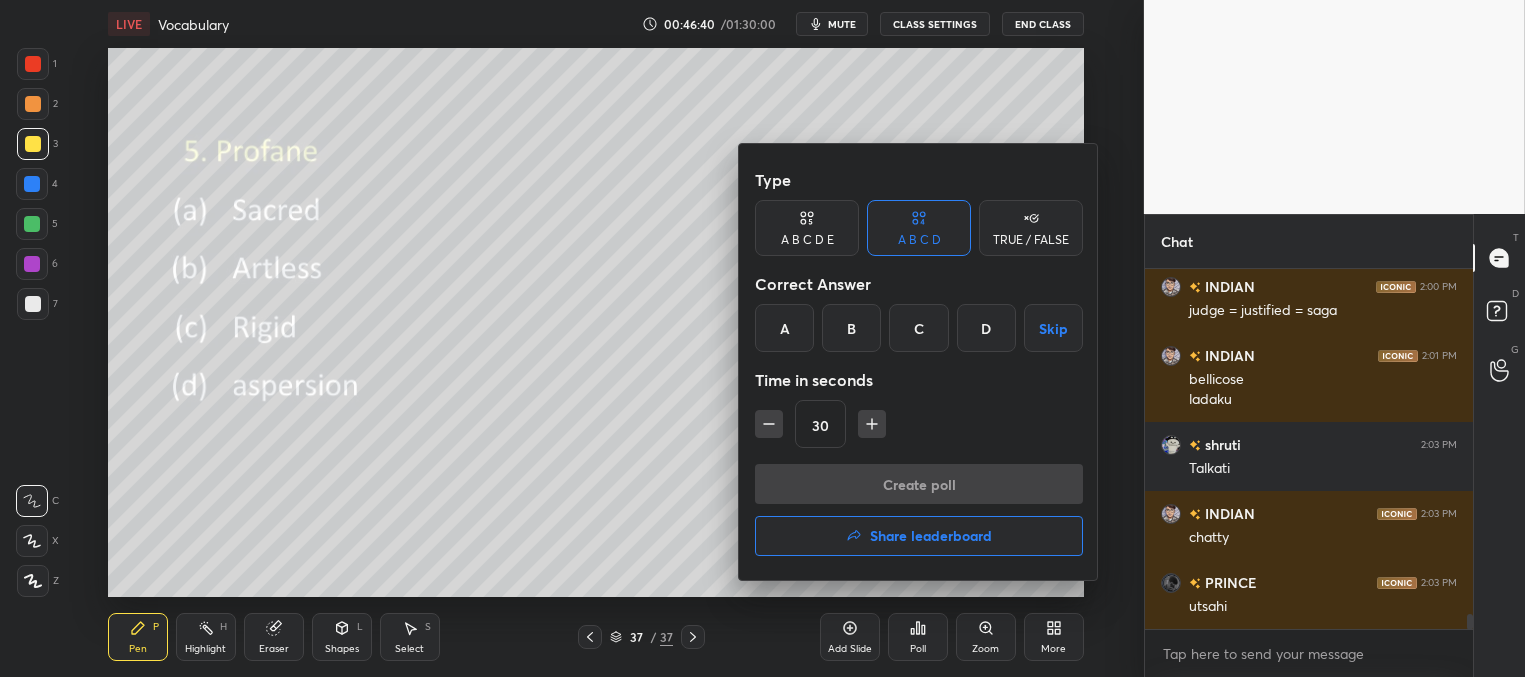 click on "A" at bounding box center (784, 328) 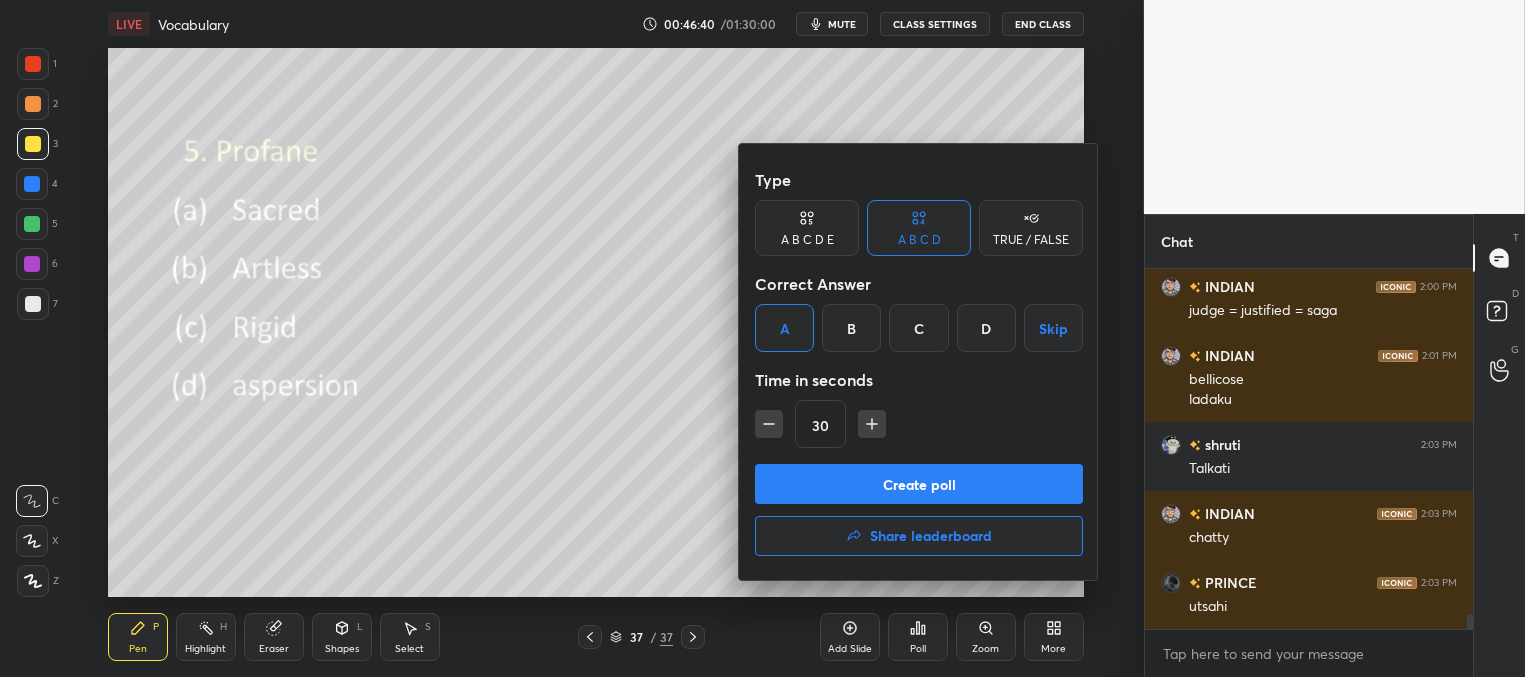 click on "Create poll" at bounding box center [919, 484] 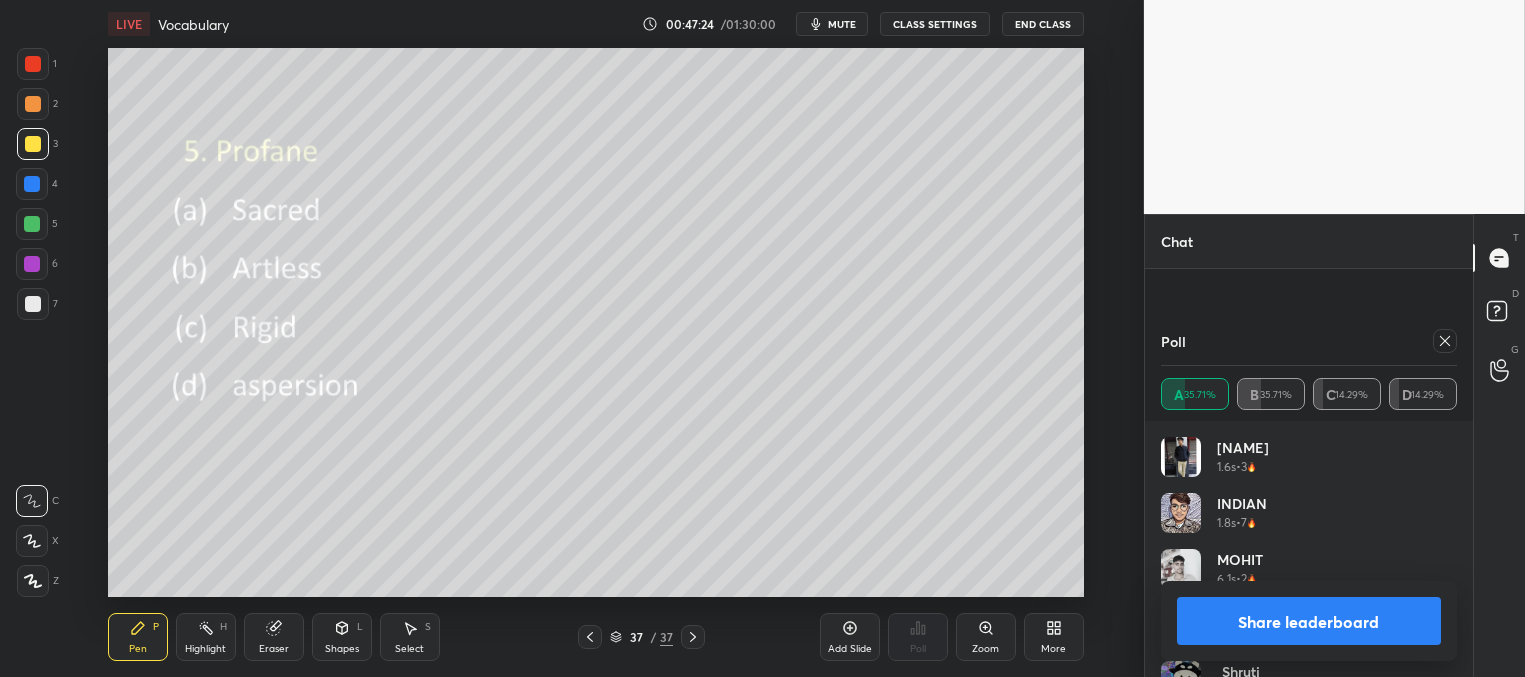 scroll, scrollTop: 8346, scrollLeft: 0, axis: vertical 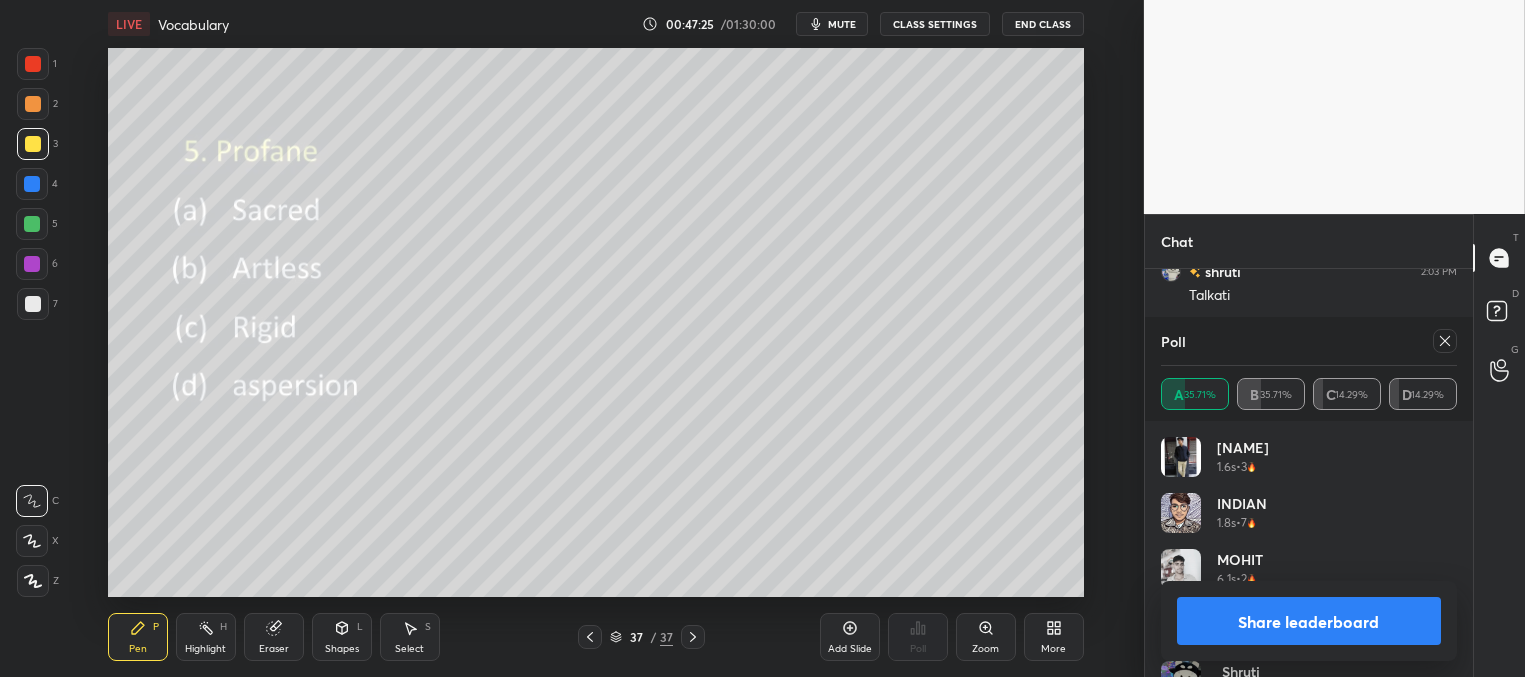 click 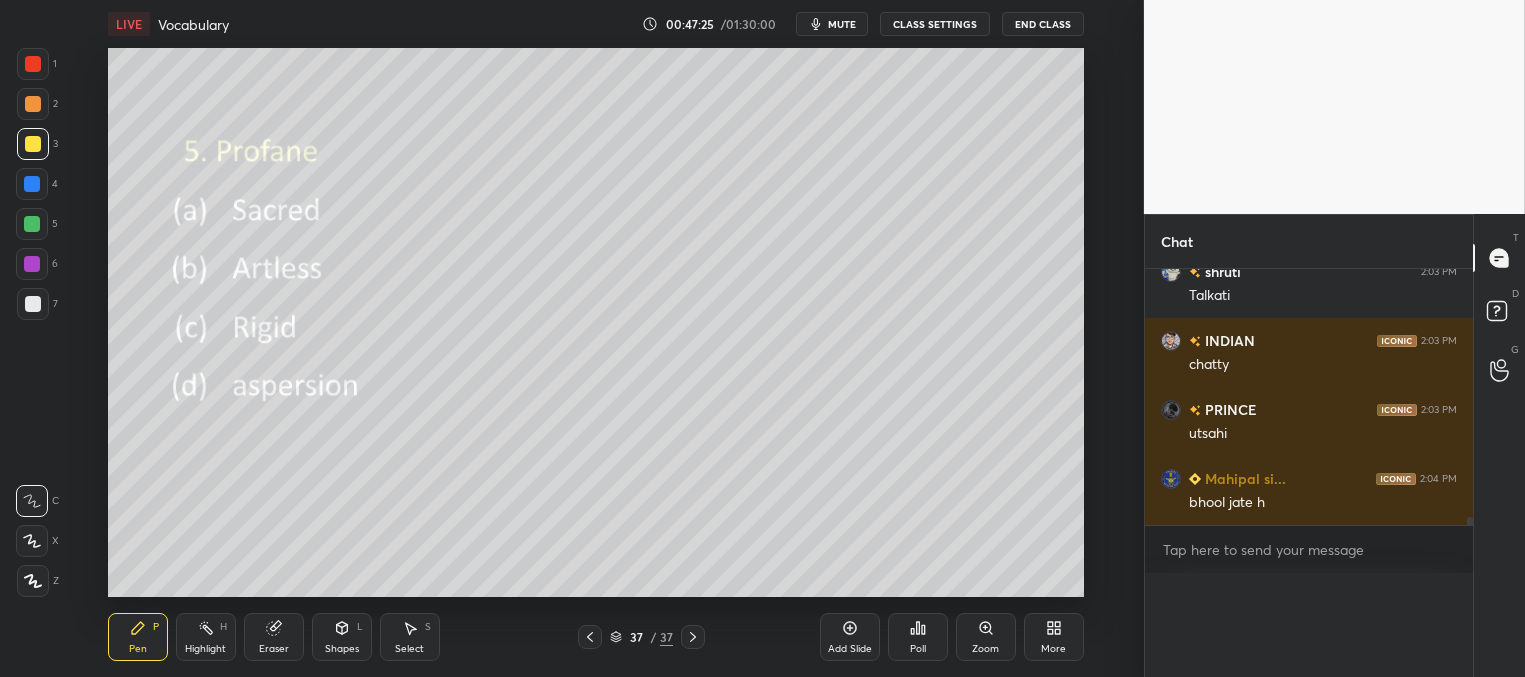 scroll, scrollTop: 3, scrollLeft: 291, axis: both 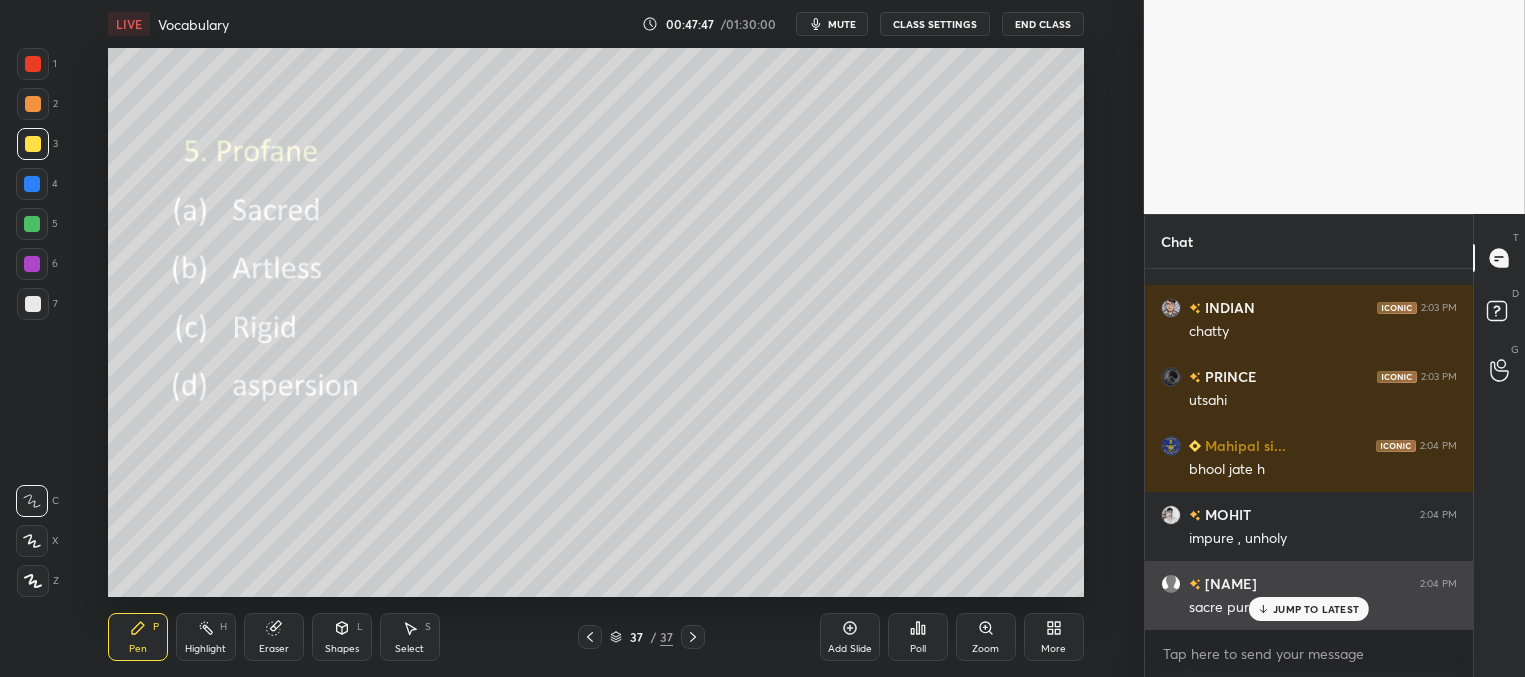 click 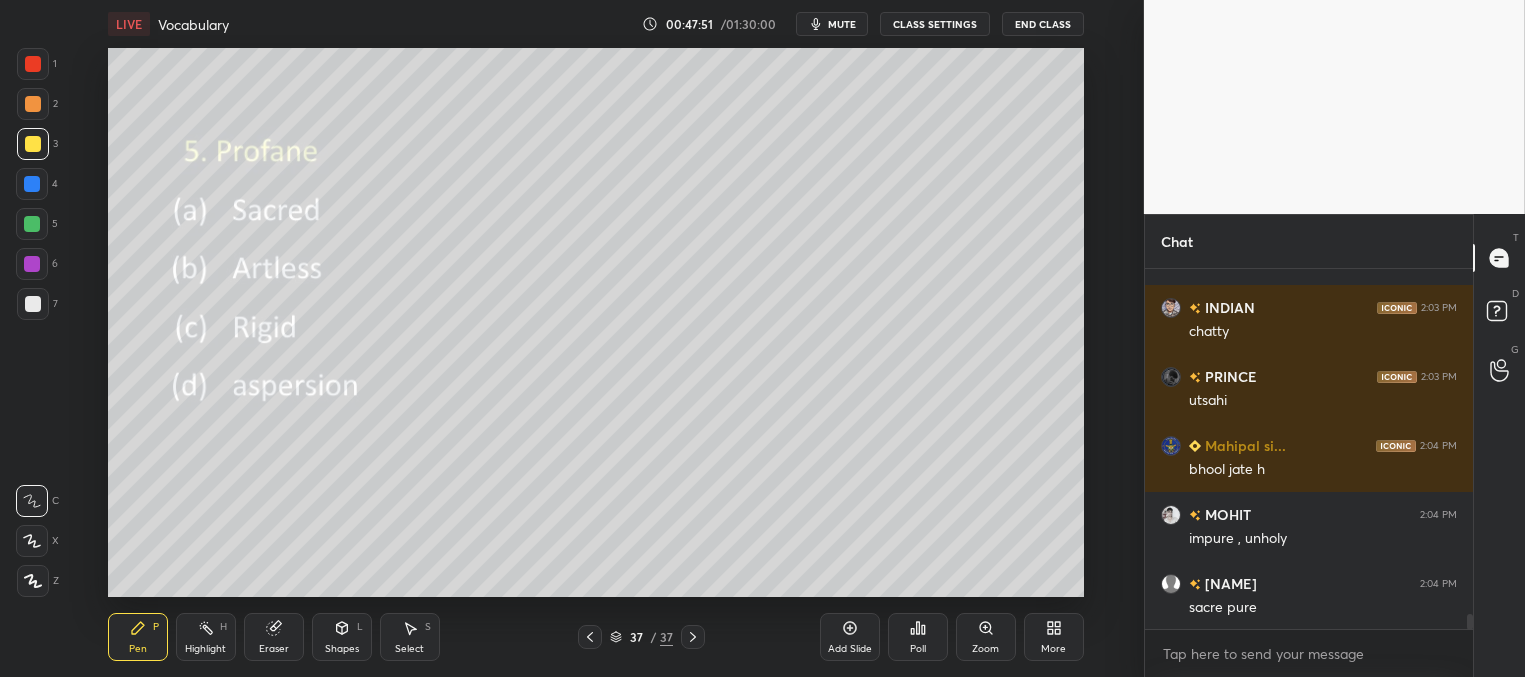 click on "Poll" at bounding box center [918, 649] 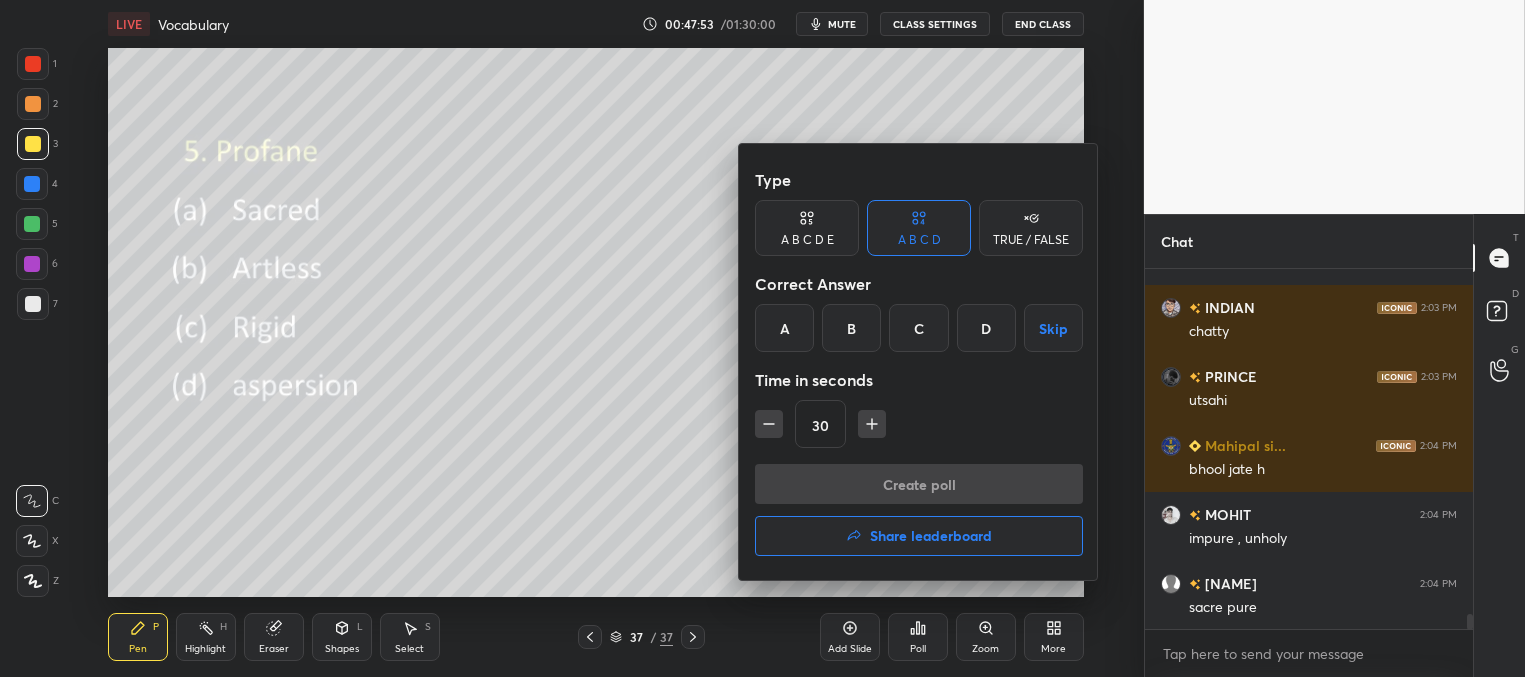 click on "Share leaderboard" at bounding box center (931, 536) 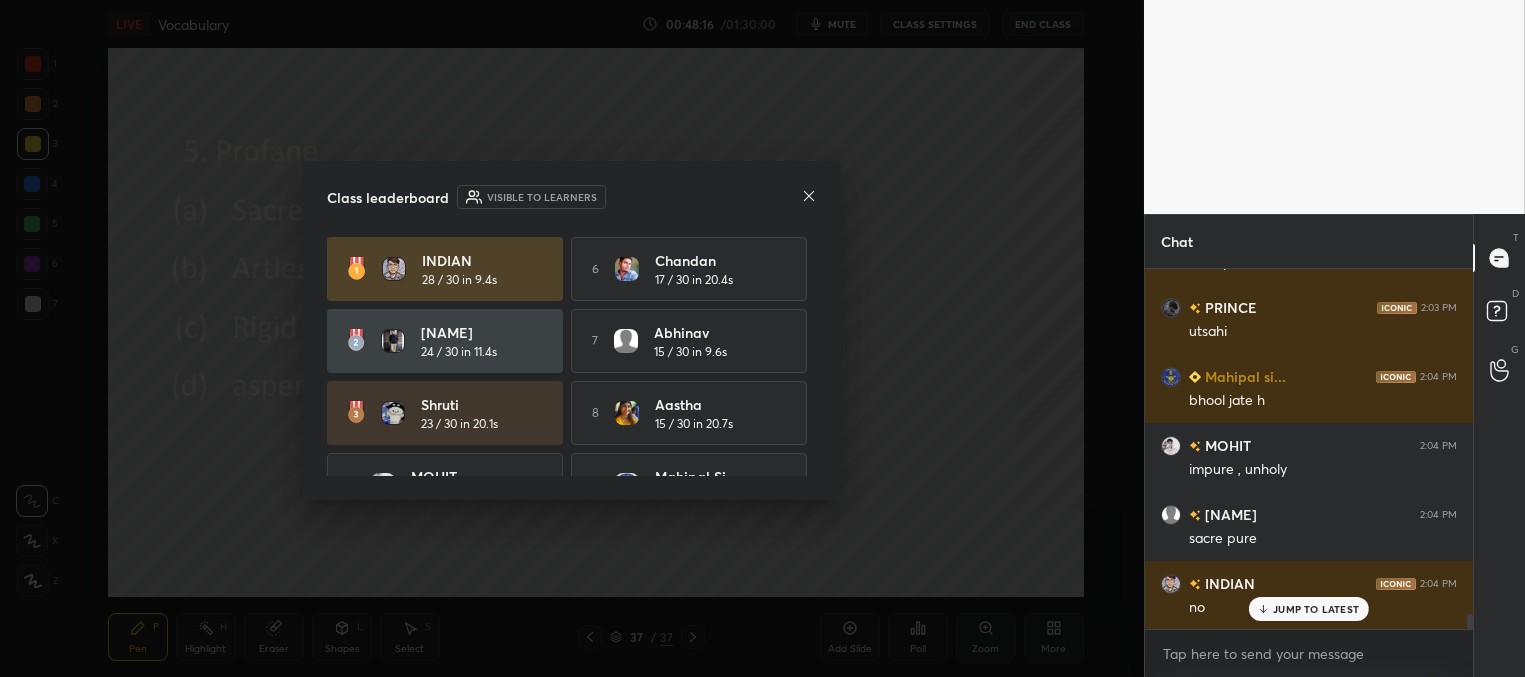 scroll, scrollTop: 8517, scrollLeft: 0, axis: vertical 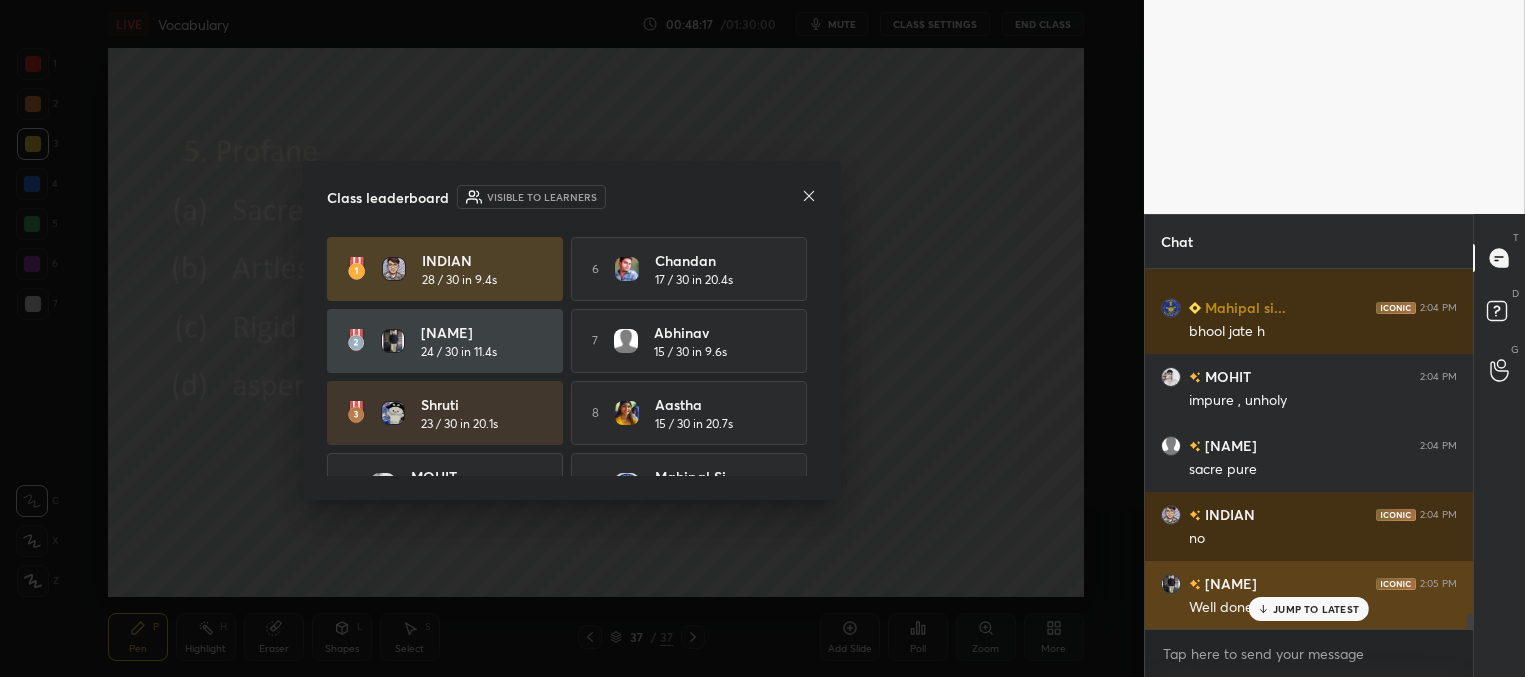 click on "JUMP TO LATEST" at bounding box center [1316, 609] 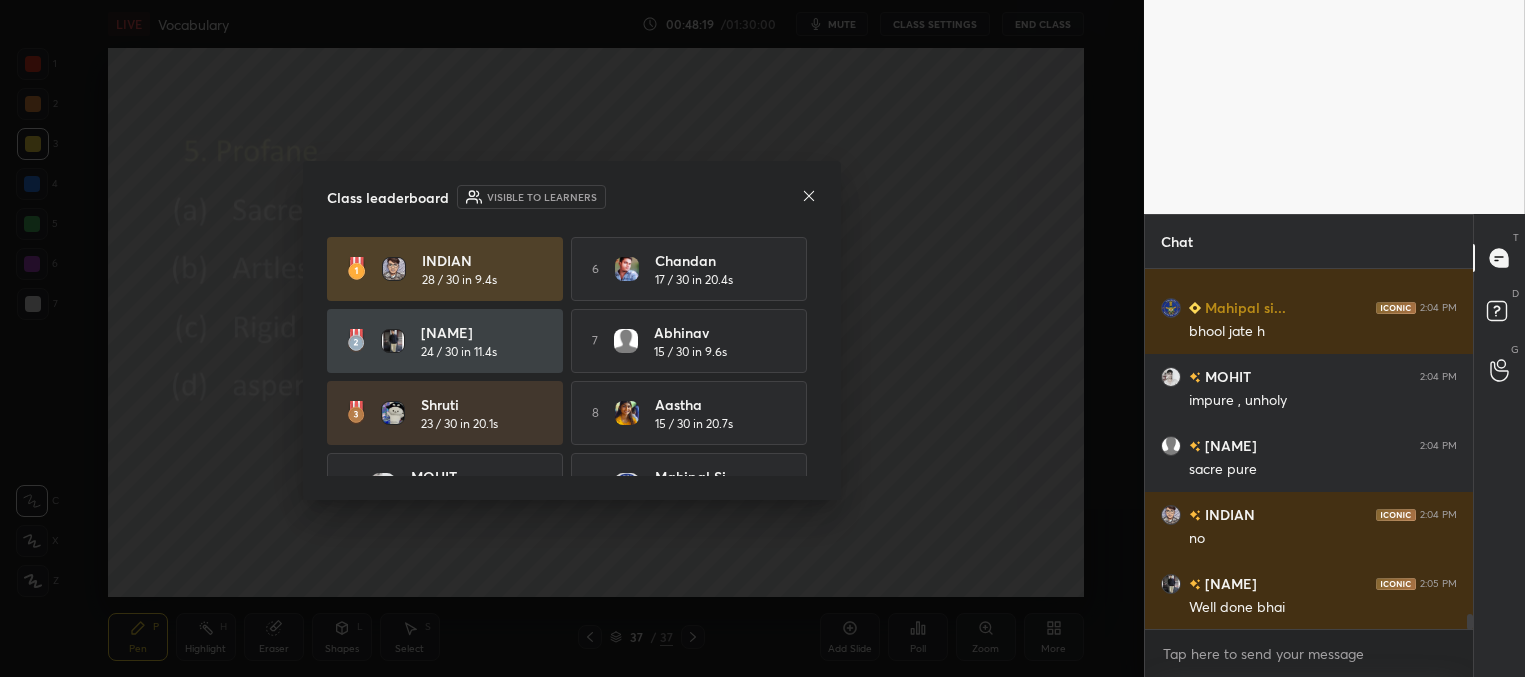 scroll, scrollTop: 8586, scrollLeft: 0, axis: vertical 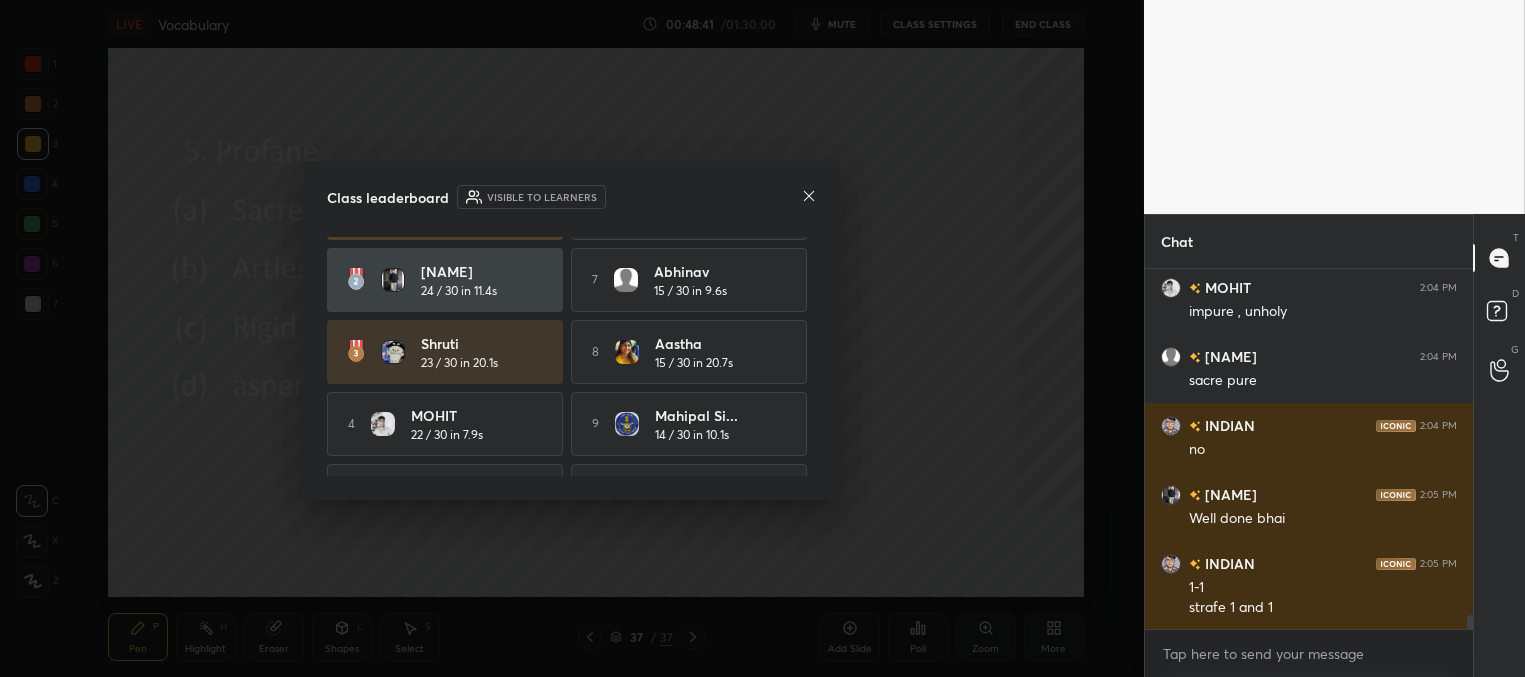 click 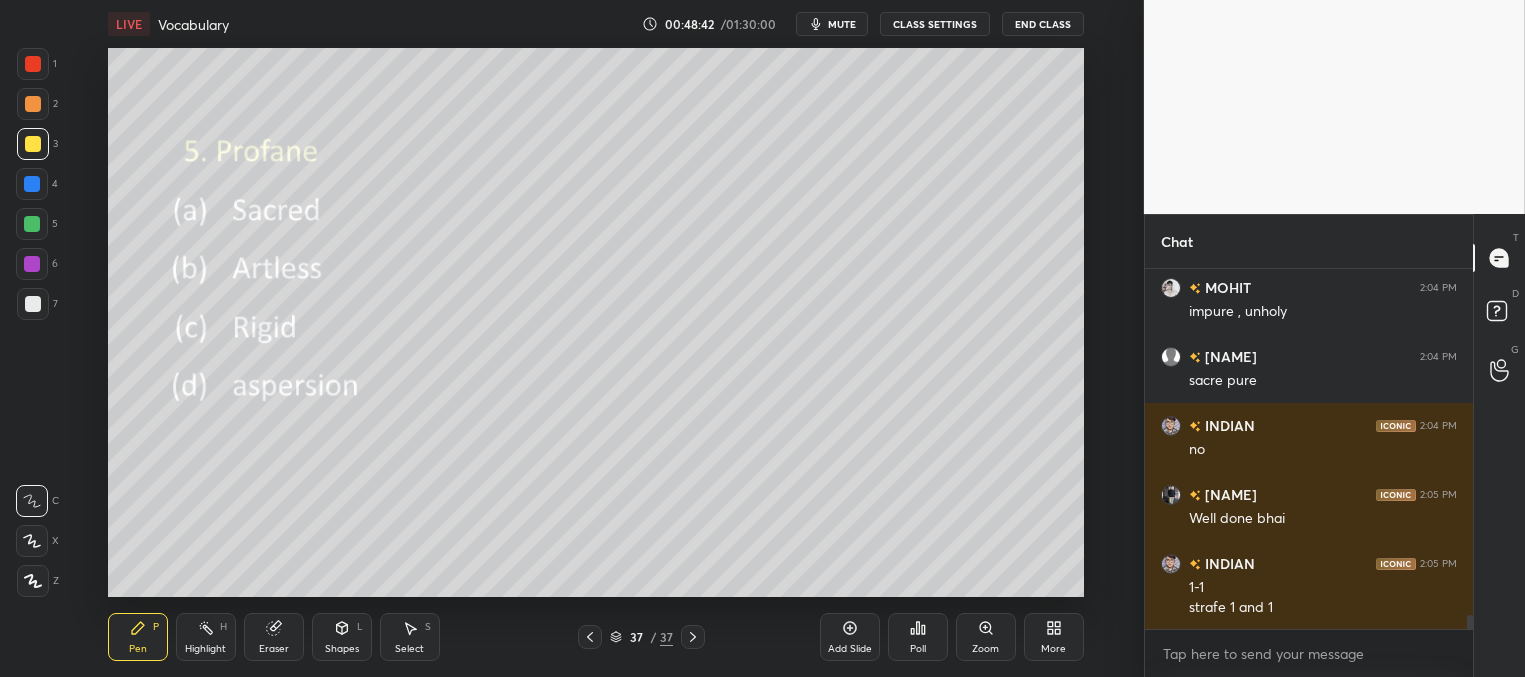 scroll, scrollTop: 8626, scrollLeft: 0, axis: vertical 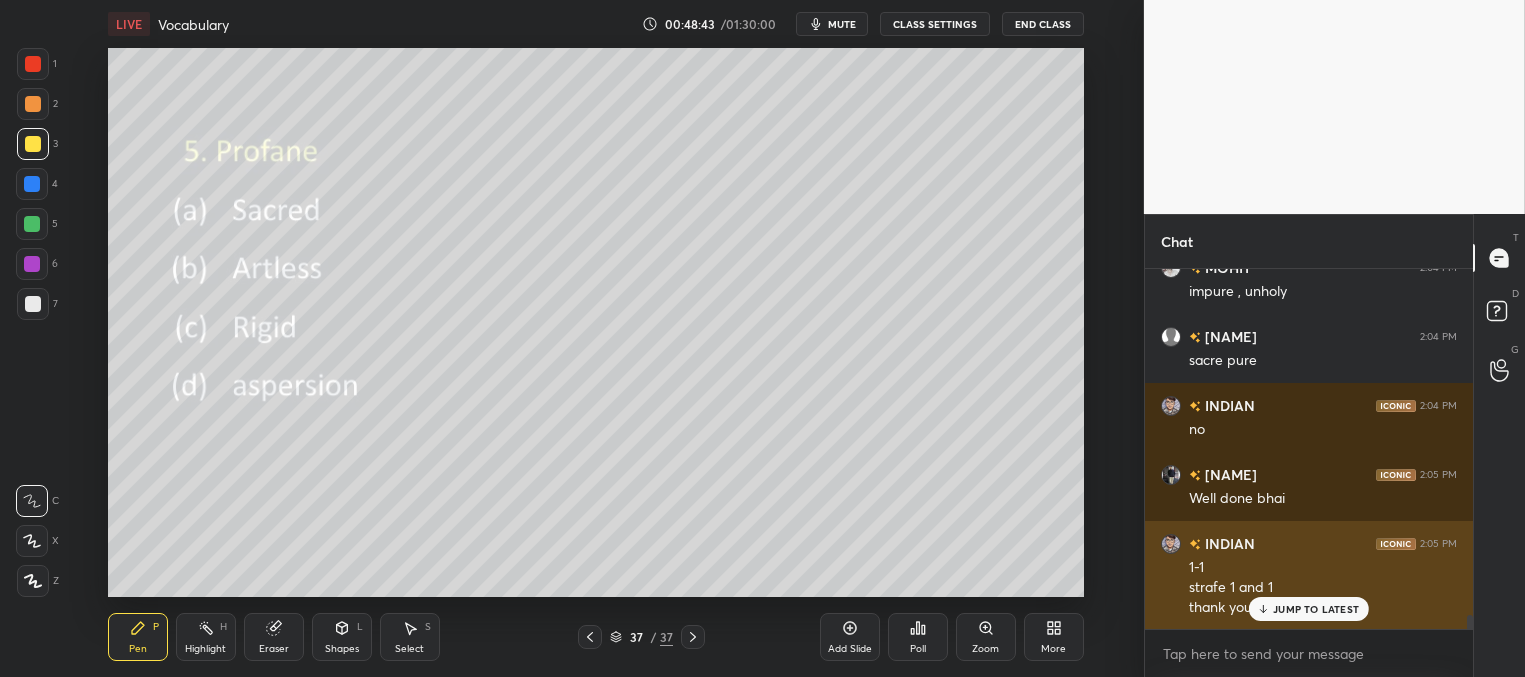 drag, startPoint x: 1285, startPoint y: 610, endPoint x: 1273, endPoint y: 610, distance: 12 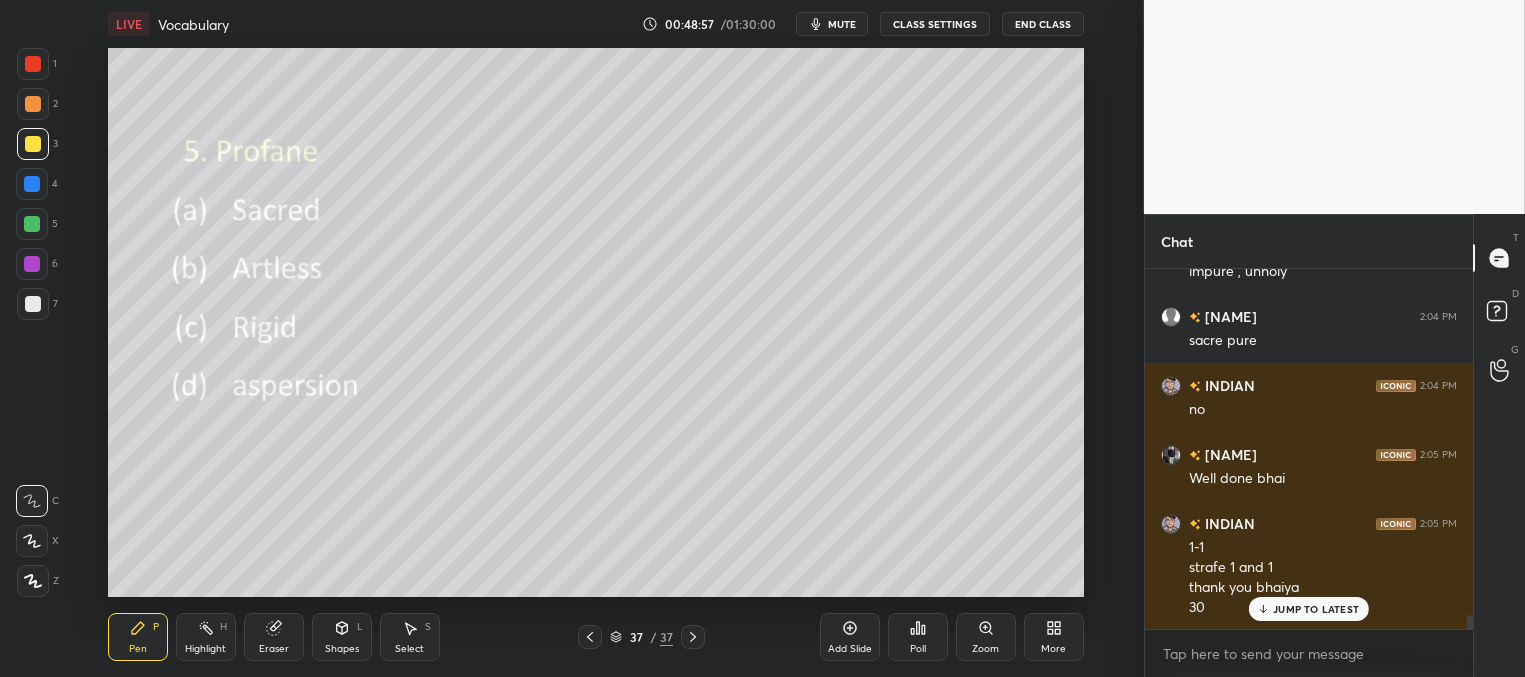 scroll, scrollTop: 8715, scrollLeft: 0, axis: vertical 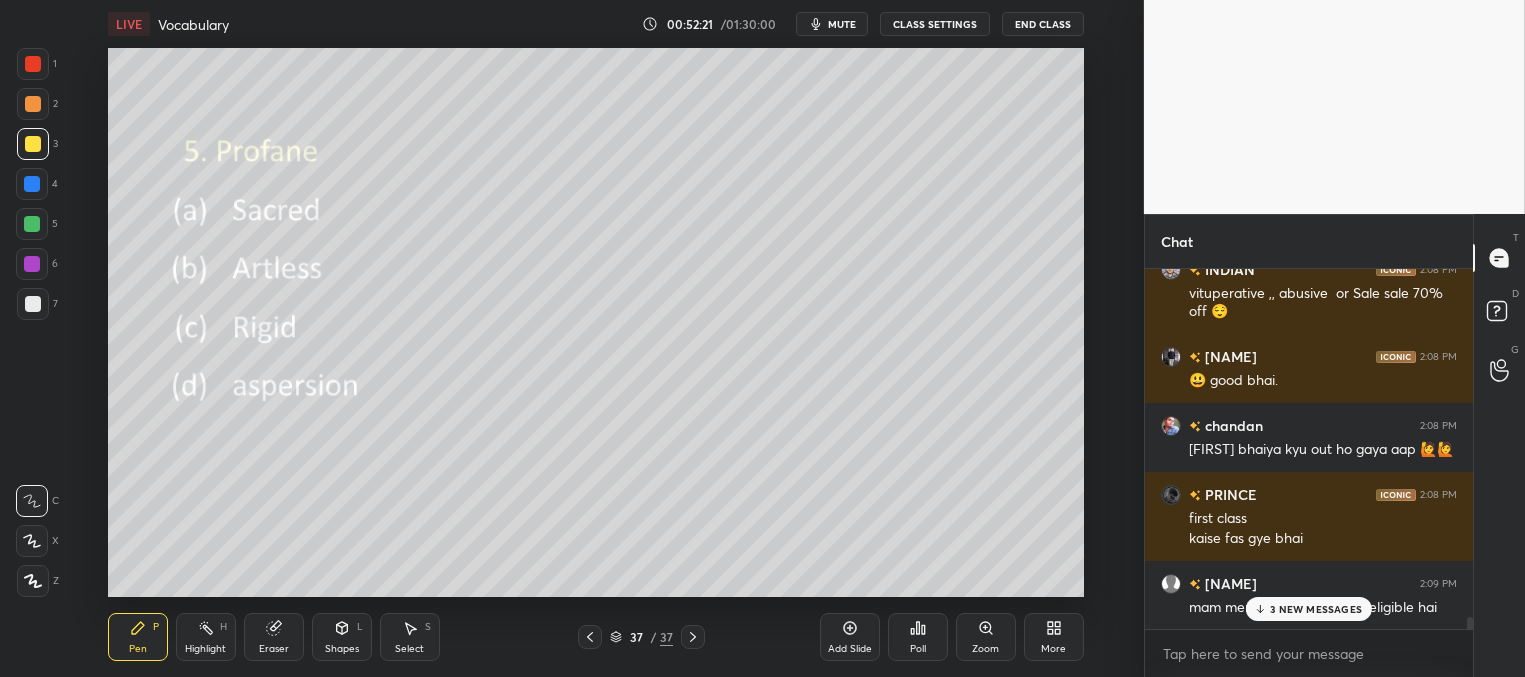 click on "3 NEW MESSAGES" at bounding box center (1316, 609) 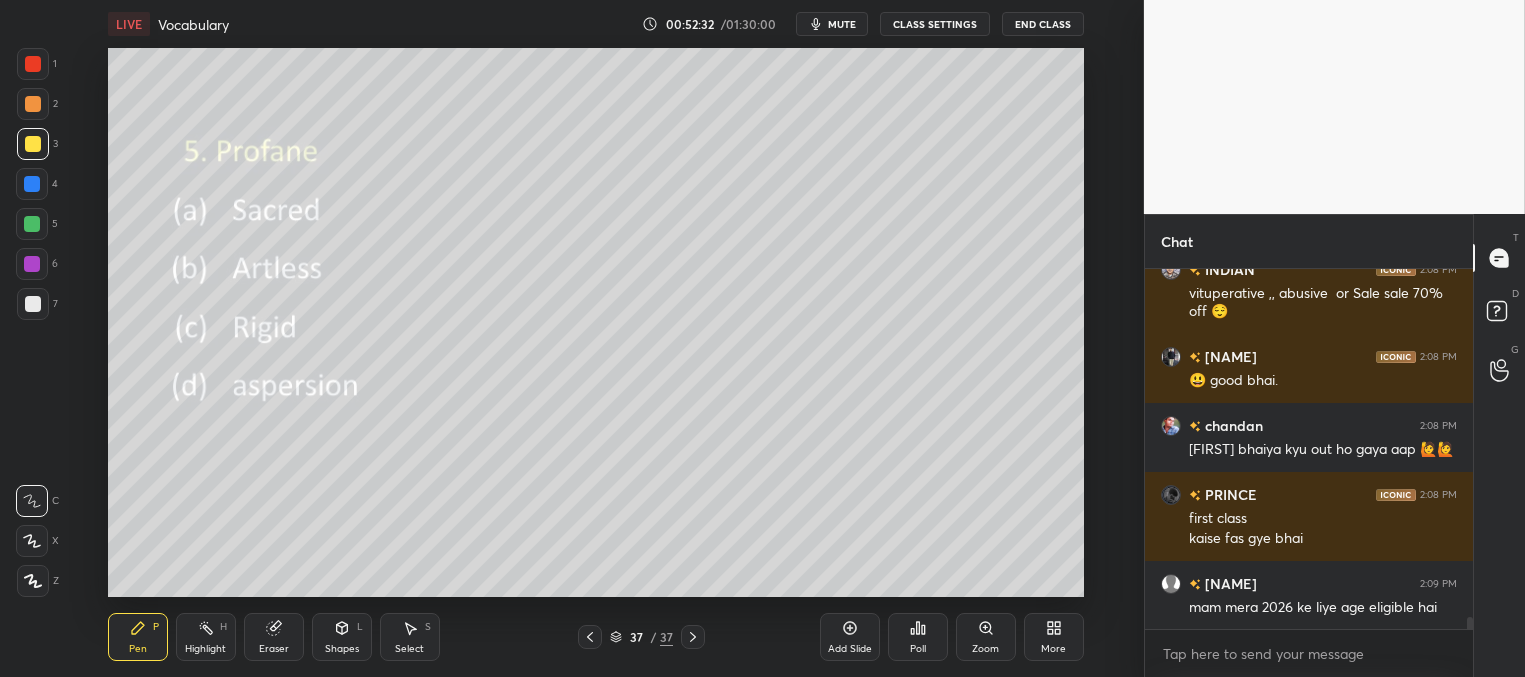click 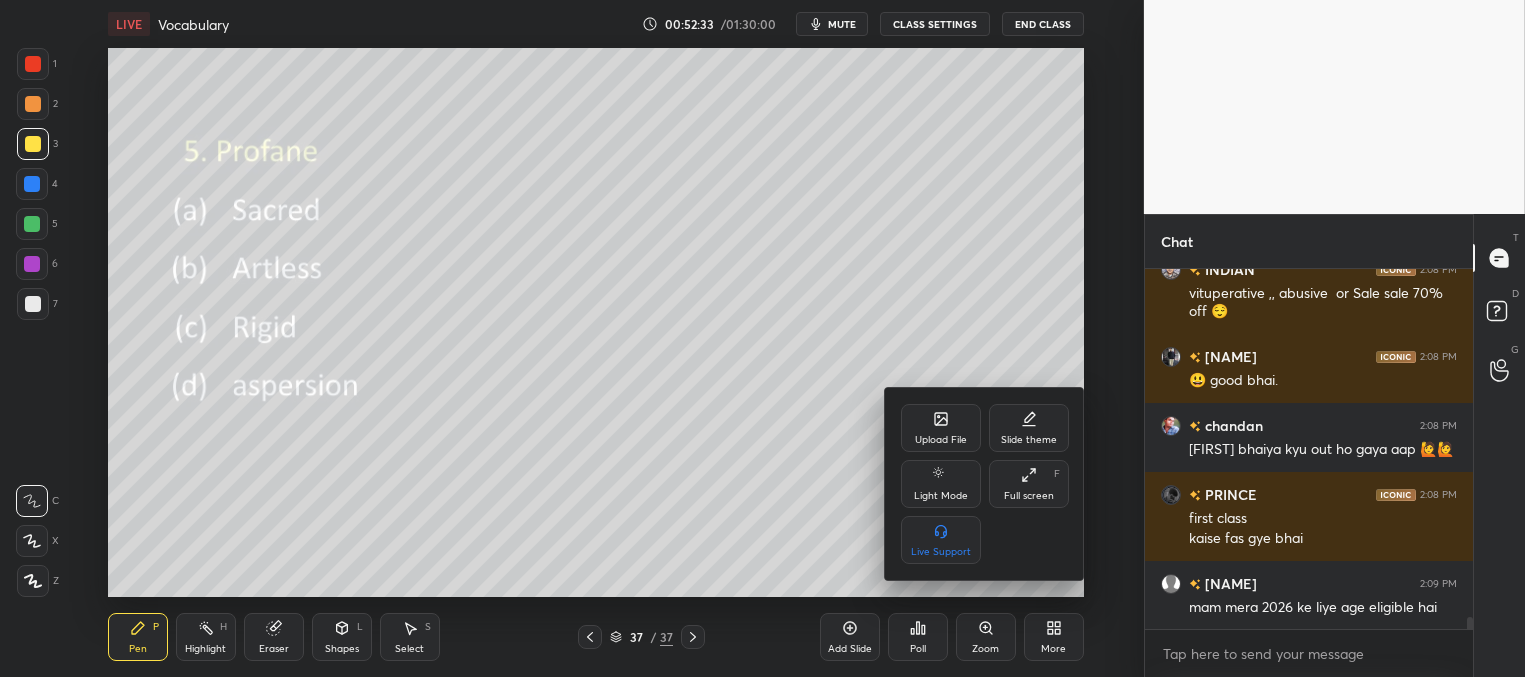 click on "Upload File" at bounding box center [941, 440] 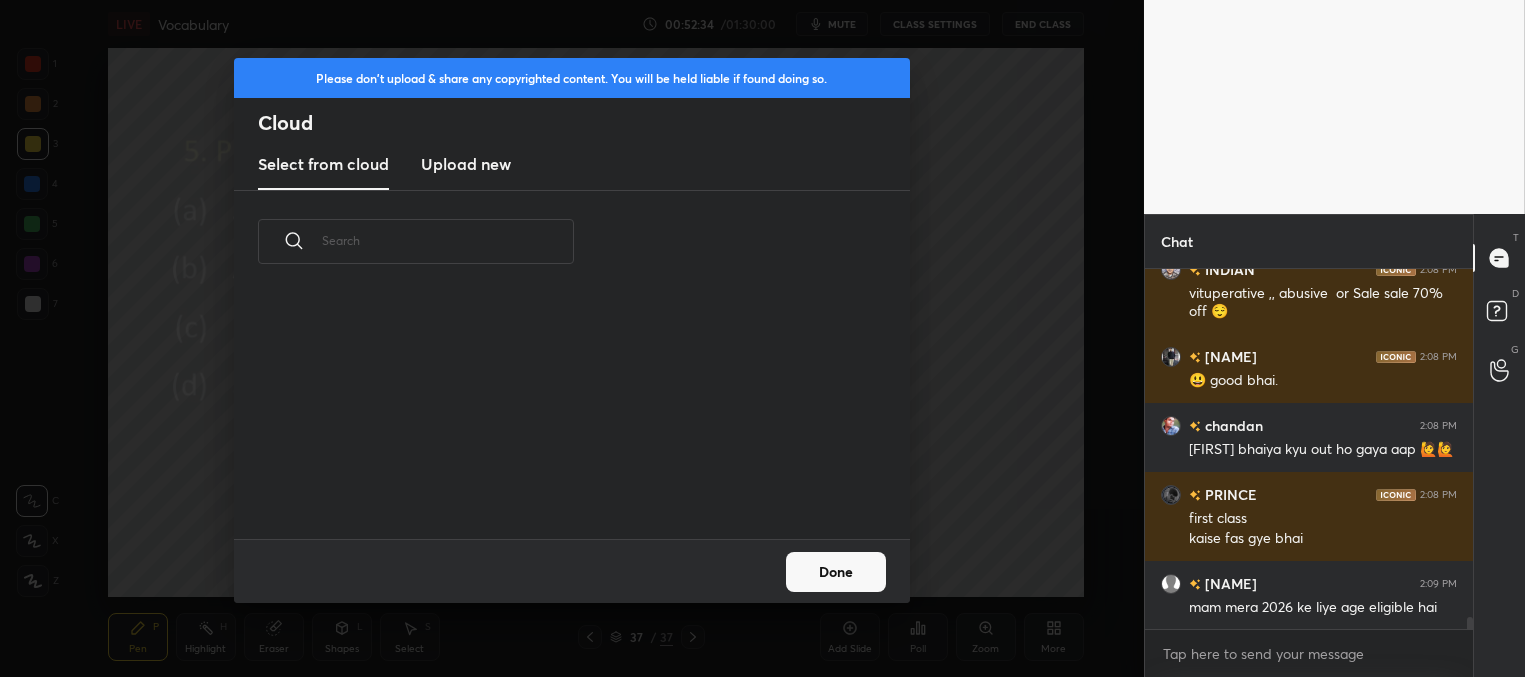 scroll, scrollTop: 6, scrollLeft: 10, axis: both 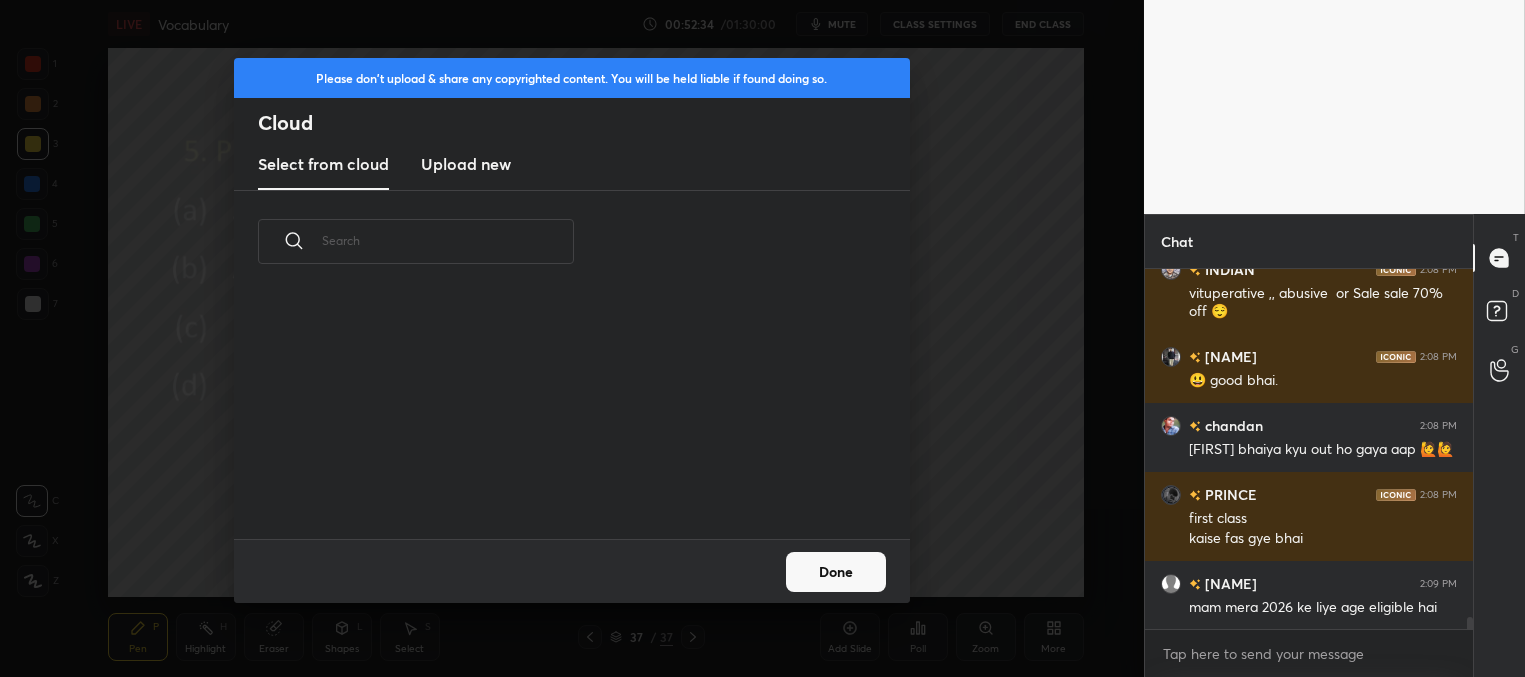 click on "Upload new" at bounding box center [466, 164] 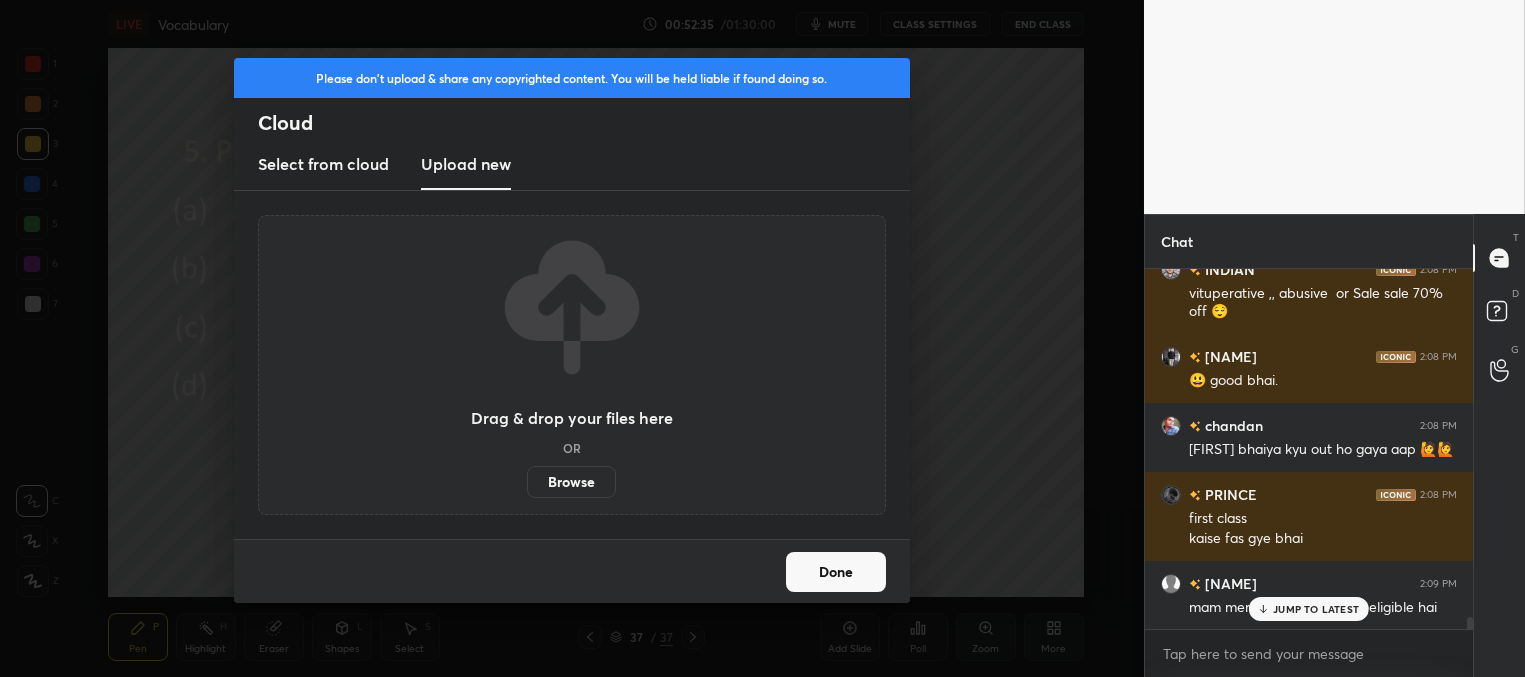 scroll, scrollTop: 10189, scrollLeft: 0, axis: vertical 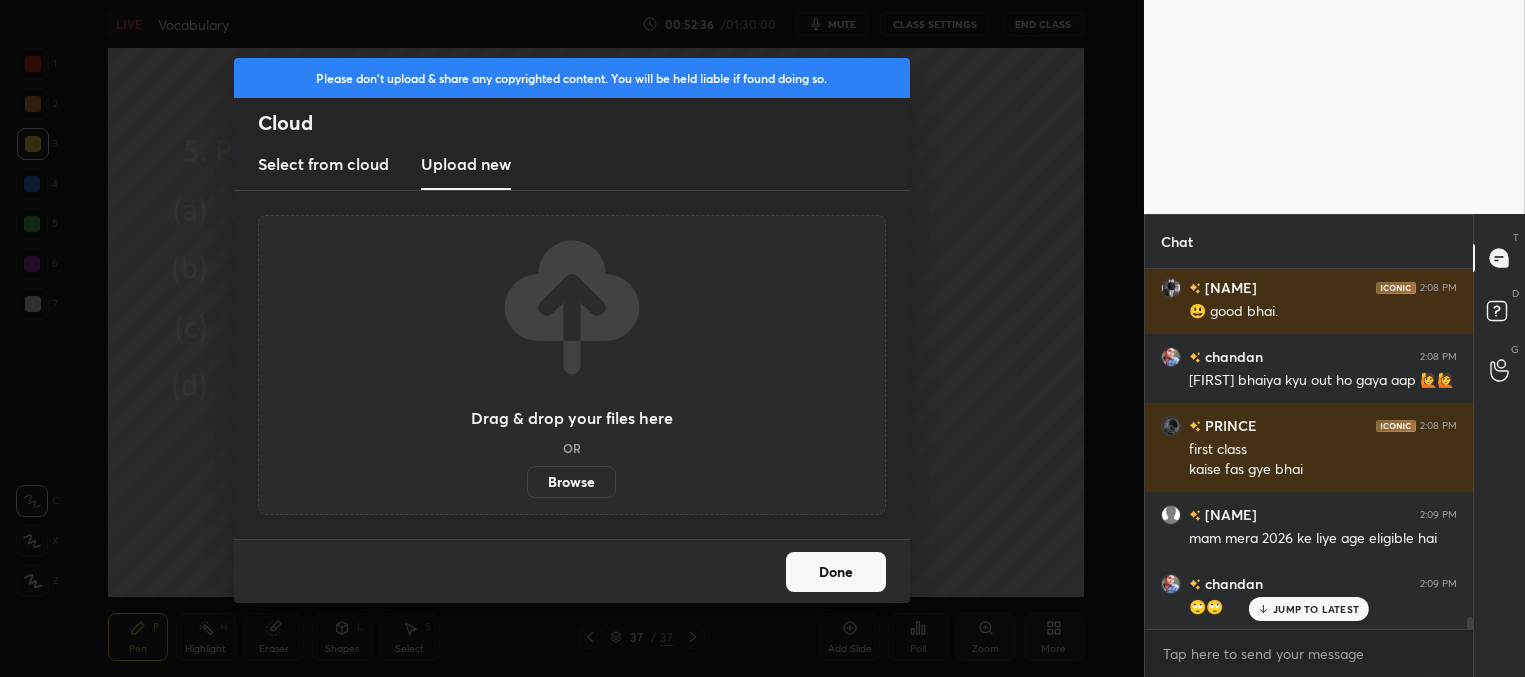 click on "Browse" at bounding box center (571, 482) 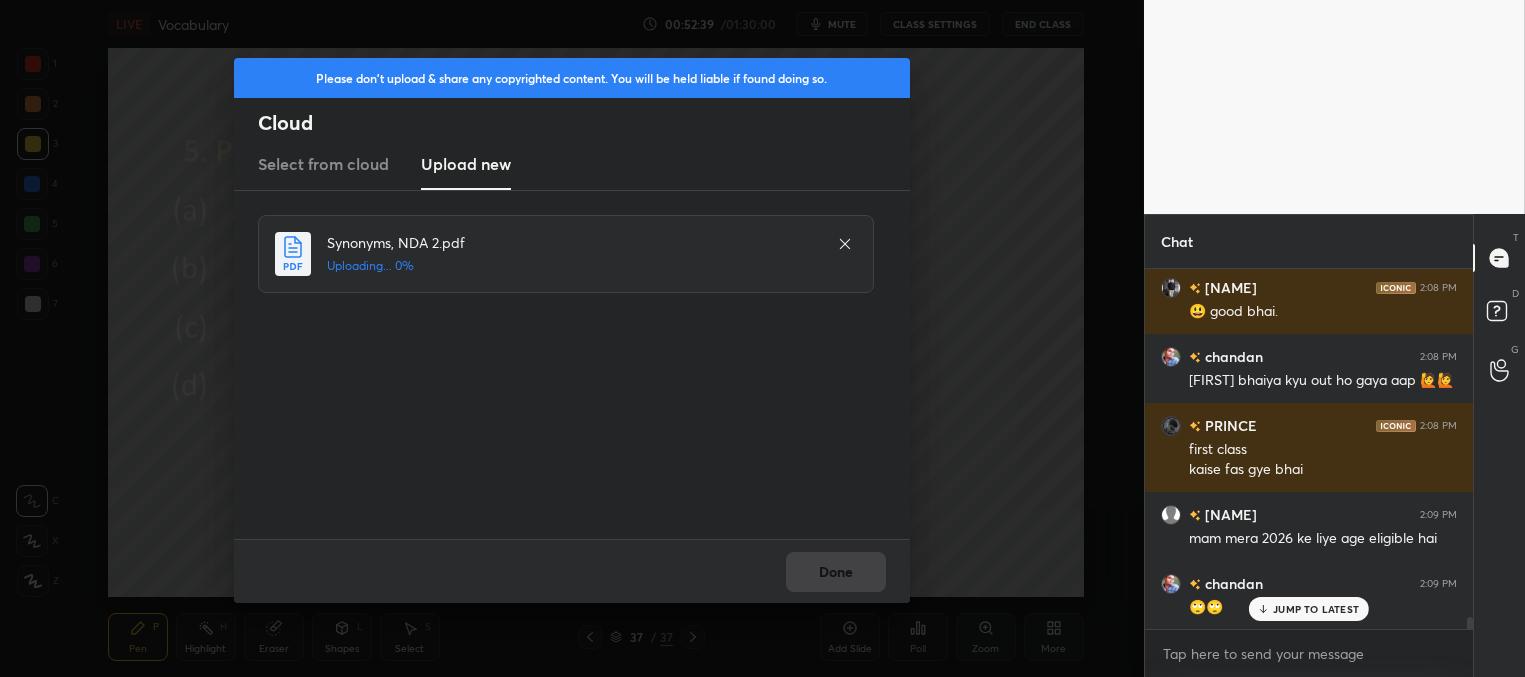 scroll, scrollTop: 10258, scrollLeft: 0, axis: vertical 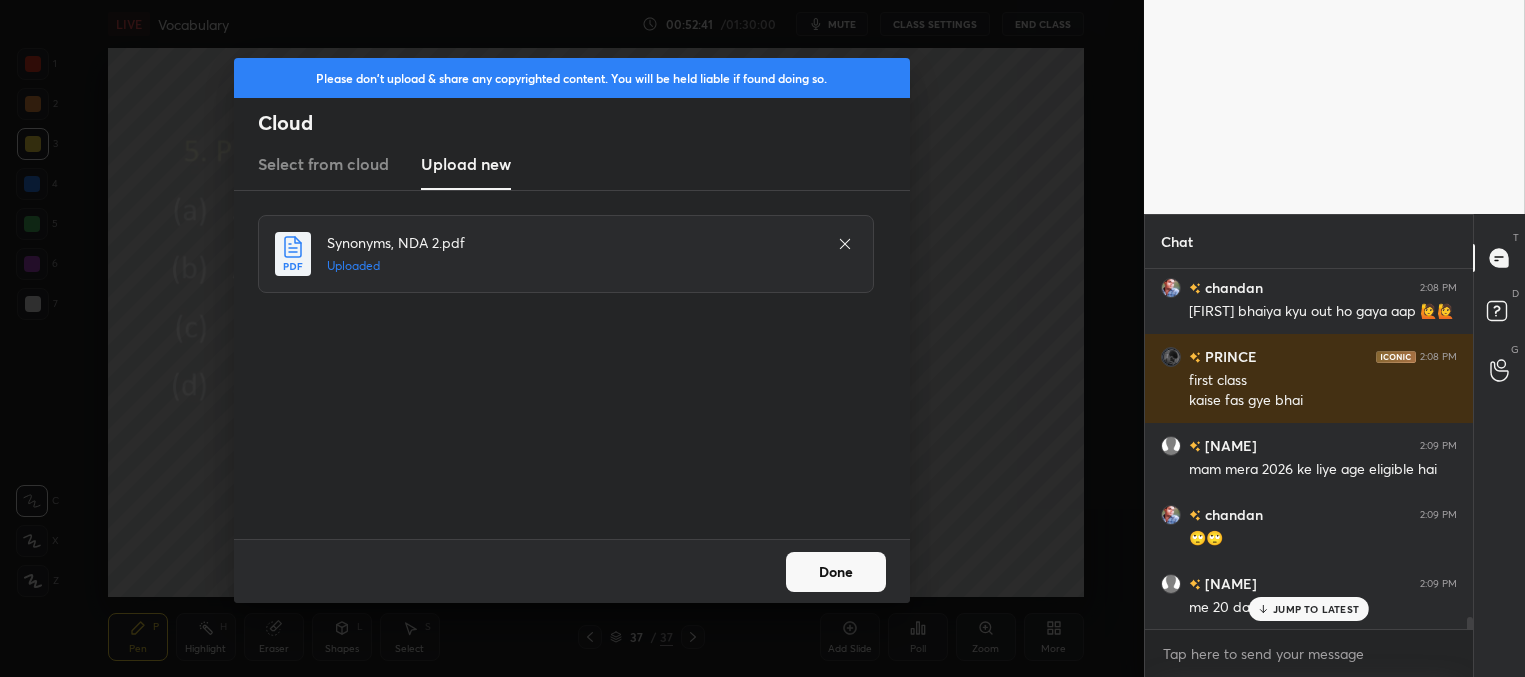 click on "Done" at bounding box center (836, 572) 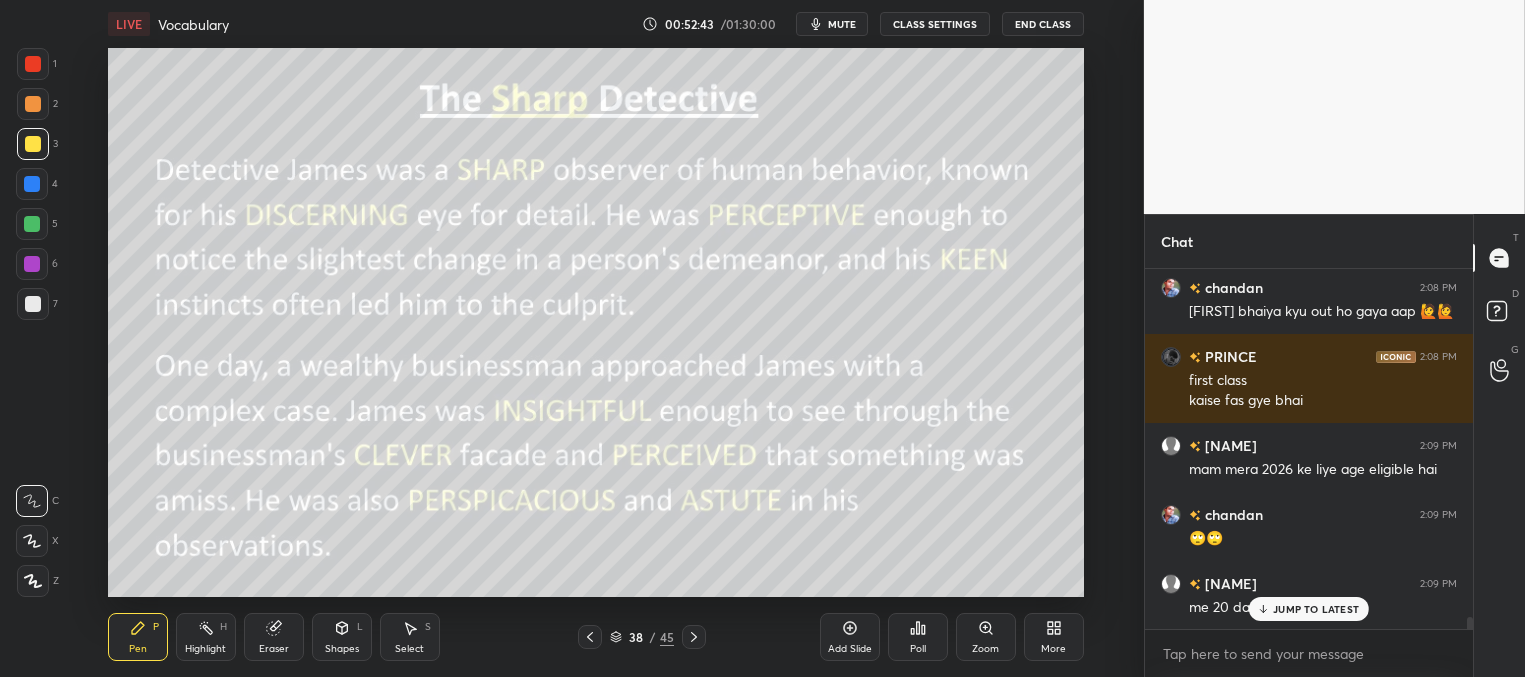 click 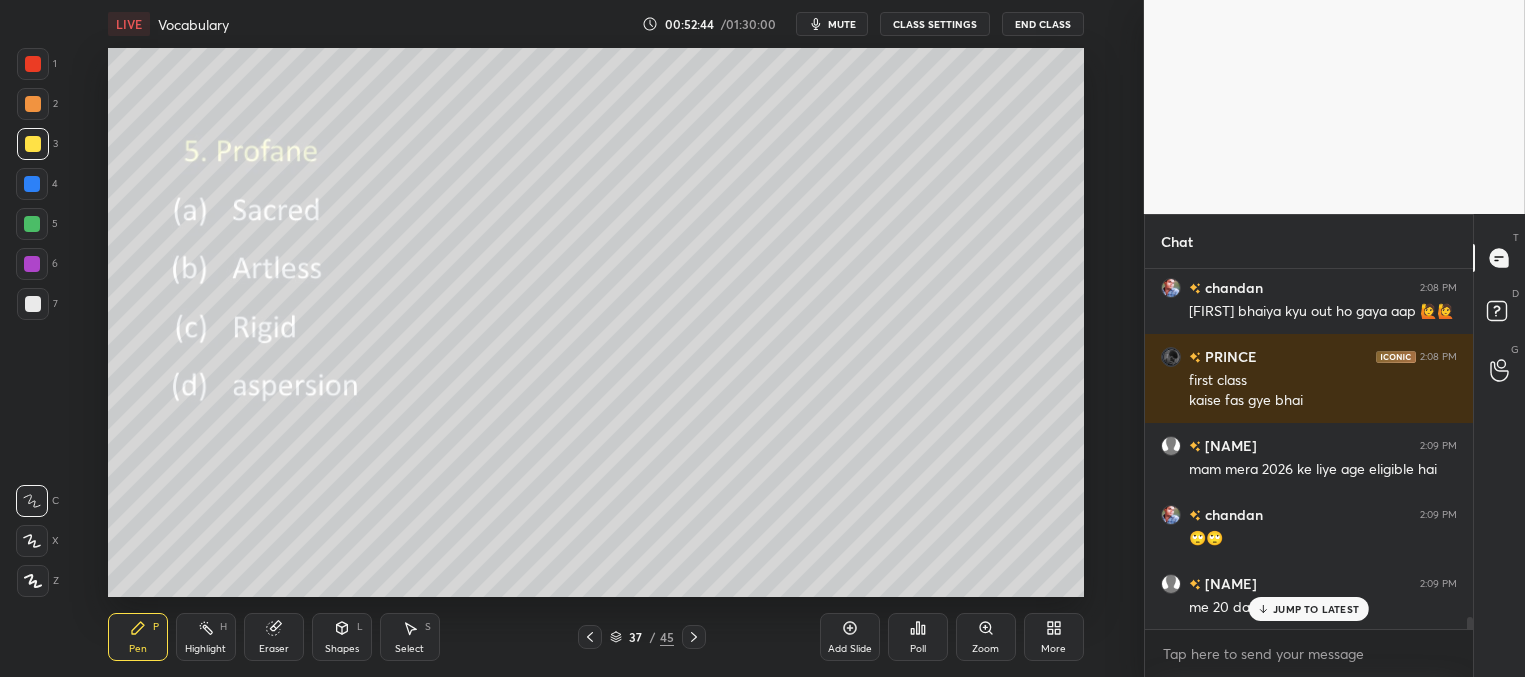 click on "JUMP TO LATEST" at bounding box center (1316, 609) 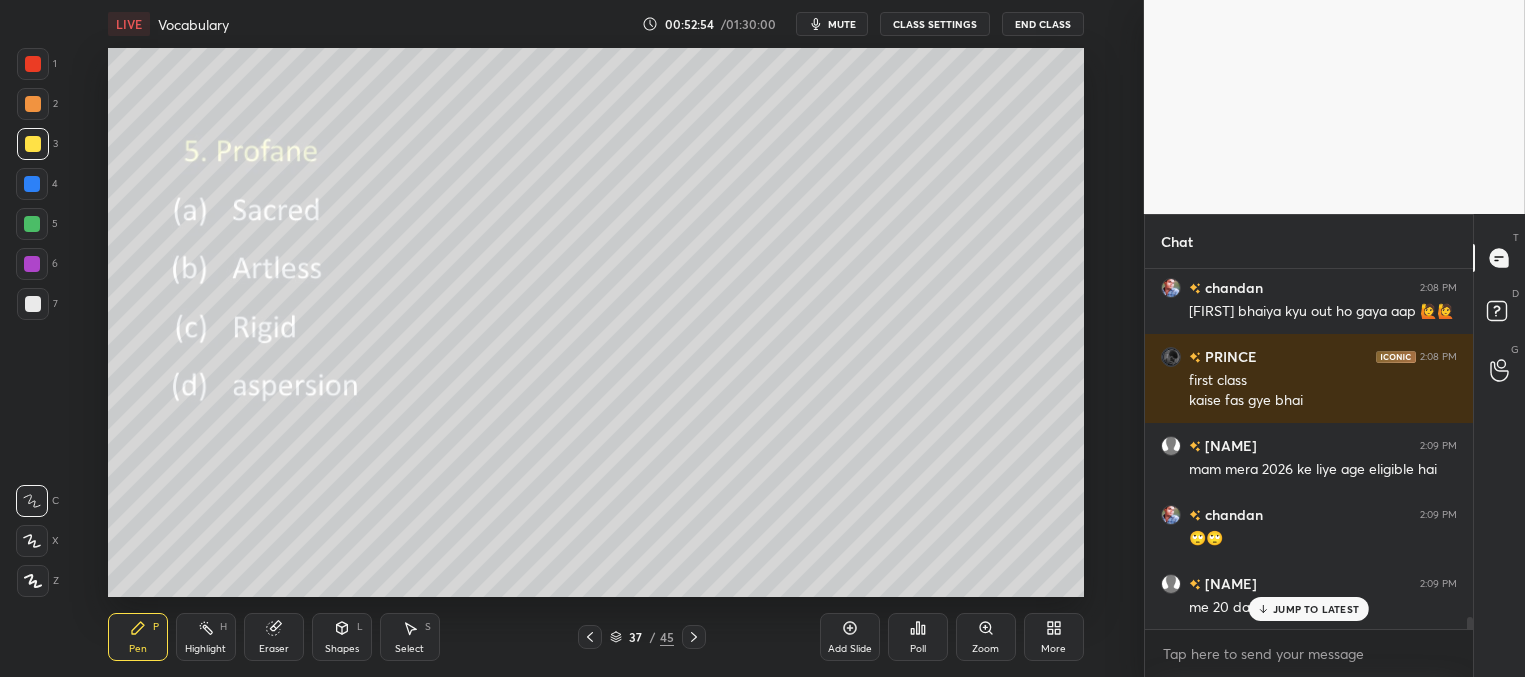scroll, scrollTop: 10327, scrollLeft: 0, axis: vertical 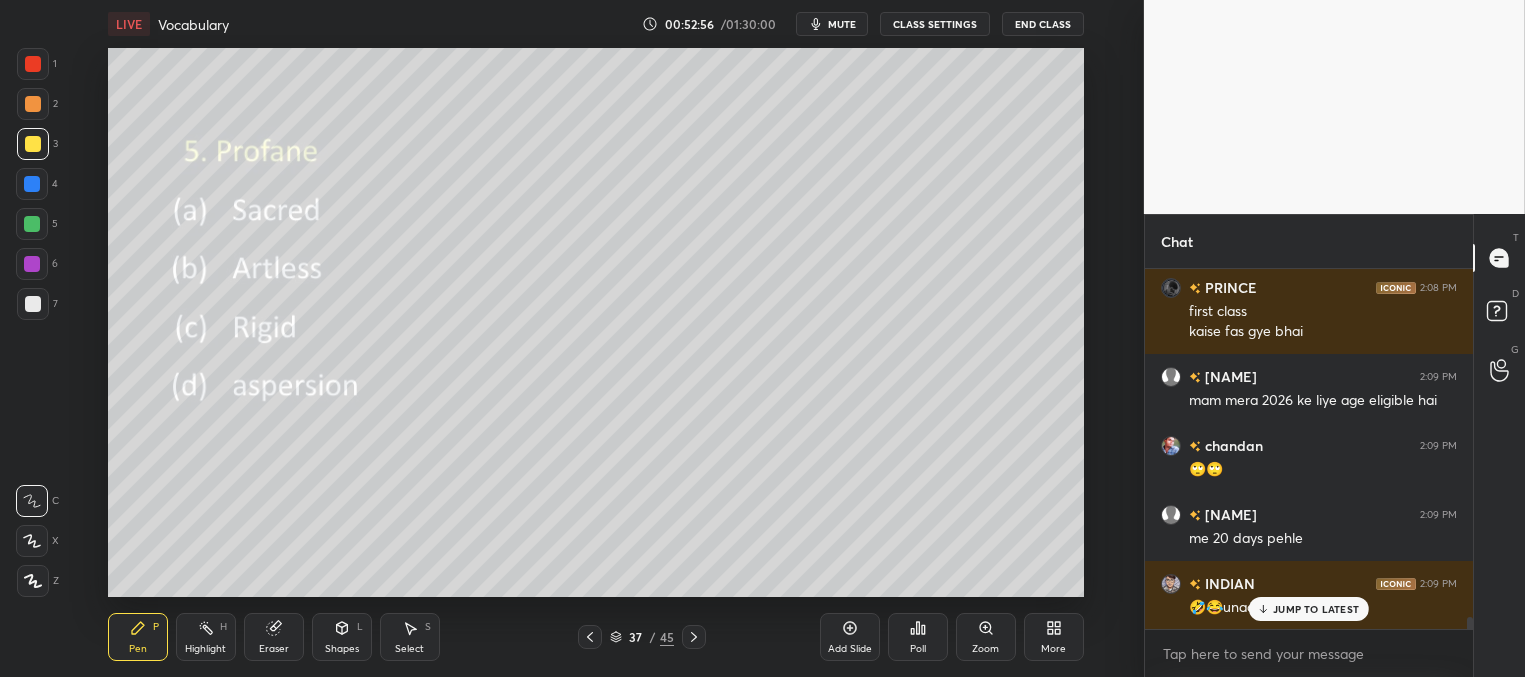 click on "JUMP TO LATEST" at bounding box center (1316, 609) 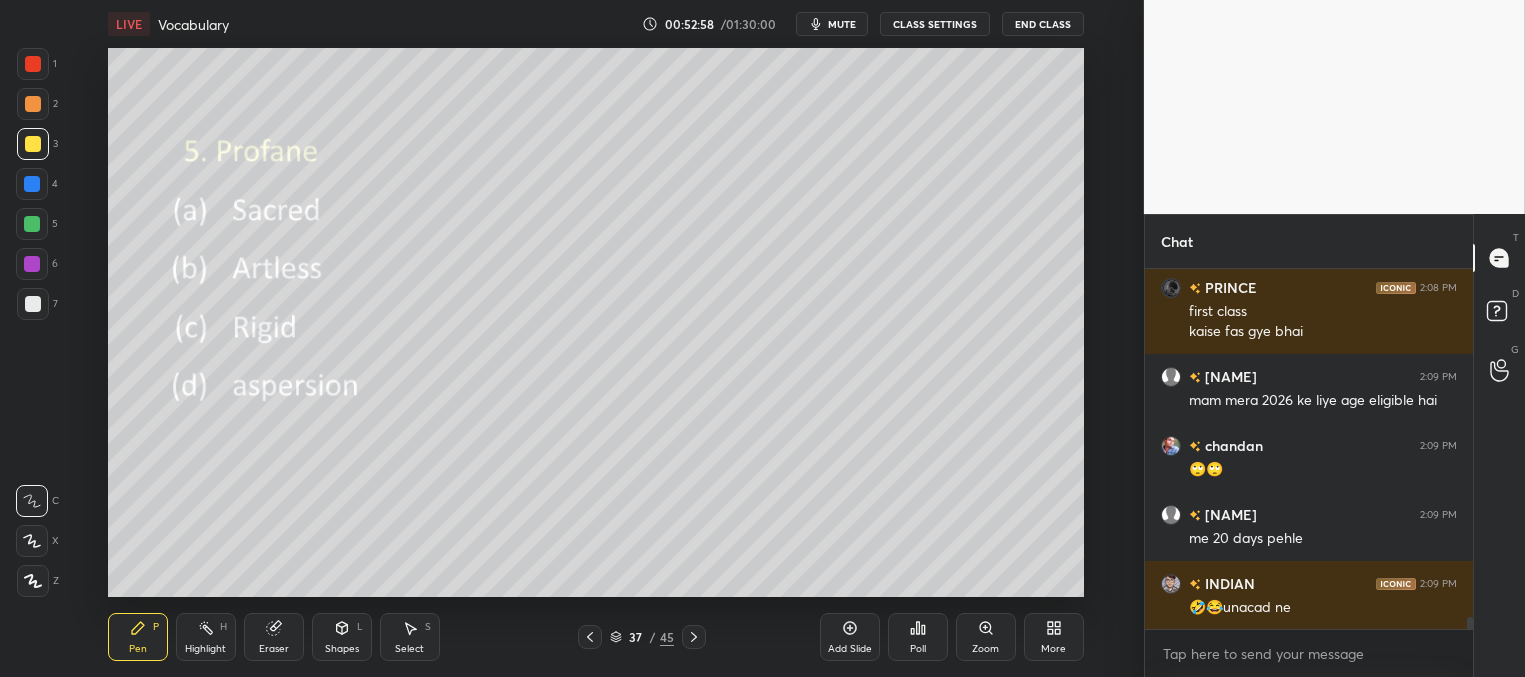 scroll, scrollTop: 10396, scrollLeft: 0, axis: vertical 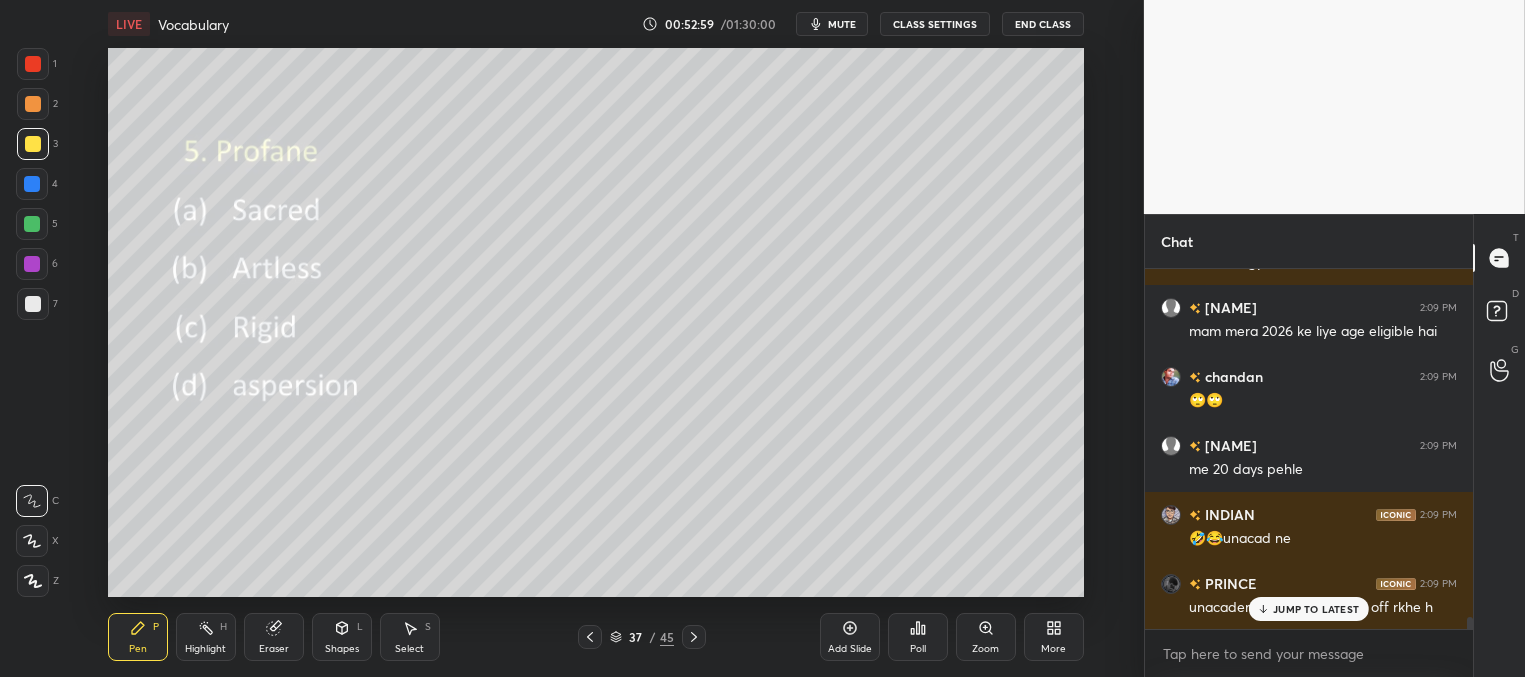 click 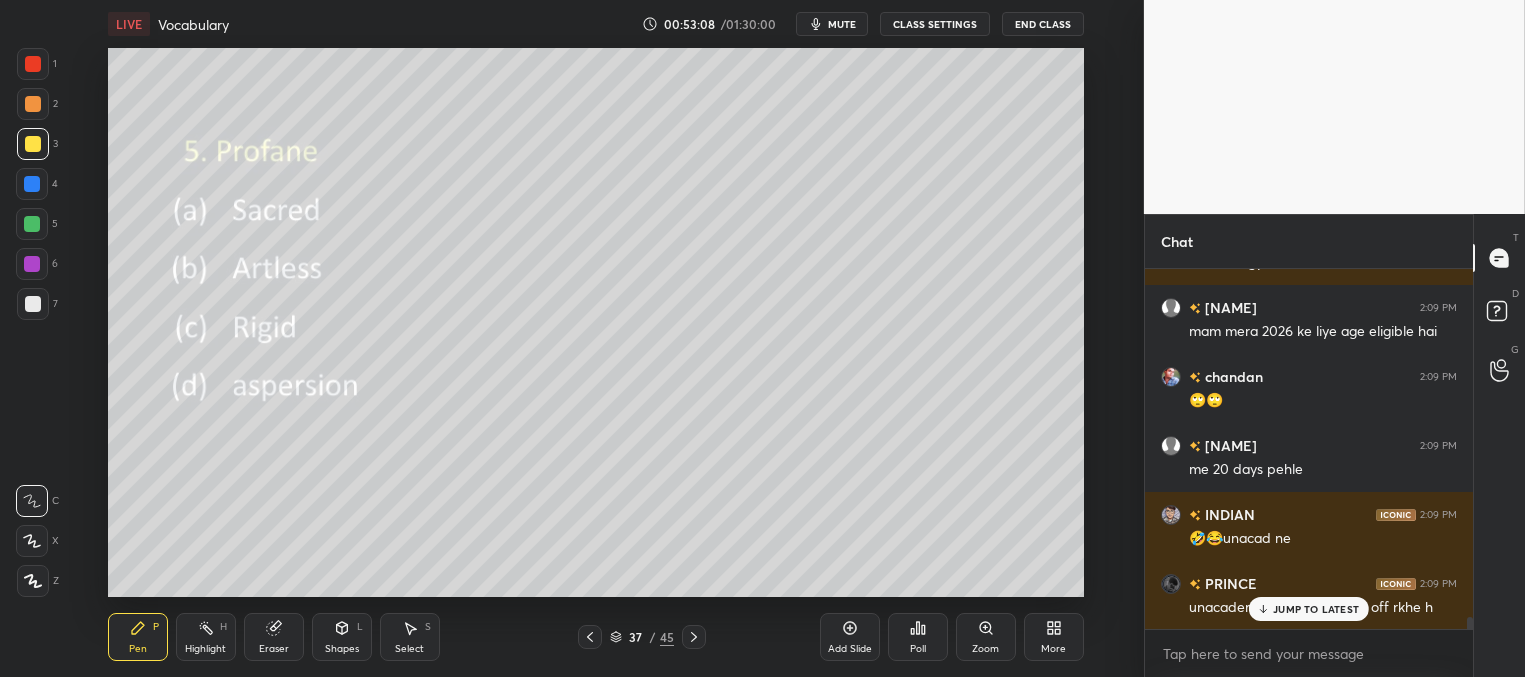 scroll, scrollTop: 10465, scrollLeft: 0, axis: vertical 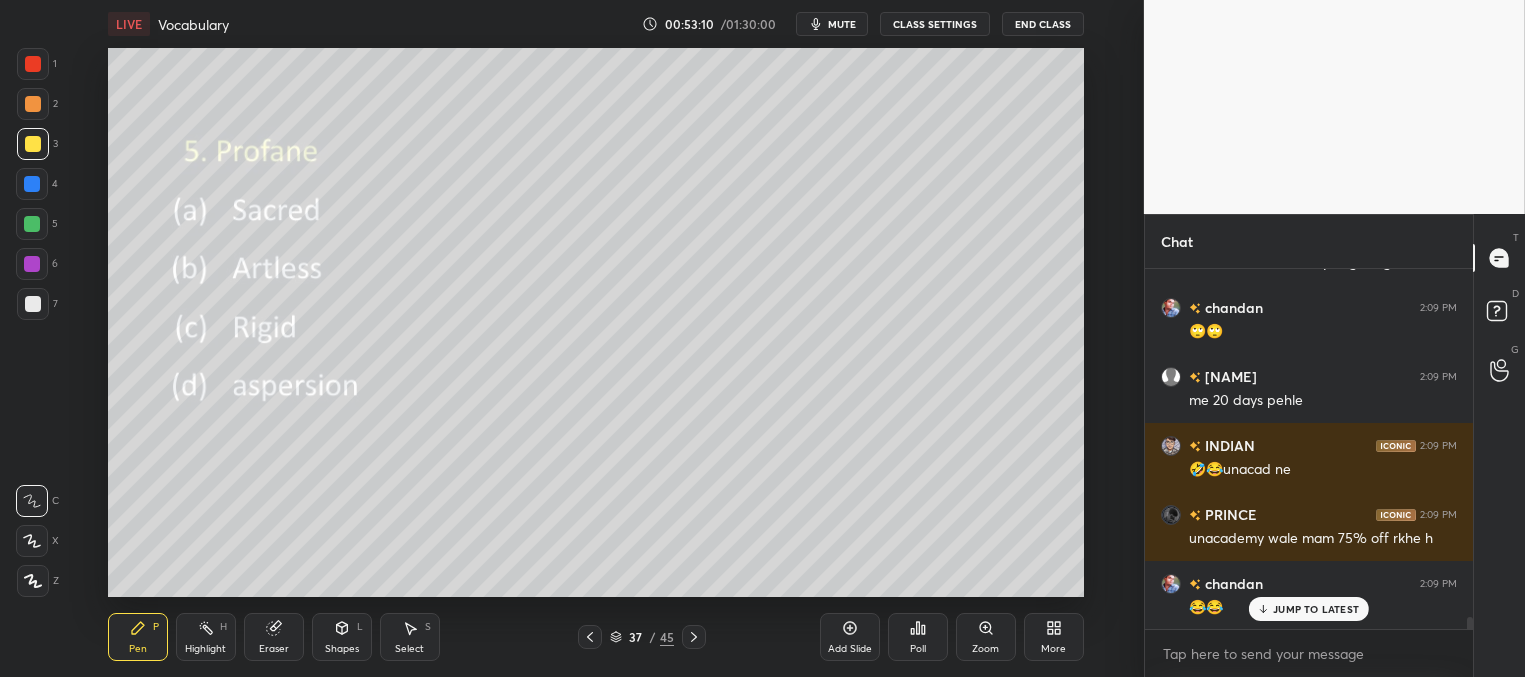 click on "JUMP TO LATEST" at bounding box center (1316, 609) 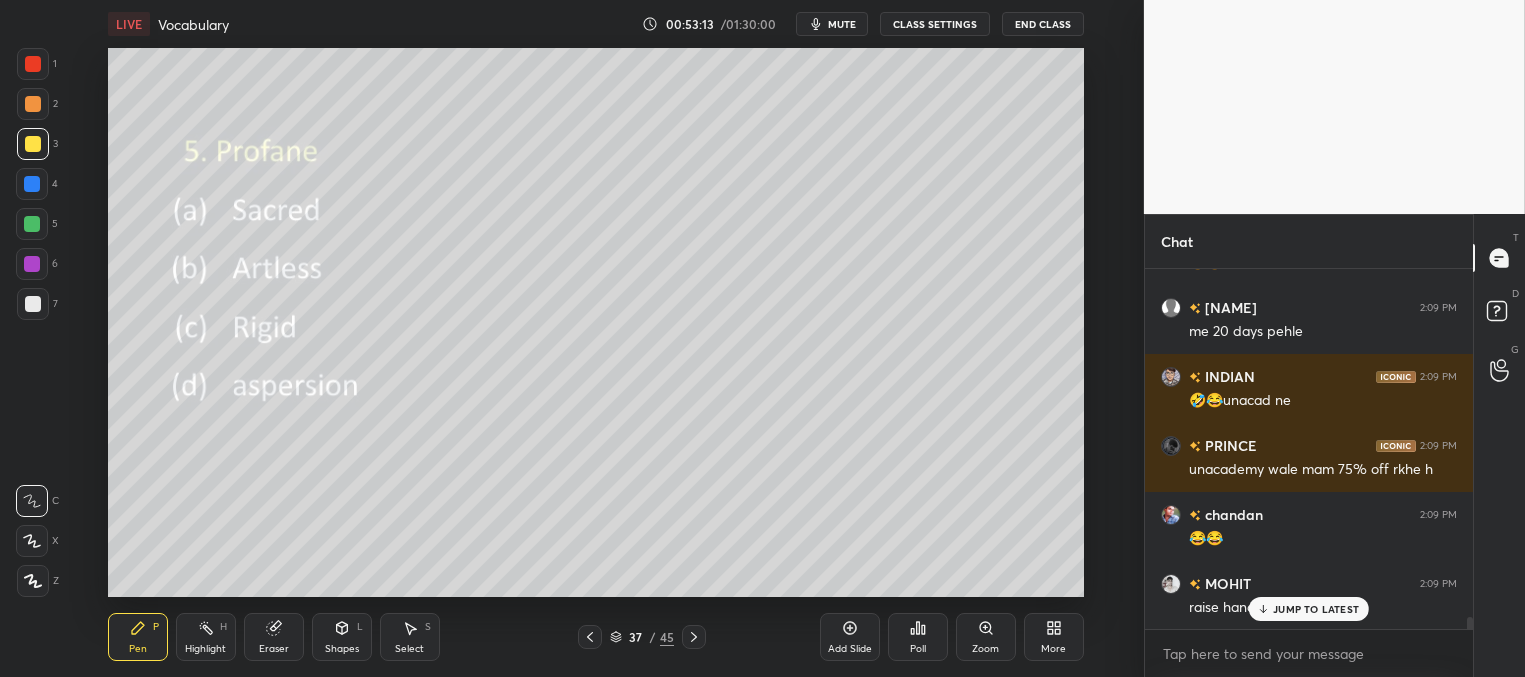 scroll, scrollTop: 10603, scrollLeft: 0, axis: vertical 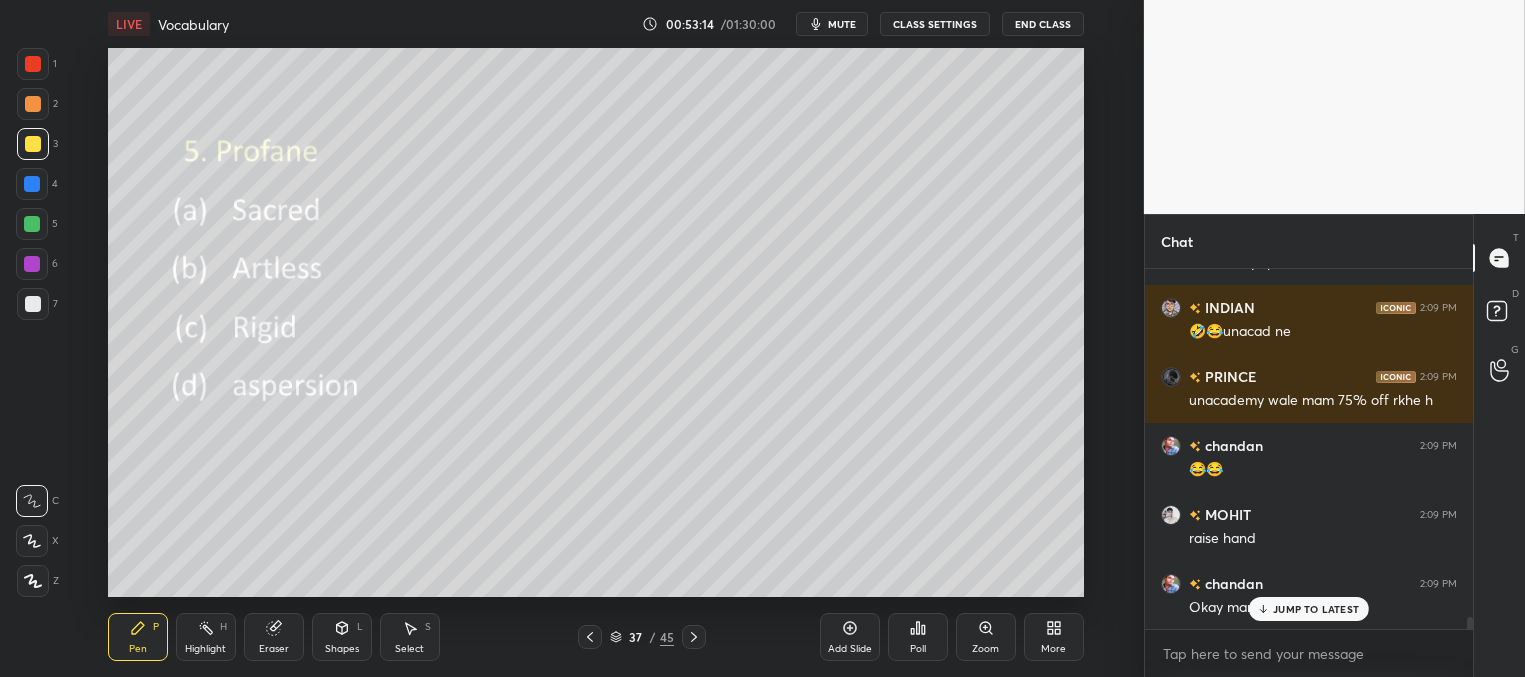 click on "JUMP TO LATEST" at bounding box center (1309, 609) 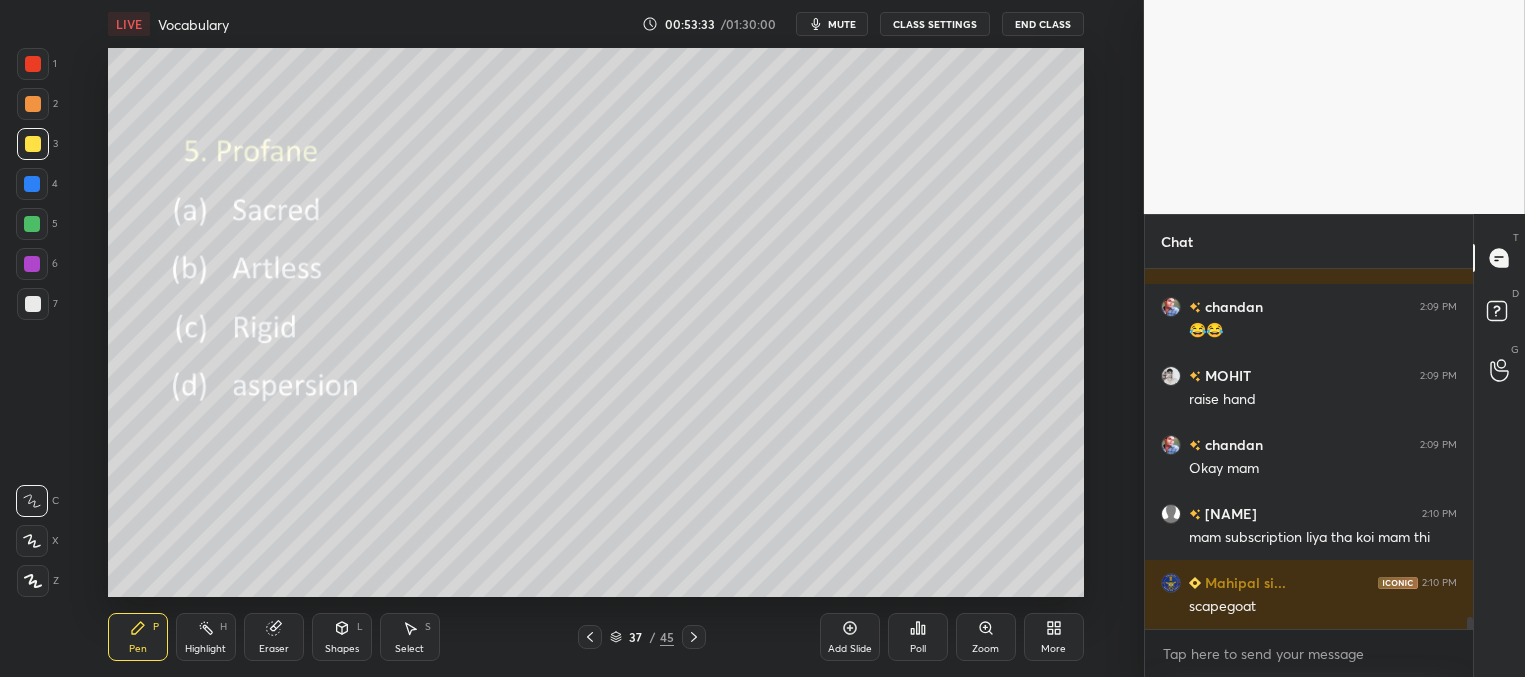 scroll, scrollTop: 10810, scrollLeft: 0, axis: vertical 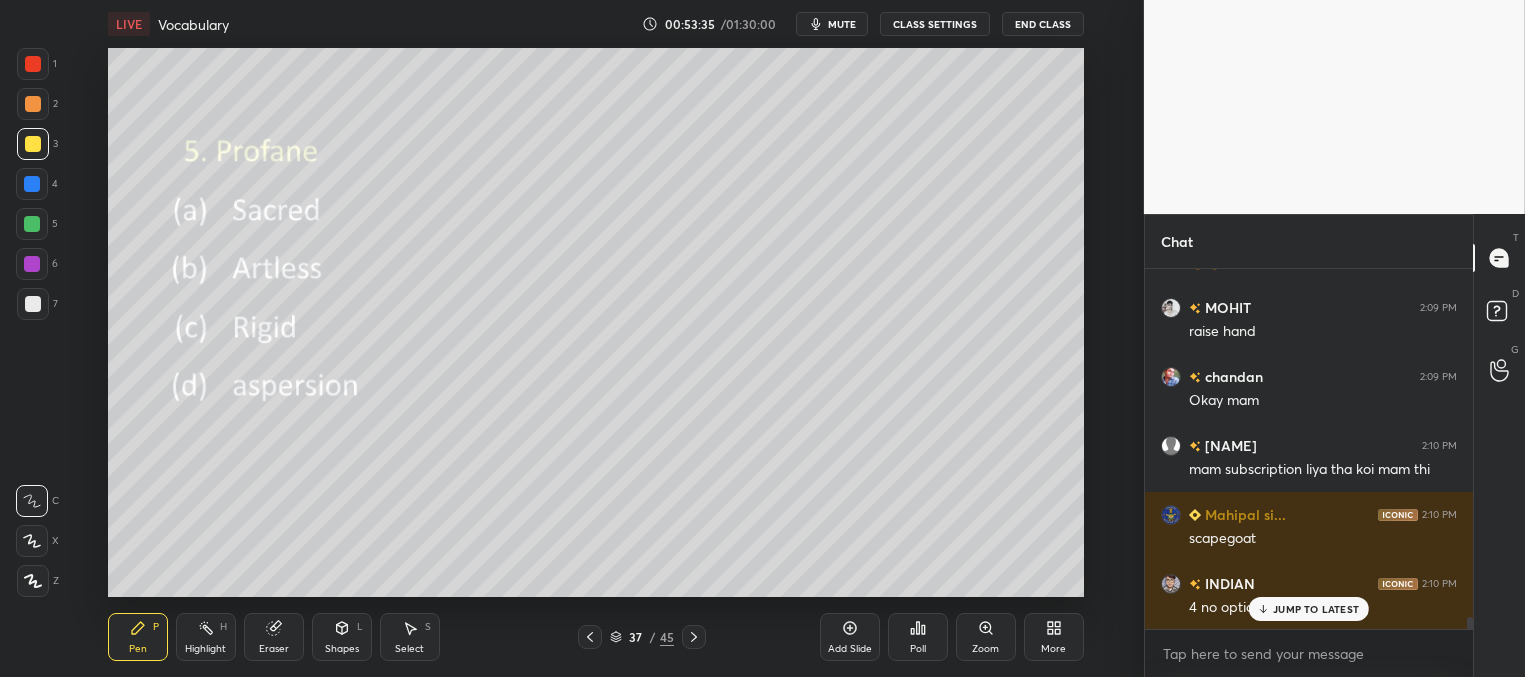 click on "JUMP TO LATEST" at bounding box center (1316, 609) 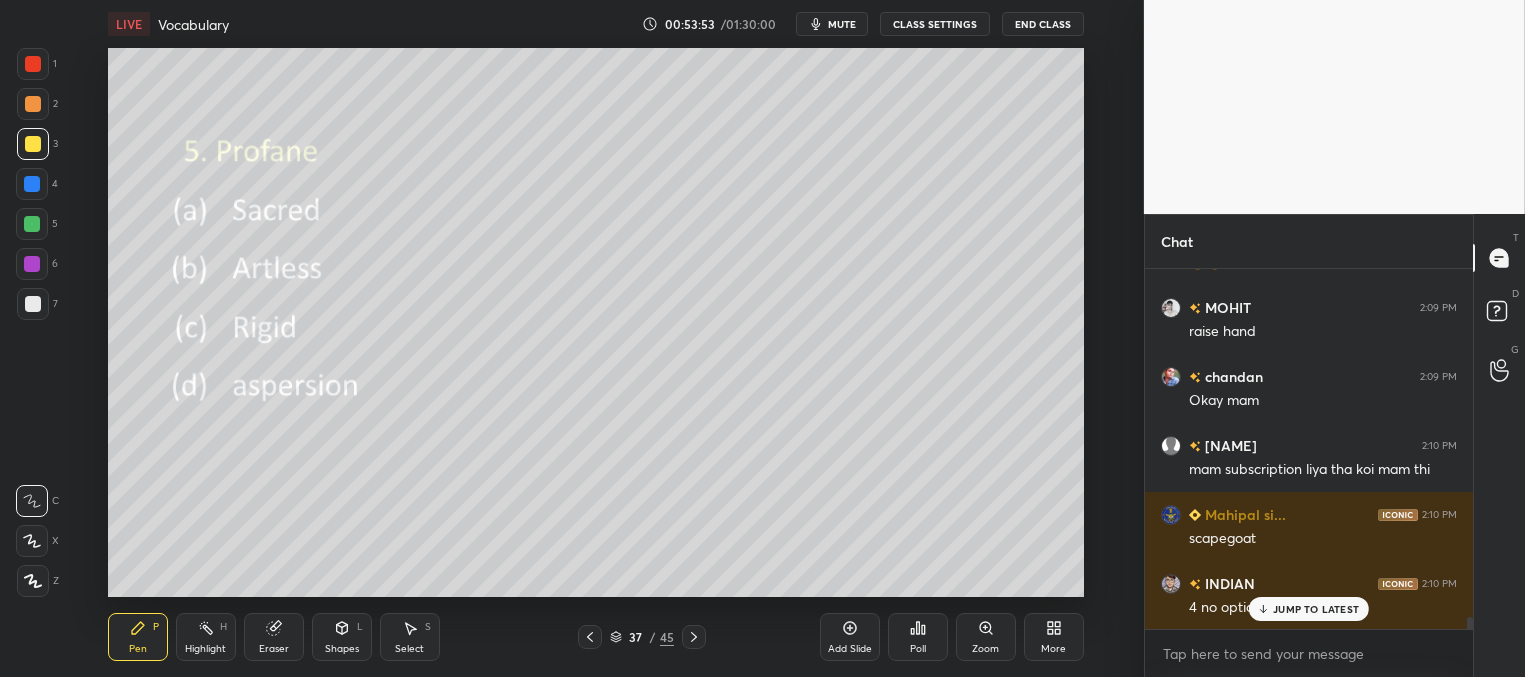 scroll, scrollTop: 10879, scrollLeft: 0, axis: vertical 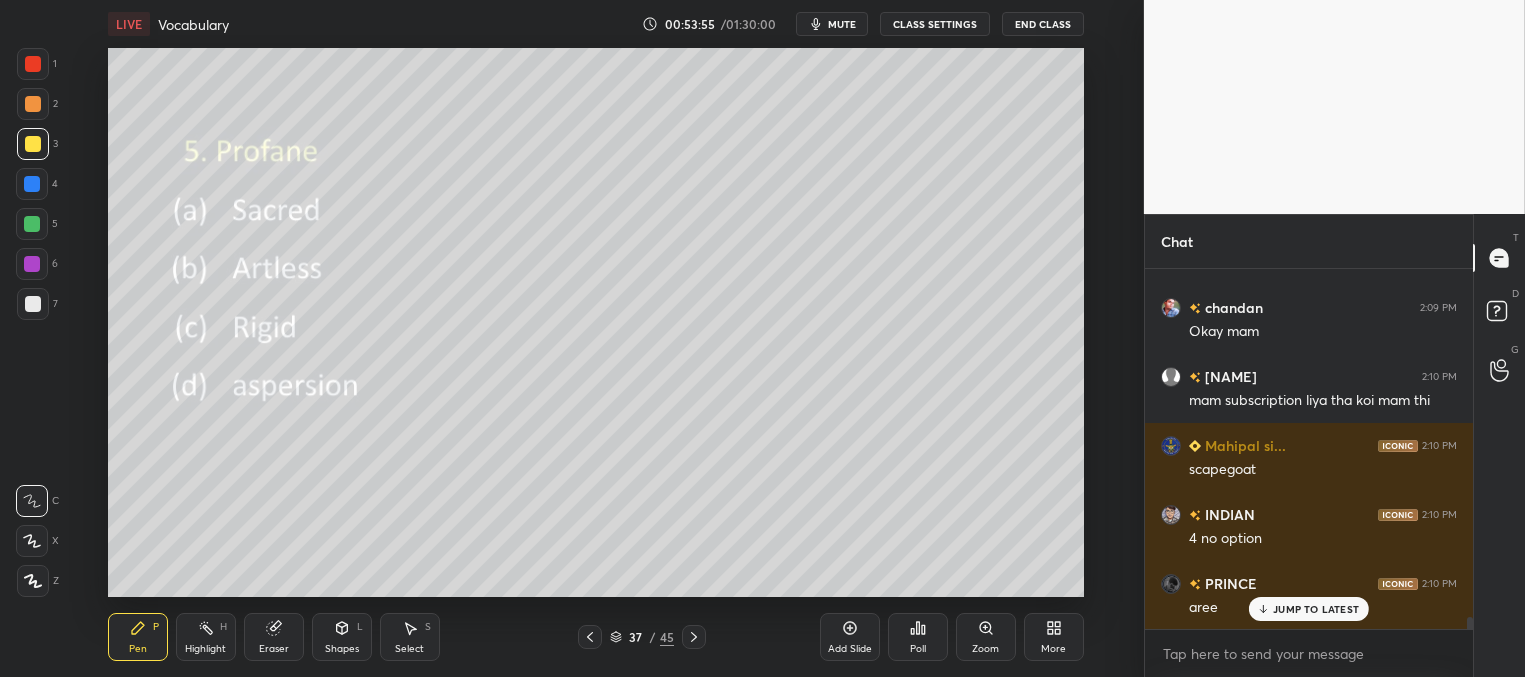 click on "JUMP TO LATEST" at bounding box center (1316, 609) 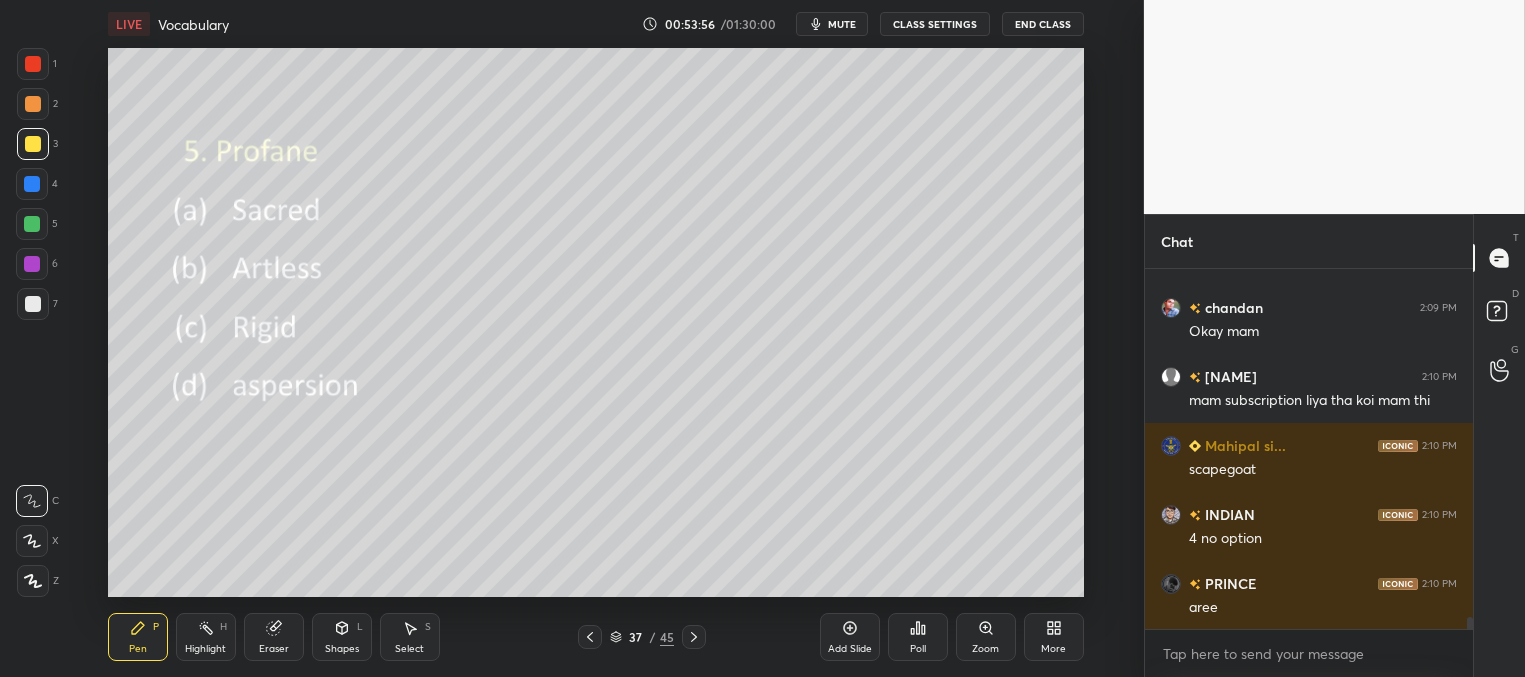 scroll, scrollTop: 10948, scrollLeft: 0, axis: vertical 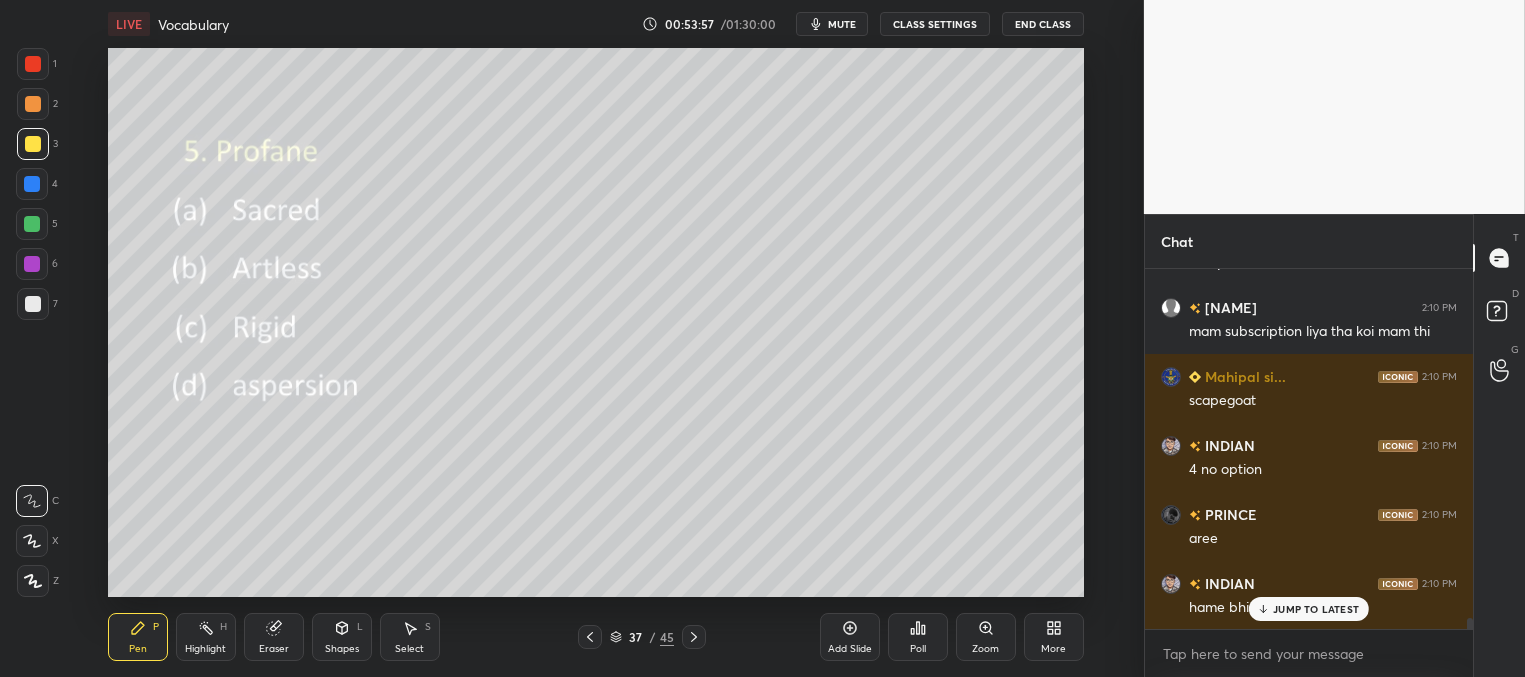click on "JUMP TO LATEST" at bounding box center [1316, 609] 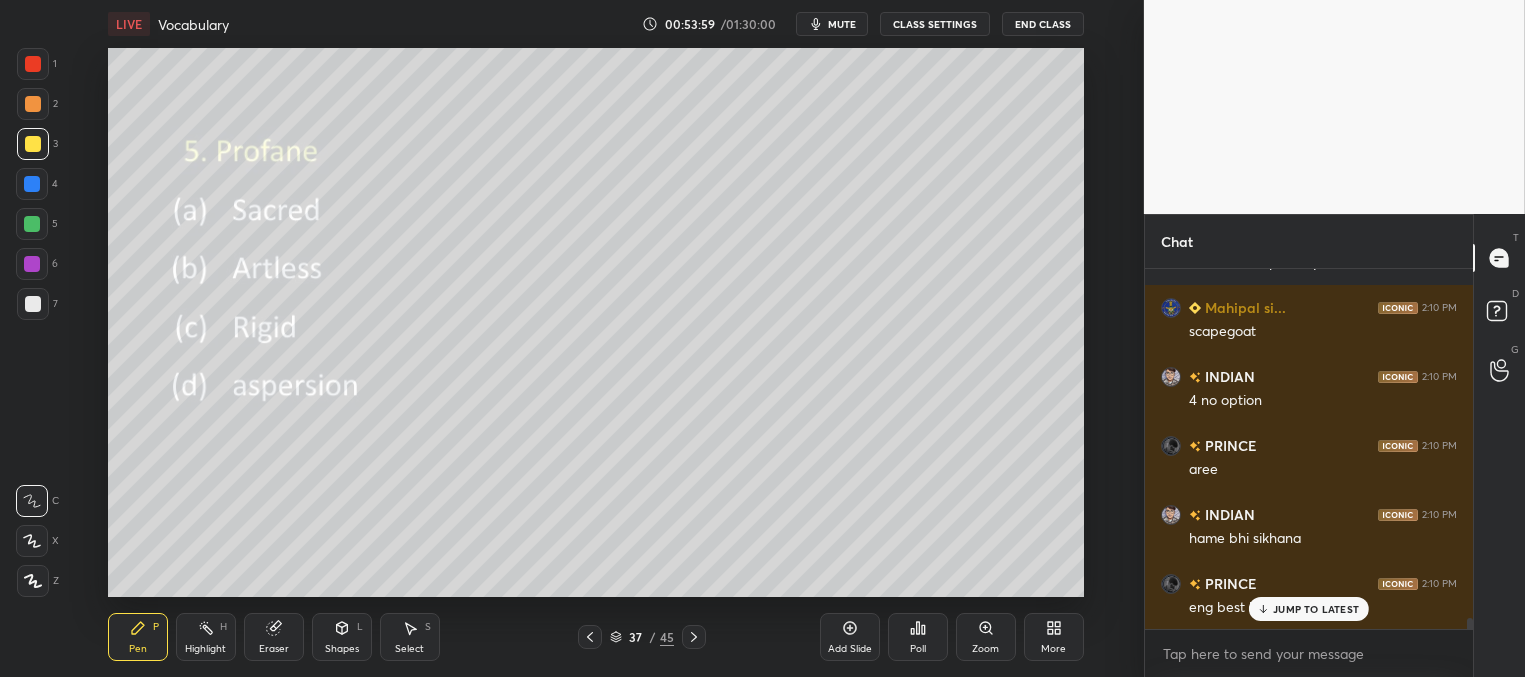 scroll, scrollTop: 11086, scrollLeft: 0, axis: vertical 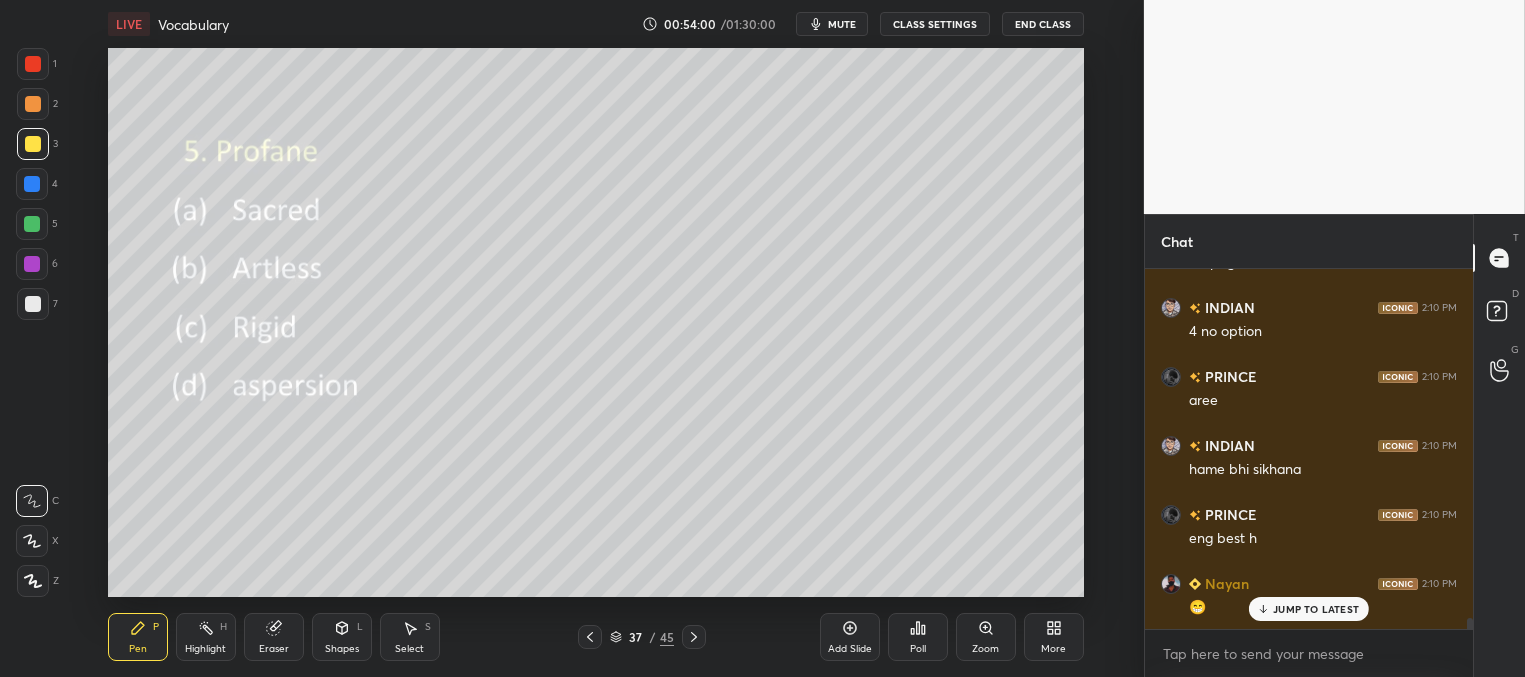 click on "JUMP TO LATEST" at bounding box center [1316, 609] 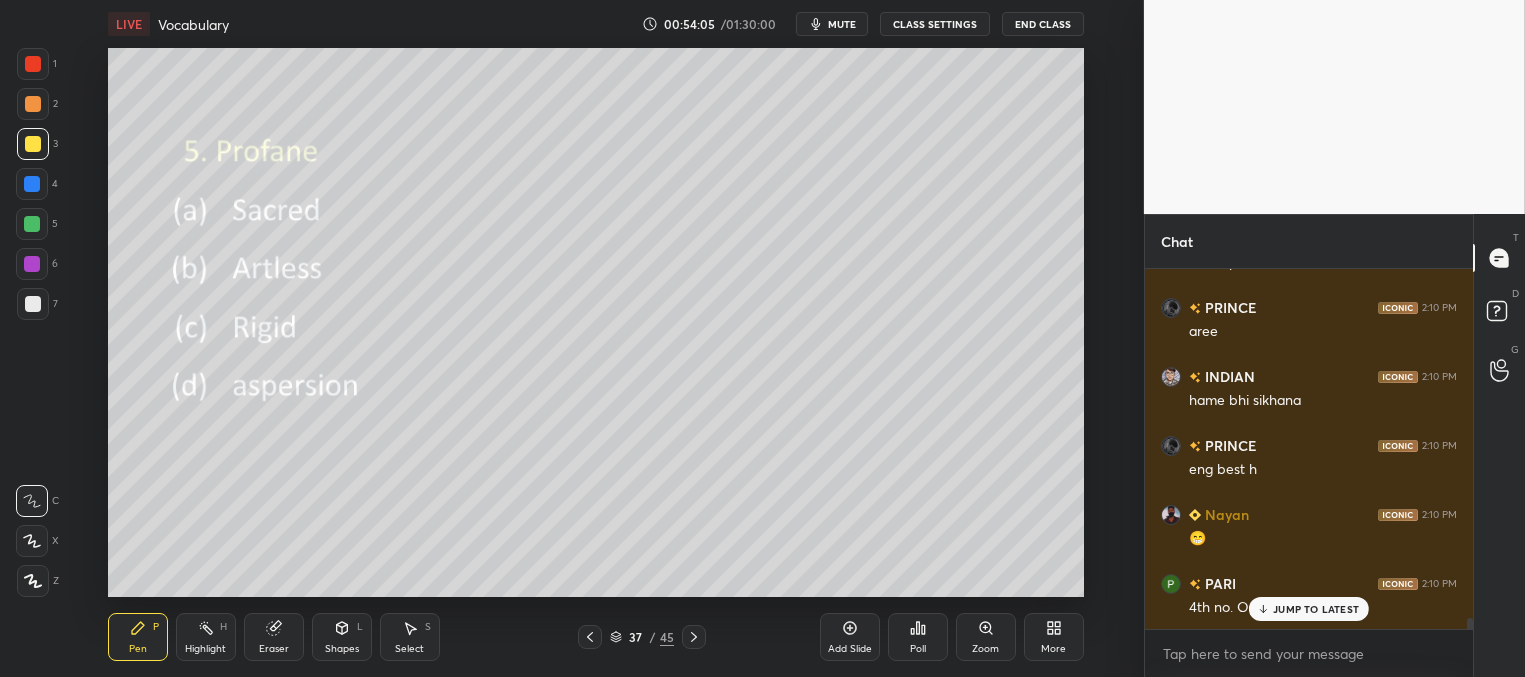 scroll, scrollTop: 11224, scrollLeft: 0, axis: vertical 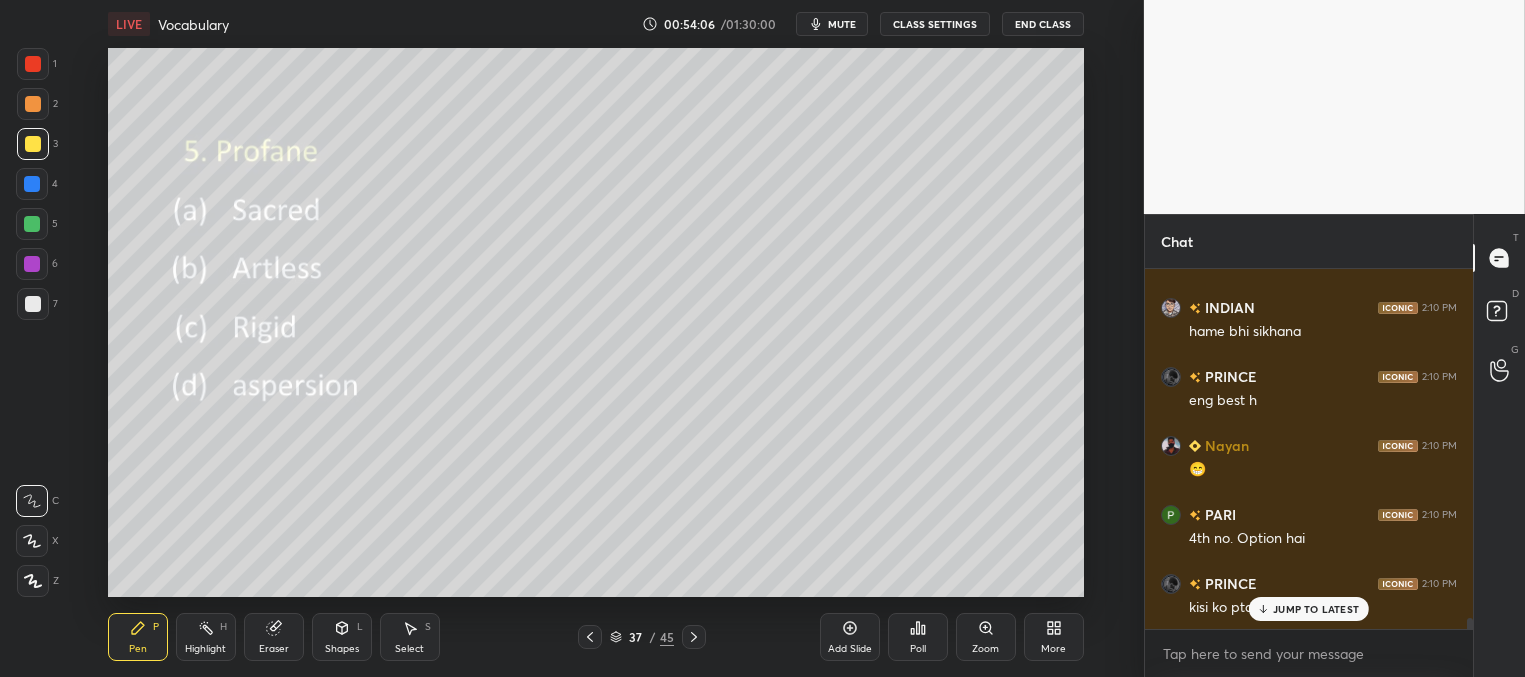 click on "JUMP TO LATEST" at bounding box center (1316, 609) 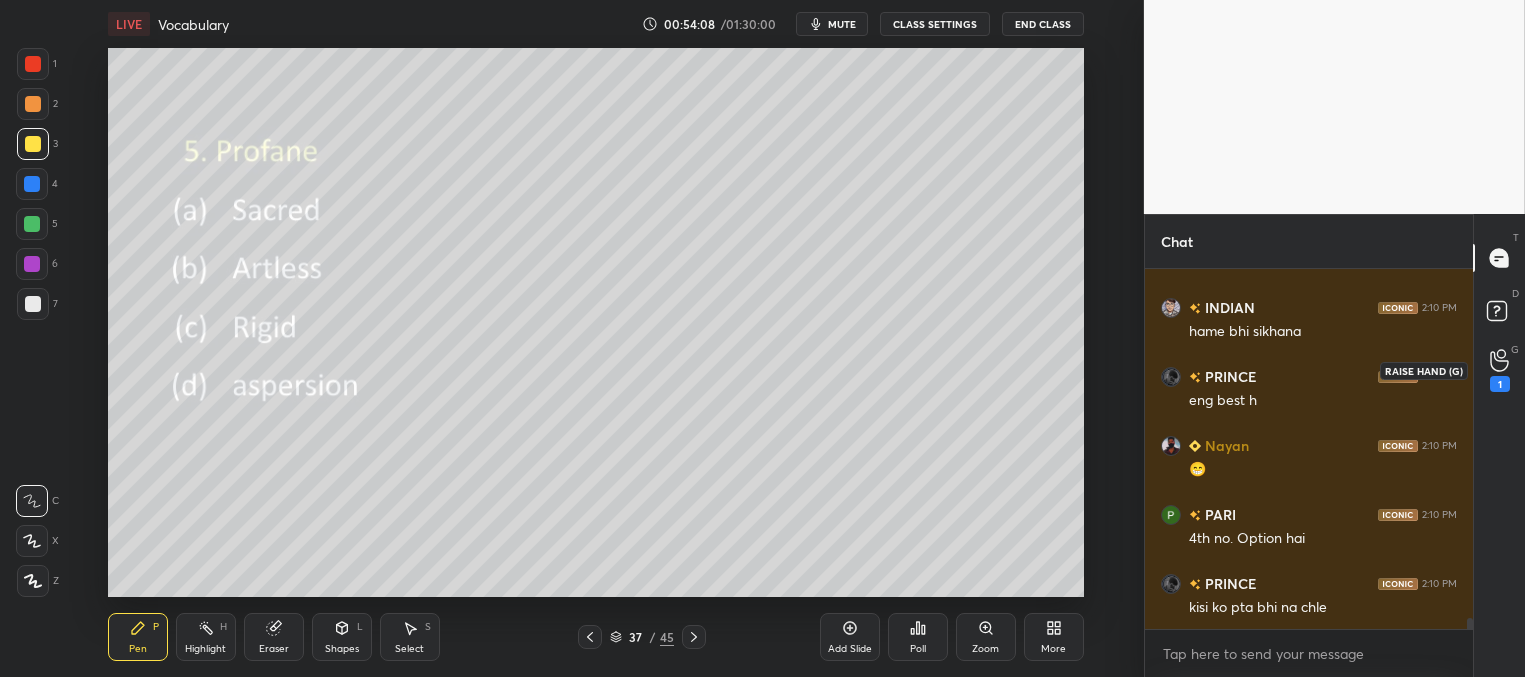 click on "1" at bounding box center (1500, 384) 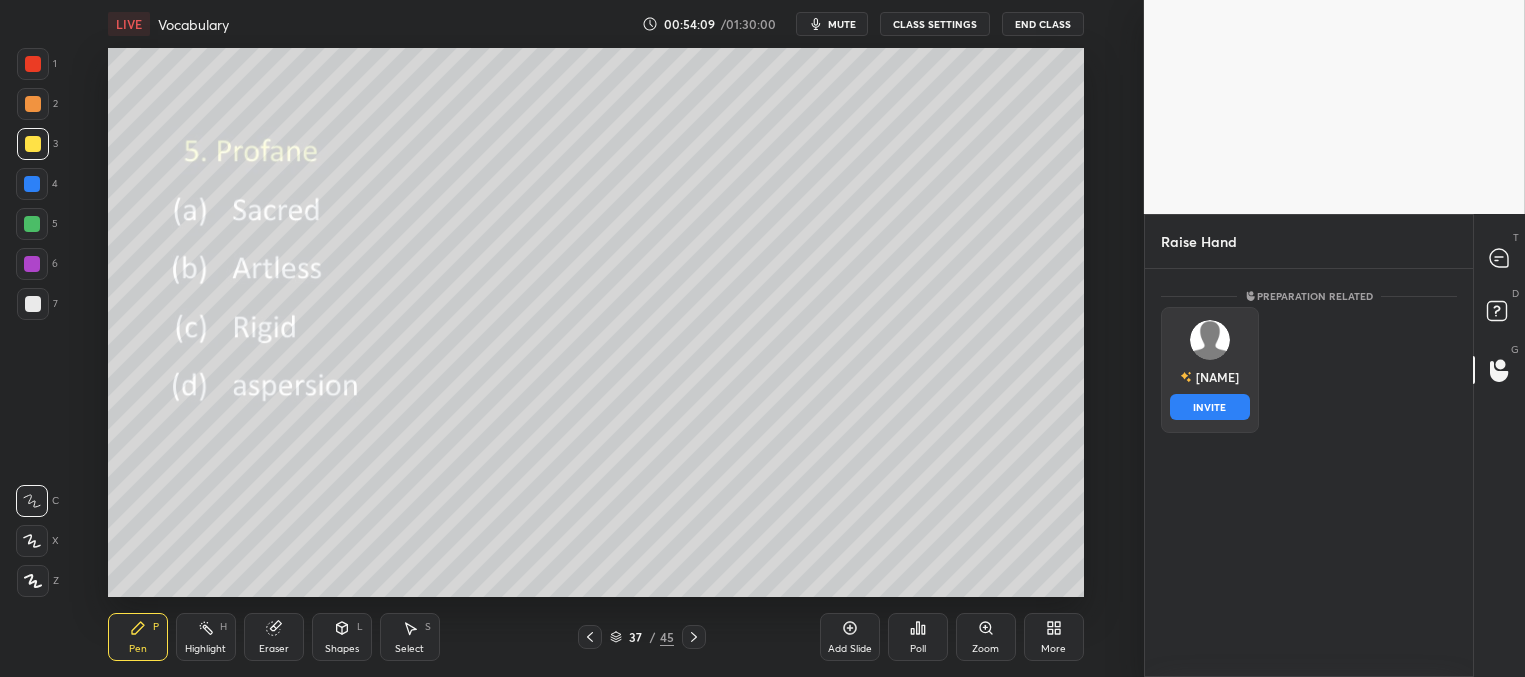 click on "[PERSON] INVITE" at bounding box center (1210, 370) 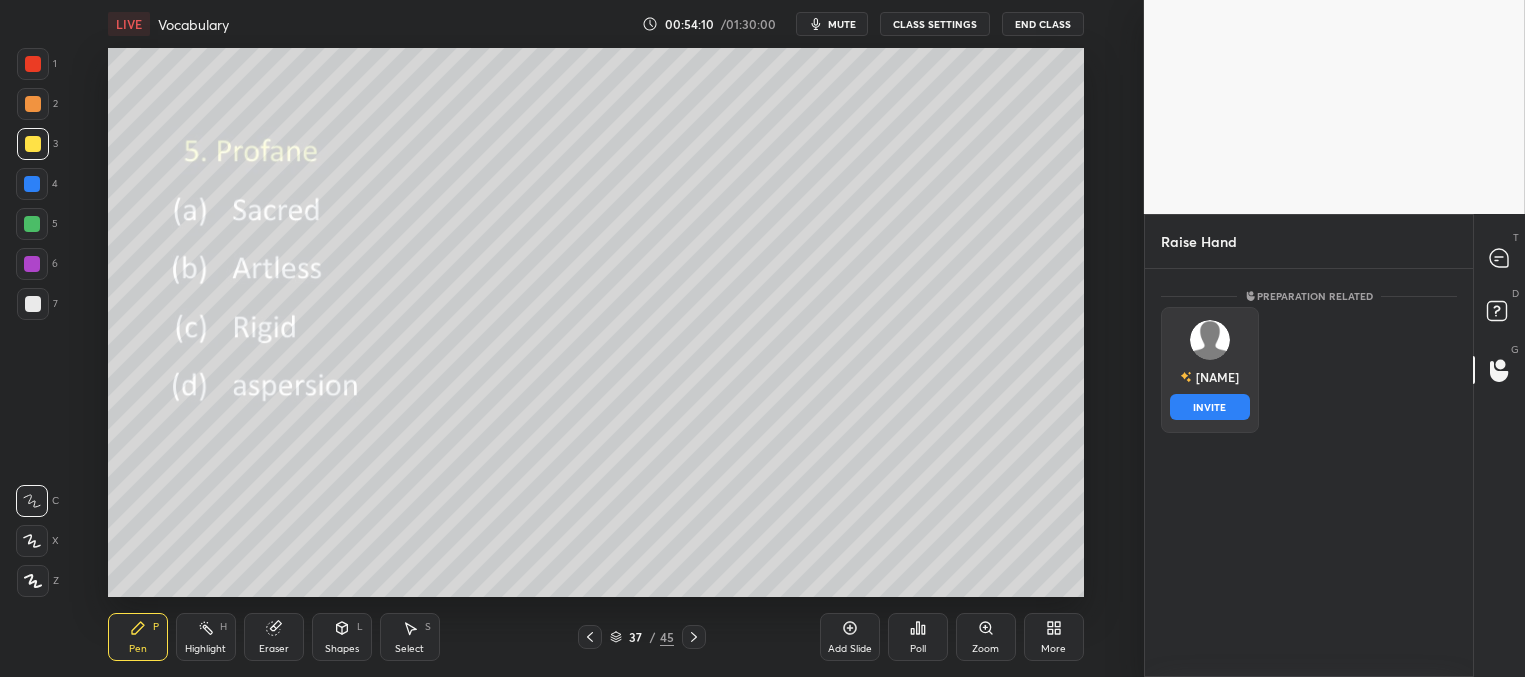 click on "INVITE" at bounding box center [1210, 407] 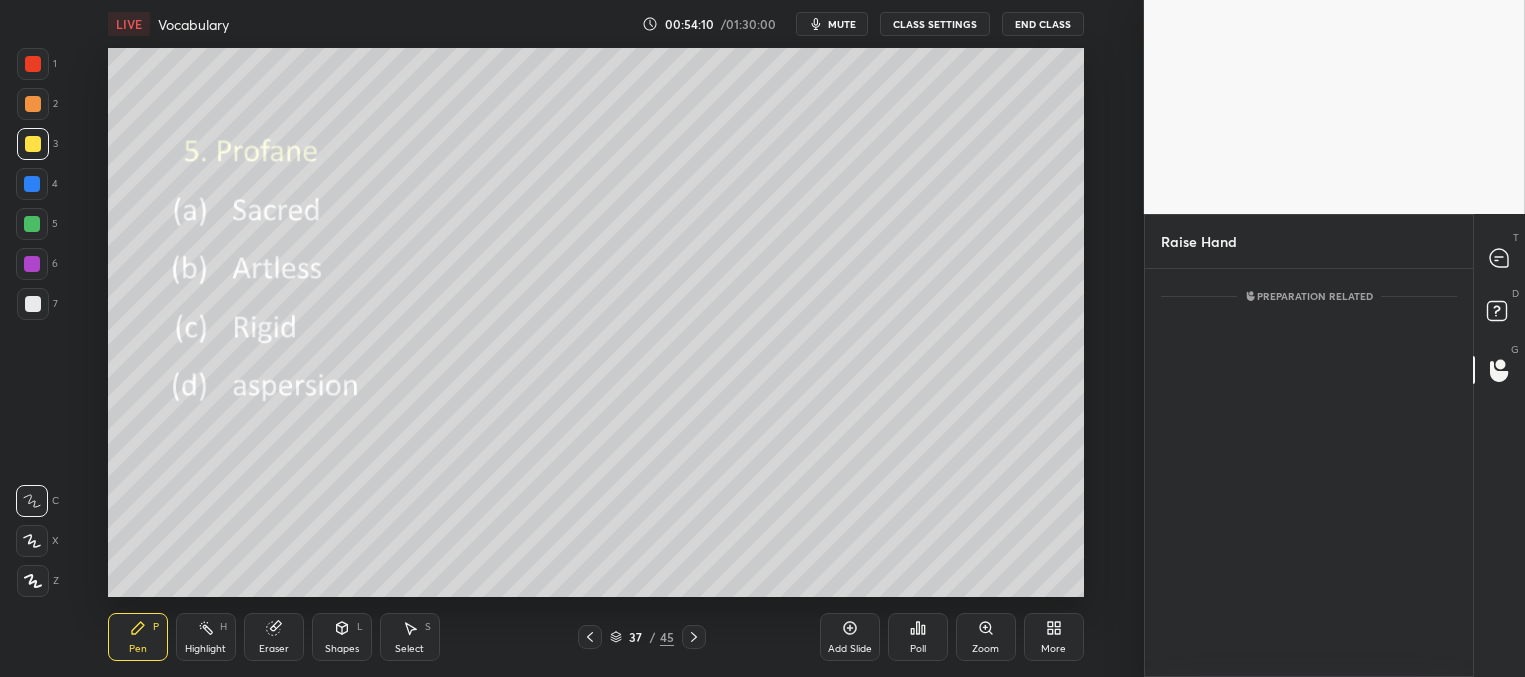 scroll, scrollTop: 321, scrollLeft: 322, axis: both 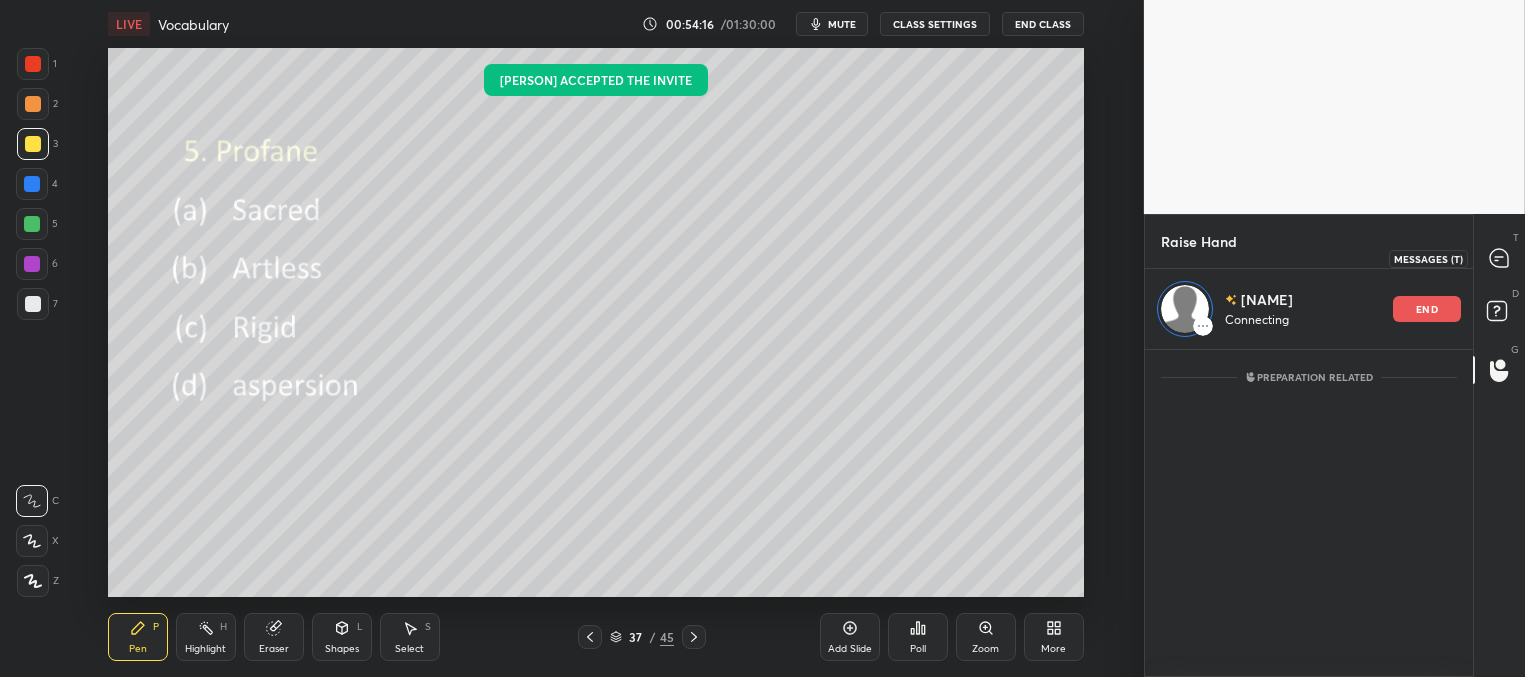 click 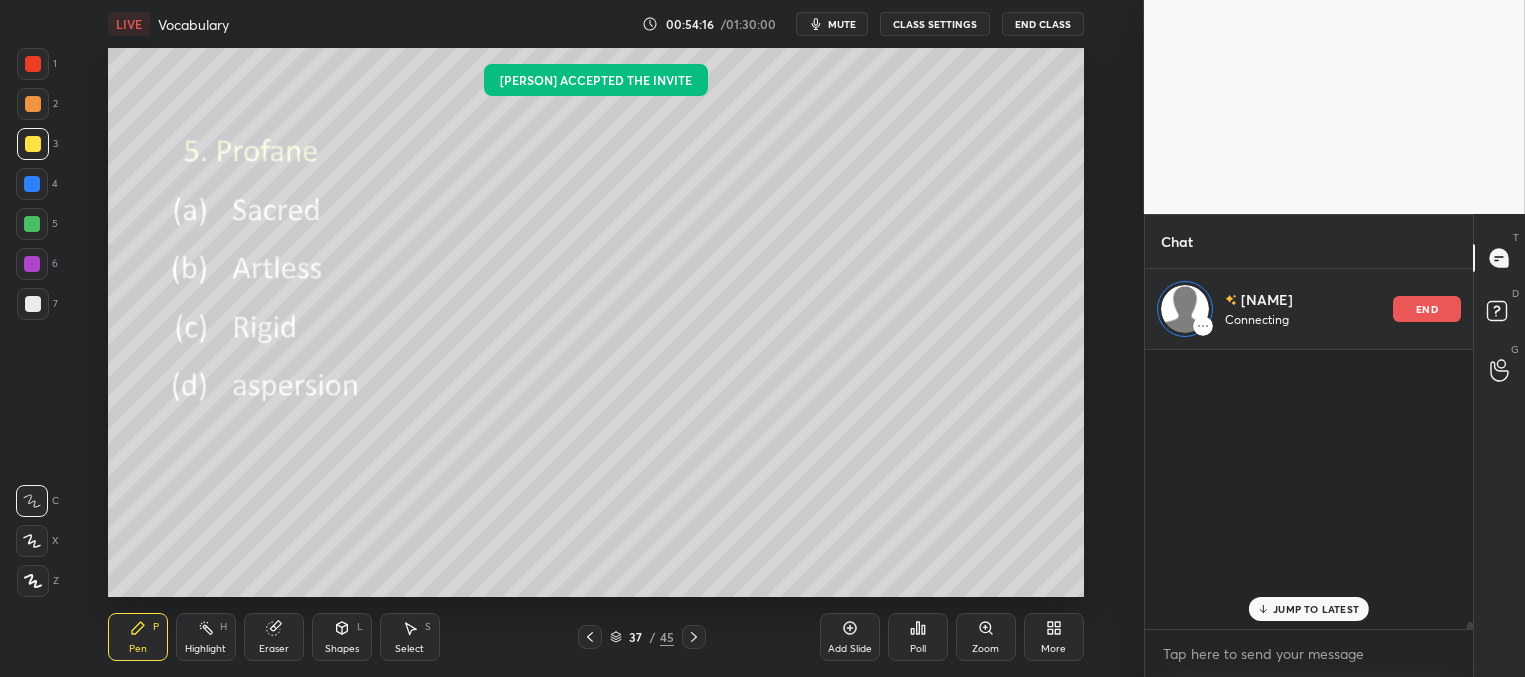 scroll, scrollTop: 11599, scrollLeft: 0, axis: vertical 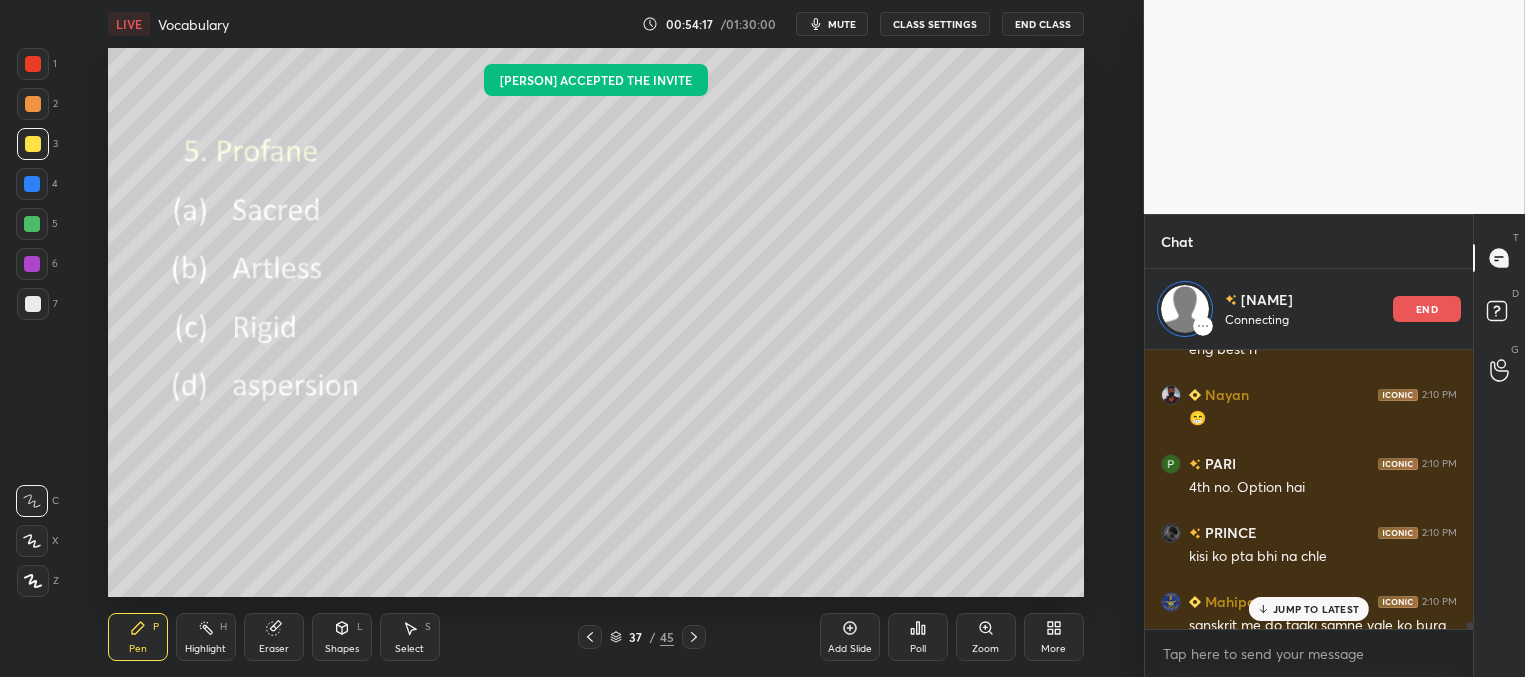 click on "JUMP TO LATEST" at bounding box center [1316, 609] 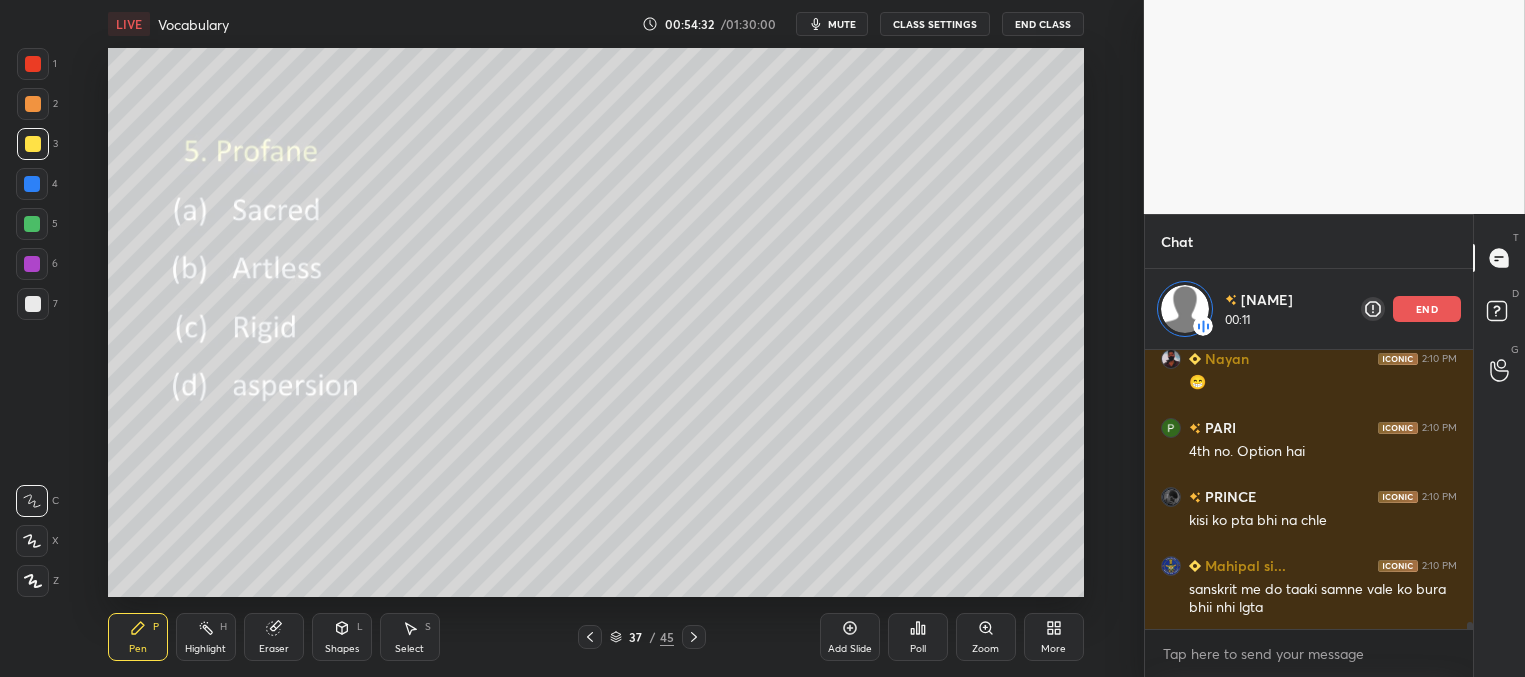 scroll, scrollTop: 11704, scrollLeft: 0, axis: vertical 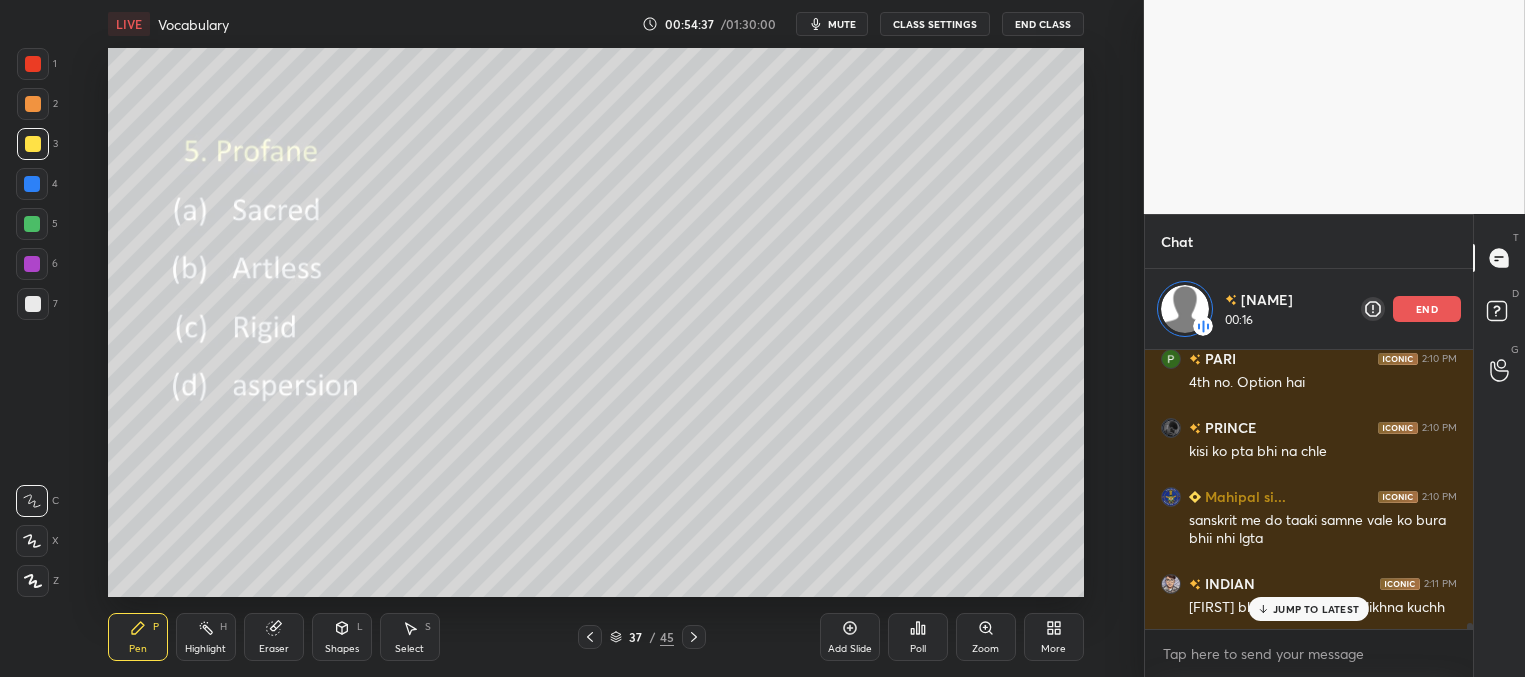 click on "JUMP TO LATEST" at bounding box center (1316, 609) 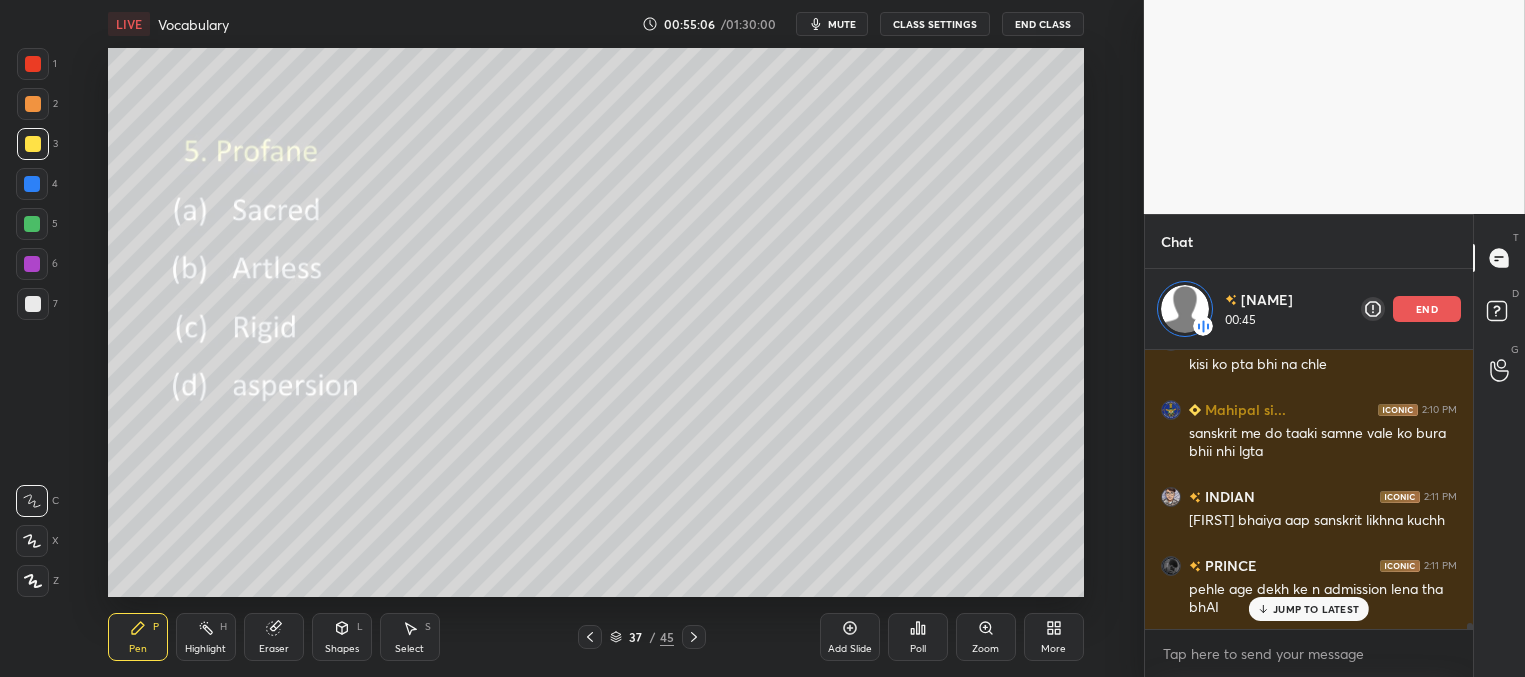 scroll, scrollTop: 11878, scrollLeft: 0, axis: vertical 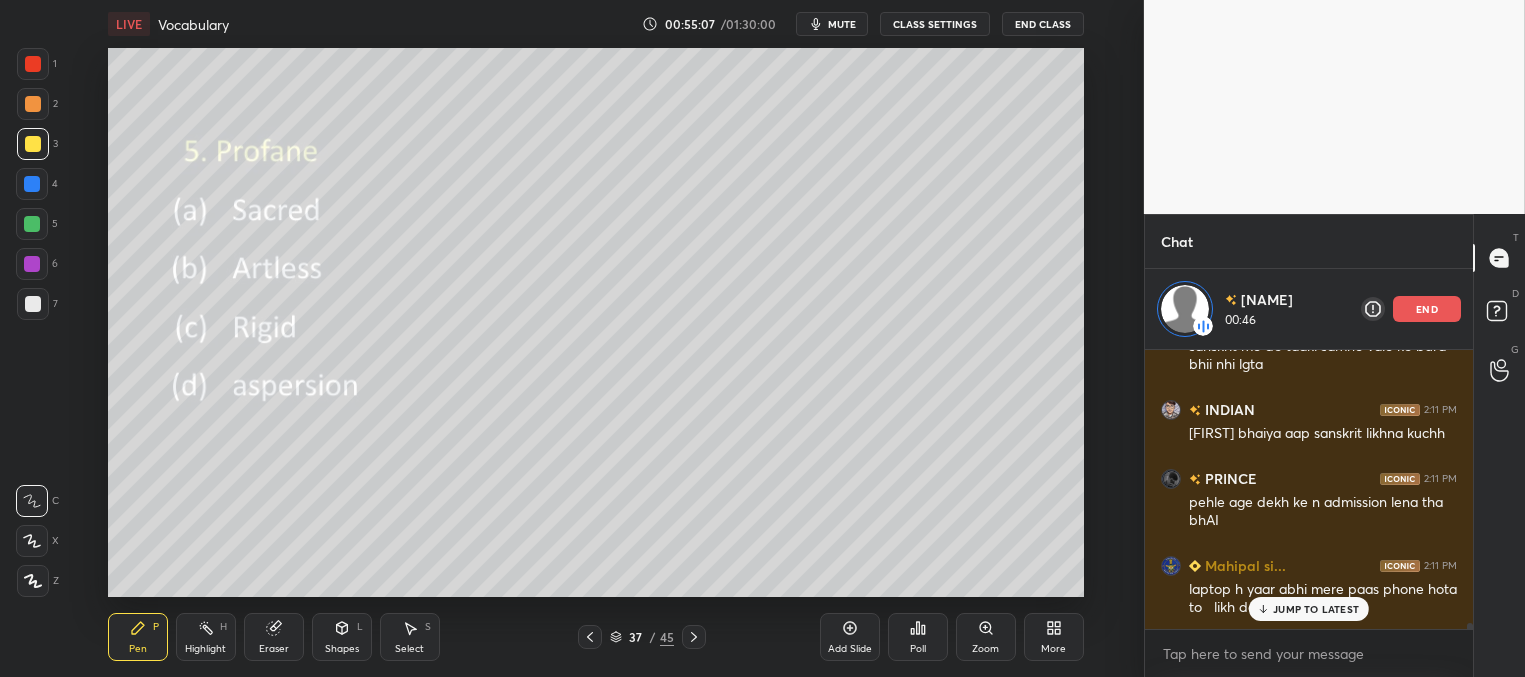 click on "JUMP TO LATEST" at bounding box center (1316, 609) 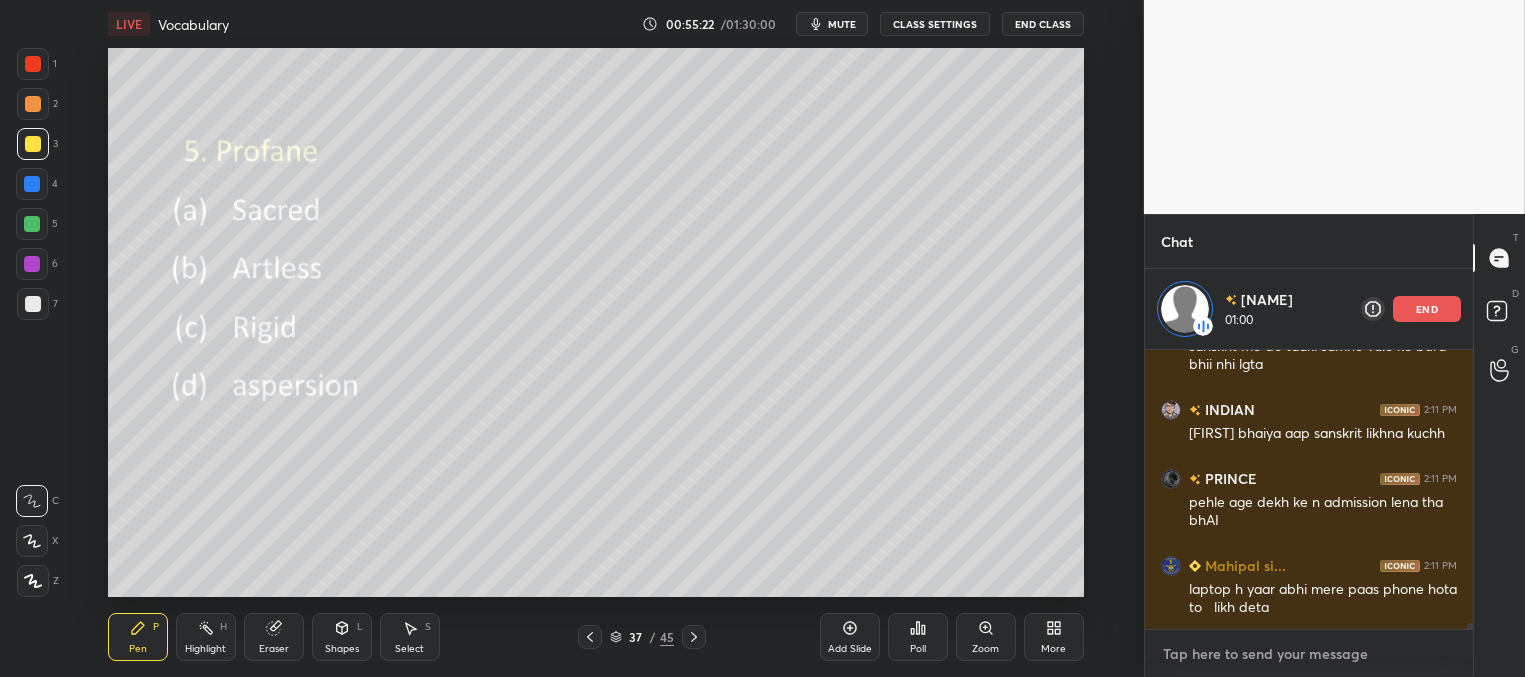 type on "x" 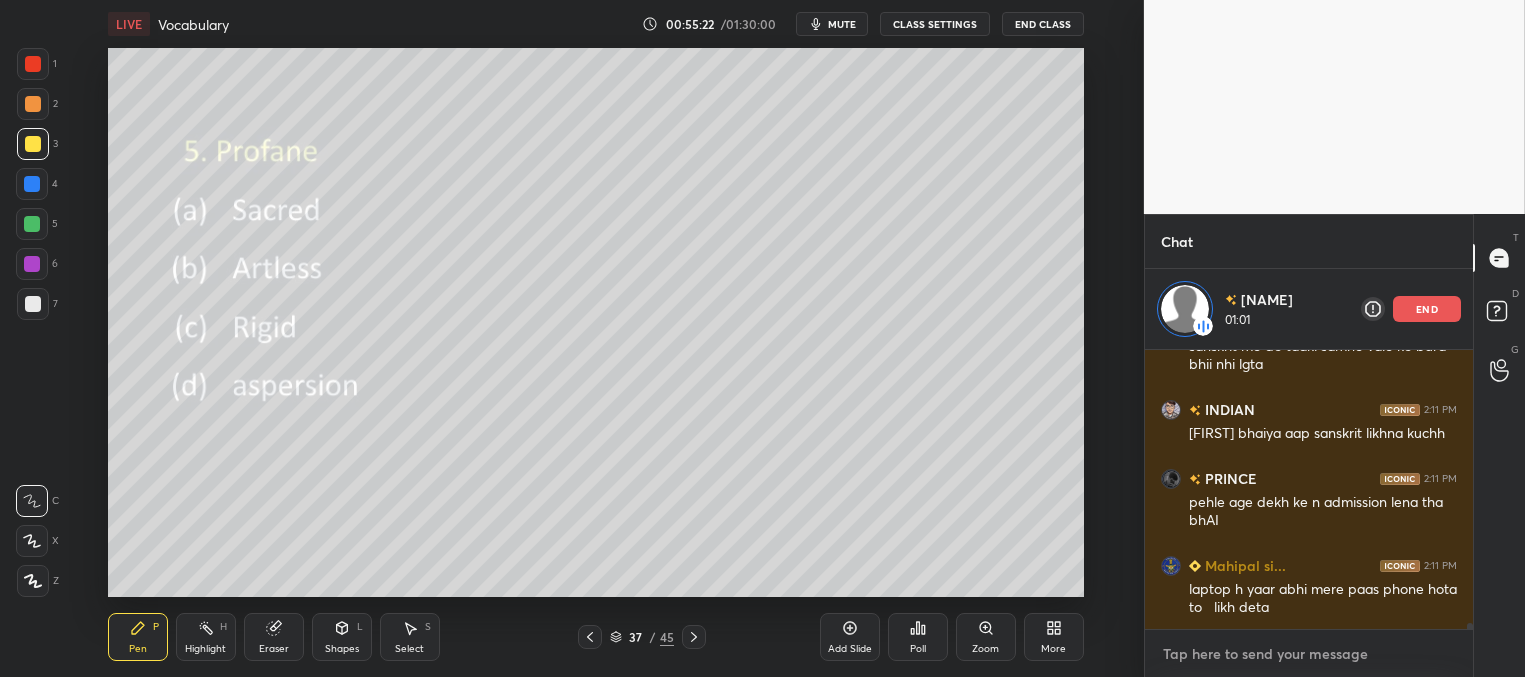 click at bounding box center (1309, 654) 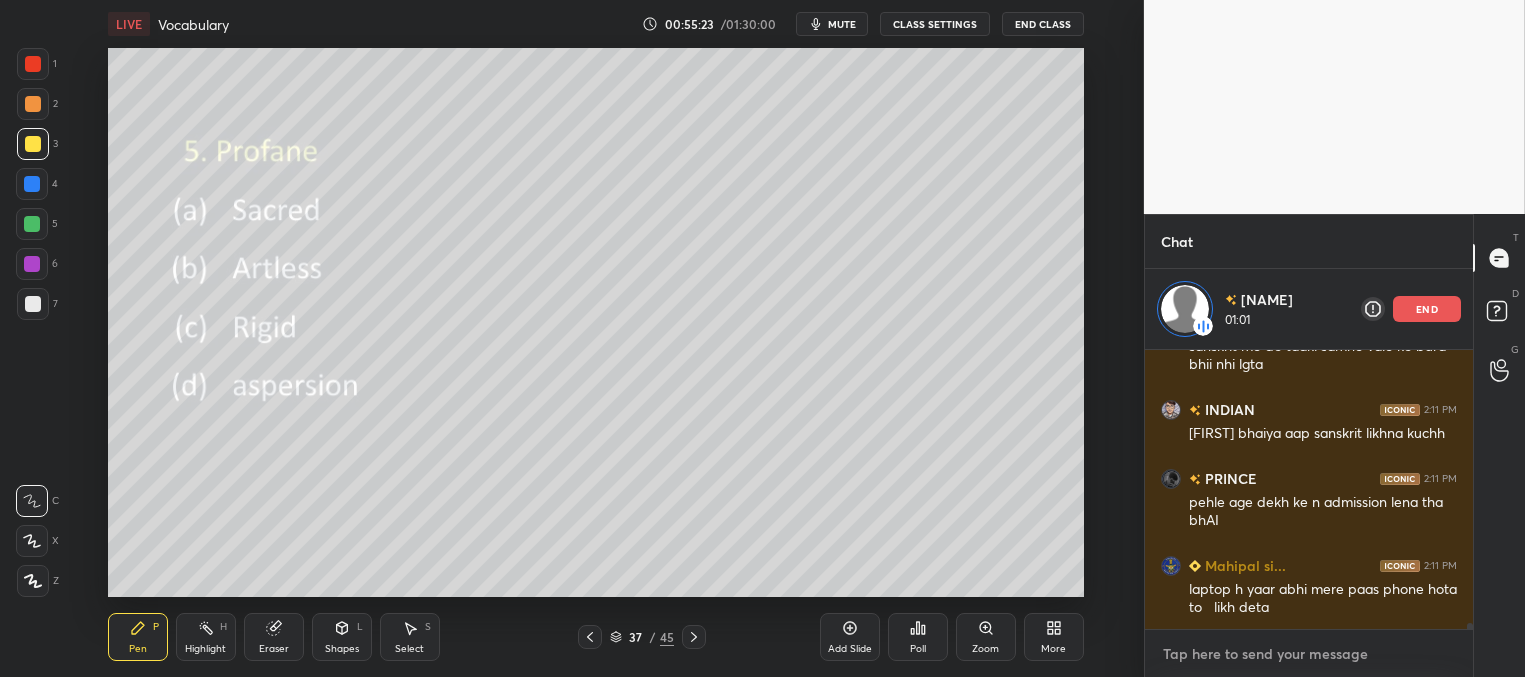type on "b" 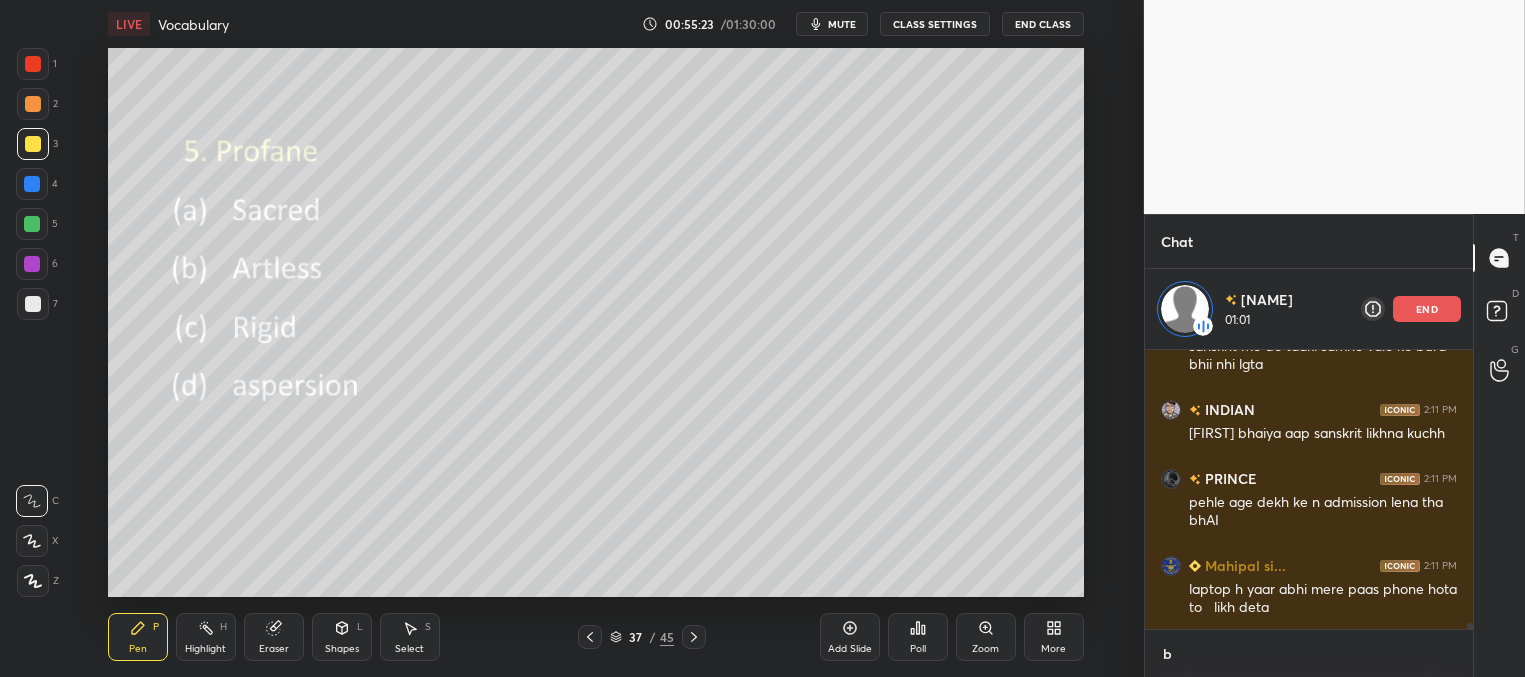 scroll, scrollTop: 273, scrollLeft: 322, axis: both 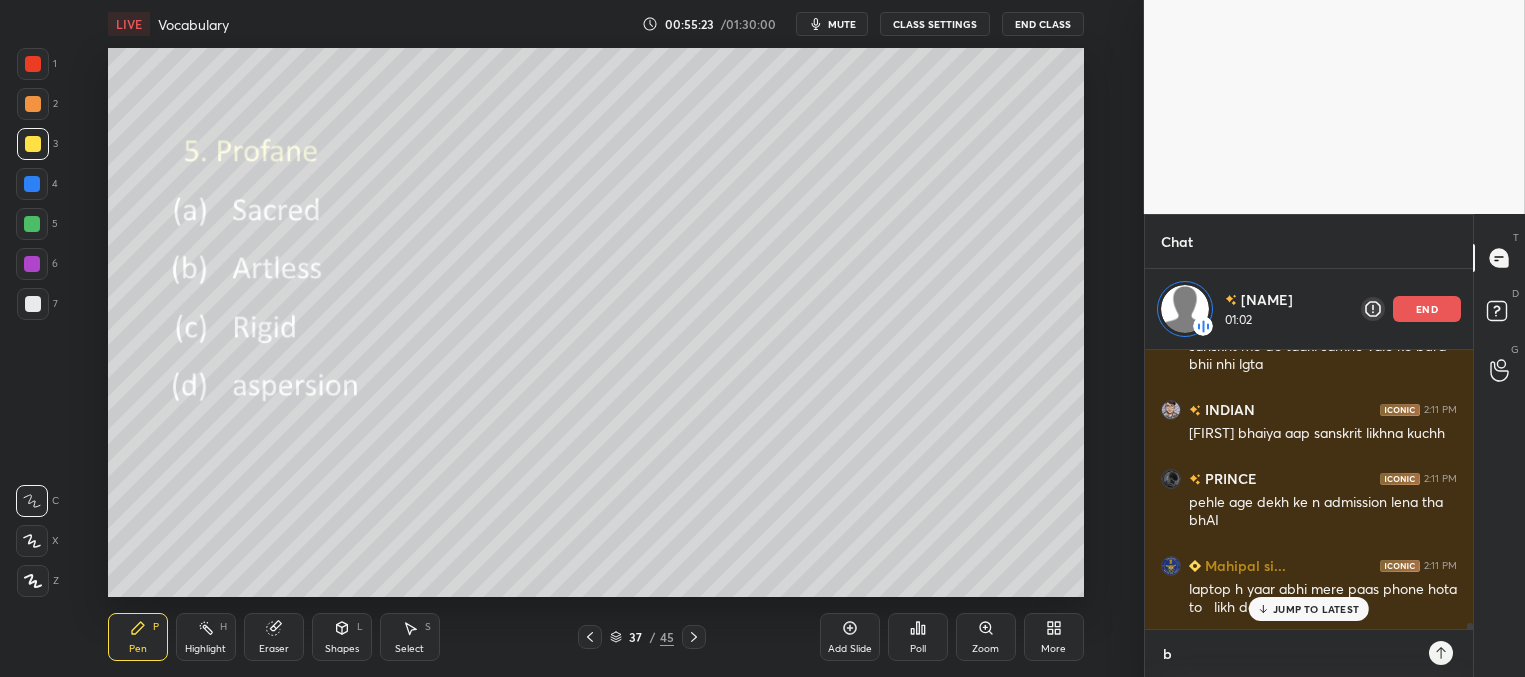 type on "ba" 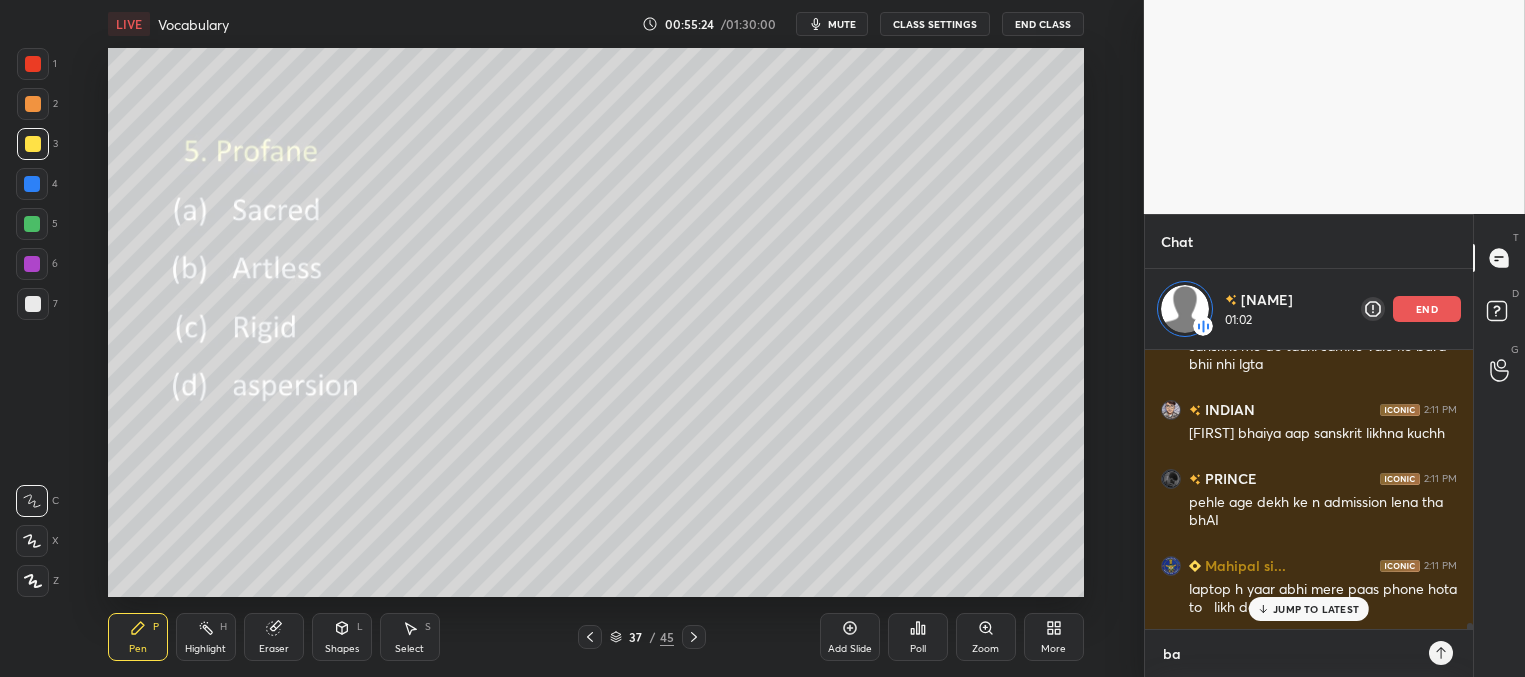 type on "bat" 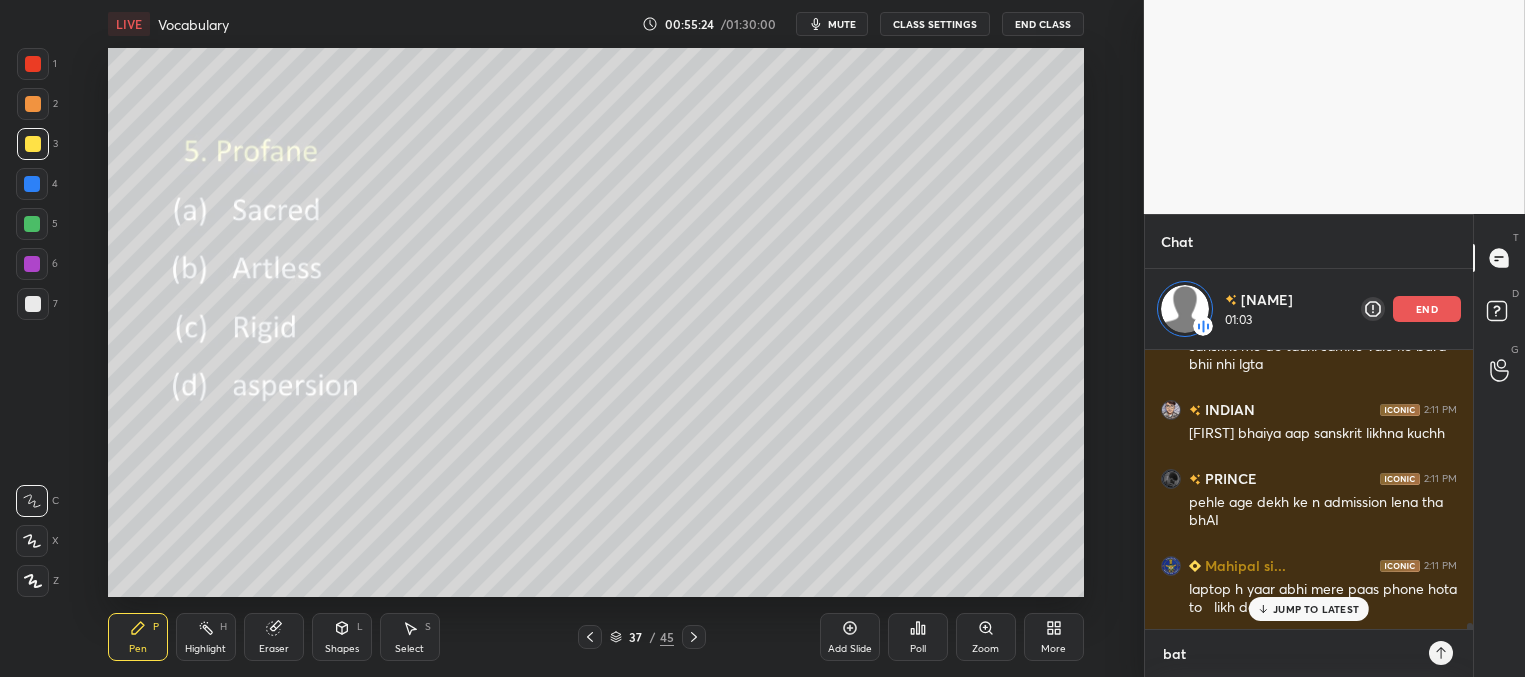 type on "batc" 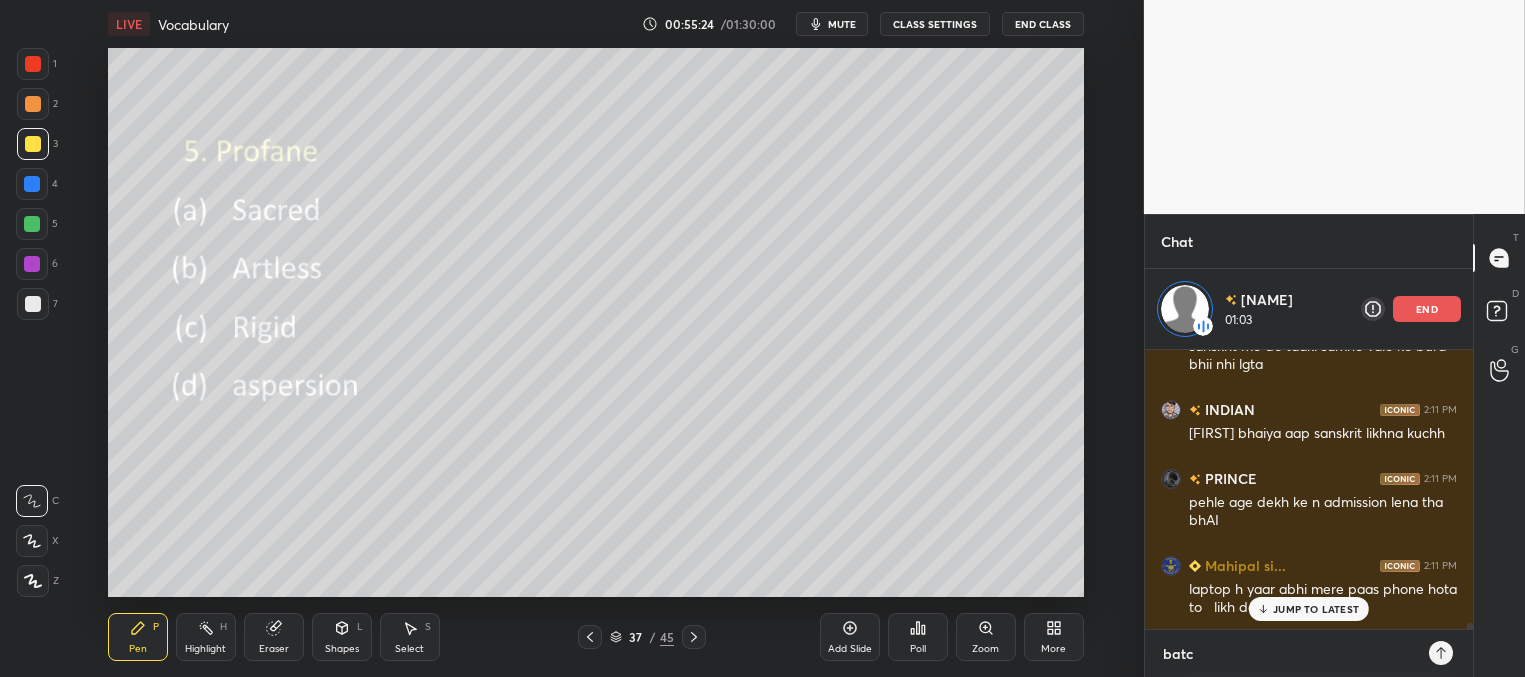 type on "batch" 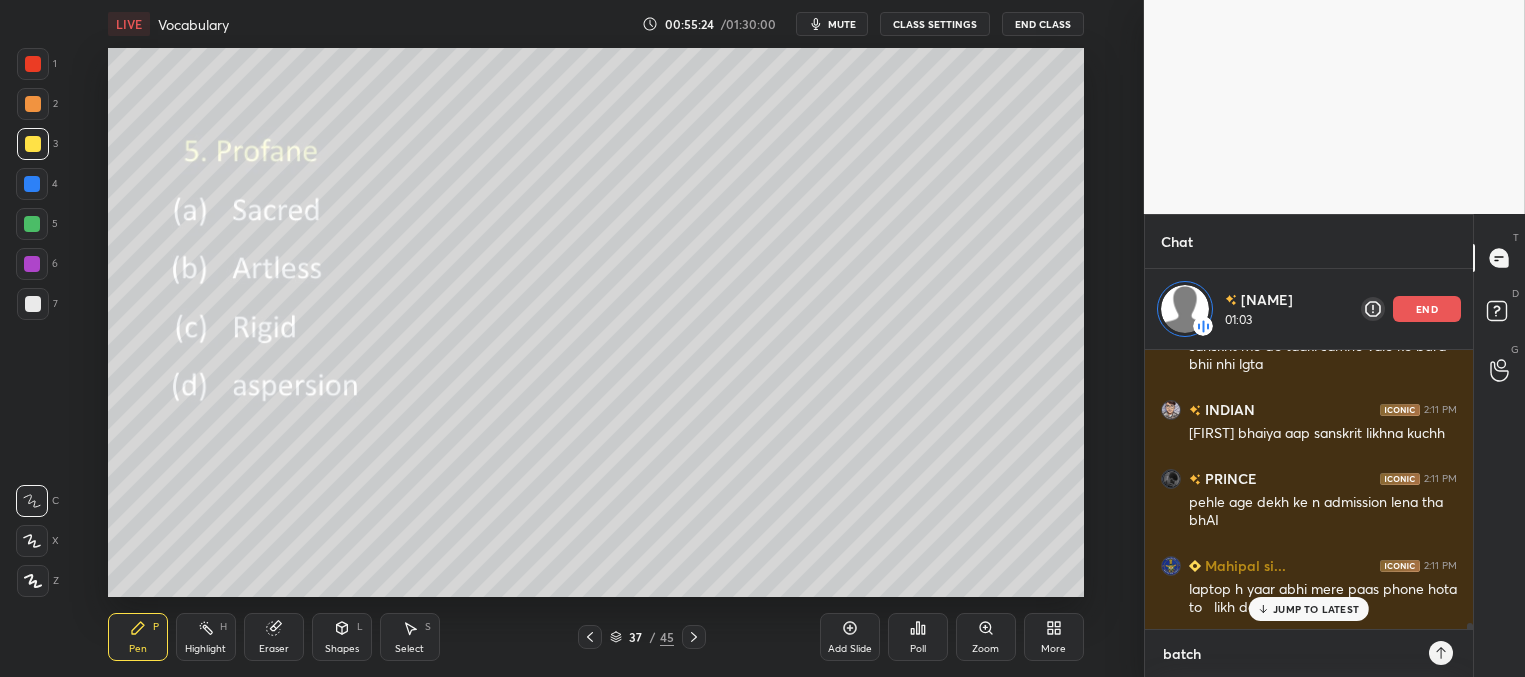 type on "batch" 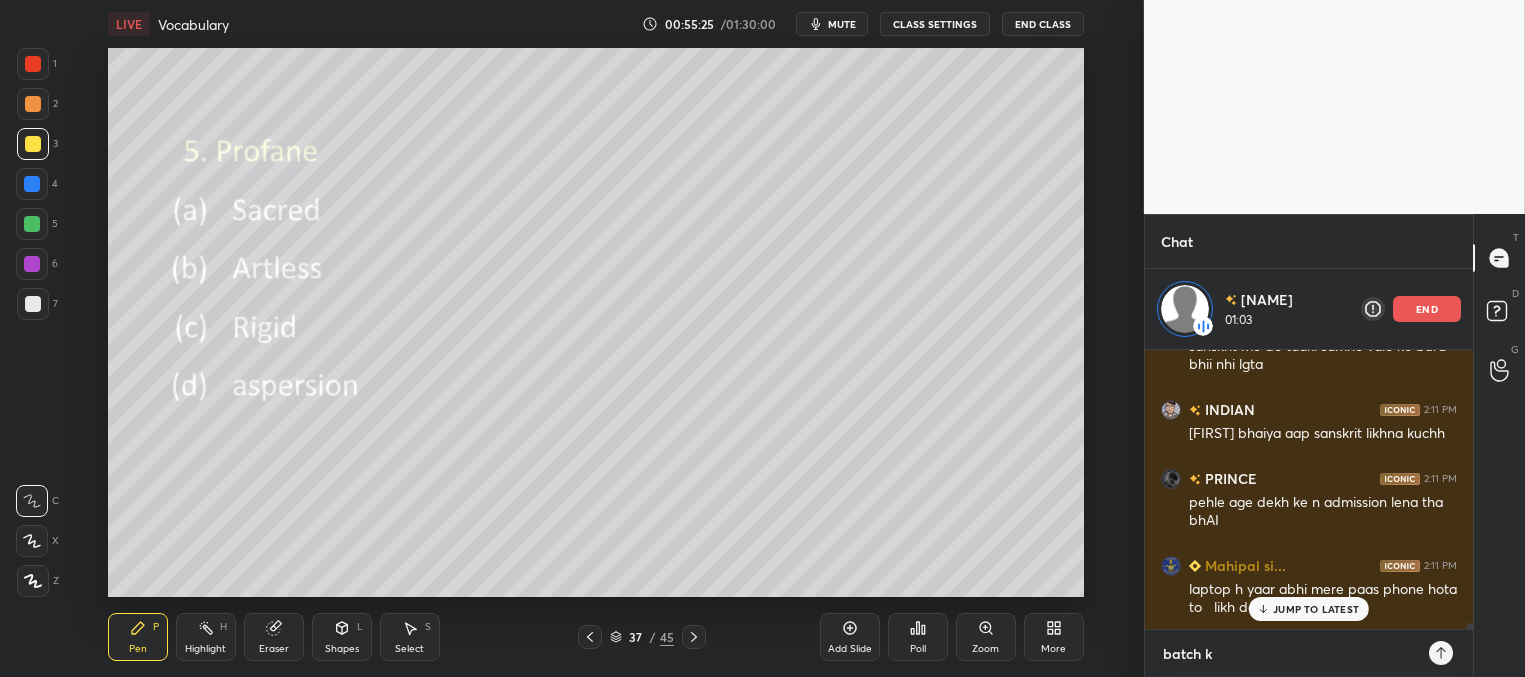 type on "batch ka" 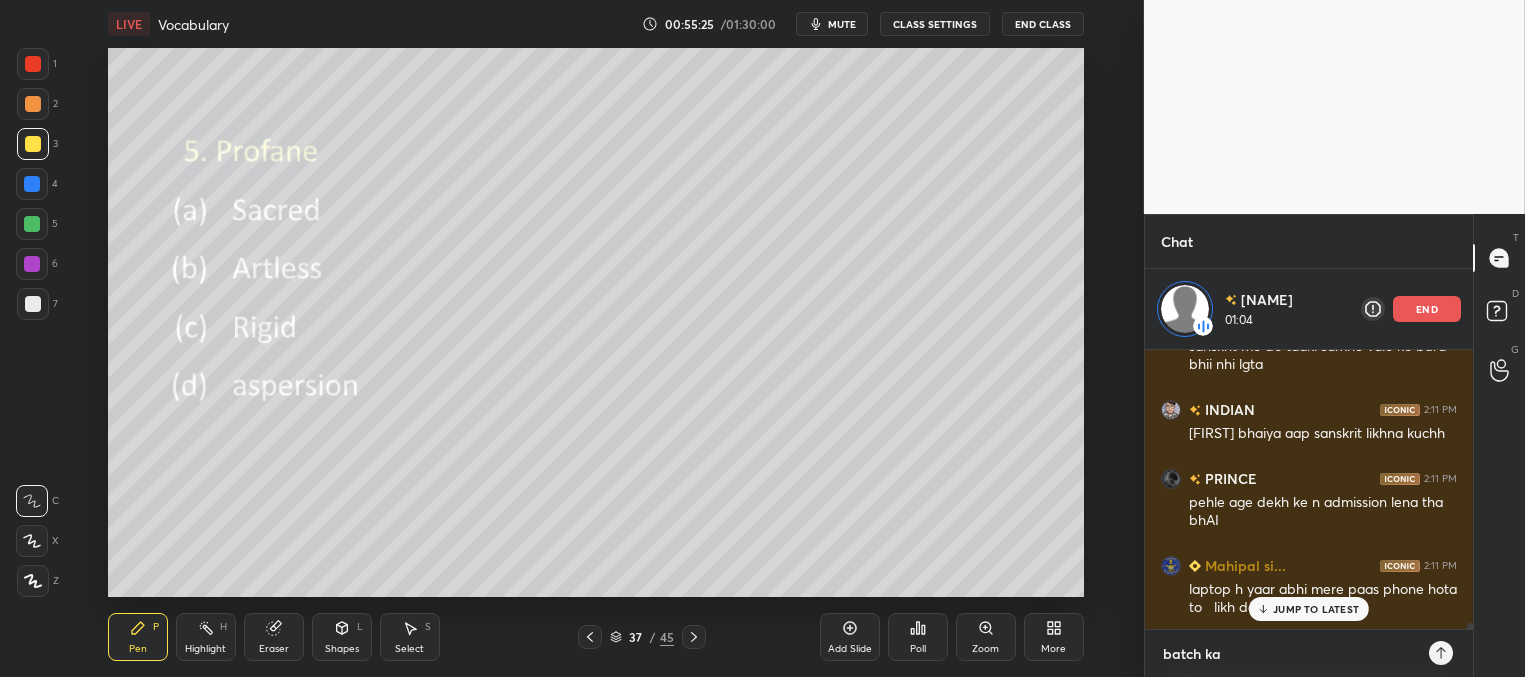 type on "batch kai" 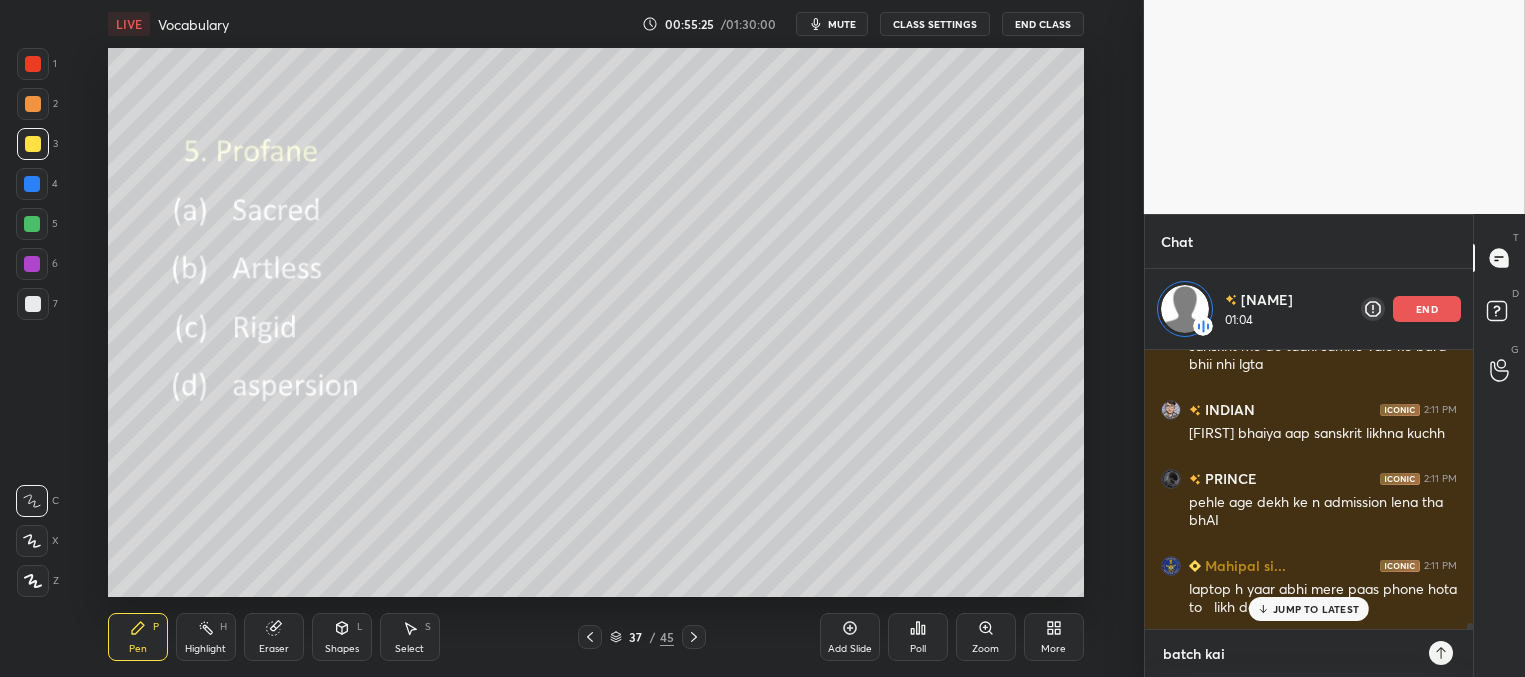 type on "x" 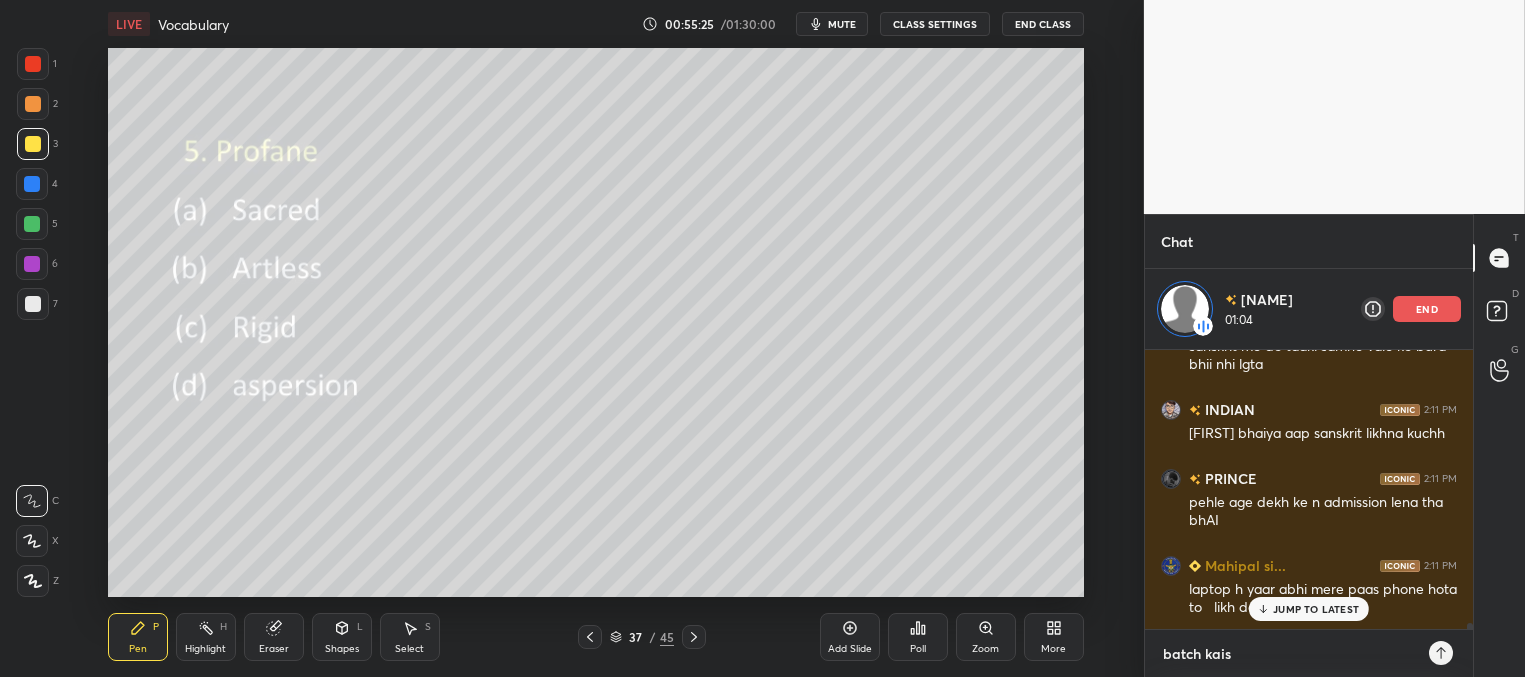 type on "batch kaise" 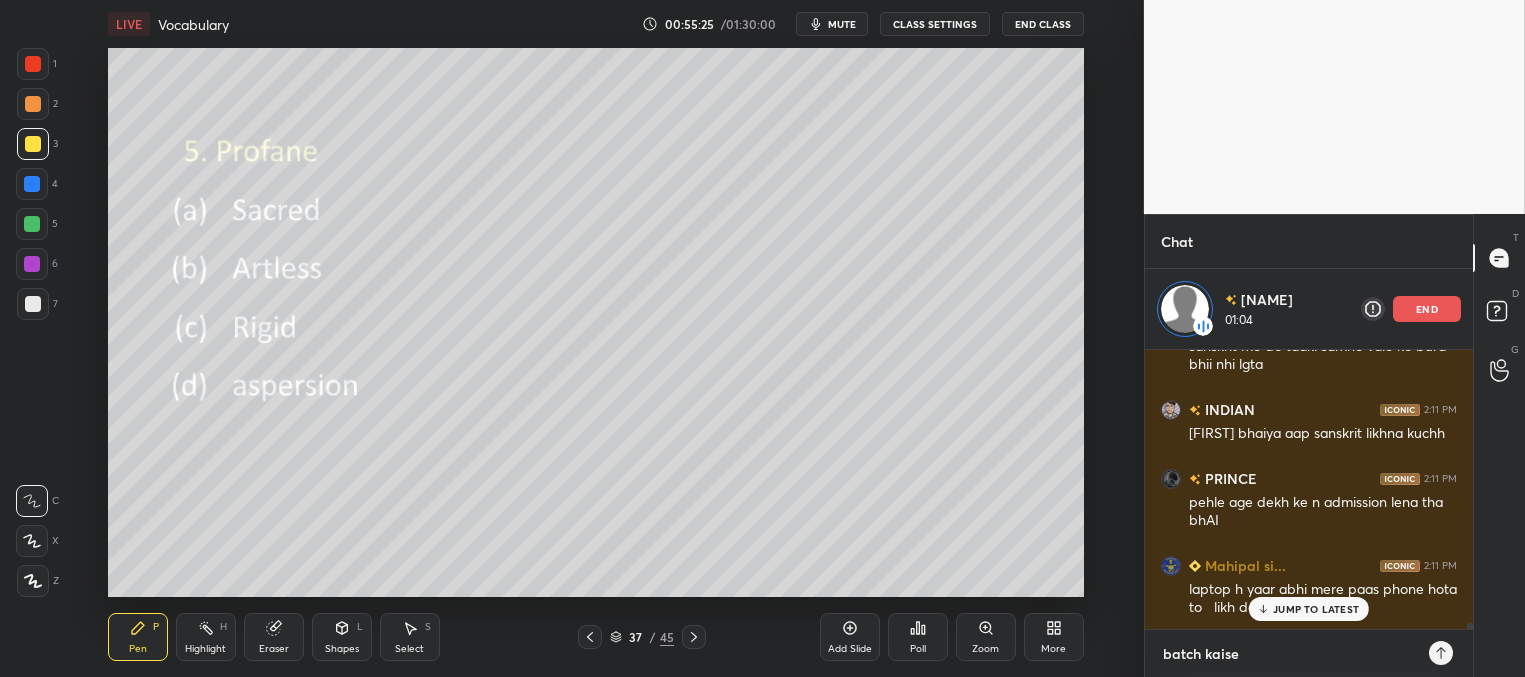 type on "batch kaise" 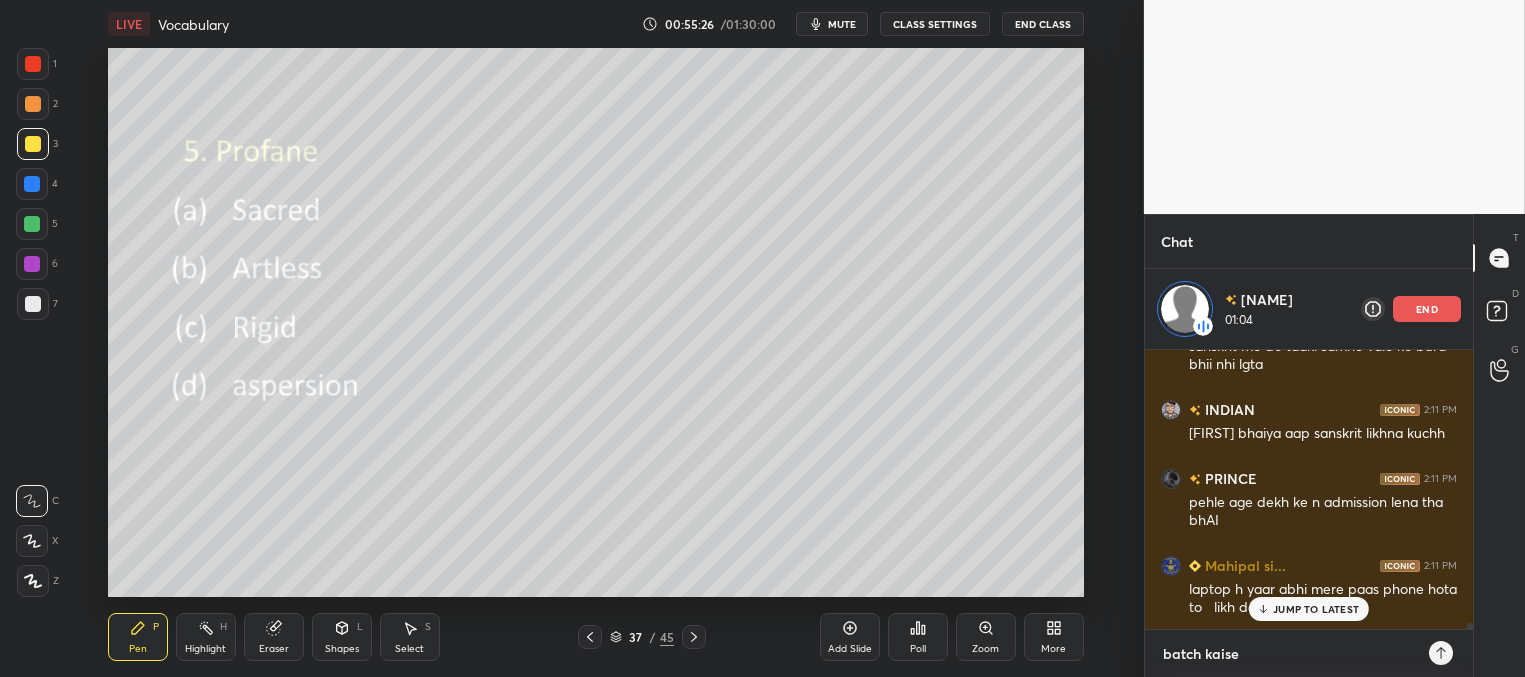 type on "batch kaise p" 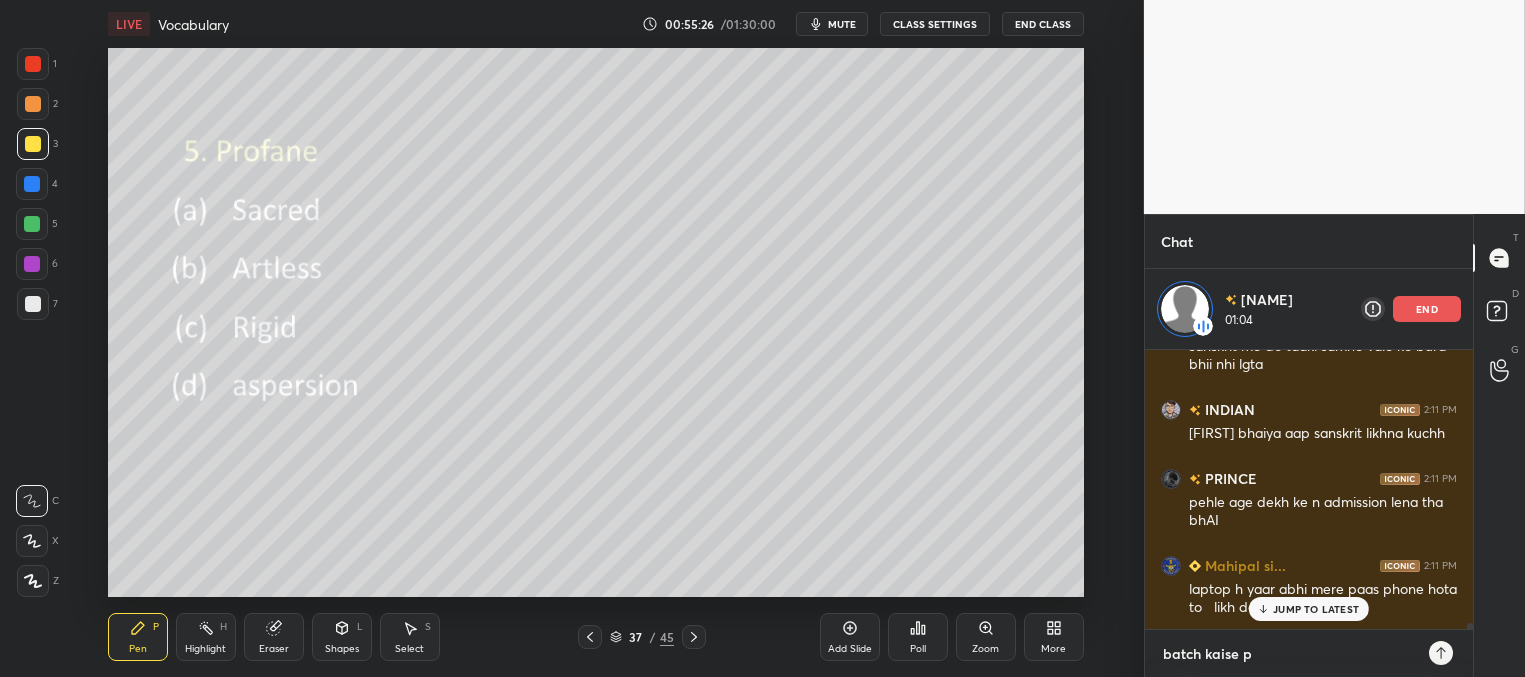 type on "batch kaise pr" 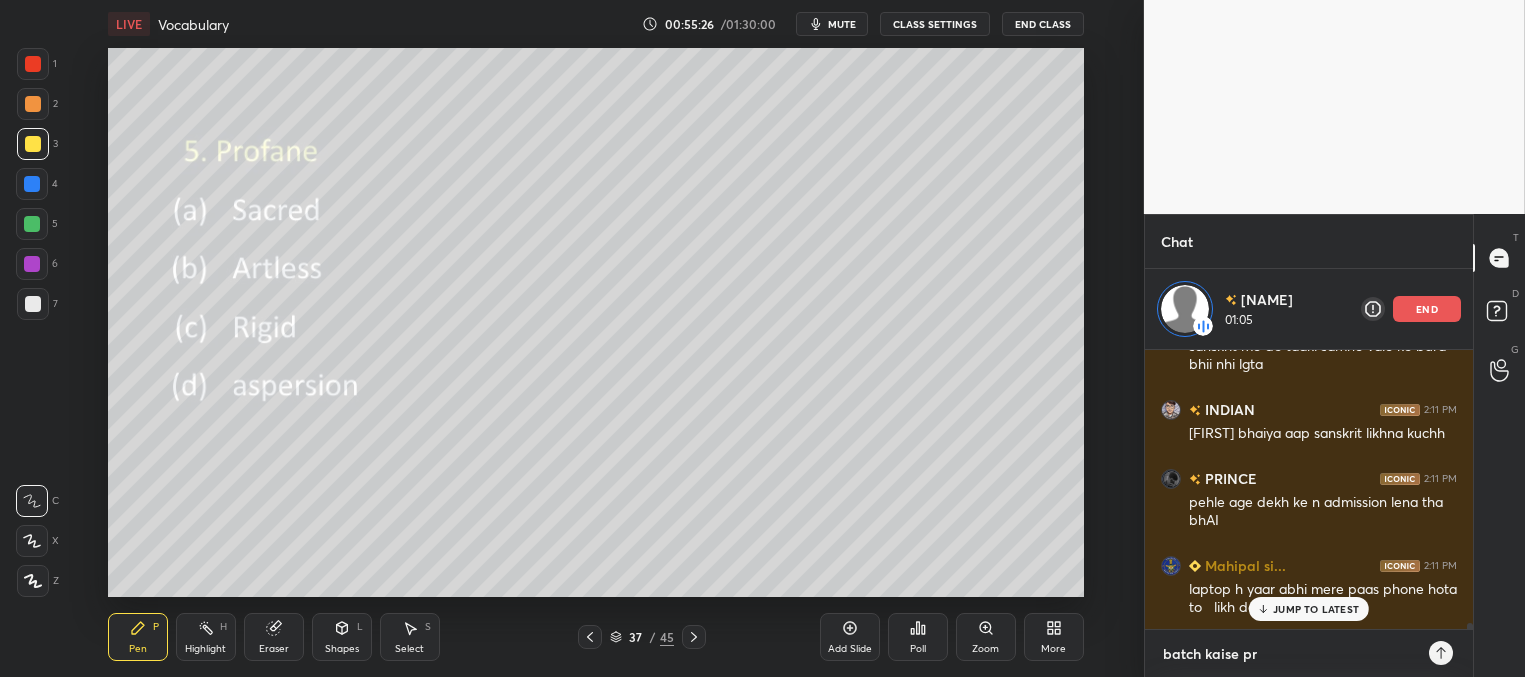 type on "batch kaise pru" 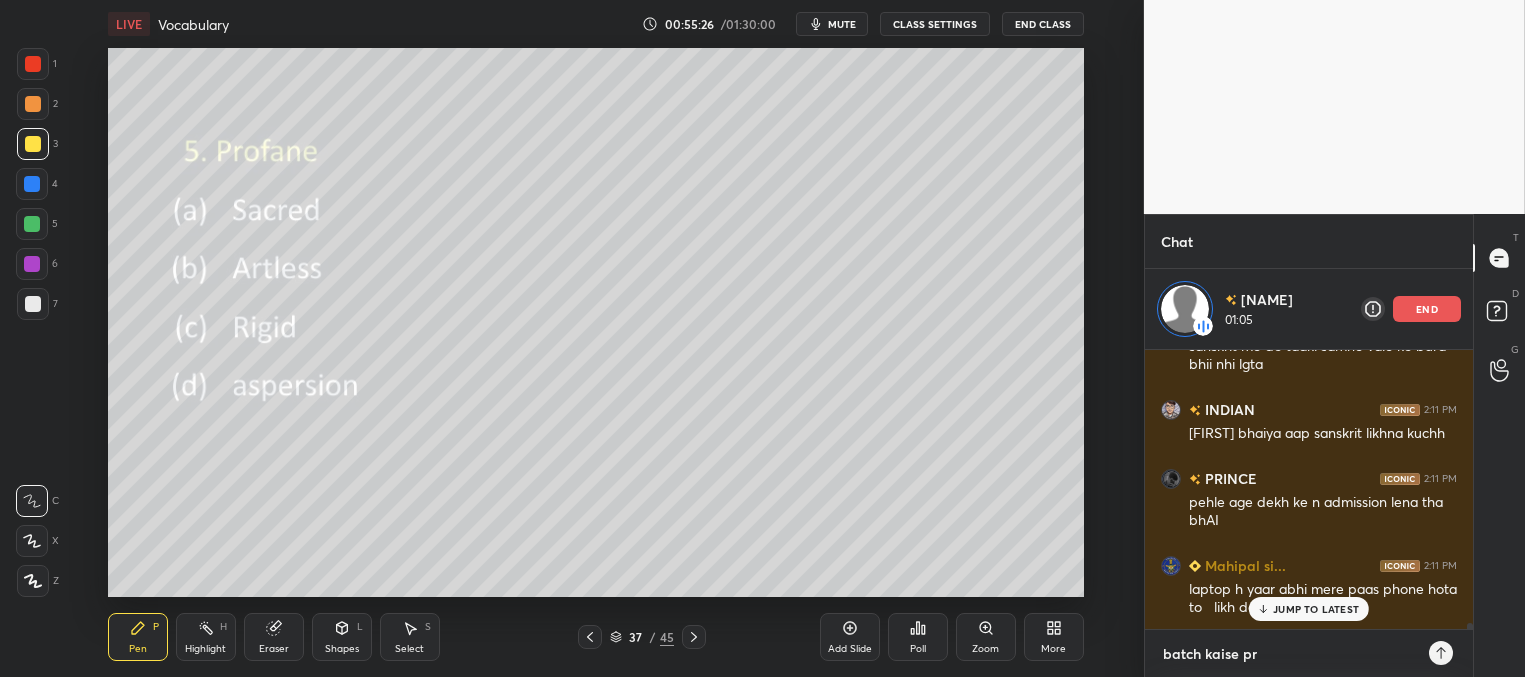 type on "x" 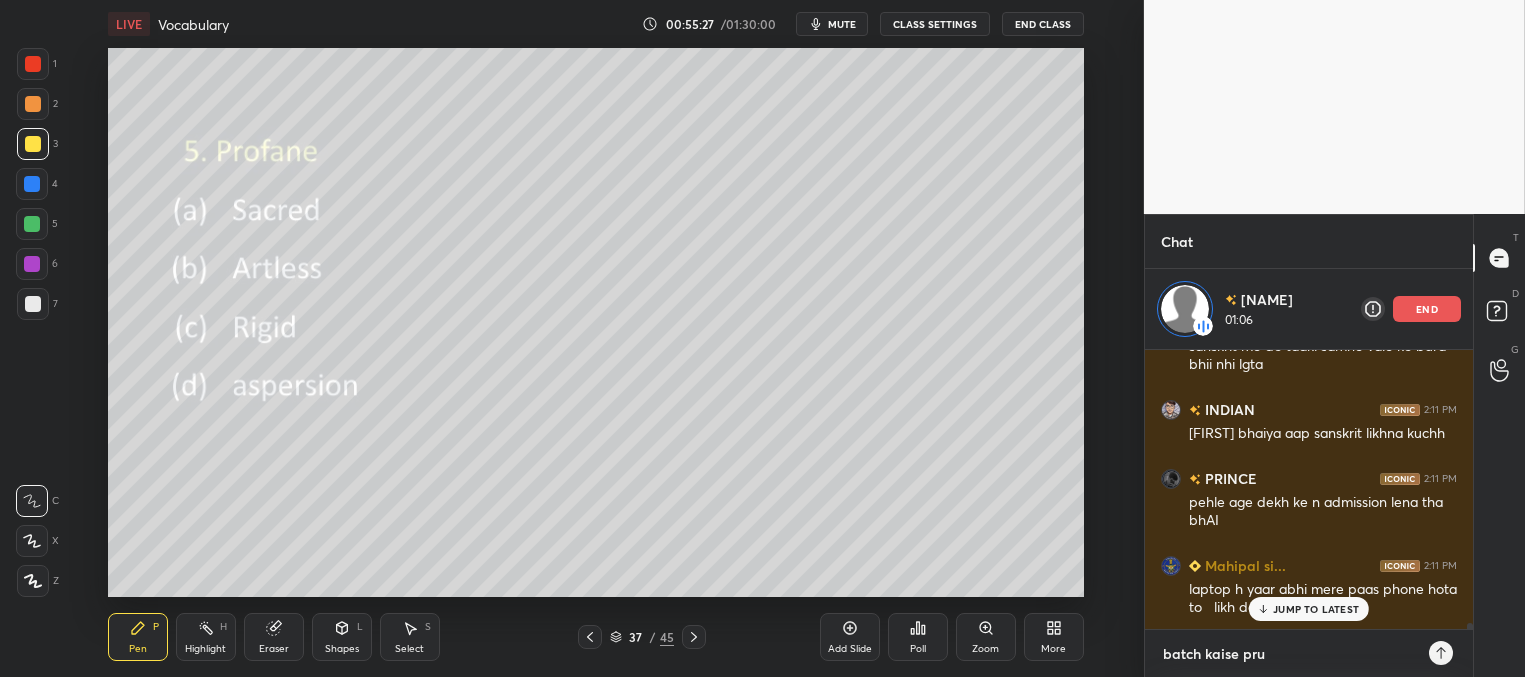 type on "batch kaise pr" 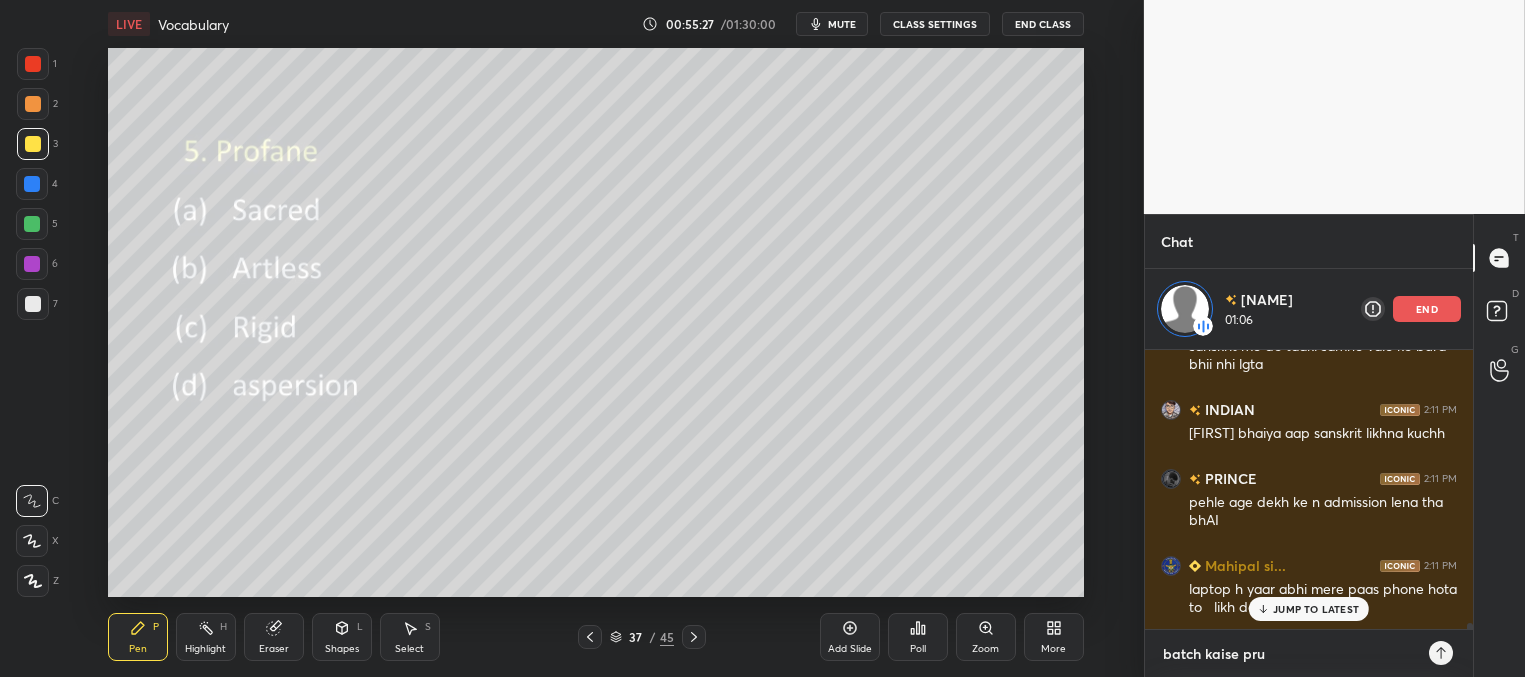 type on "x" 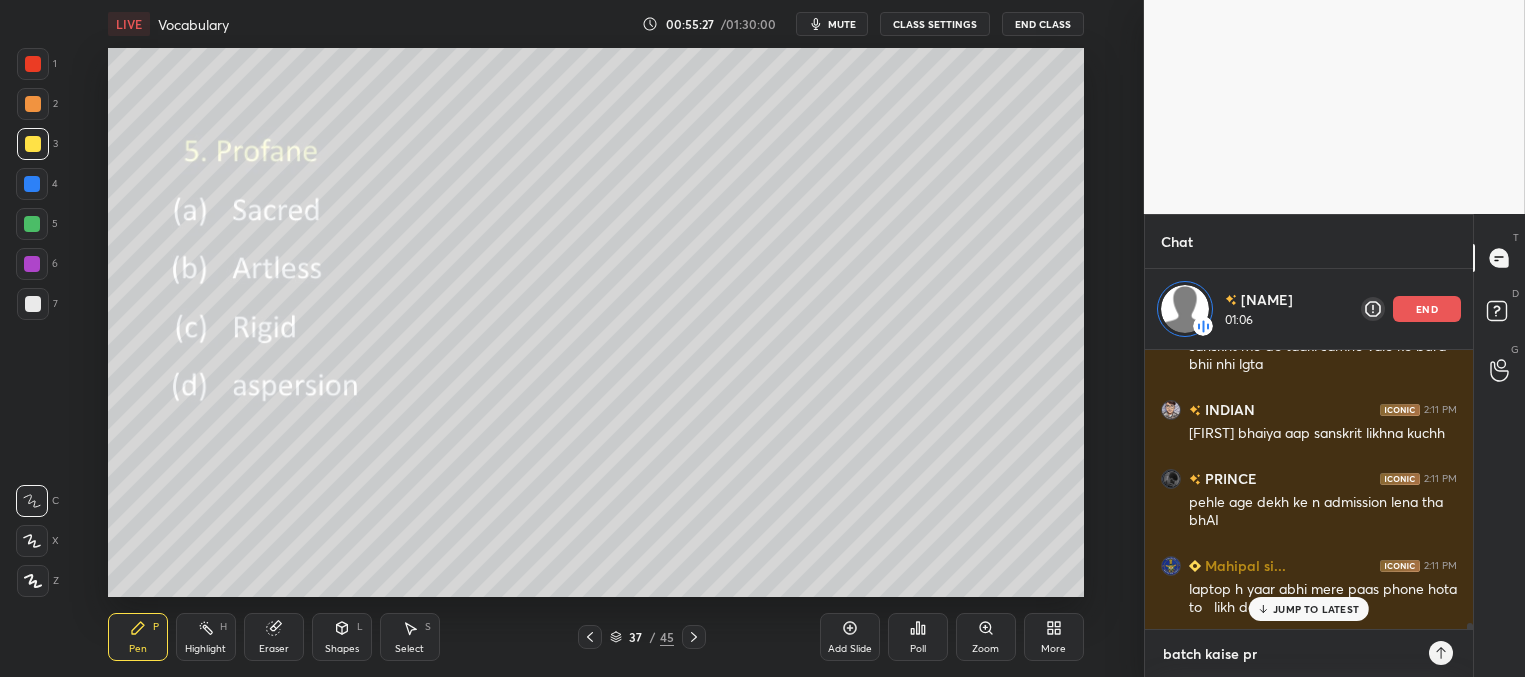type on "batch kaise p" 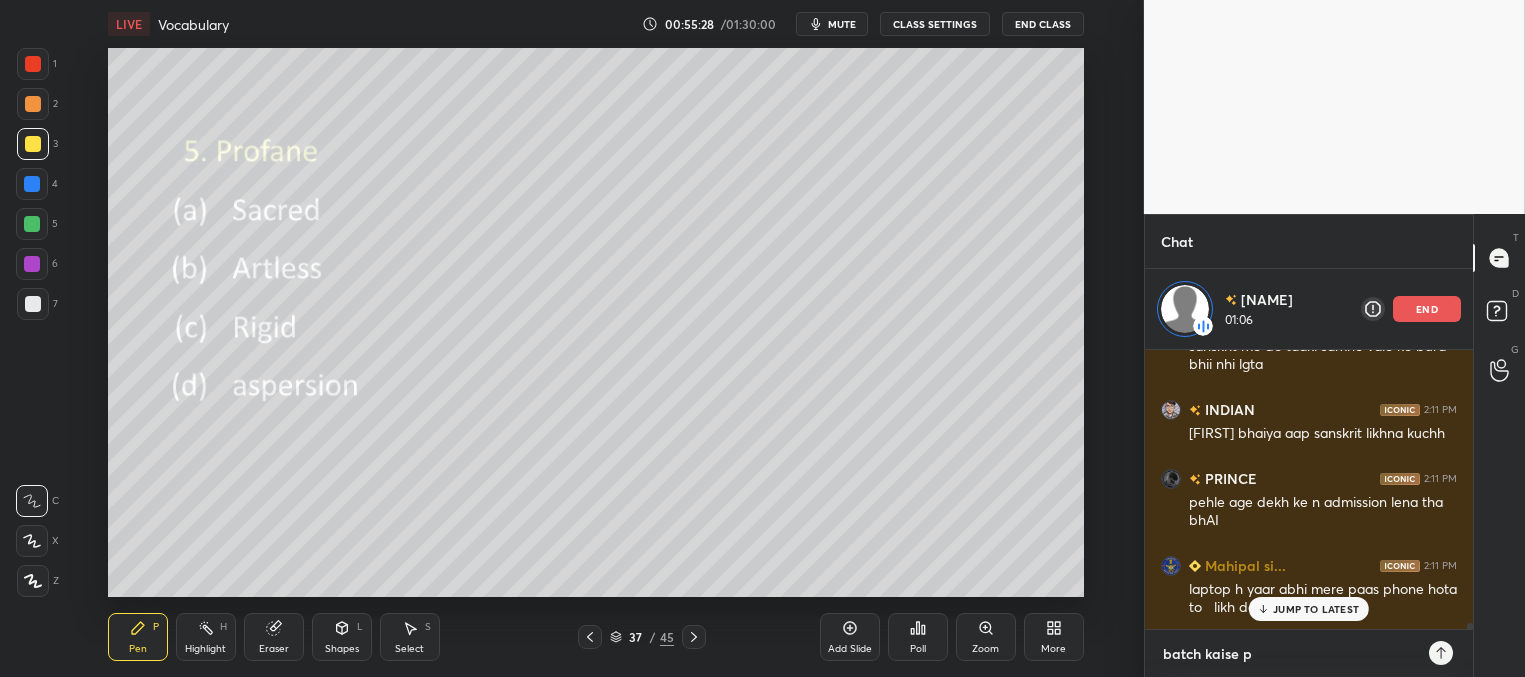 scroll, scrollTop: 11965, scrollLeft: 0, axis: vertical 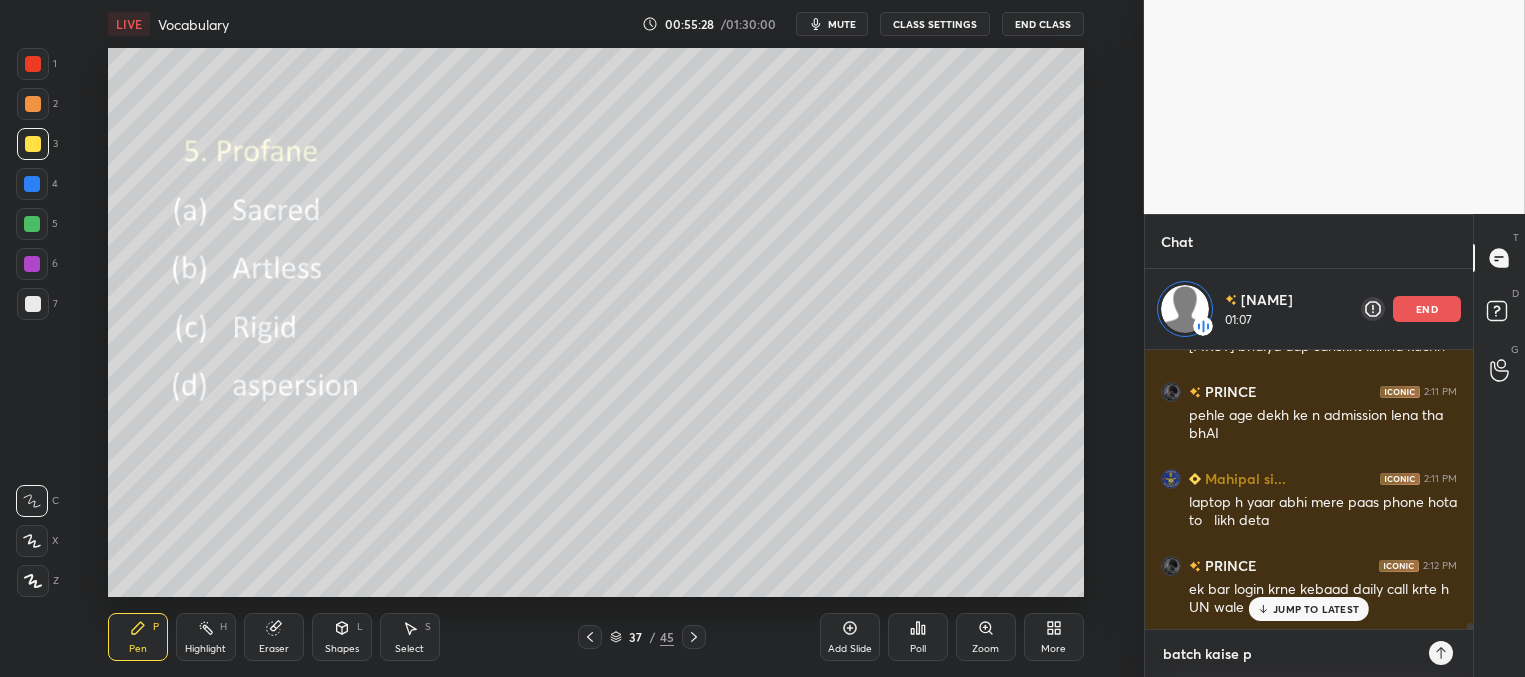 type on "batch kaise pu" 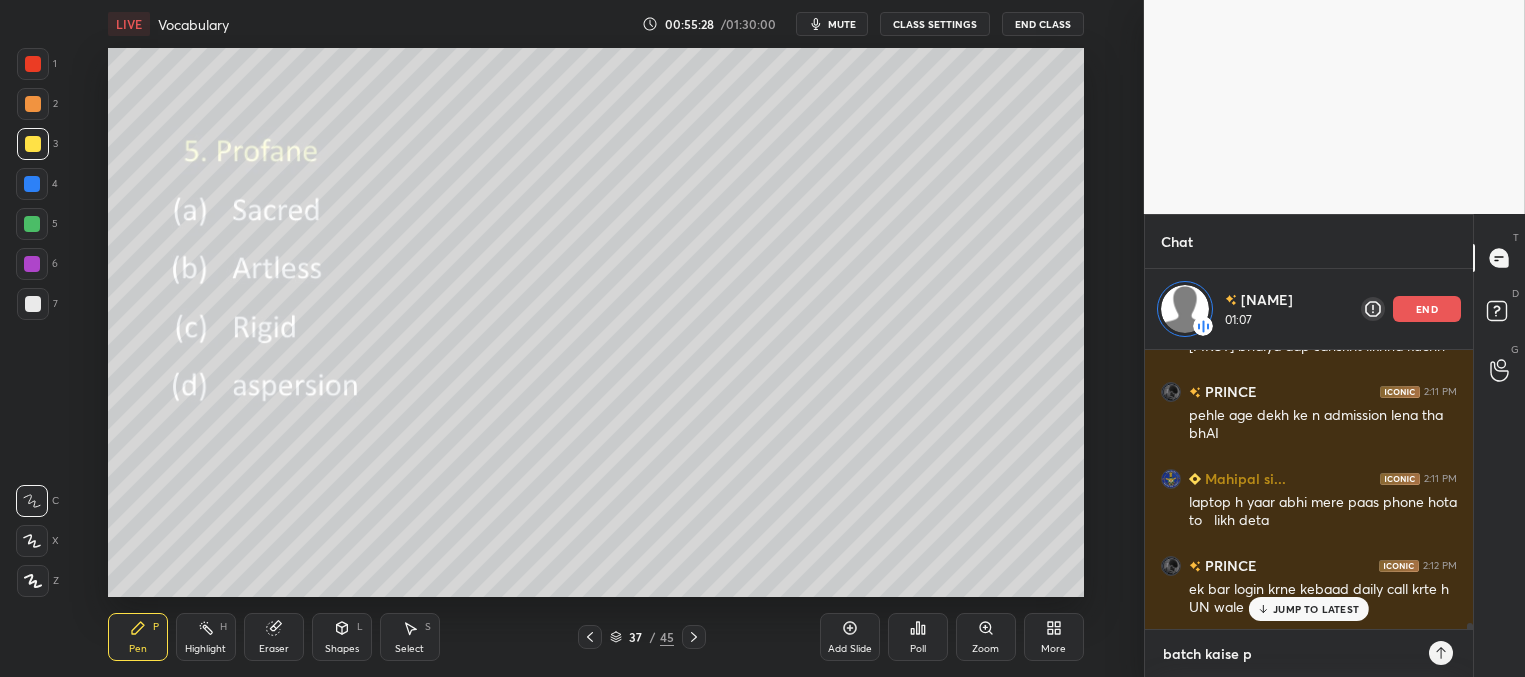 type on "x" 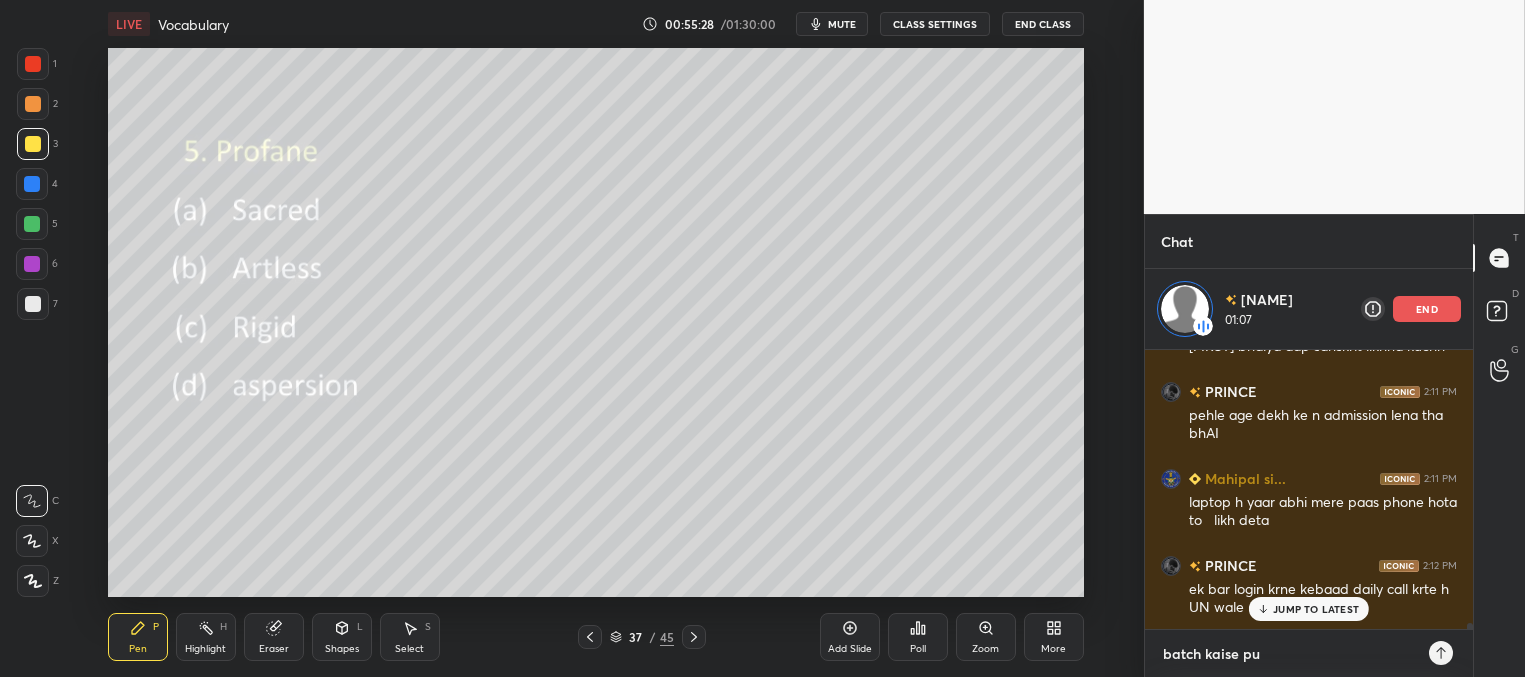 type on "batch kaise pur" 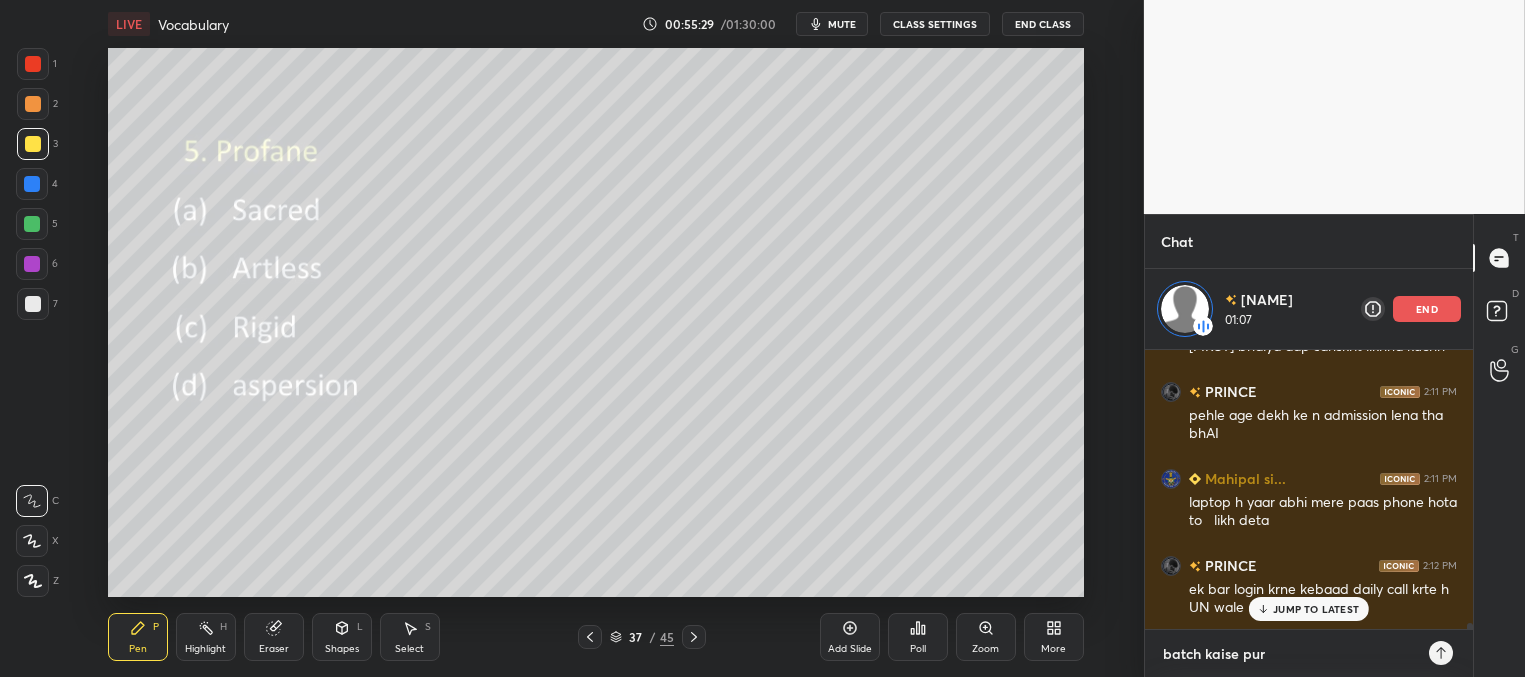 type on "batch kaise purc" 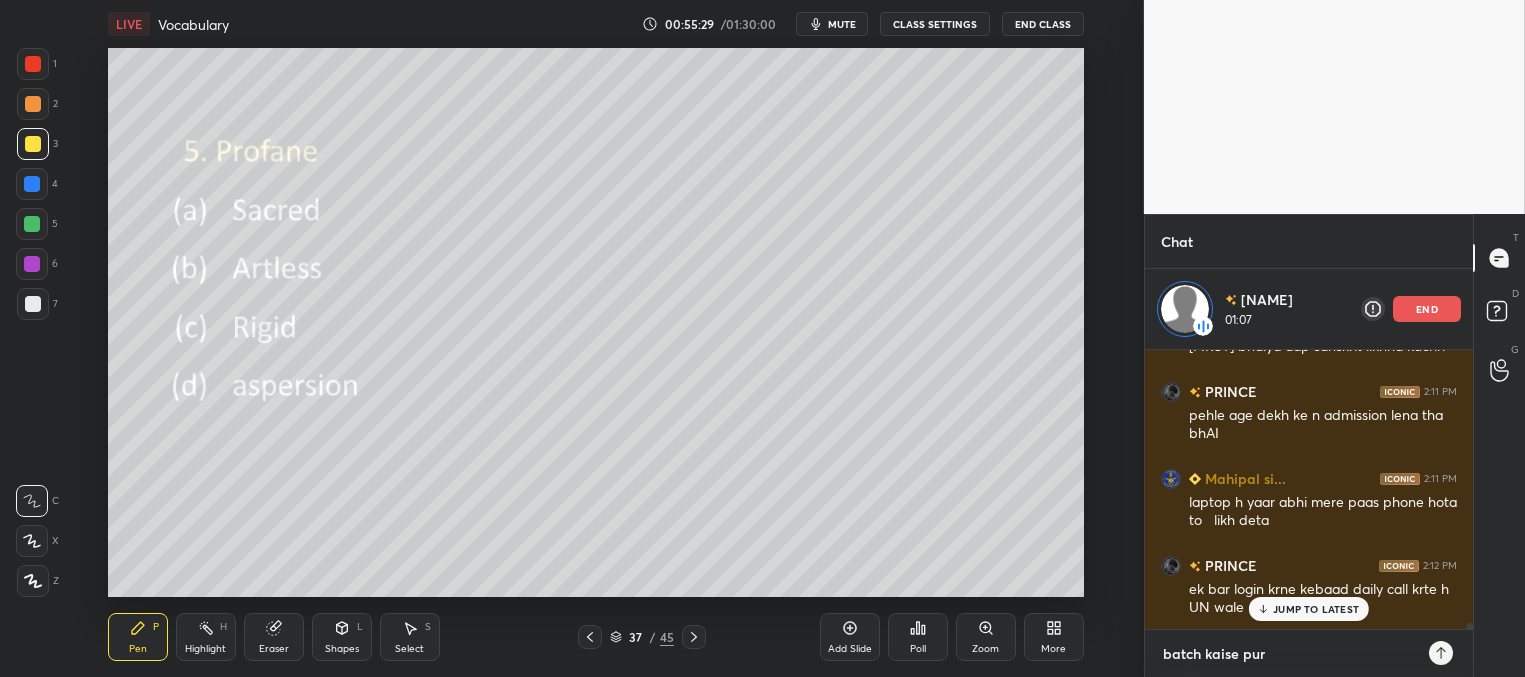 type on "x" 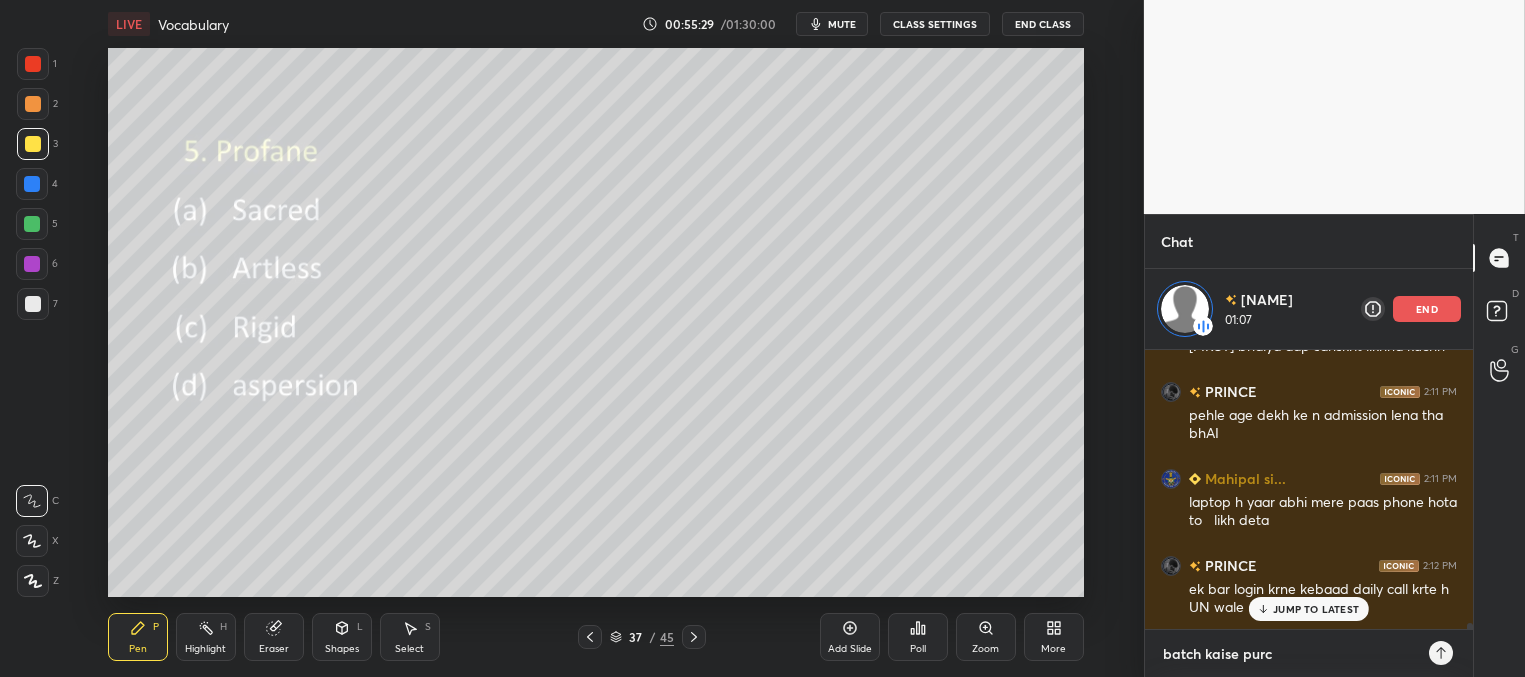 type on "batch kaise purch" 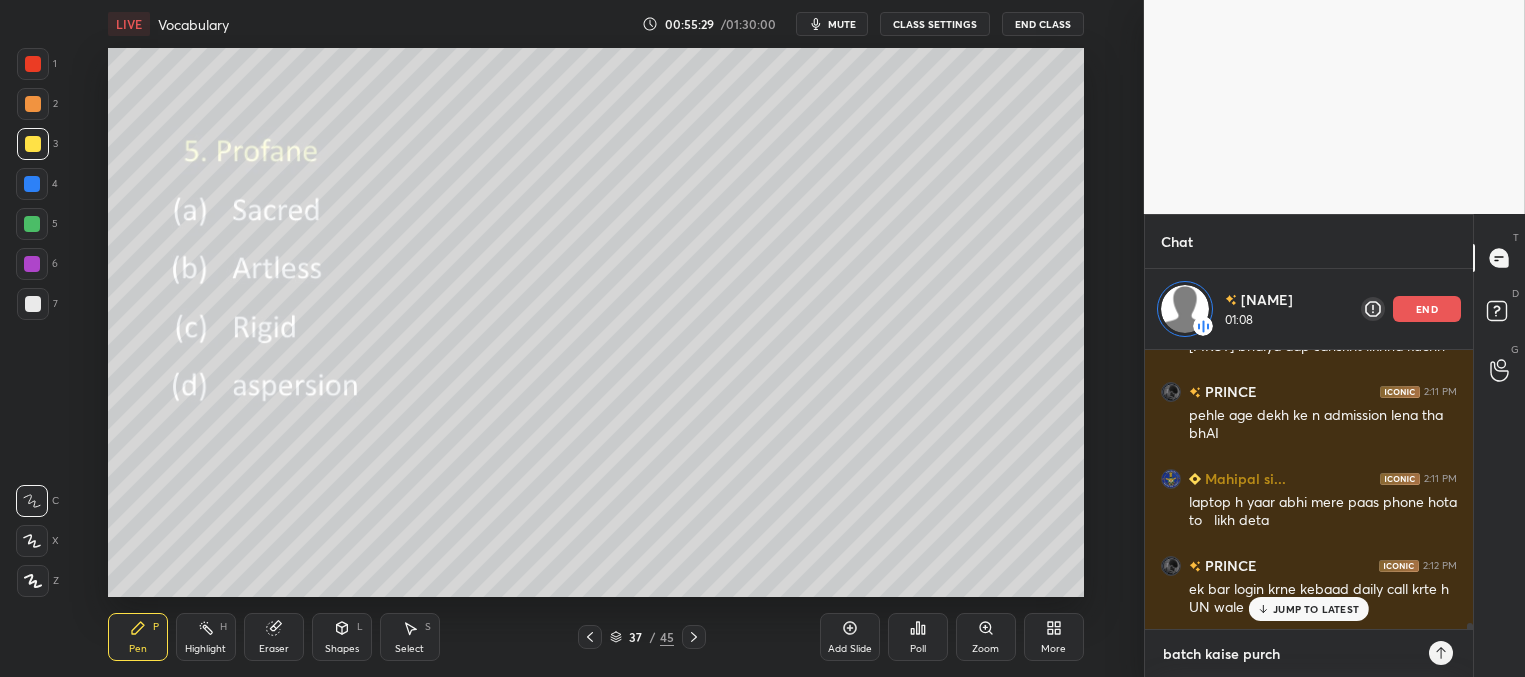 type on "batch kaise purcha" 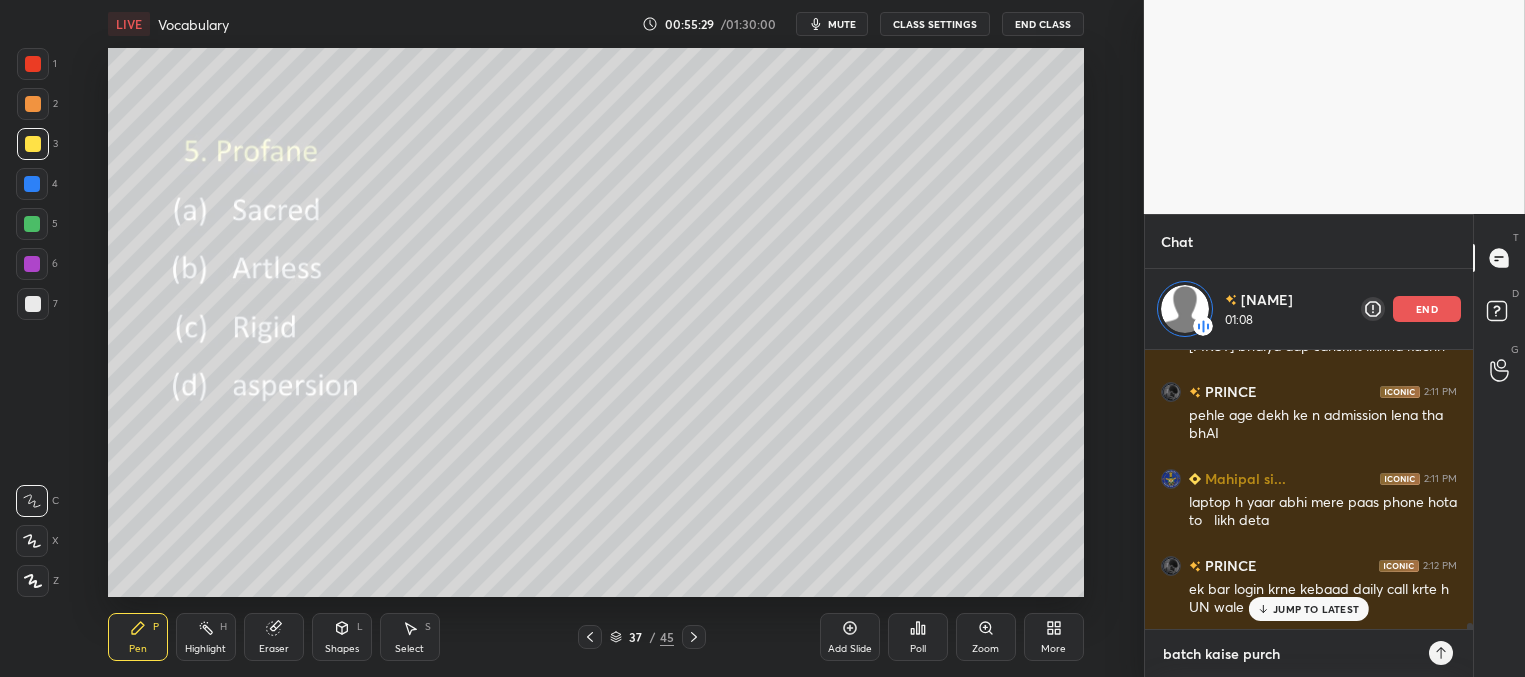 type on "x" 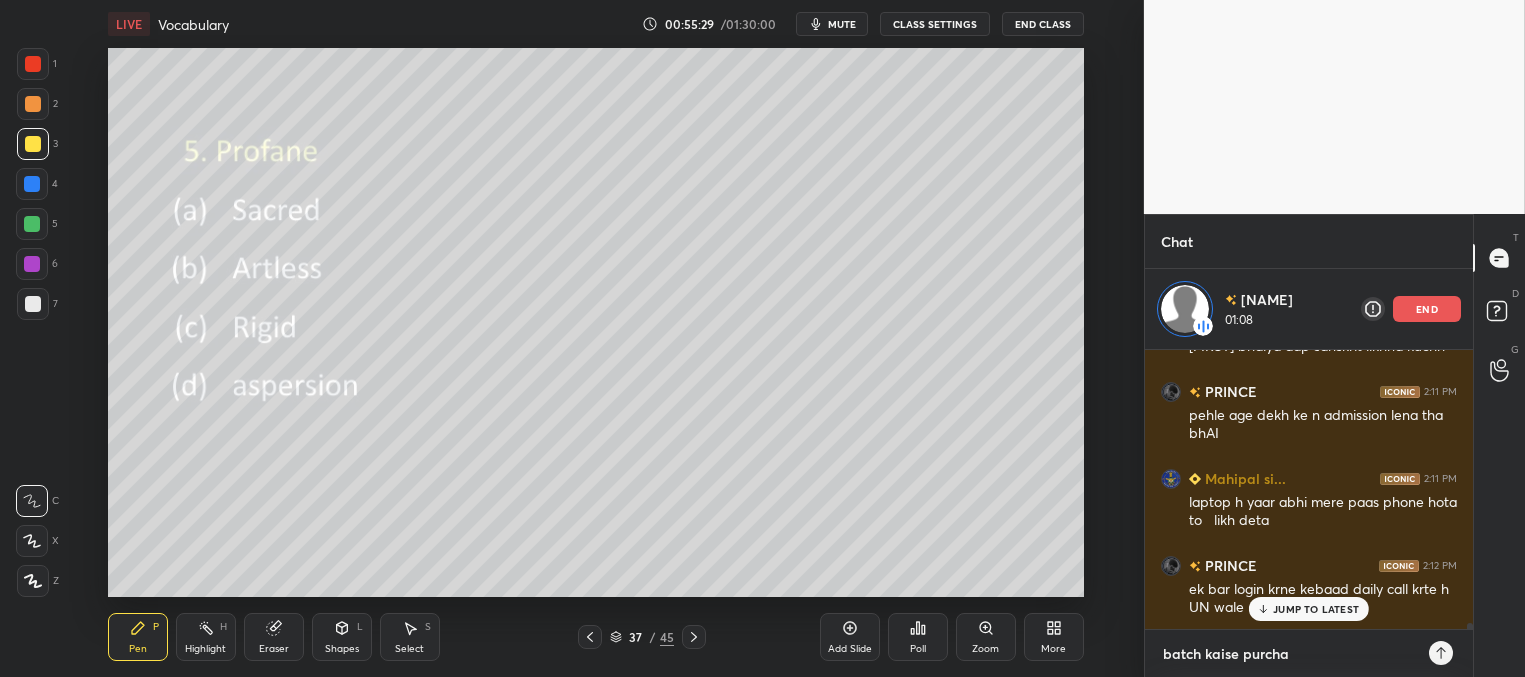 type on "batch kaise purchas" 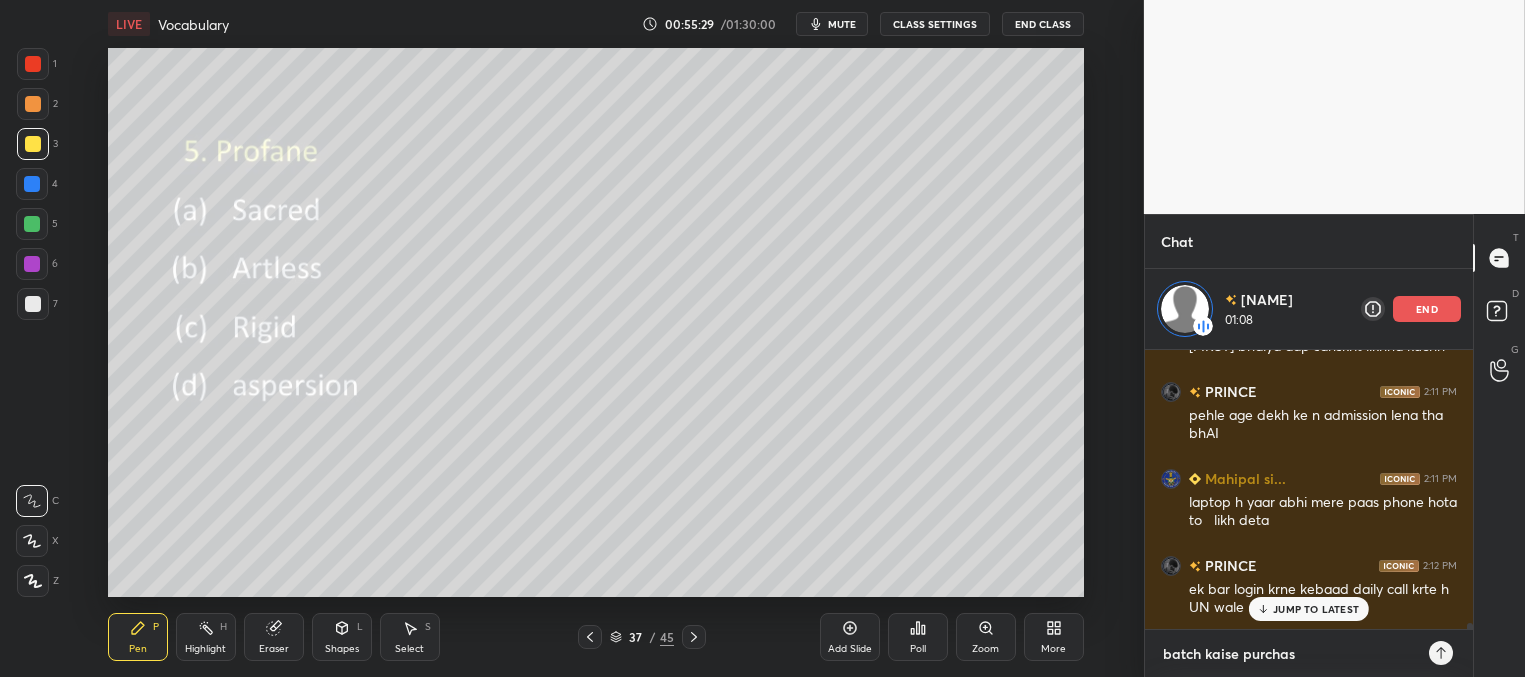 type on "batch kaise purchase" 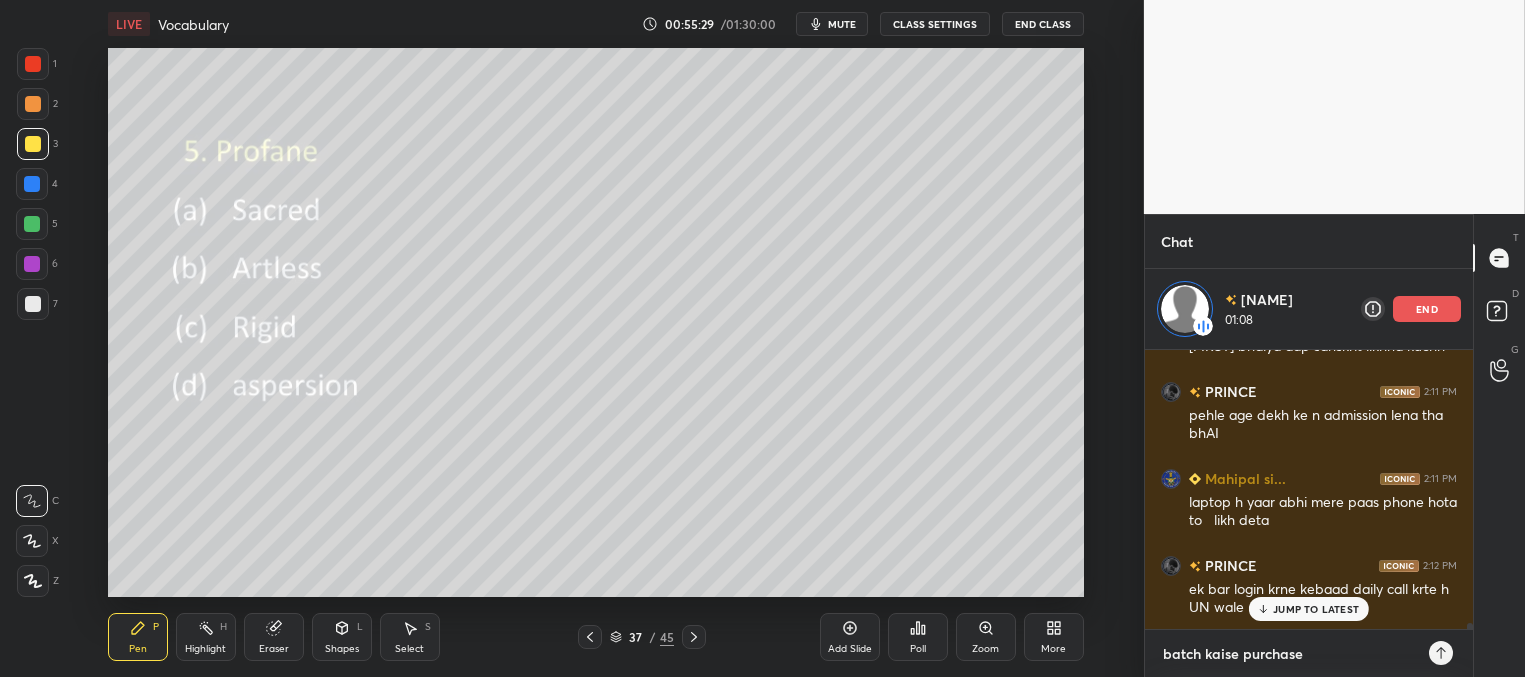 type on "batch kaise purchase" 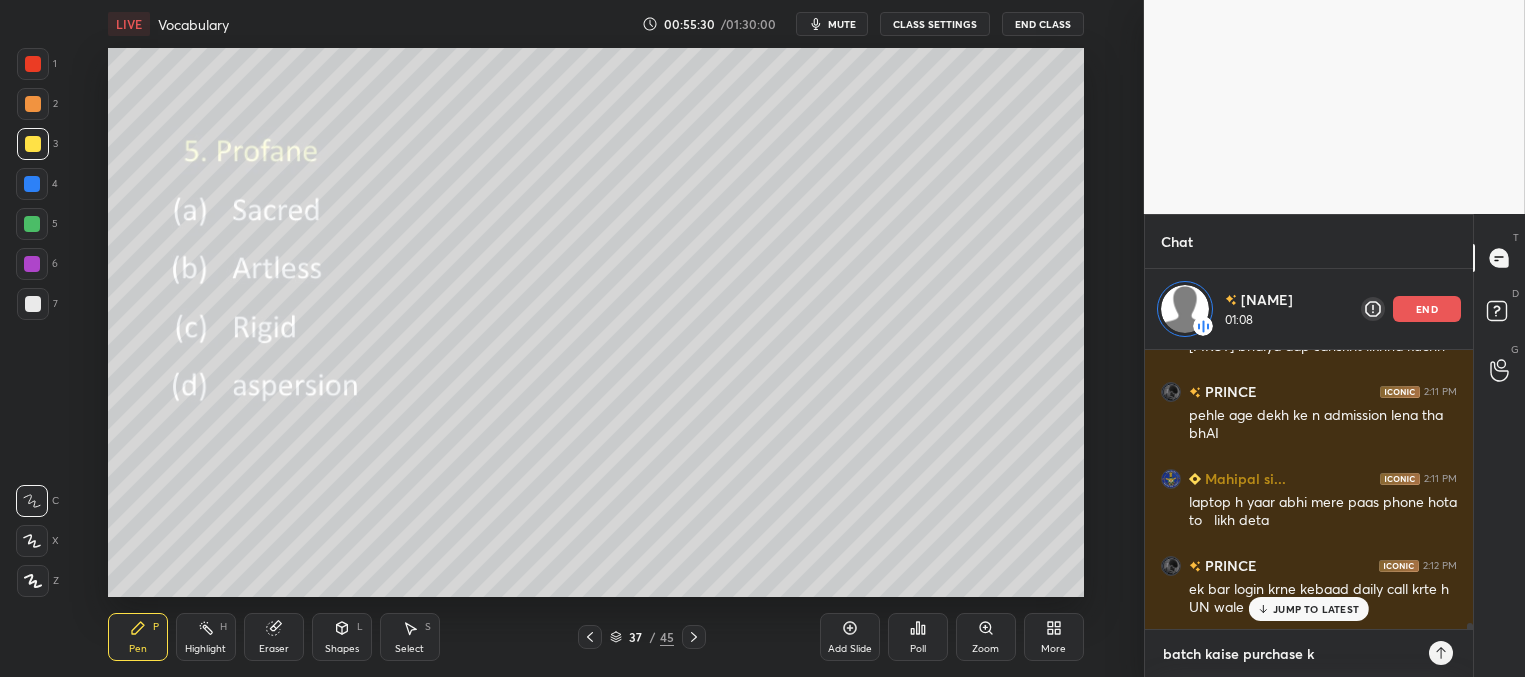 type on "batch kaise purchase ki" 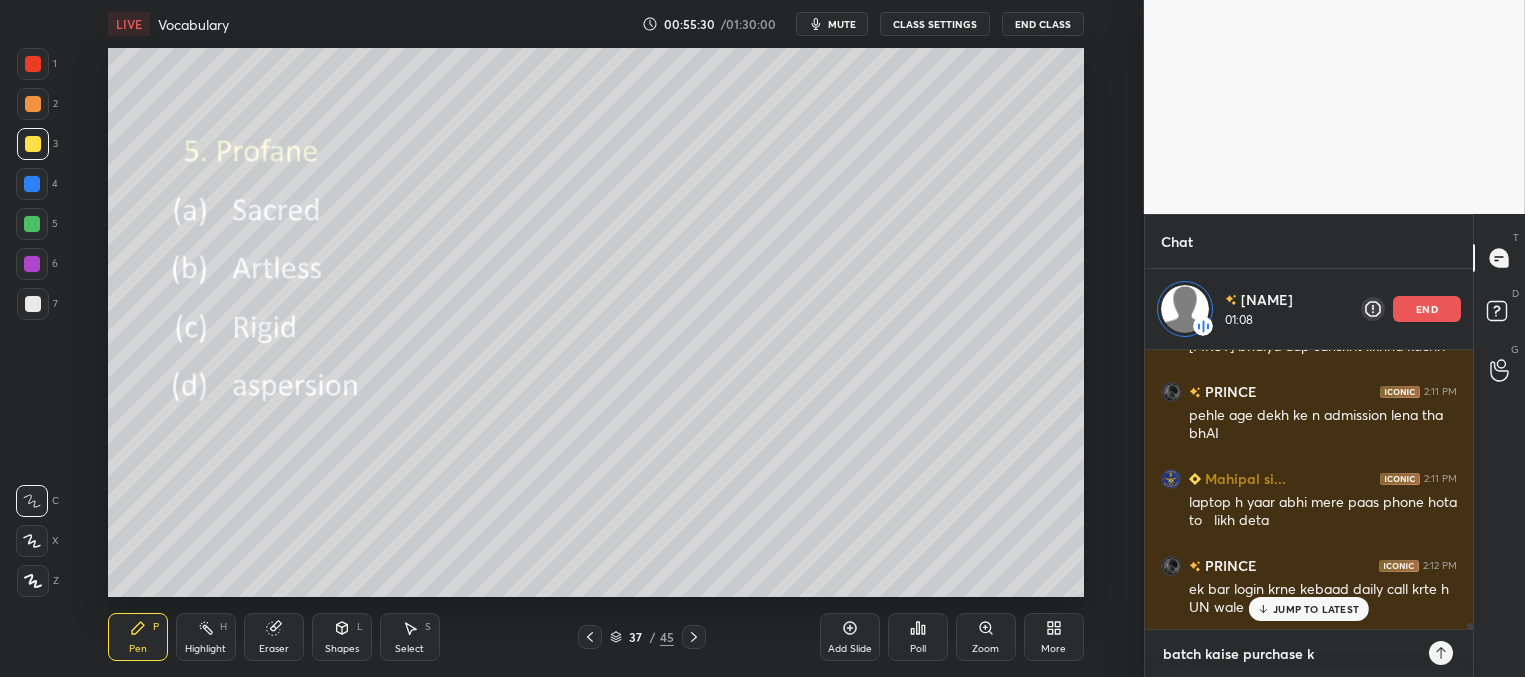 type on "x" 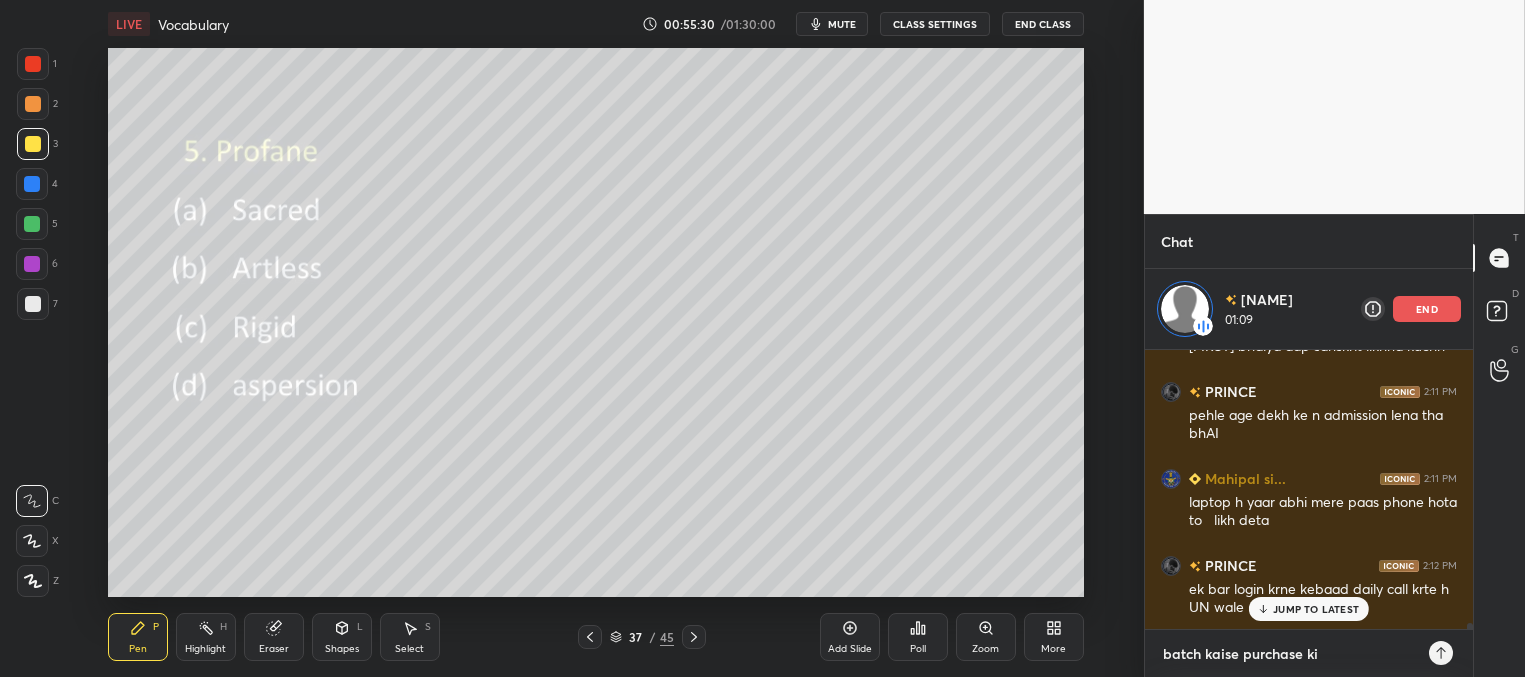 type on "batch kaise purchase kiy" 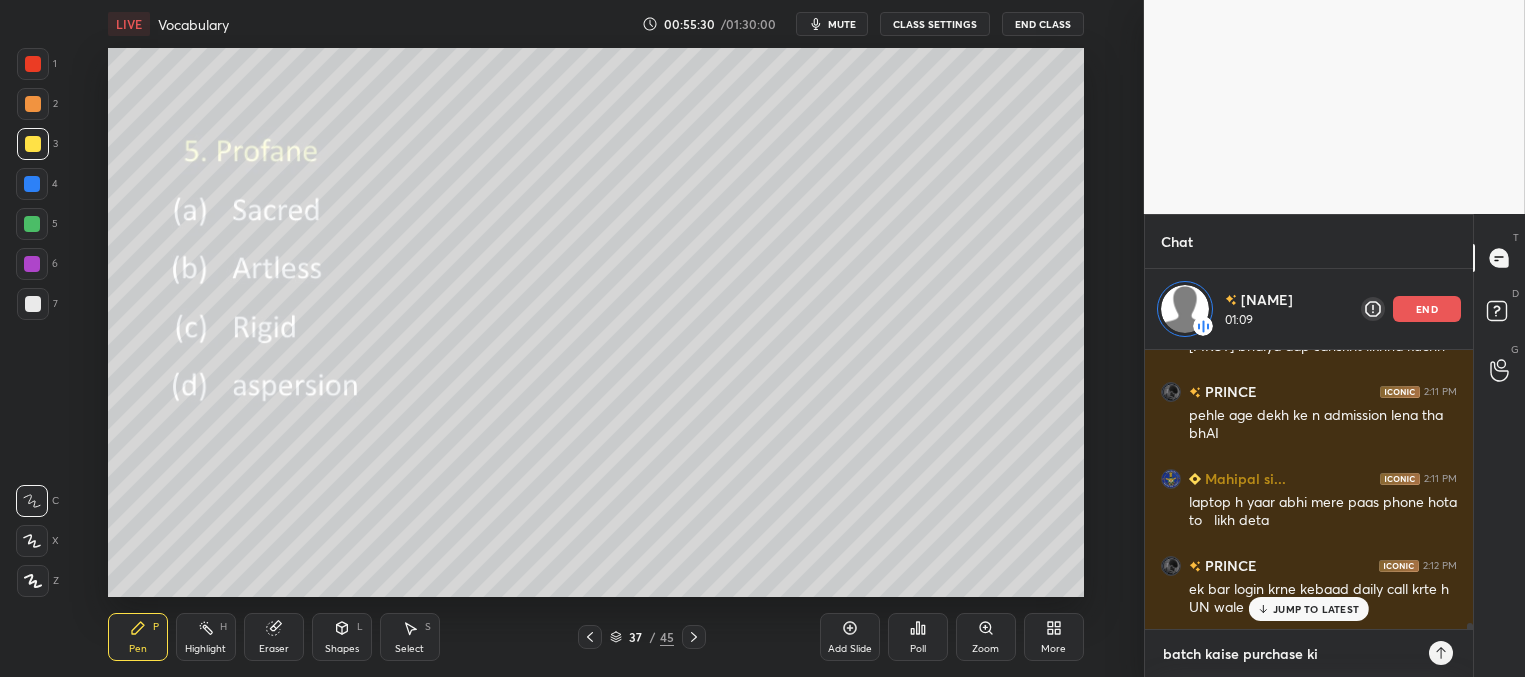 type on "x" 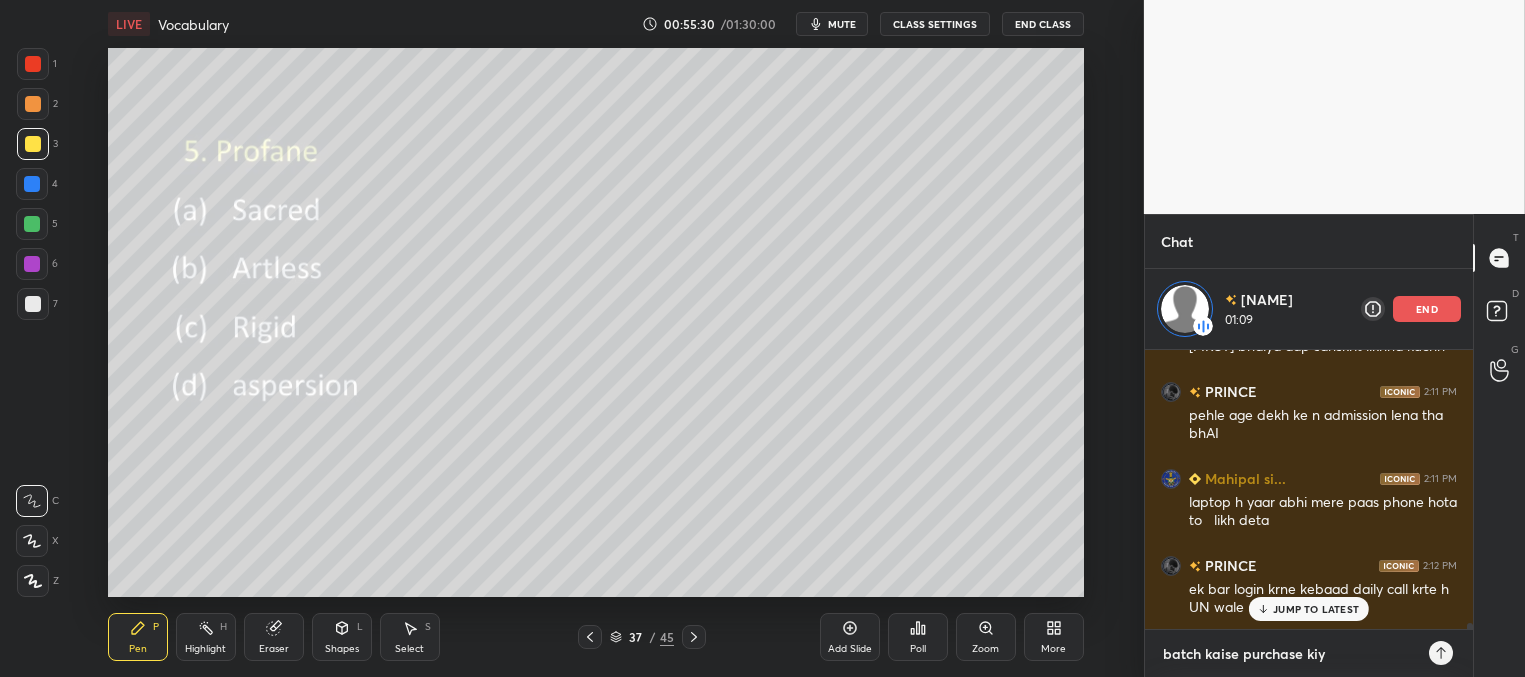 type on "batch kaise purchase kiya" 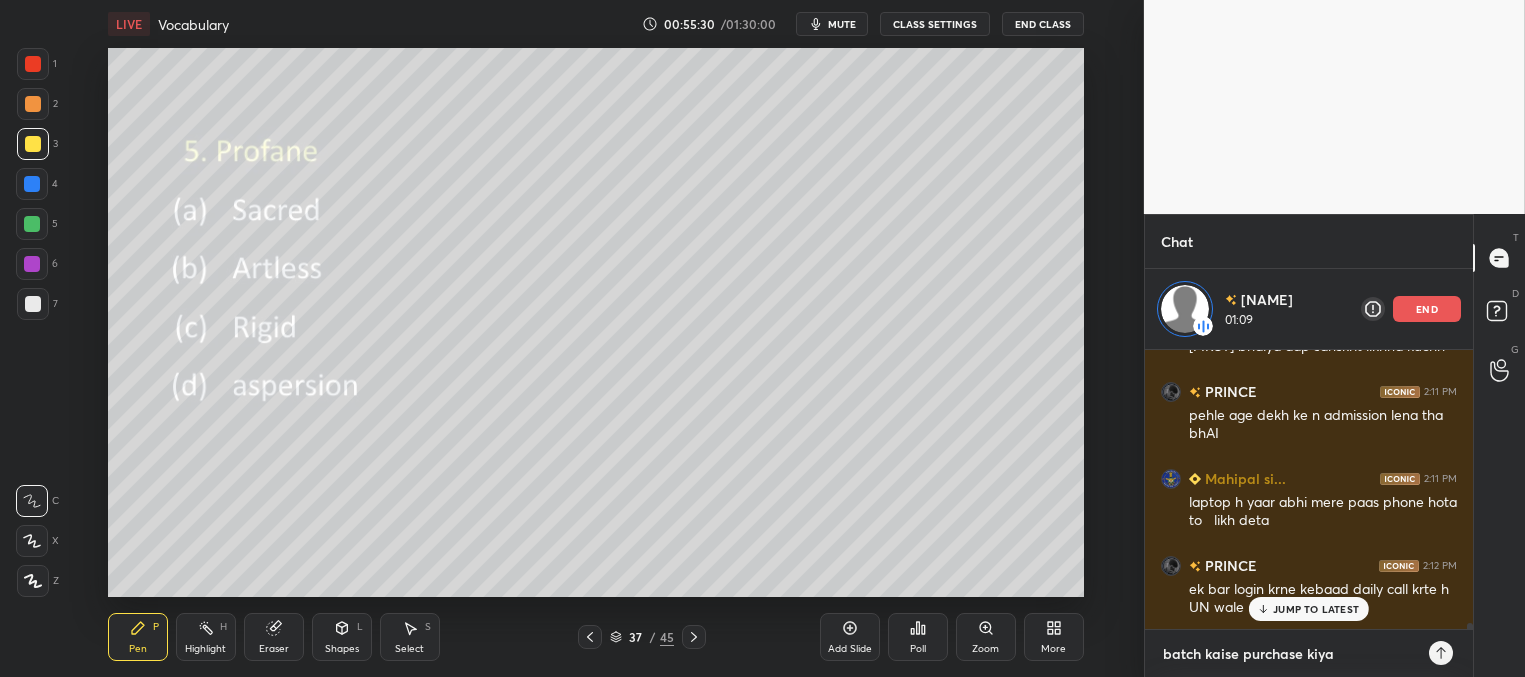 type on "x" 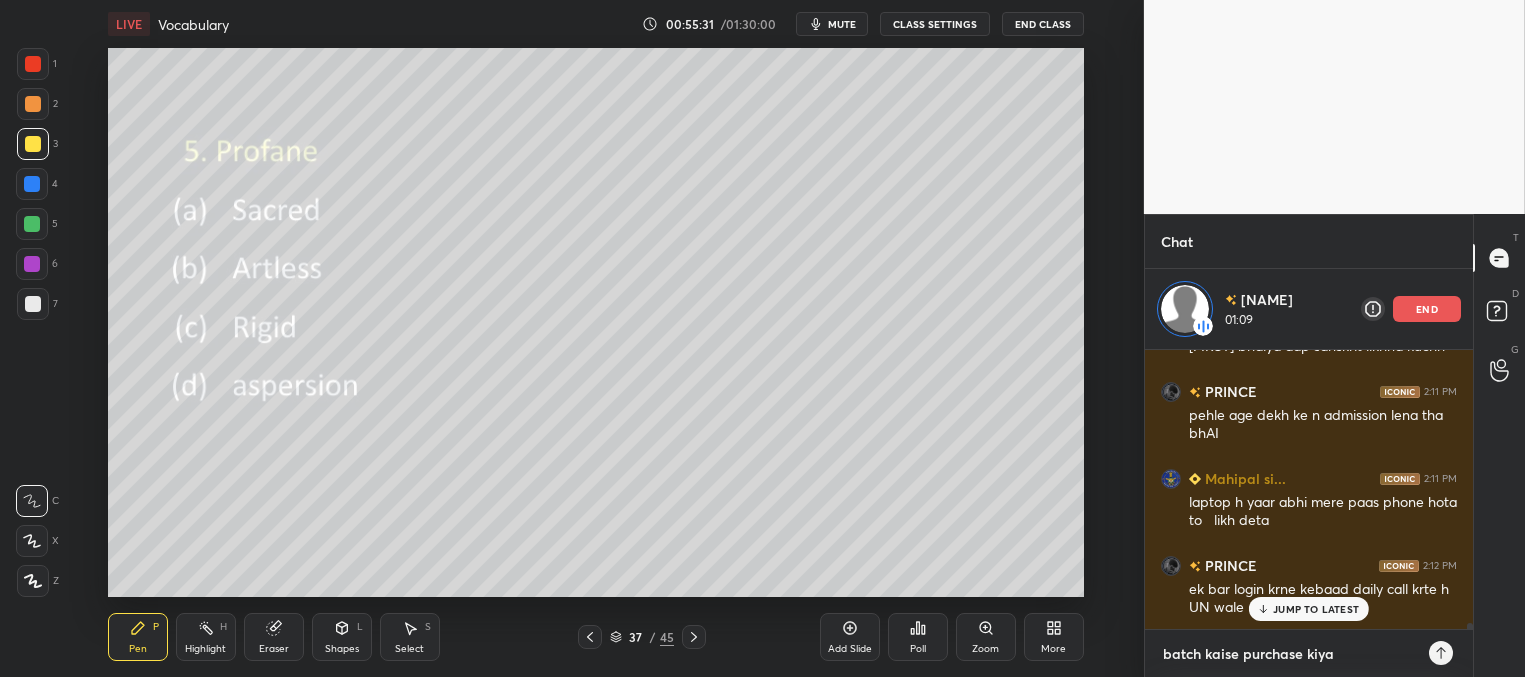 type on "batch kaise purchase kiya" 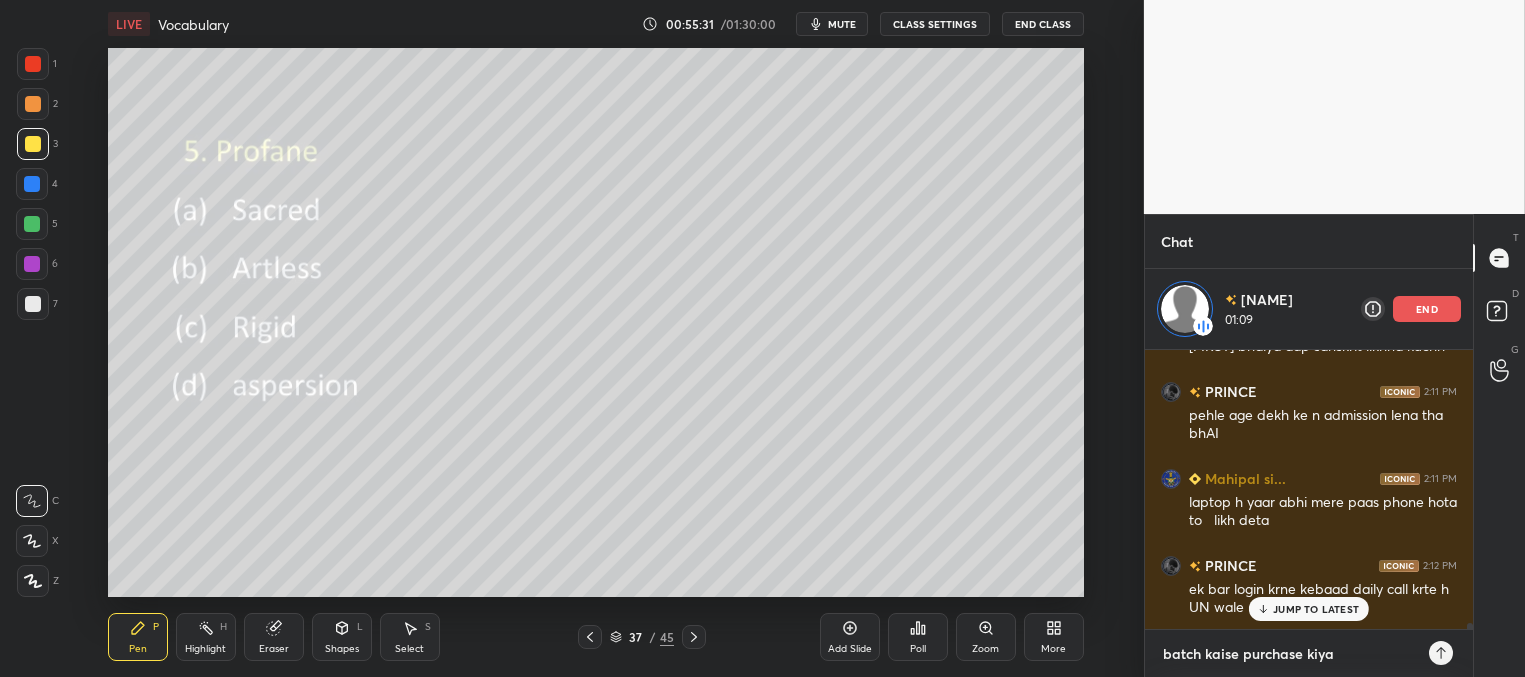 type on "x" 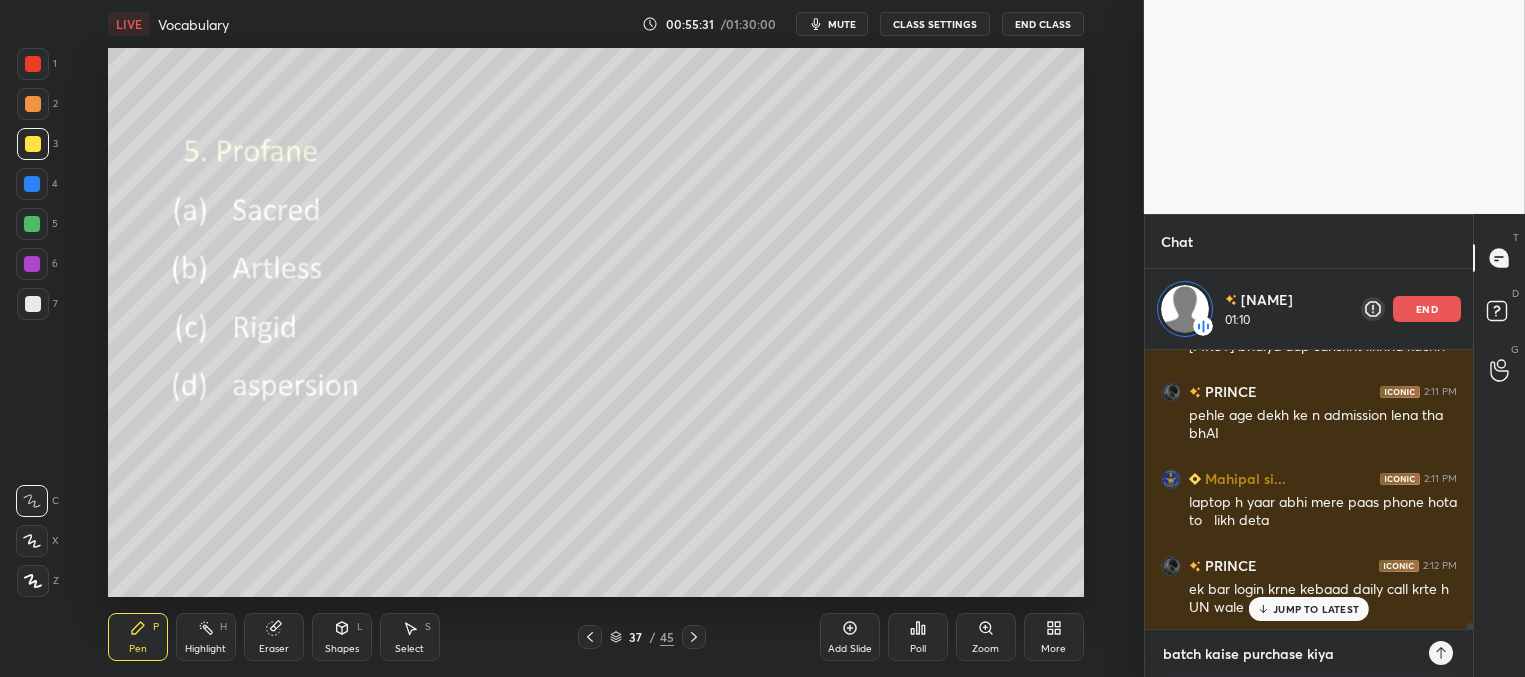 type on "batch kaise purchase kiya" 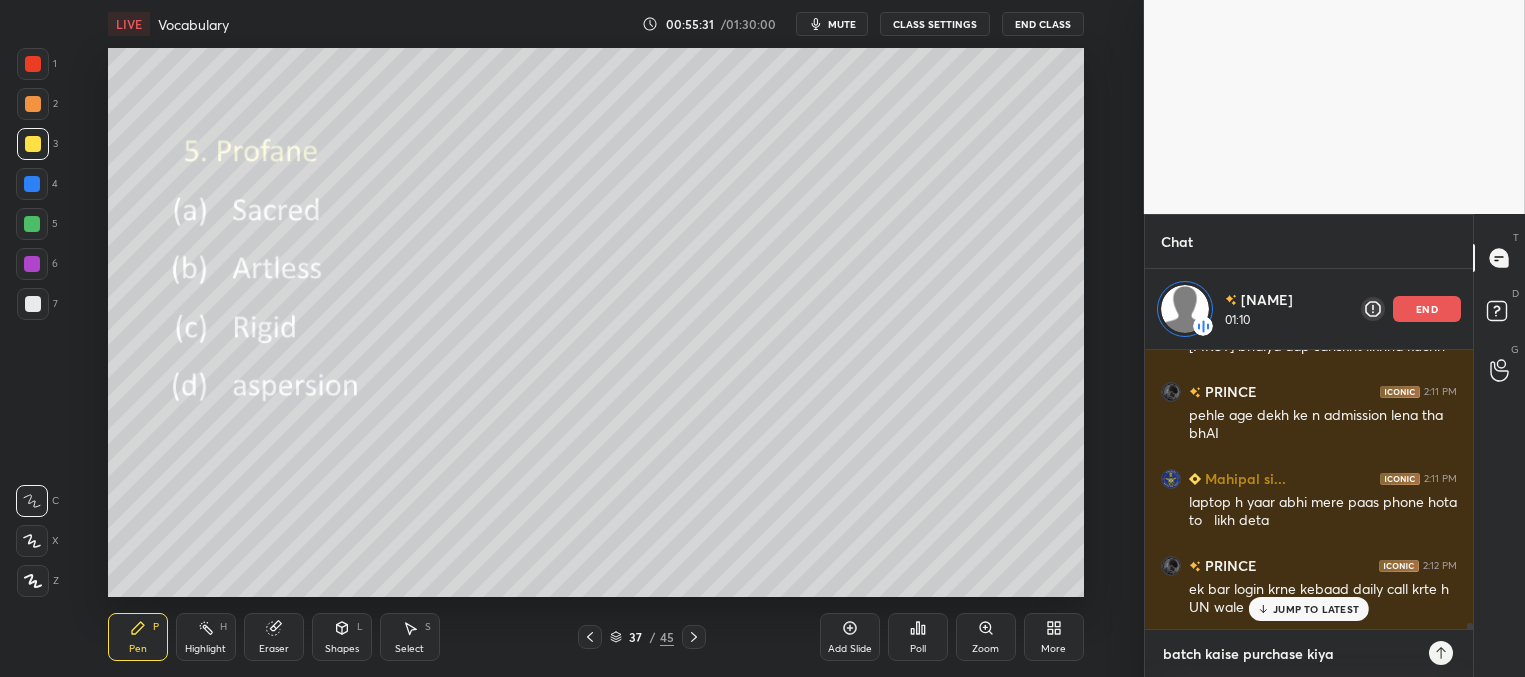 type on "x" 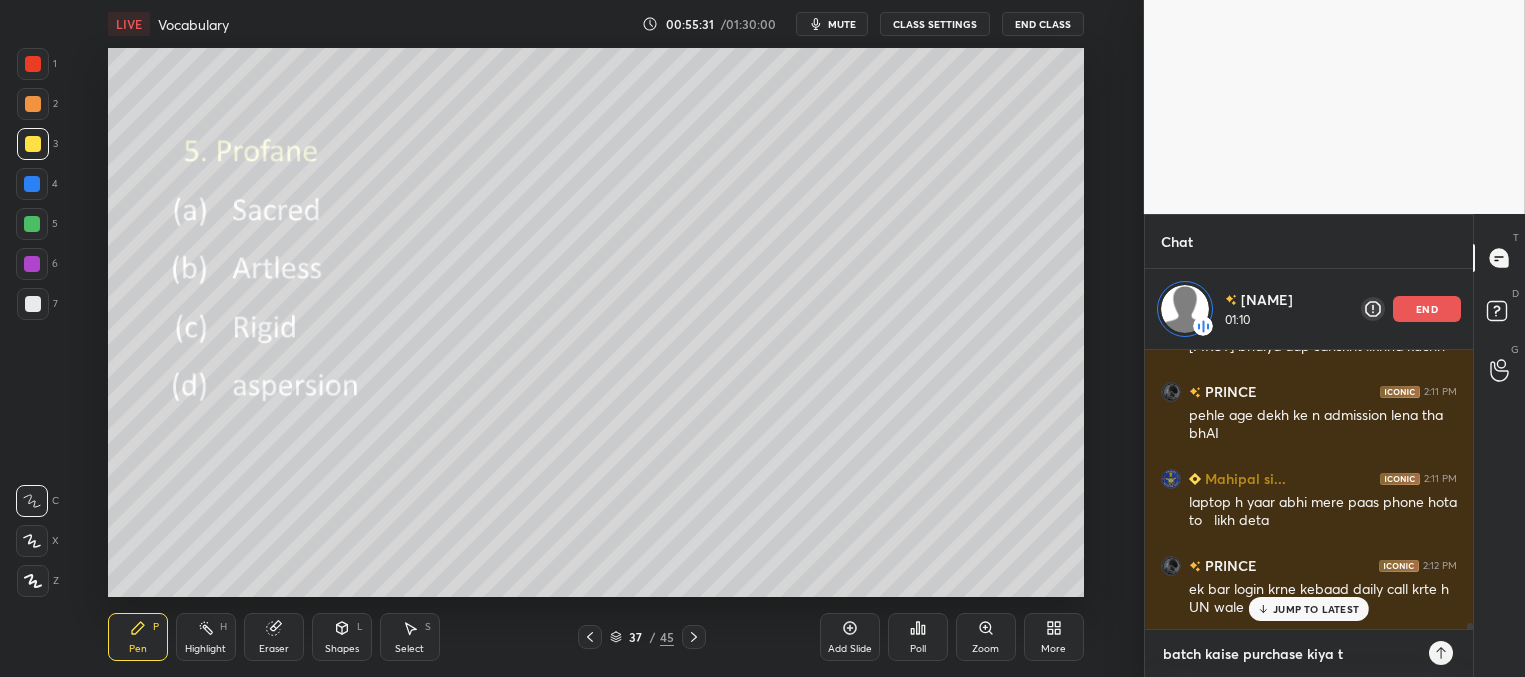 type on "batch kaise purchase kiya th" 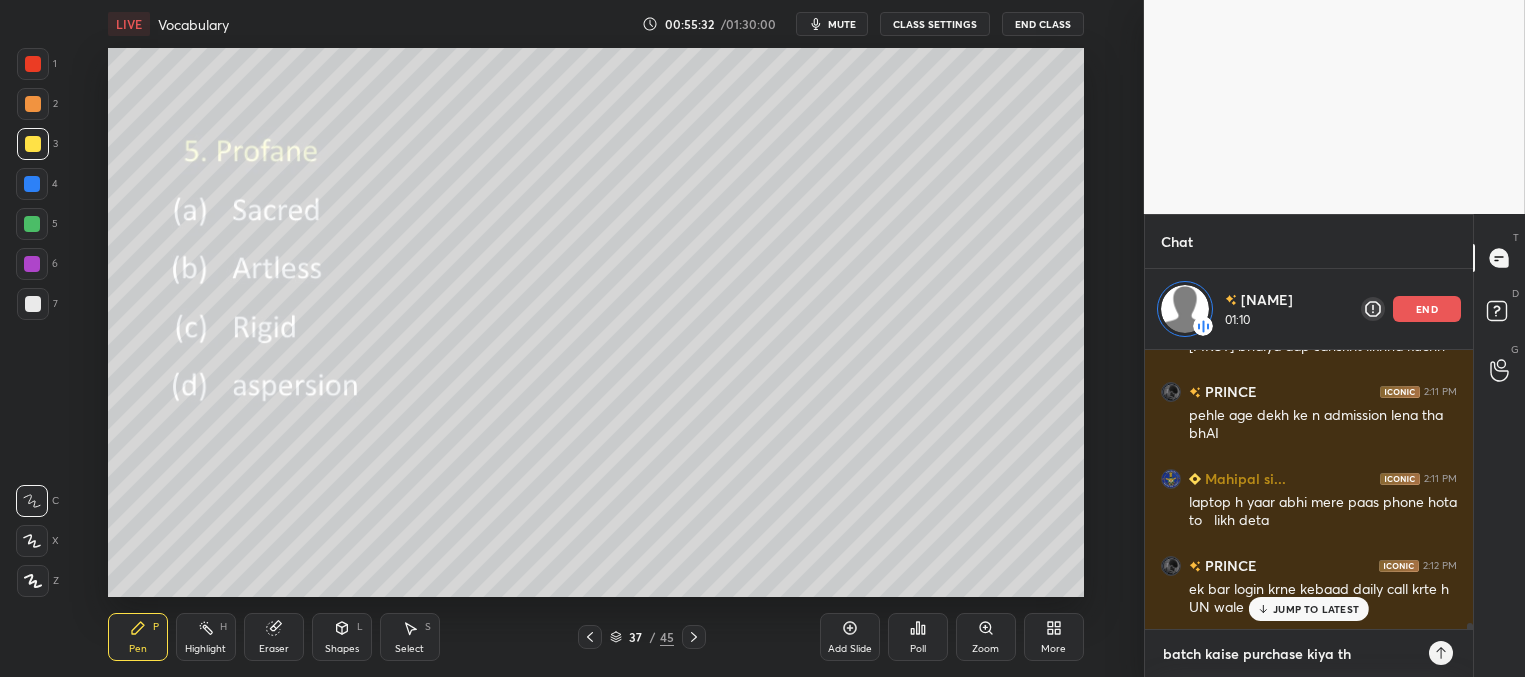 type on "batch kaise purchase kiya tha" 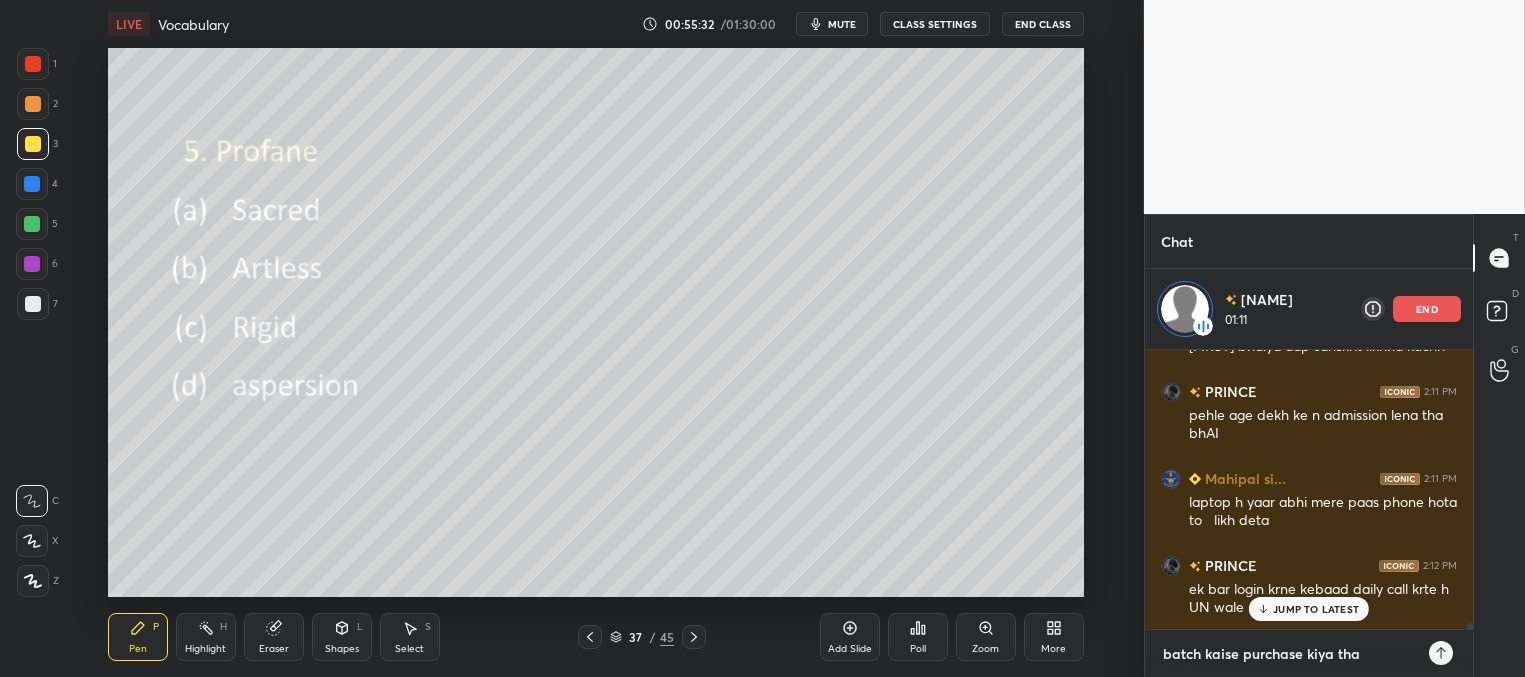 type 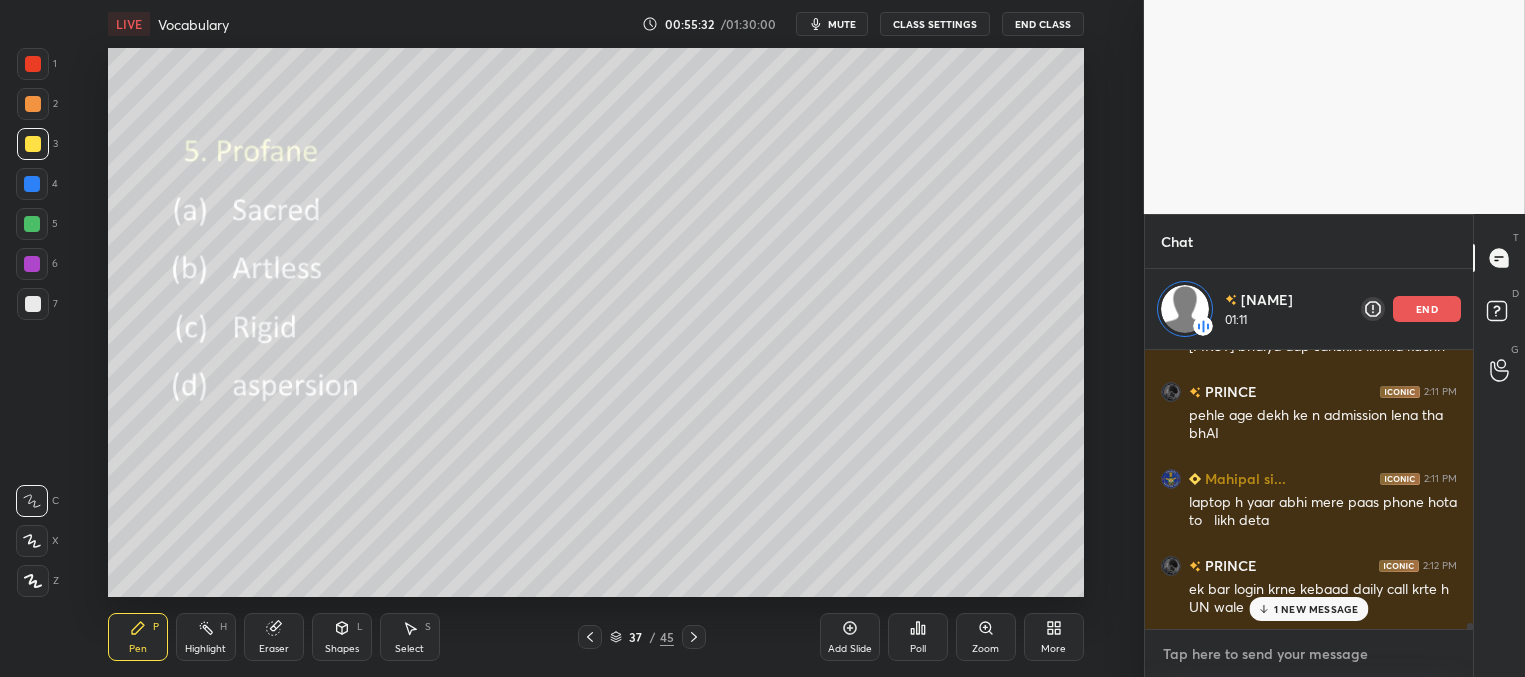 scroll, scrollTop: 12077, scrollLeft: 0, axis: vertical 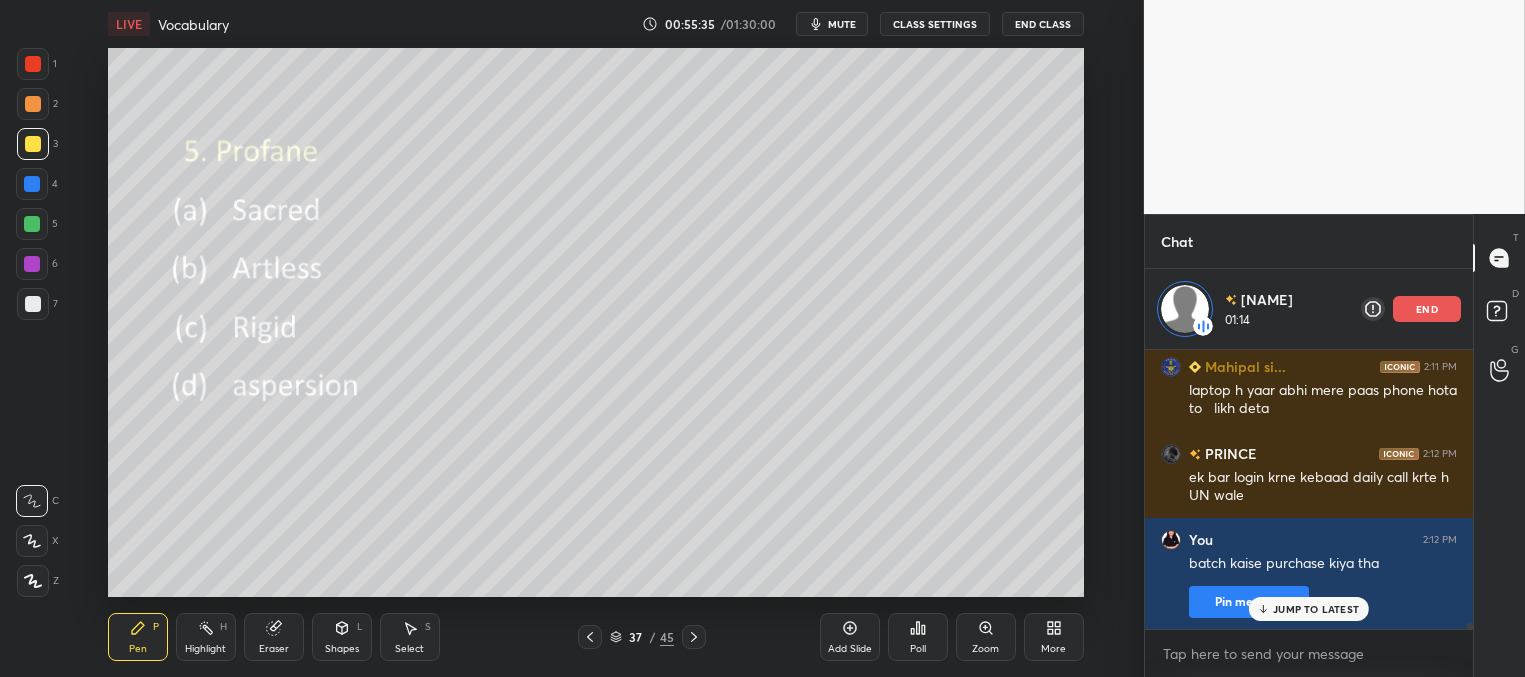 click on "JUMP TO LATEST" at bounding box center [1316, 609] 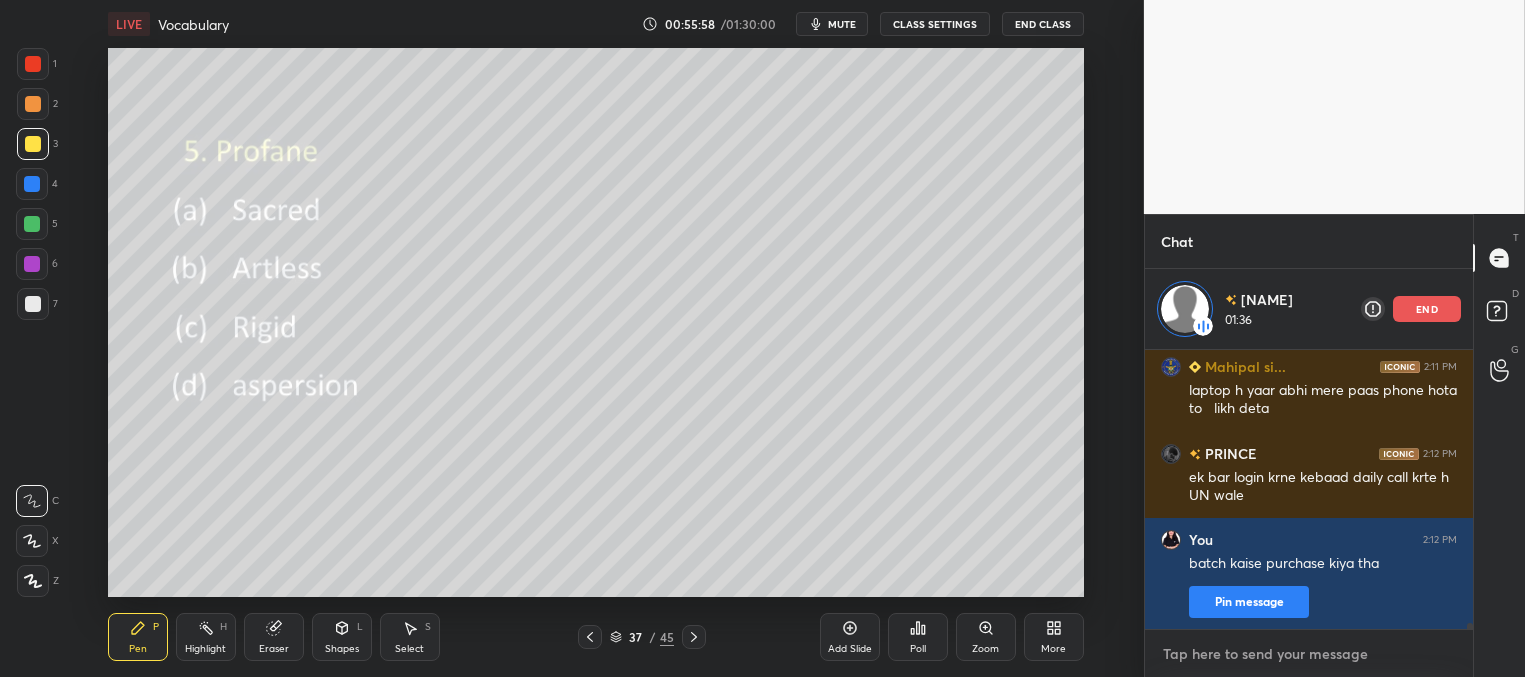 type on "x" 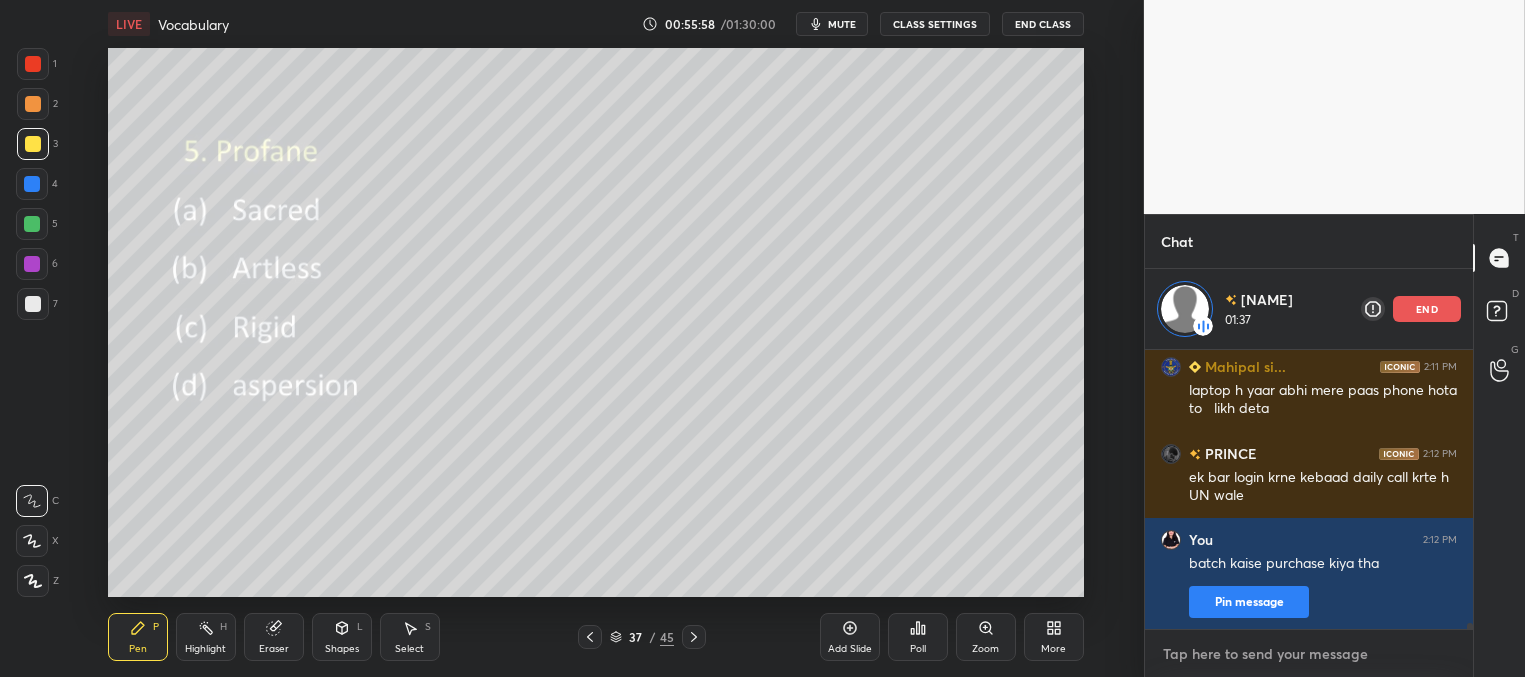 click at bounding box center [1309, 654] 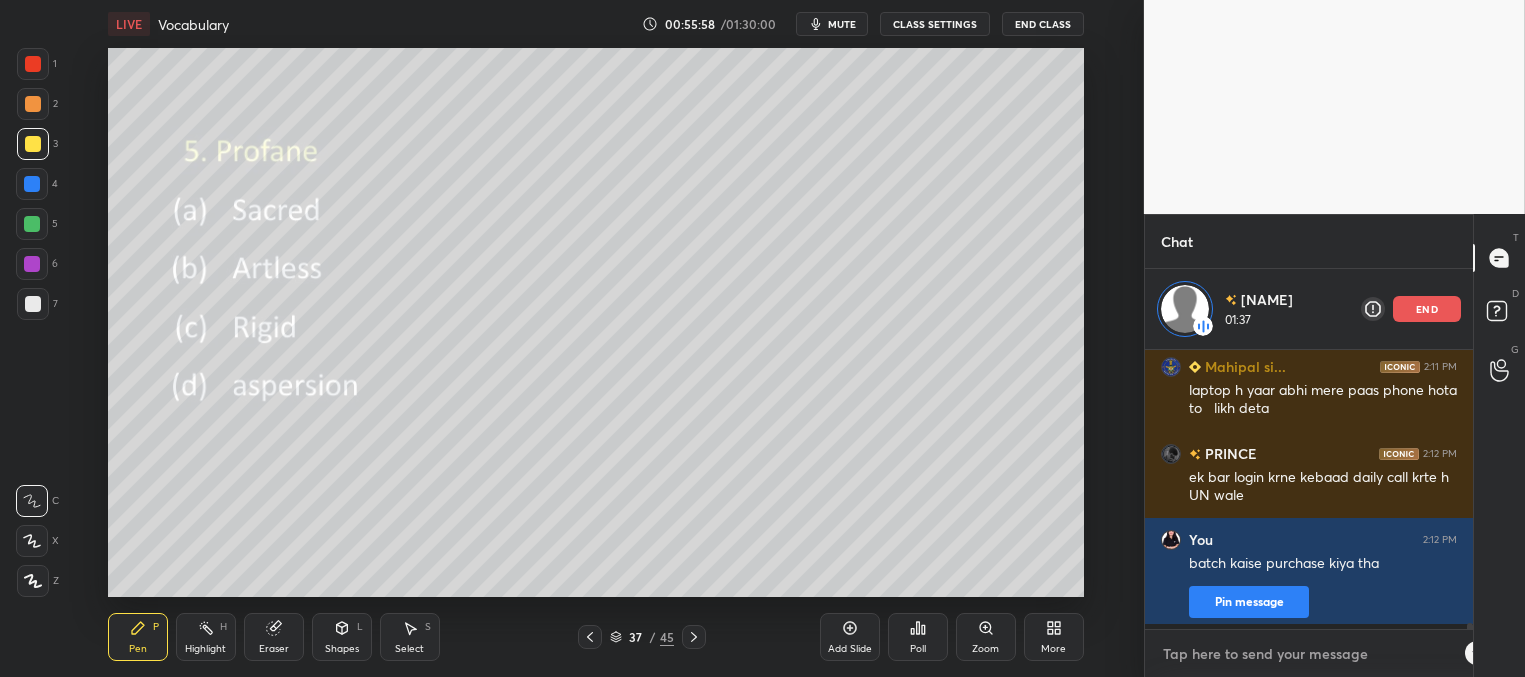 type on "a" 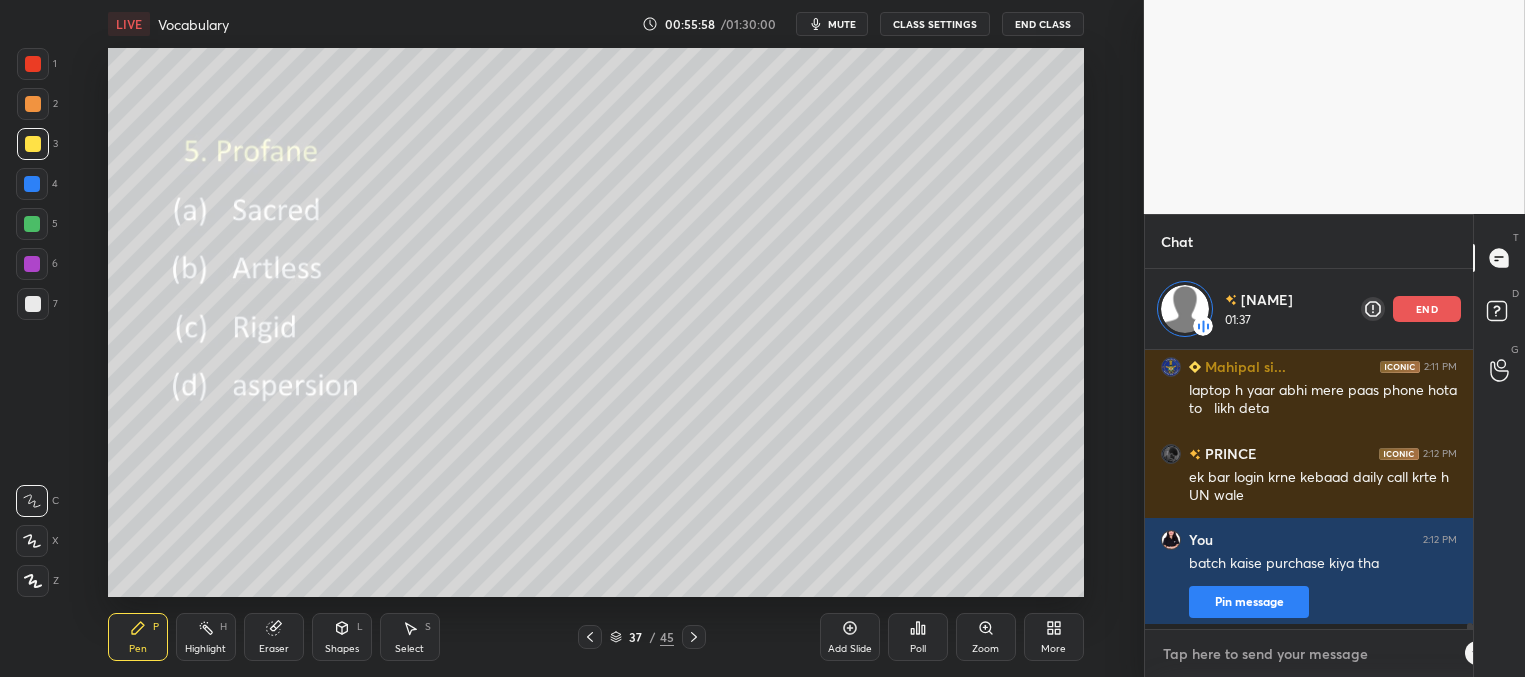 type on "x" 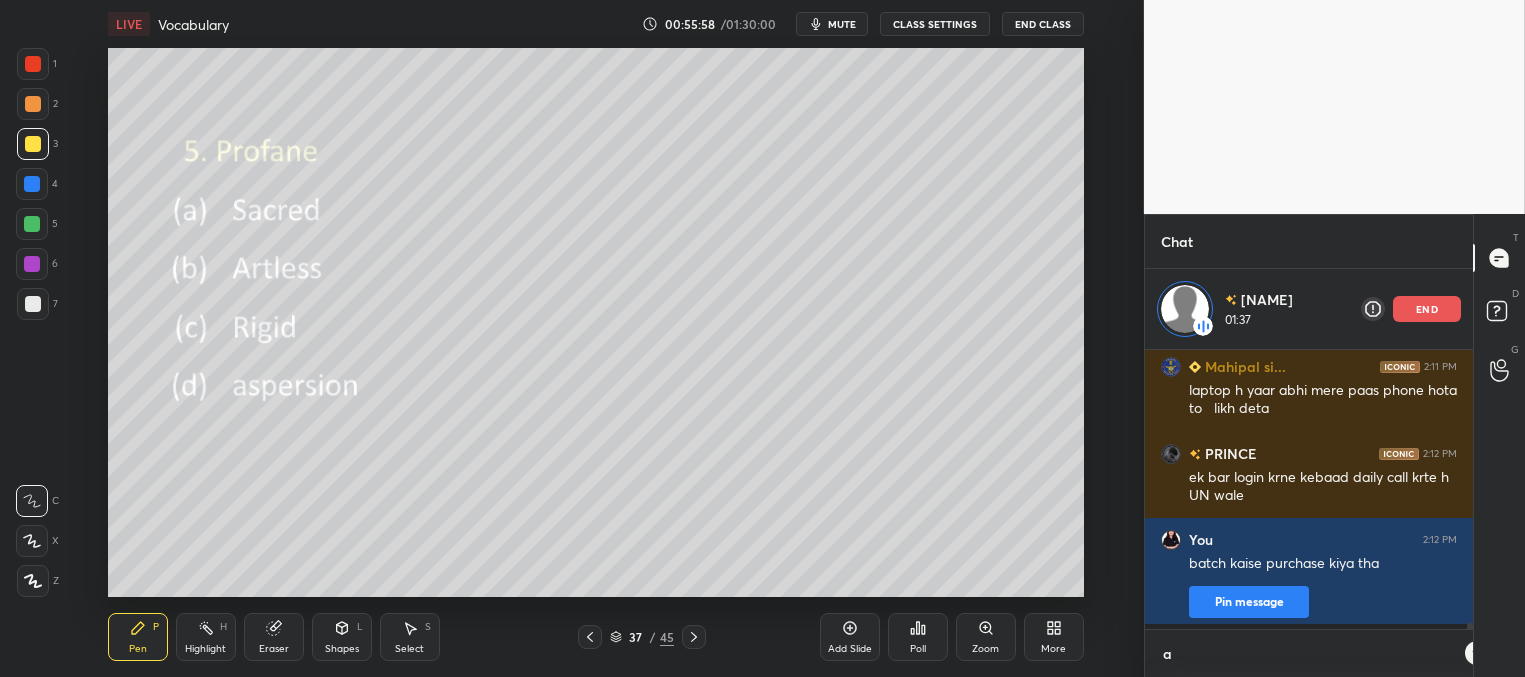 scroll, scrollTop: 273, scrollLeft: 322, axis: both 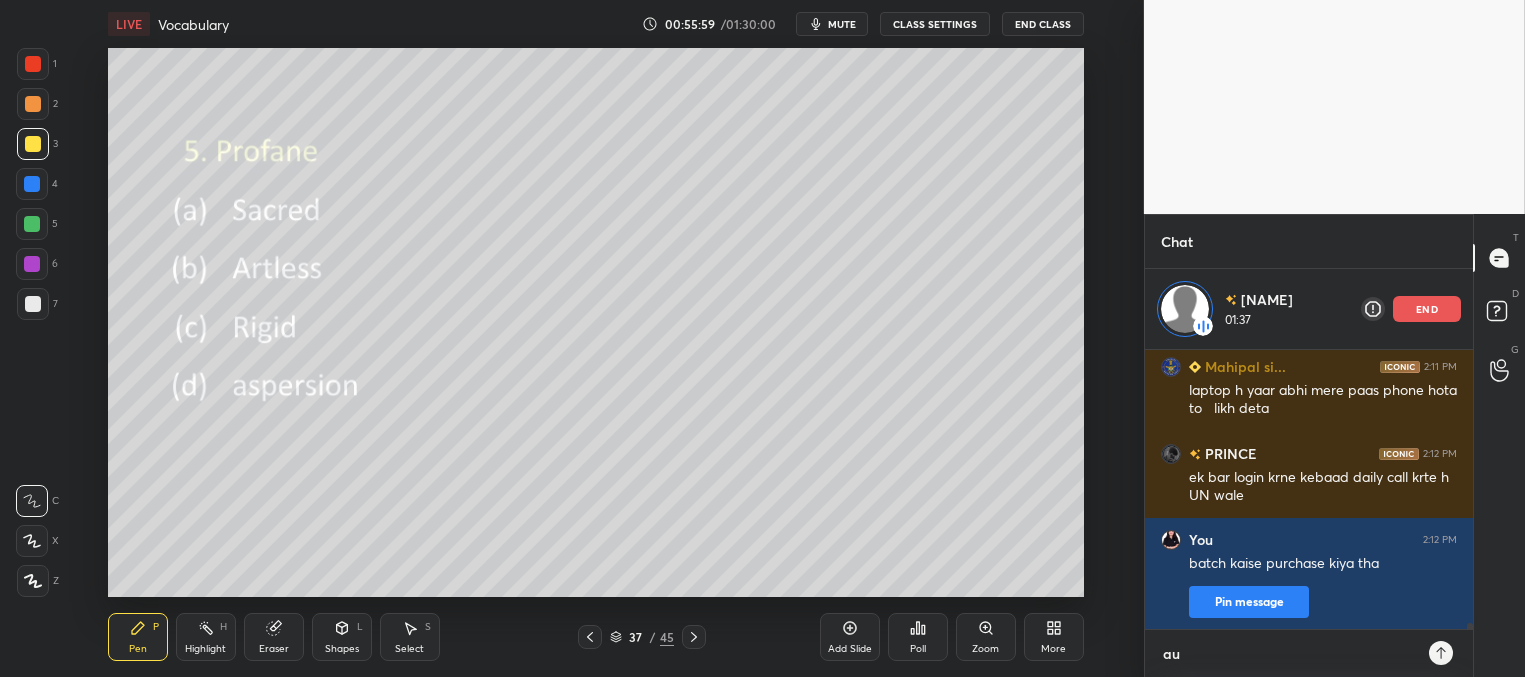 type on "aur" 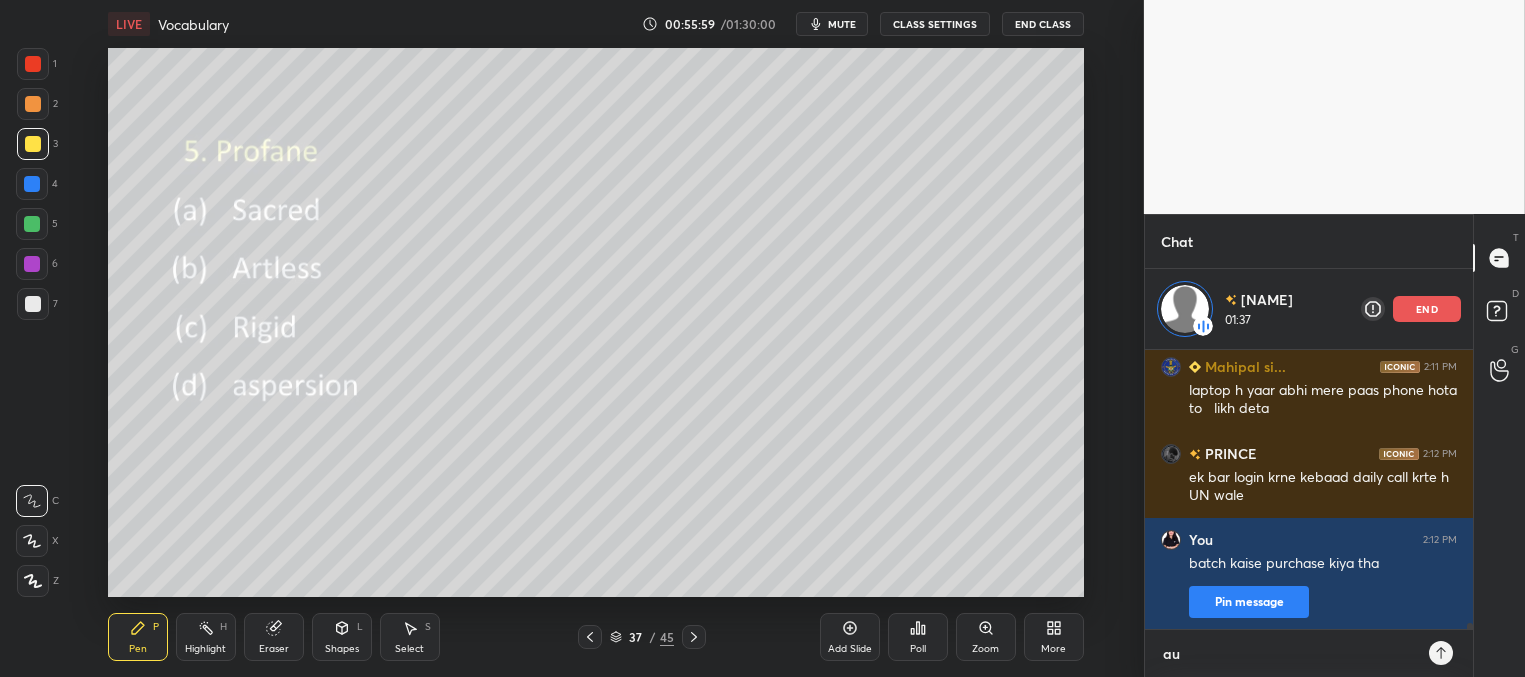 type on "x" 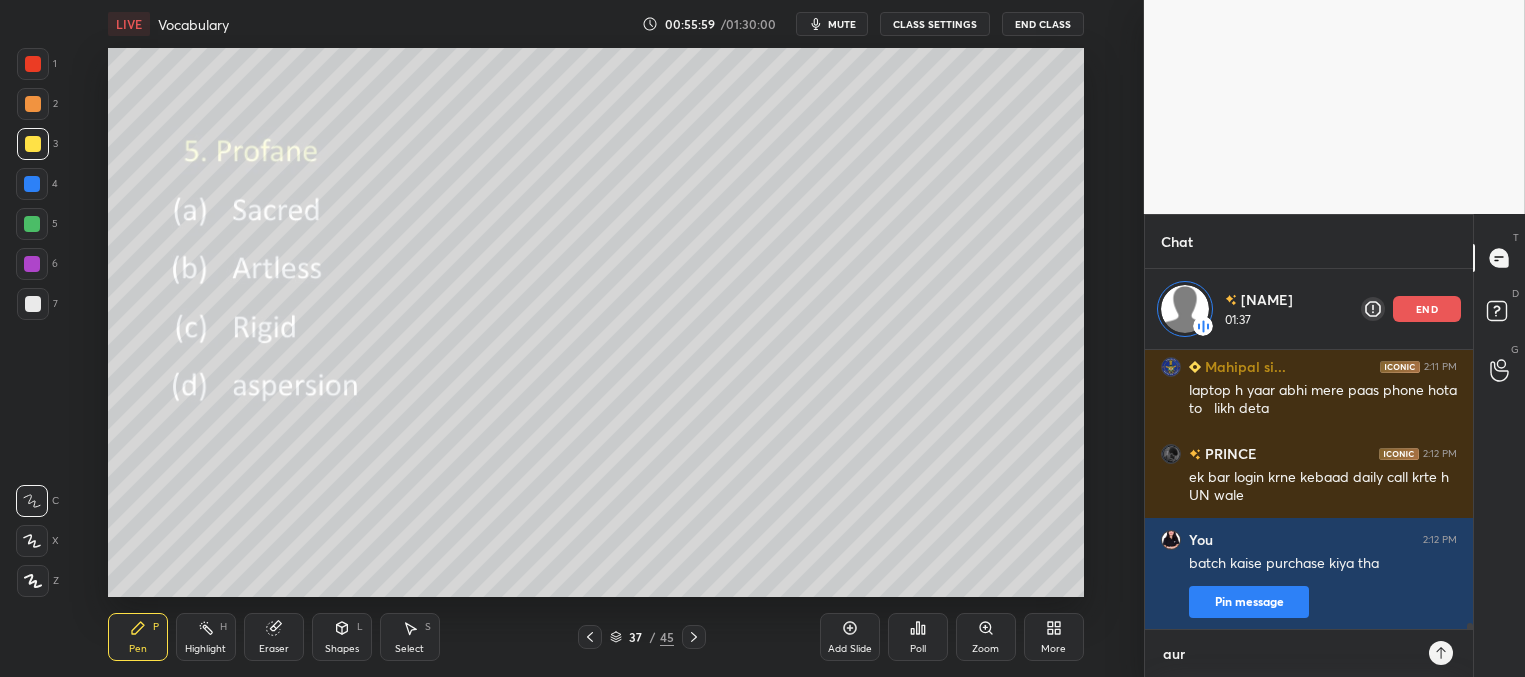 type on "aur" 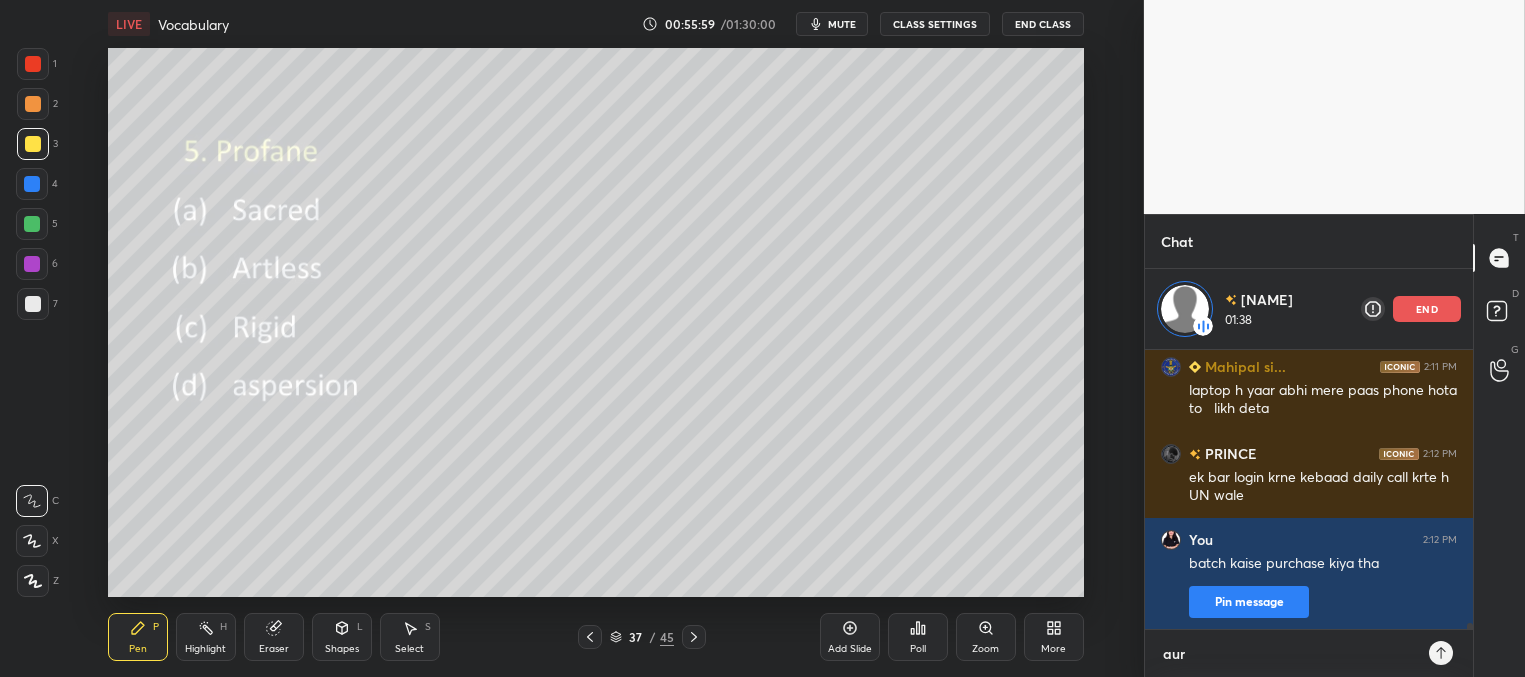 type on "aur k" 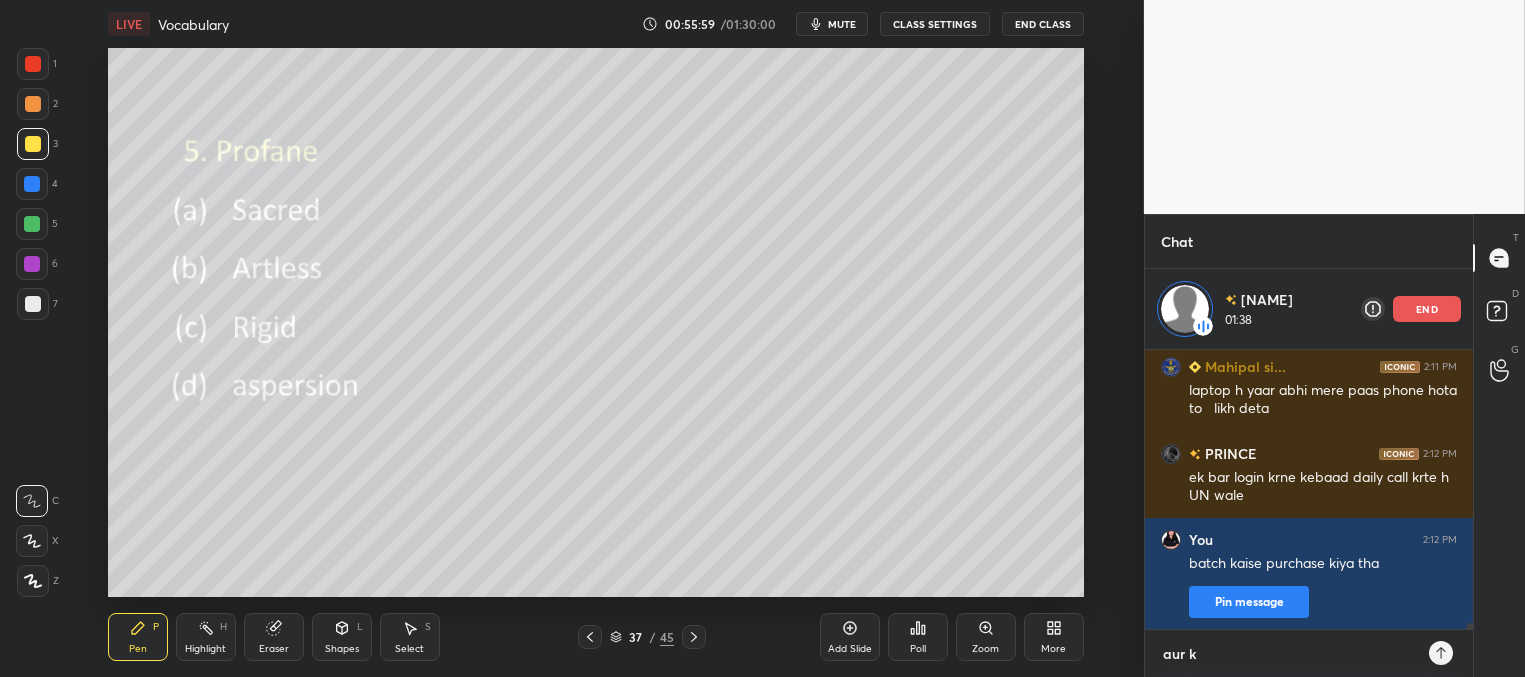 scroll, scrollTop: 12146, scrollLeft: 0, axis: vertical 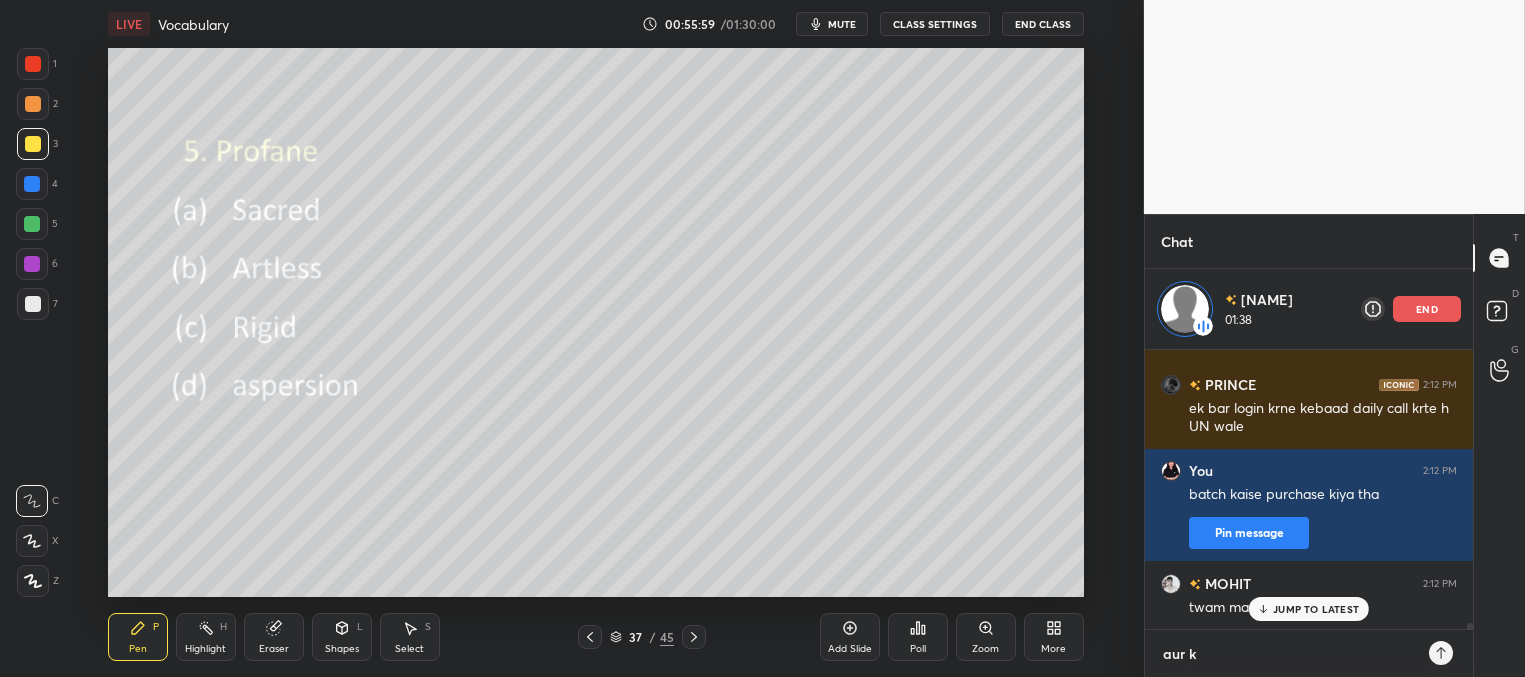 type on "aur ky" 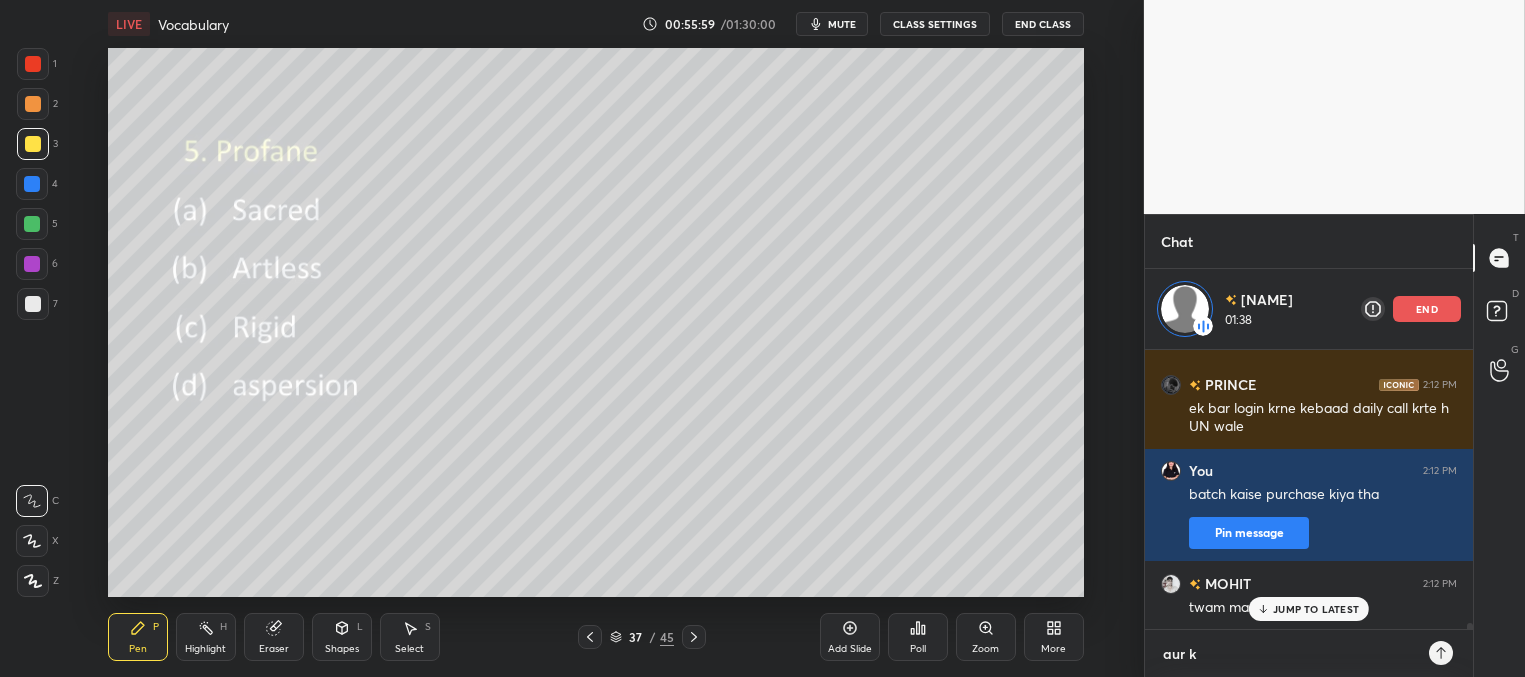 type on "x" 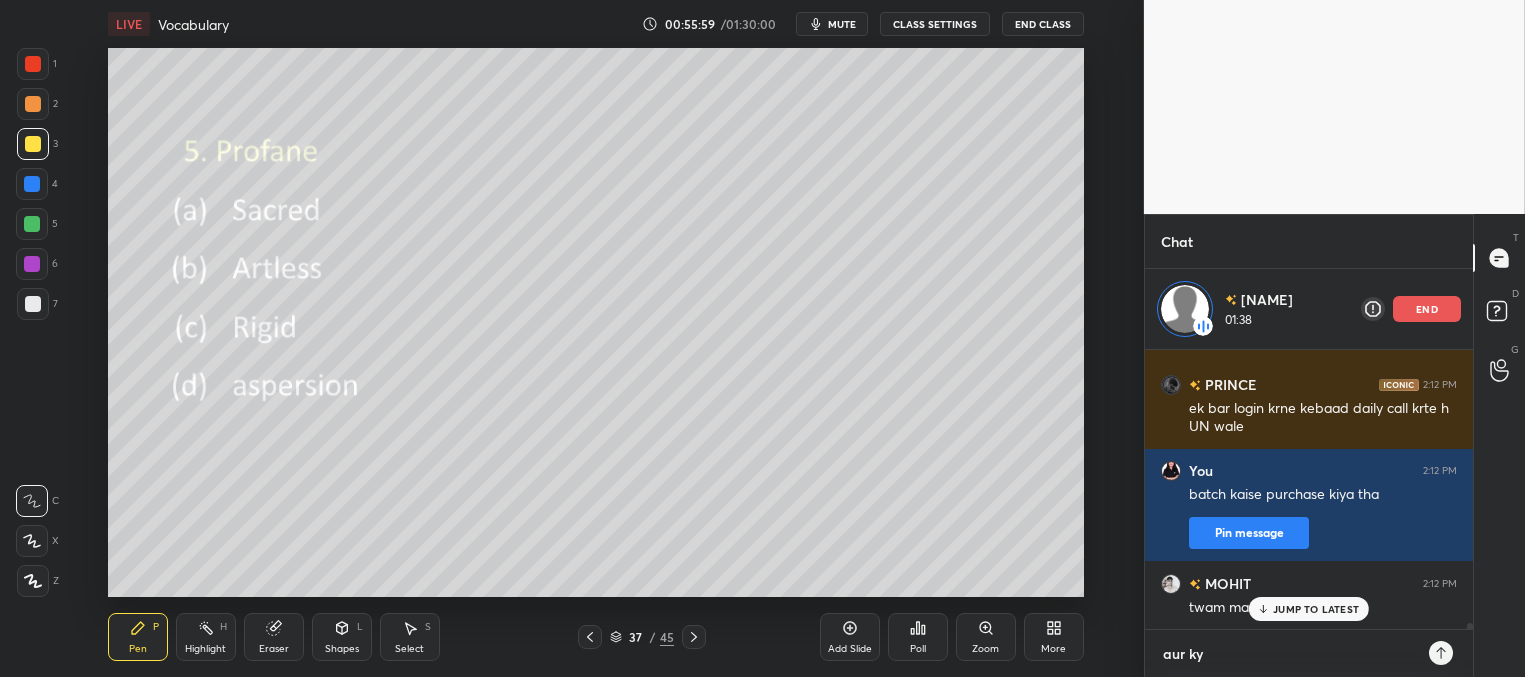 type on "aur kya" 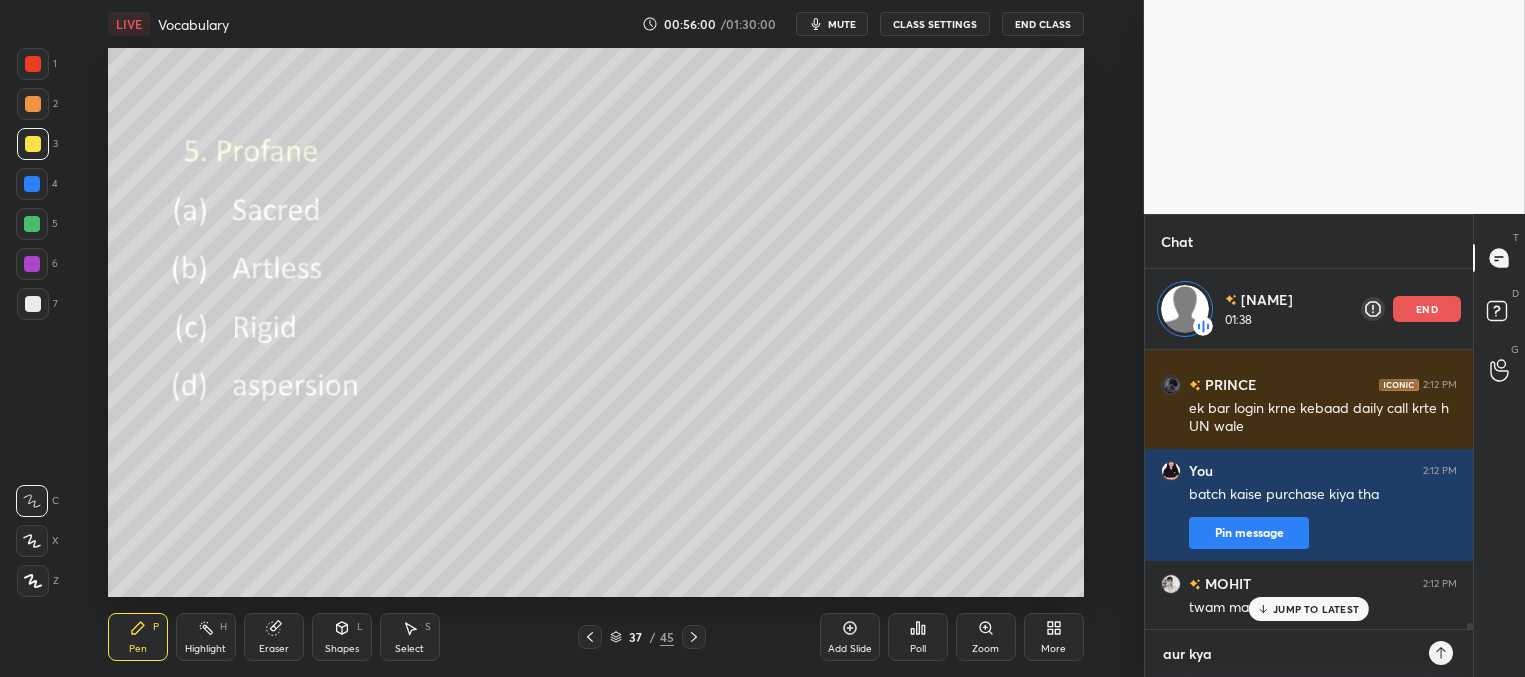 type on "aur kya" 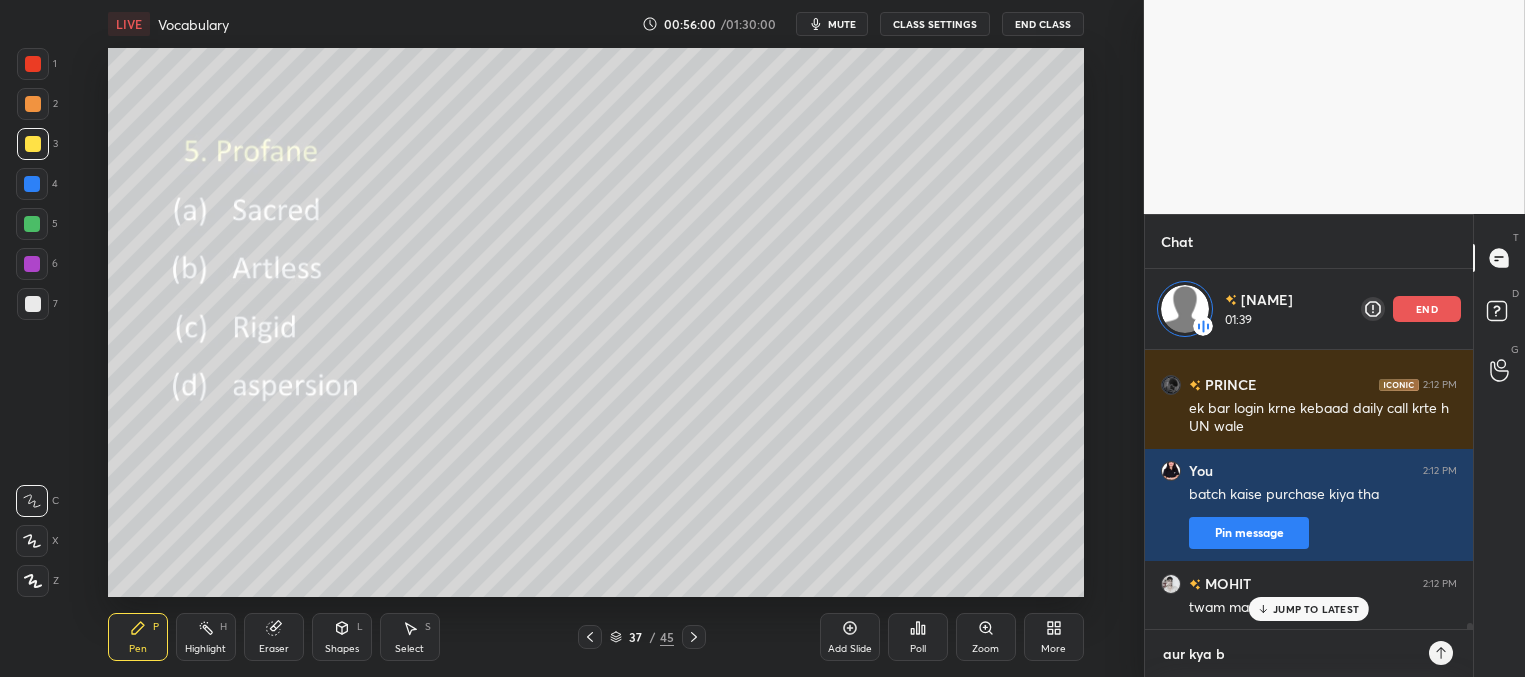 type on "aur kya bo" 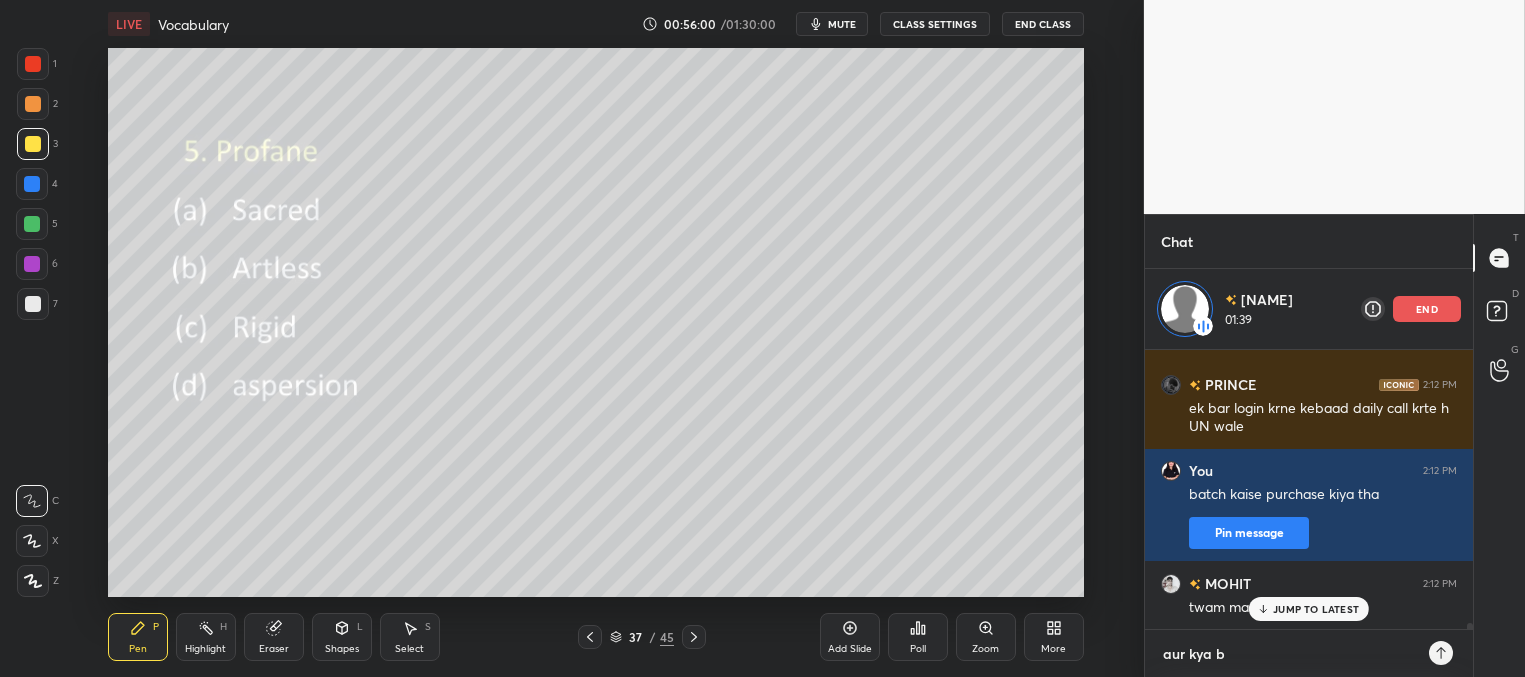 type on "x" 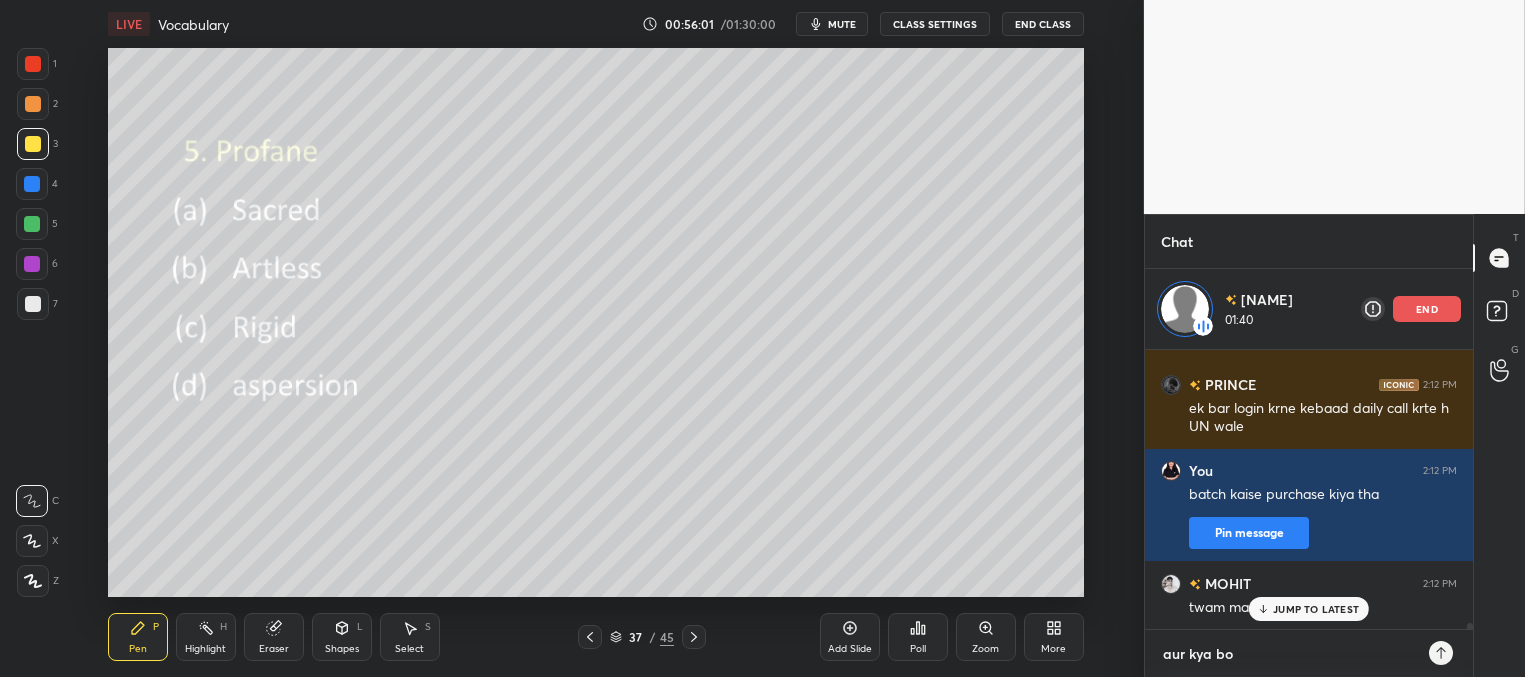 type on "aur kya bol" 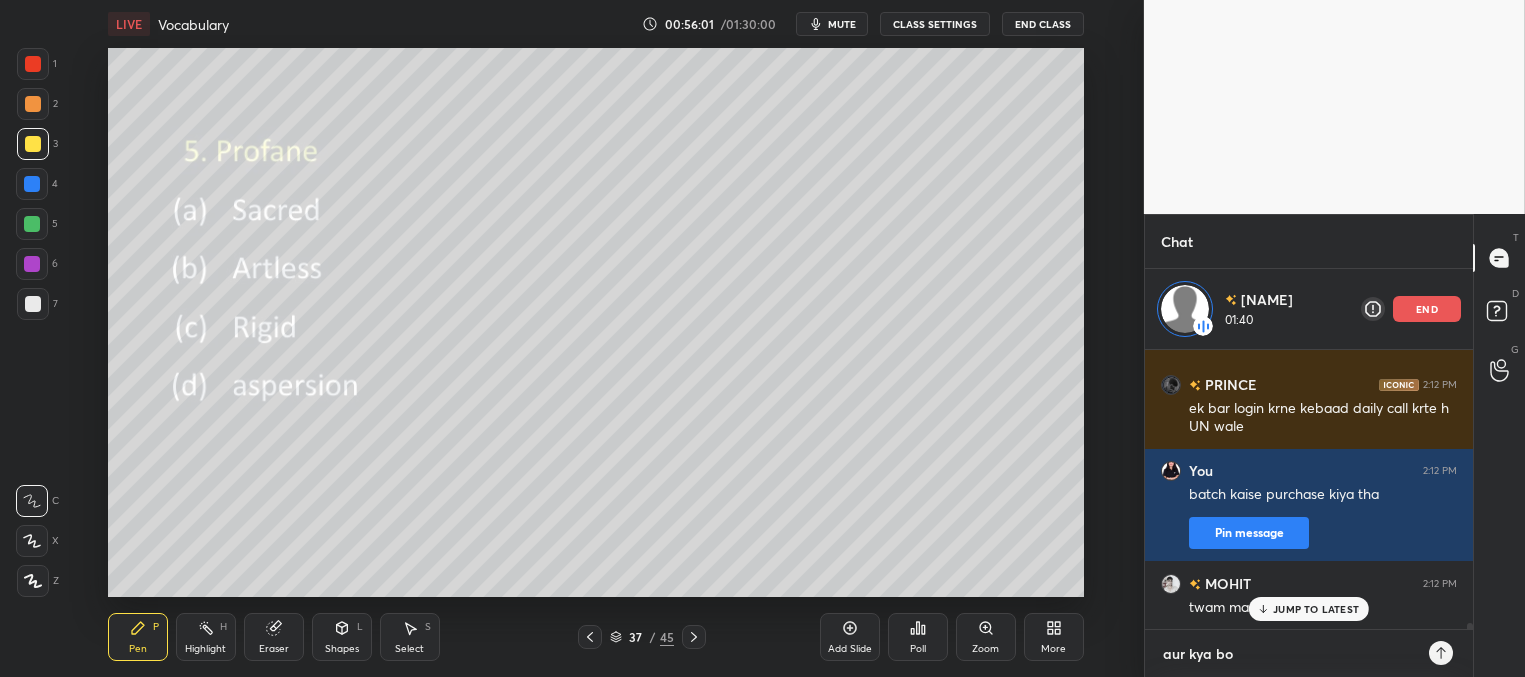 type on "x" 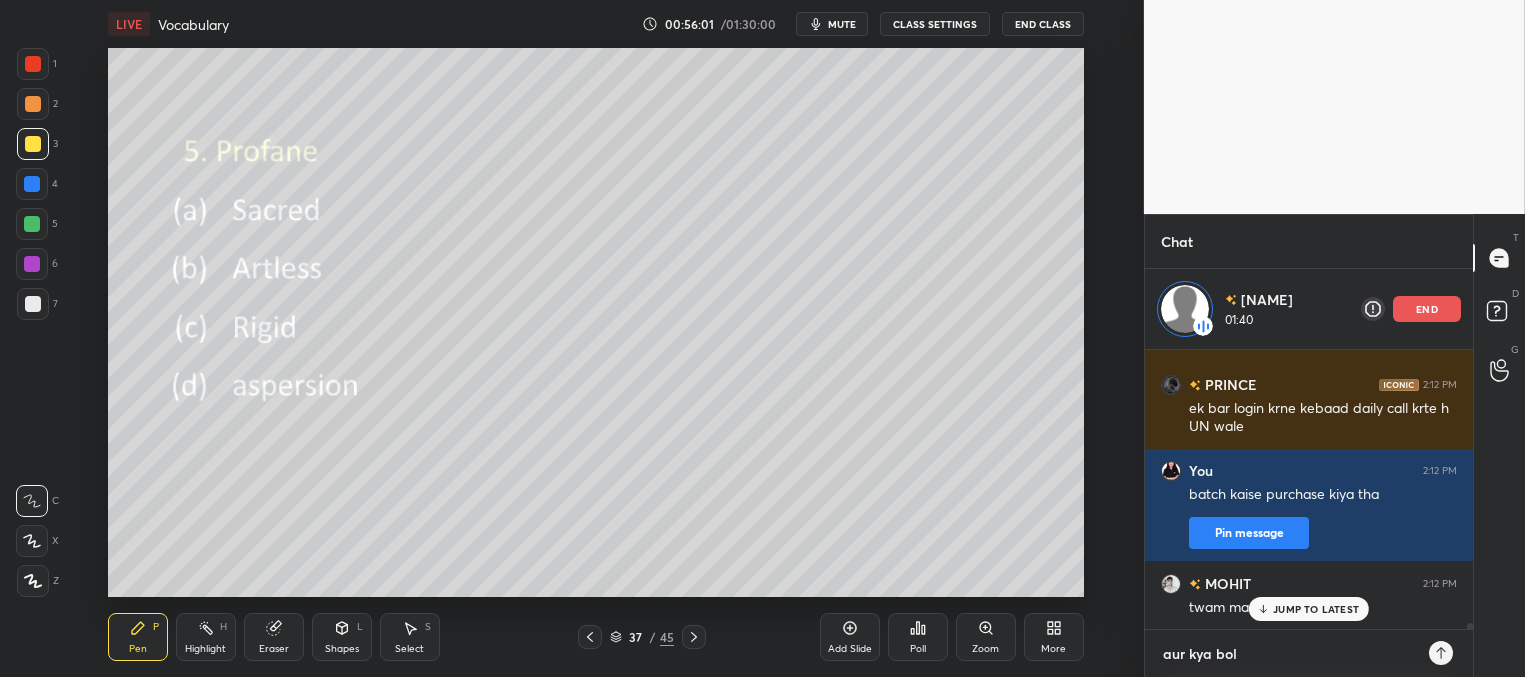 type on "aur kya bole" 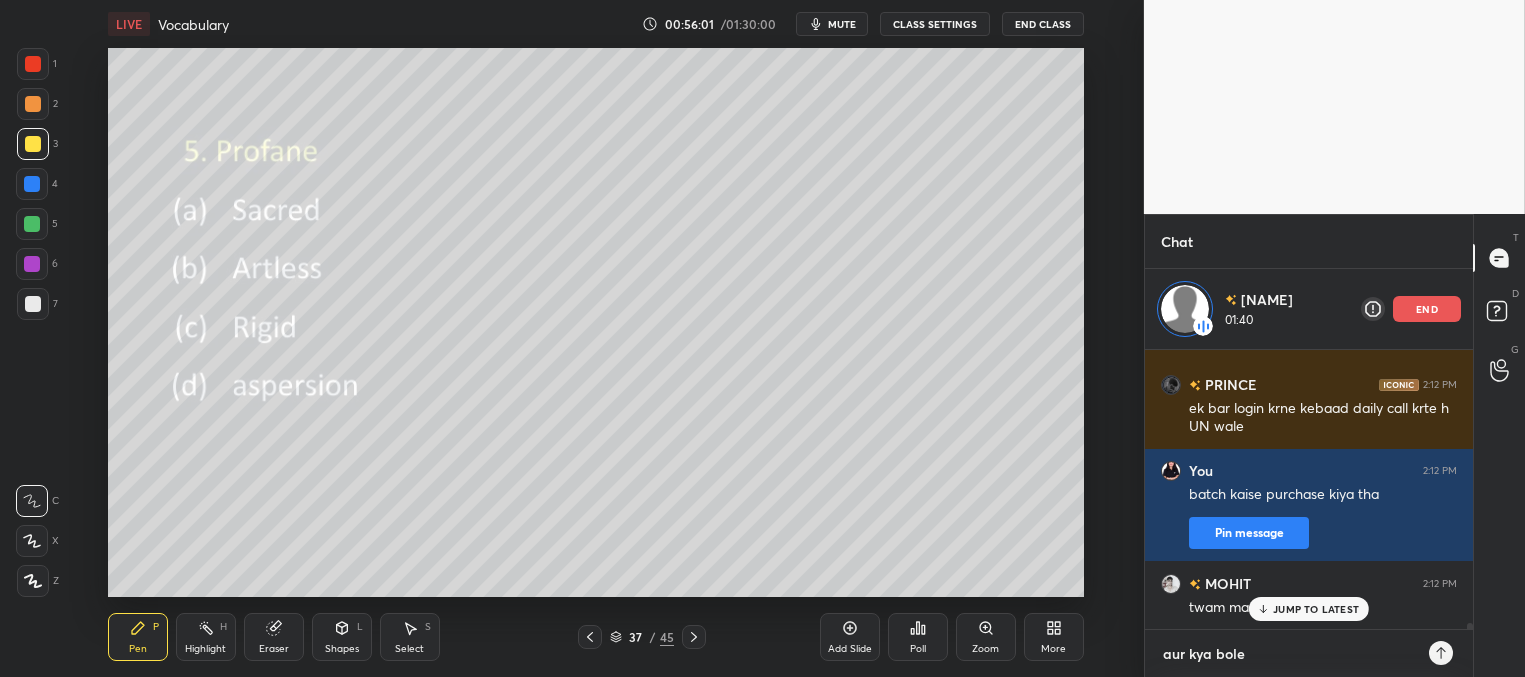 type on "aur kya bole" 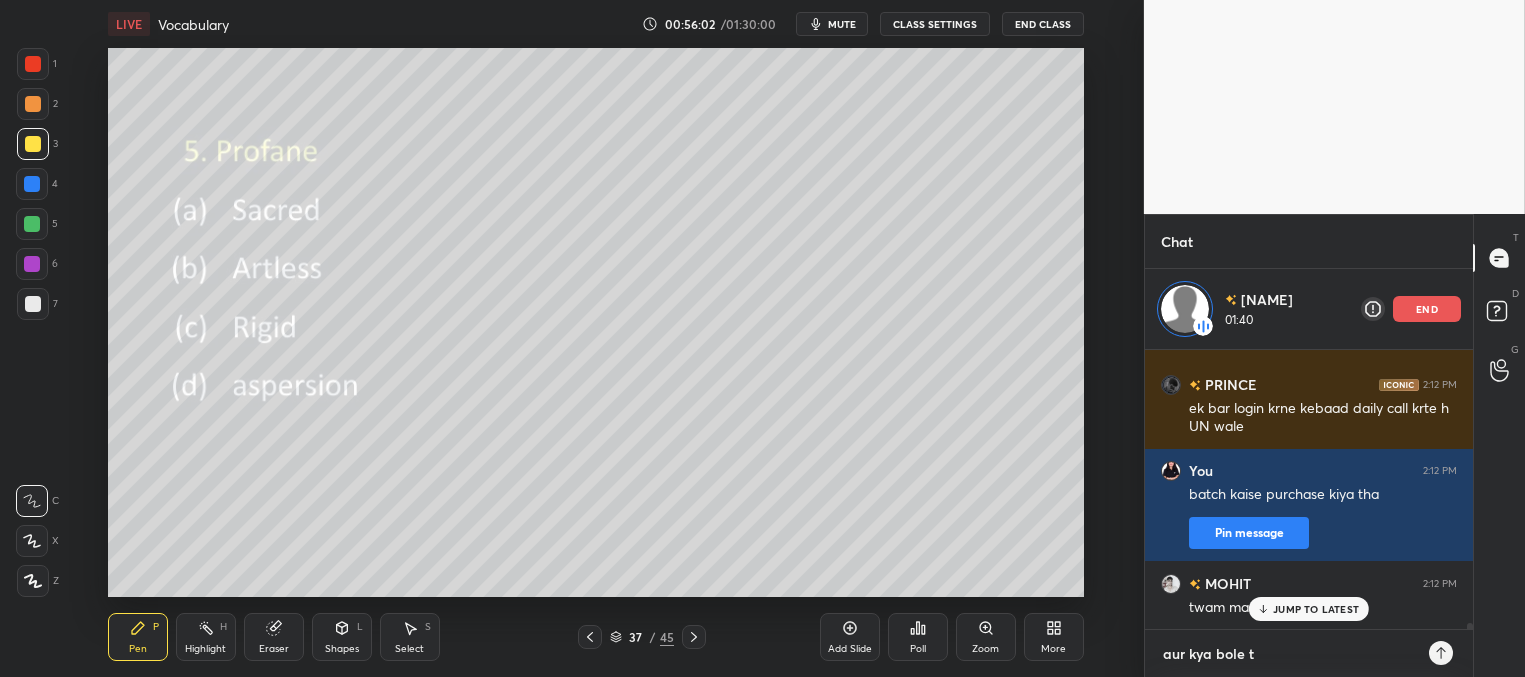 type on "aur kya bole th" 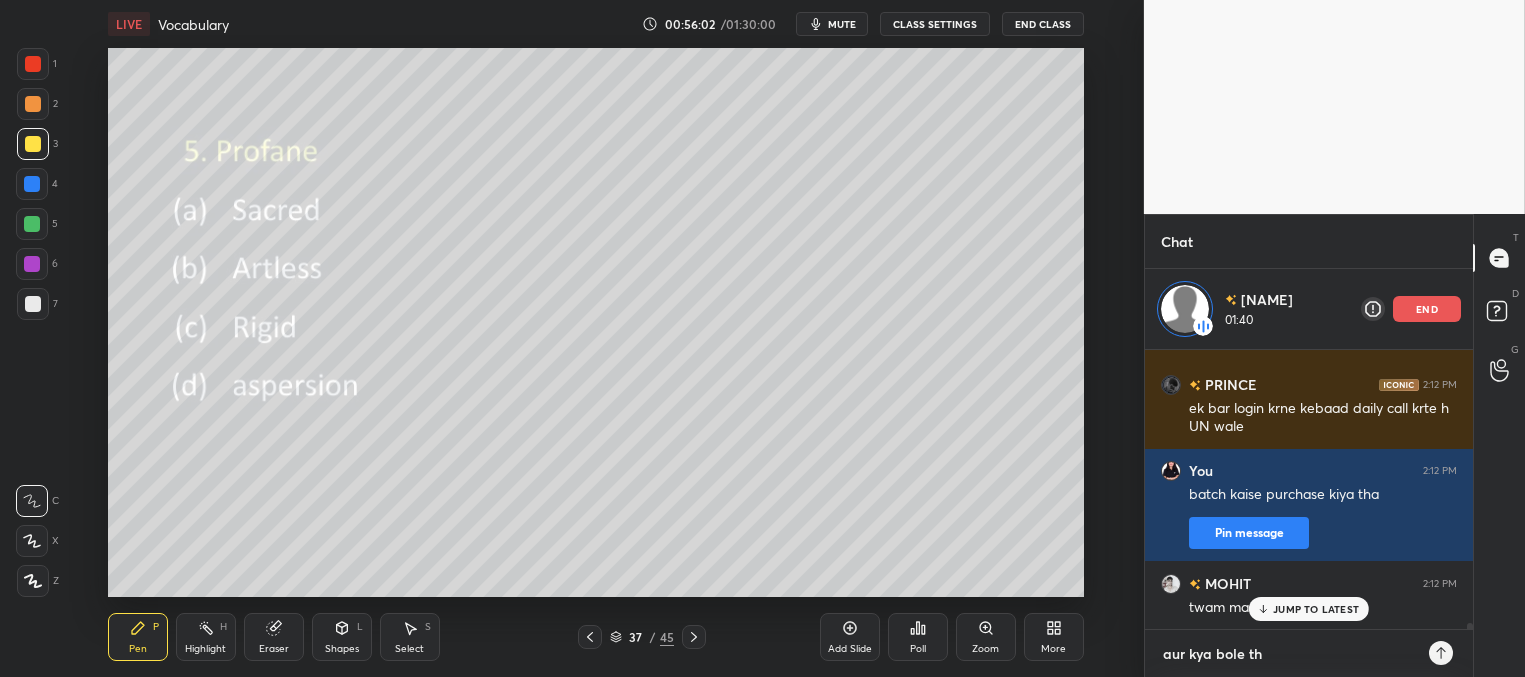 type on "aur kya bole the" 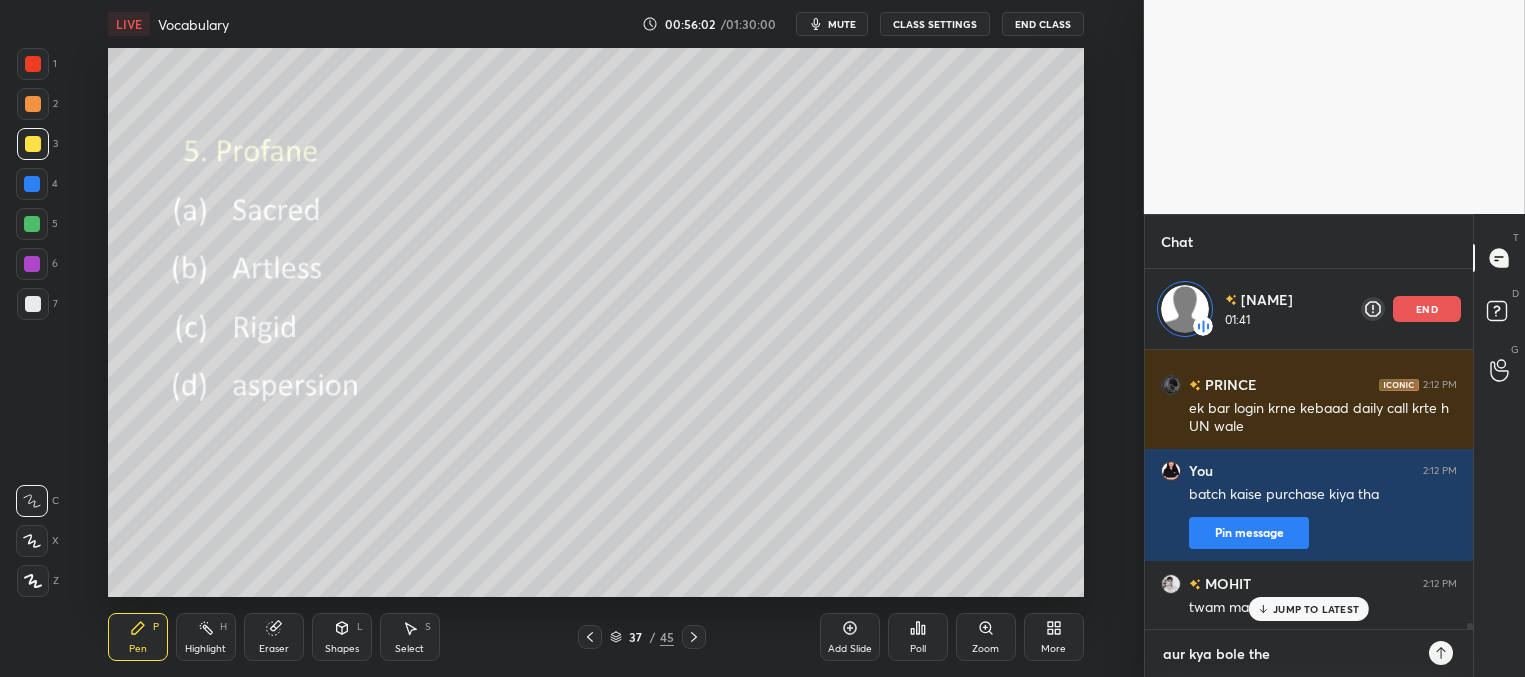 type on "aur kya bole they" 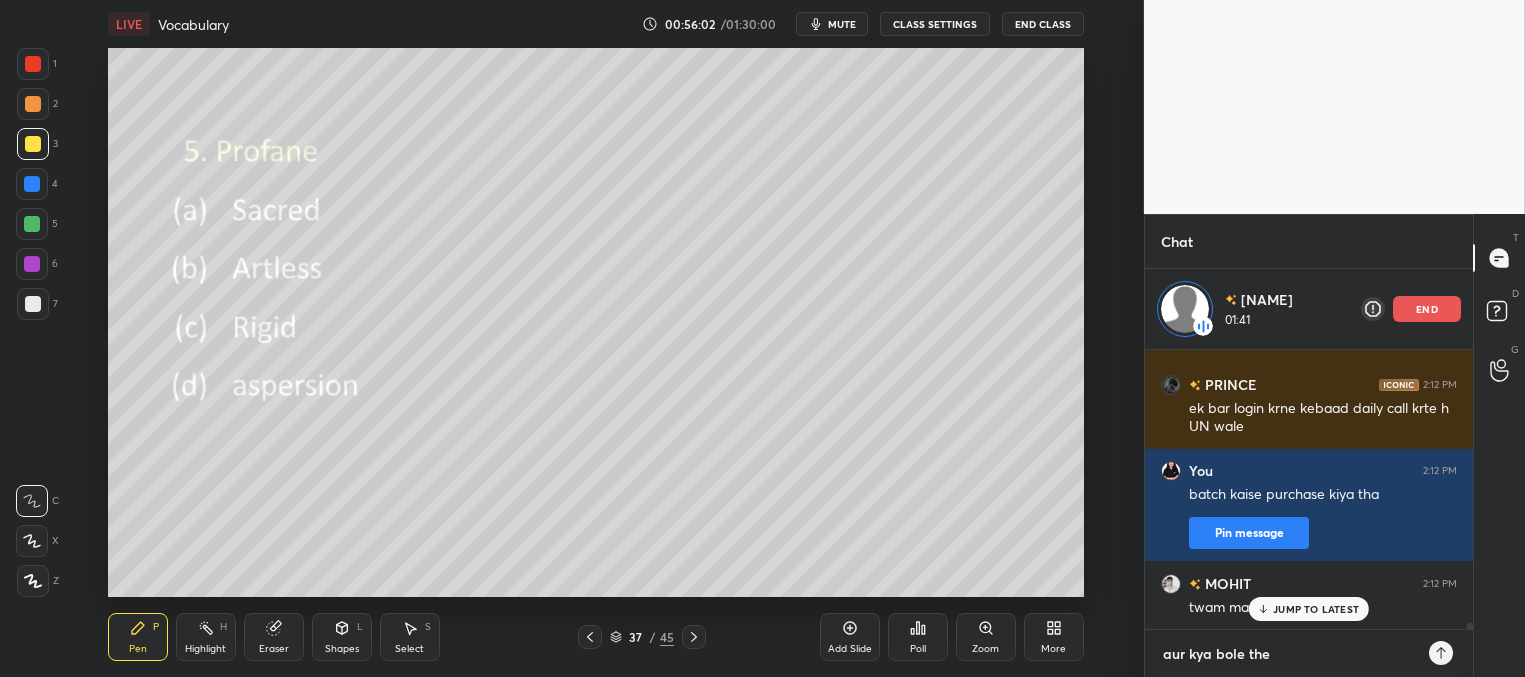 type on "x" 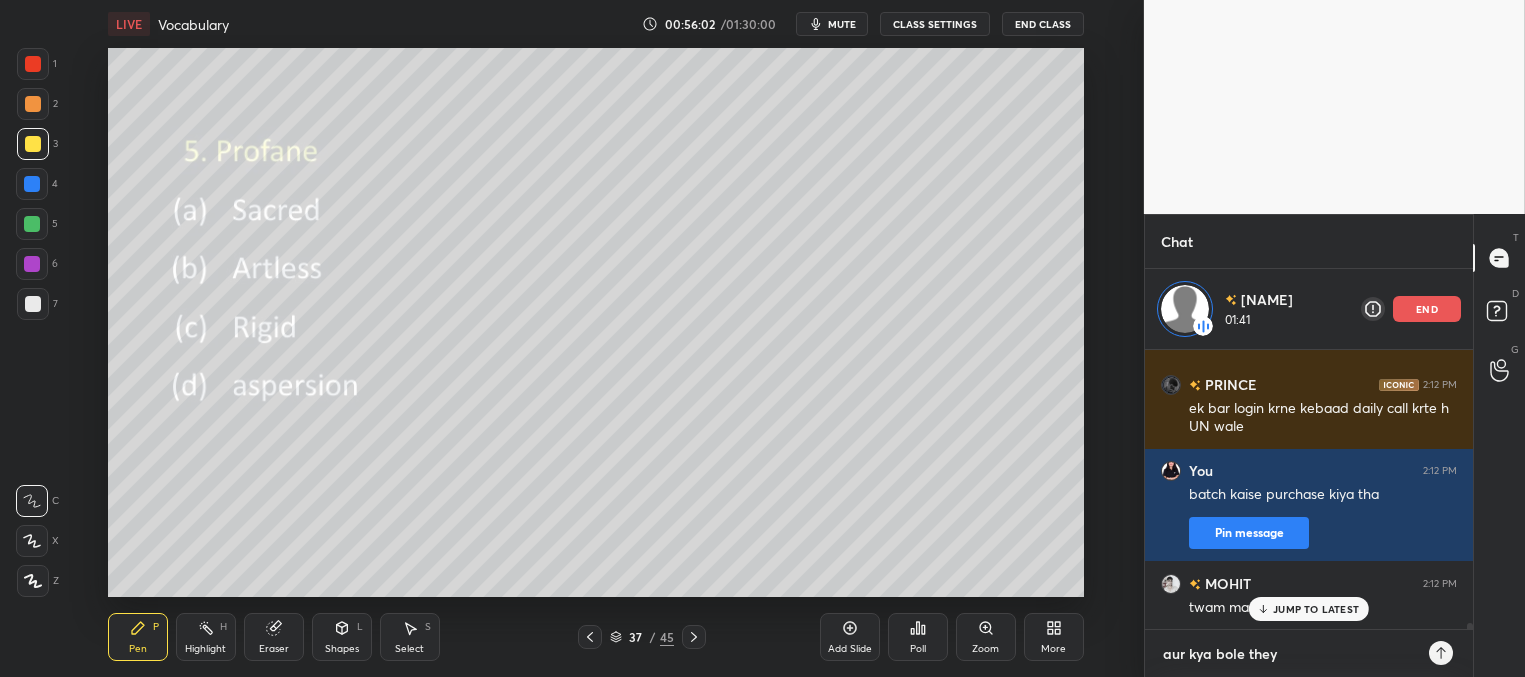 type 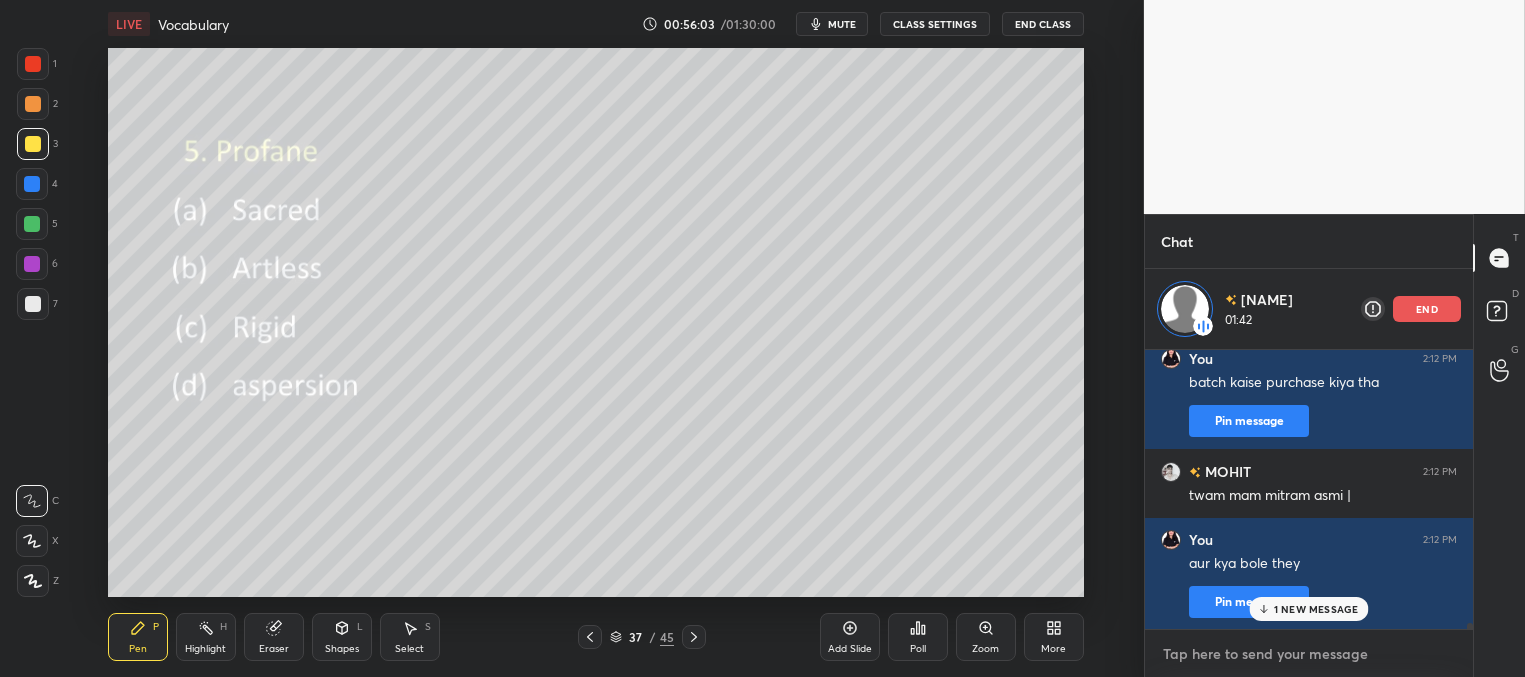 scroll, scrollTop: 12346, scrollLeft: 0, axis: vertical 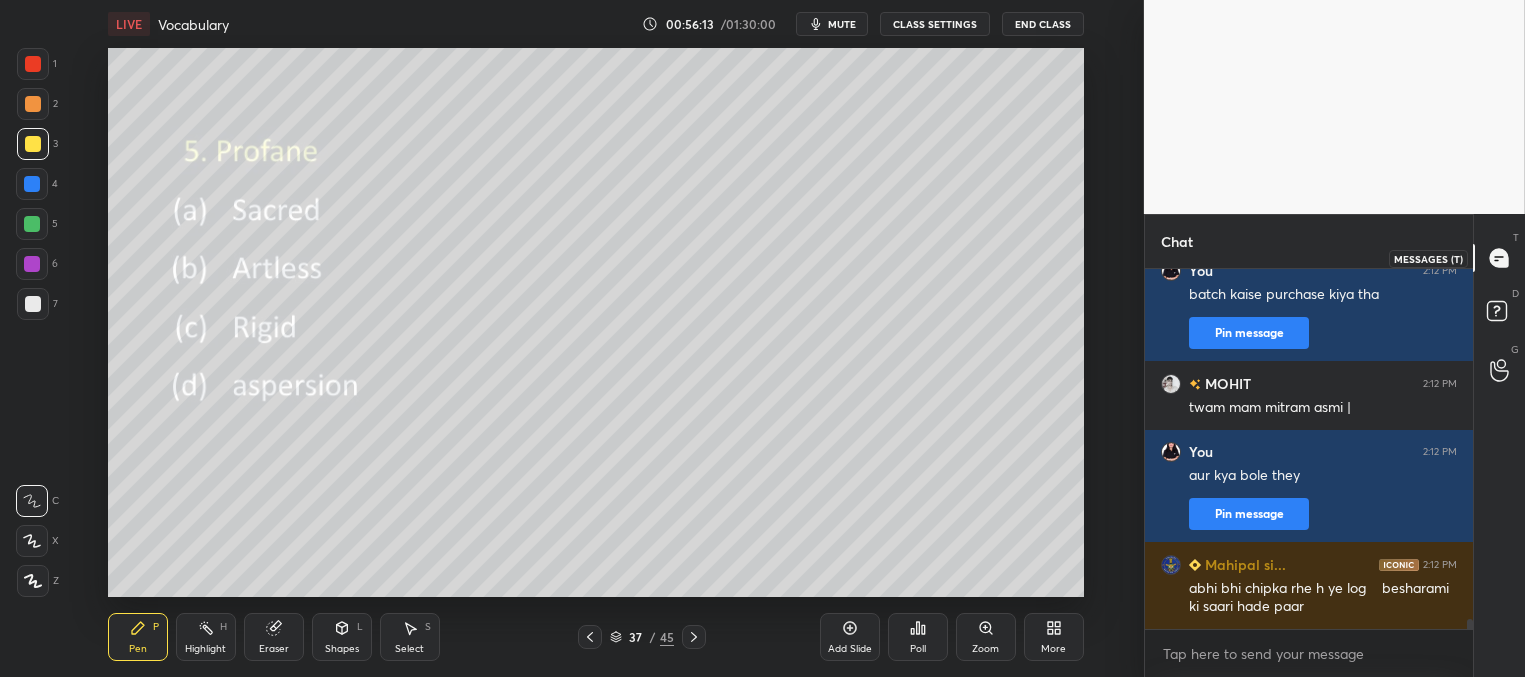 click 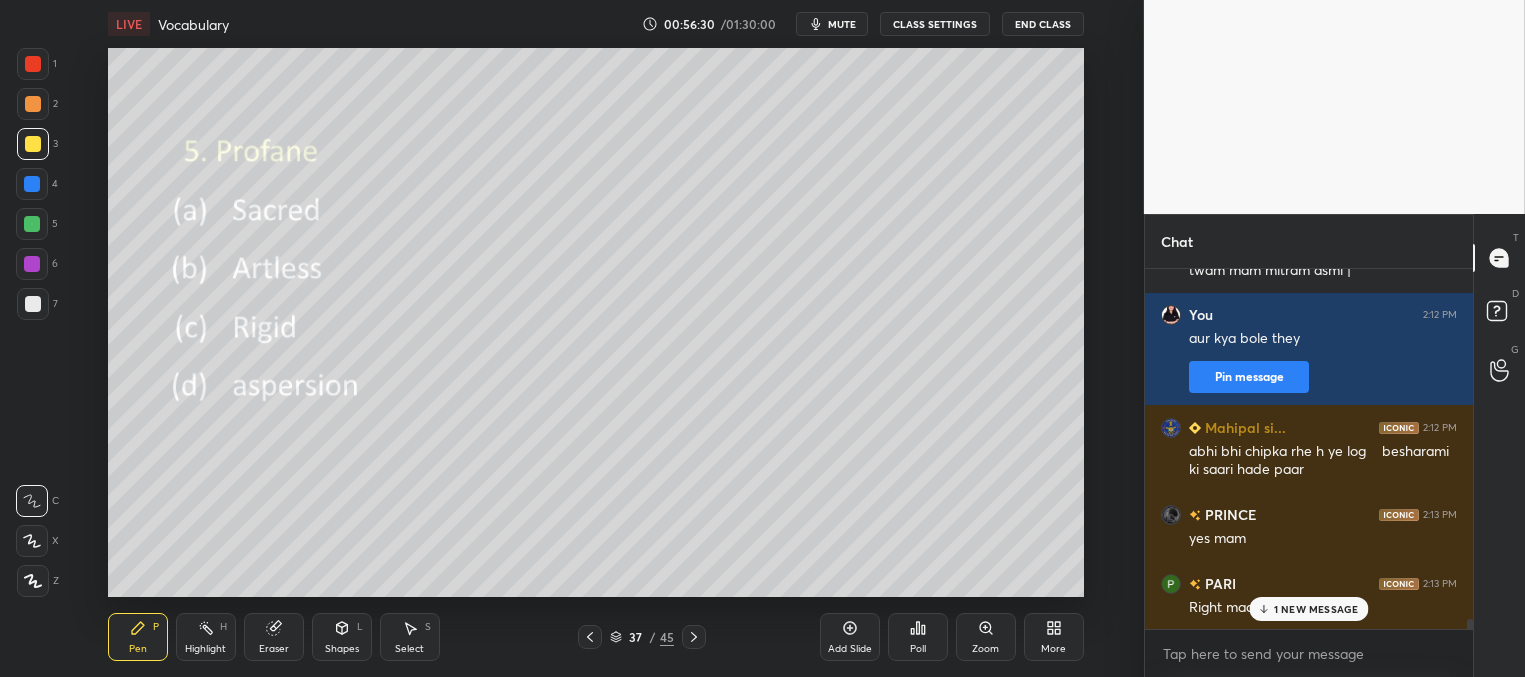 scroll, scrollTop: 12471, scrollLeft: 0, axis: vertical 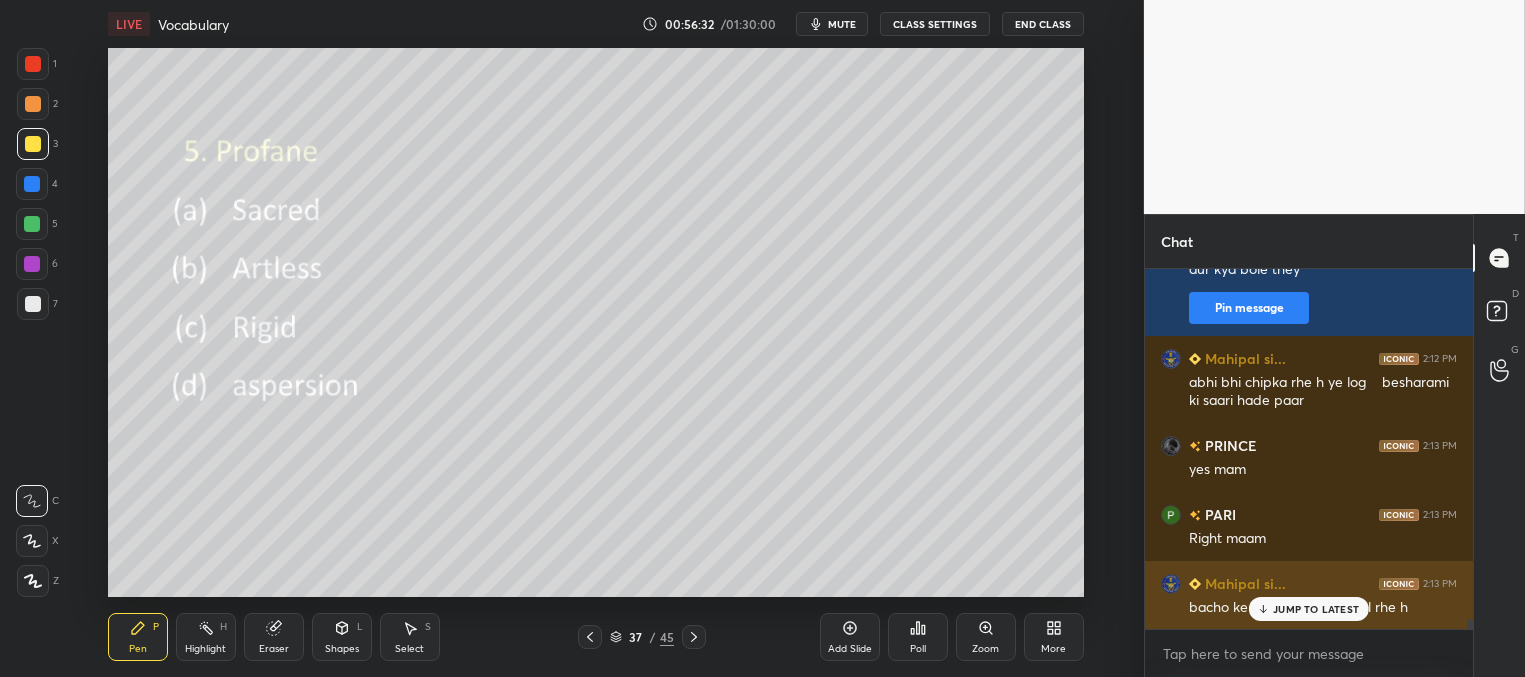 drag, startPoint x: 1296, startPoint y: 605, endPoint x: 1282, endPoint y: 593, distance: 18.439089 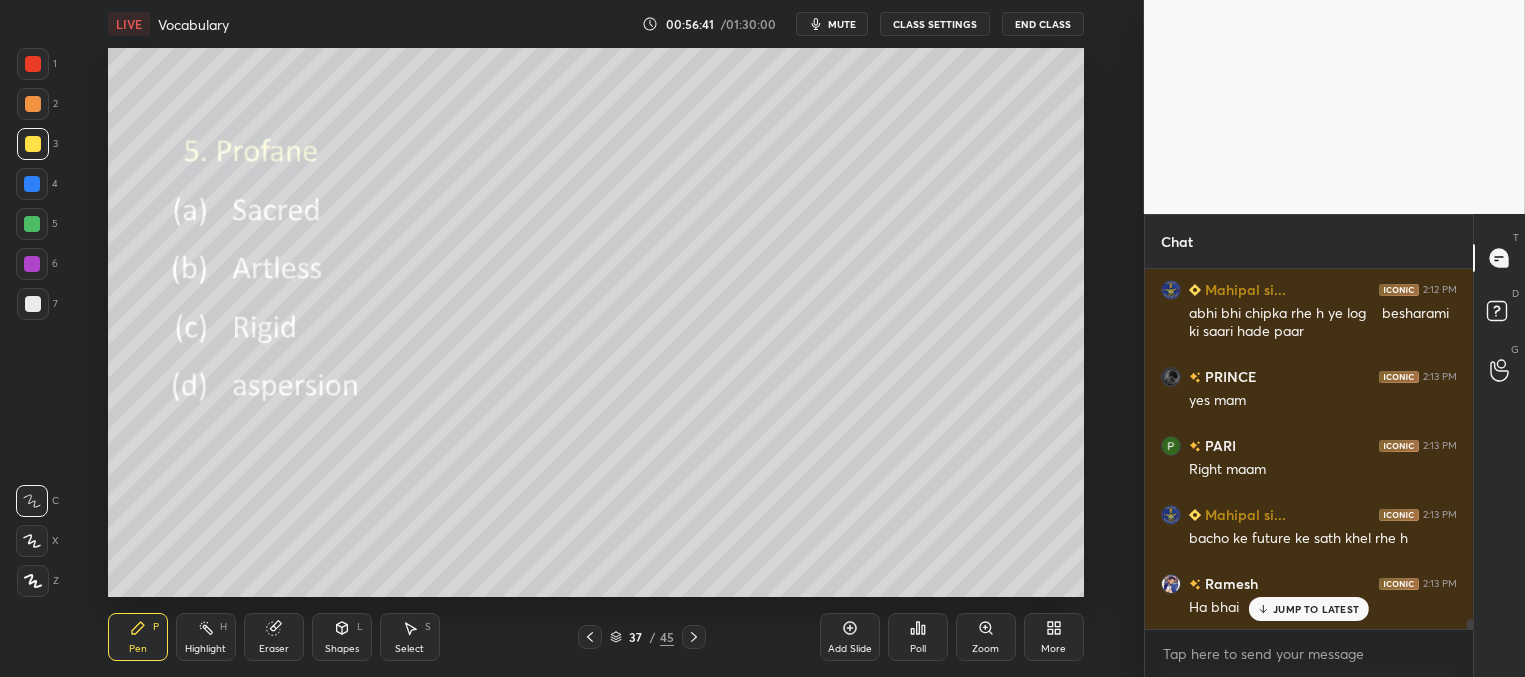 scroll, scrollTop: 12627, scrollLeft: 0, axis: vertical 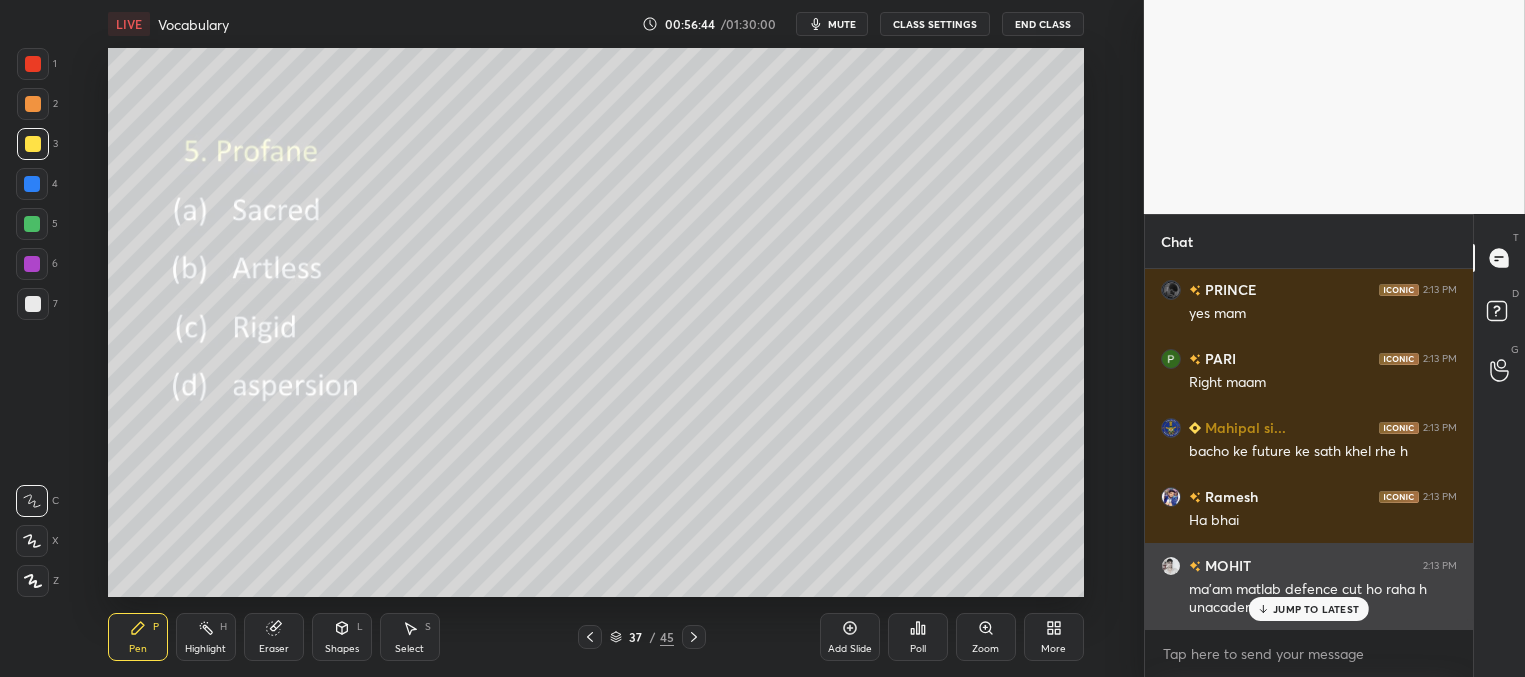 drag, startPoint x: 1293, startPoint y: 606, endPoint x: 1279, endPoint y: 603, distance: 14.3178215 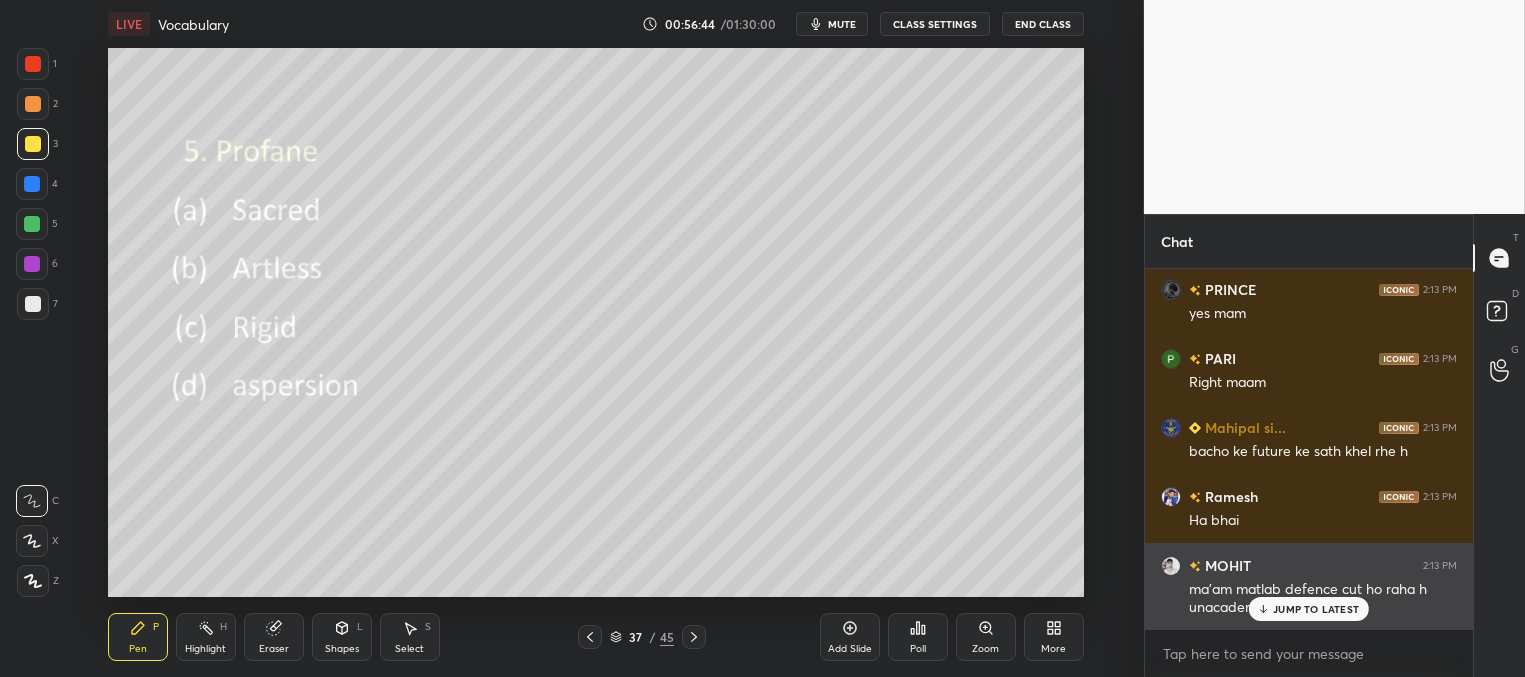 click on "JUMP TO LATEST" at bounding box center (1316, 609) 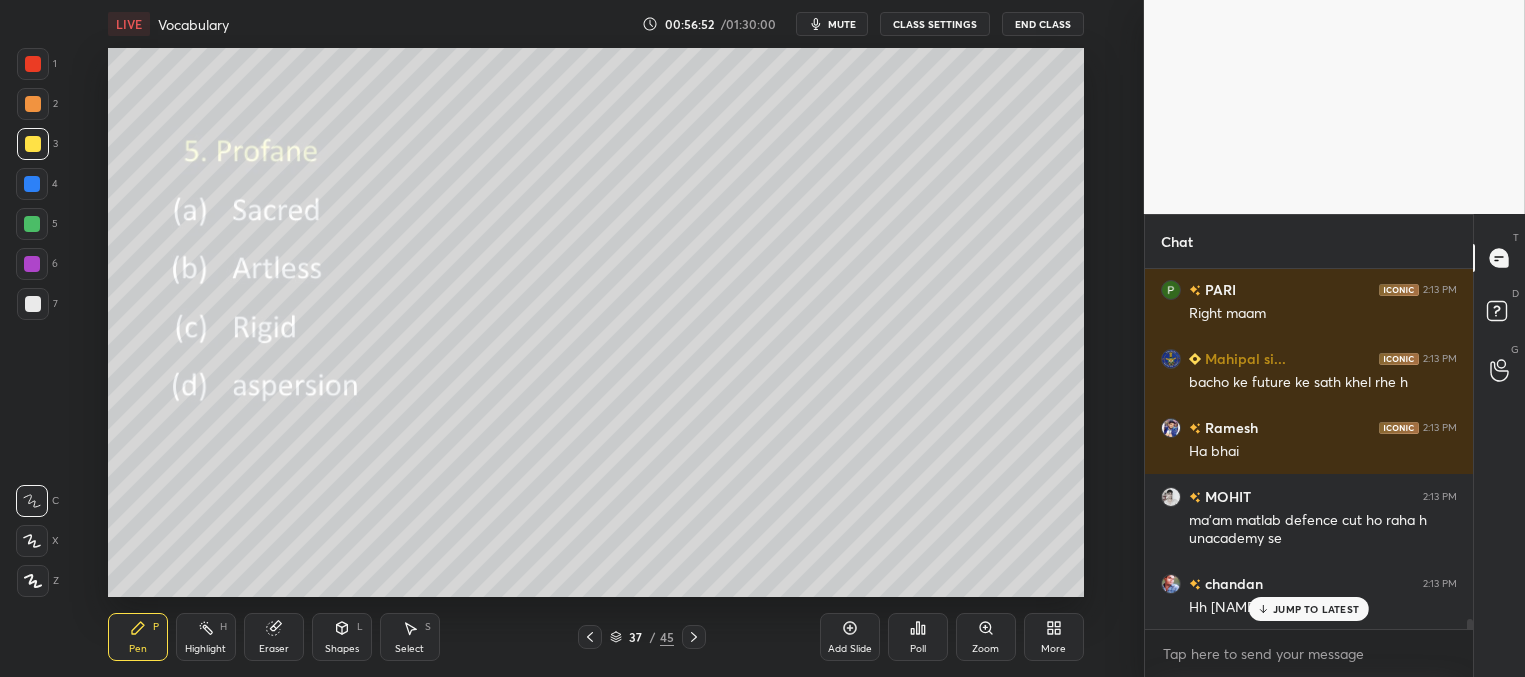 scroll, scrollTop: 12834, scrollLeft: 0, axis: vertical 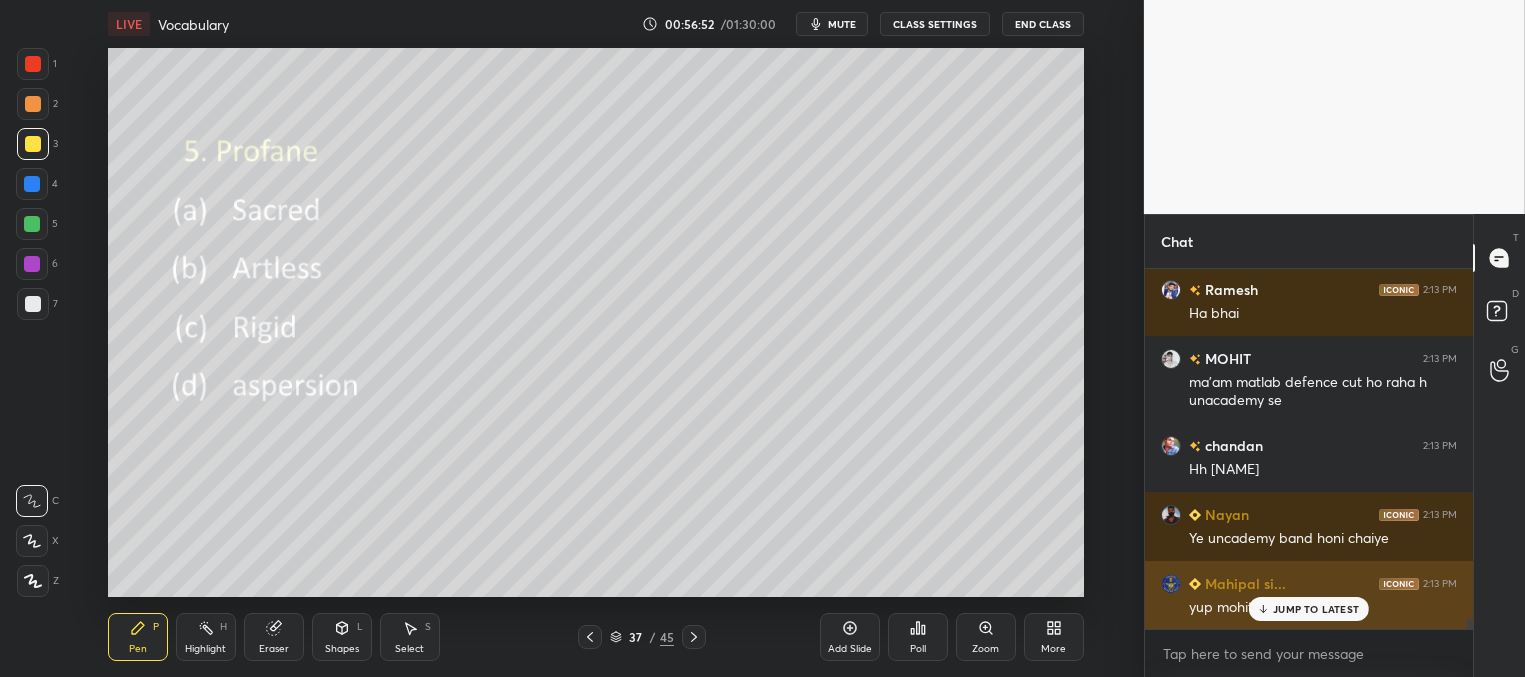 click on "JUMP TO LATEST" at bounding box center (1316, 609) 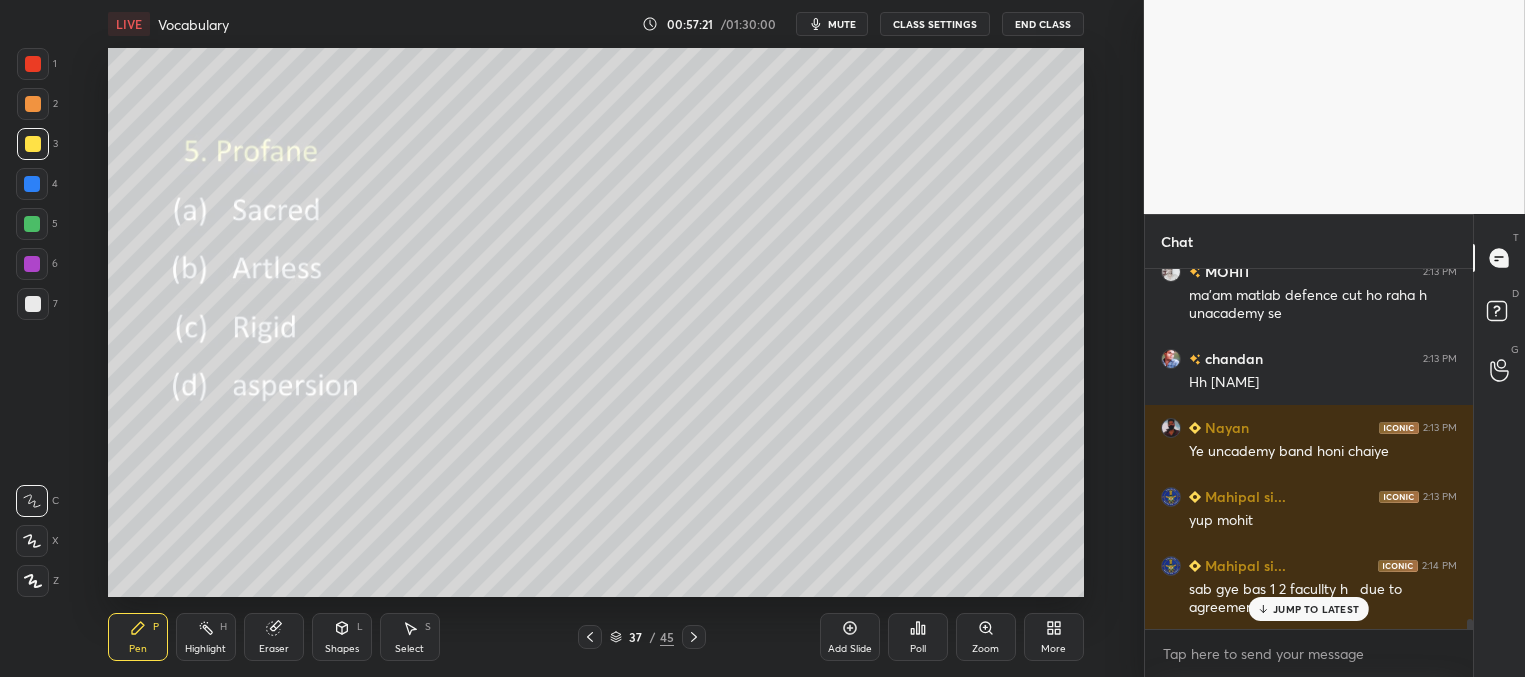 scroll, scrollTop: 13008, scrollLeft: 0, axis: vertical 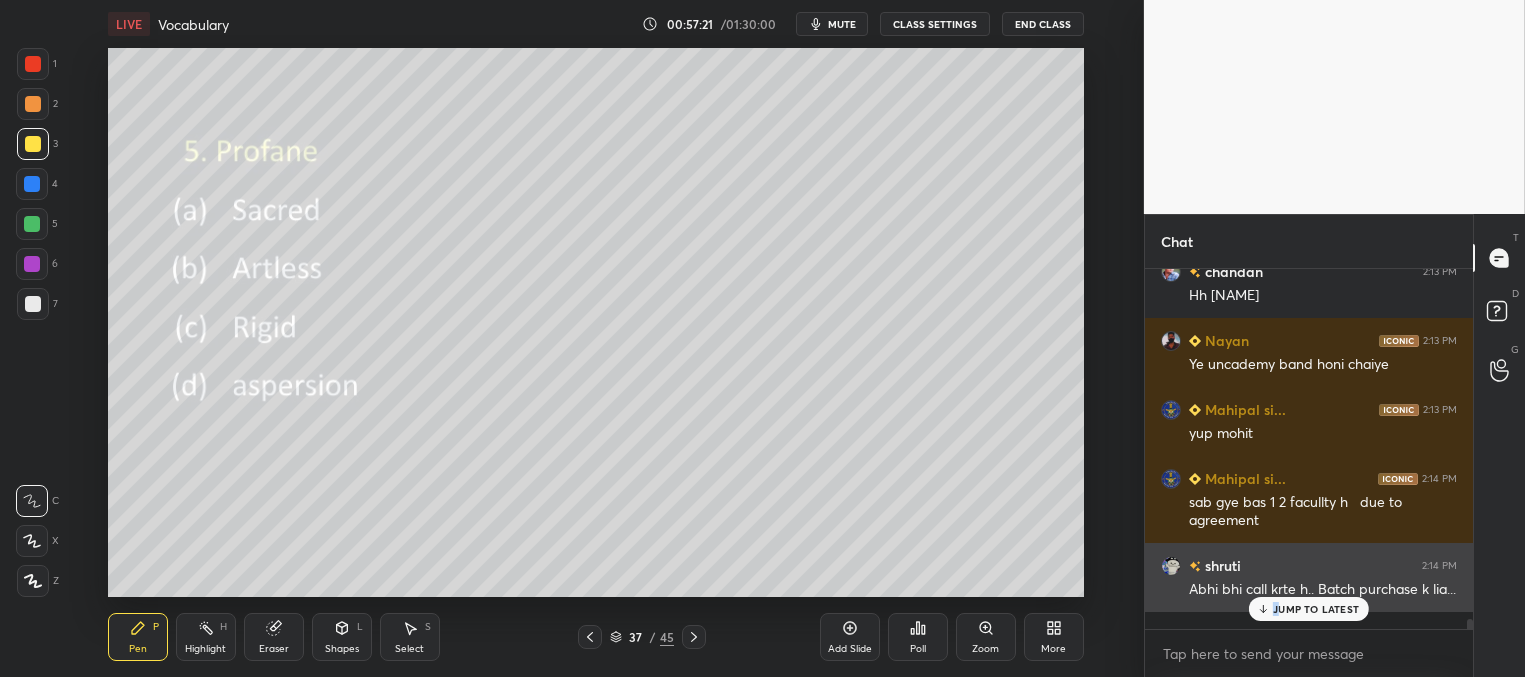 drag, startPoint x: 1276, startPoint y: 609, endPoint x: 1265, endPoint y: 603, distance: 12.529964 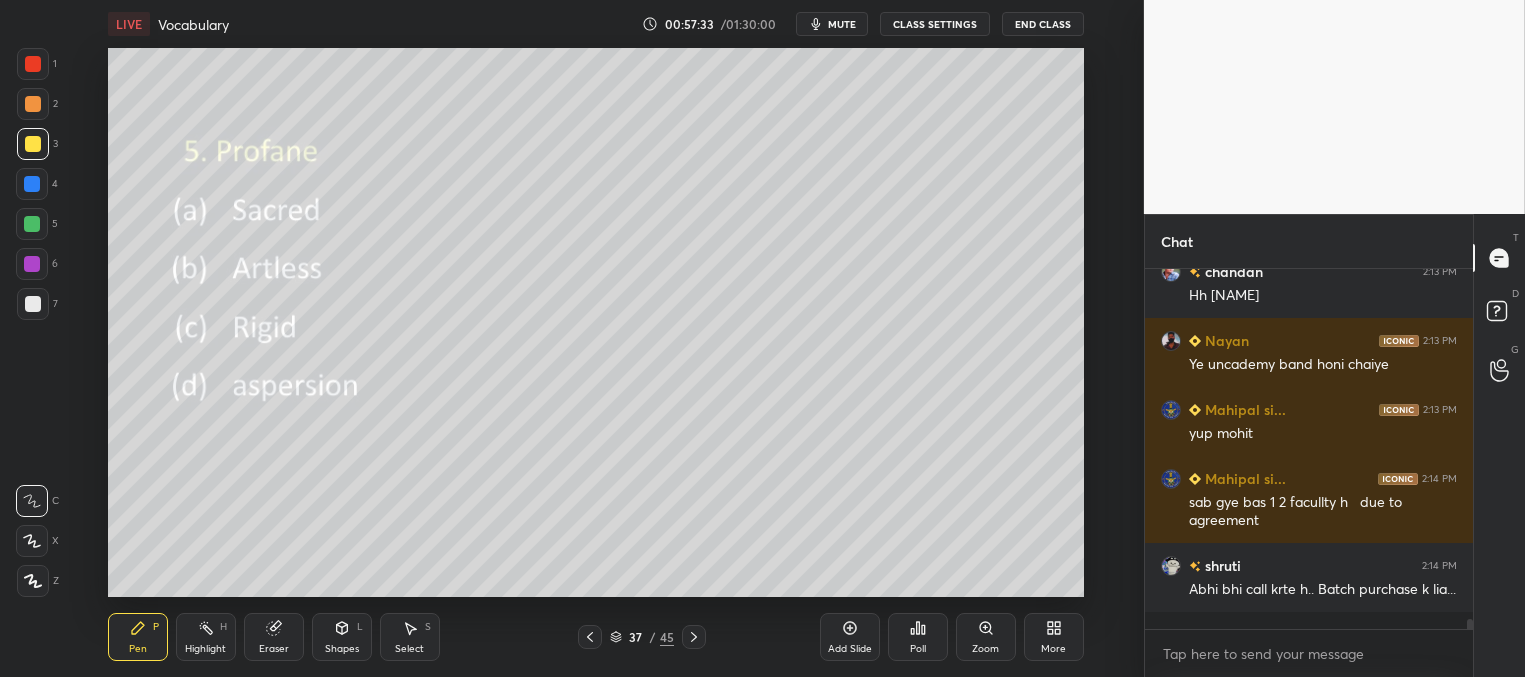 scroll, scrollTop: 13077, scrollLeft: 0, axis: vertical 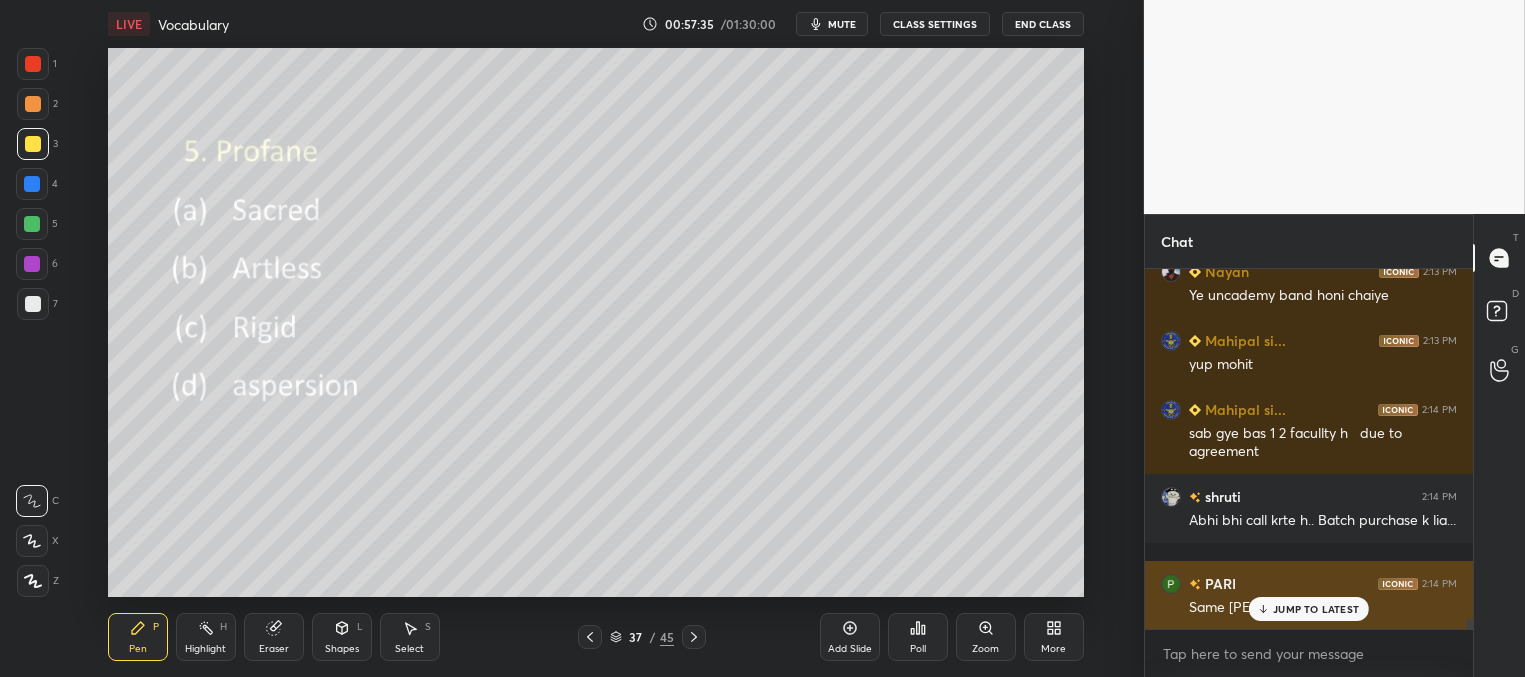 drag, startPoint x: 1276, startPoint y: 606, endPoint x: 1270, endPoint y: 575, distance: 31.575306 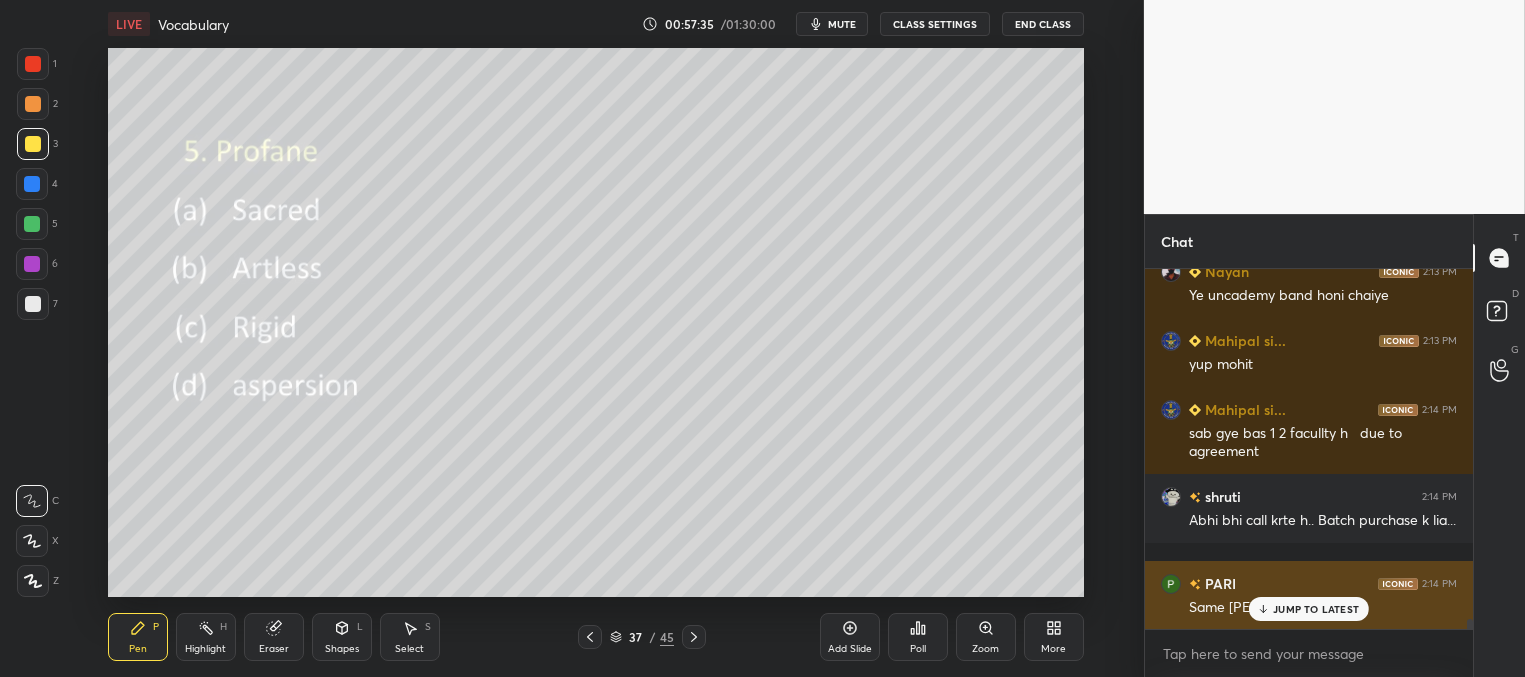 click on "JUMP TO LATEST" at bounding box center (1316, 609) 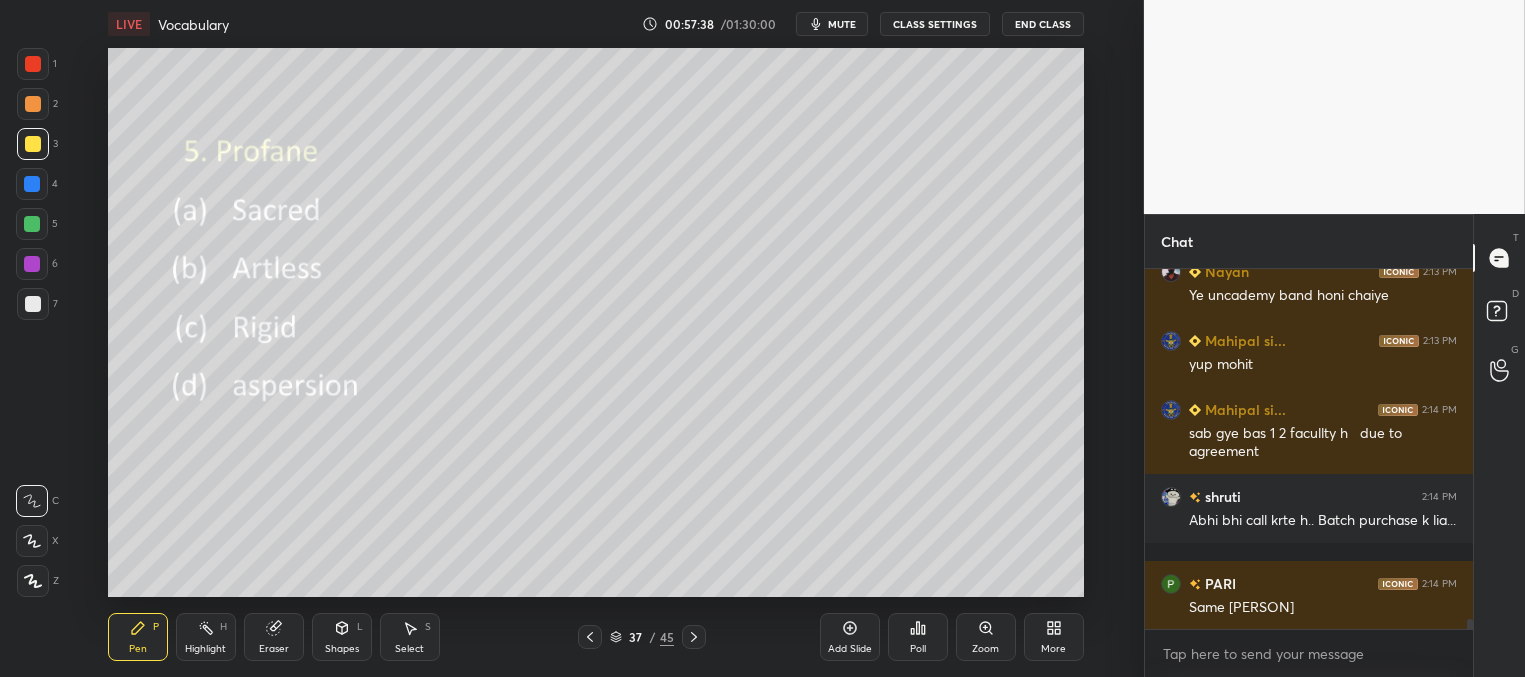 scroll, scrollTop: 13146, scrollLeft: 0, axis: vertical 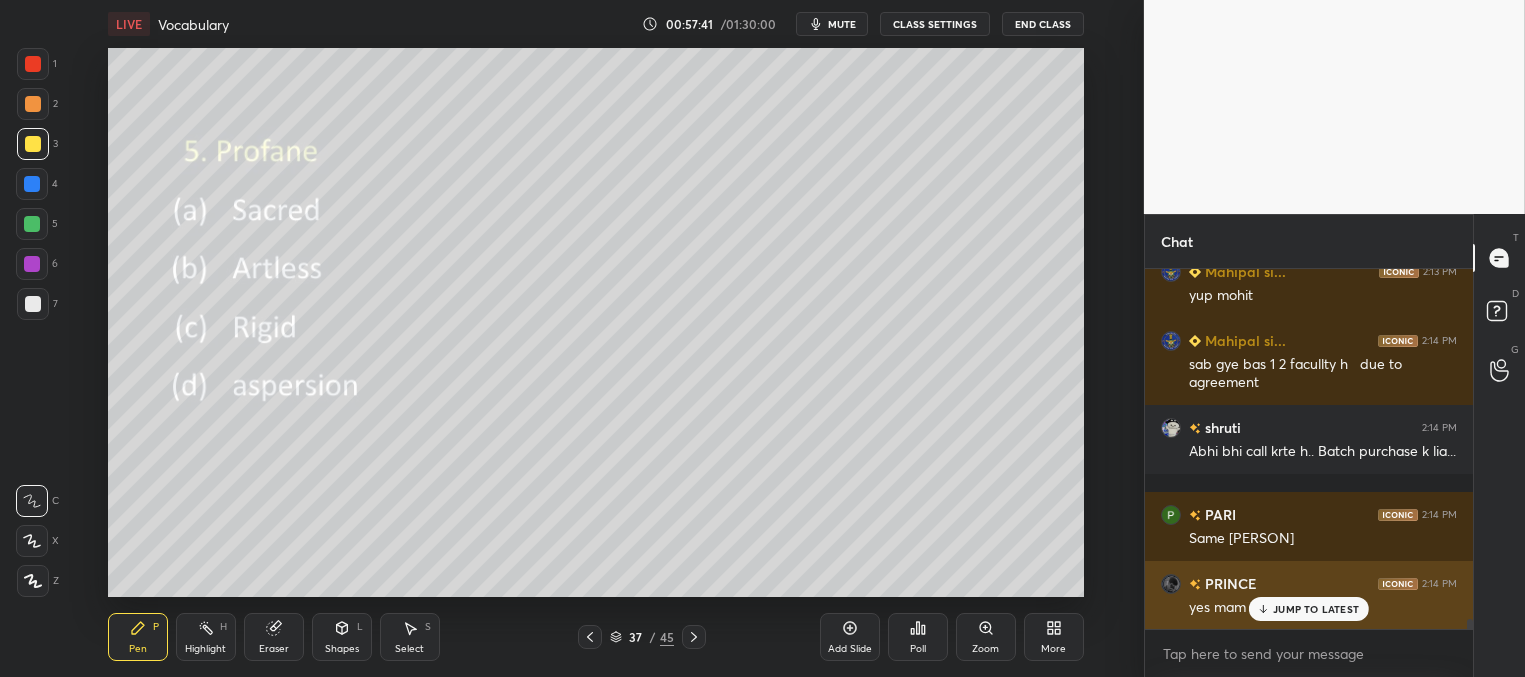 click on "JUMP TO LATEST" at bounding box center [1316, 609] 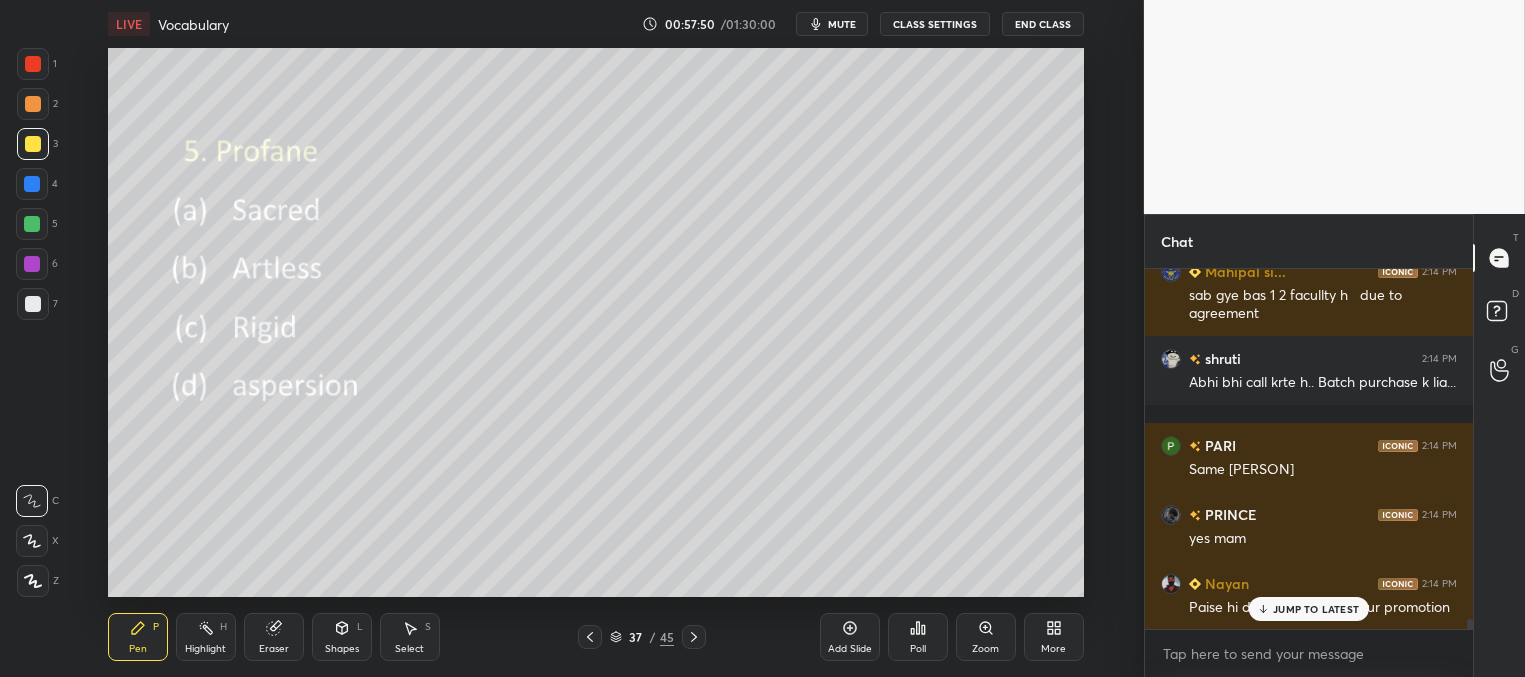 scroll, scrollTop: 13284, scrollLeft: 0, axis: vertical 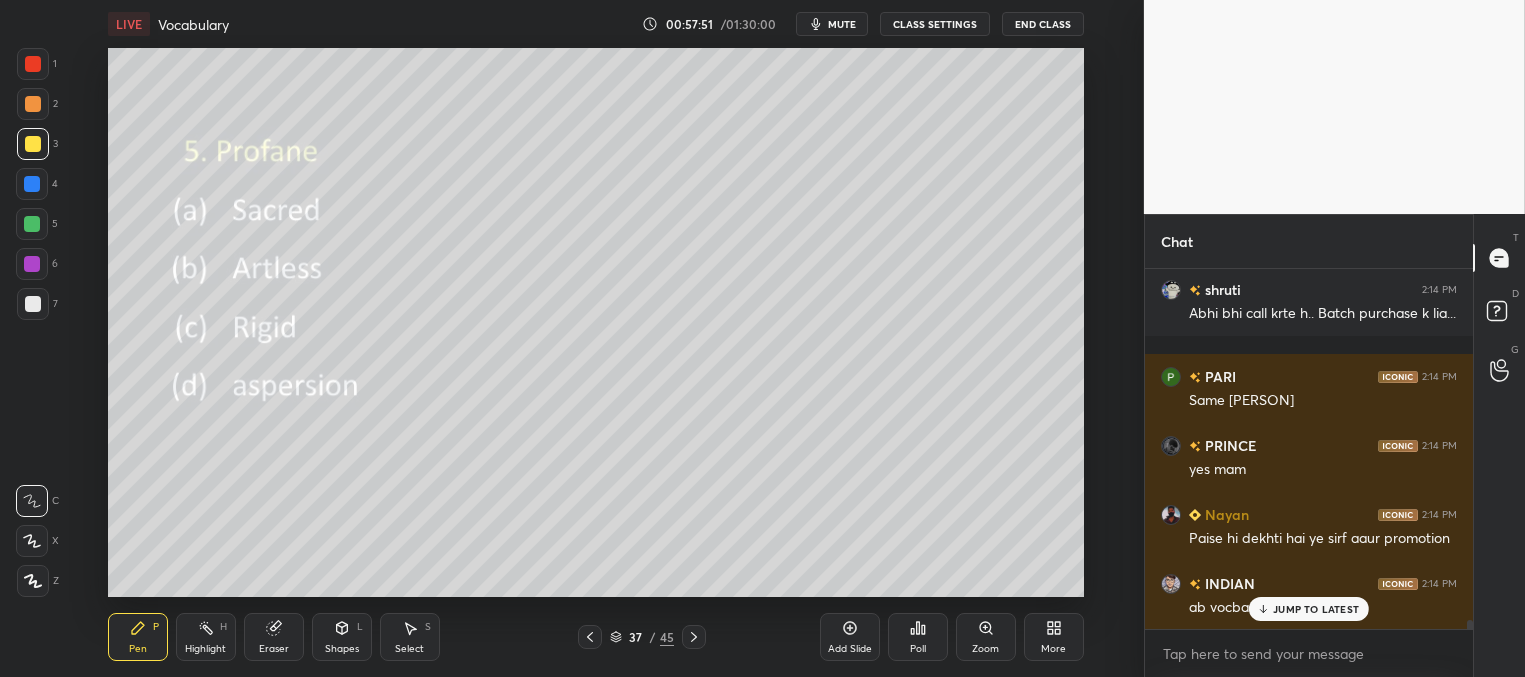 click on "JUMP TO LATEST" at bounding box center (1316, 609) 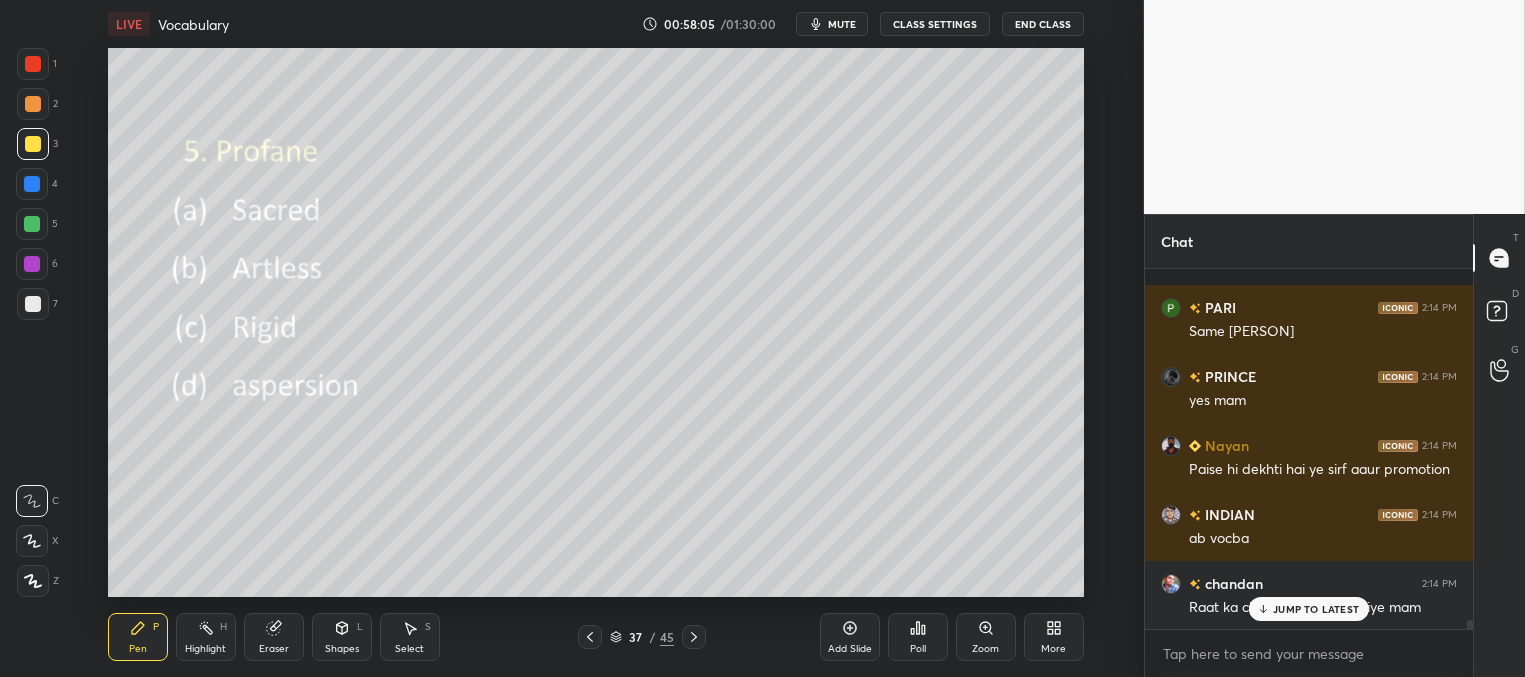 scroll, scrollTop: 13440, scrollLeft: 0, axis: vertical 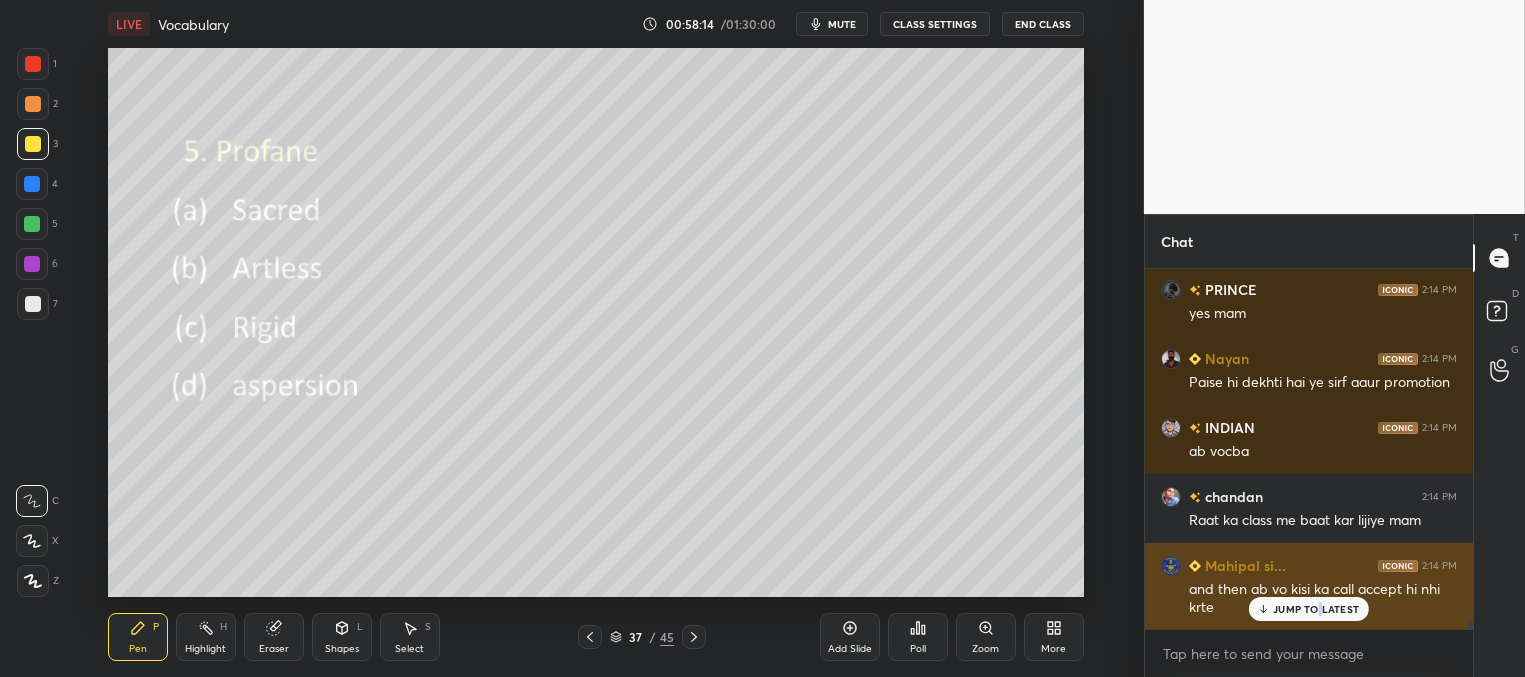 drag, startPoint x: 1319, startPoint y: 610, endPoint x: 1308, endPoint y: 602, distance: 13.601471 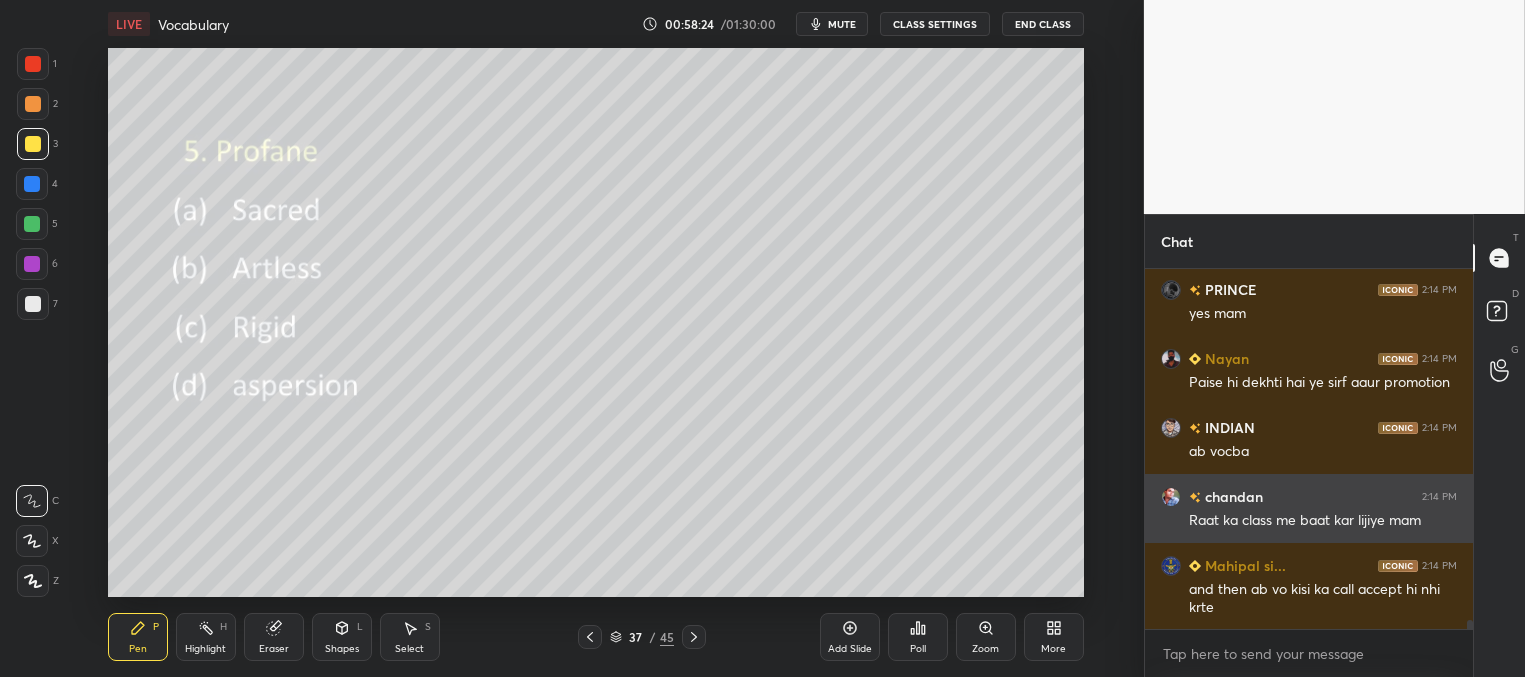 scroll, scrollTop: 13509, scrollLeft: 0, axis: vertical 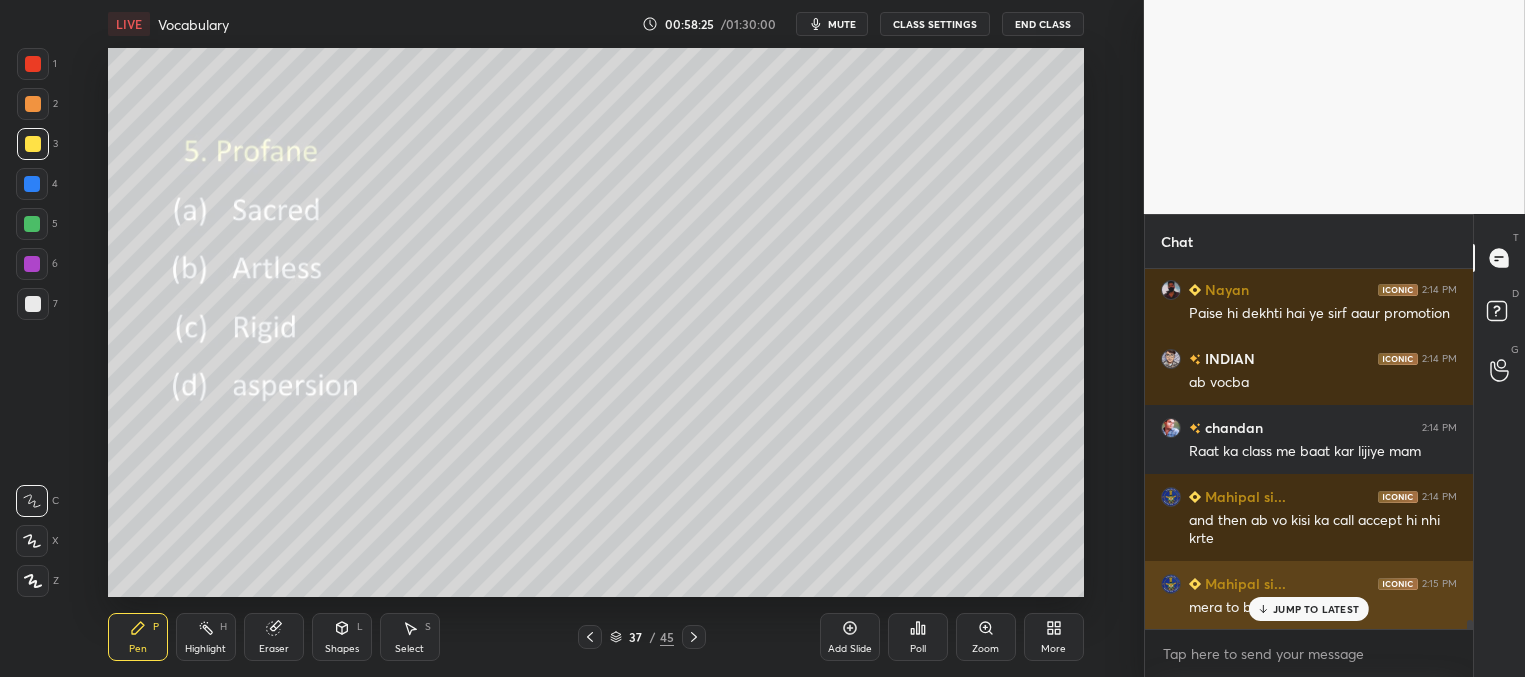 drag, startPoint x: 1280, startPoint y: 610, endPoint x: 1228, endPoint y: 590, distance: 55.713554 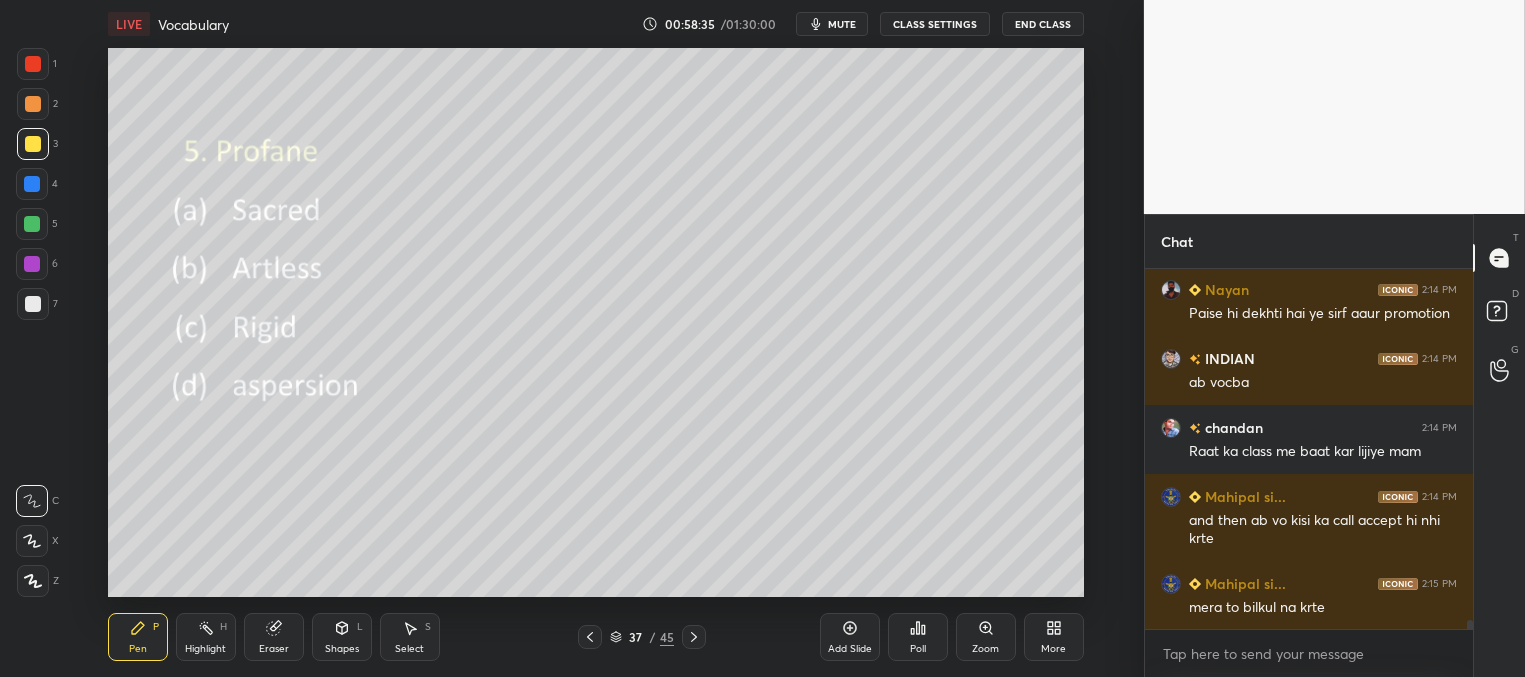 scroll, scrollTop: 13596, scrollLeft: 0, axis: vertical 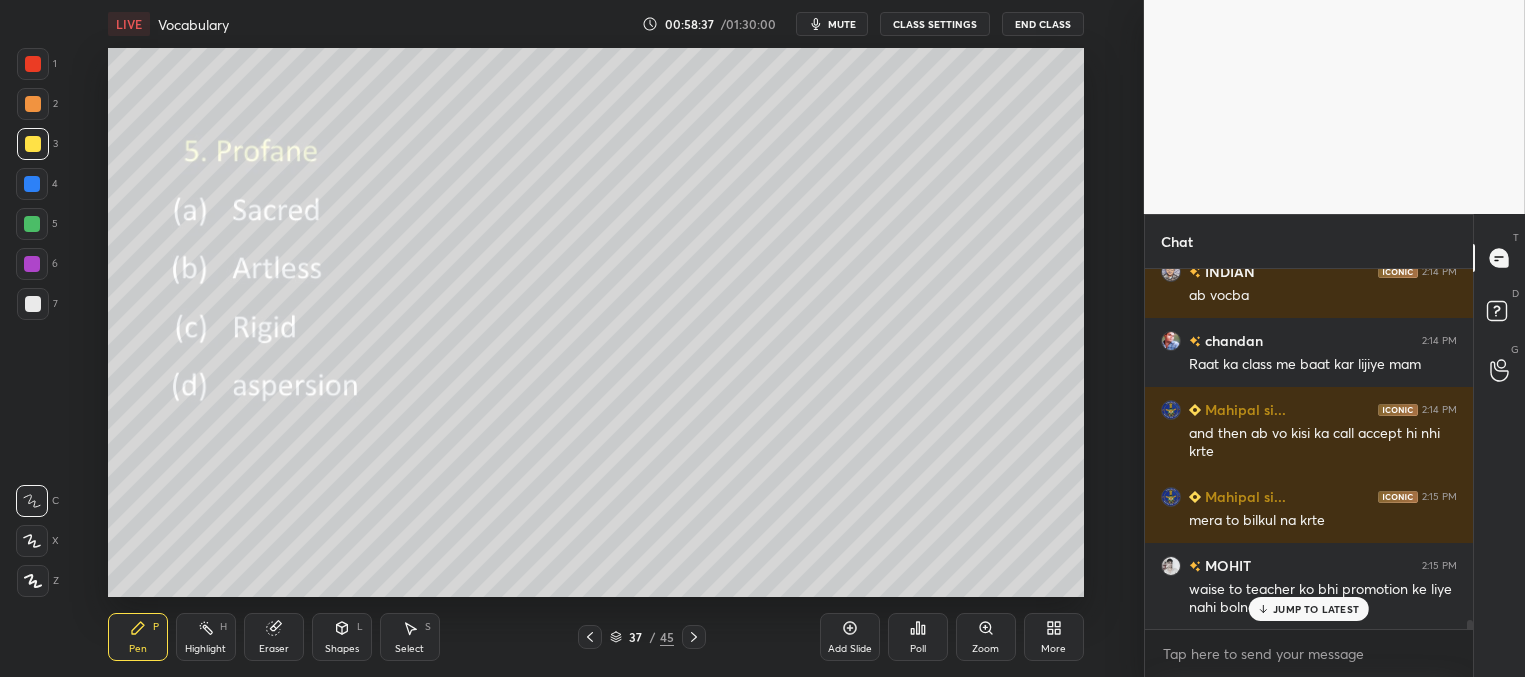 drag, startPoint x: 1281, startPoint y: 607, endPoint x: 1248, endPoint y: 548, distance: 67.601776 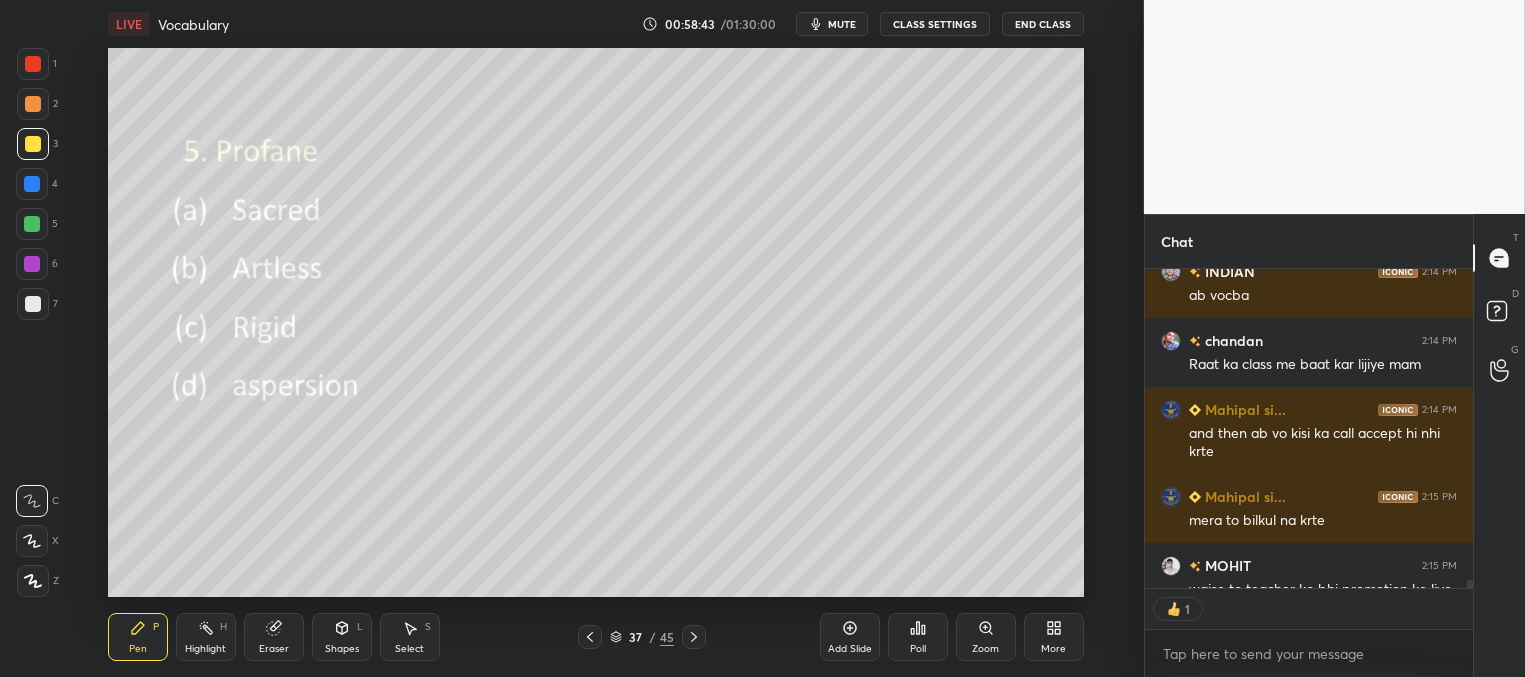 scroll, scrollTop: 312, scrollLeft: 322, axis: both 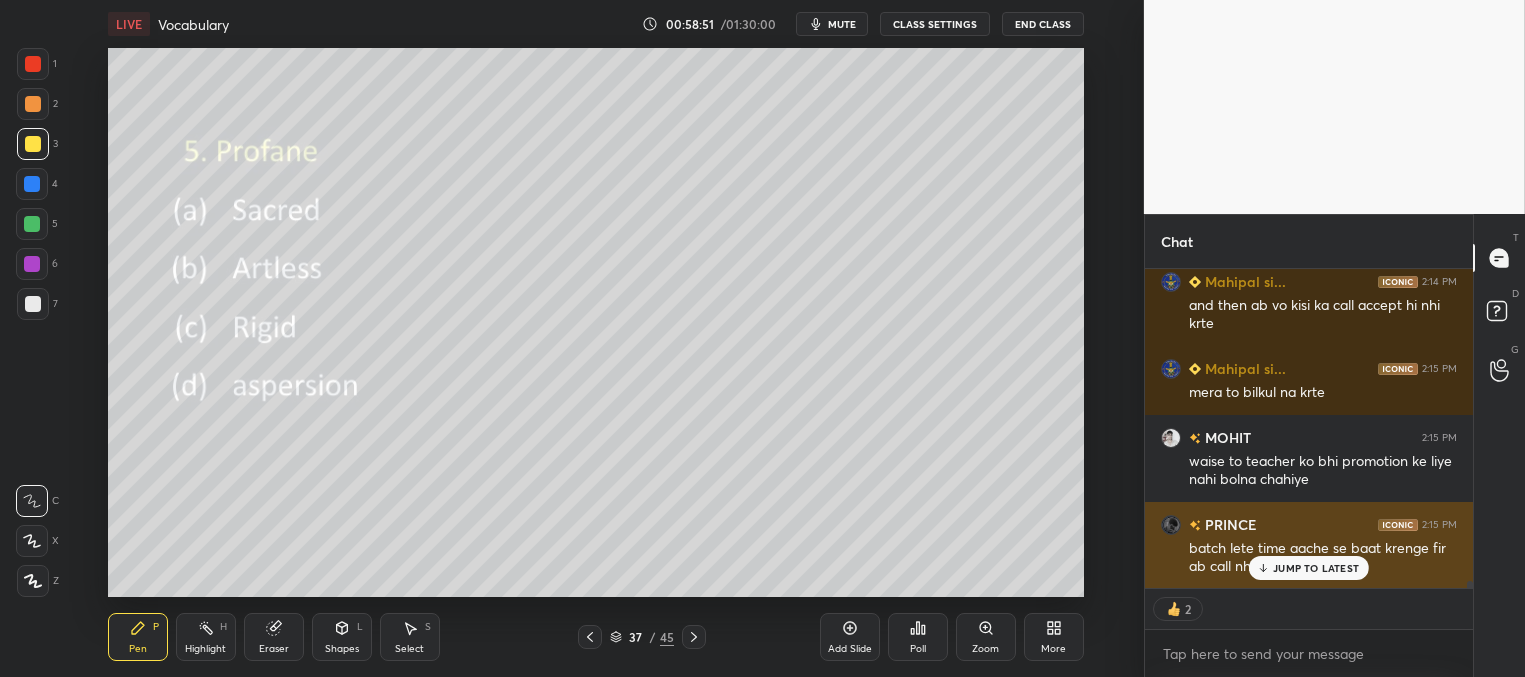 drag, startPoint x: 1284, startPoint y: 566, endPoint x: 1259, endPoint y: 556, distance: 26.925823 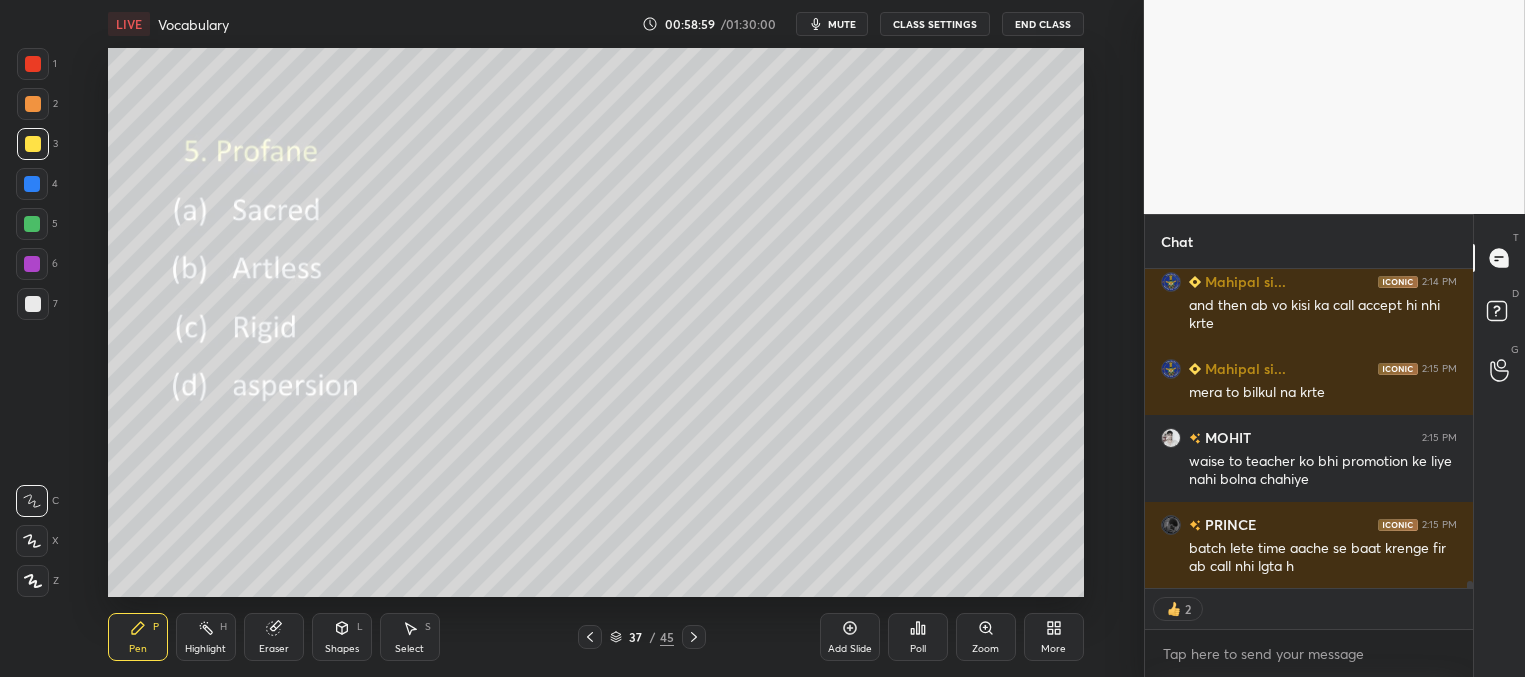 scroll, scrollTop: 7, scrollLeft: 6, axis: both 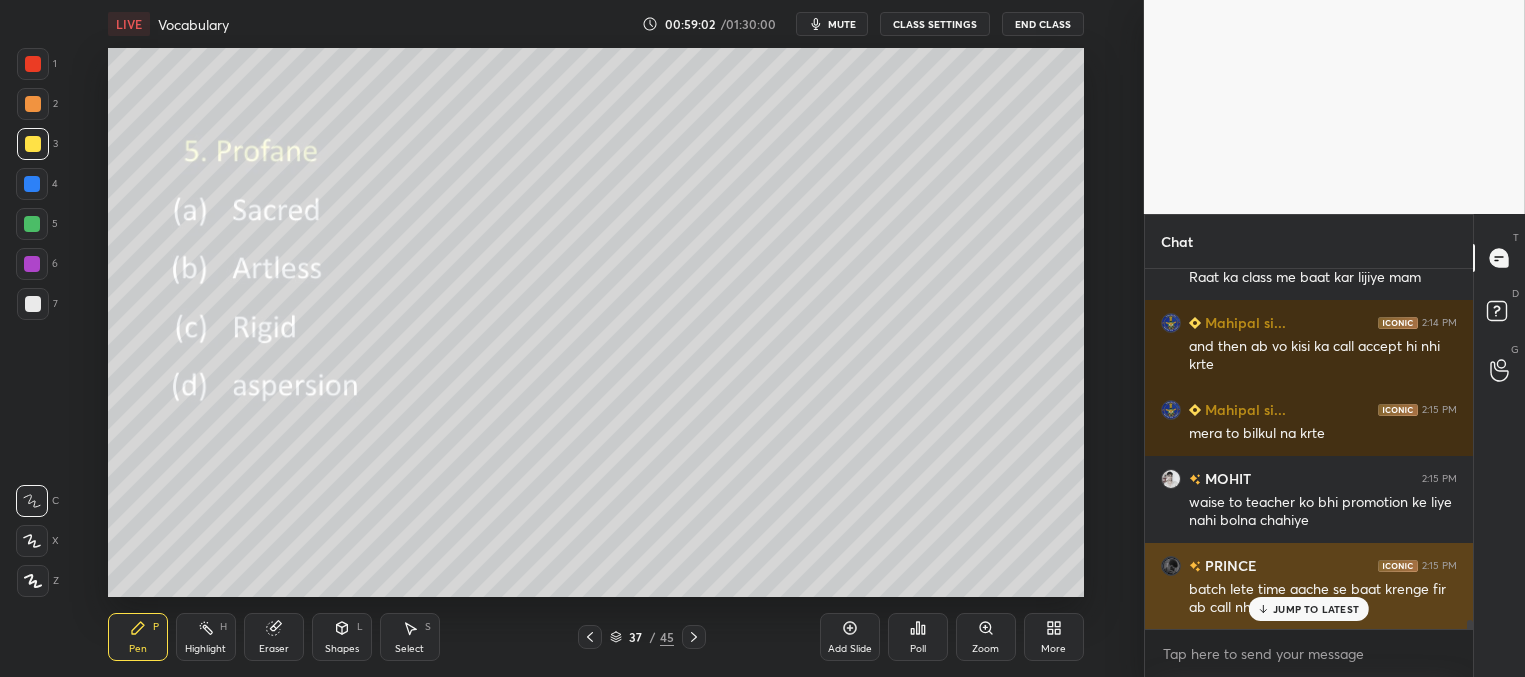 click on "JUMP TO LATEST" at bounding box center (1316, 609) 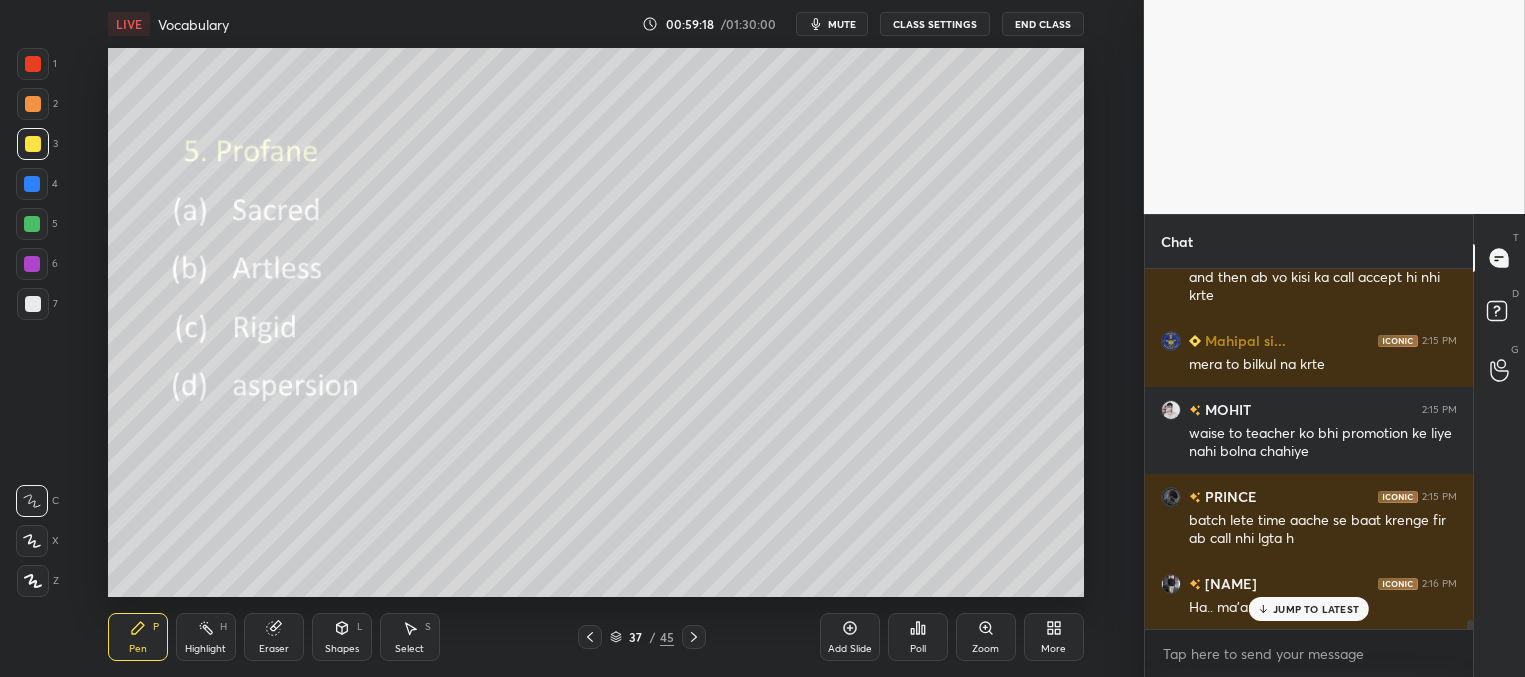 scroll, scrollTop: 13821, scrollLeft: 0, axis: vertical 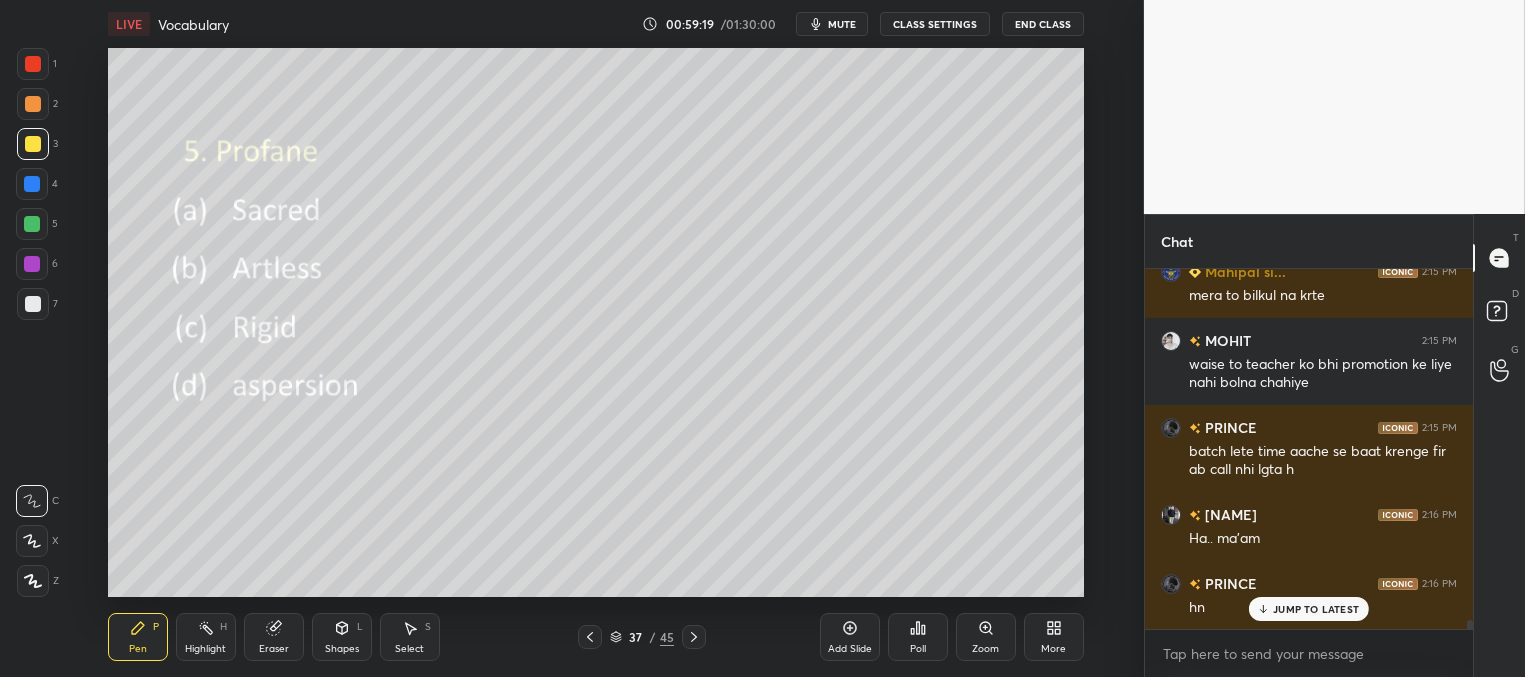click on "JUMP TO LATEST" at bounding box center [1316, 609] 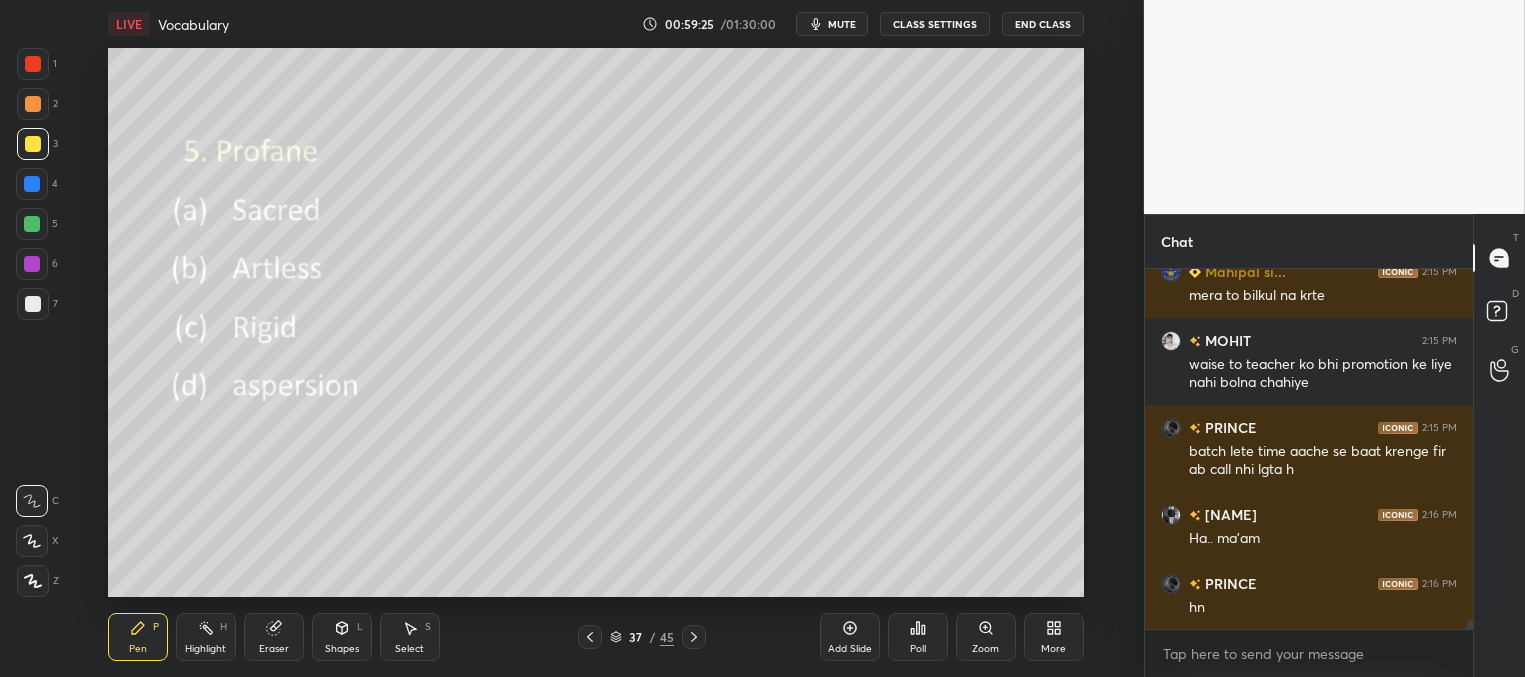 scroll, scrollTop: 13890, scrollLeft: 0, axis: vertical 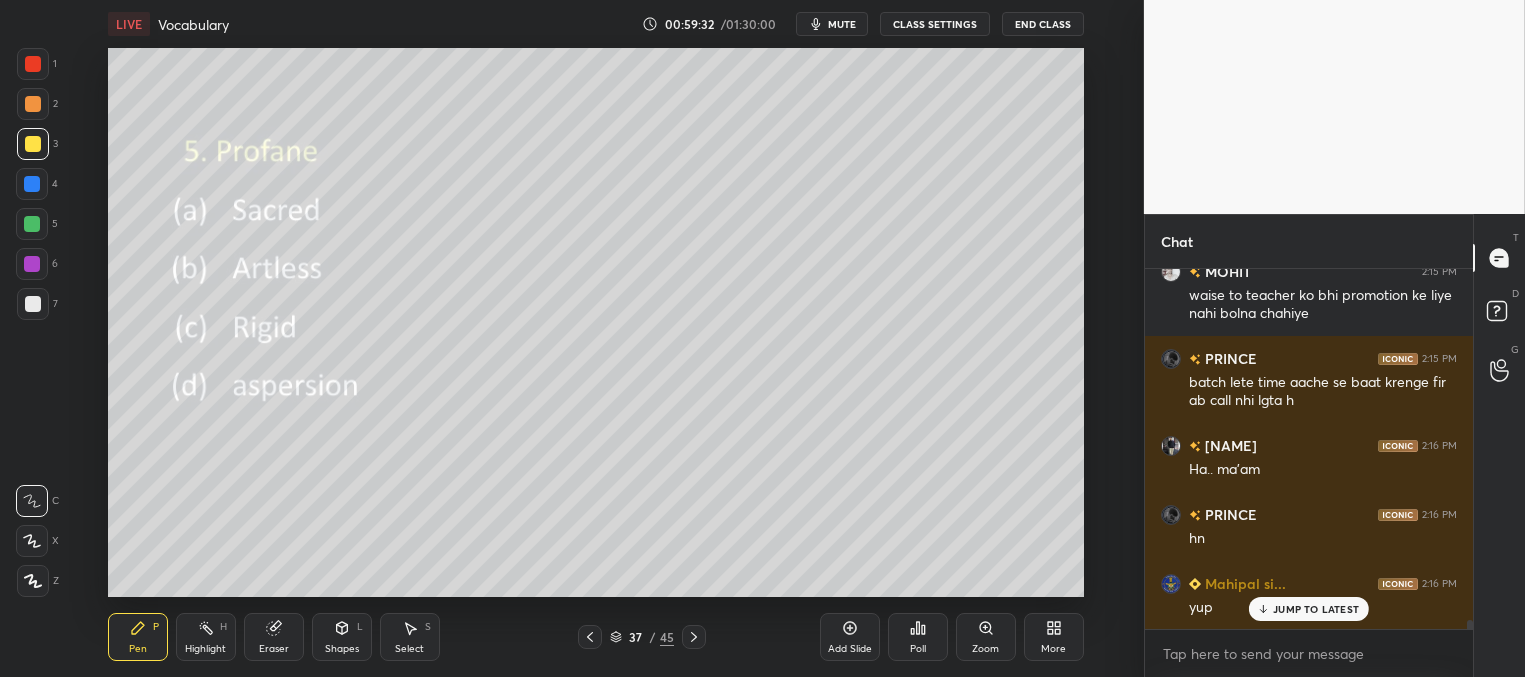 click on "JUMP TO LATEST" at bounding box center (1316, 609) 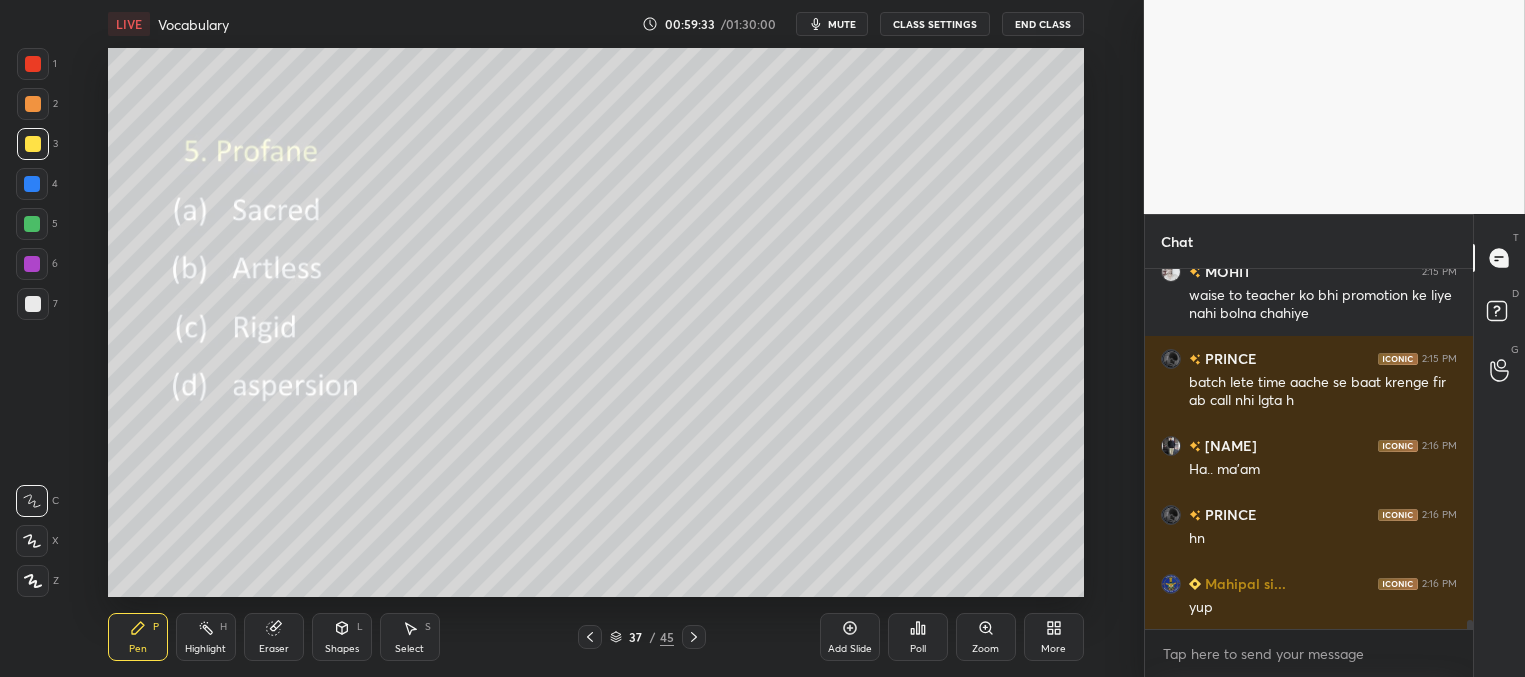 scroll, scrollTop: 13959, scrollLeft: 0, axis: vertical 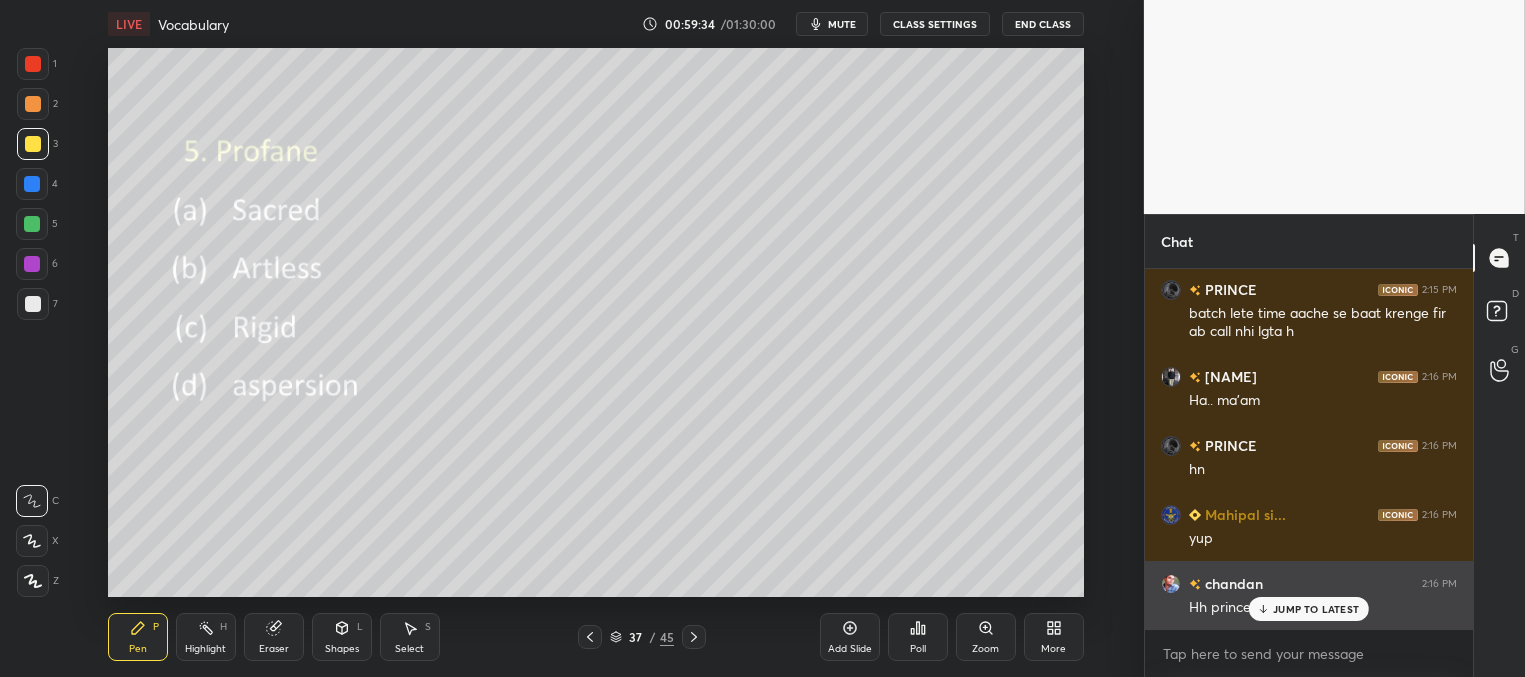 drag, startPoint x: 1279, startPoint y: 613, endPoint x: 1252, endPoint y: 598, distance: 30.88689 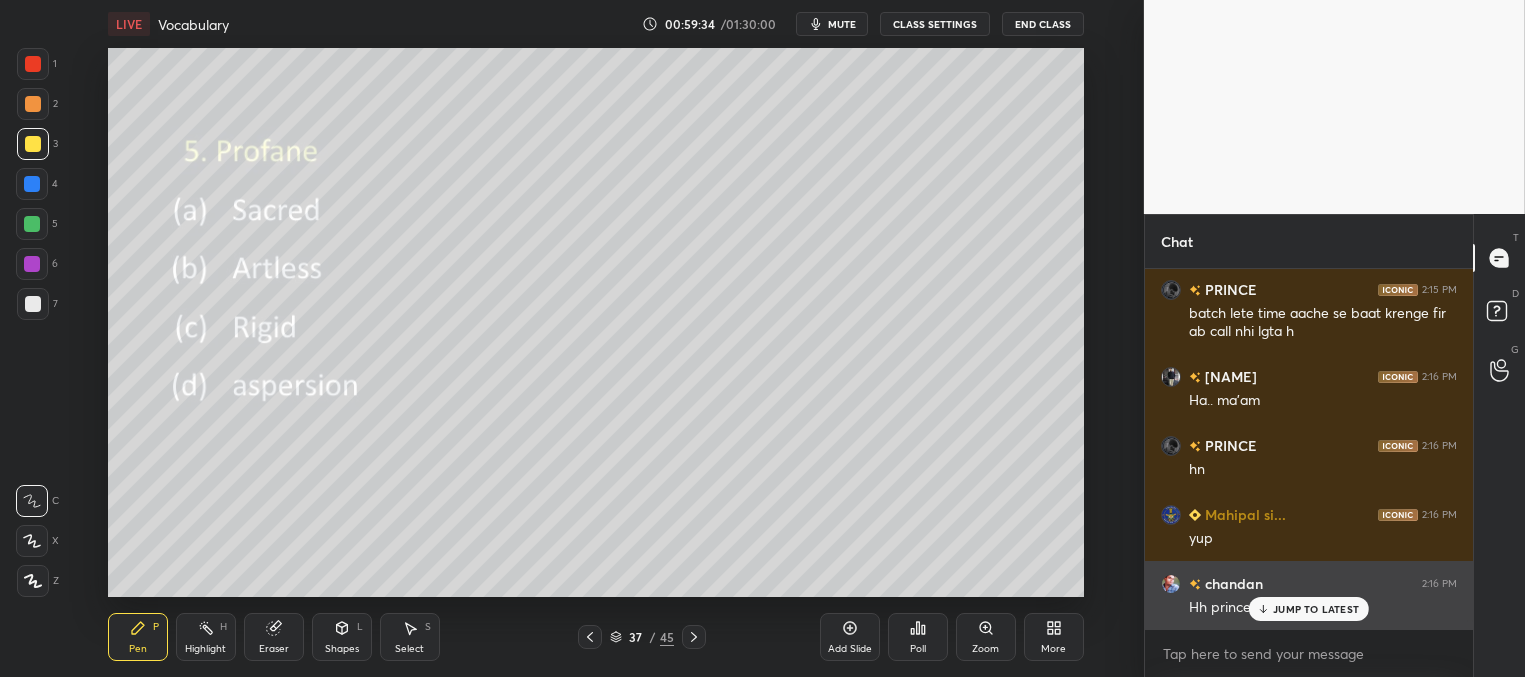 click on "JUMP TO LATEST" at bounding box center [1316, 609] 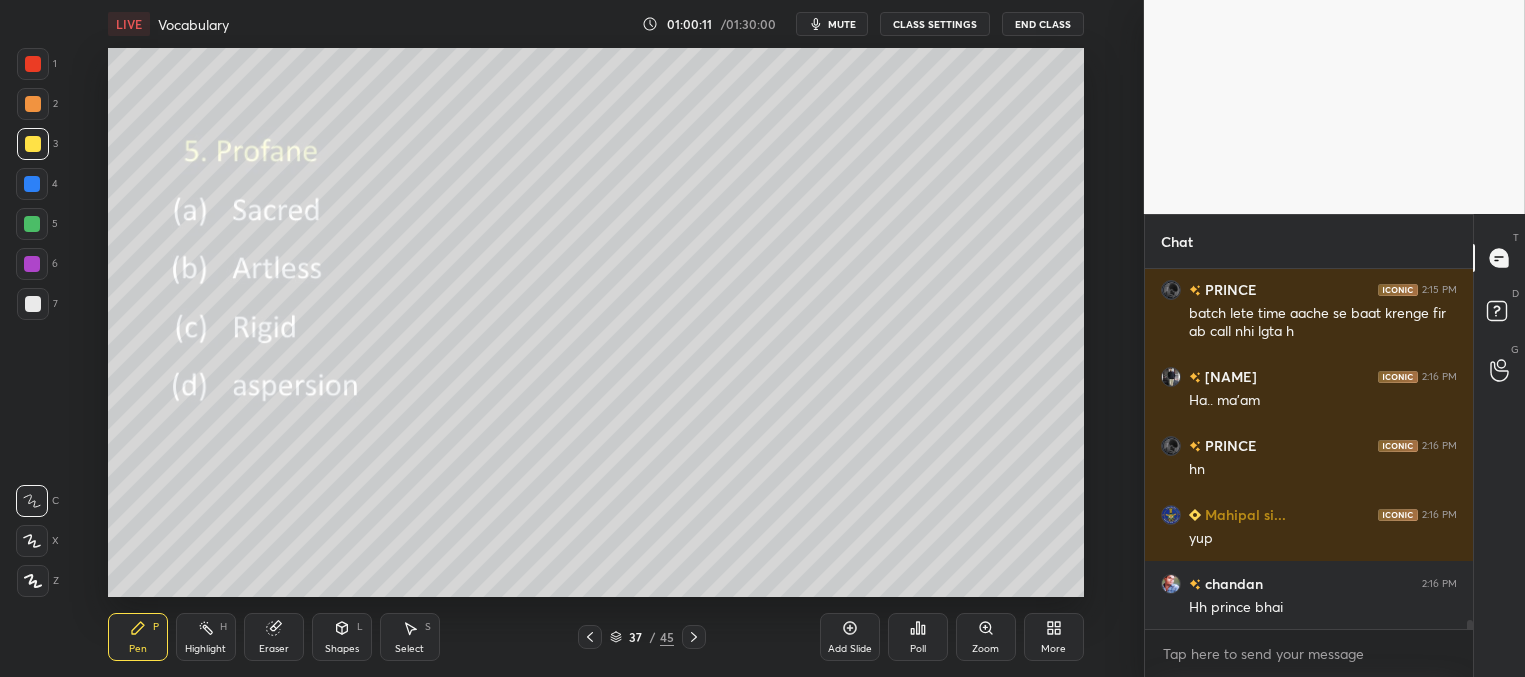 click 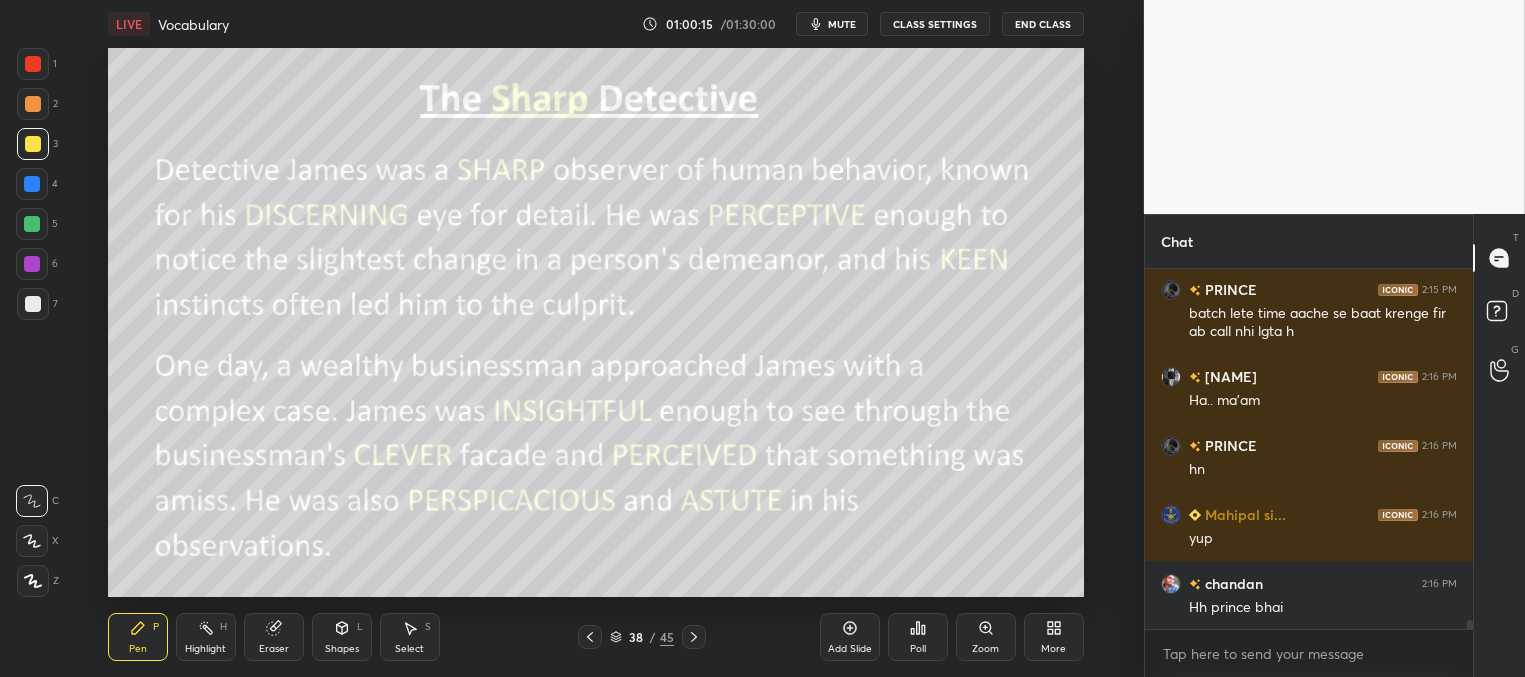 scroll, scrollTop: 14028, scrollLeft: 0, axis: vertical 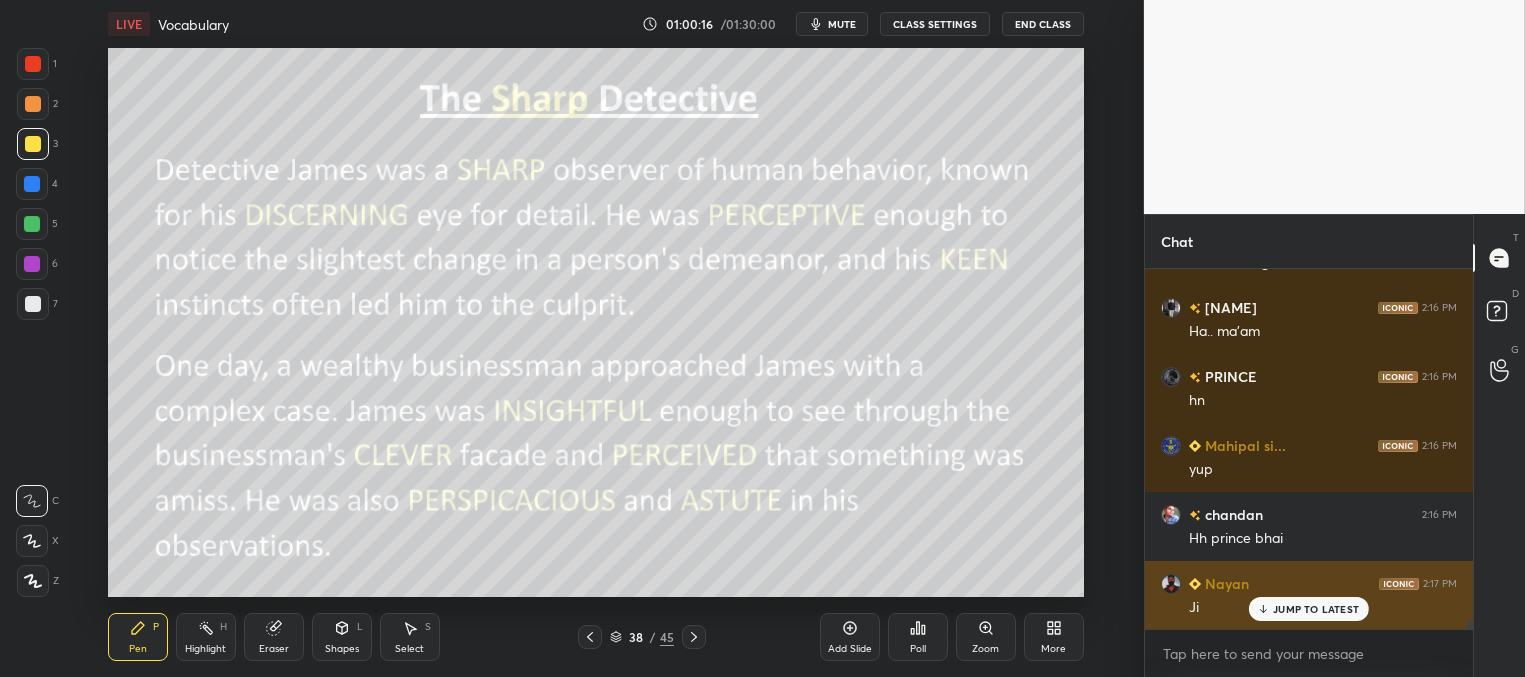 click on "JUMP TO LATEST" at bounding box center [1316, 609] 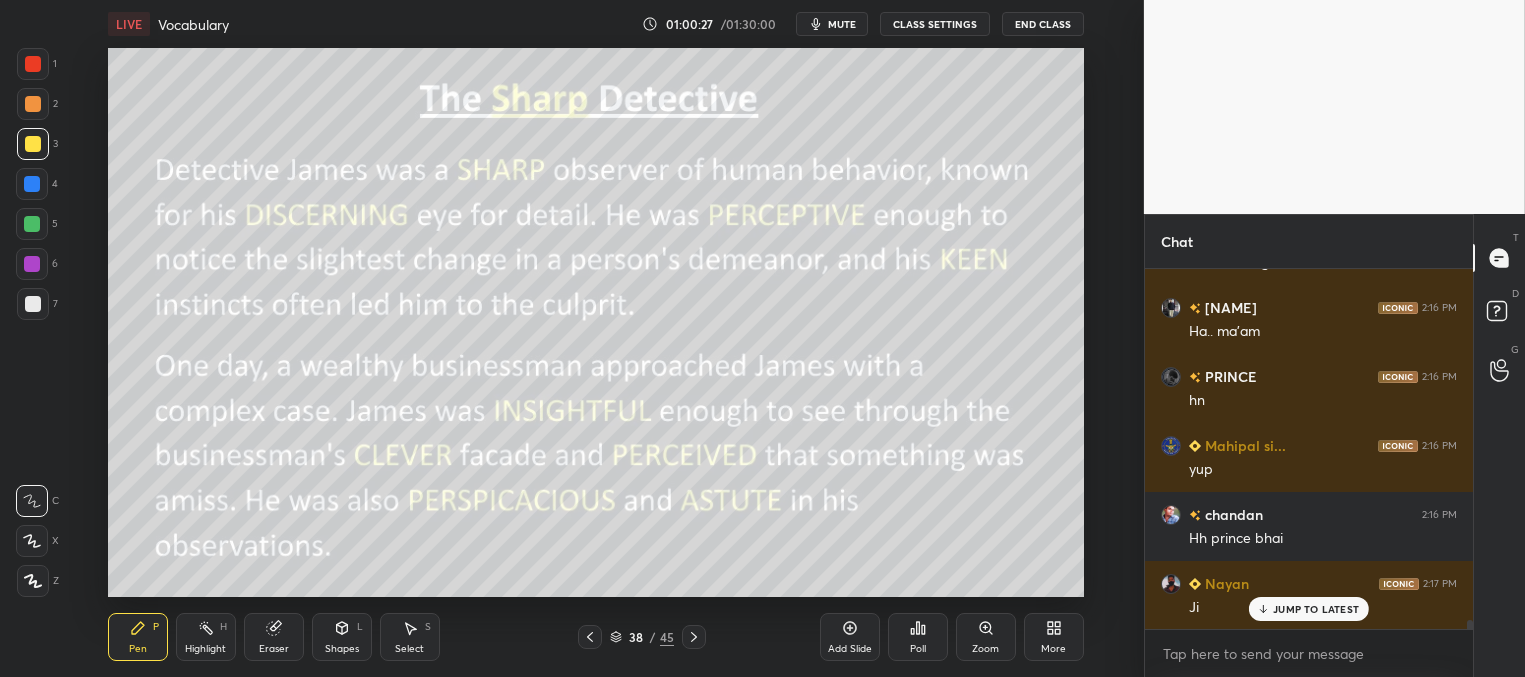 scroll, scrollTop: 14097, scrollLeft: 0, axis: vertical 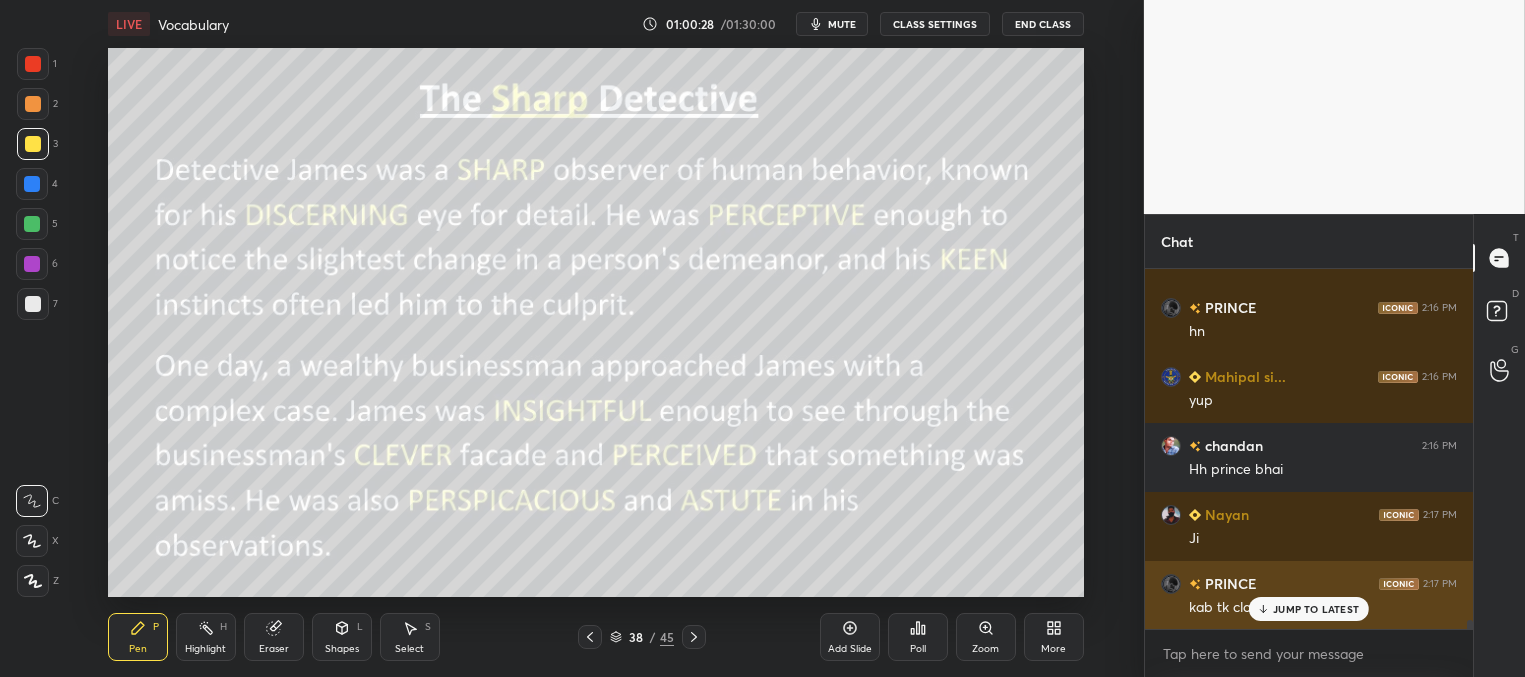 click on "JUMP TO LATEST" at bounding box center (1316, 609) 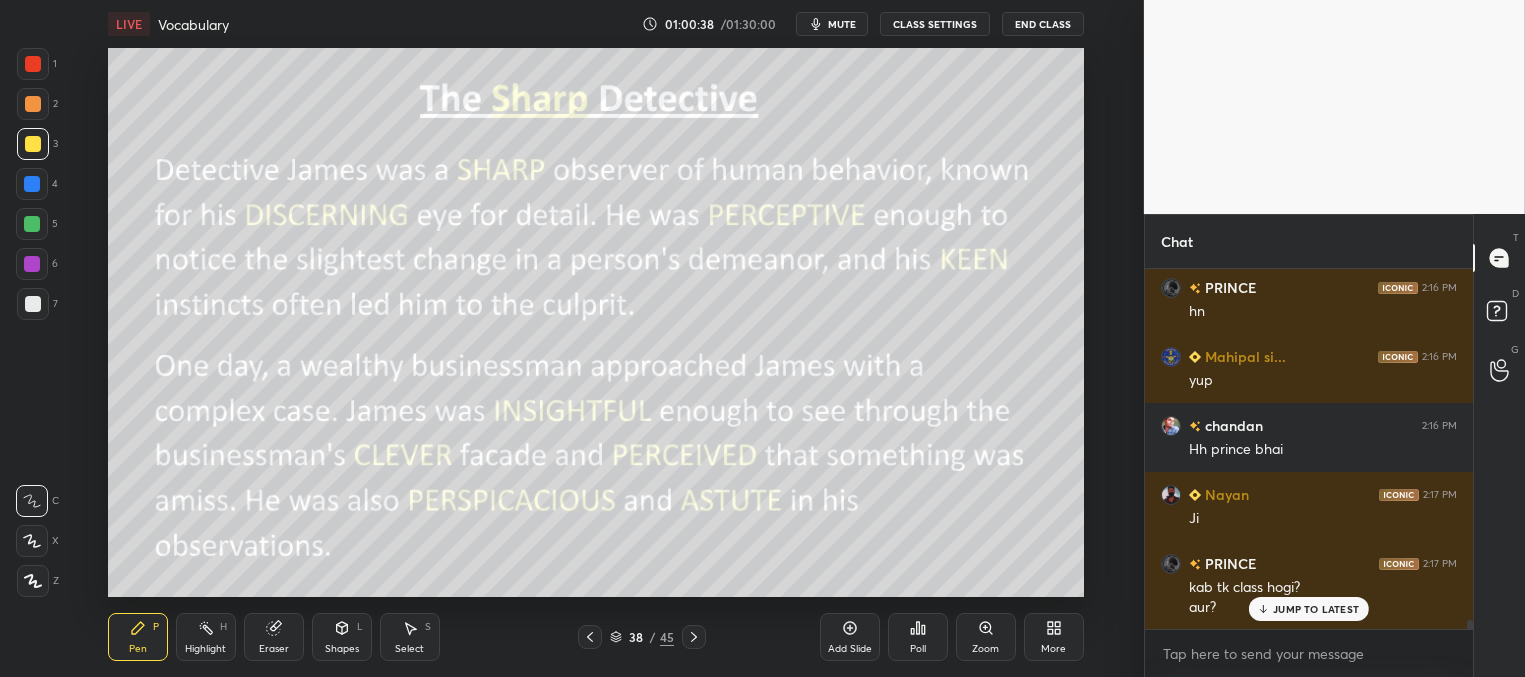 scroll, scrollTop: 14137, scrollLeft: 0, axis: vertical 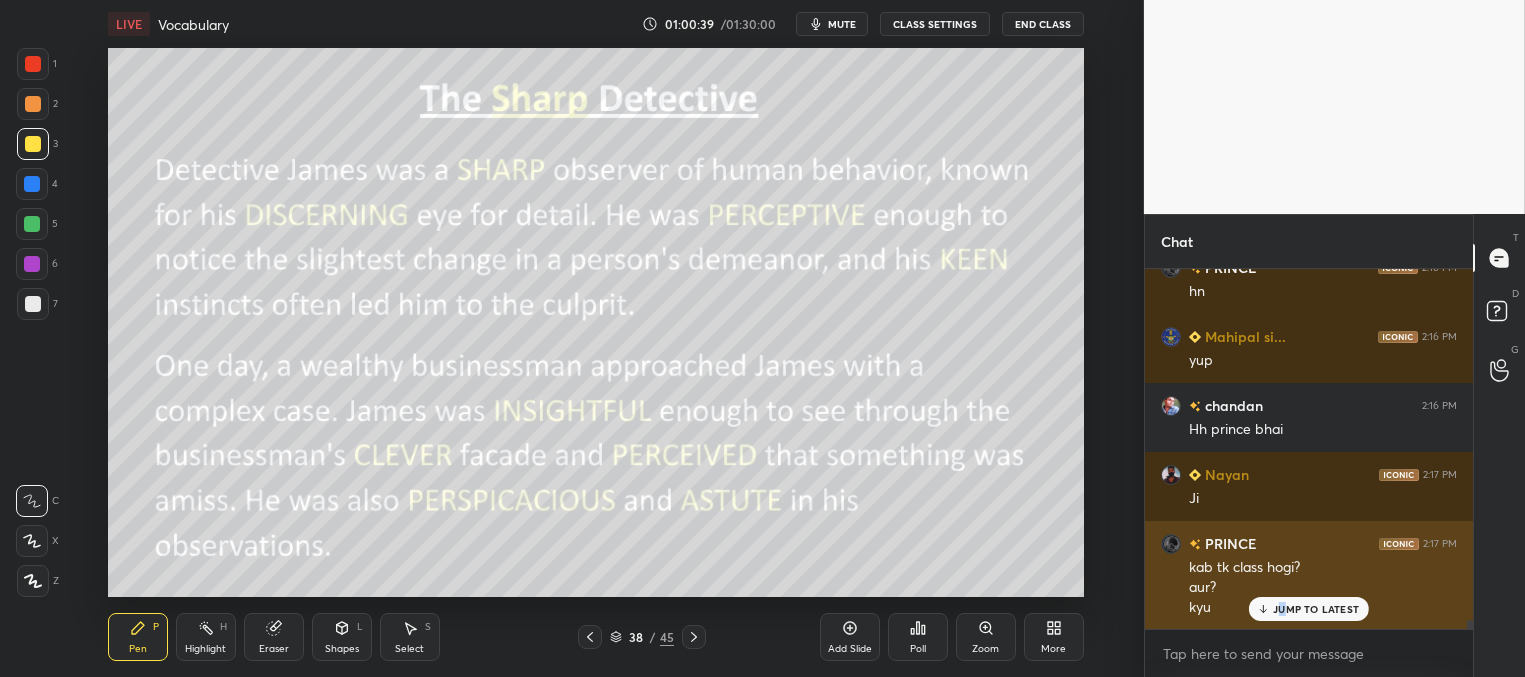 click on "JUMP TO LATEST" at bounding box center [1309, 609] 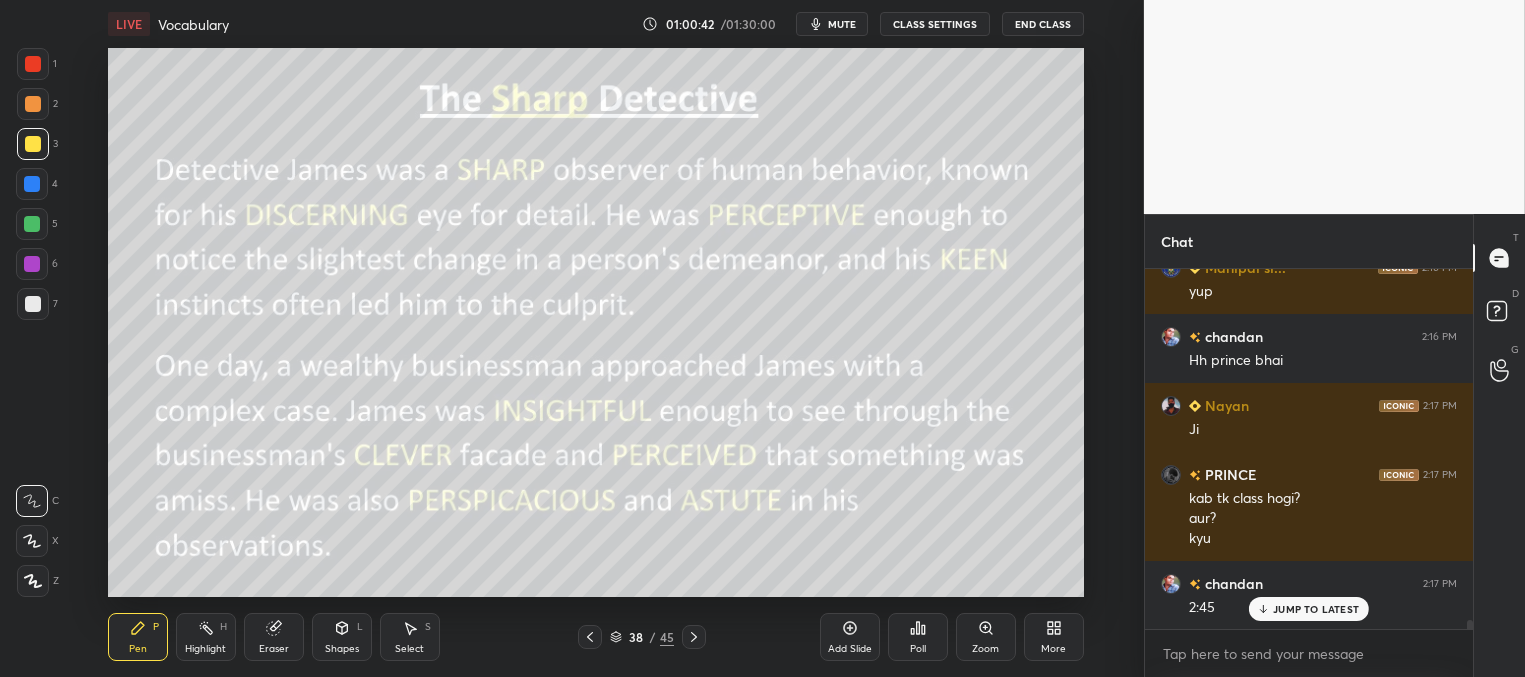 scroll, scrollTop: 14275, scrollLeft: 0, axis: vertical 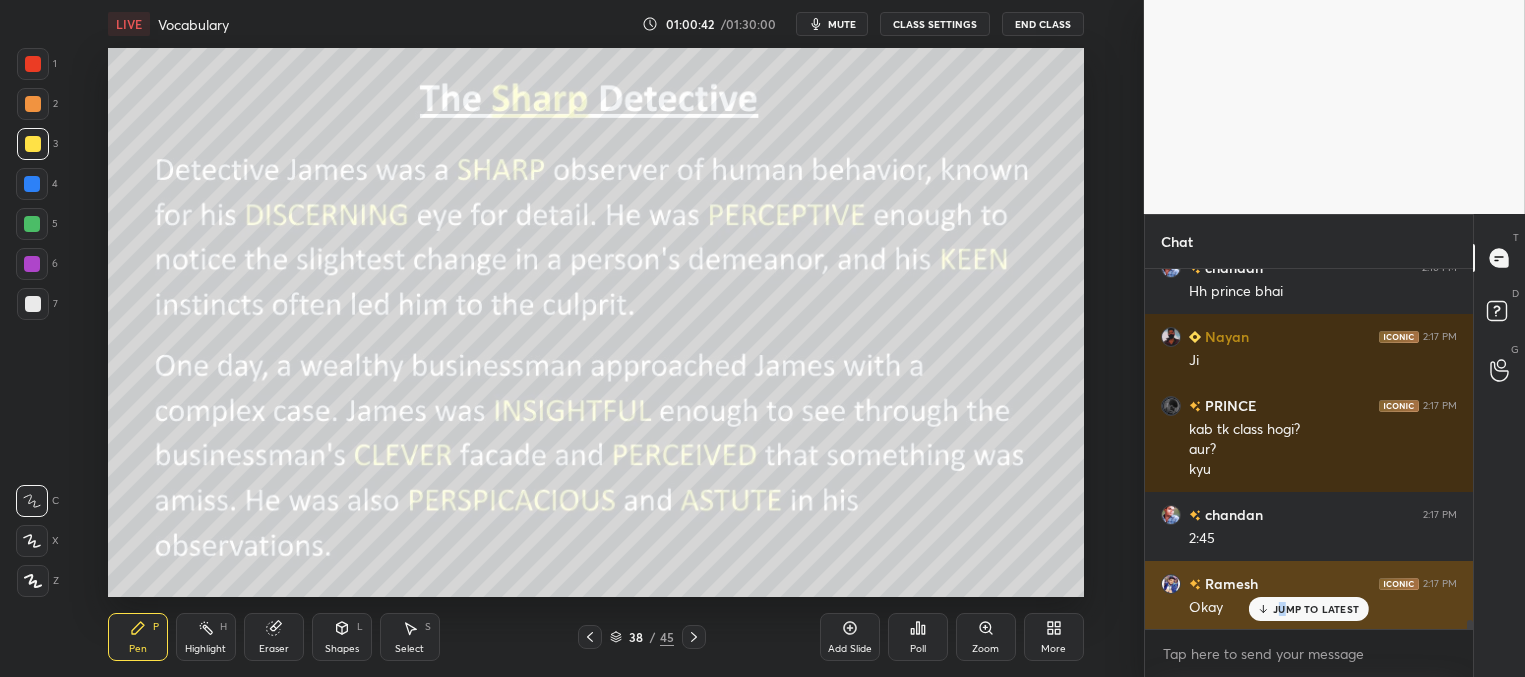 click on "JUMP TO LATEST" at bounding box center [1316, 609] 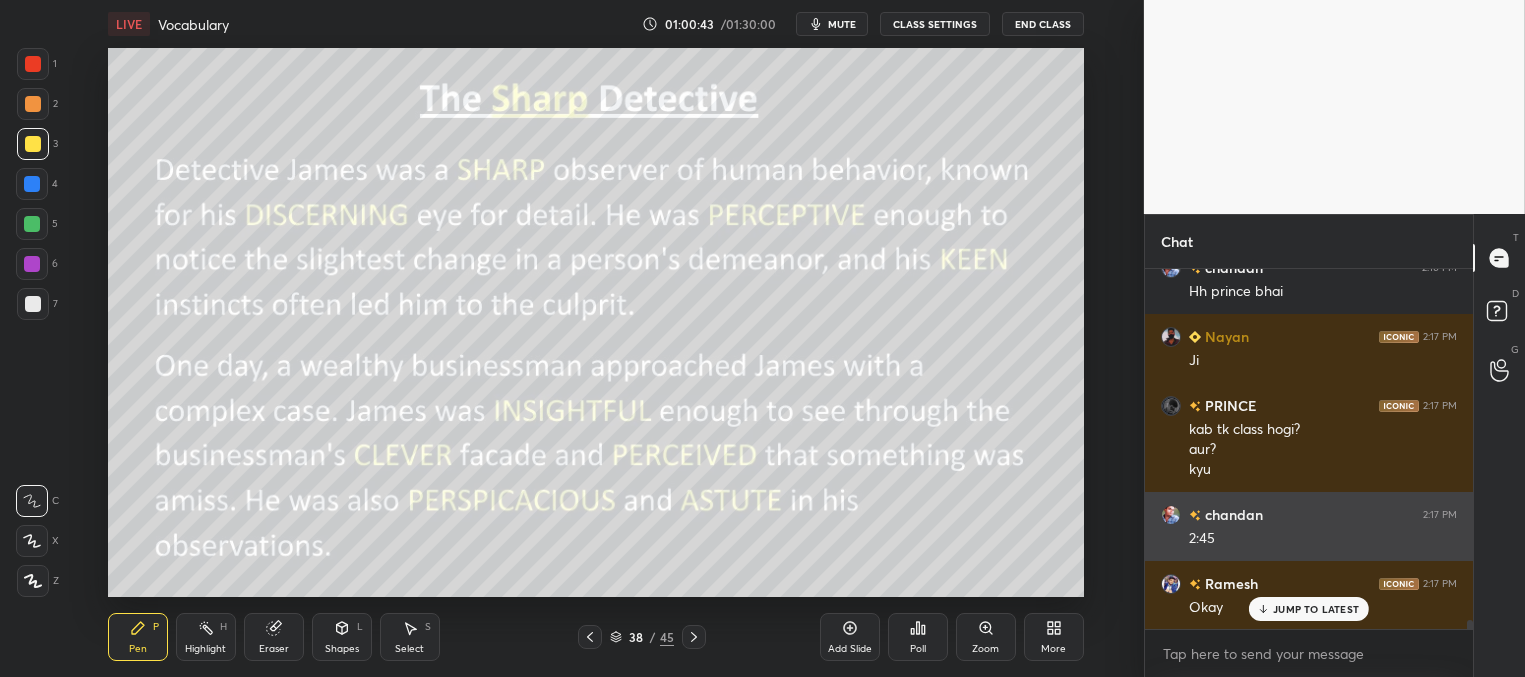 scroll, scrollTop: 14344, scrollLeft: 0, axis: vertical 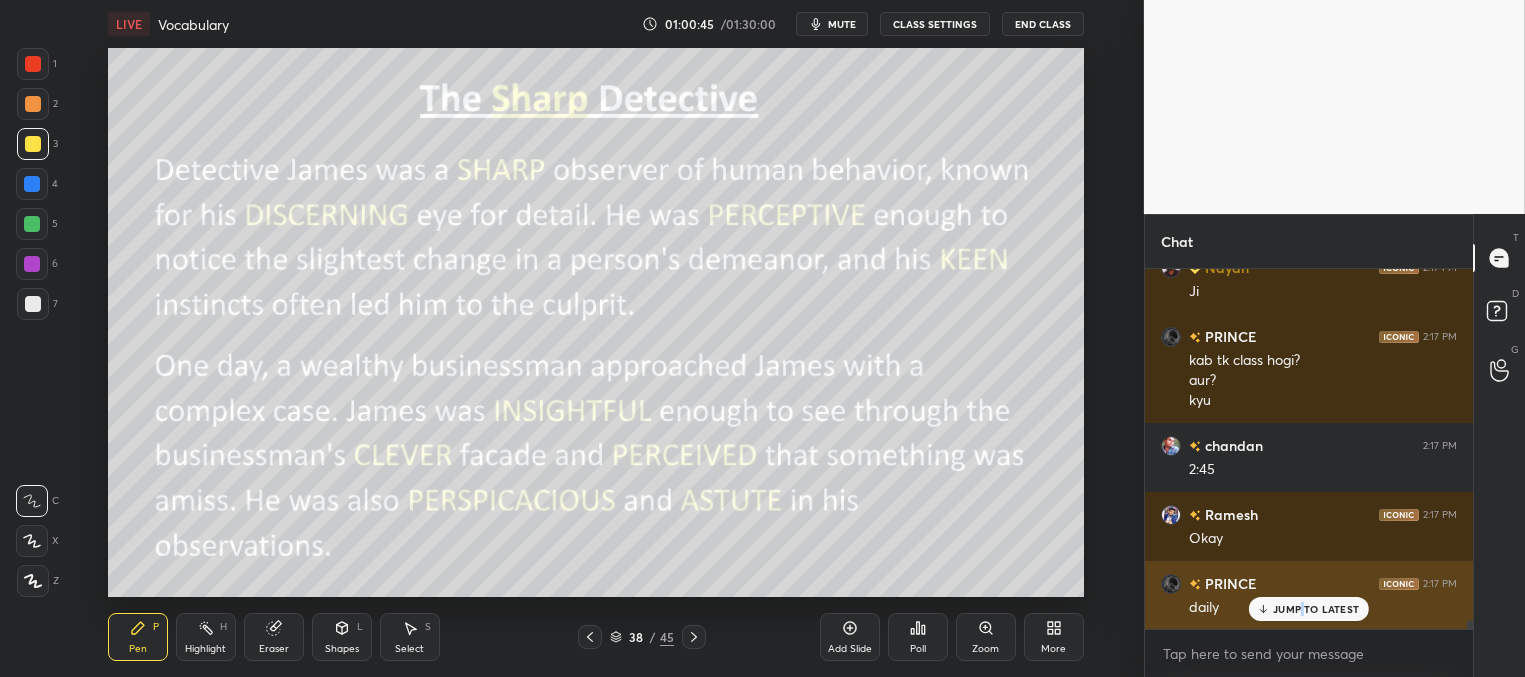 click on "JUMP TO LATEST" at bounding box center [1316, 609] 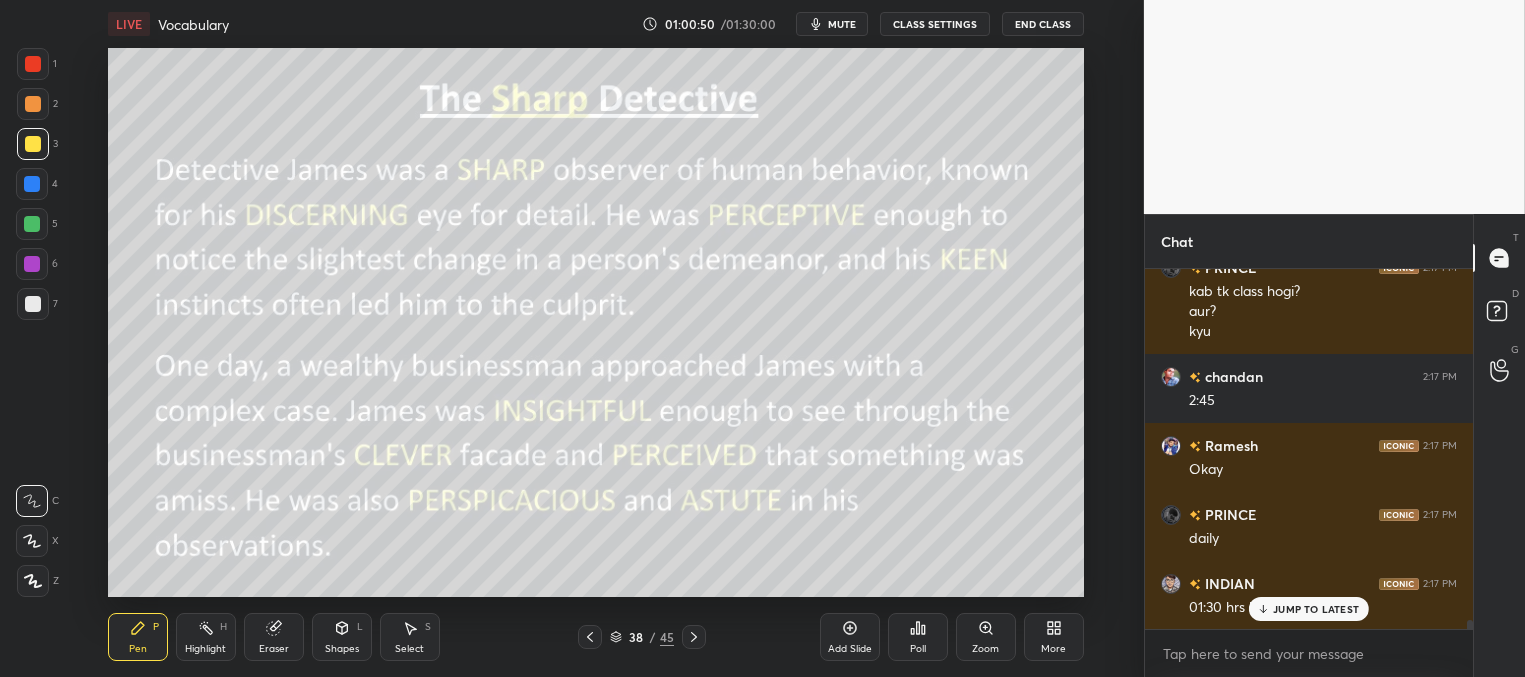 scroll, scrollTop: 14482, scrollLeft: 0, axis: vertical 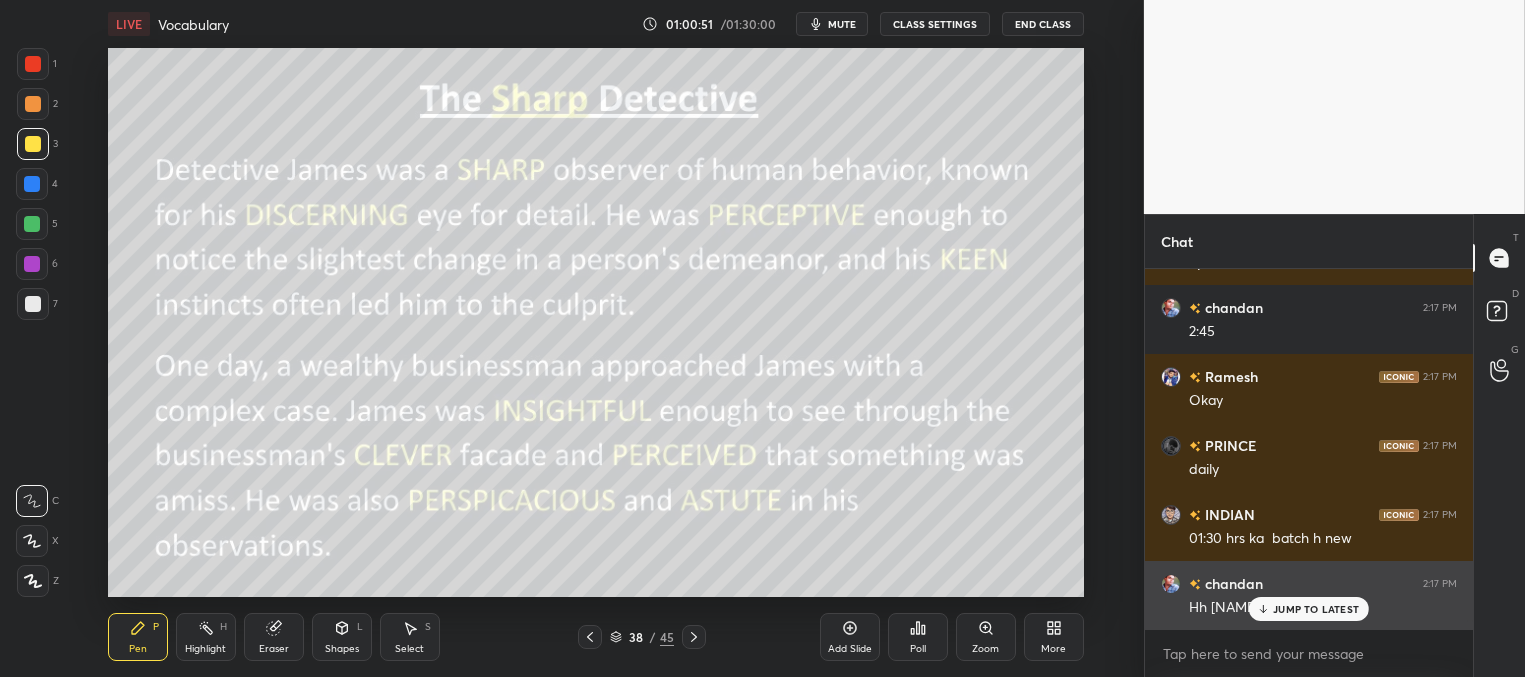 click on "JUMP TO LATEST" at bounding box center [1316, 609] 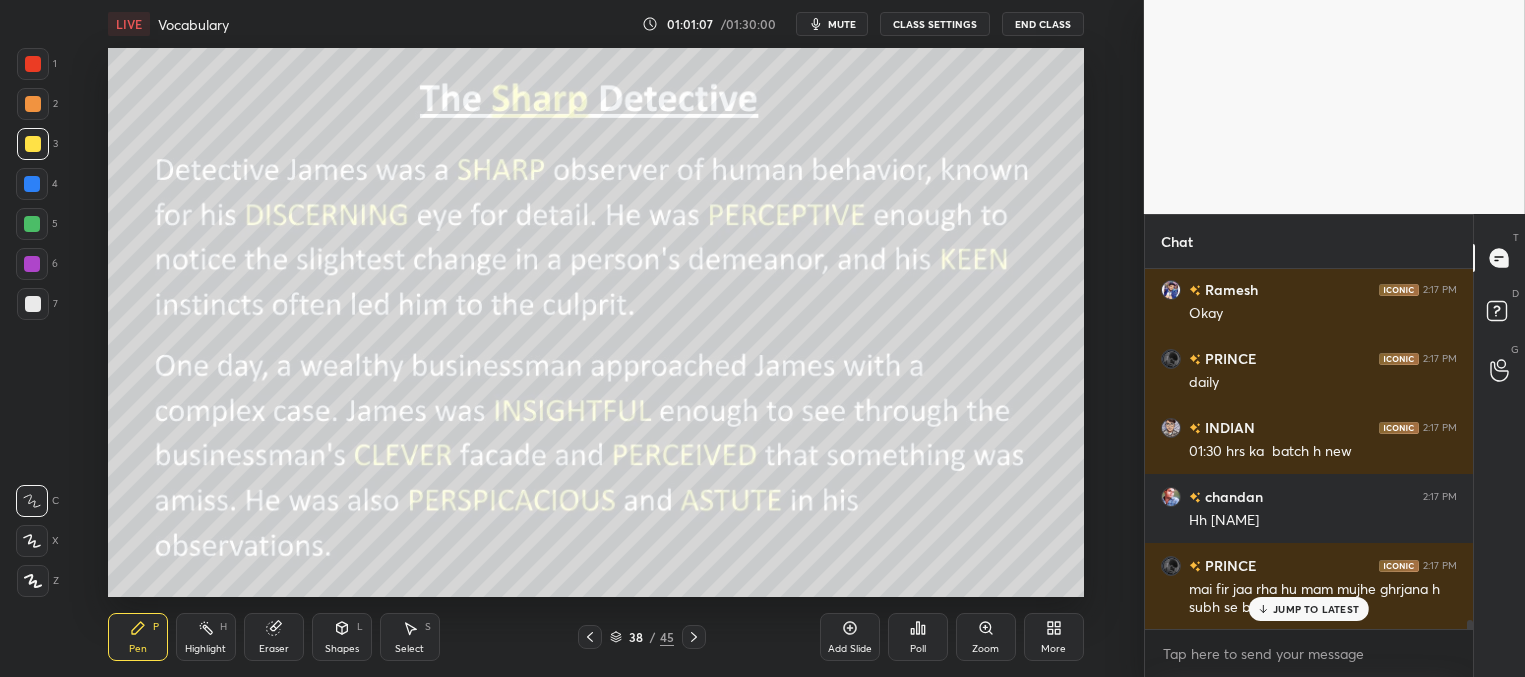 scroll, scrollTop: 14638, scrollLeft: 0, axis: vertical 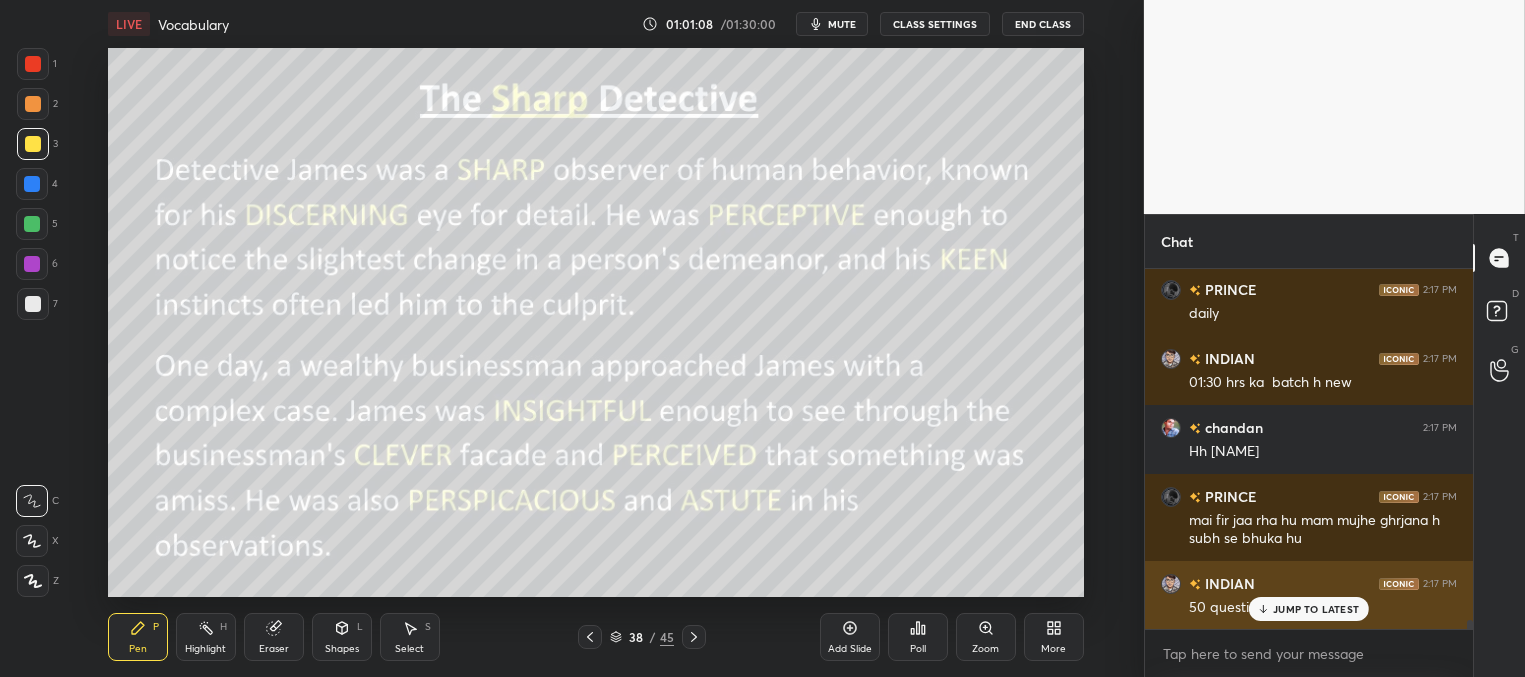 click on "JUMP TO LATEST" at bounding box center [1316, 609] 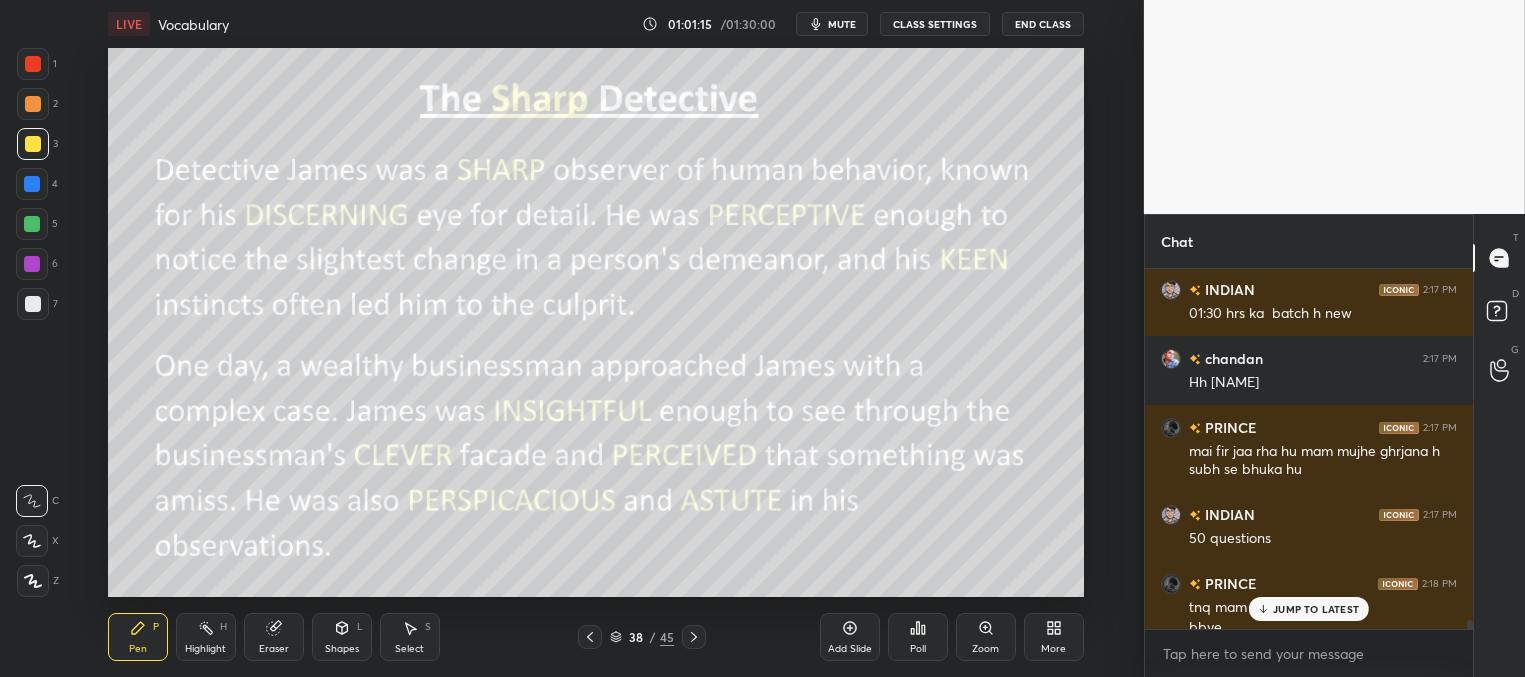 scroll, scrollTop: 14727, scrollLeft: 0, axis: vertical 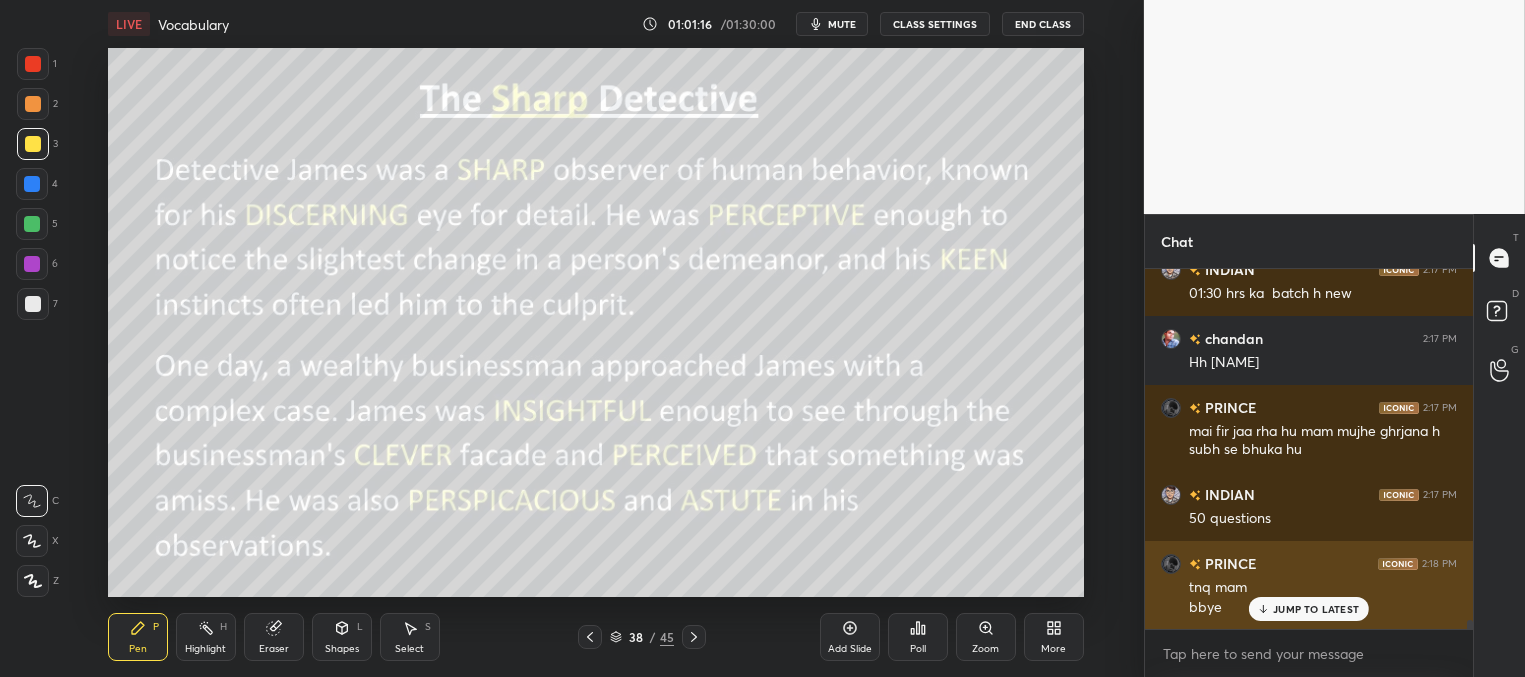 click on "JUMP TO LATEST" at bounding box center [1309, 609] 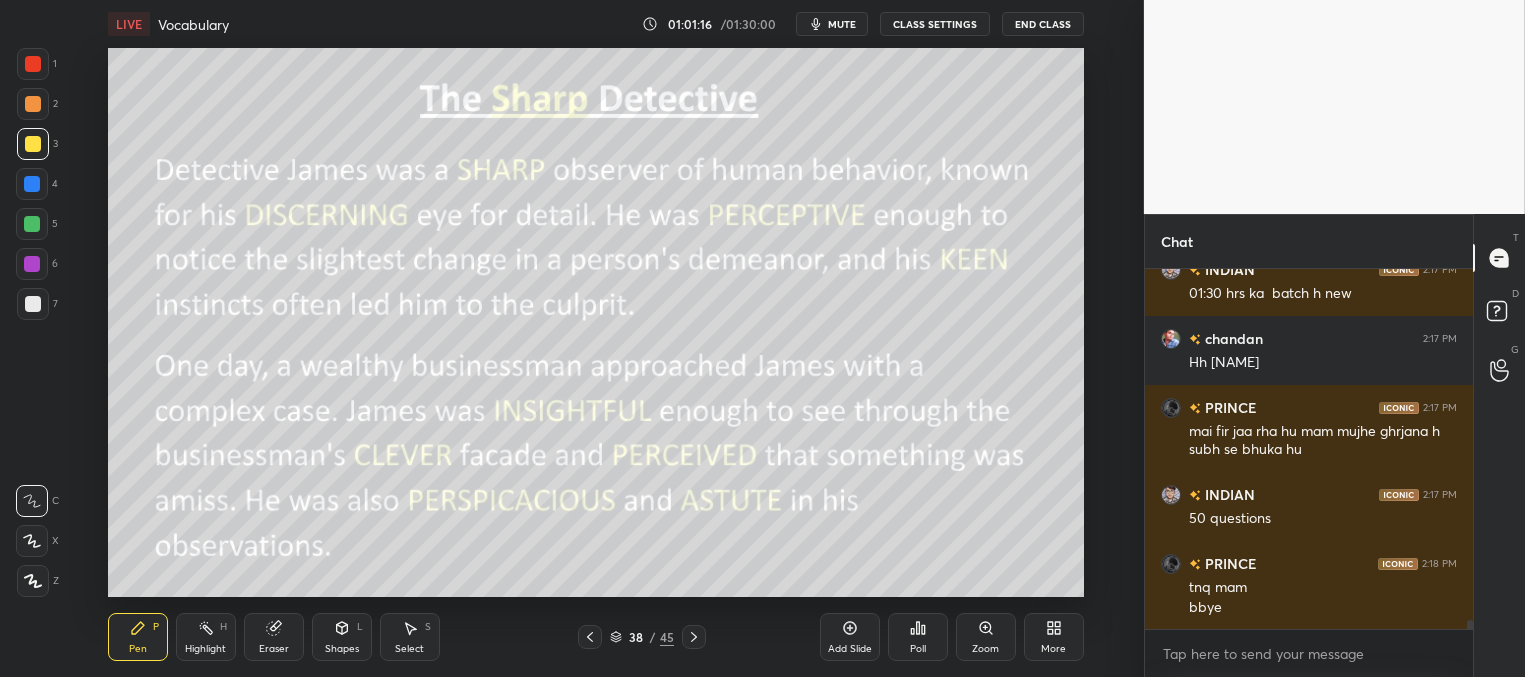 scroll, scrollTop: 14796, scrollLeft: 0, axis: vertical 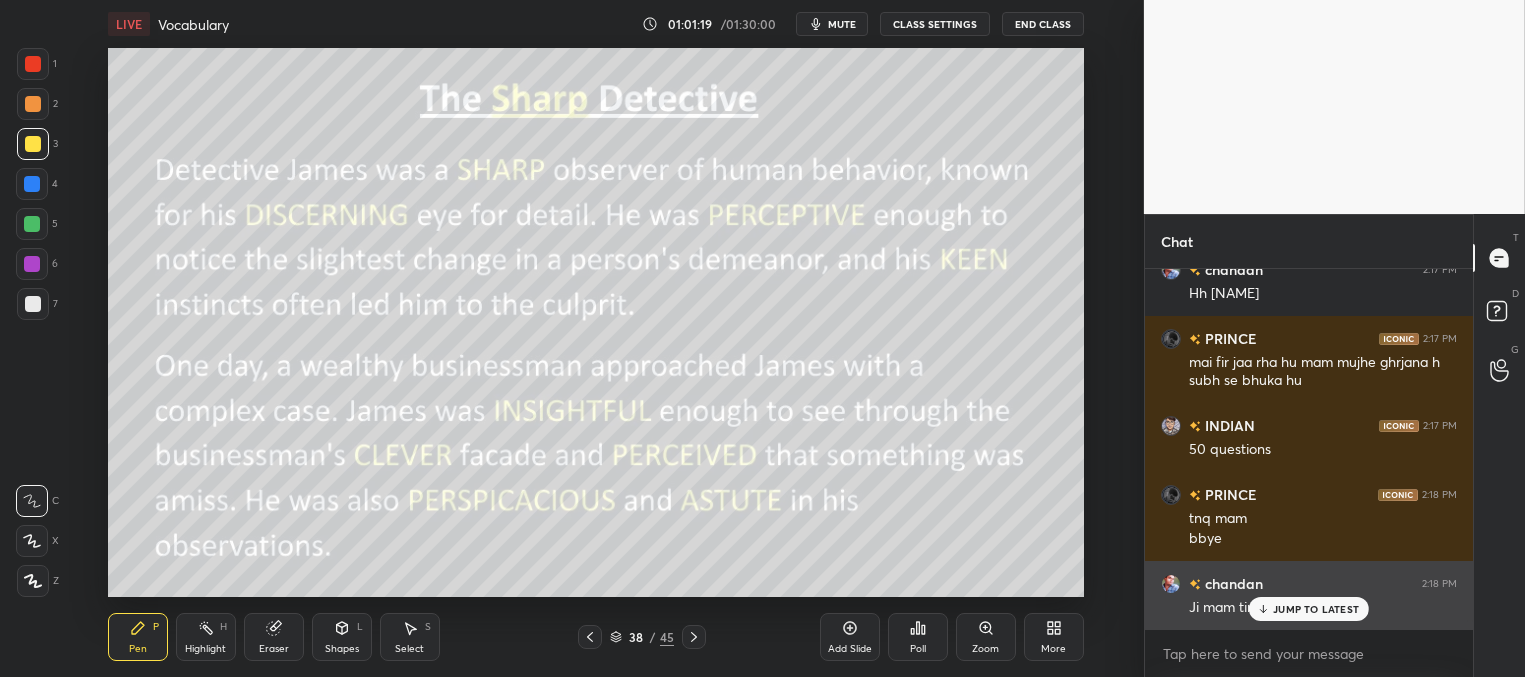 click on "JUMP TO LATEST" at bounding box center [1316, 609] 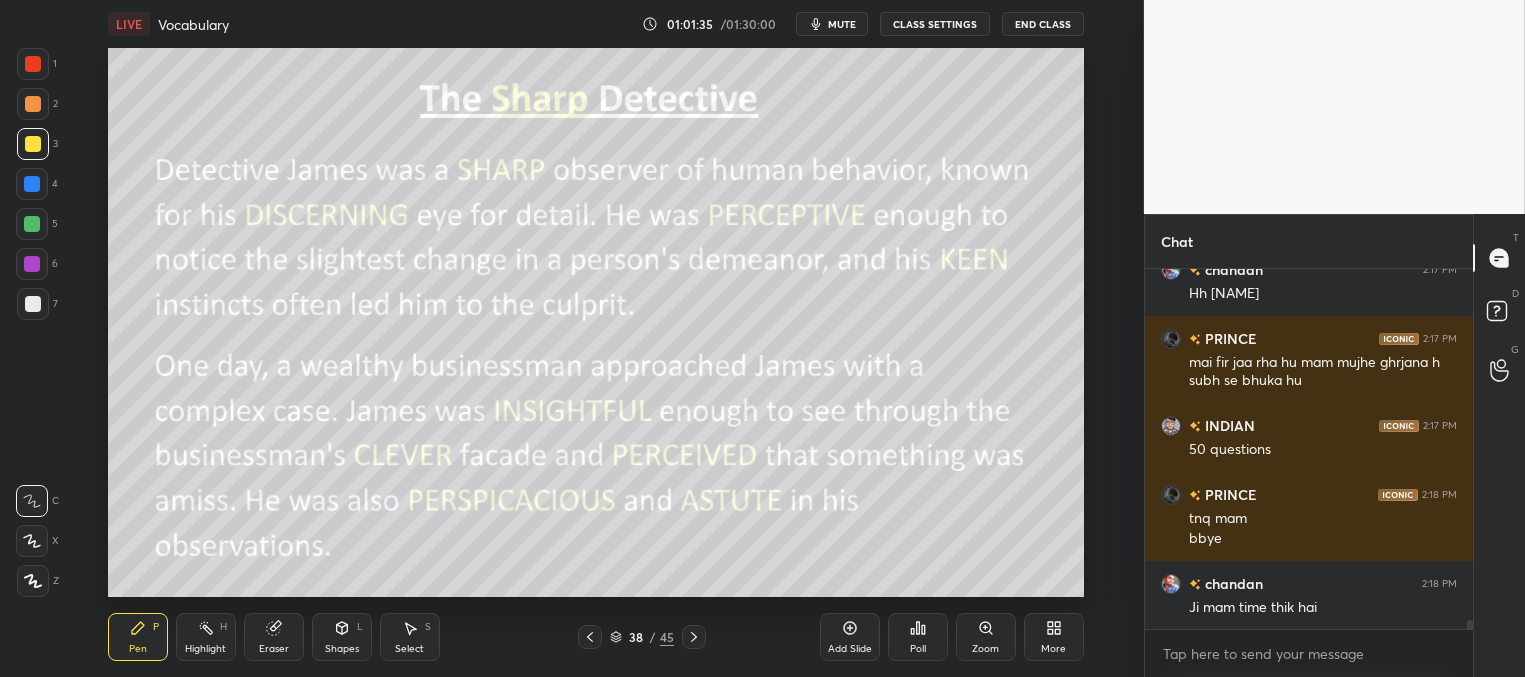 scroll, scrollTop: 14865, scrollLeft: 0, axis: vertical 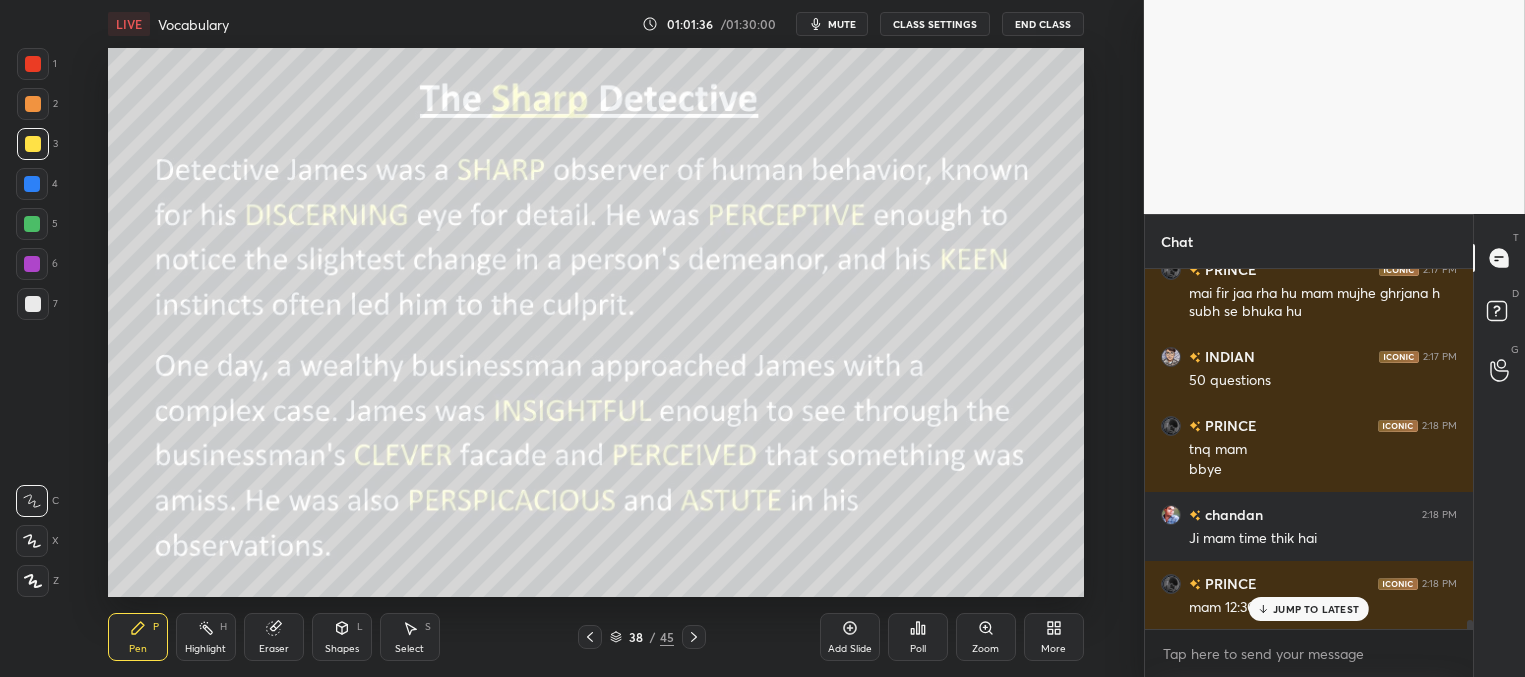 drag, startPoint x: 33, startPoint y: 106, endPoint x: 42, endPoint y: 111, distance: 10.29563 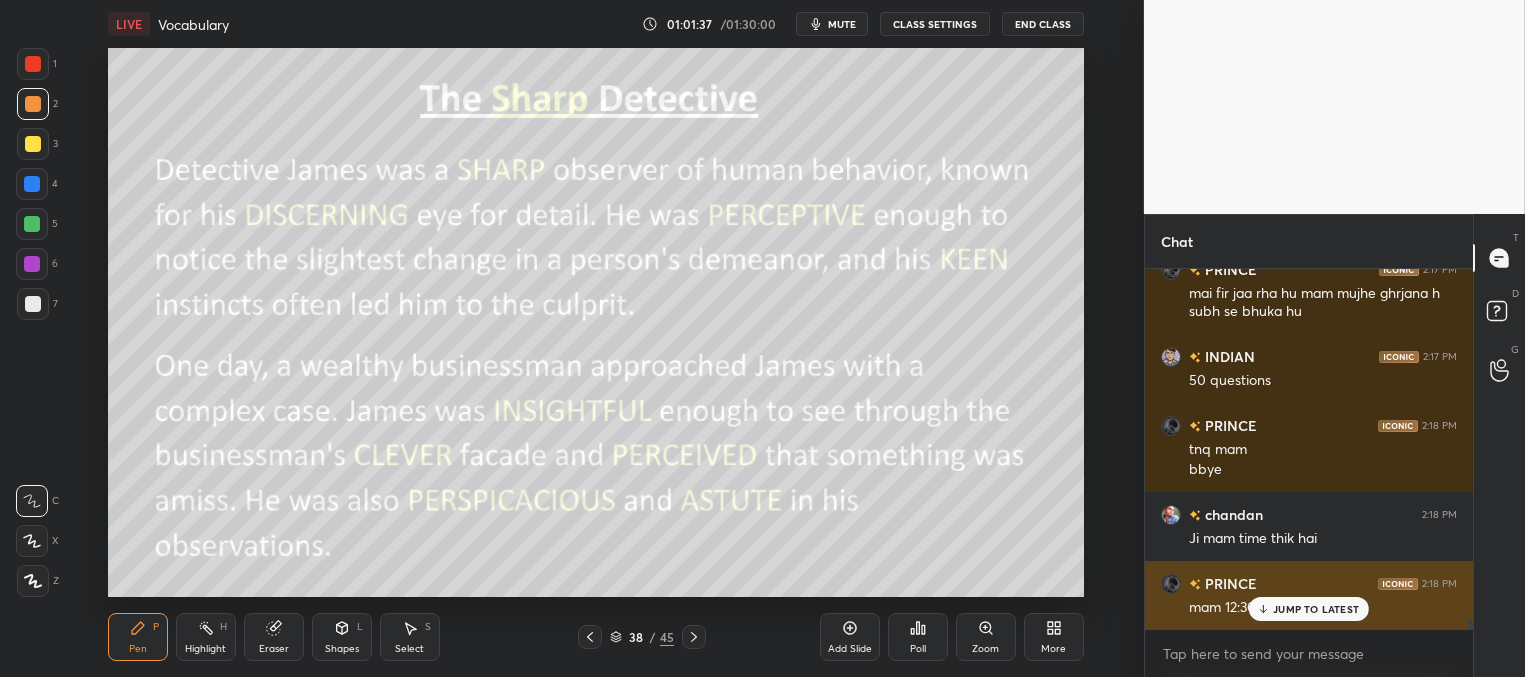 click on "JUMP TO LATEST" at bounding box center (1316, 609) 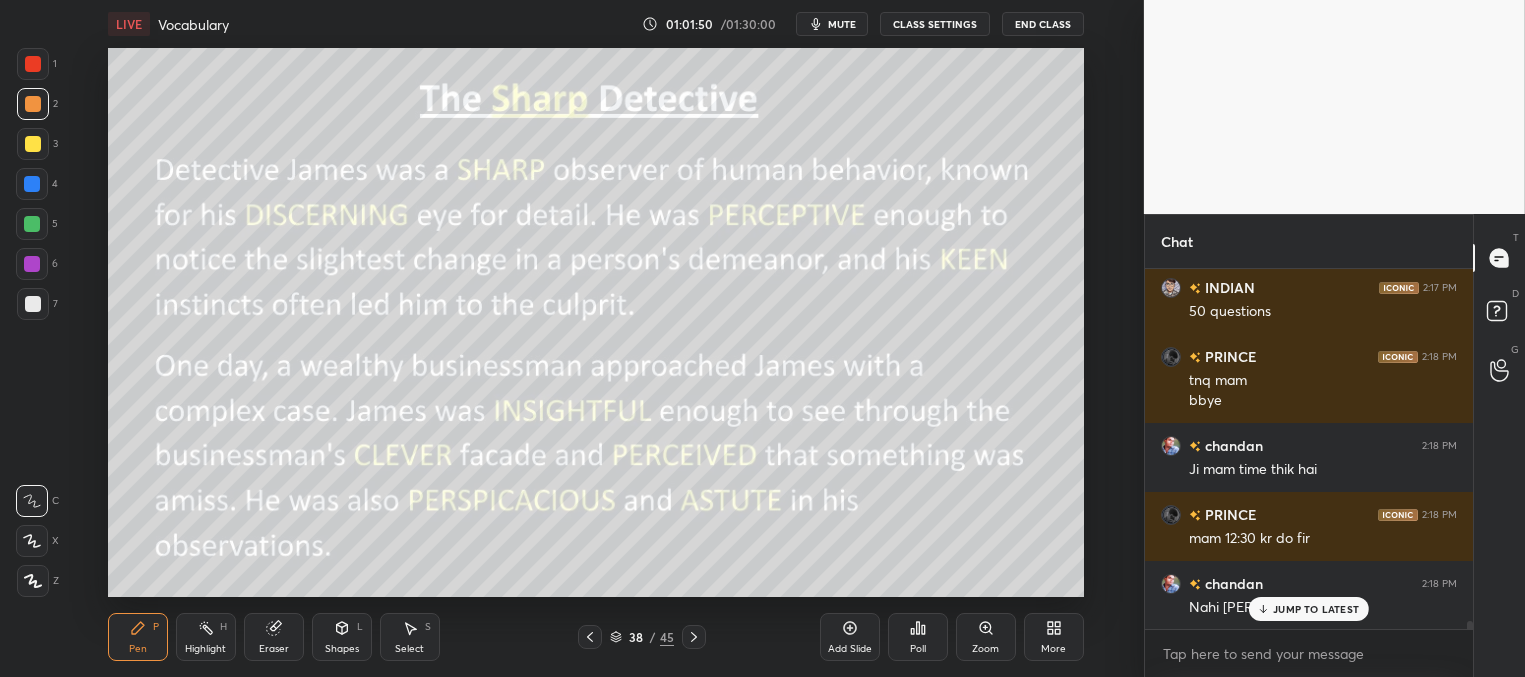 scroll, scrollTop: 15003, scrollLeft: 0, axis: vertical 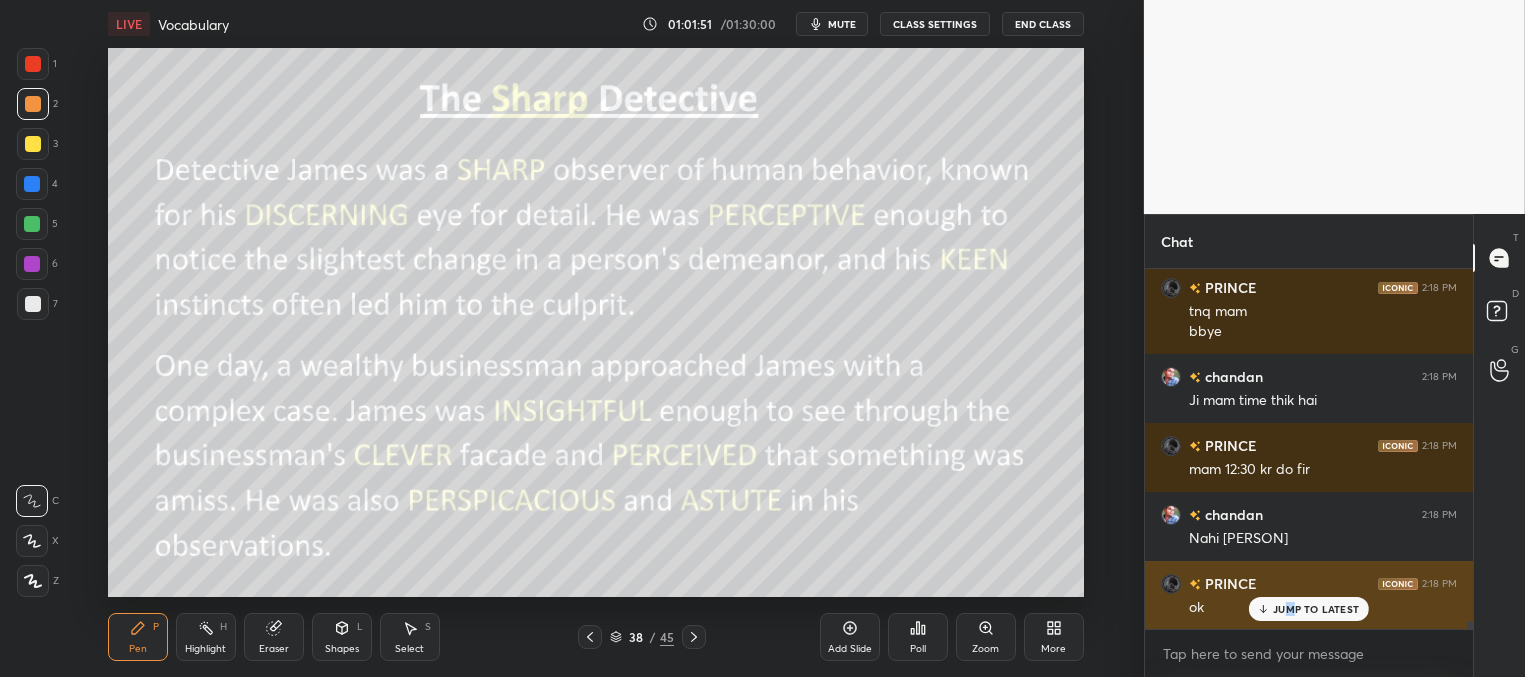 drag, startPoint x: 1292, startPoint y: 605, endPoint x: 1282, endPoint y: 606, distance: 10.049875 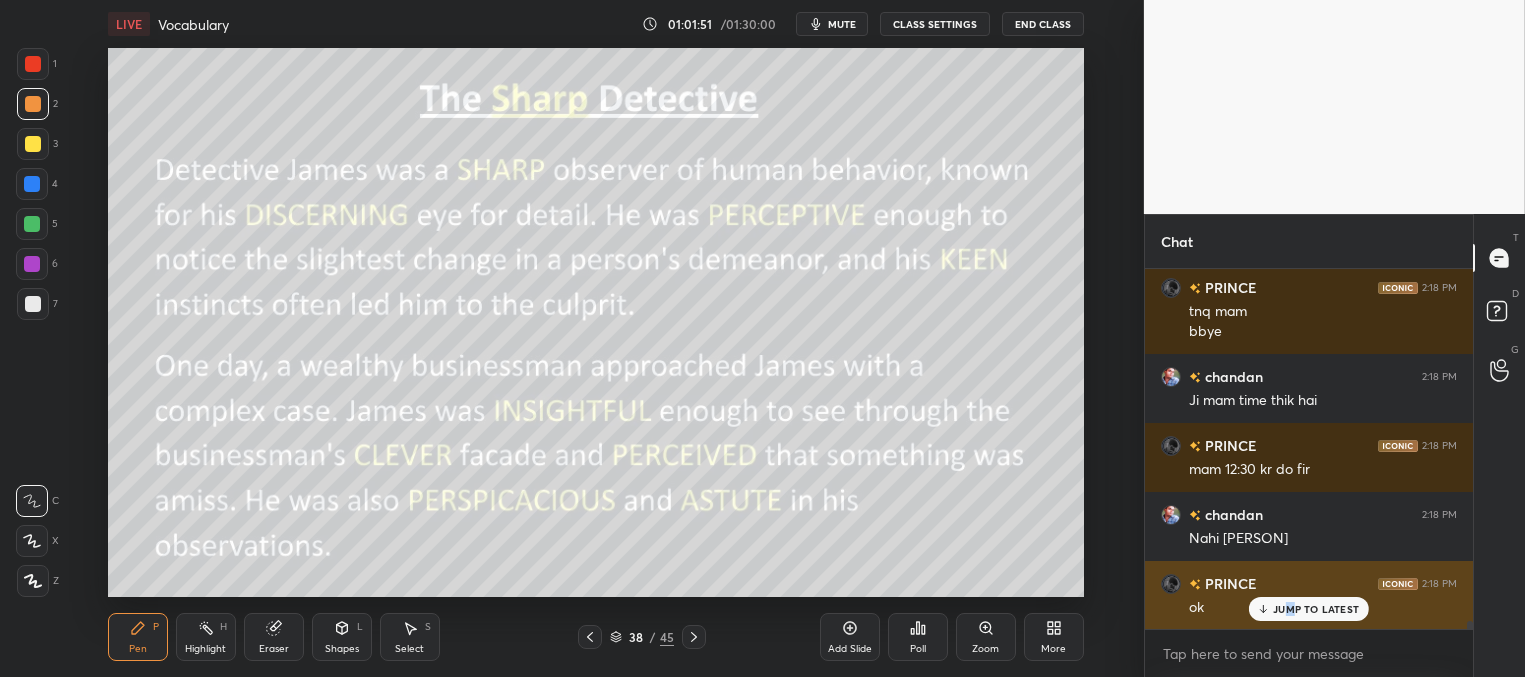 click on "JUMP TO LATEST" at bounding box center [1316, 609] 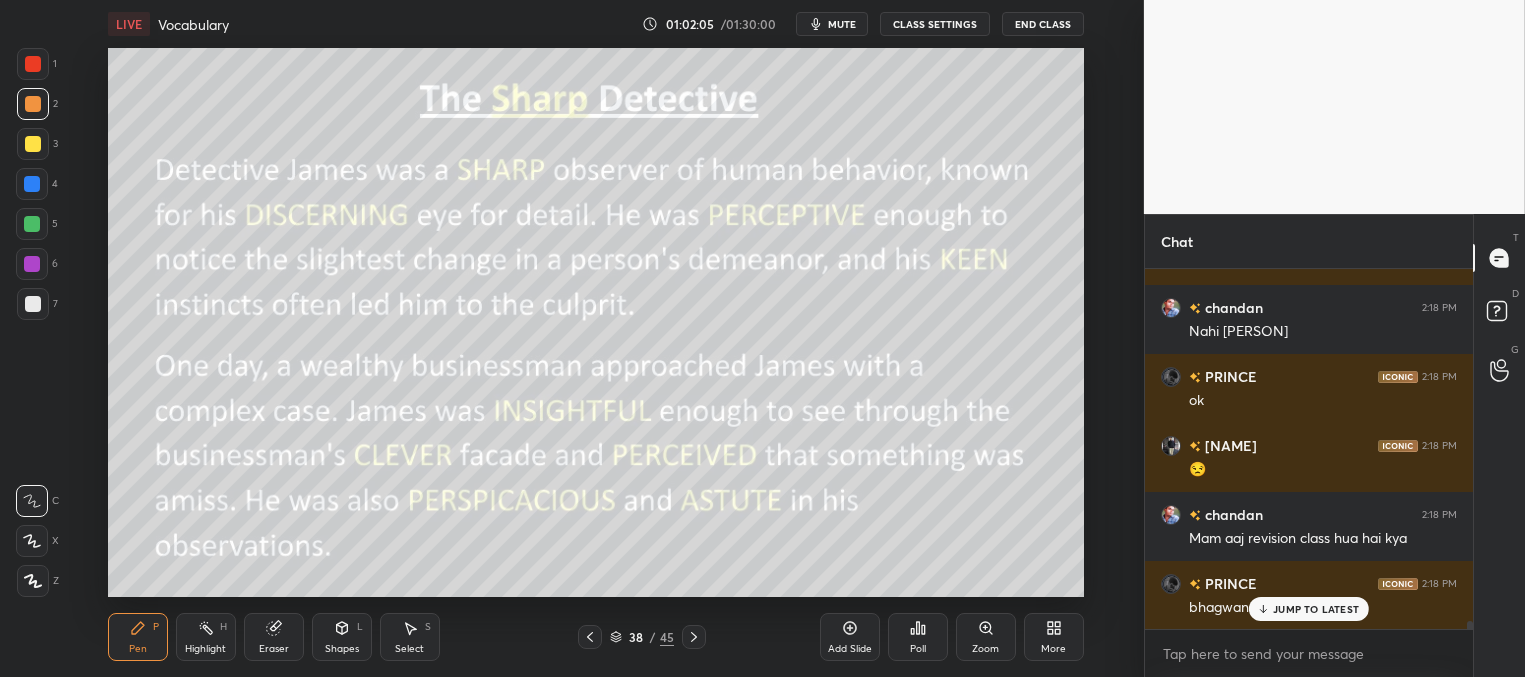 scroll, scrollTop: 15230, scrollLeft: 0, axis: vertical 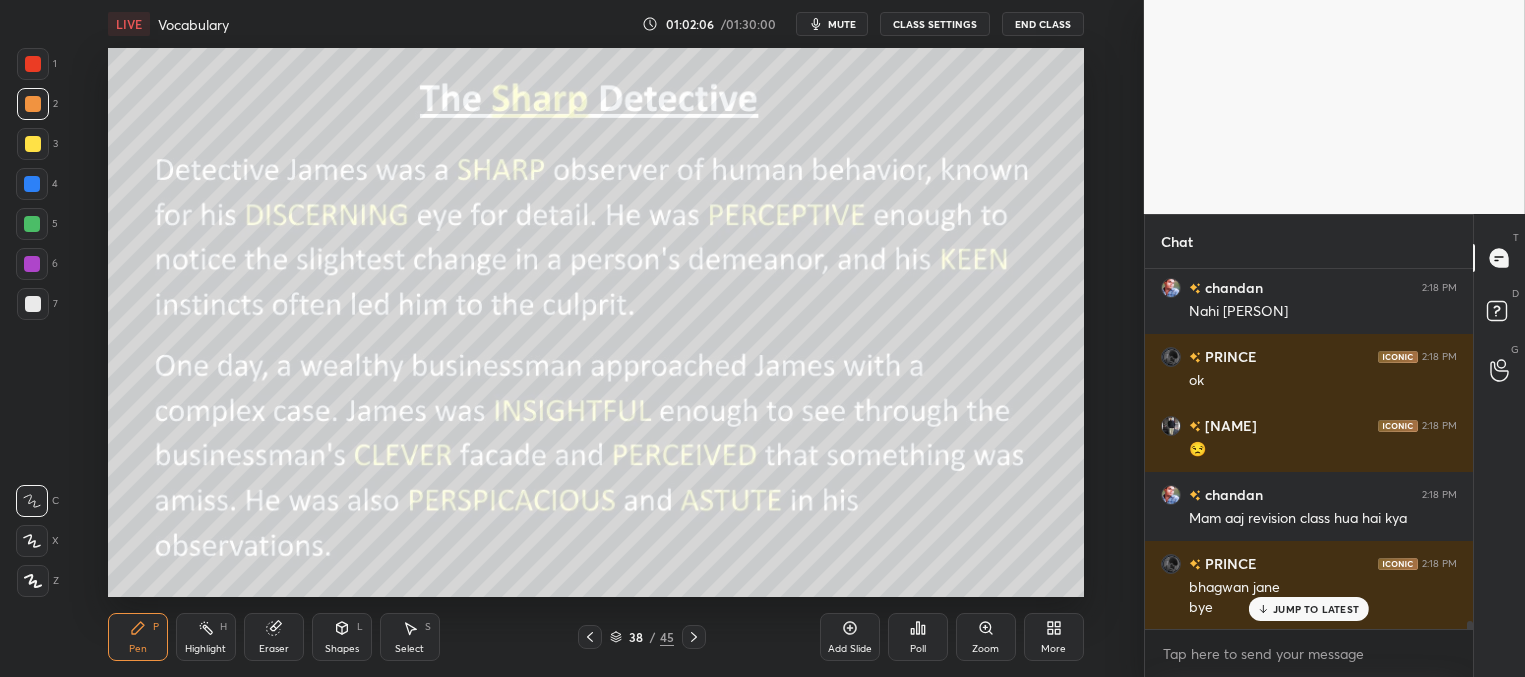 drag, startPoint x: 1289, startPoint y: 610, endPoint x: 1204, endPoint y: 586, distance: 88.32327 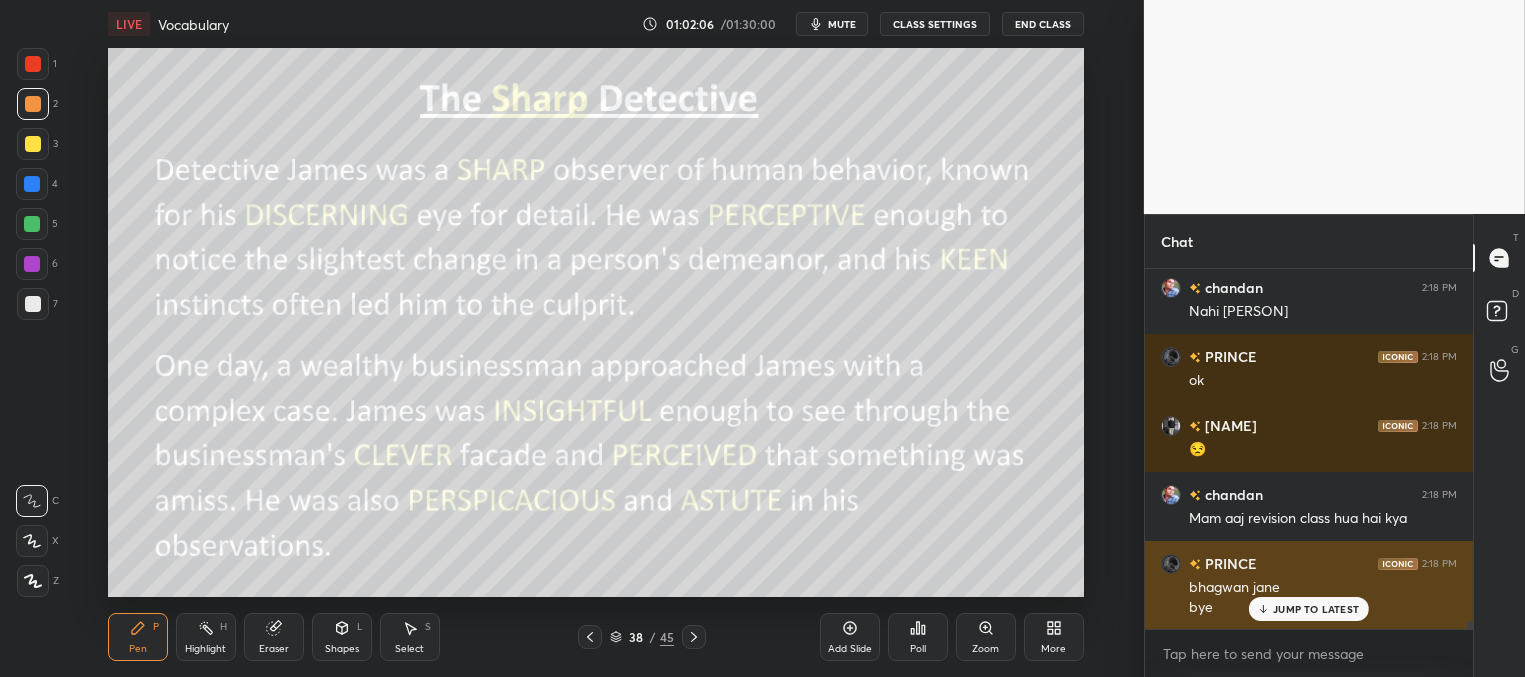 click on "JUMP TO LATEST" at bounding box center [1316, 609] 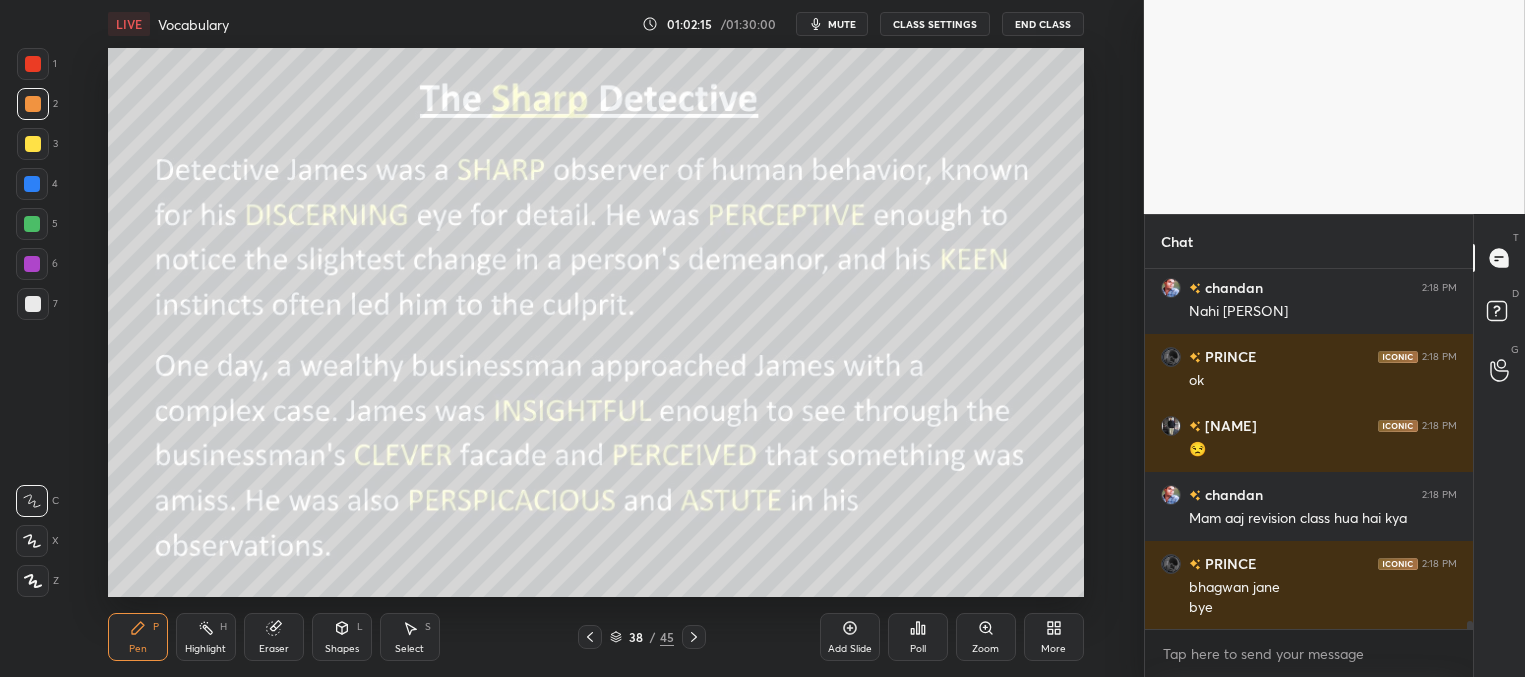 scroll, scrollTop: 15300, scrollLeft: 0, axis: vertical 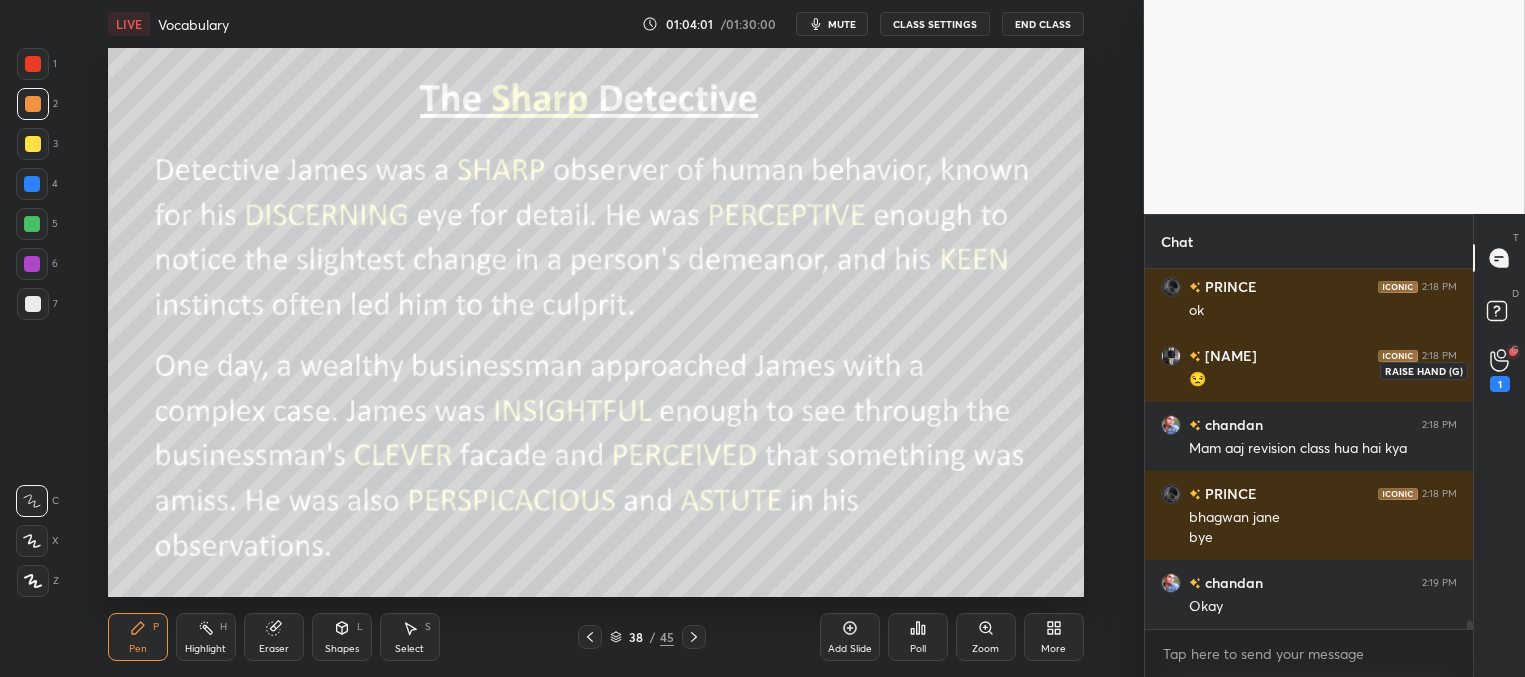 drag, startPoint x: 1496, startPoint y: 365, endPoint x: 1476, endPoint y: 360, distance: 20.615528 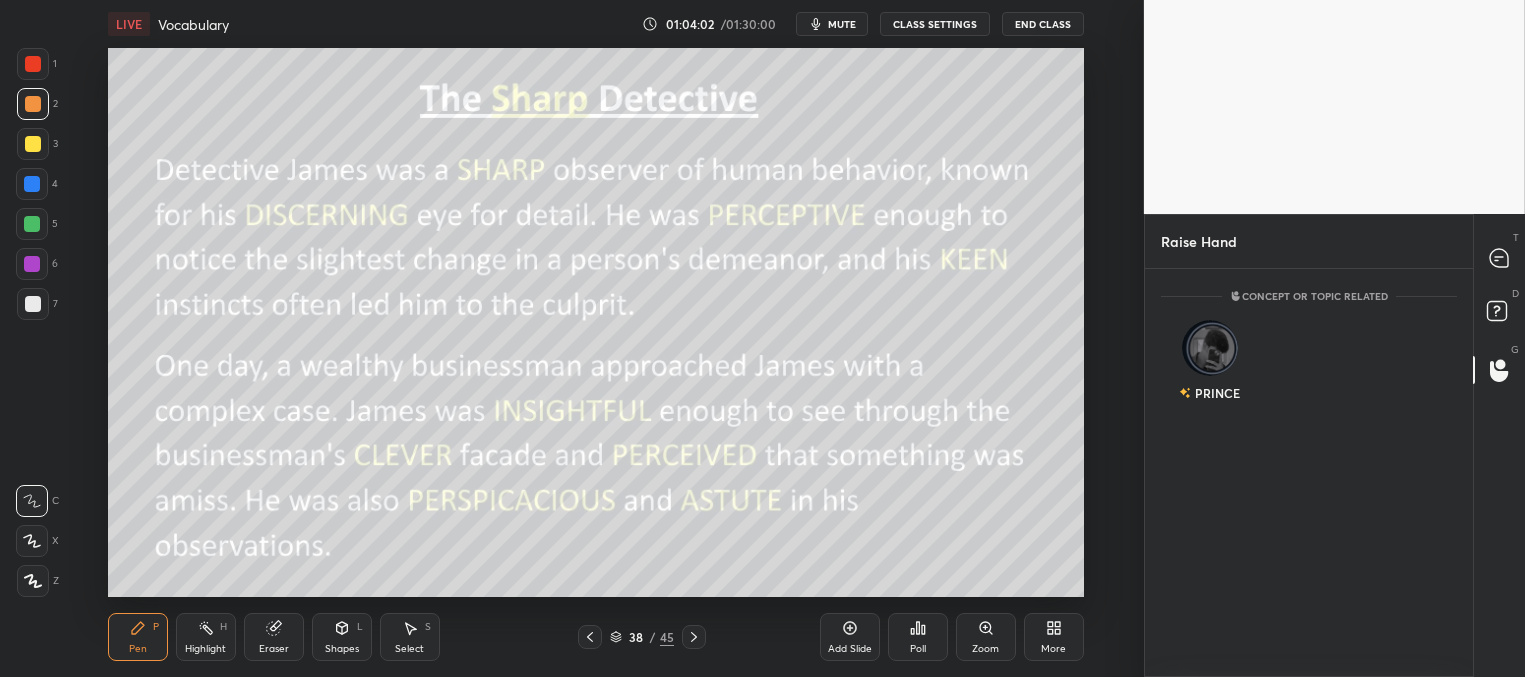 scroll, scrollTop: 402, scrollLeft: 322, axis: both 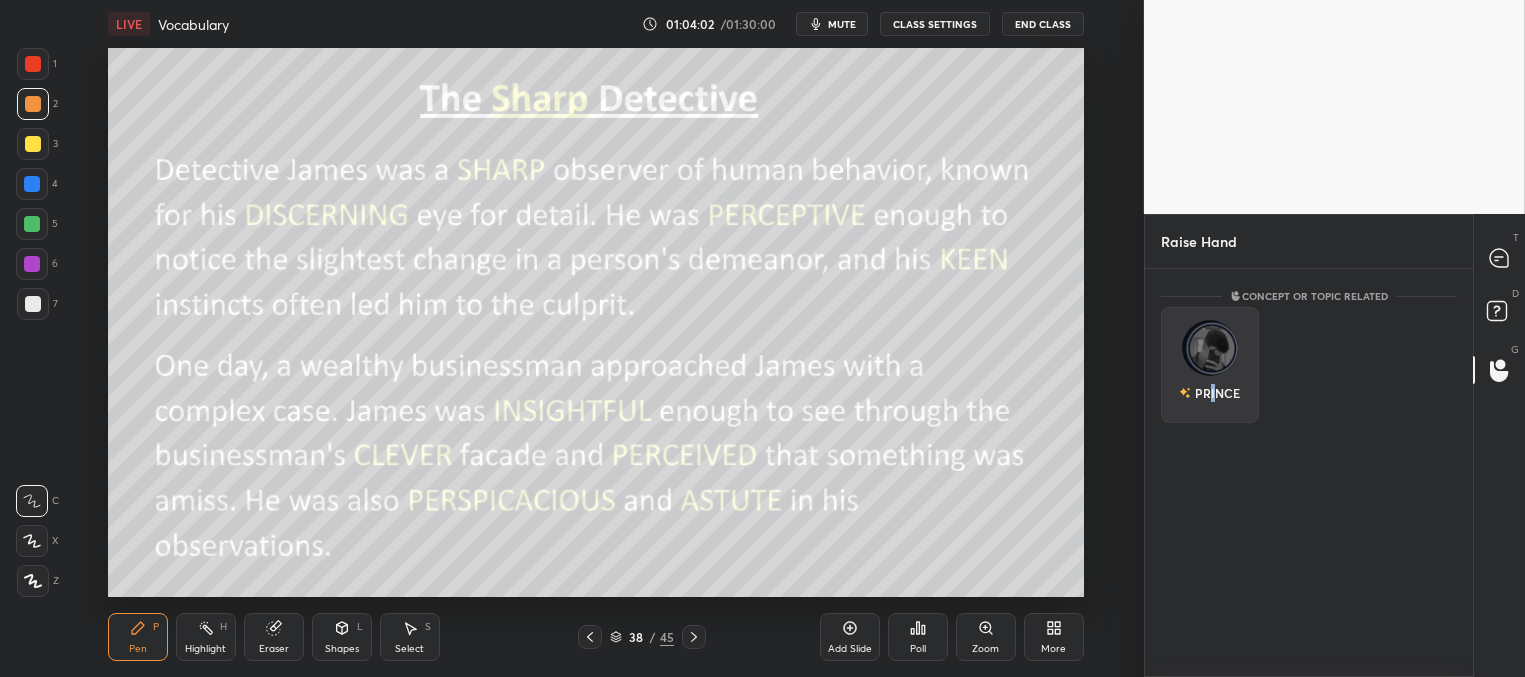 click on "PRINCE" at bounding box center (1209, 393) 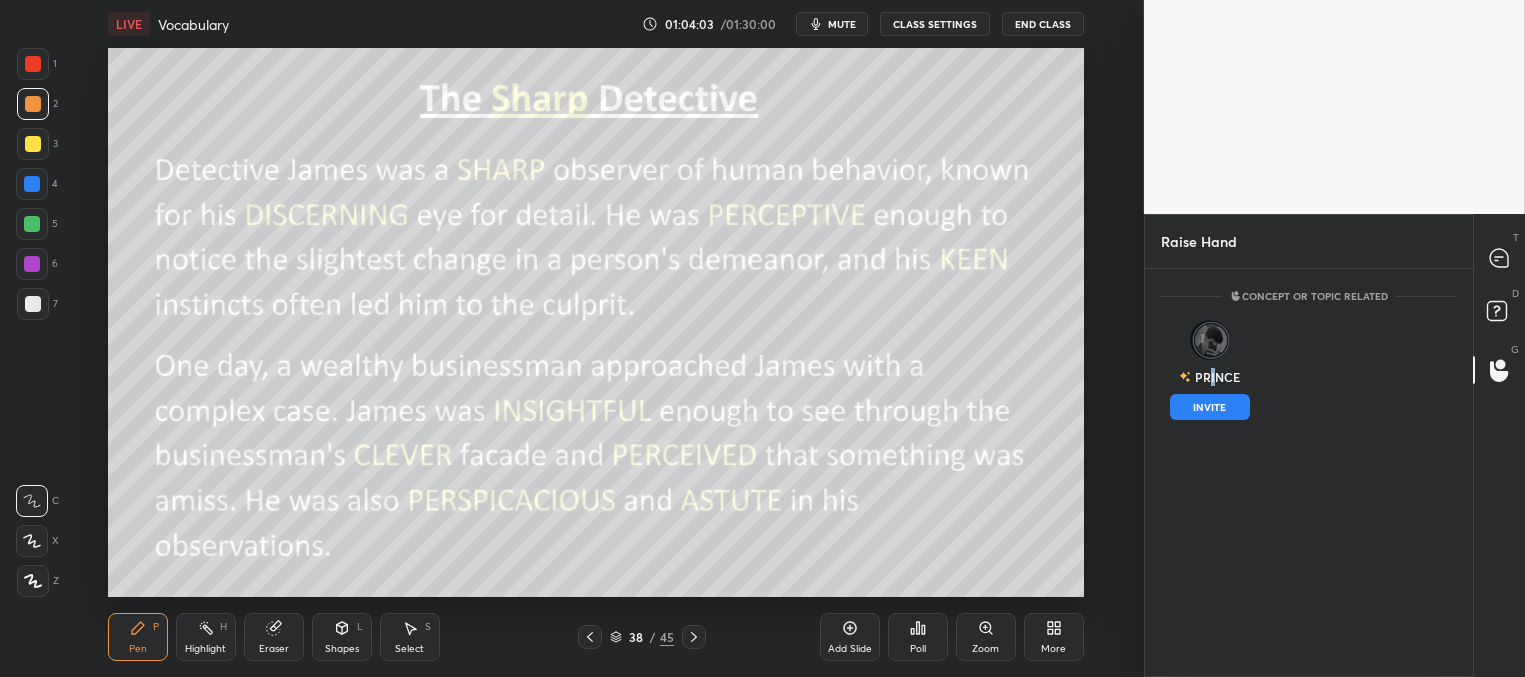 click on "INVITE" at bounding box center [1210, 407] 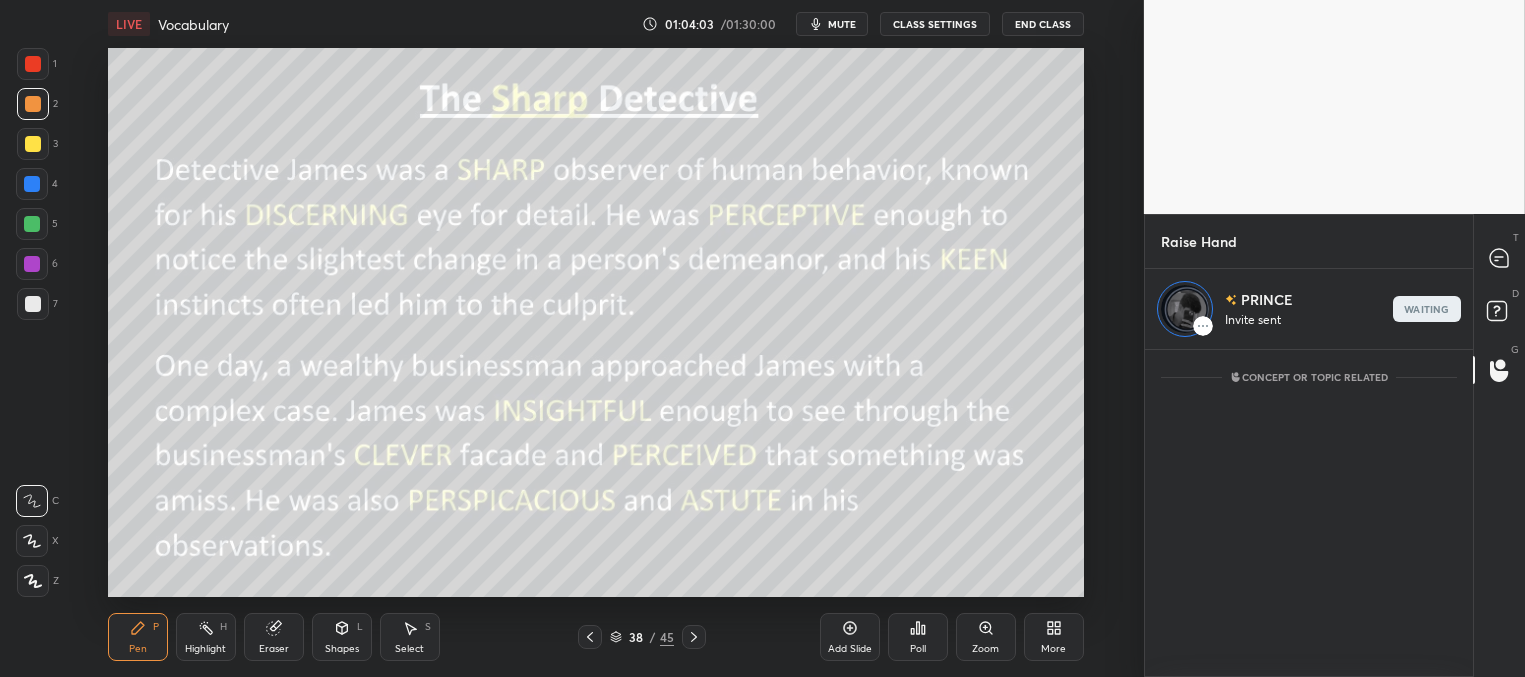 scroll, scrollTop: 321, scrollLeft: 322, axis: both 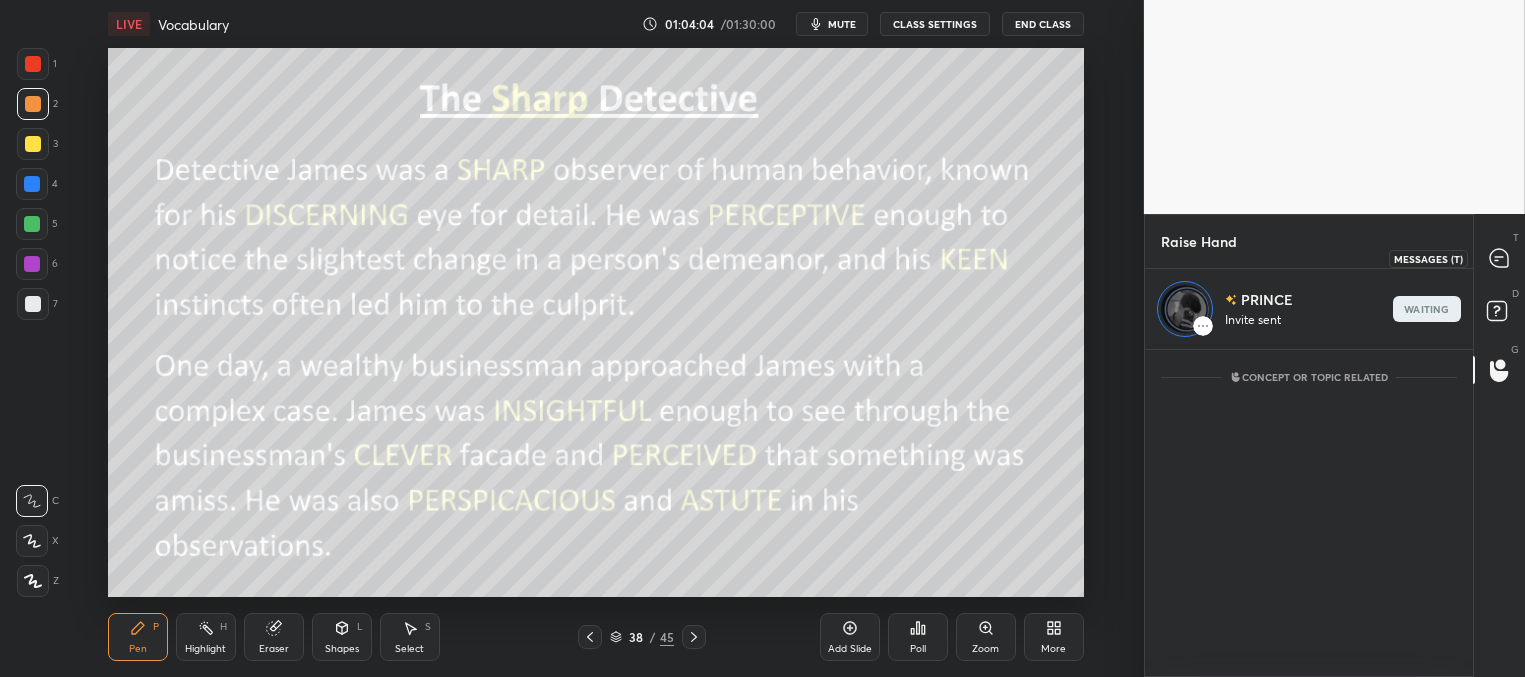 click at bounding box center [1500, 258] 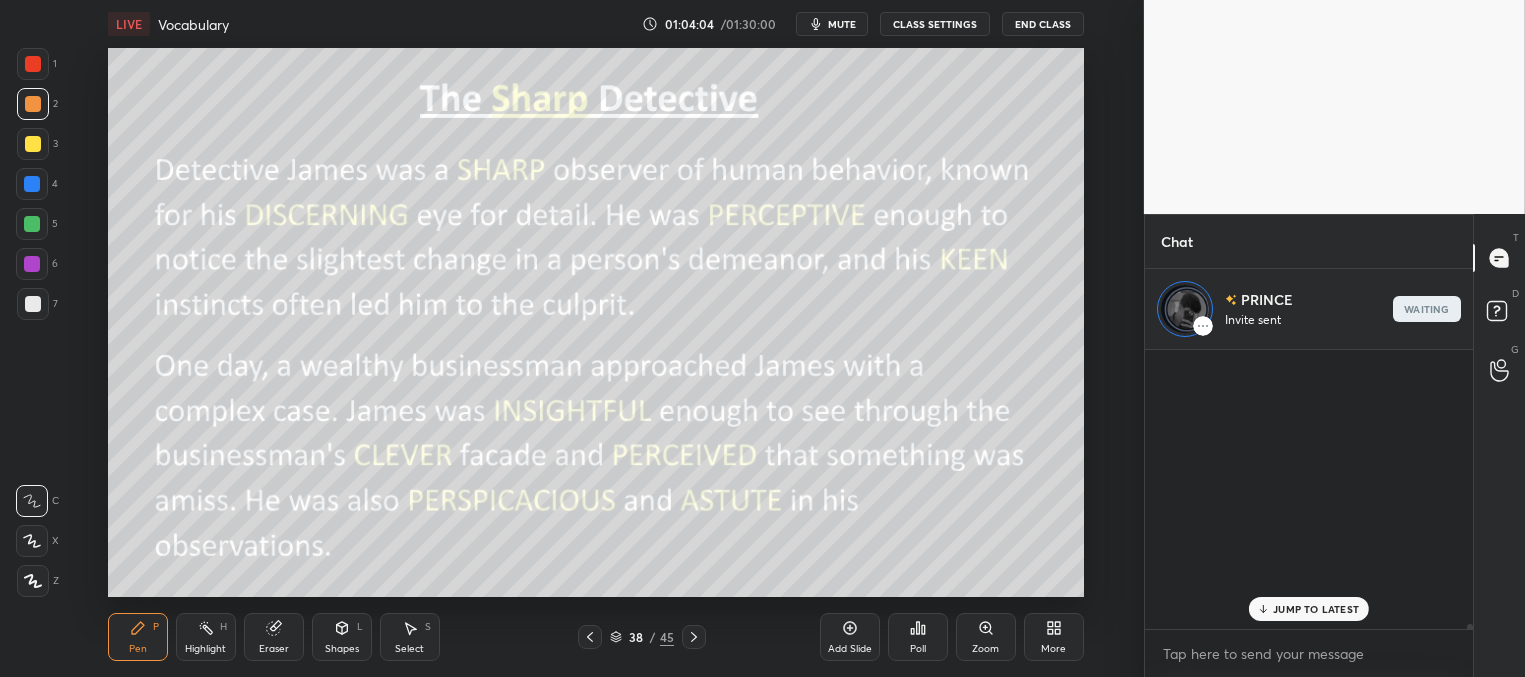 scroll, scrollTop: 322, scrollLeft: 322, axis: both 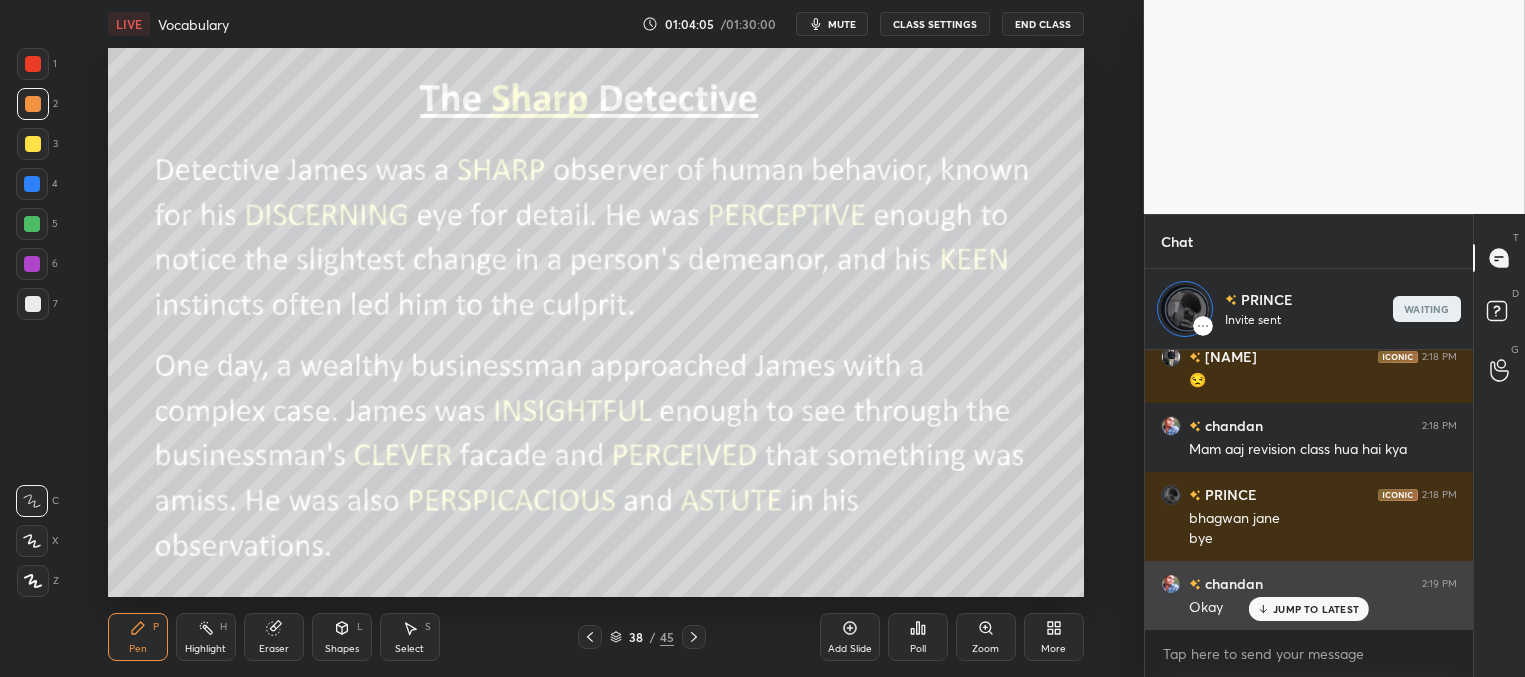 click on "JUMP TO LATEST" at bounding box center (1316, 609) 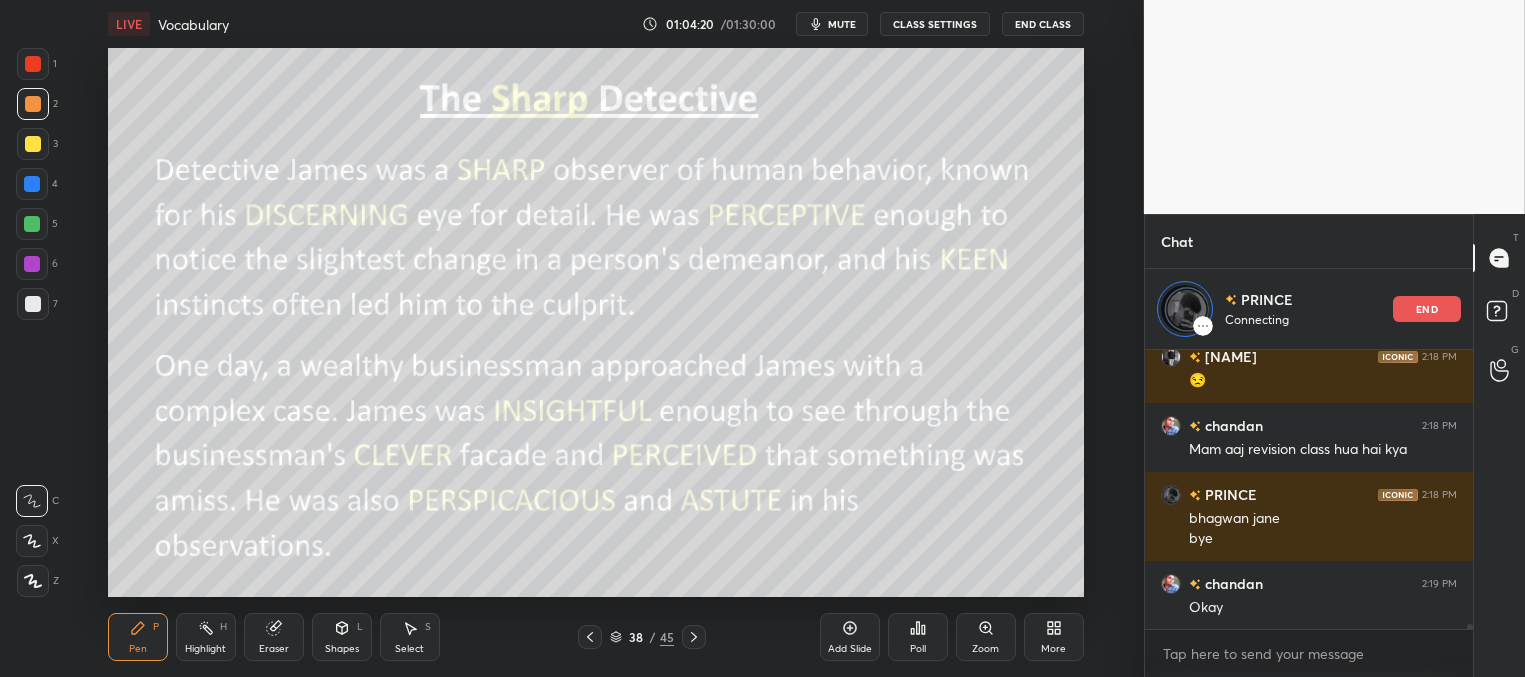 scroll, scrollTop: 7, scrollLeft: 6, axis: both 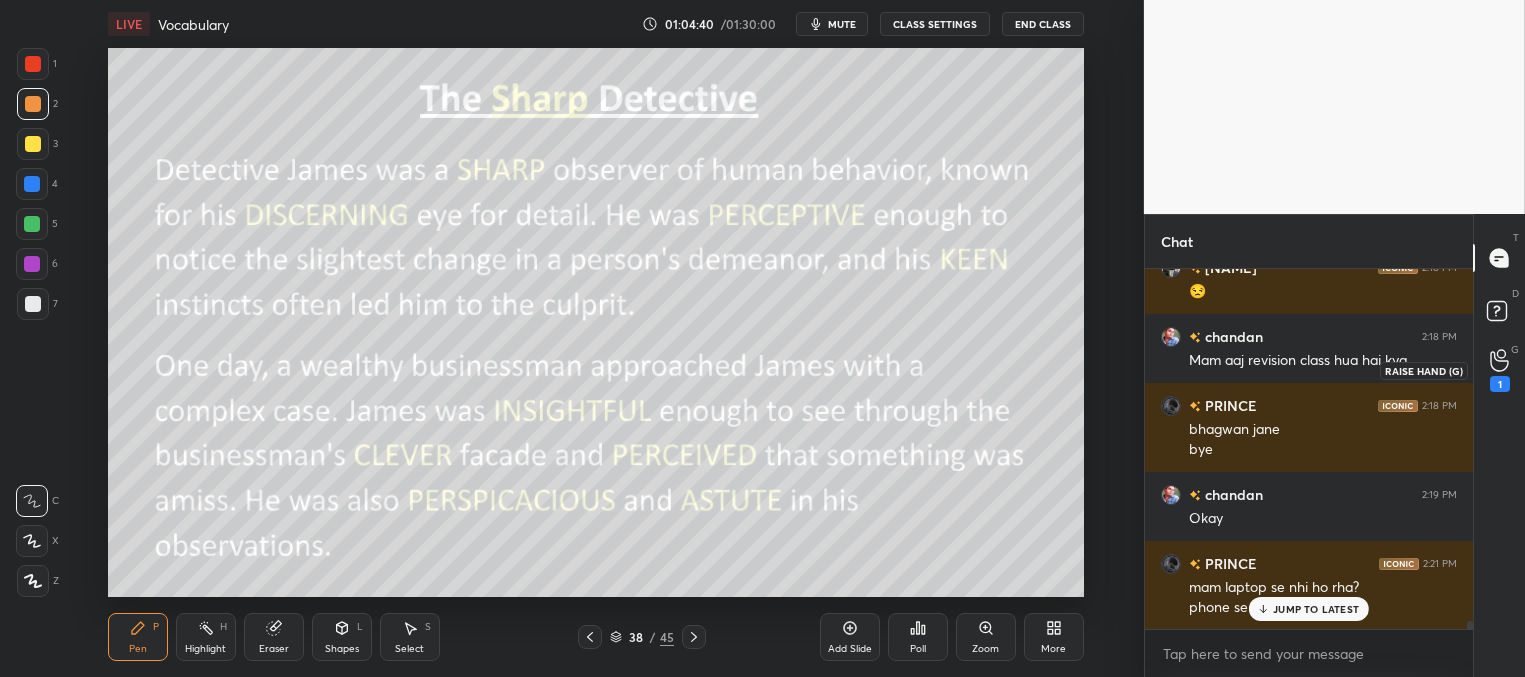 drag, startPoint x: 1495, startPoint y: 370, endPoint x: 1472, endPoint y: 364, distance: 23.769728 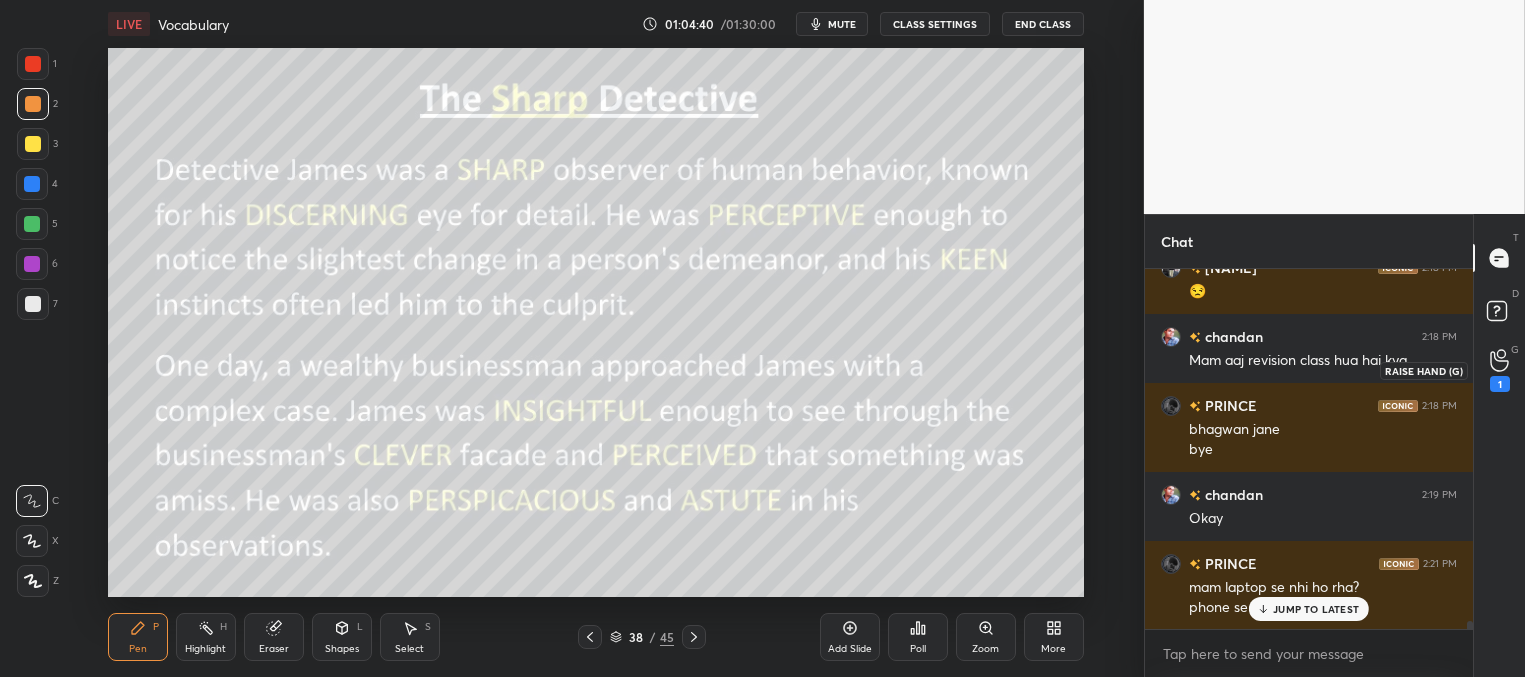 click 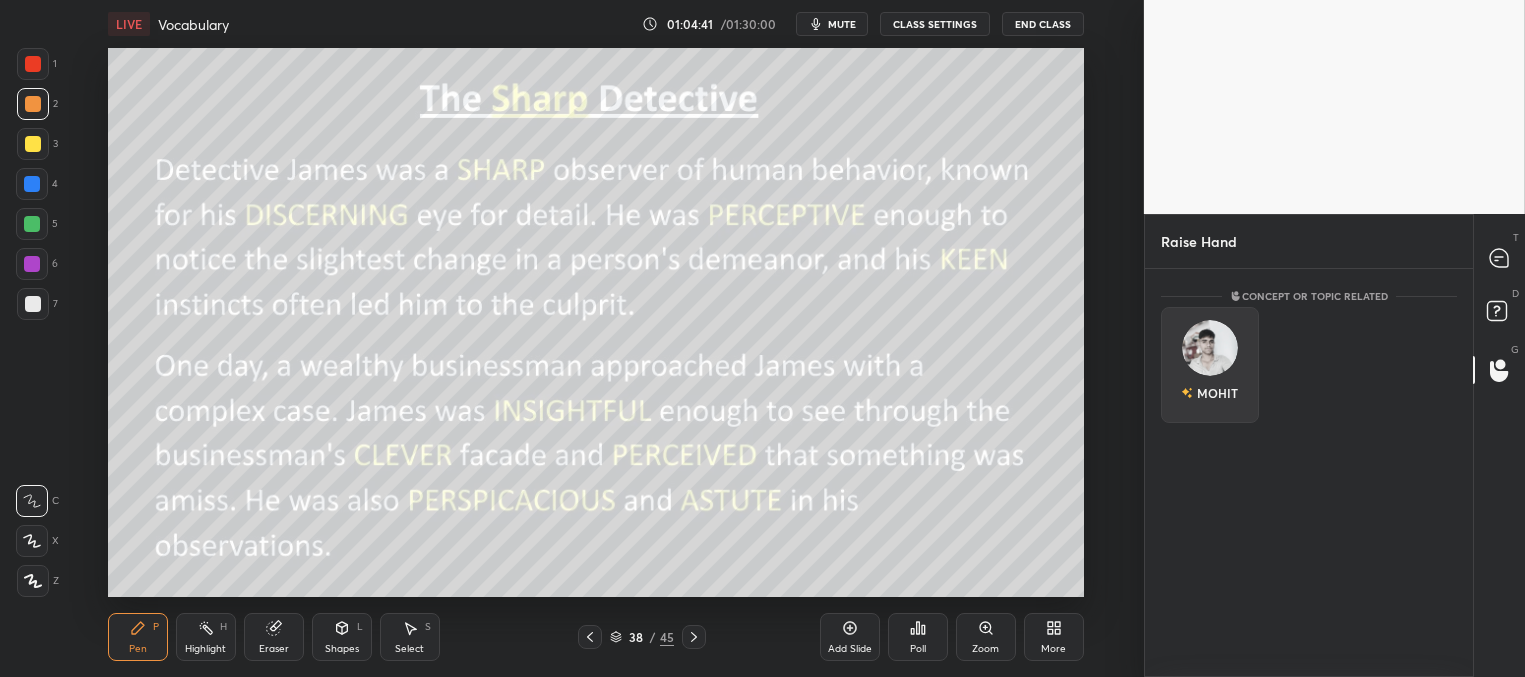 click on "MOHIT" at bounding box center (1210, 365) 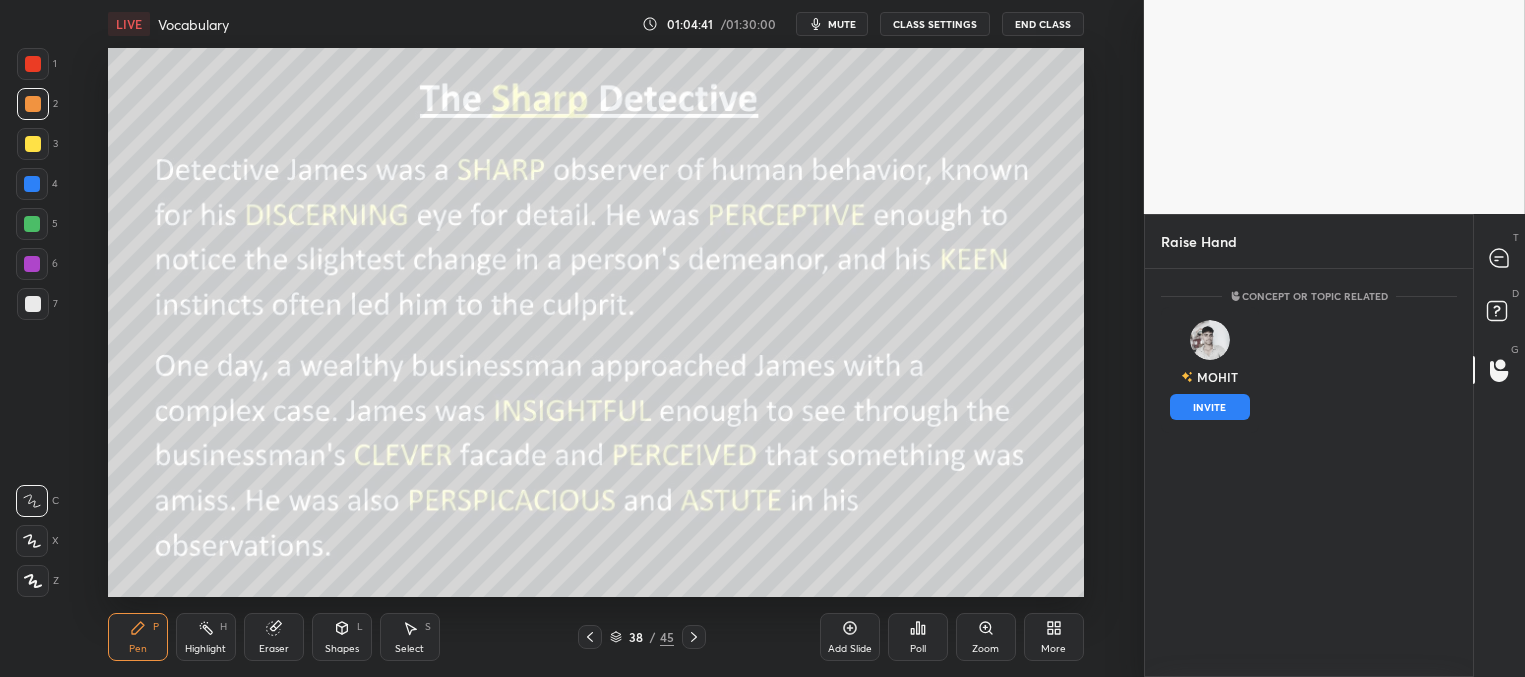 drag, startPoint x: 1209, startPoint y: 409, endPoint x: 1181, endPoint y: 411, distance: 28.071337 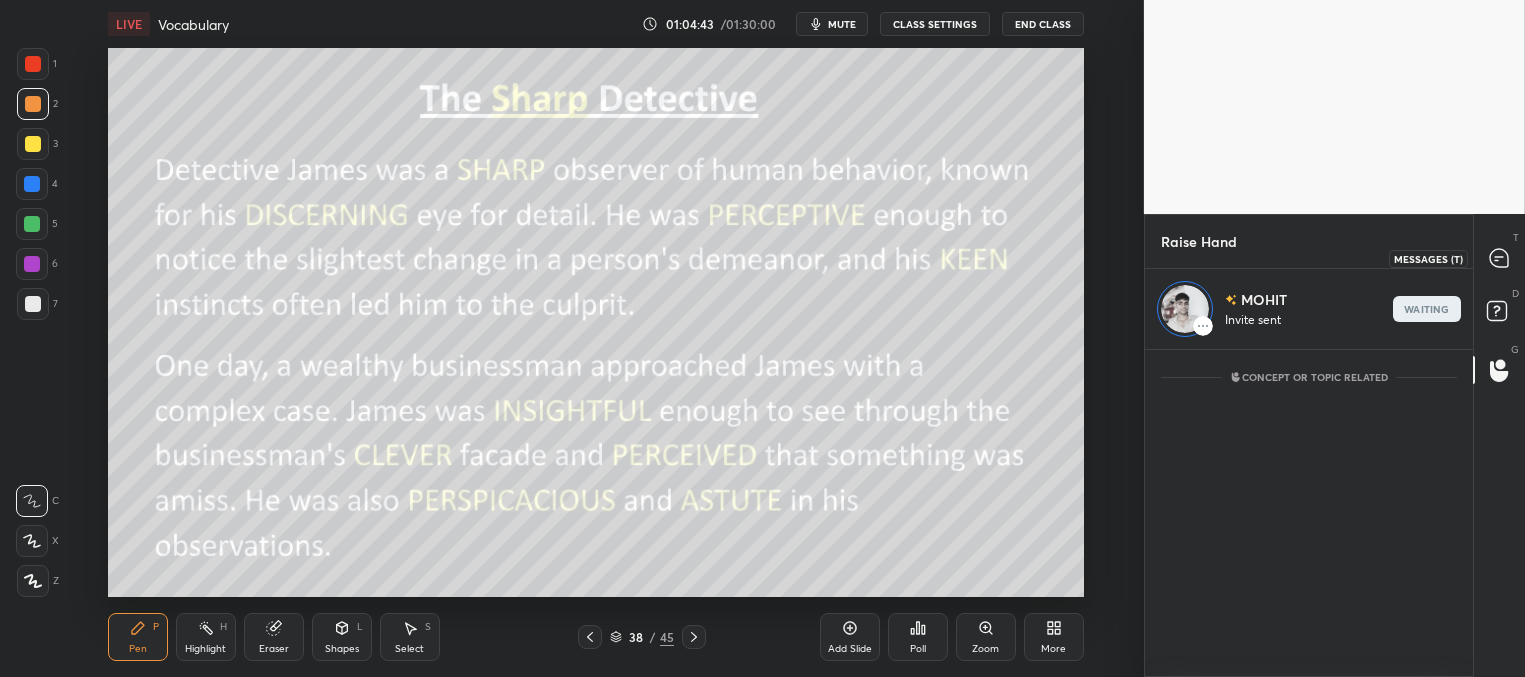 drag, startPoint x: 1500, startPoint y: 253, endPoint x: 1479, endPoint y: 254, distance: 21.023796 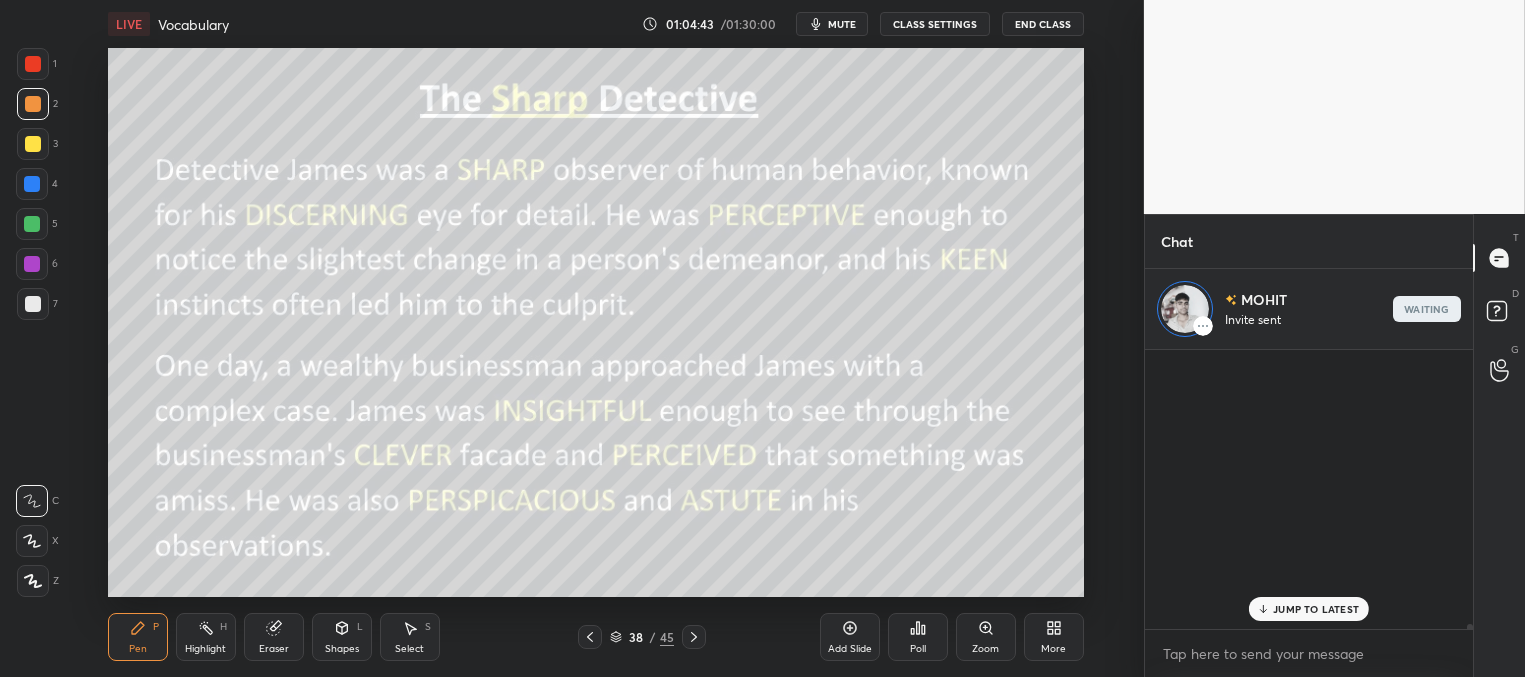 scroll, scrollTop: 15469, scrollLeft: 0, axis: vertical 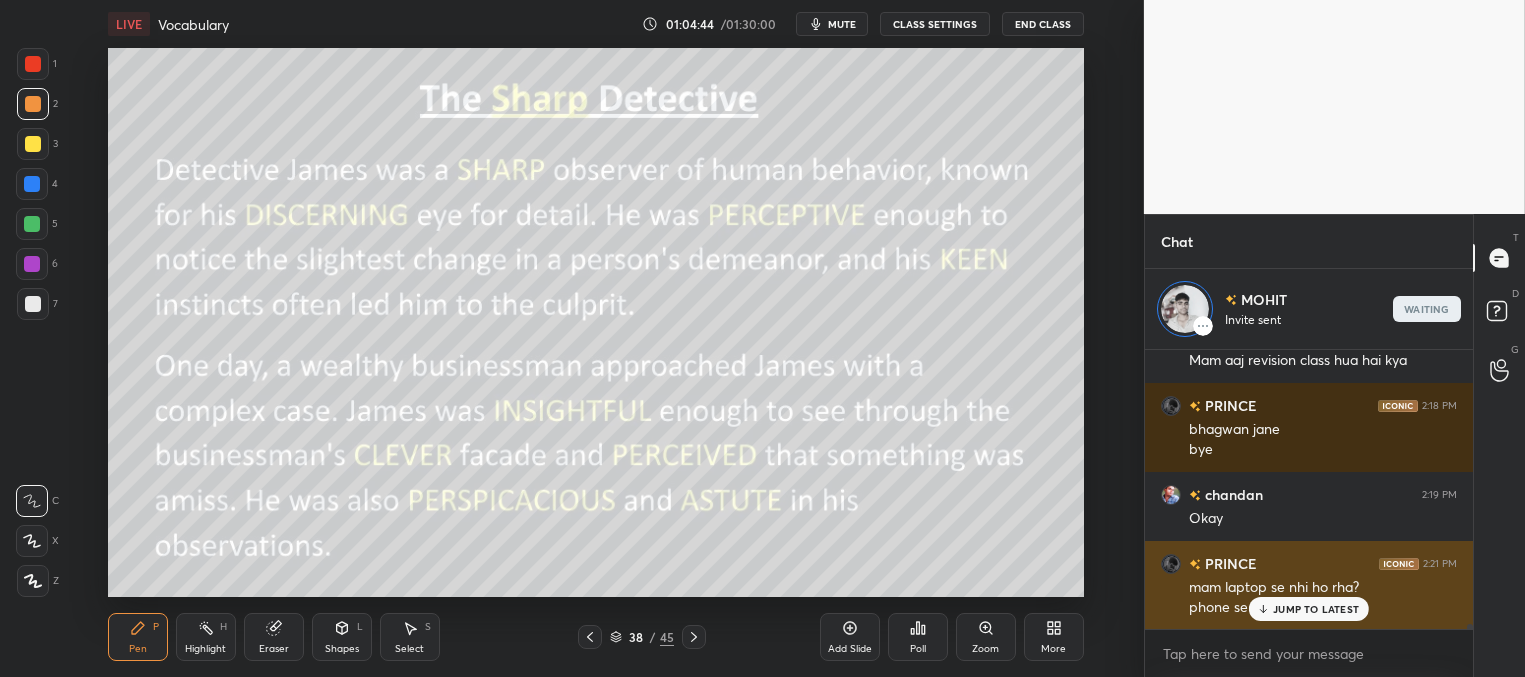 drag, startPoint x: 1290, startPoint y: 611, endPoint x: 1278, endPoint y: 606, distance: 13 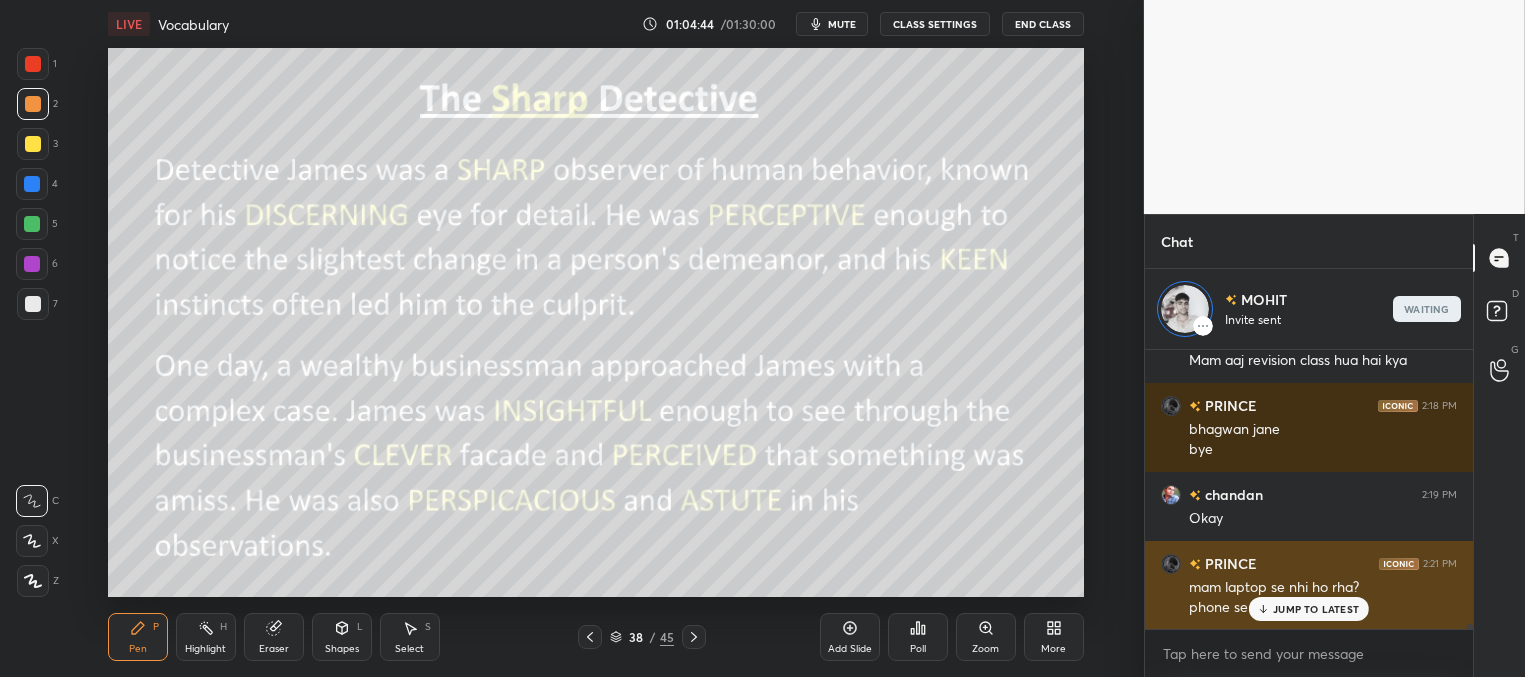 click on "JUMP TO LATEST" at bounding box center [1316, 609] 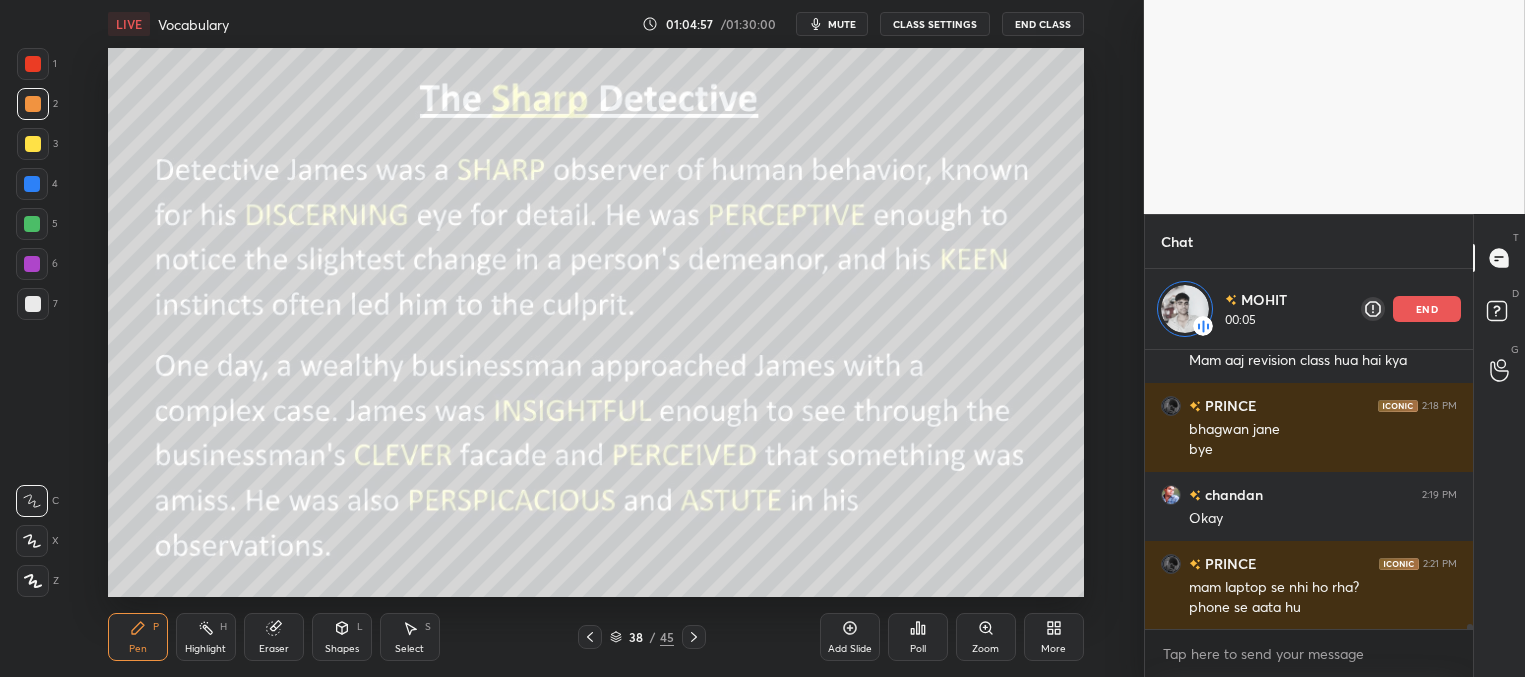 scroll, scrollTop: 15538, scrollLeft: 0, axis: vertical 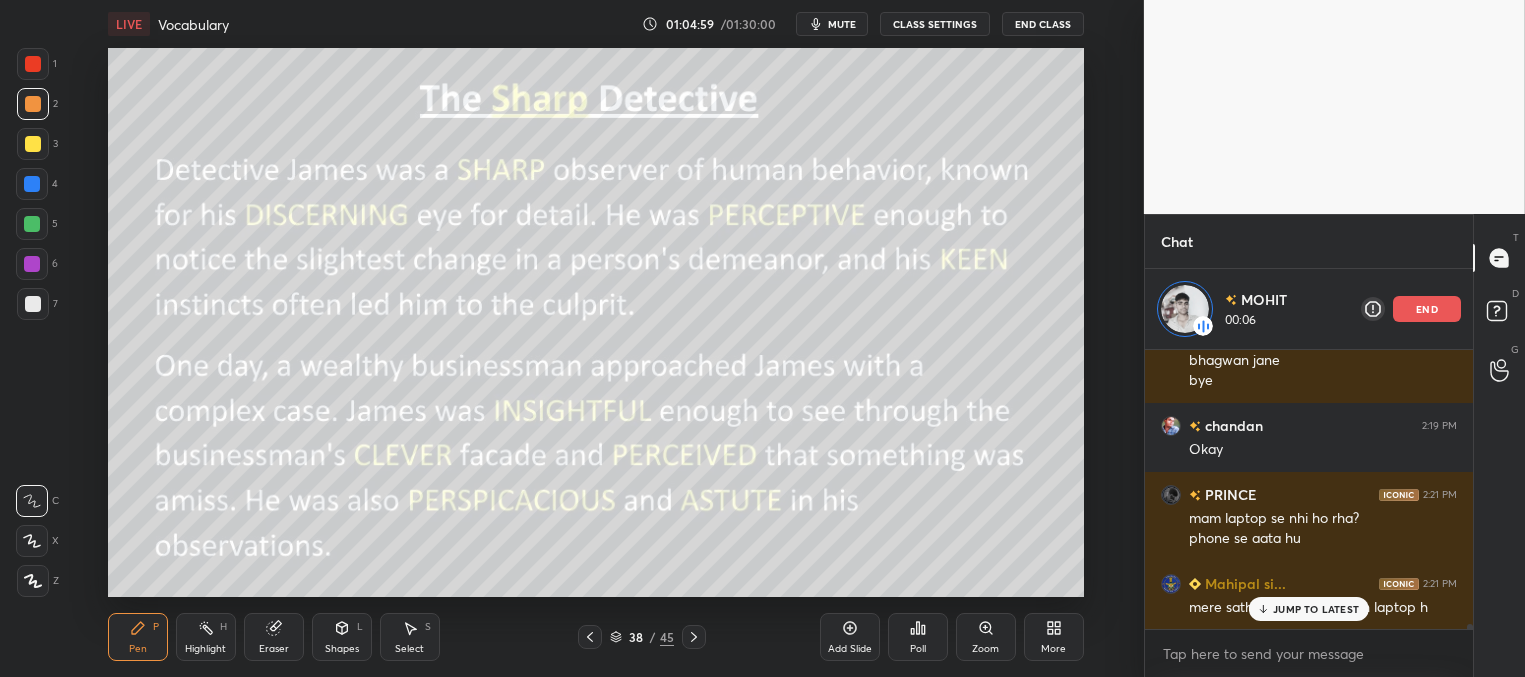 click on "JUMP TO LATEST" at bounding box center (1316, 609) 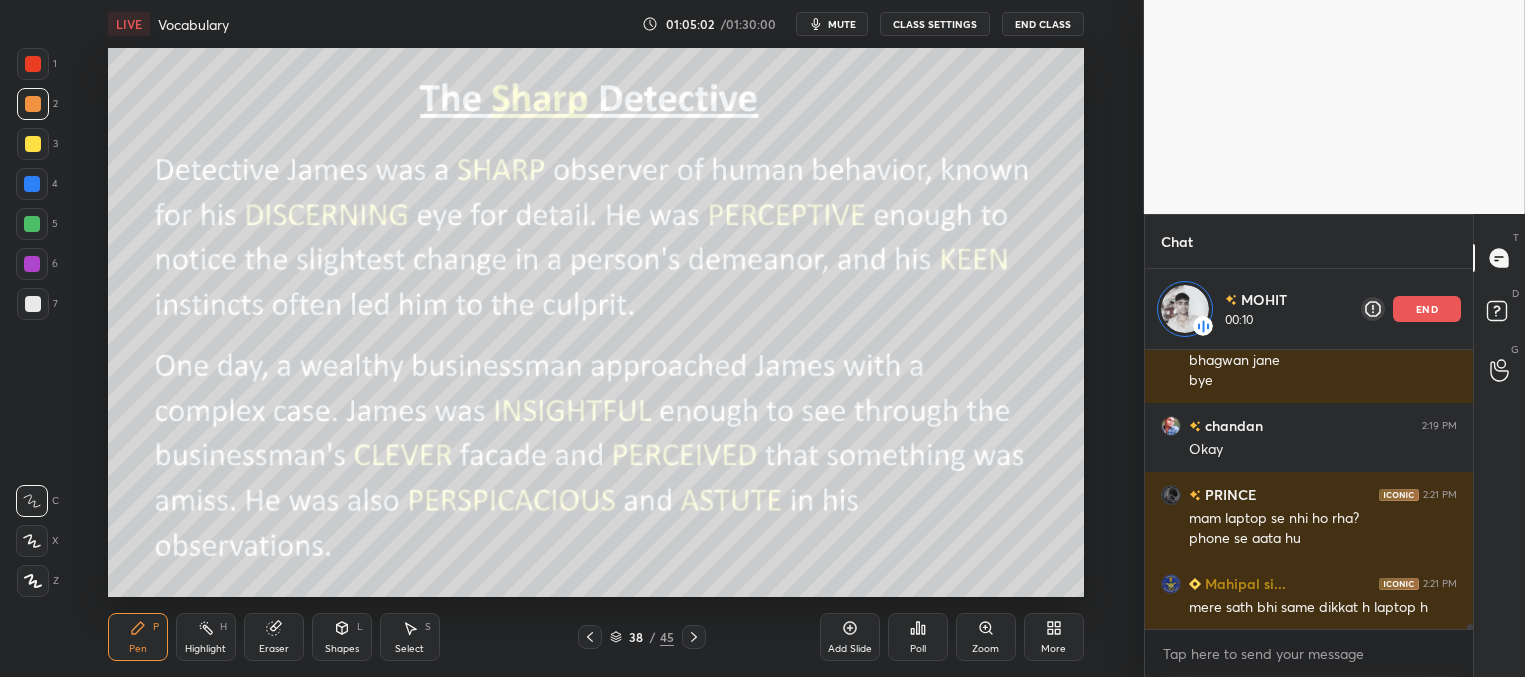 scroll, scrollTop: 15607, scrollLeft: 0, axis: vertical 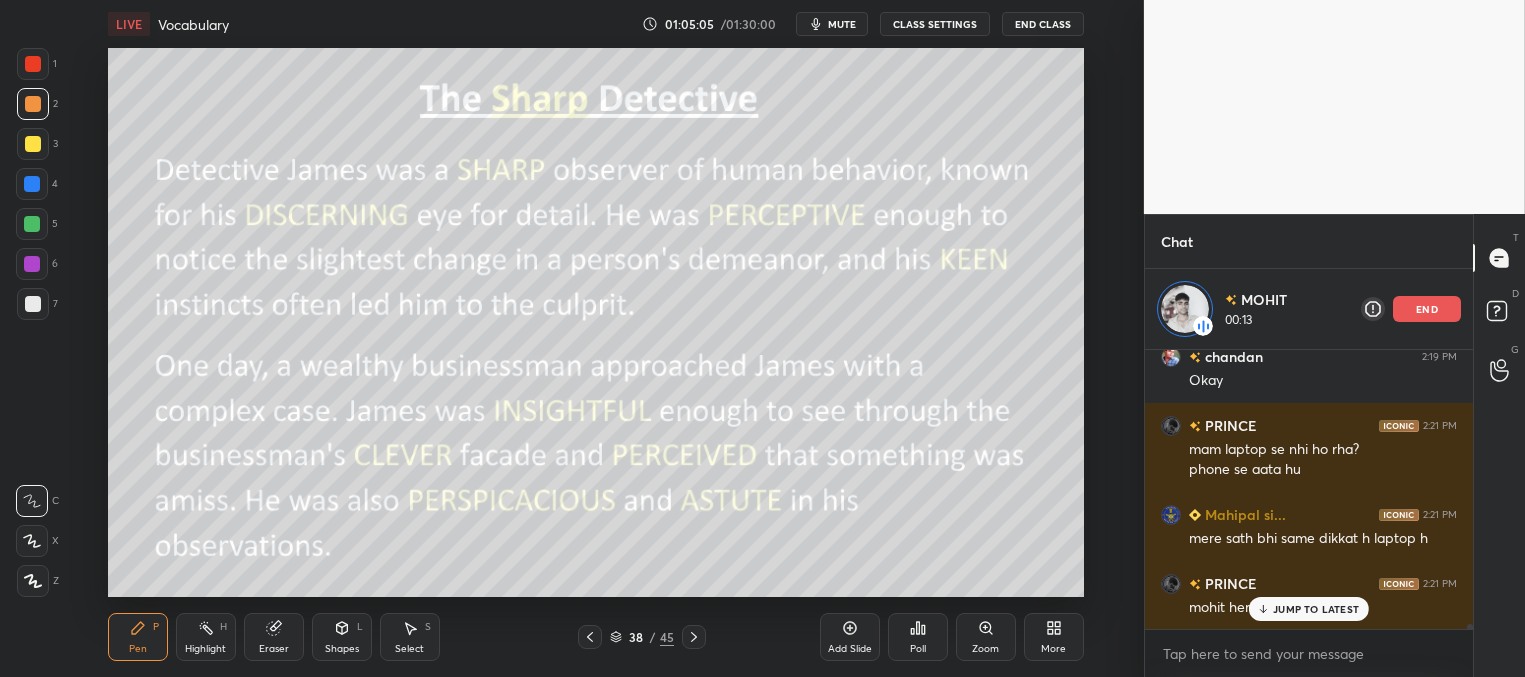 click on "JUMP TO LATEST" at bounding box center (1316, 609) 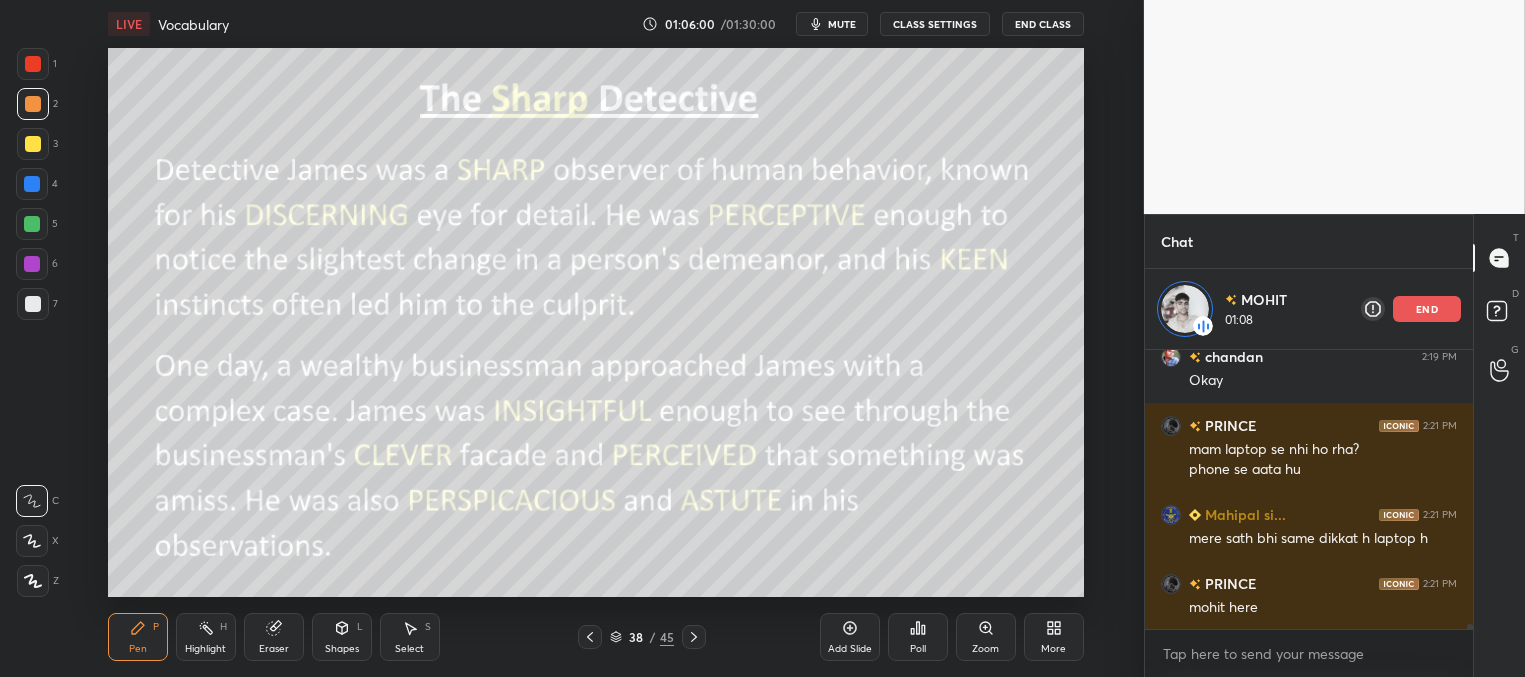 drag, startPoint x: 1418, startPoint y: 311, endPoint x: 1388, endPoint y: 324, distance: 32.695564 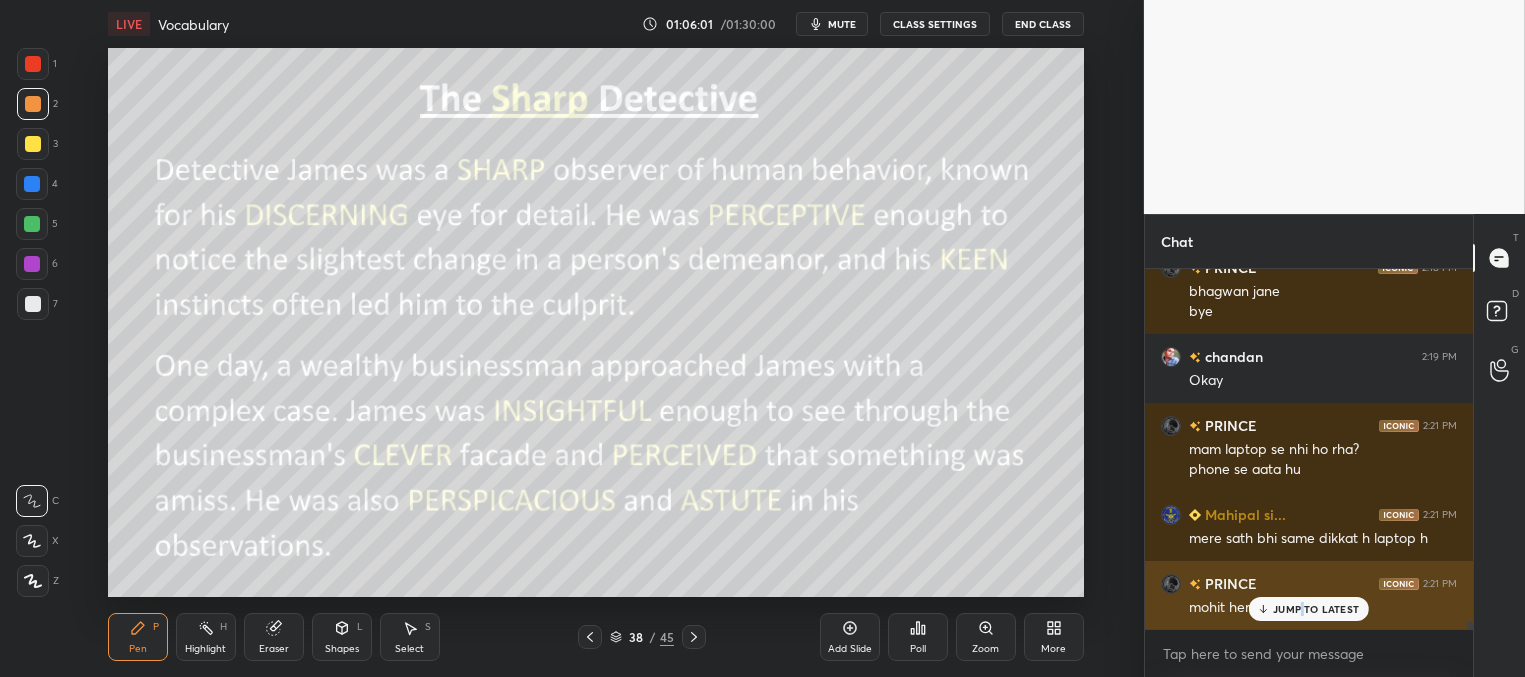 drag, startPoint x: 1302, startPoint y: 608, endPoint x: 1292, endPoint y: 605, distance: 10.440307 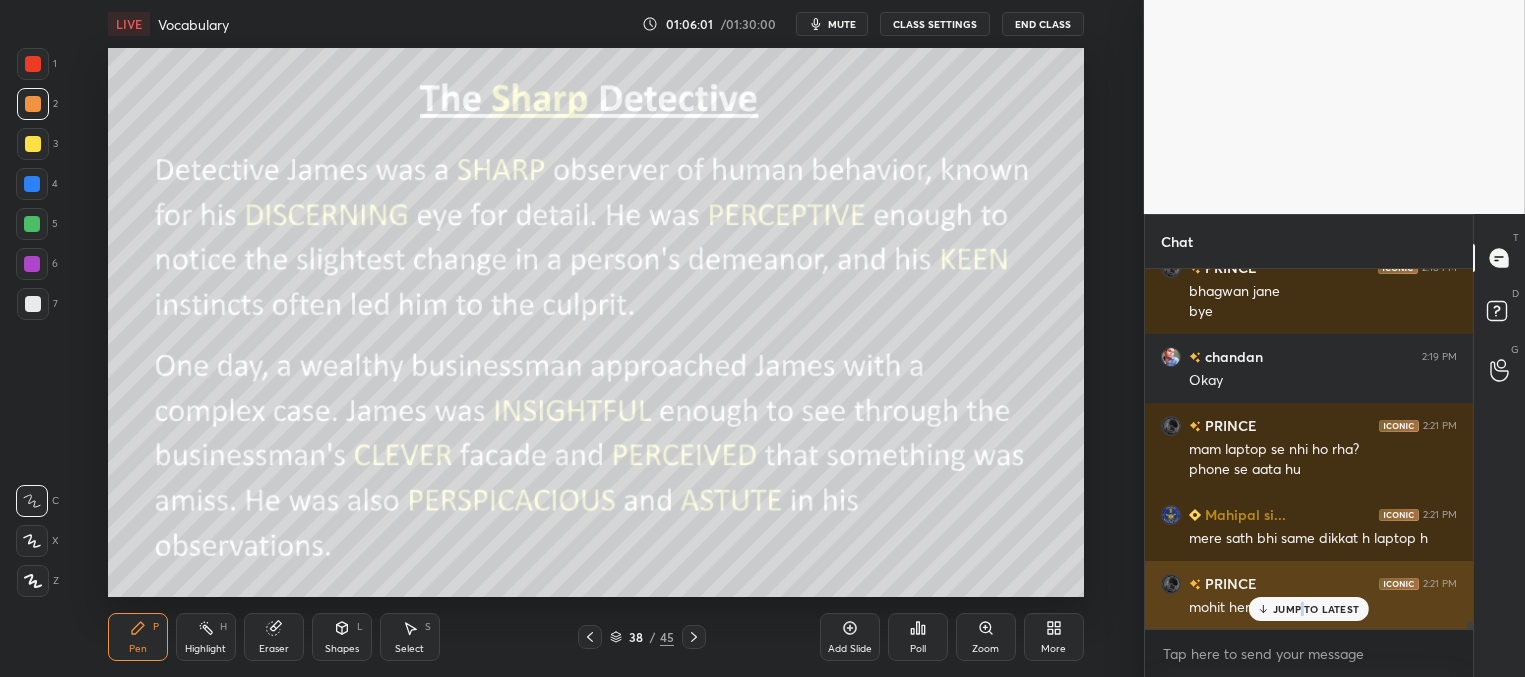 click on "JUMP TO LATEST" at bounding box center [1316, 609] 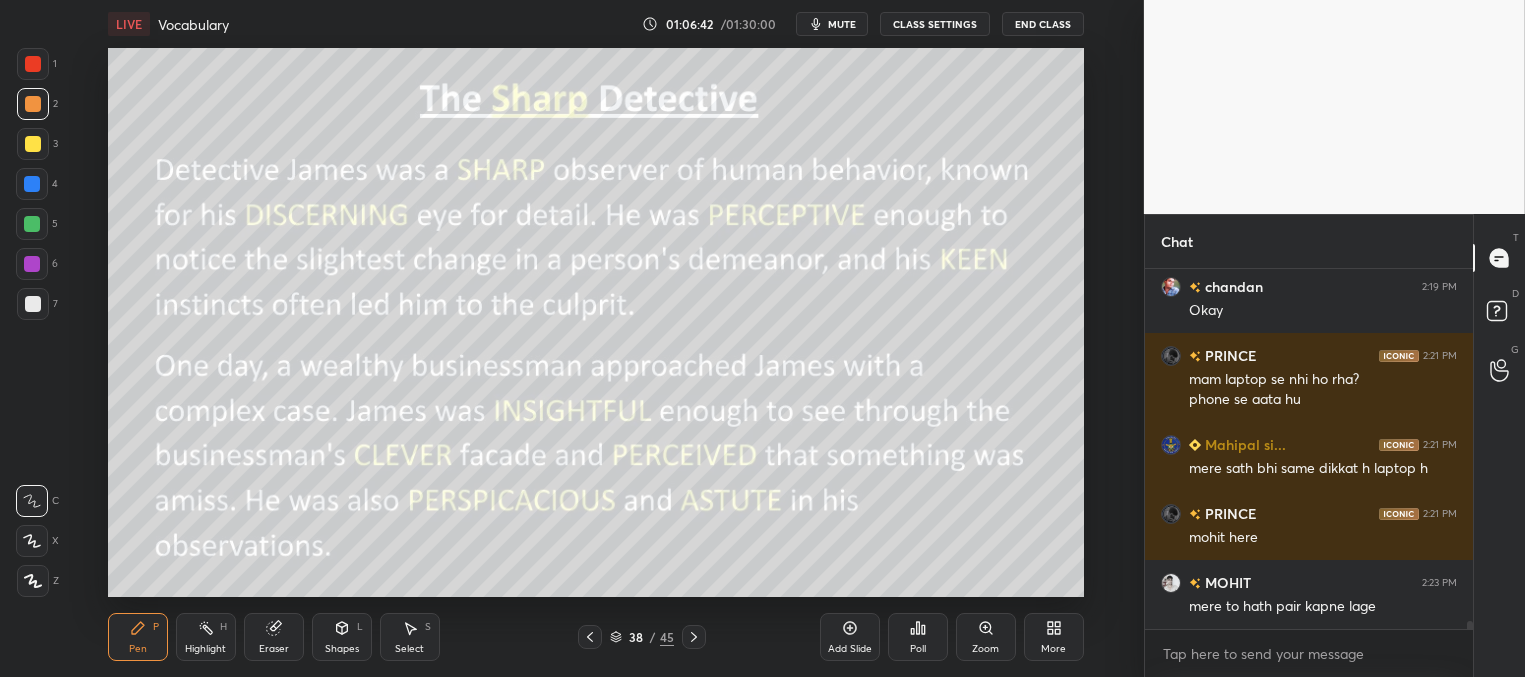 scroll, scrollTop: 15665, scrollLeft: 0, axis: vertical 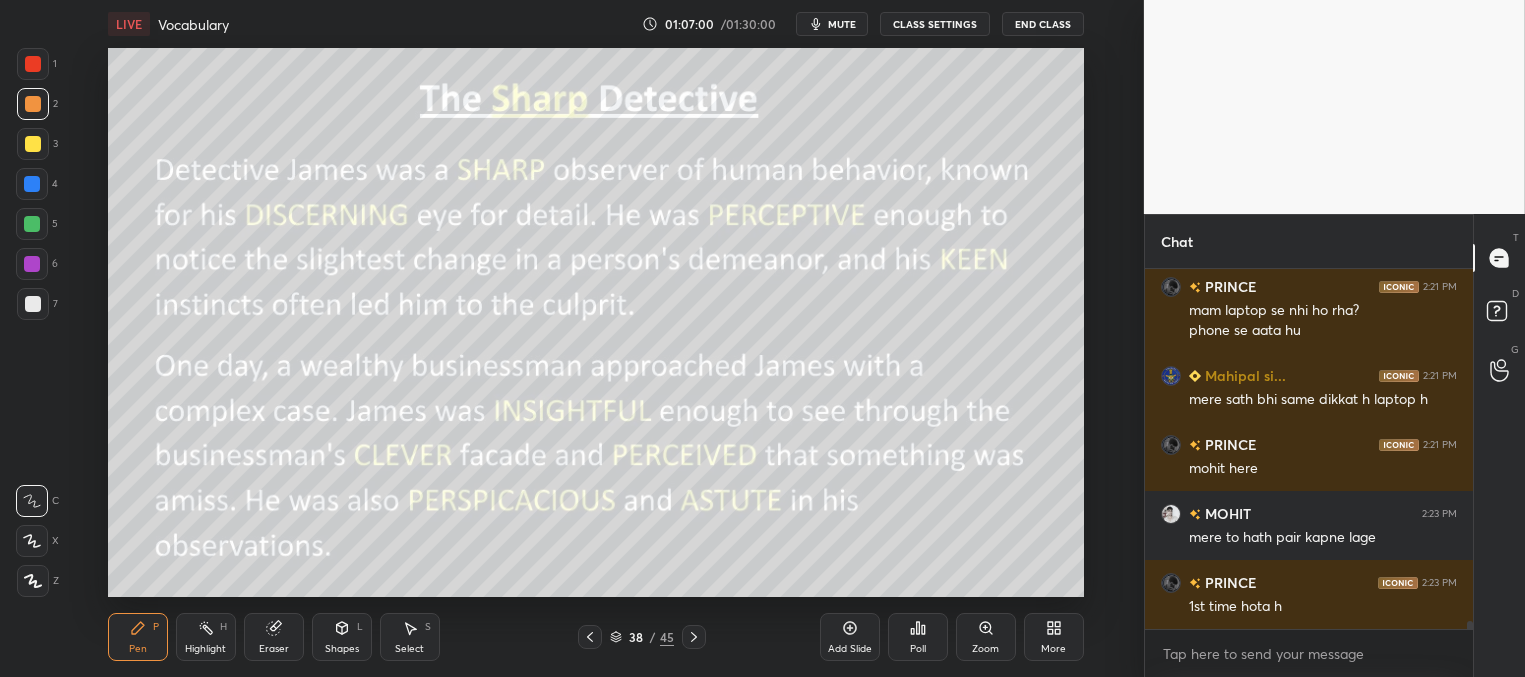click on "mute" at bounding box center [842, 24] 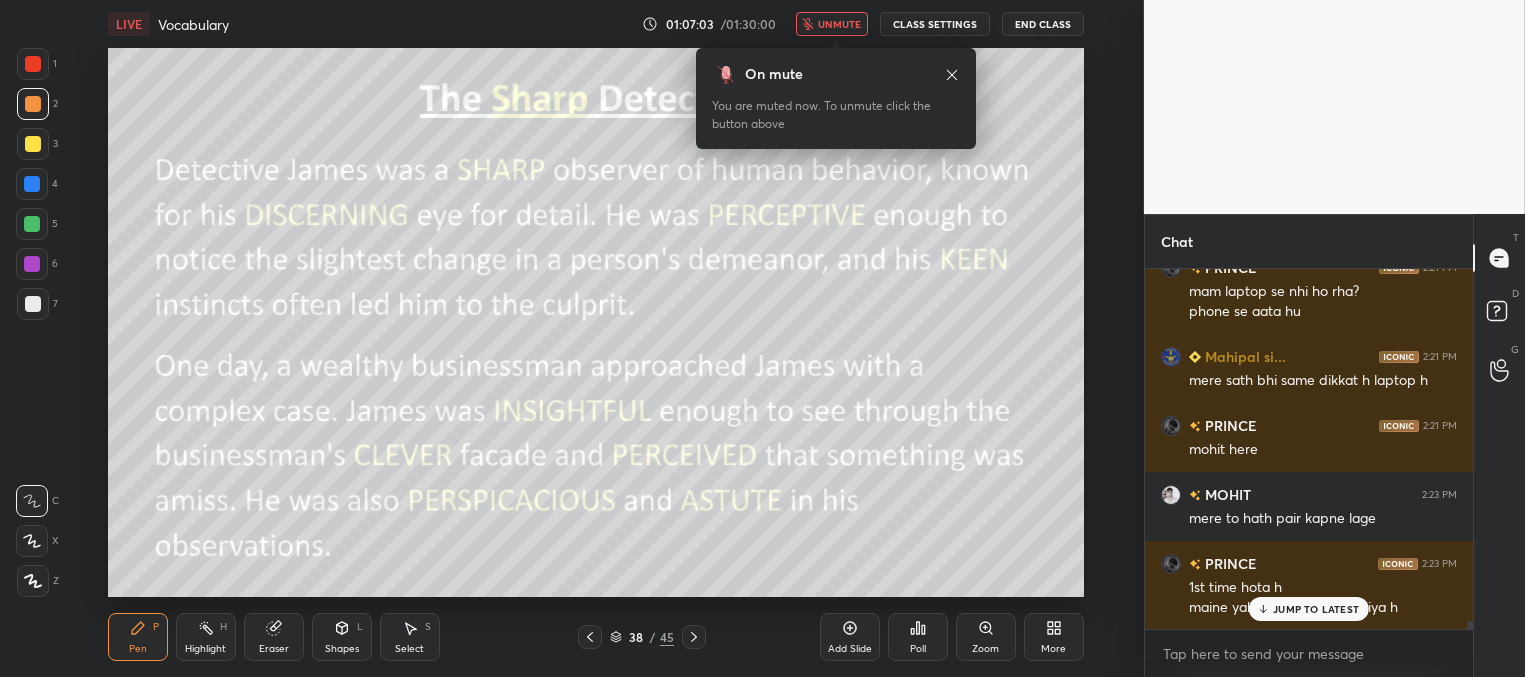 scroll, scrollTop: 15704, scrollLeft: 0, axis: vertical 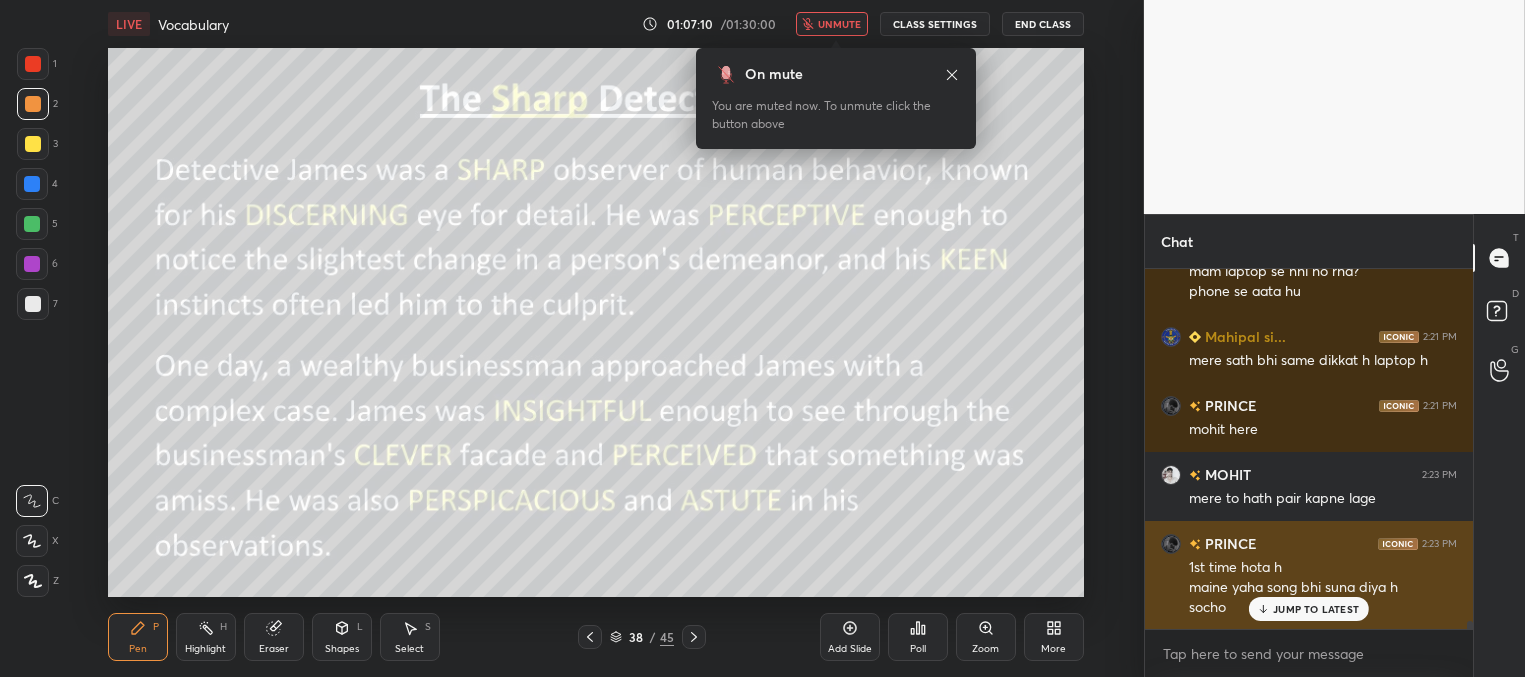 click on "JUMP TO LATEST" at bounding box center (1316, 609) 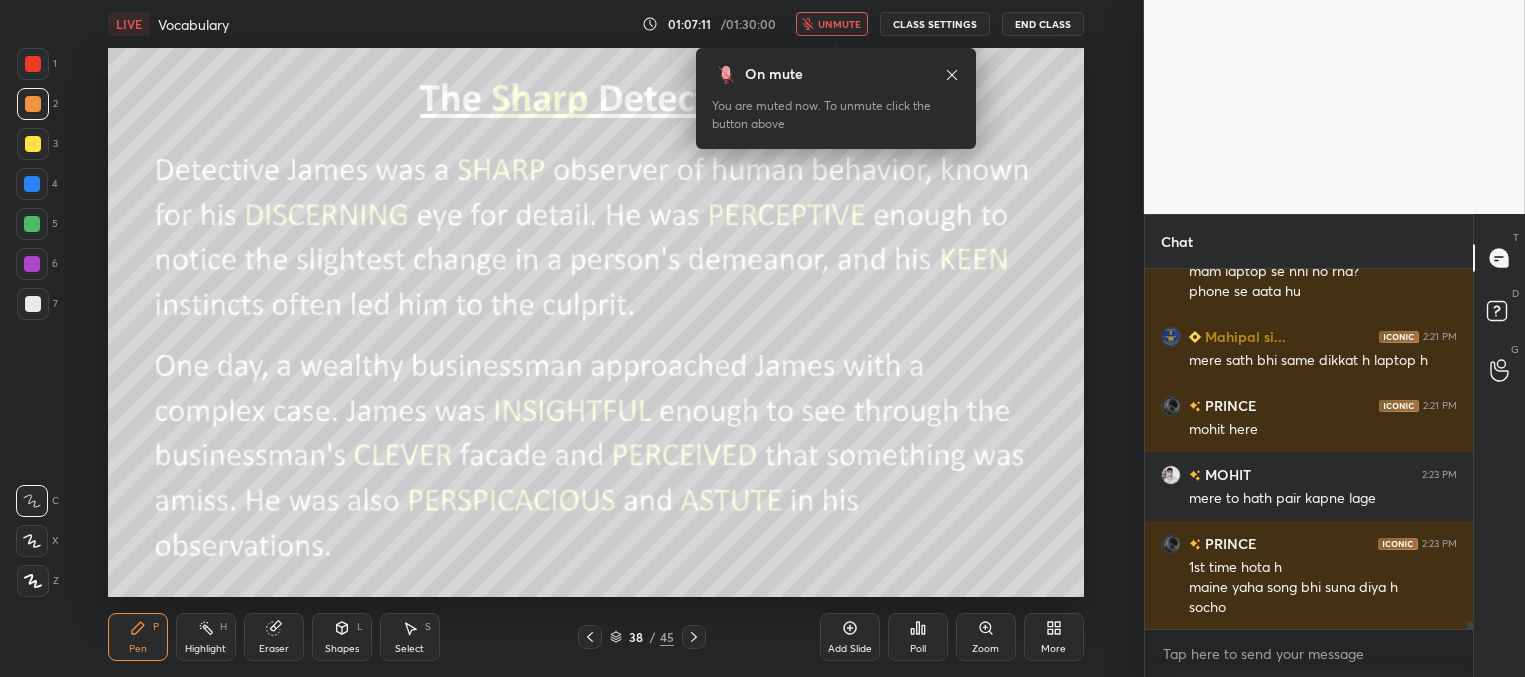 click on "unmute" at bounding box center (839, 24) 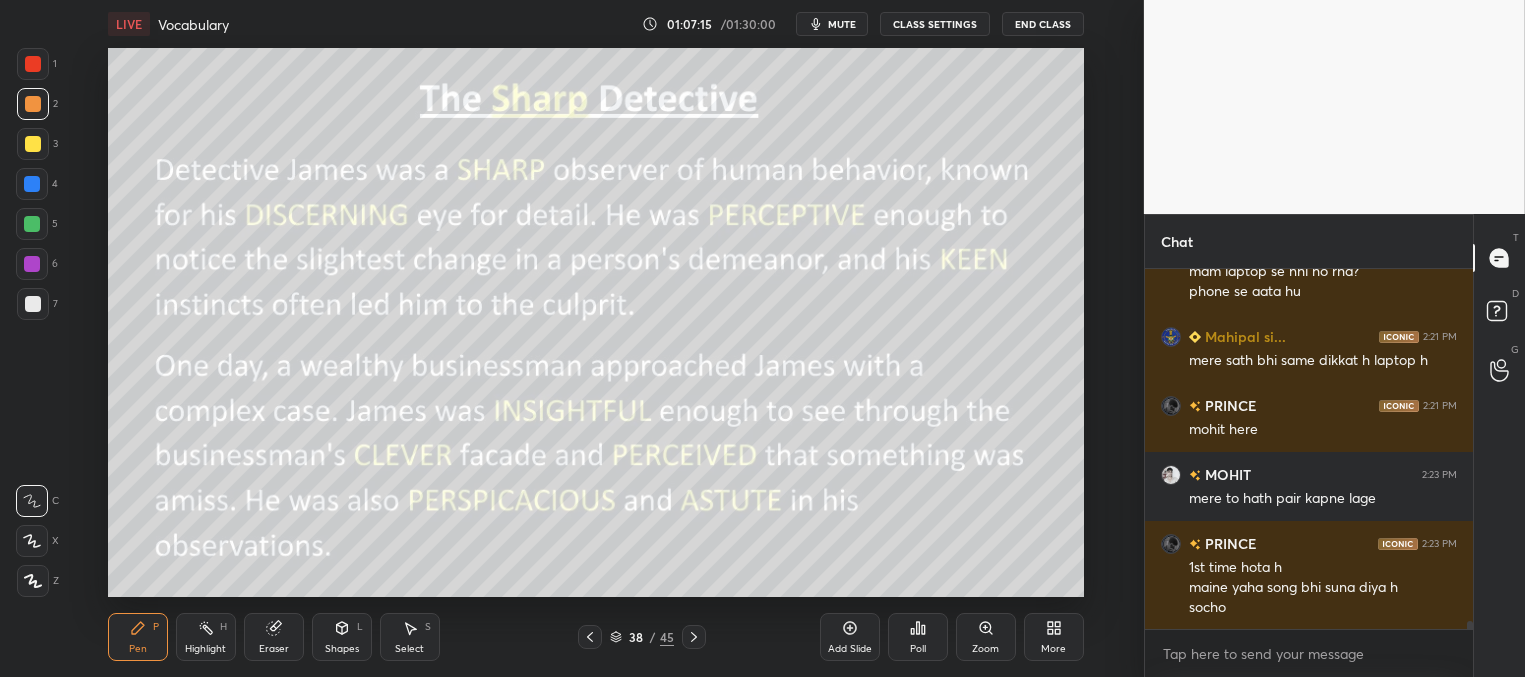 scroll, scrollTop: 15773, scrollLeft: 0, axis: vertical 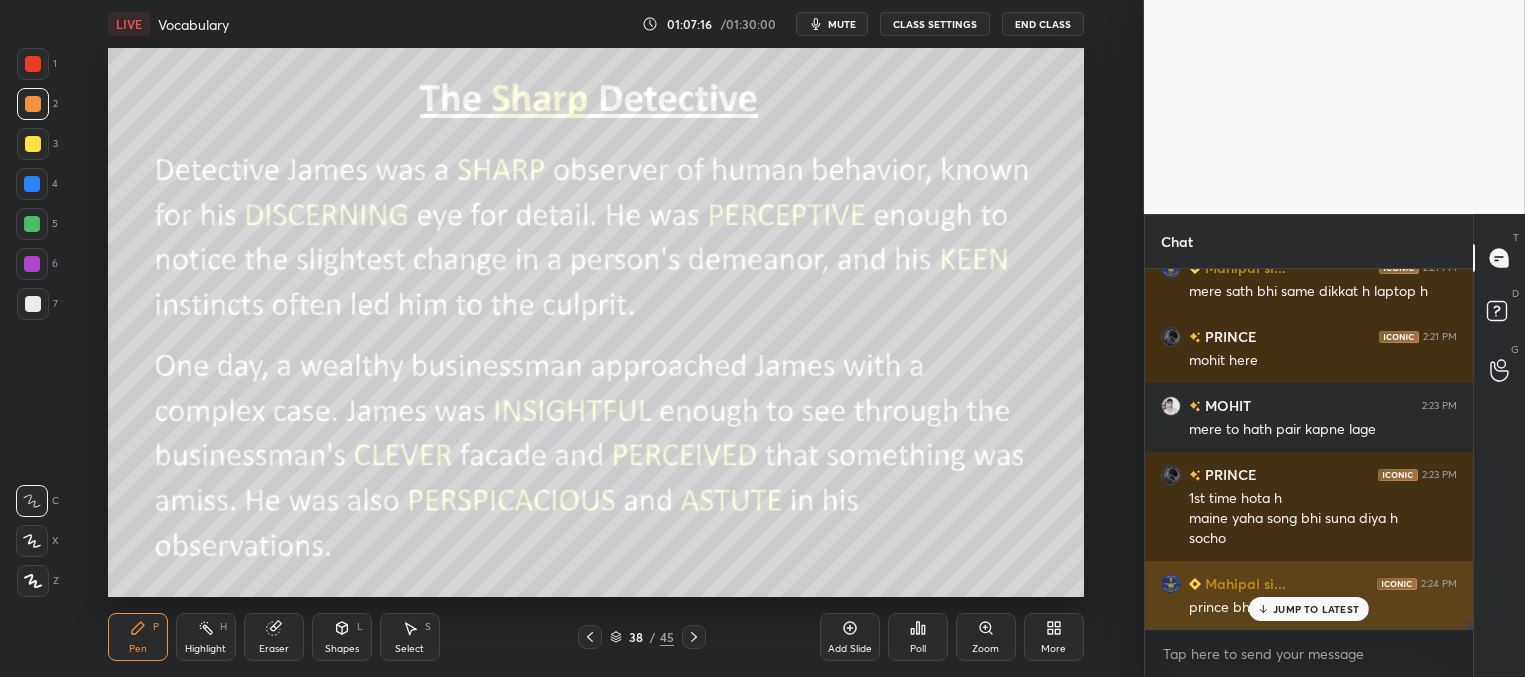drag, startPoint x: 1277, startPoint y: 613, endPoint x: 1225, endPoint y: 598, distance: 54.120235 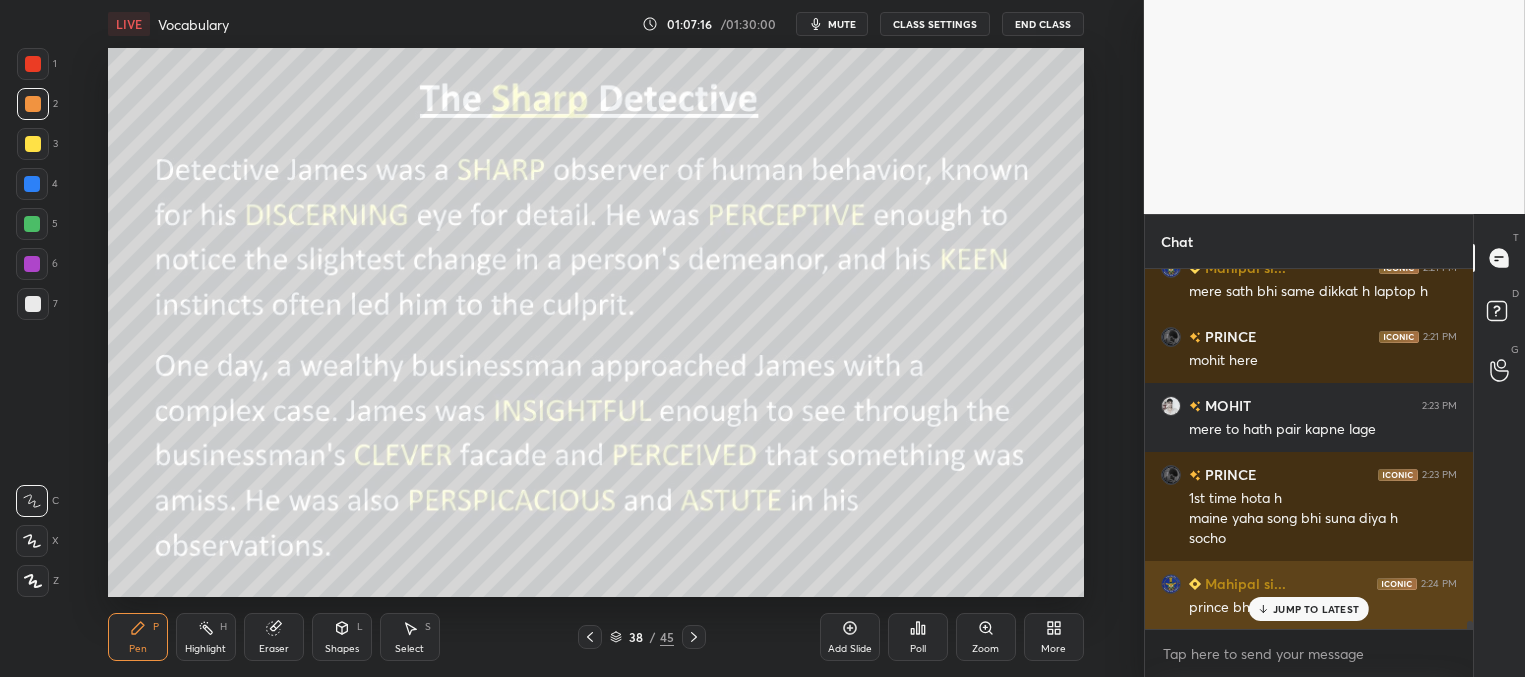 click on "JUMP TO LATEST" at bounding box center (1316, 609) 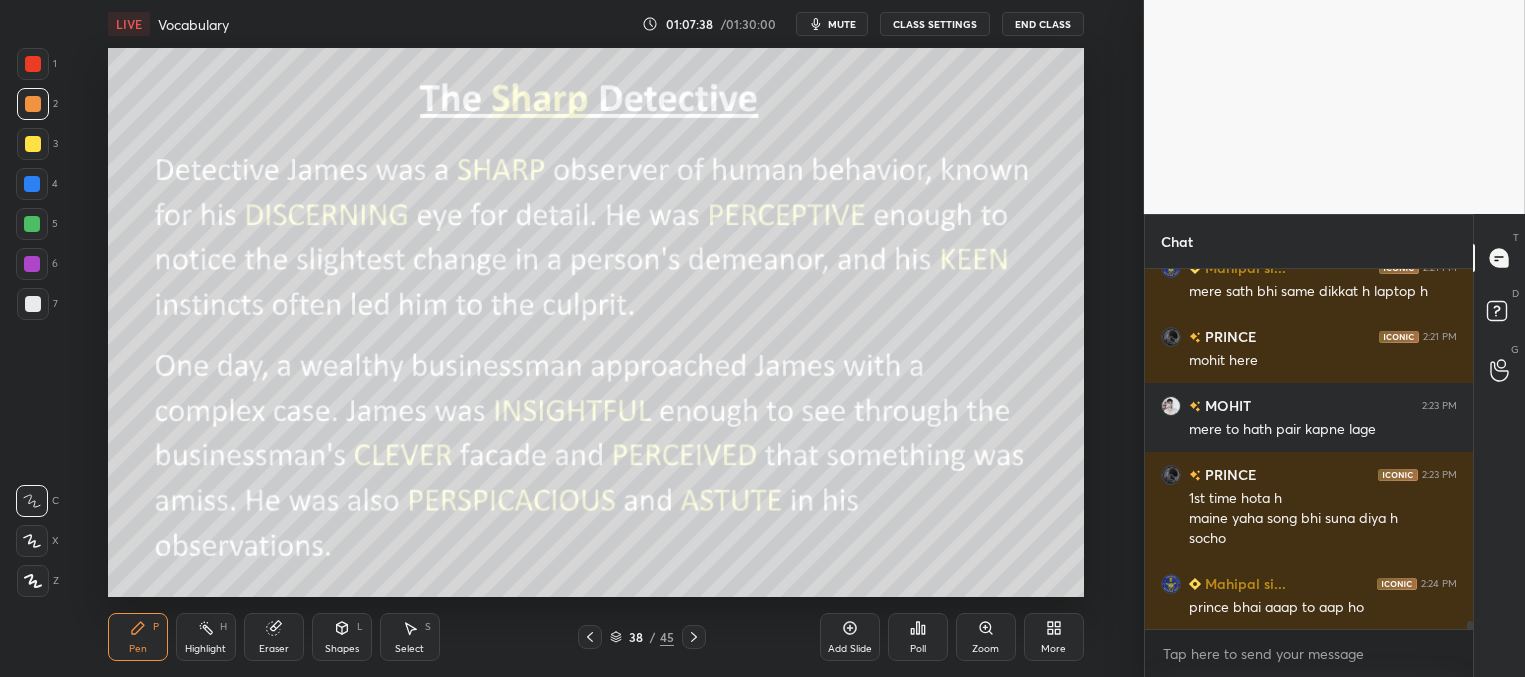 scroll, scrollTop: 15842, scrollLeft: 0, axis: vertical 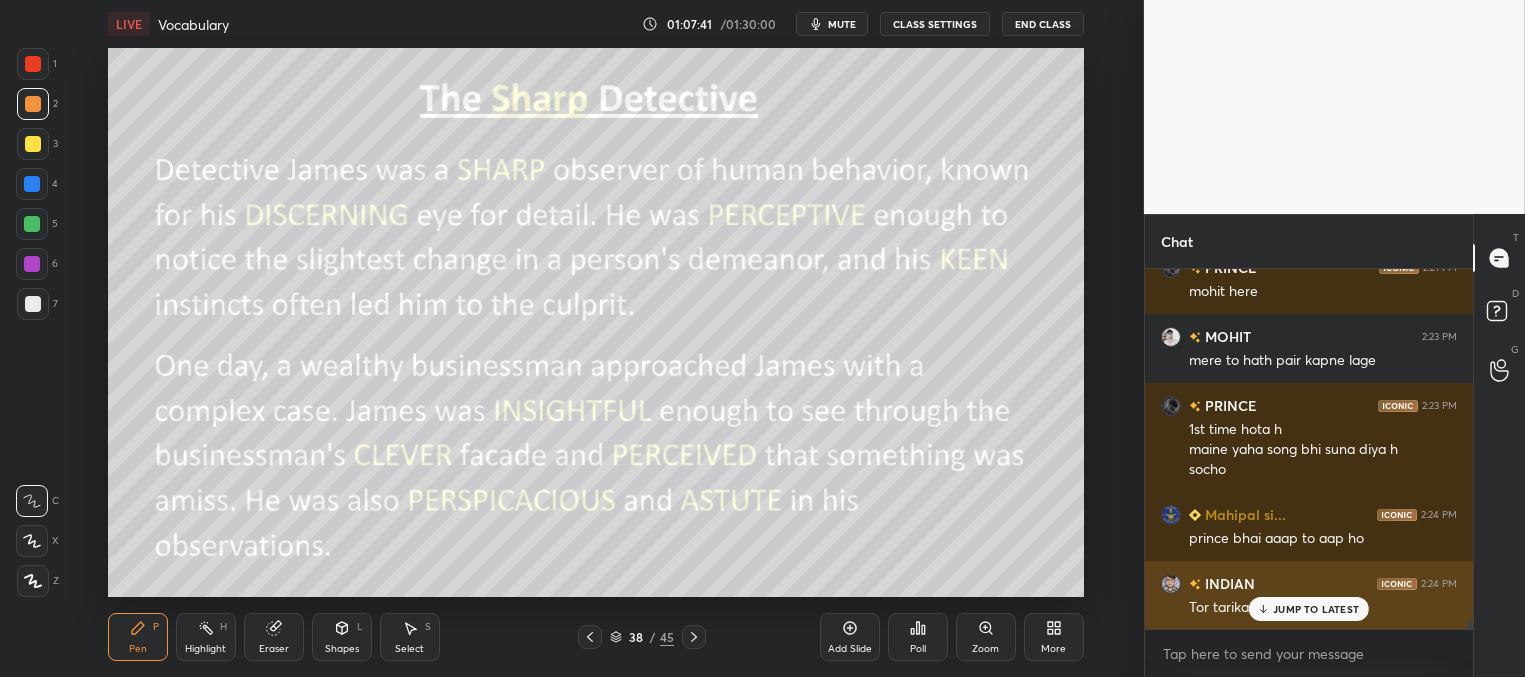 click 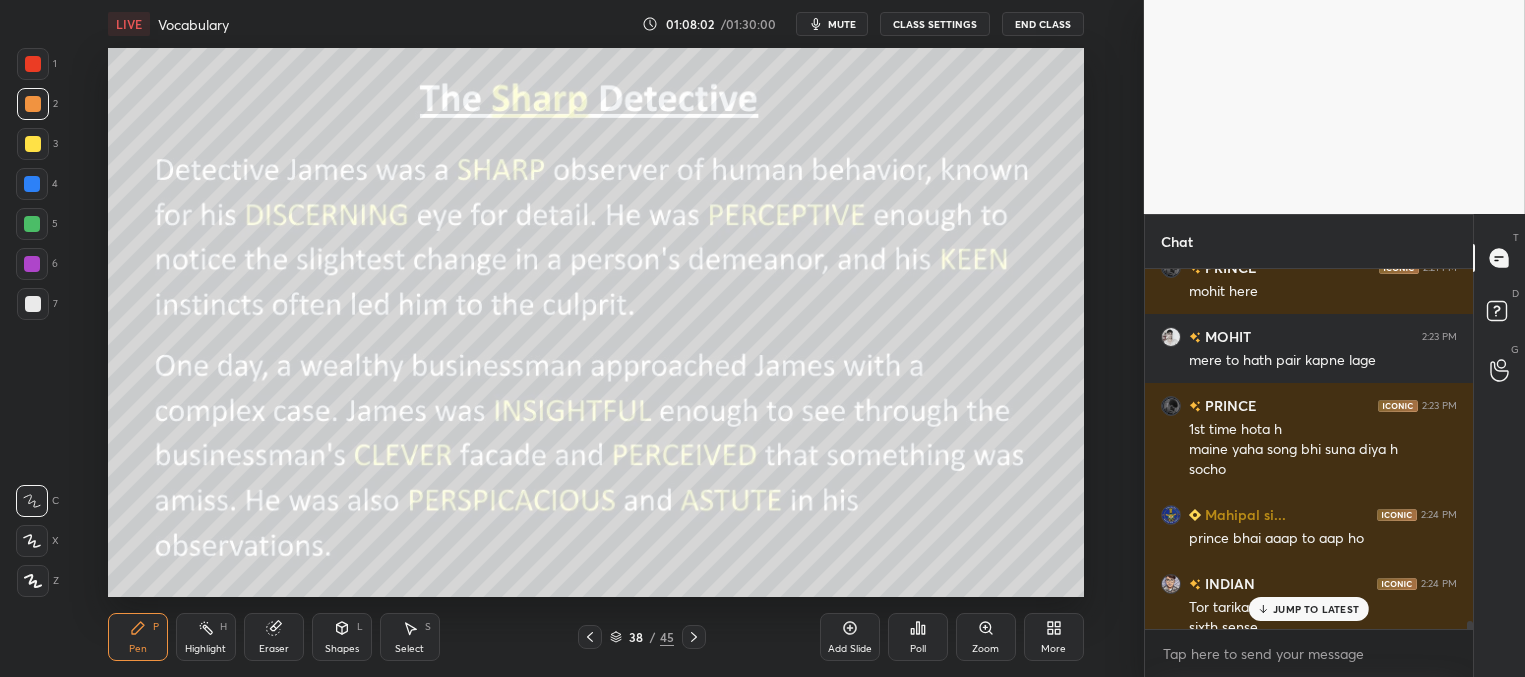 scroll, scrollTop: 15862, scrollLeft: 0, axis: vertical 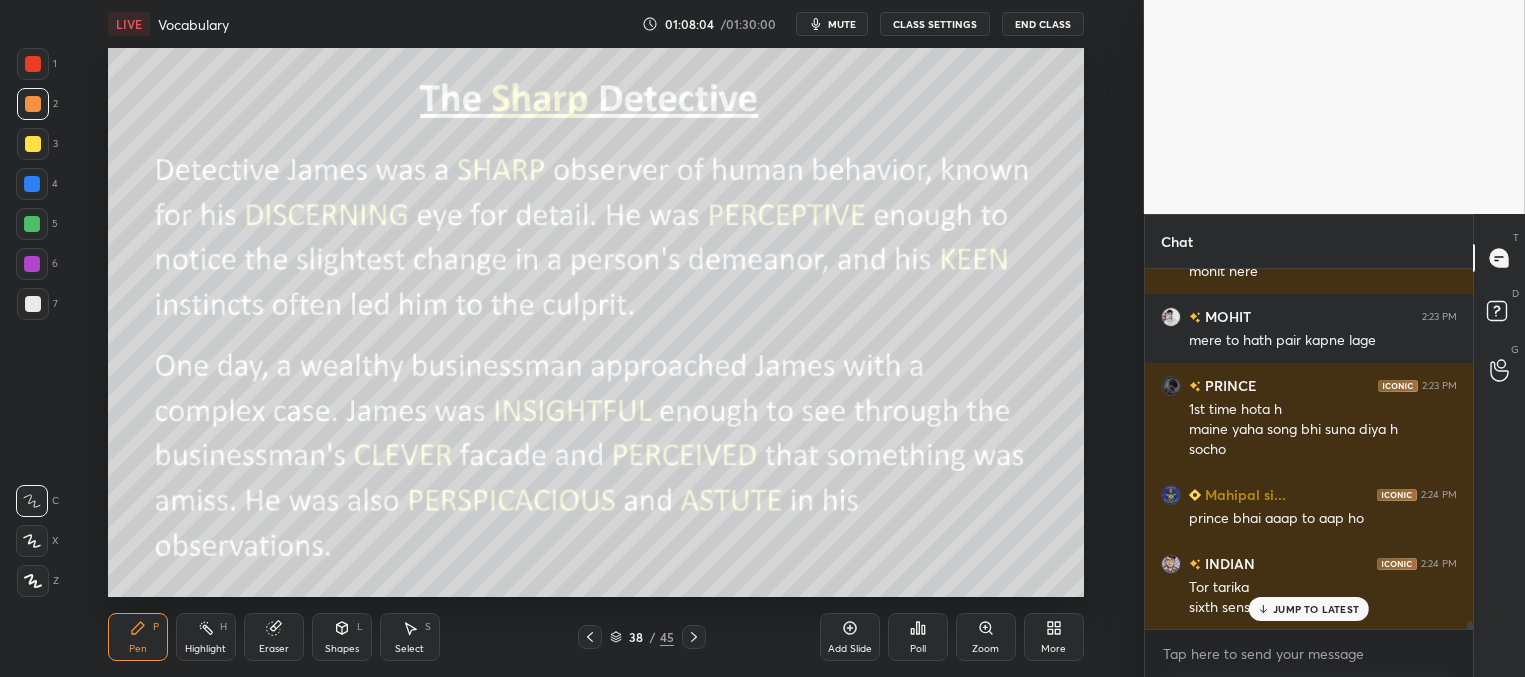 click on "JUMP TO LATEST" at bounding box center [1316, 609] 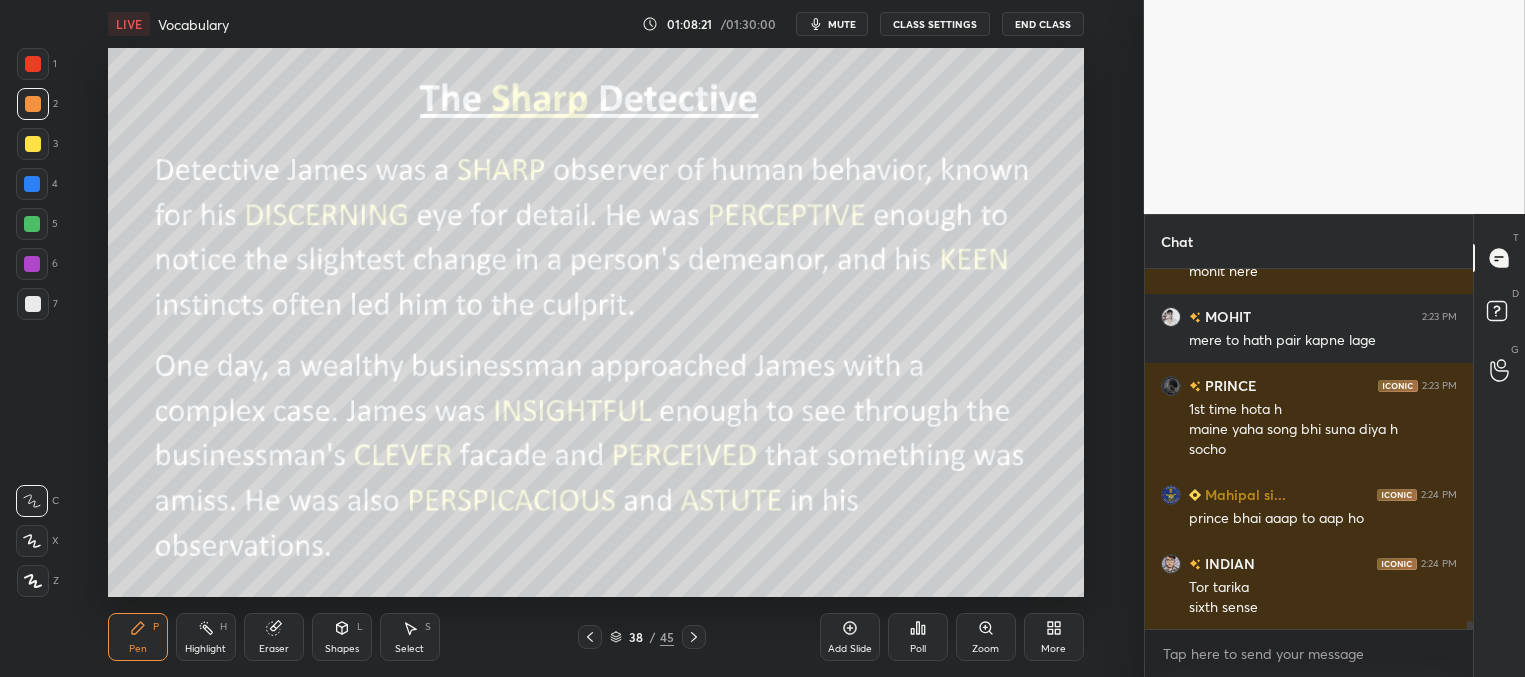 scroll, scrollTop: 15931, scrollLeft: 0, axis: vertical 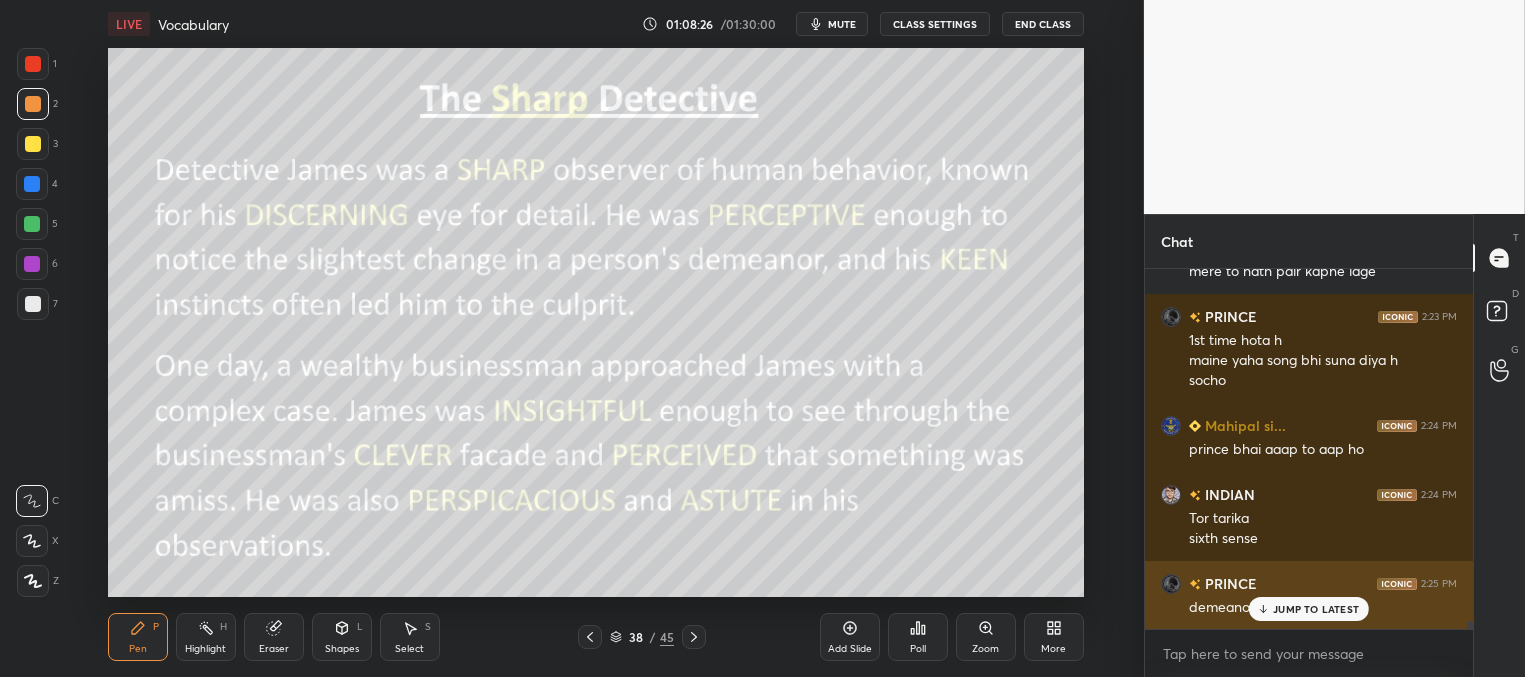 click on "JUMP TO LATEST" at bounding box center (1309, 609) 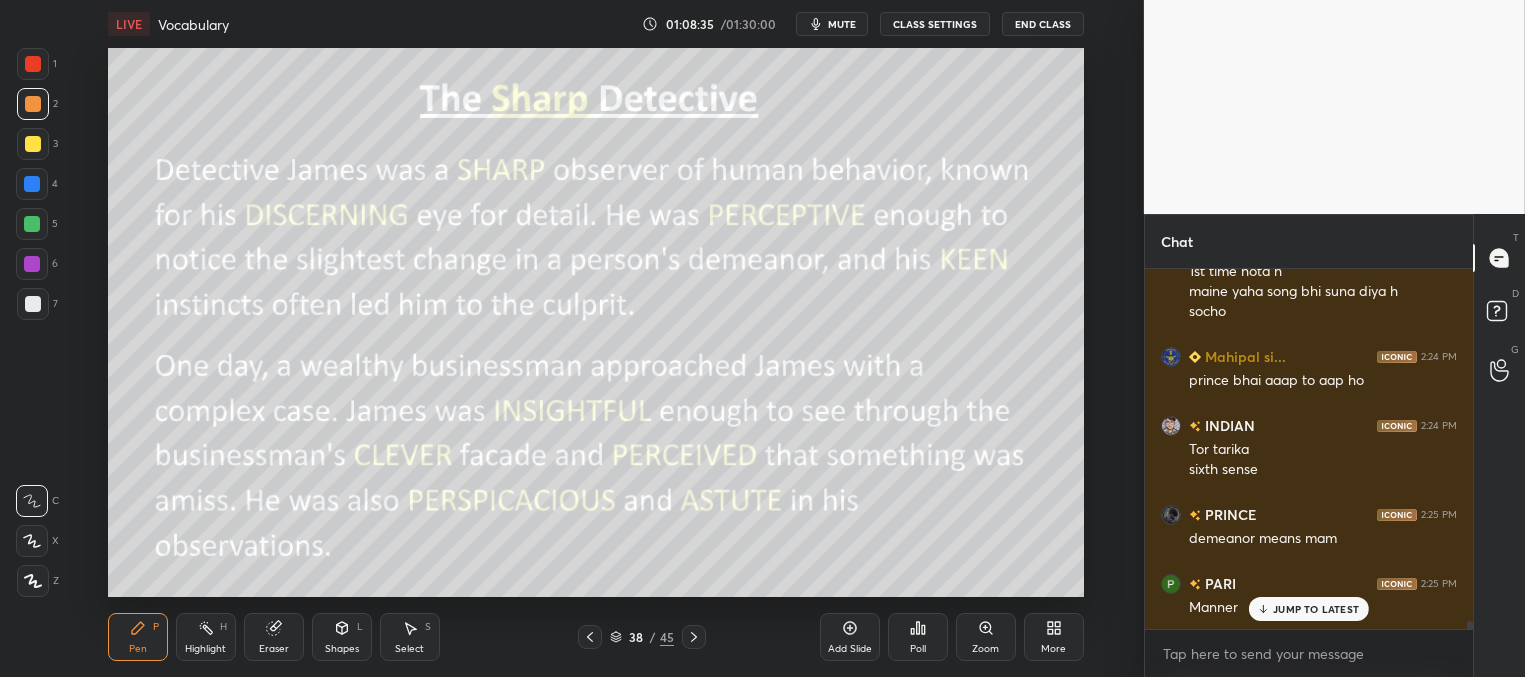 scroll, scrollTop: 16069, scrollLeft: 0, axis: vertical 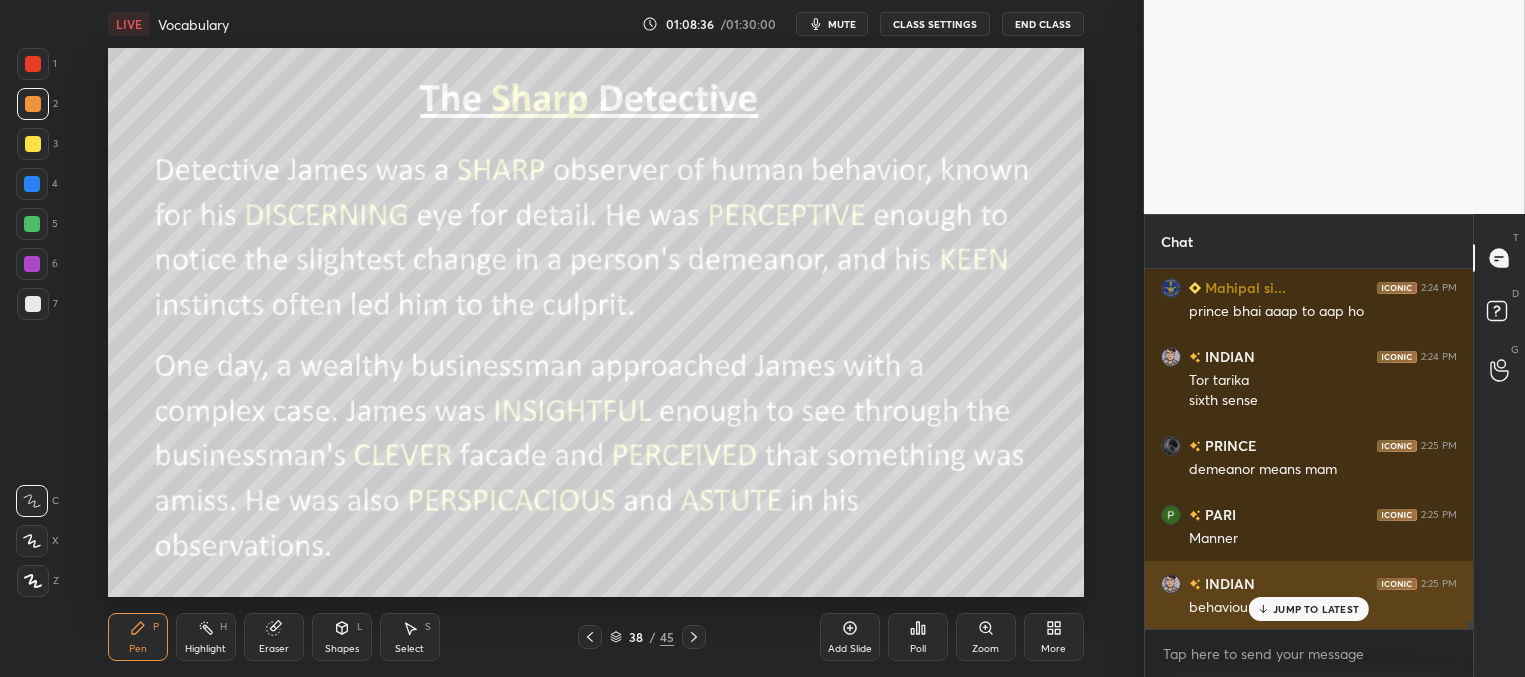 click on "JUMP TO LATEST" at bounding box center (1316, 609) 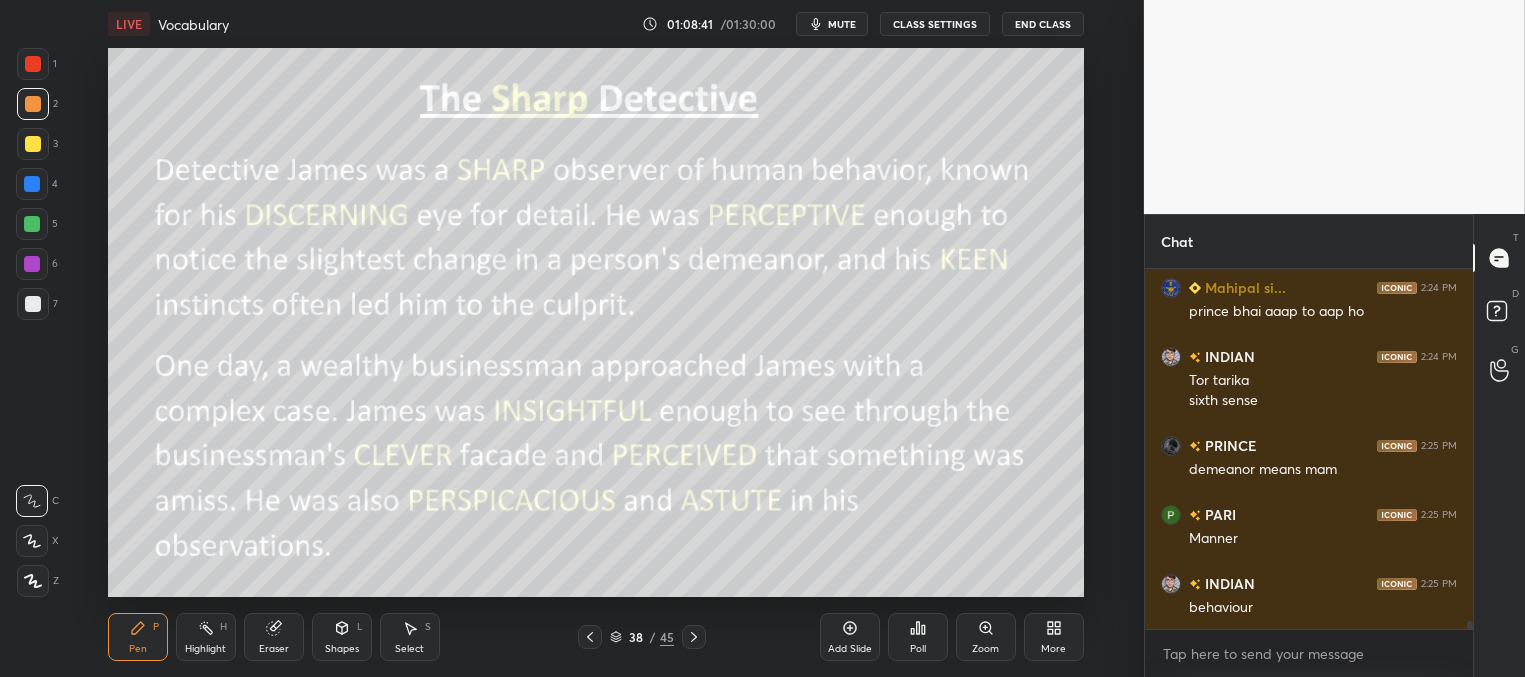 scroll, scrollTop: 16138, scrollLeft: 0, axis: vertical 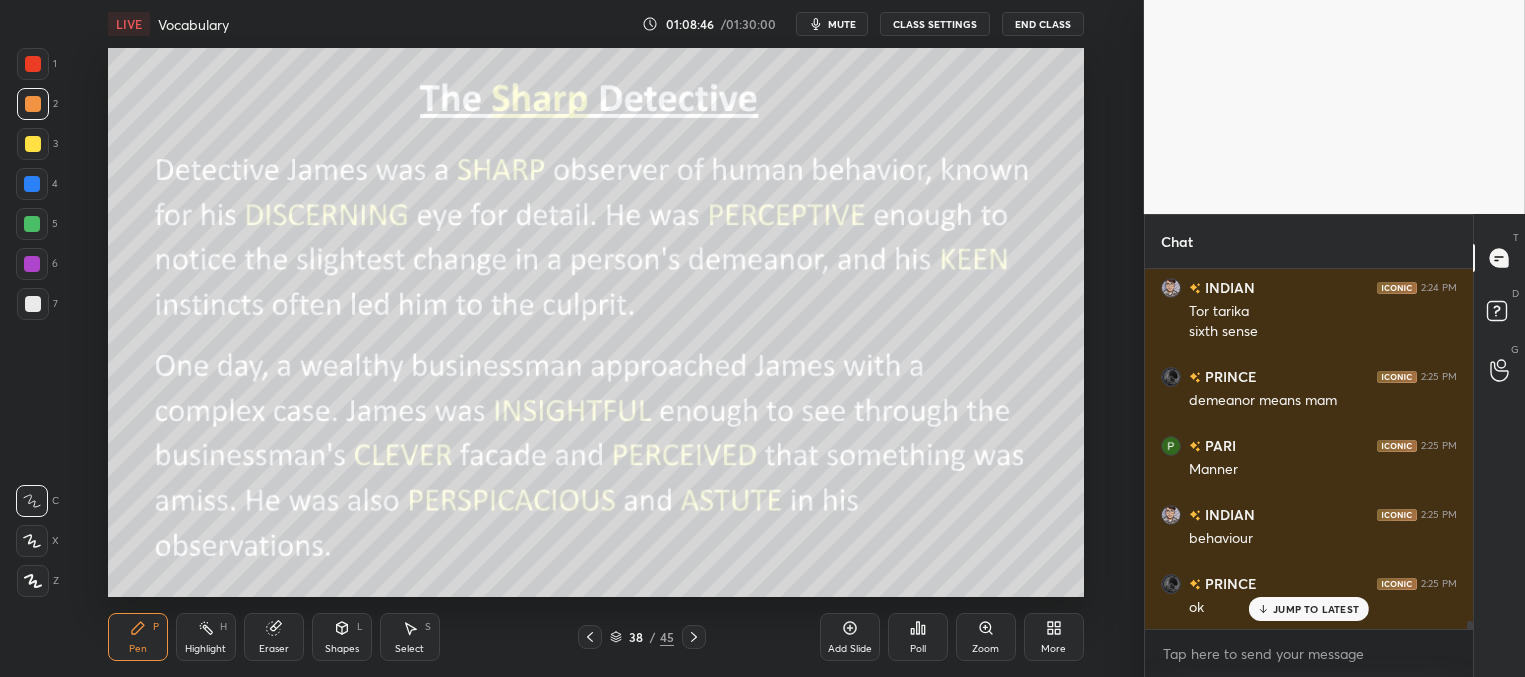 click on "JUMP TO LATEST" at bounding box center (1309, 609) 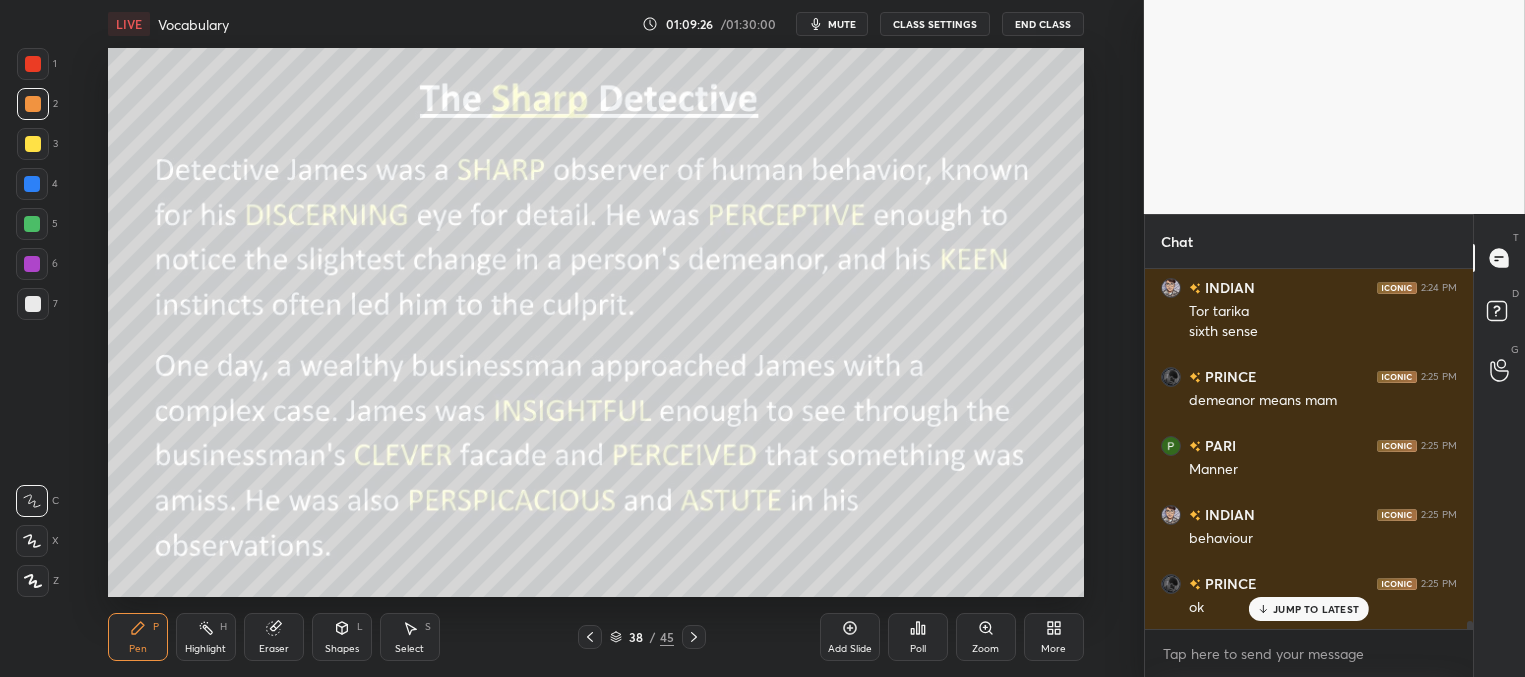 scroll, scrollTop: 16207, scrollLeft: 0, axis: vertical 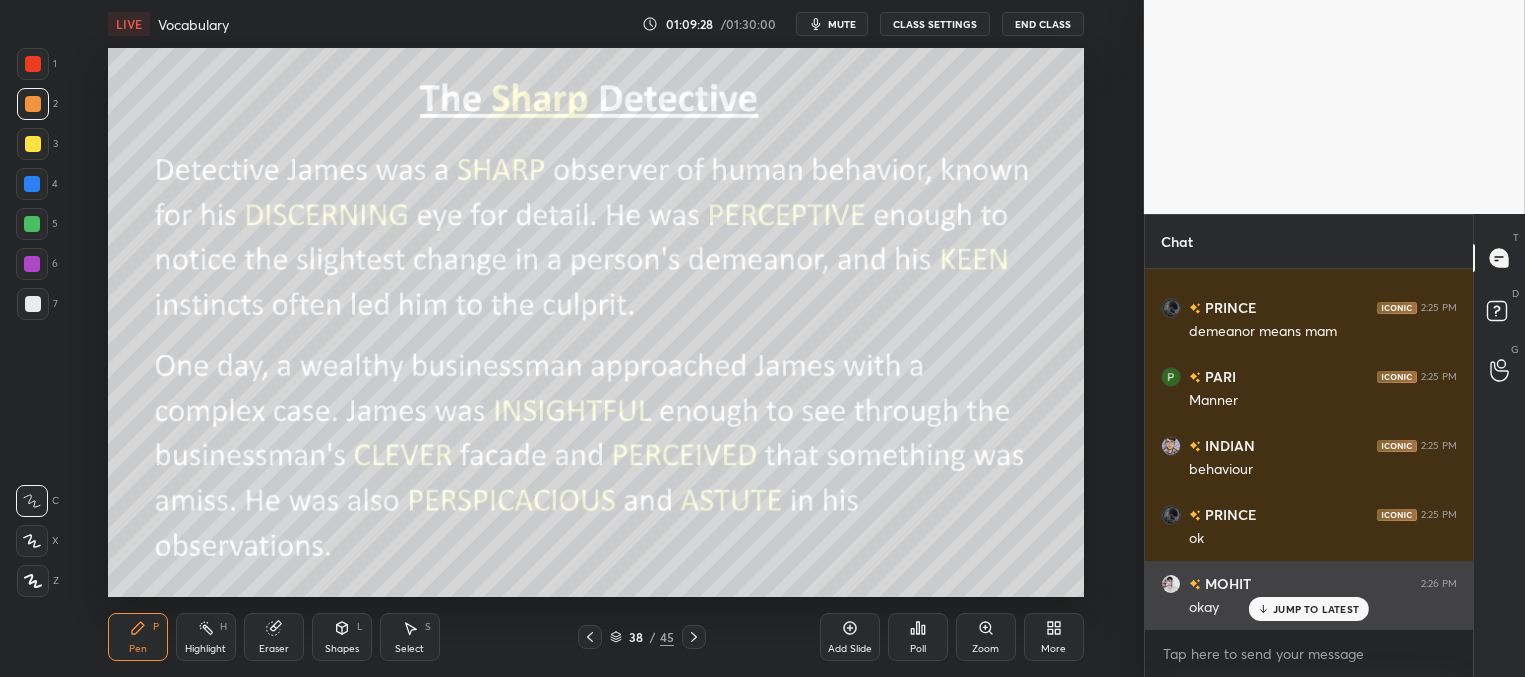 drag, startPoint x: 1288, startPoint y: 607, endPoint x: 1291, endPoint y: 582, distance: 25.179358 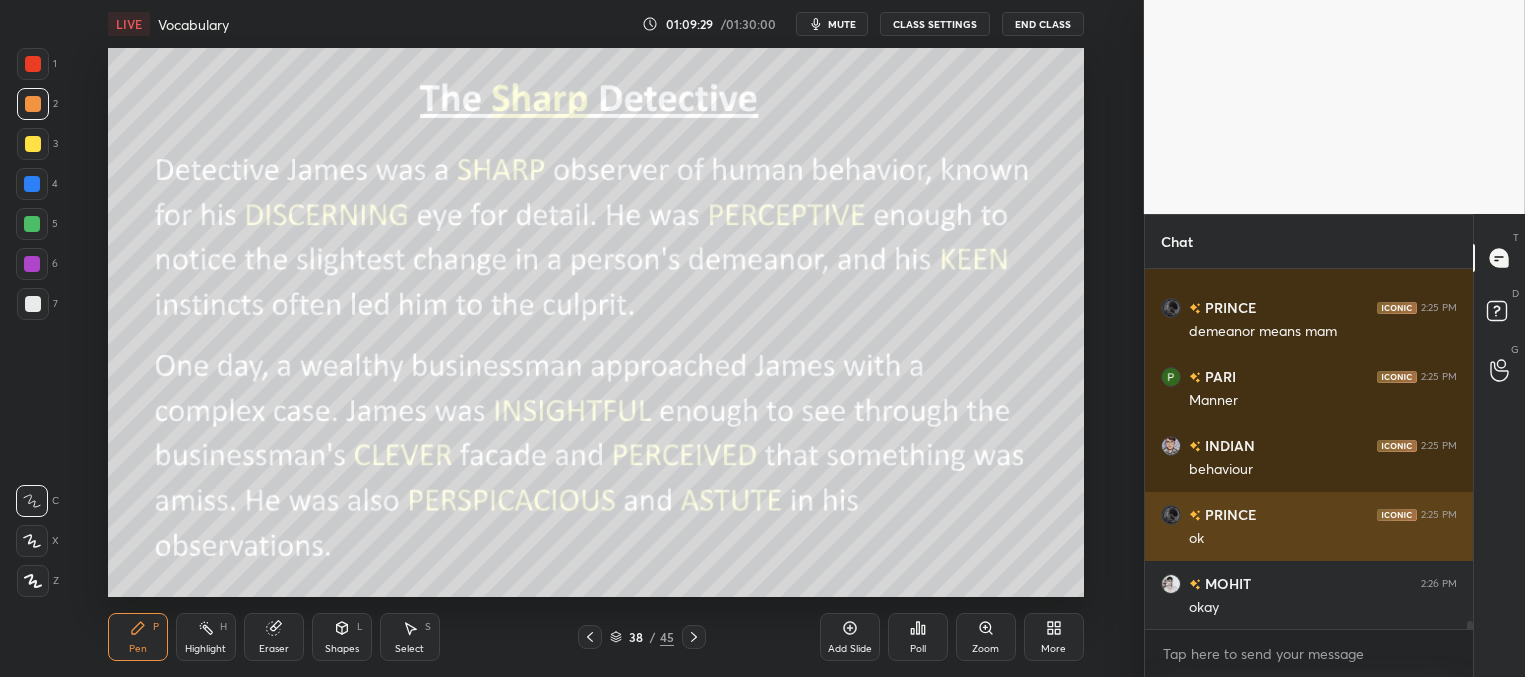 scroll, scrollTop: 16276, scrollLeft: 0, axis: vertical 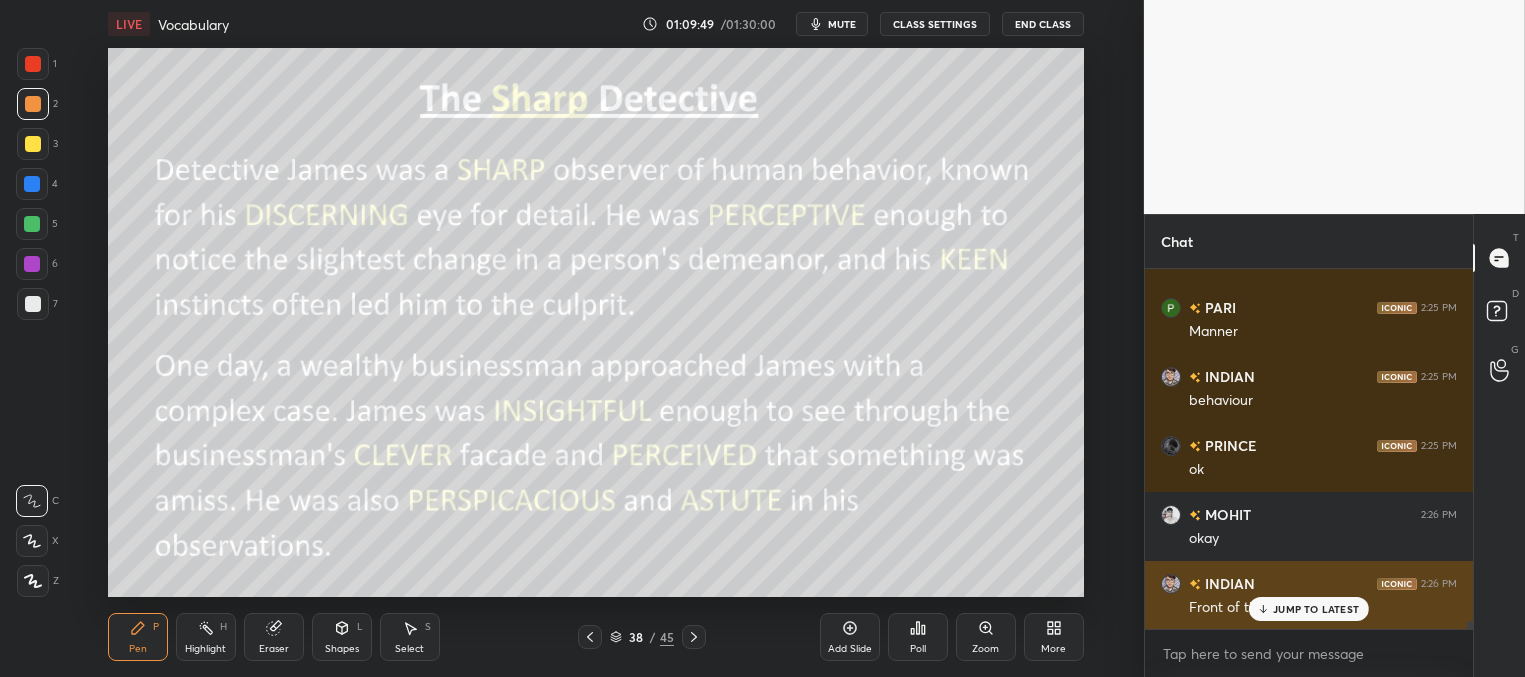 click on "JUMP TO LATEST" at bounding box center (1316, 609) 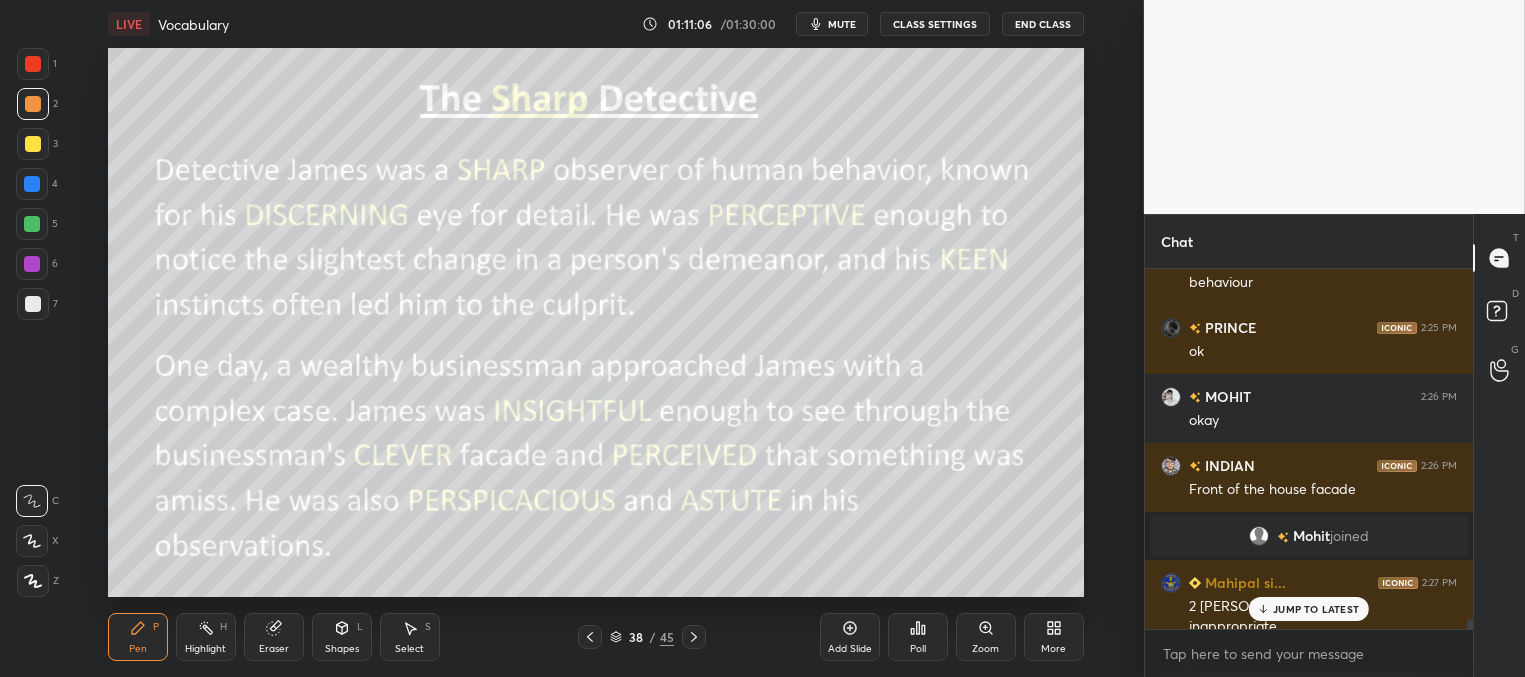 scroll, scrollTop: 12311, scrollLeft: 0, axis: vertical 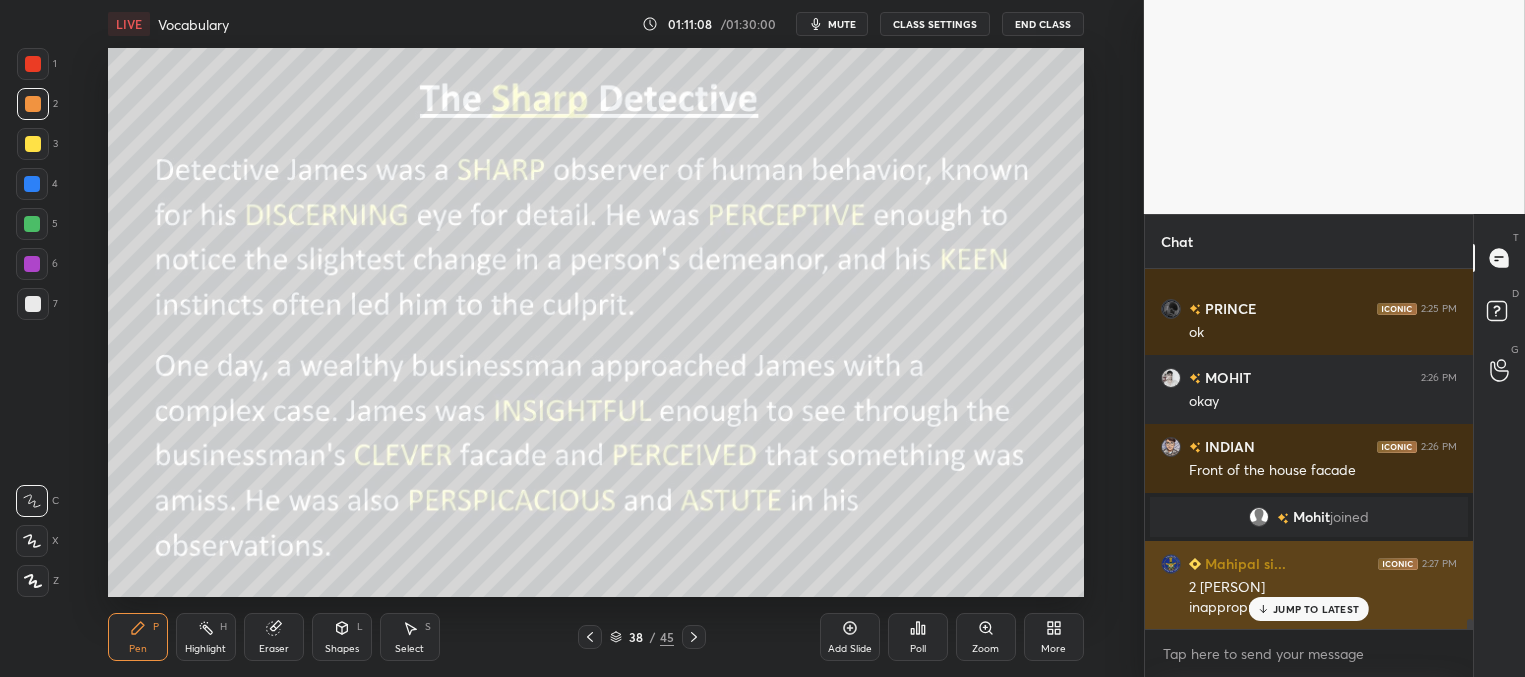 drag, startPoint x: 1279, startPoint y: 609, endPoint x: 1250, endPoint y: 585, distance: 37.64306 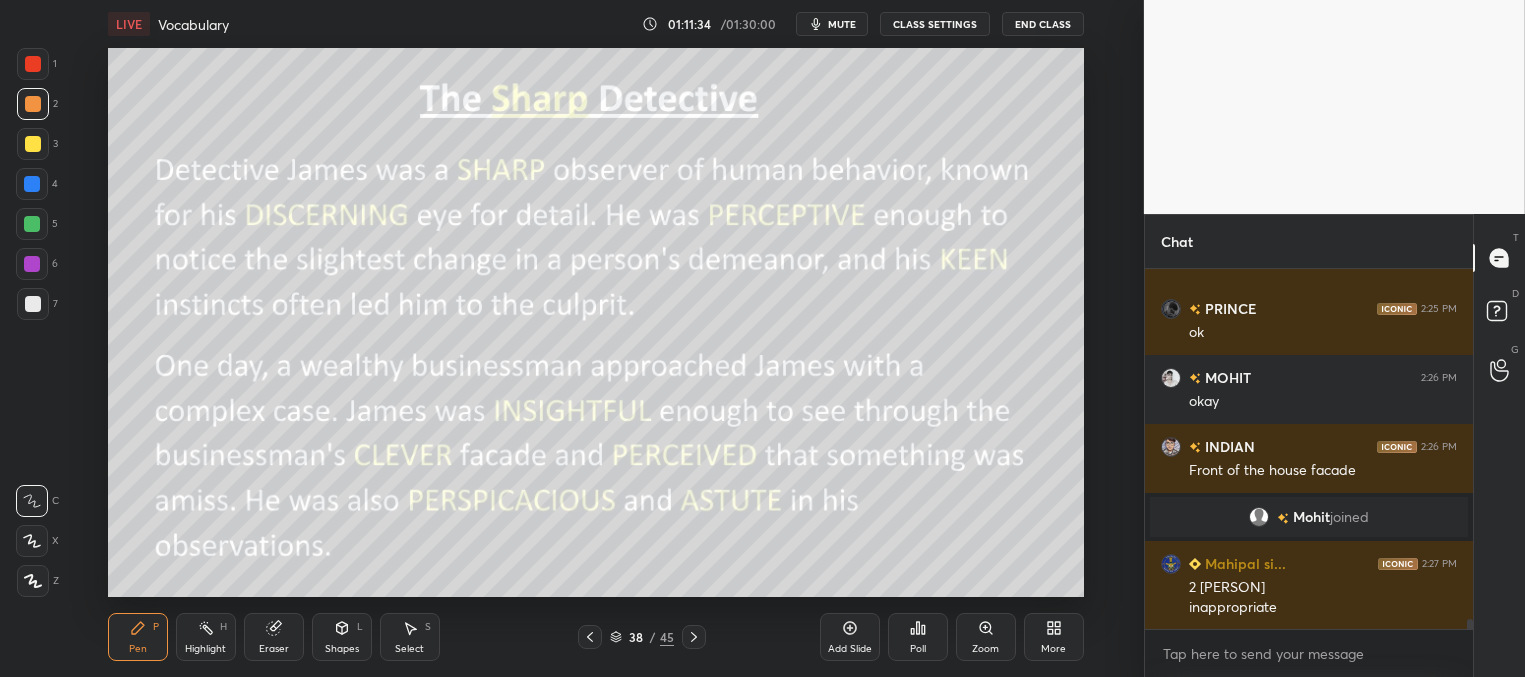 scroll, scrollTop: 12380, scrollLeft: 0, axis: vertical 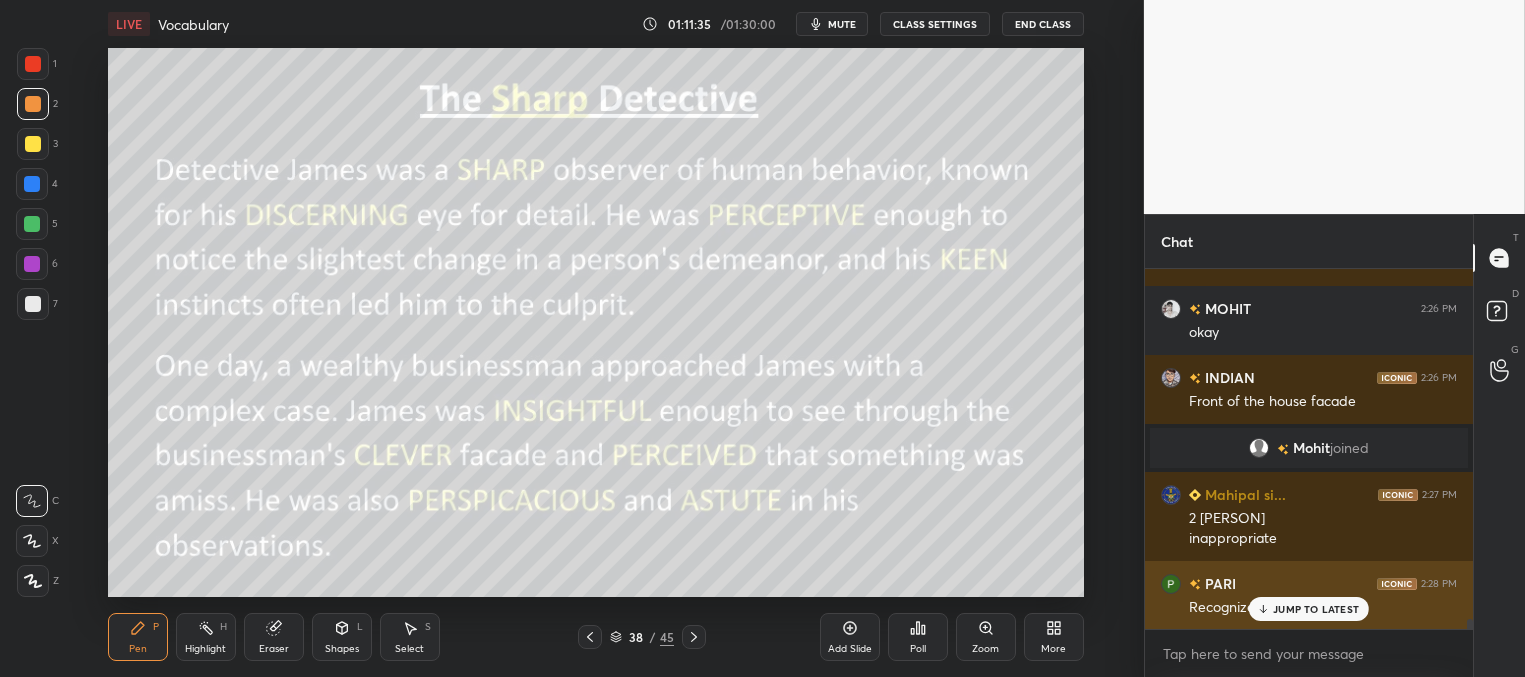 click on "JUMP TO LATEST" at bounding box center [1316, 609] 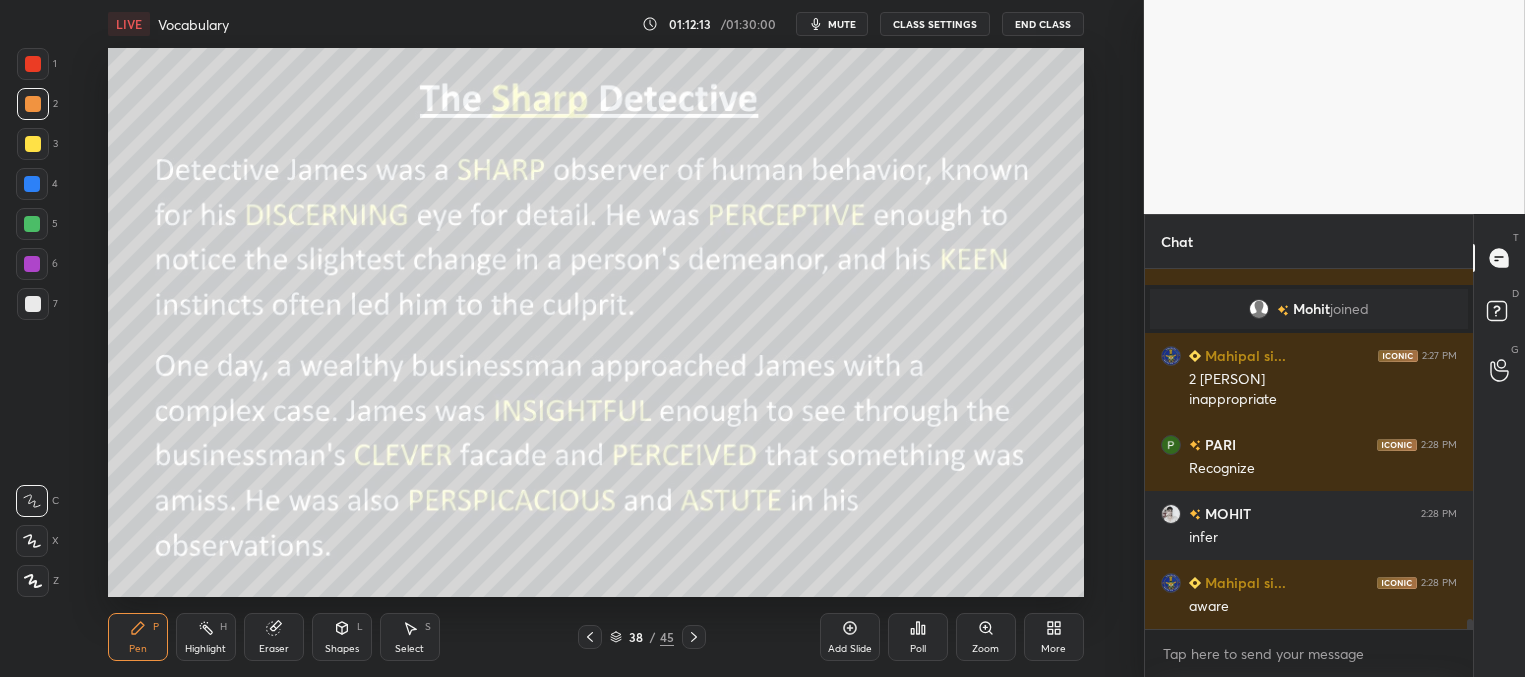 scroll, scrollTop: 12538, scrollLeft: 0, axis: vertical 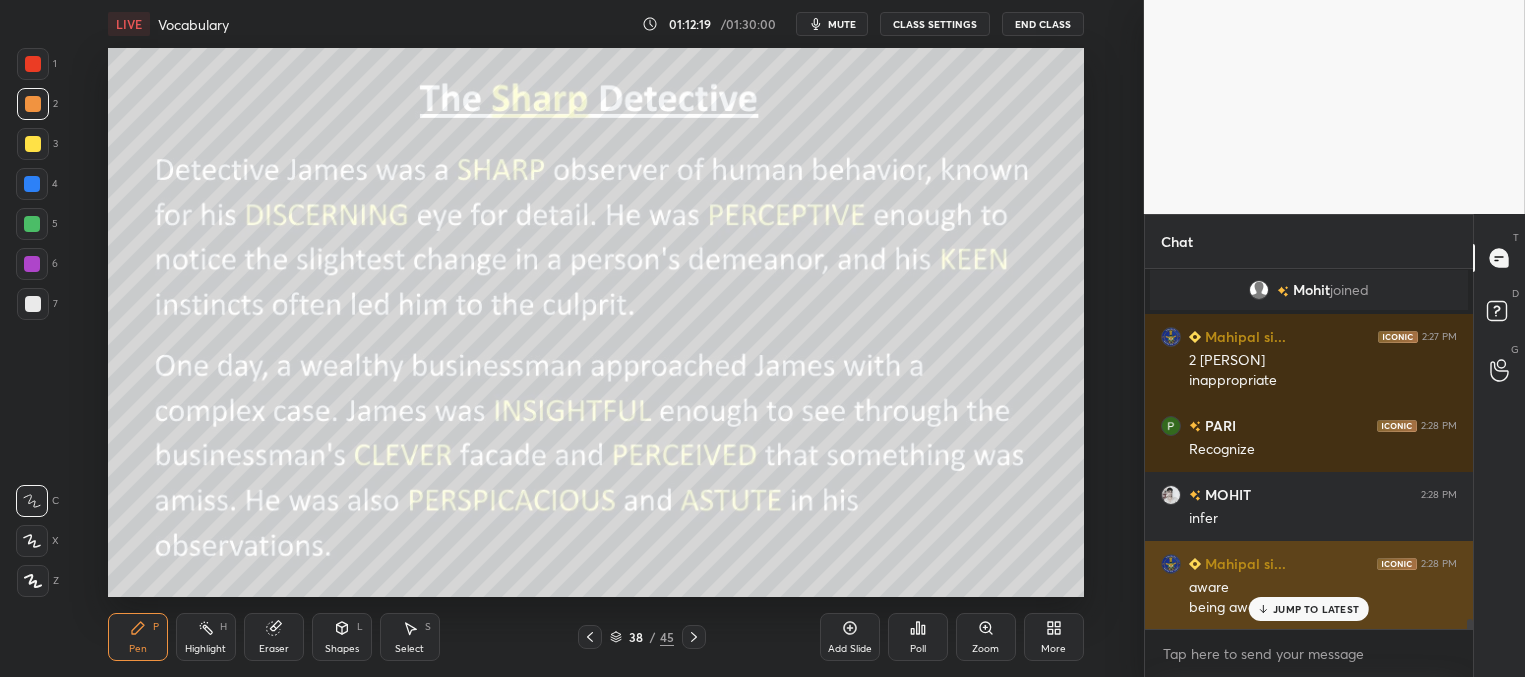 click on "JUMP TO LATEST" at bounding box center (1316, 609) 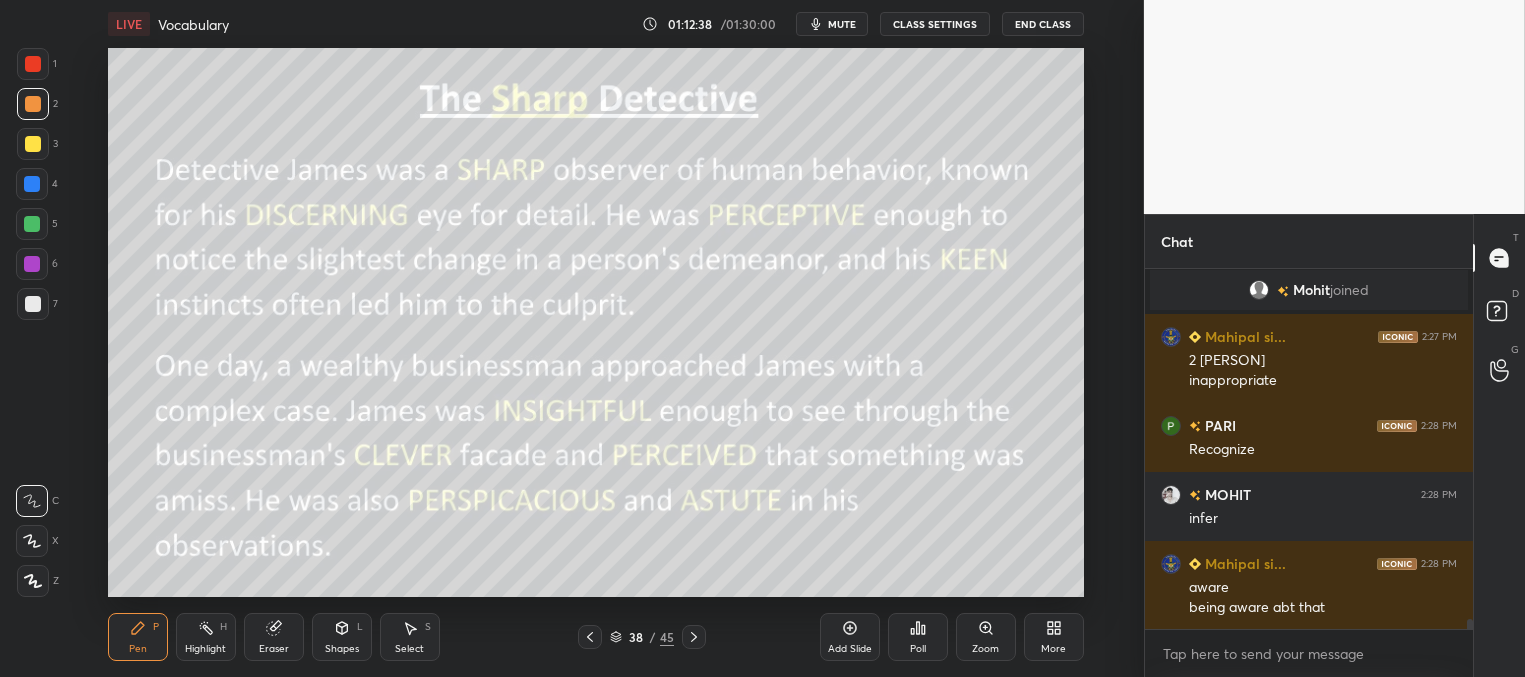 scroll, scrollTop: 12607, scrollLeft: 0, axis: vertical 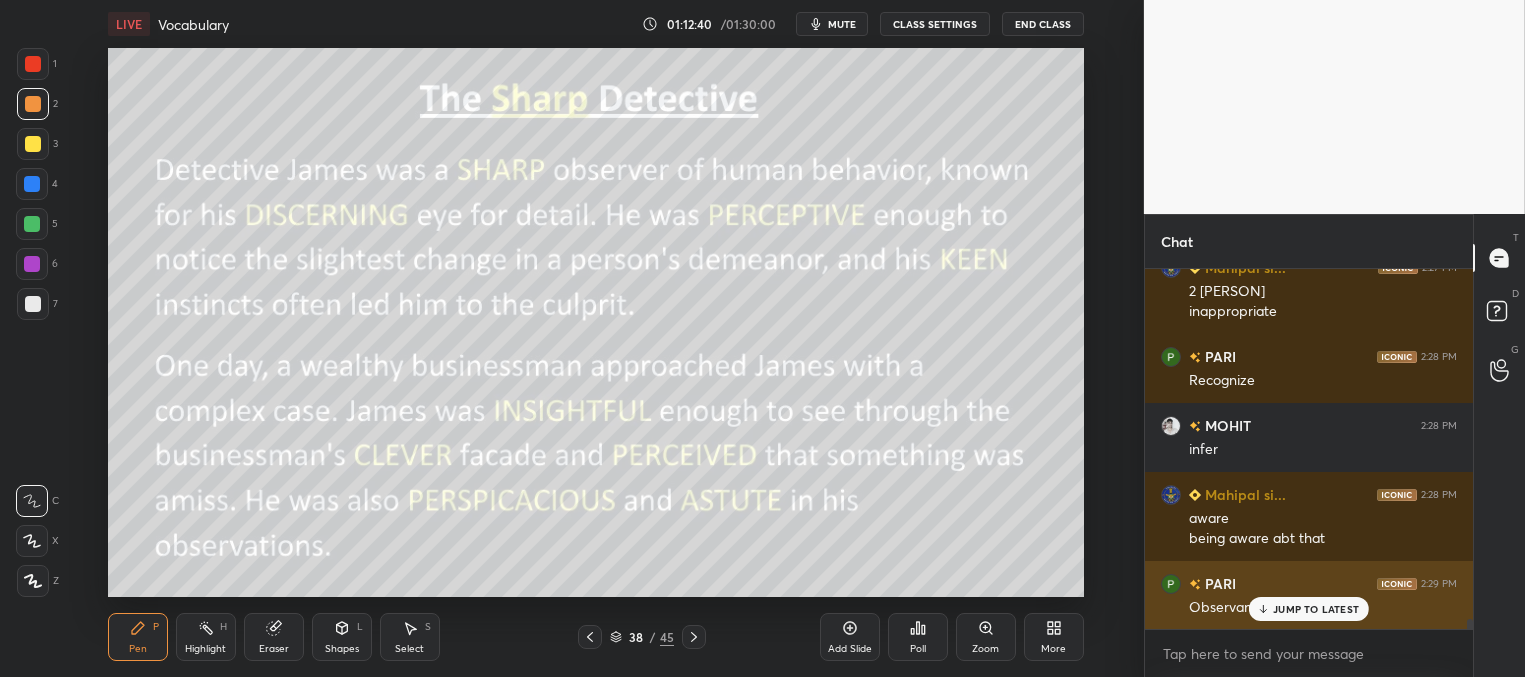 drag, startPoint x: 1277, startPoint y: 617, endPoint x: 1169, endPoint y: 602, distance: 109.03669 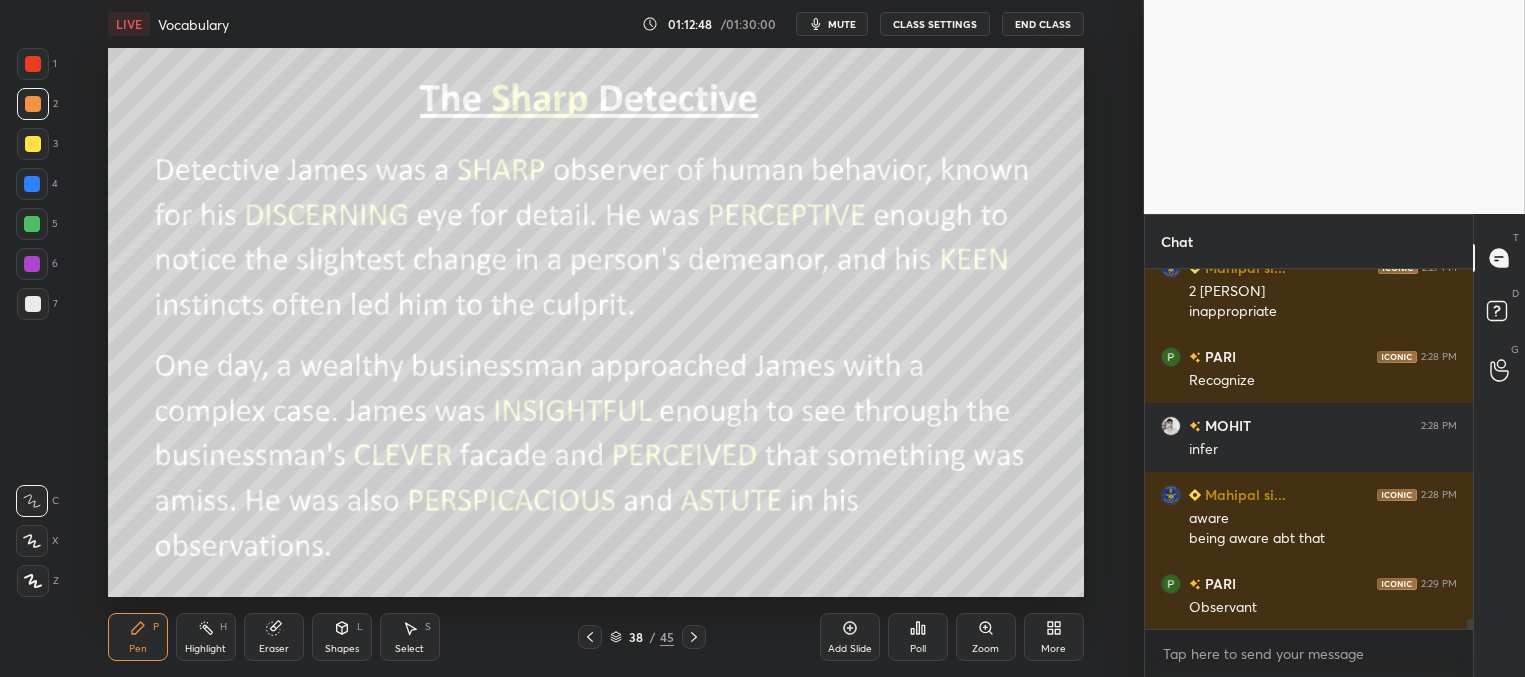 scroll, scrollTop: 328, scrollLeft: 322, axis: both 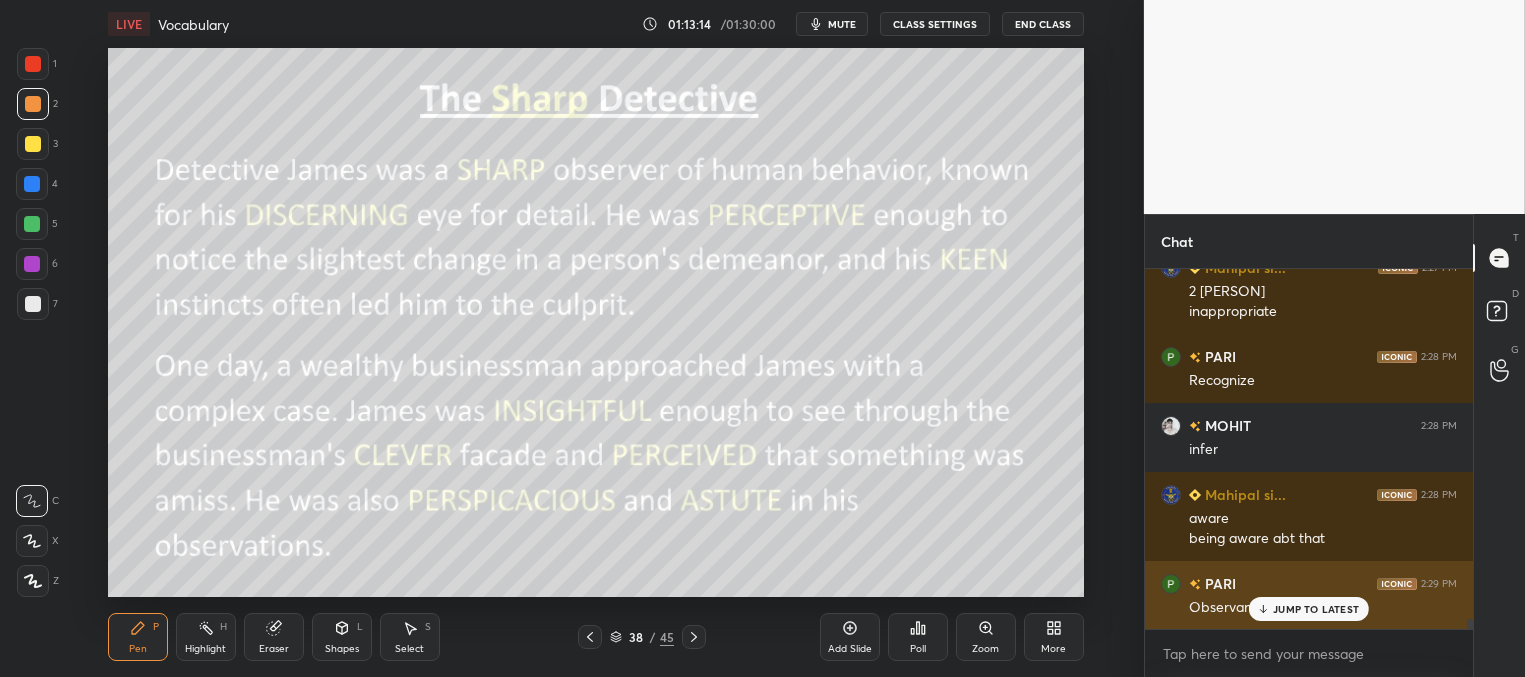 drag, startPoint x: 1297, startPoint y: 609, endPoint x: 1253, endPoint y: 594, distance: 46.486557 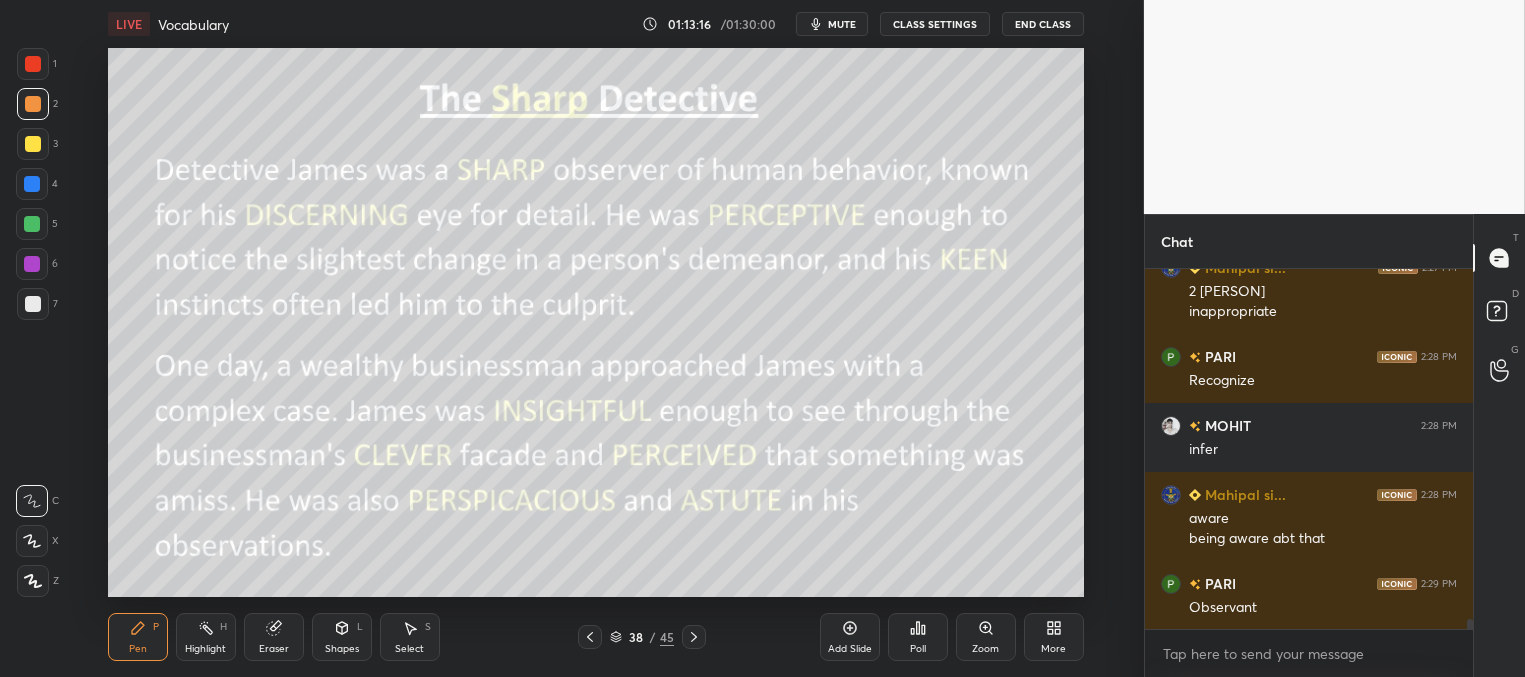 click 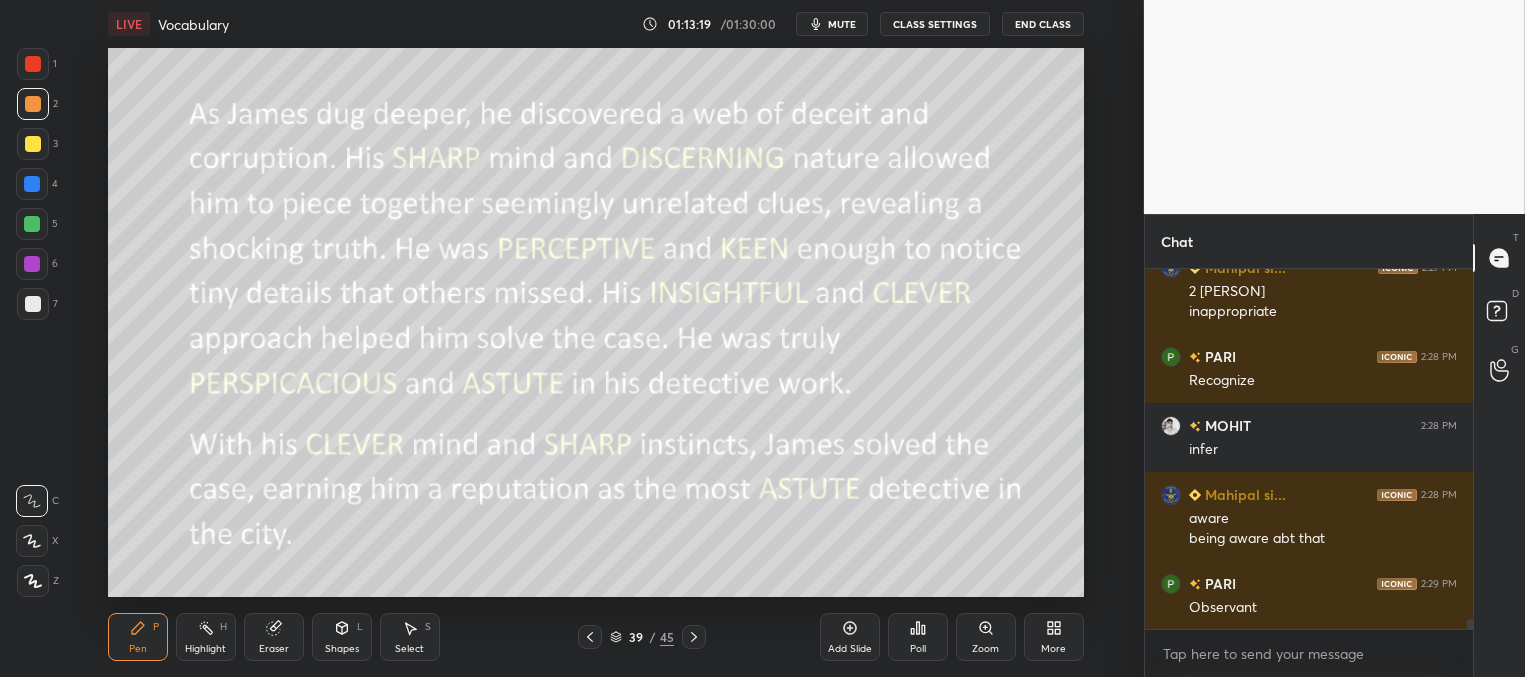 scroll, scrollTop: 12676, scrollLeft: 0, axis: vertical 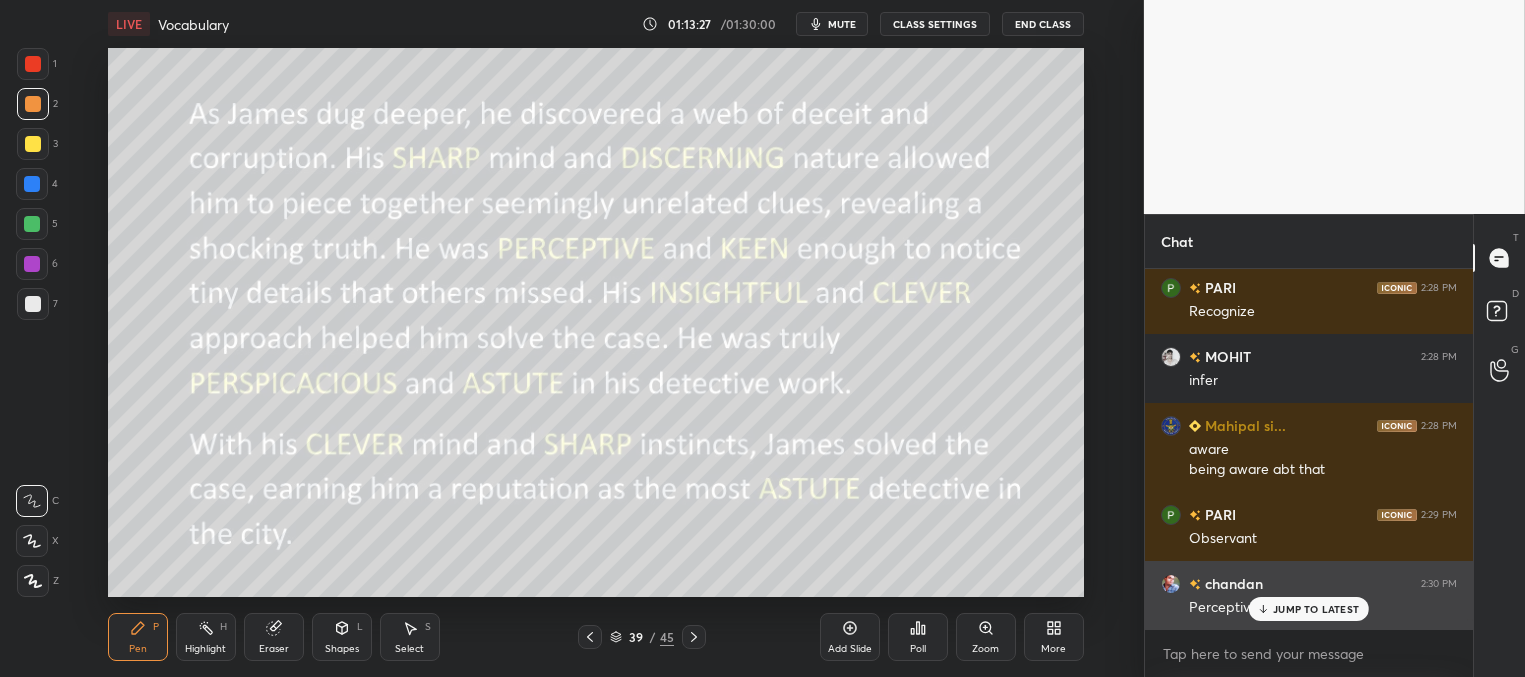 click 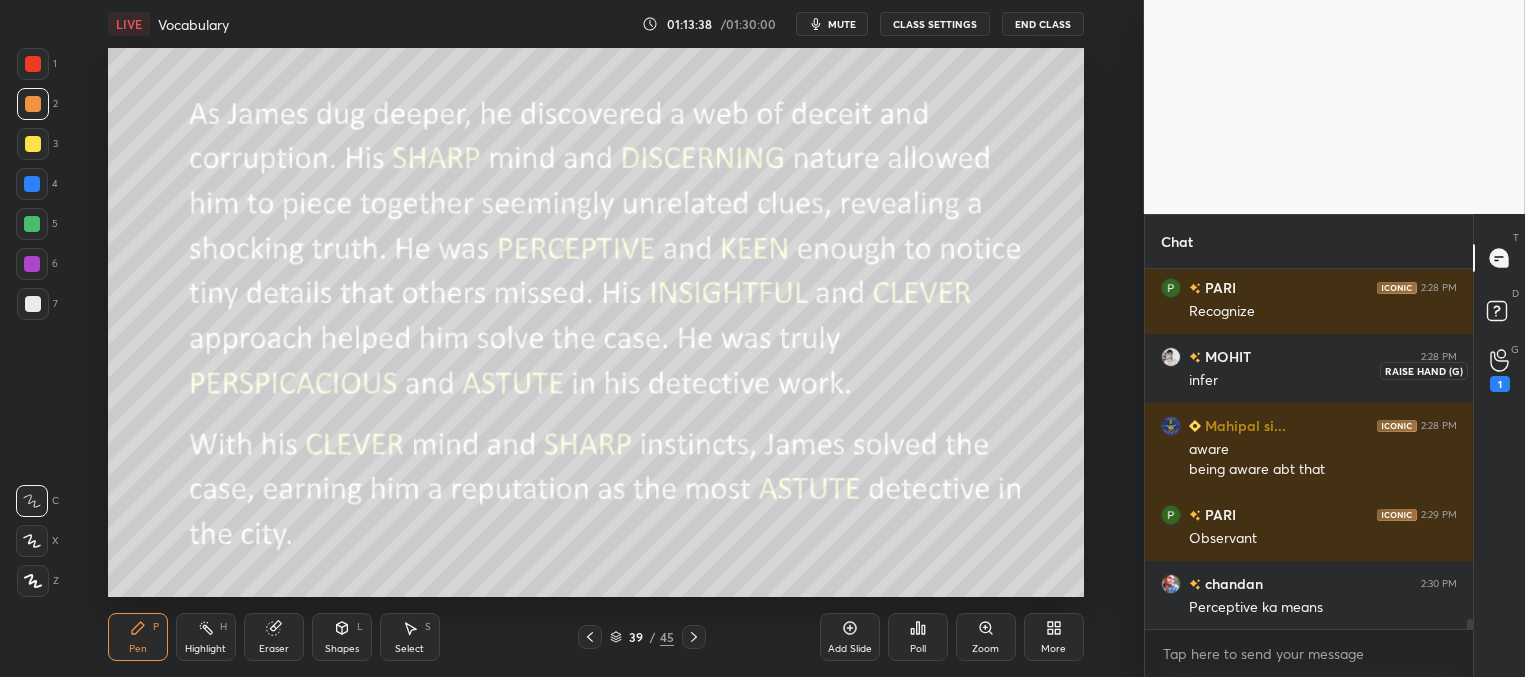 drag, startPoint x: 1496, startPoint y: 372, endPoint x: 1476, endPoint y: 367, distance: 20.615528 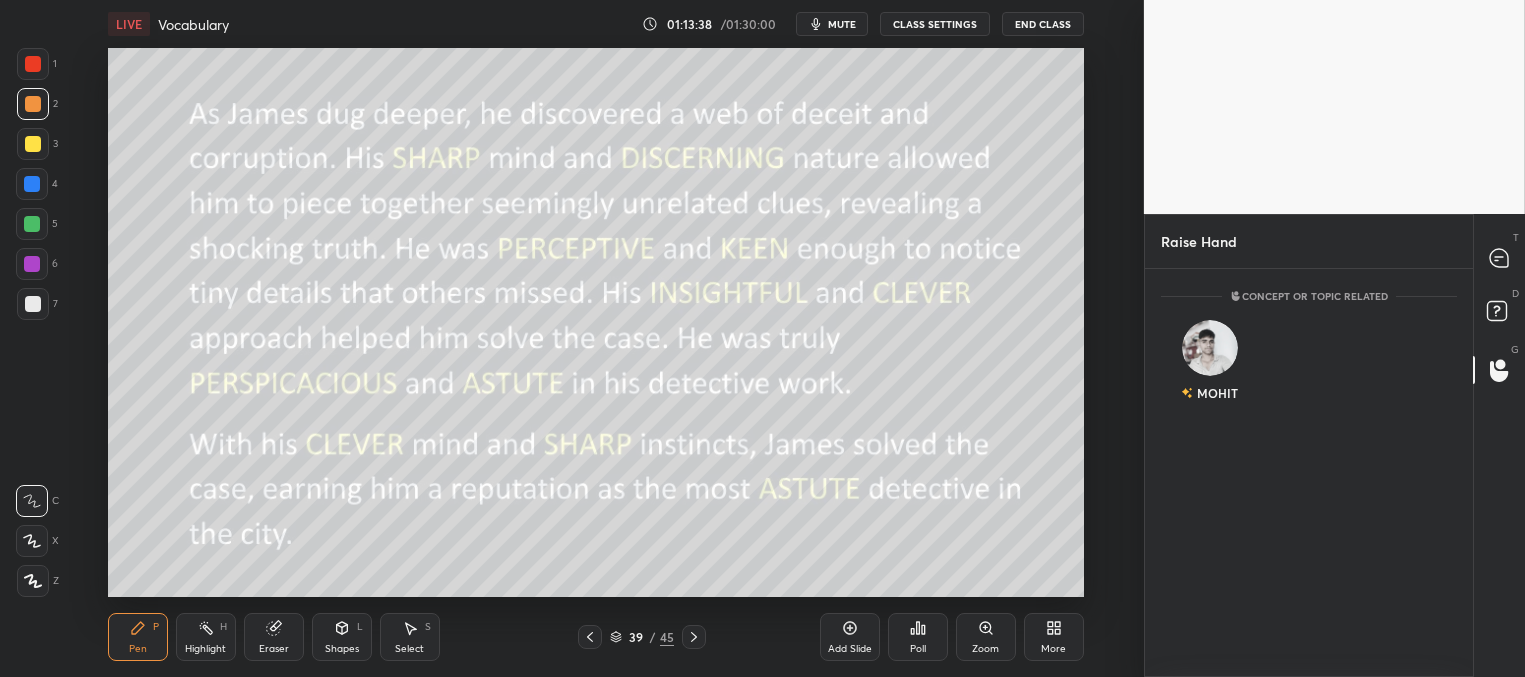 scroll, scrollTop: 402, scrollLeft: 322, axis: both 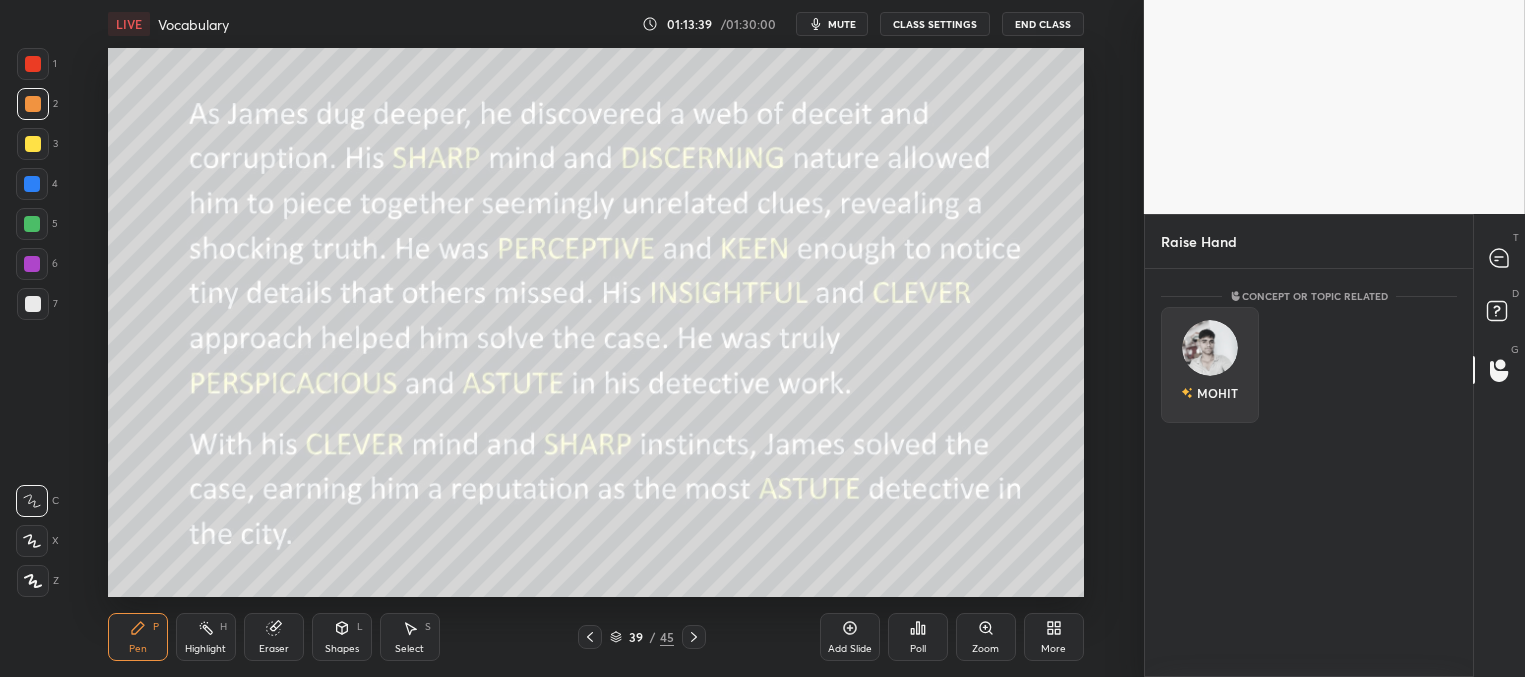 click on "MOHIT" at bounding box center [1217, 393] 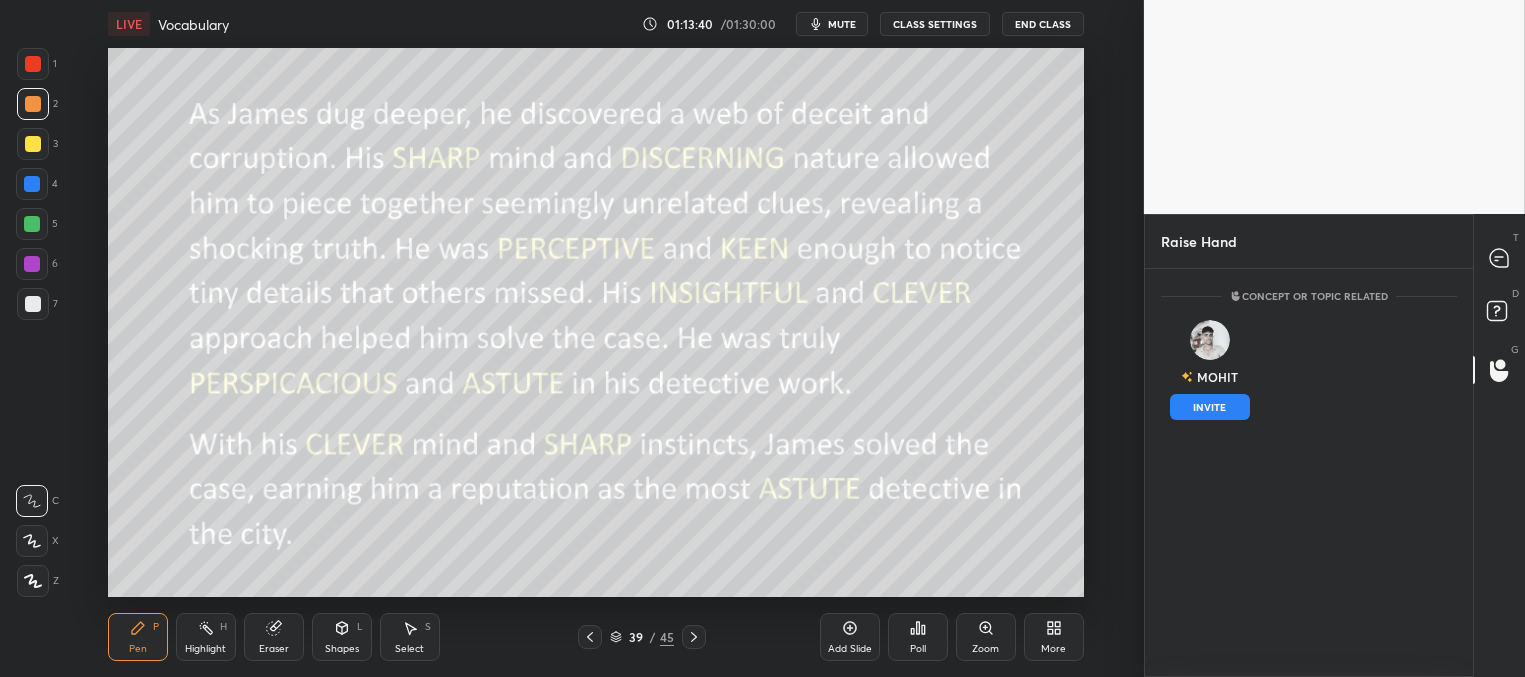 click on "INVITE" at bounding box center (1210, 407) 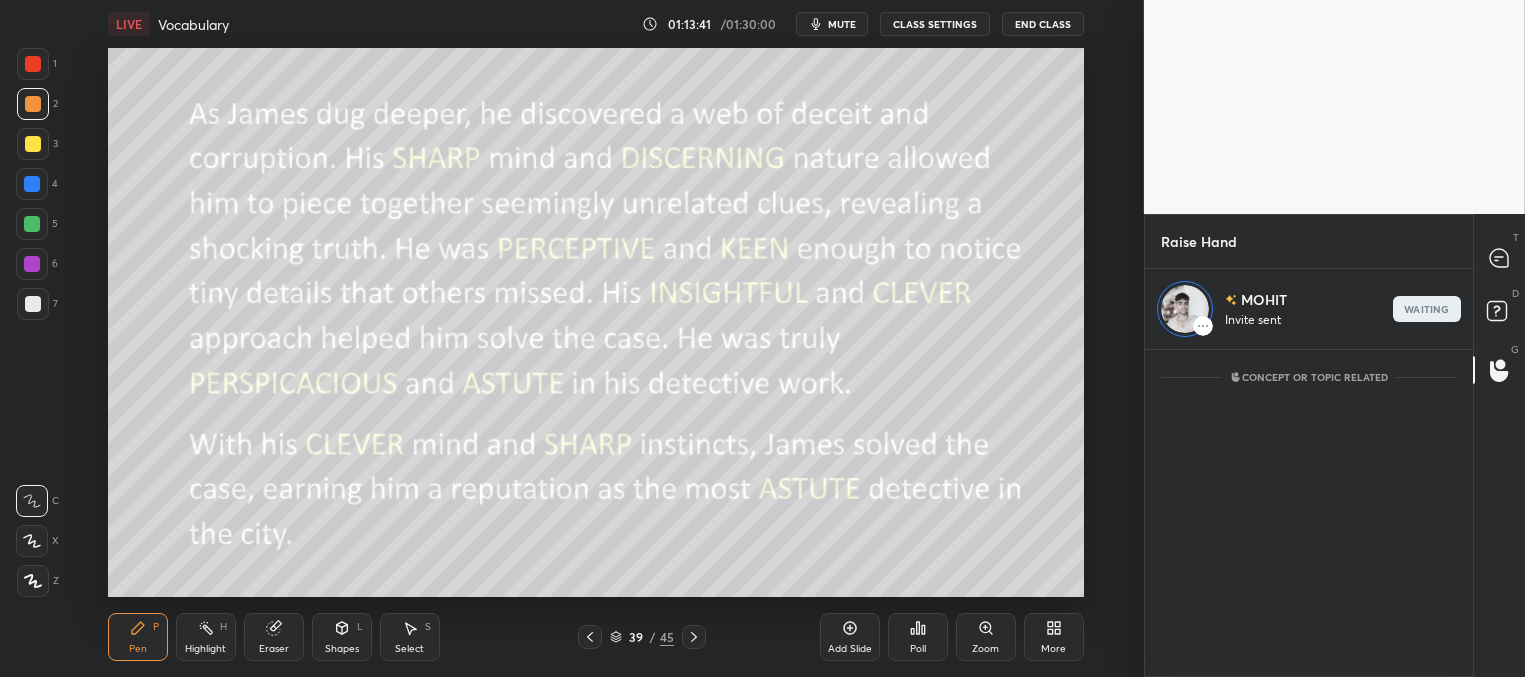 scroll, scrollTop: 321, scrollLeft: 322, axis: both 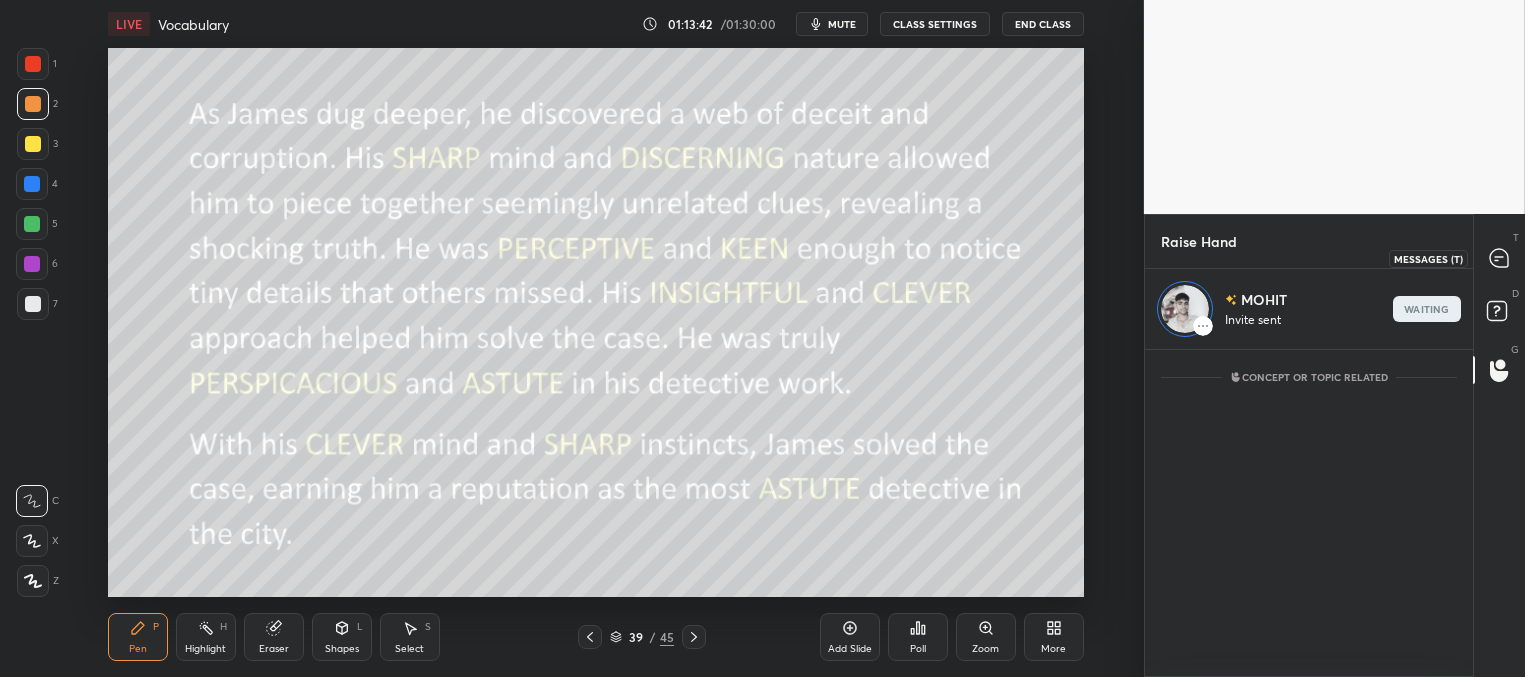 click 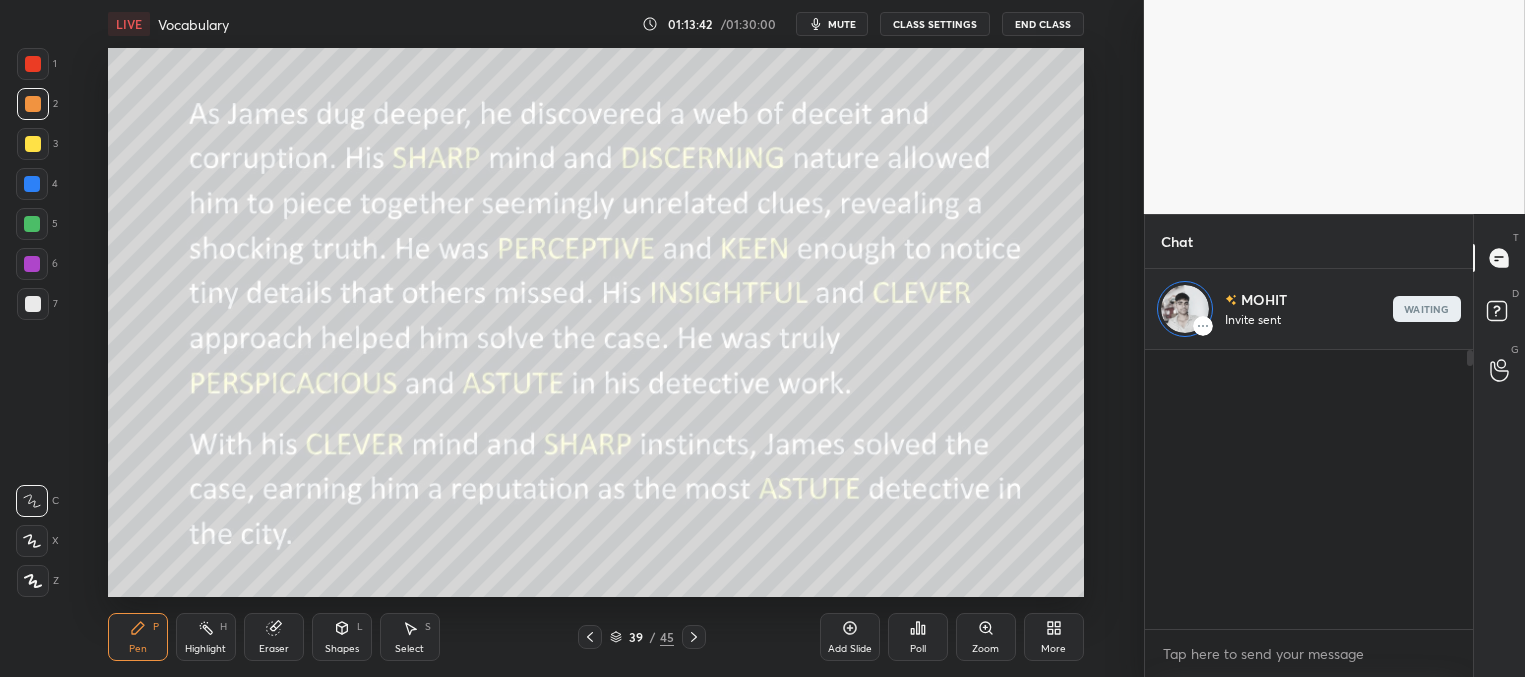 scroll, scrollTop: 322, scrollLeft: 322, axis: both 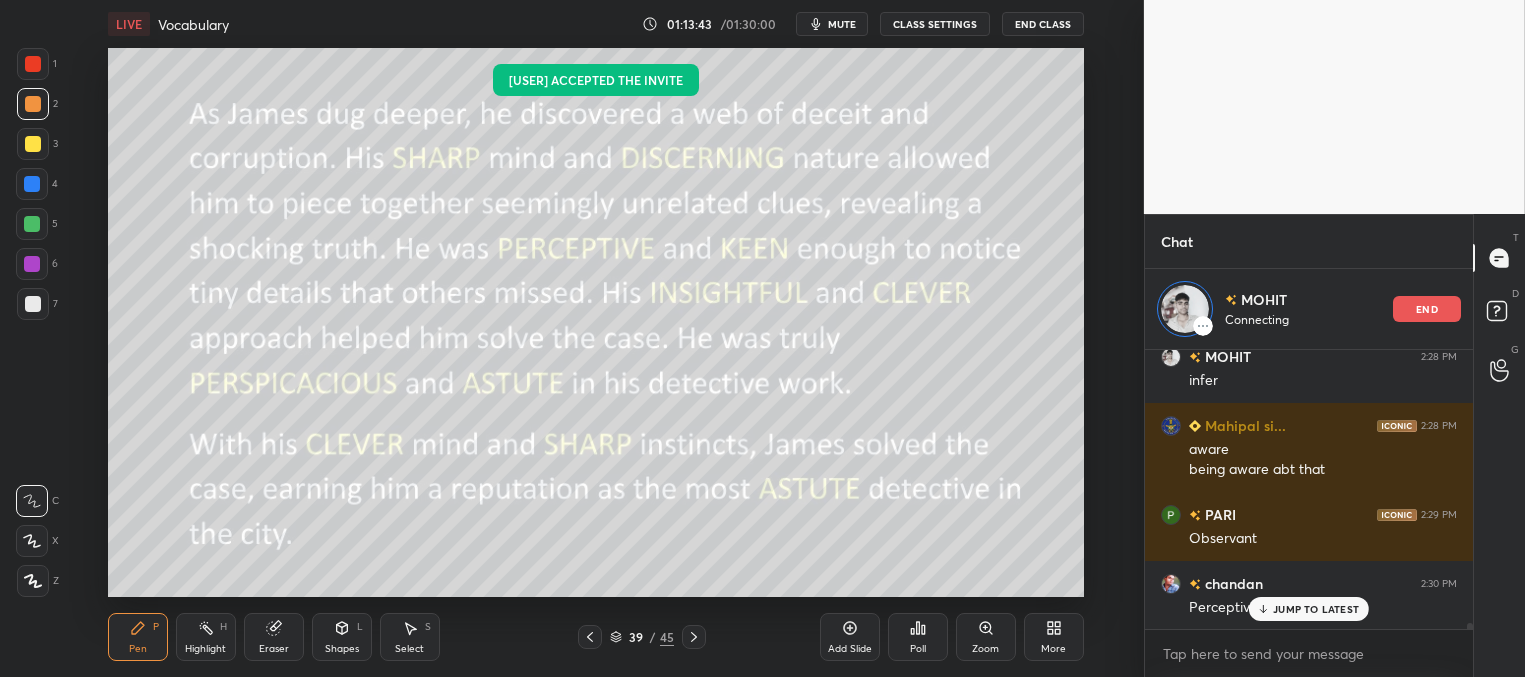 click on "JUMP TO LATEST" at bounding box center [1309, 609] 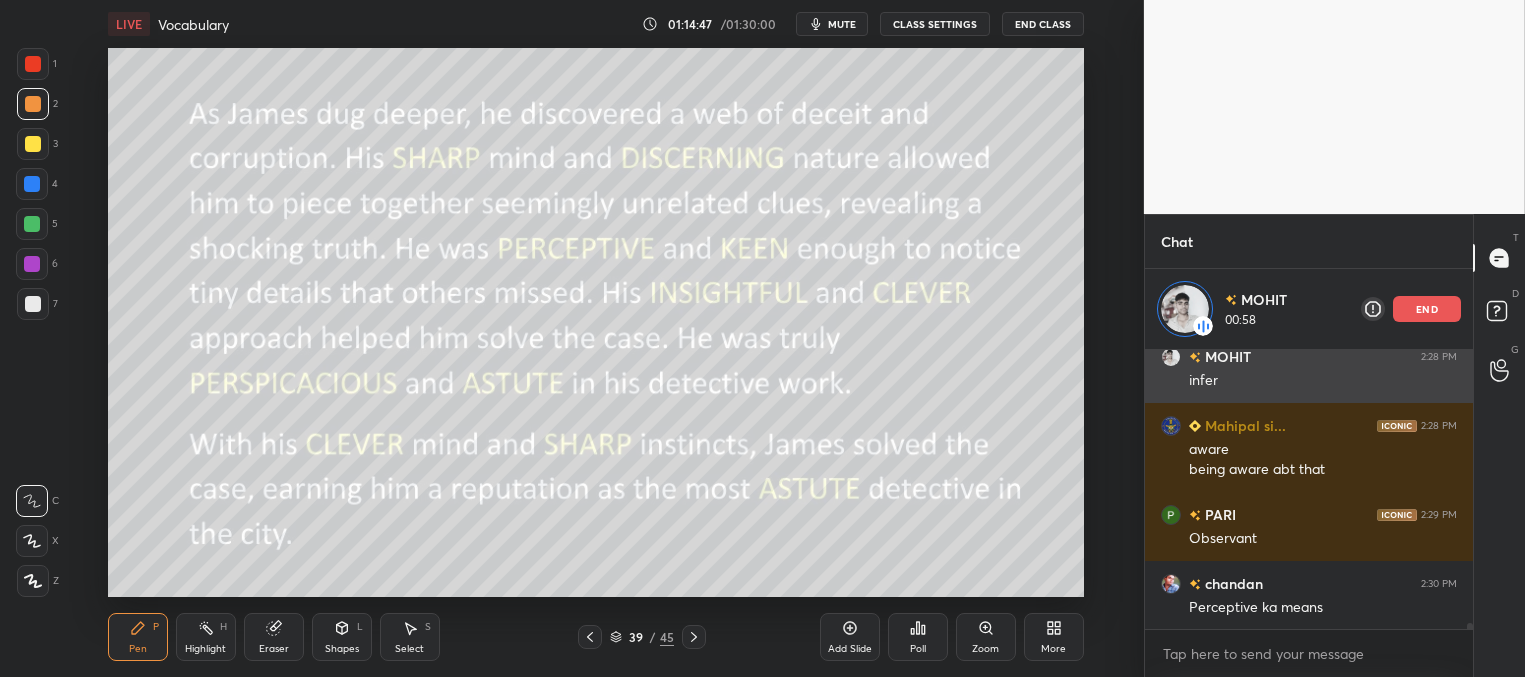 click on "end" at bounding box center (1427, 309) 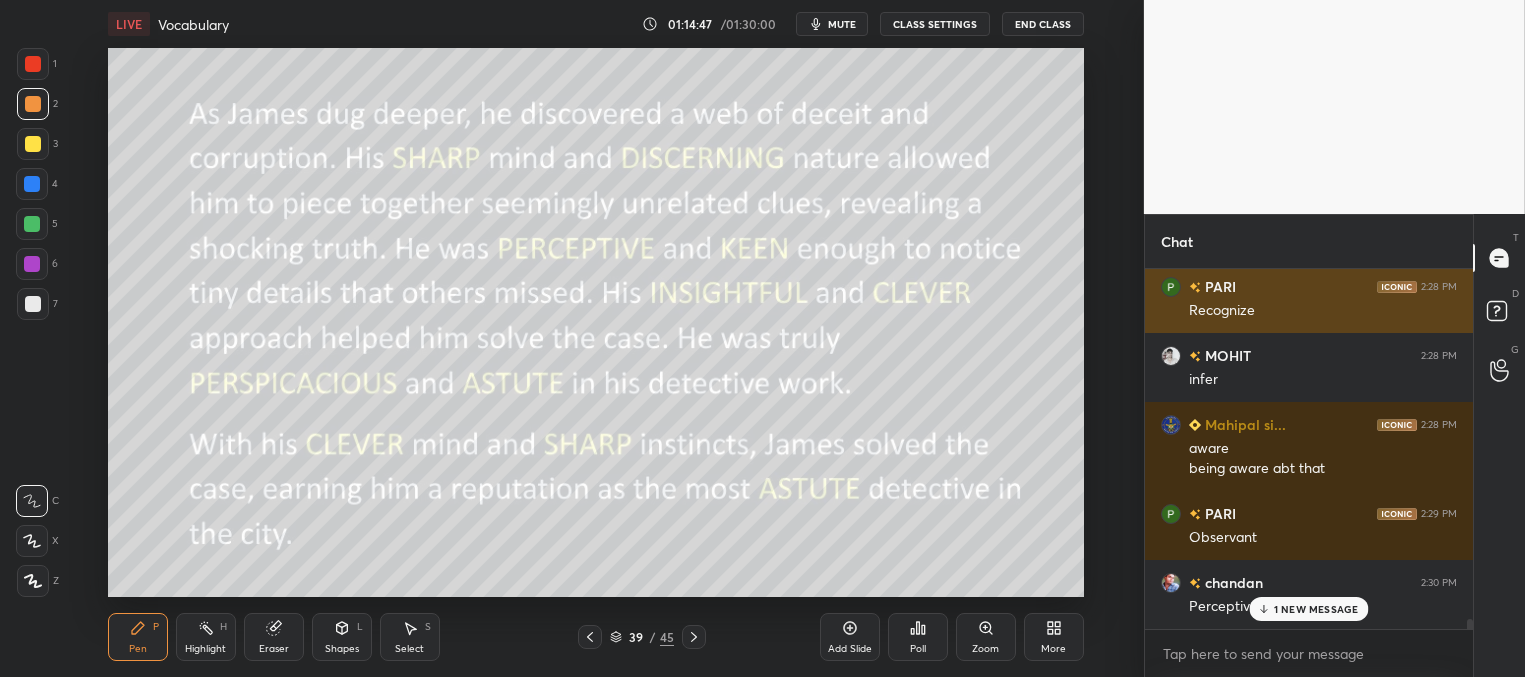 scroll, scrollTop: 7, scrollLeft: 6, axis: both 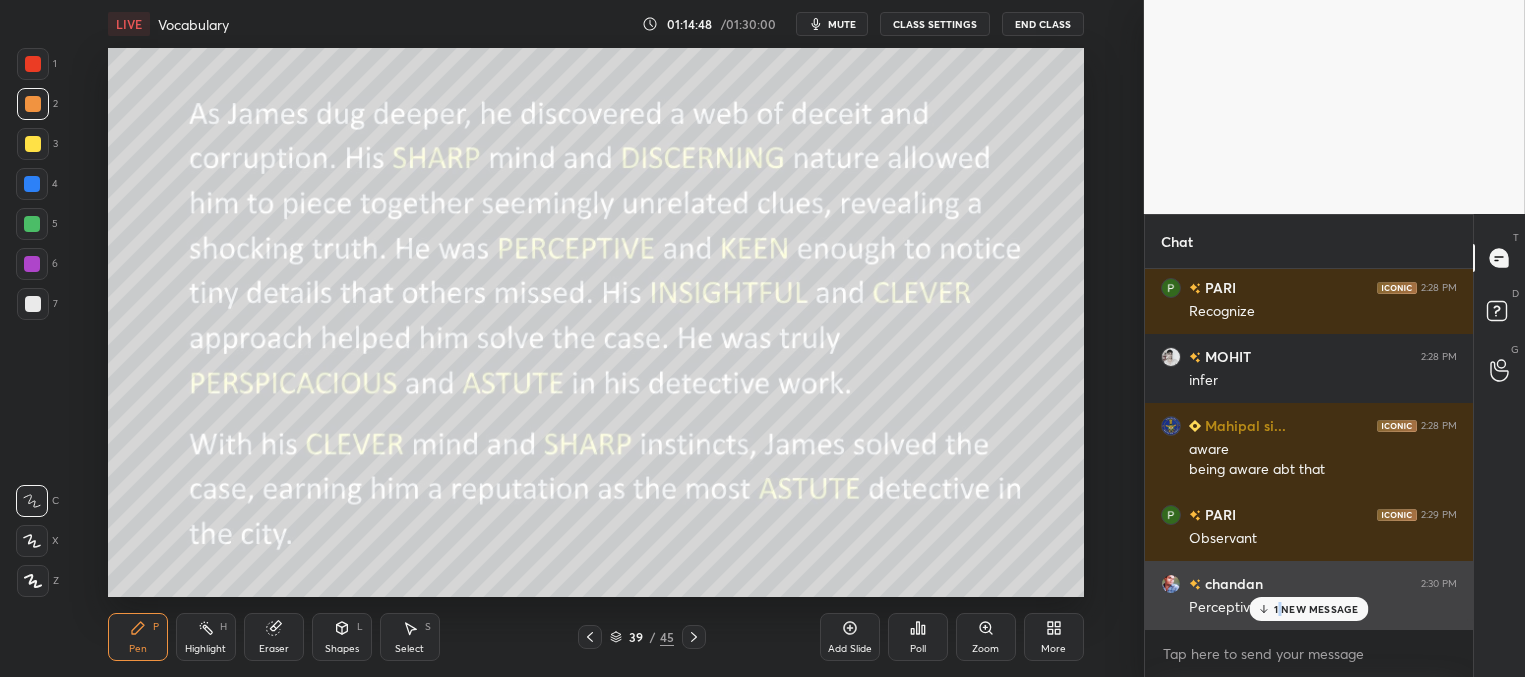 click on "1 NEW MESSAGE" at bounding box center (1308, 609) 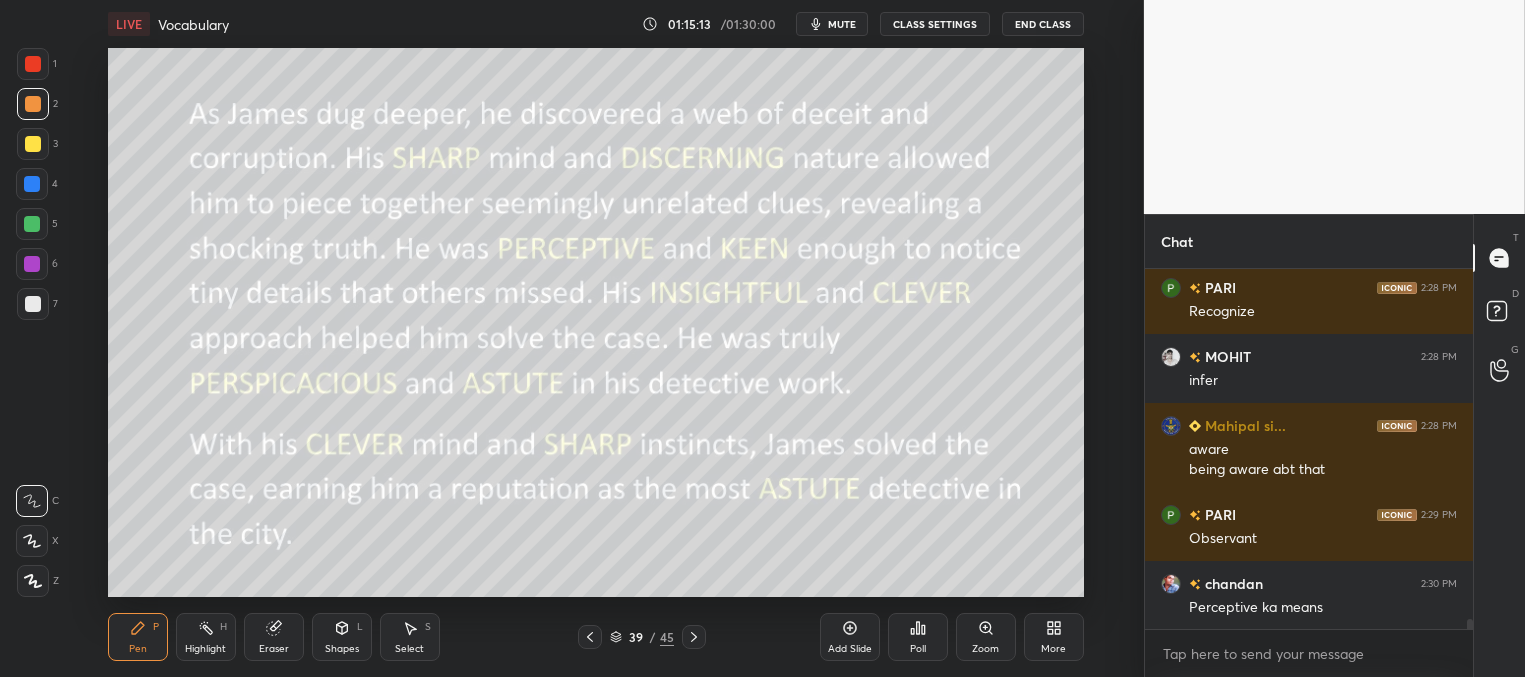 scroll, scrollTop: 12988, scrollLeft: 0, axis: vertical 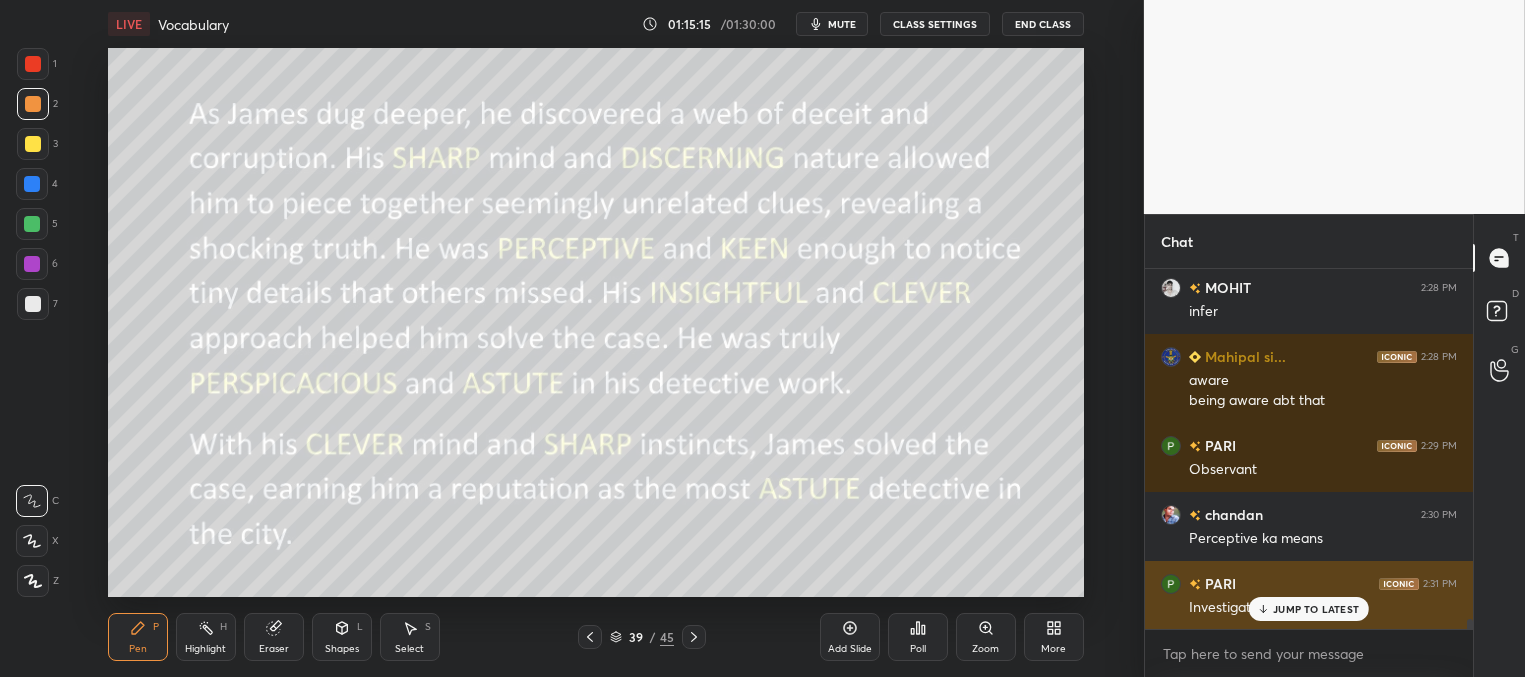 click on "JUMP TO LATEST" at bounding box center (1316, 609) 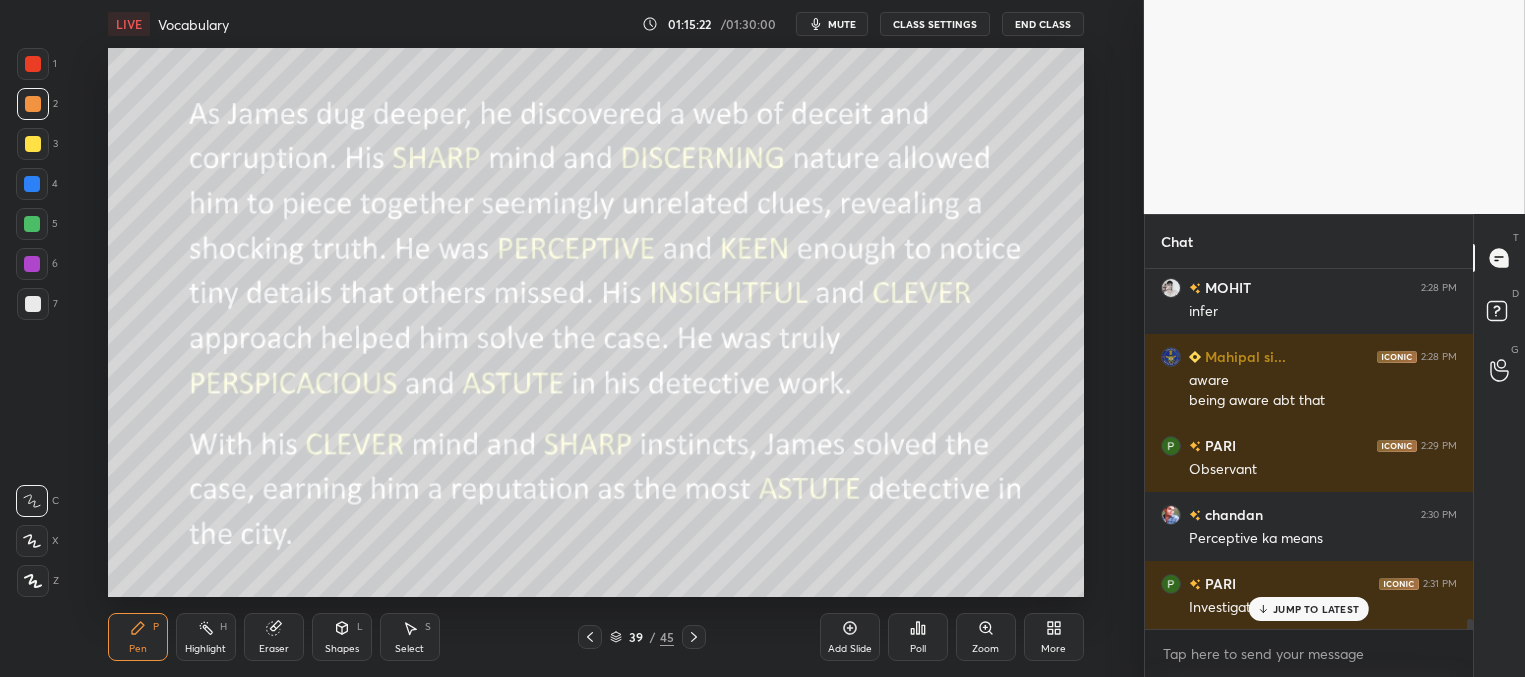 scroll, scrollTop: 13057, scrollLeft: 0, axis: vertical 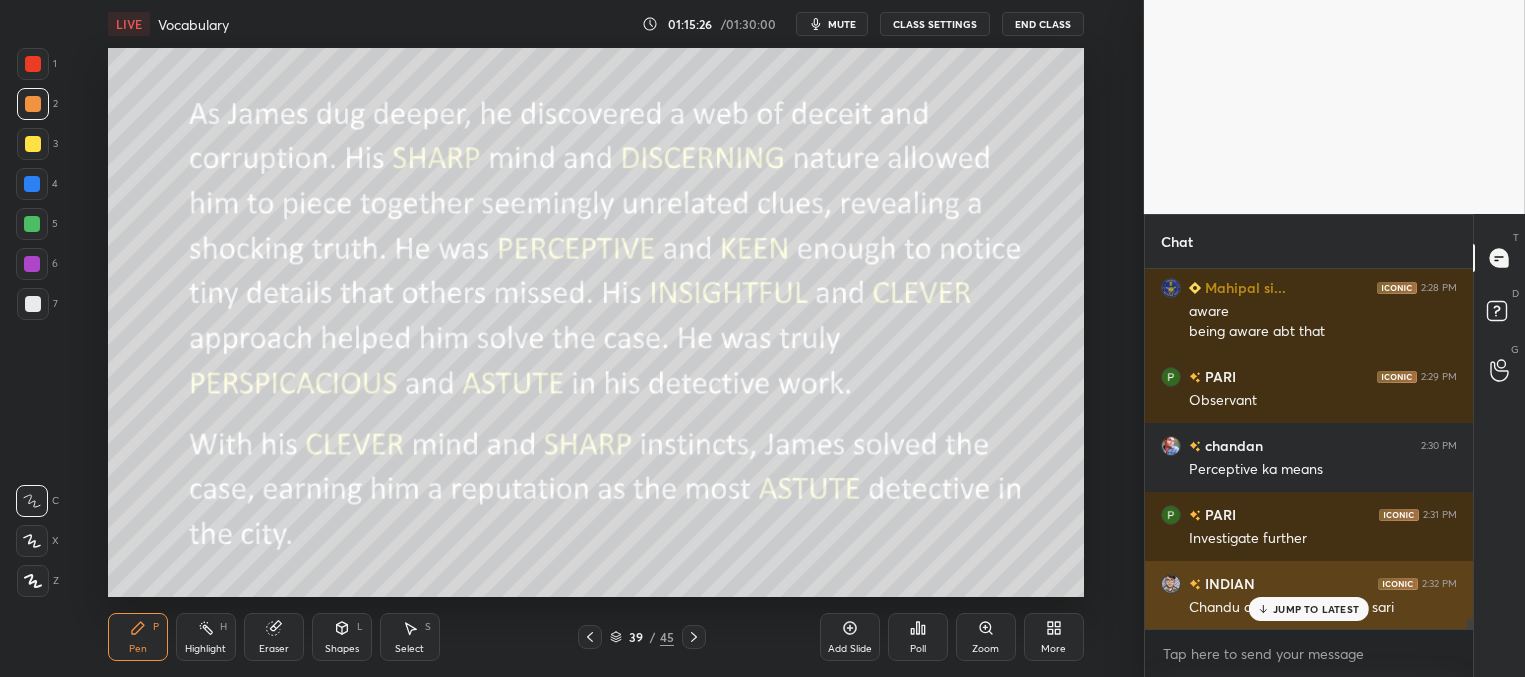 click on "JUMP TO LATEST" at bounding box center [1309, 609] 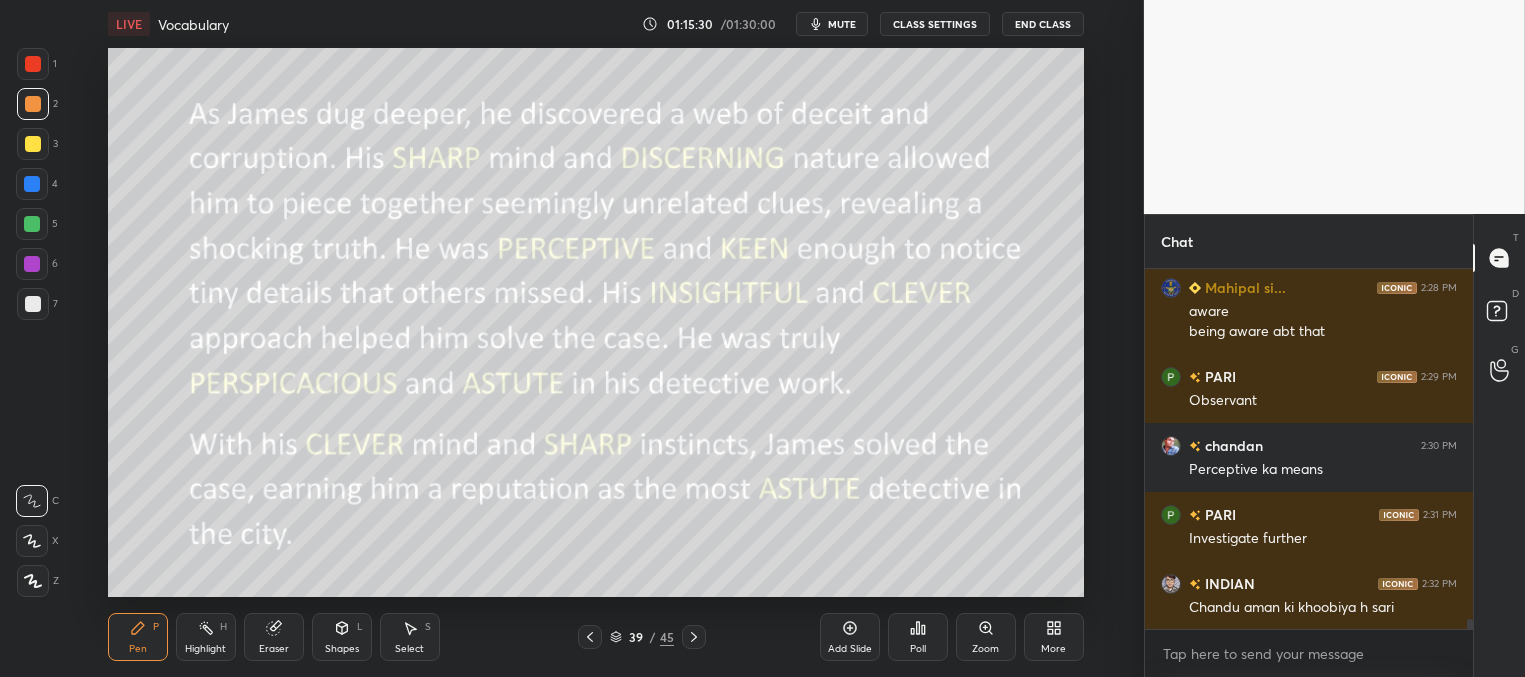click 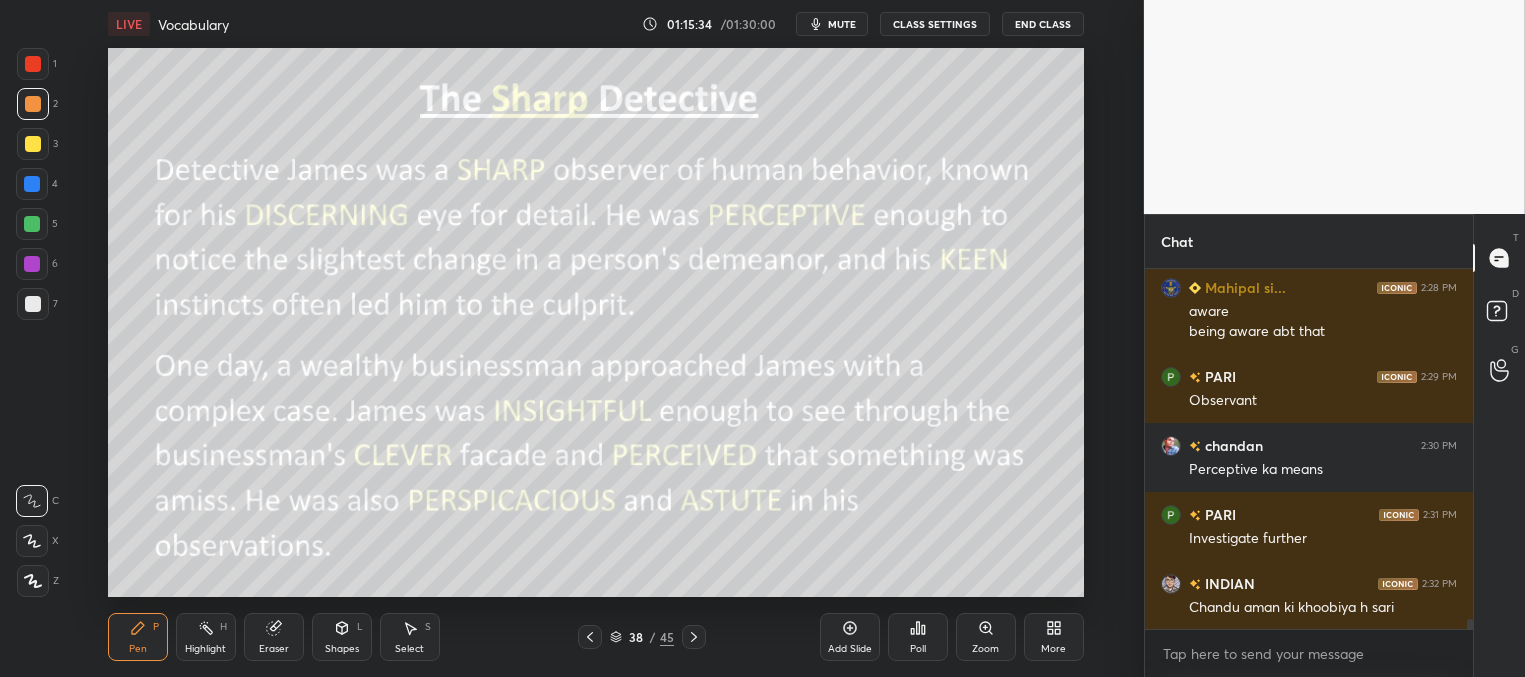 click 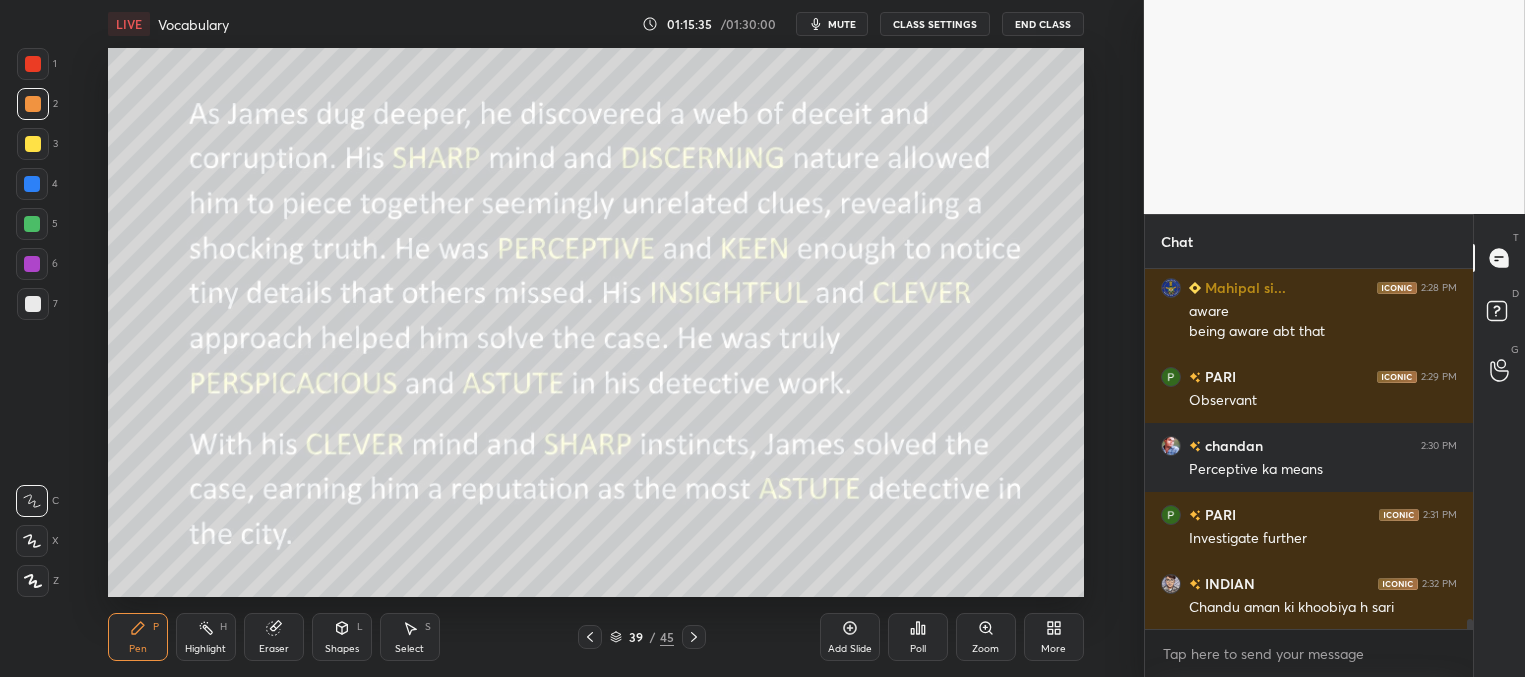 click 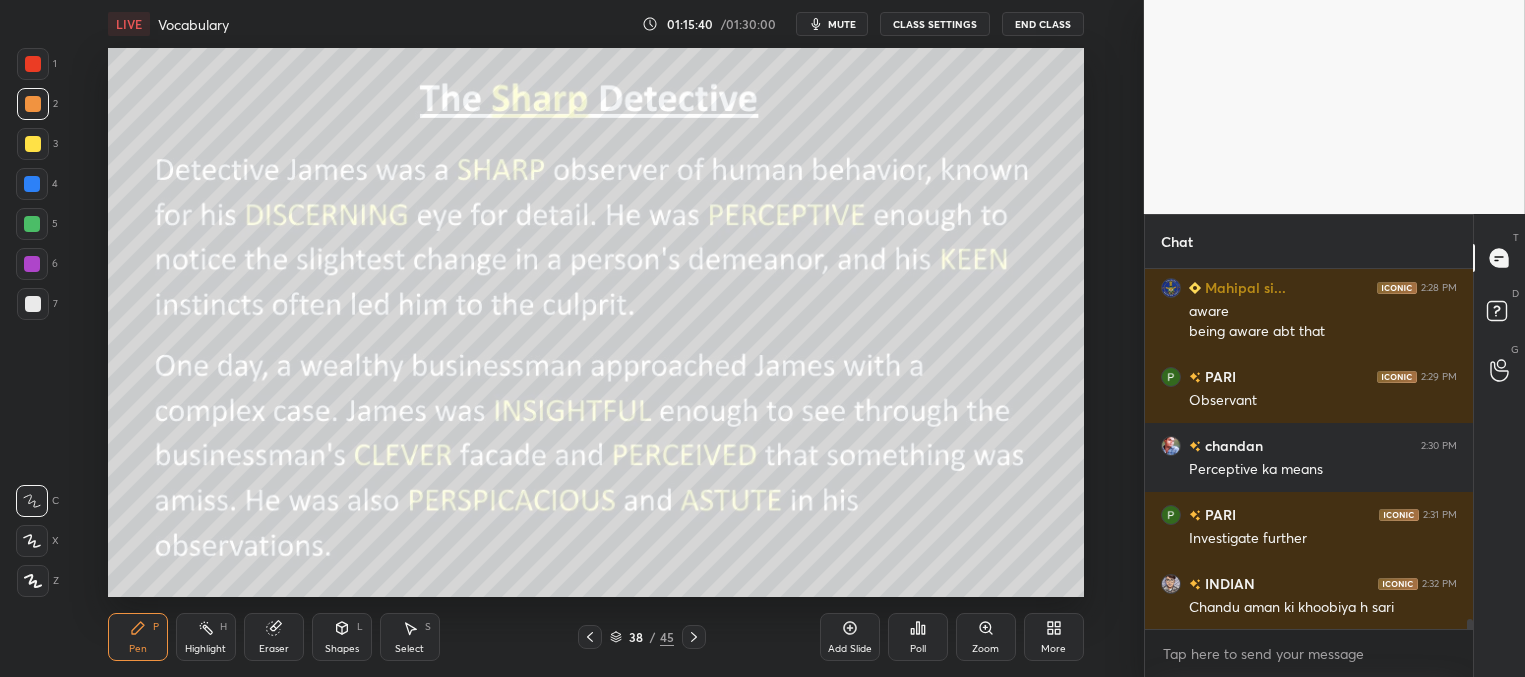 click 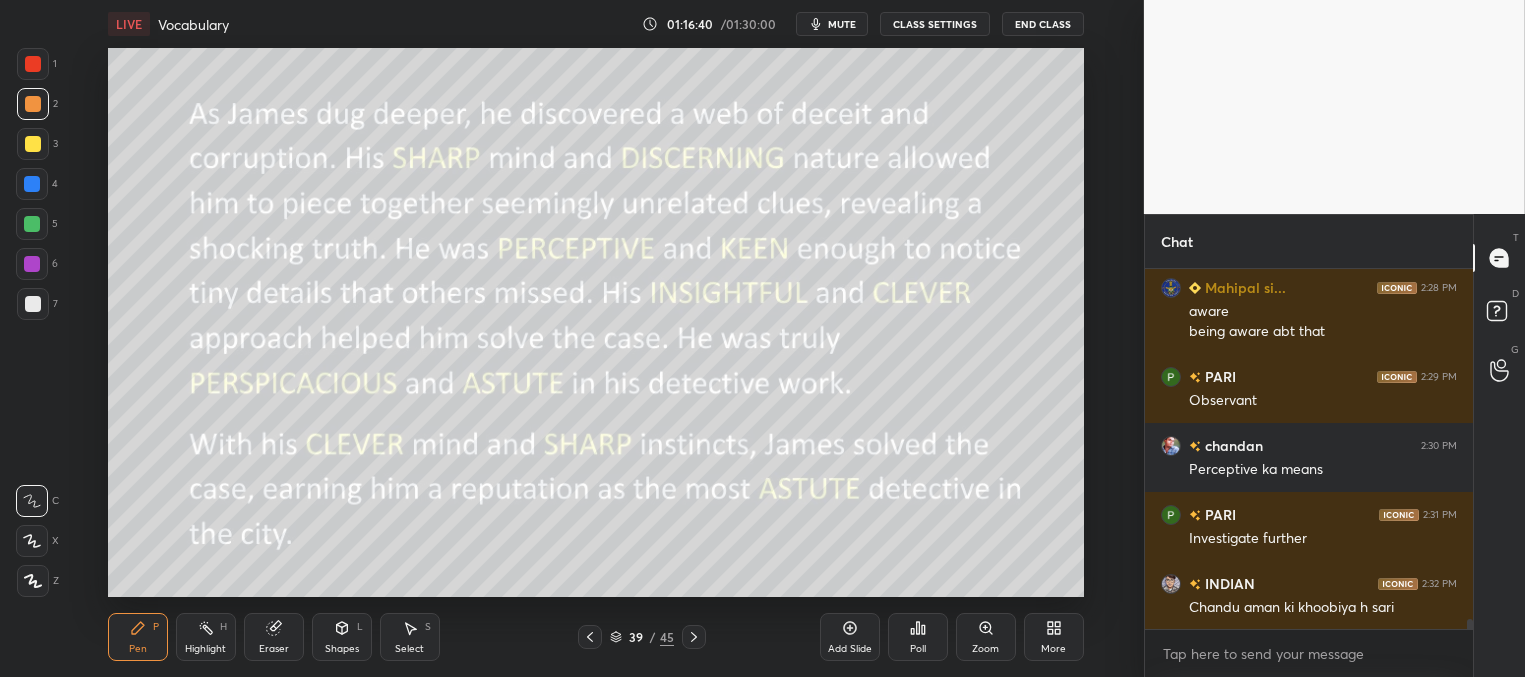drag, startPoint x: 588, startPoint y: 632, endPoint x: 585, endPoint y: 606, distance: 26.172504 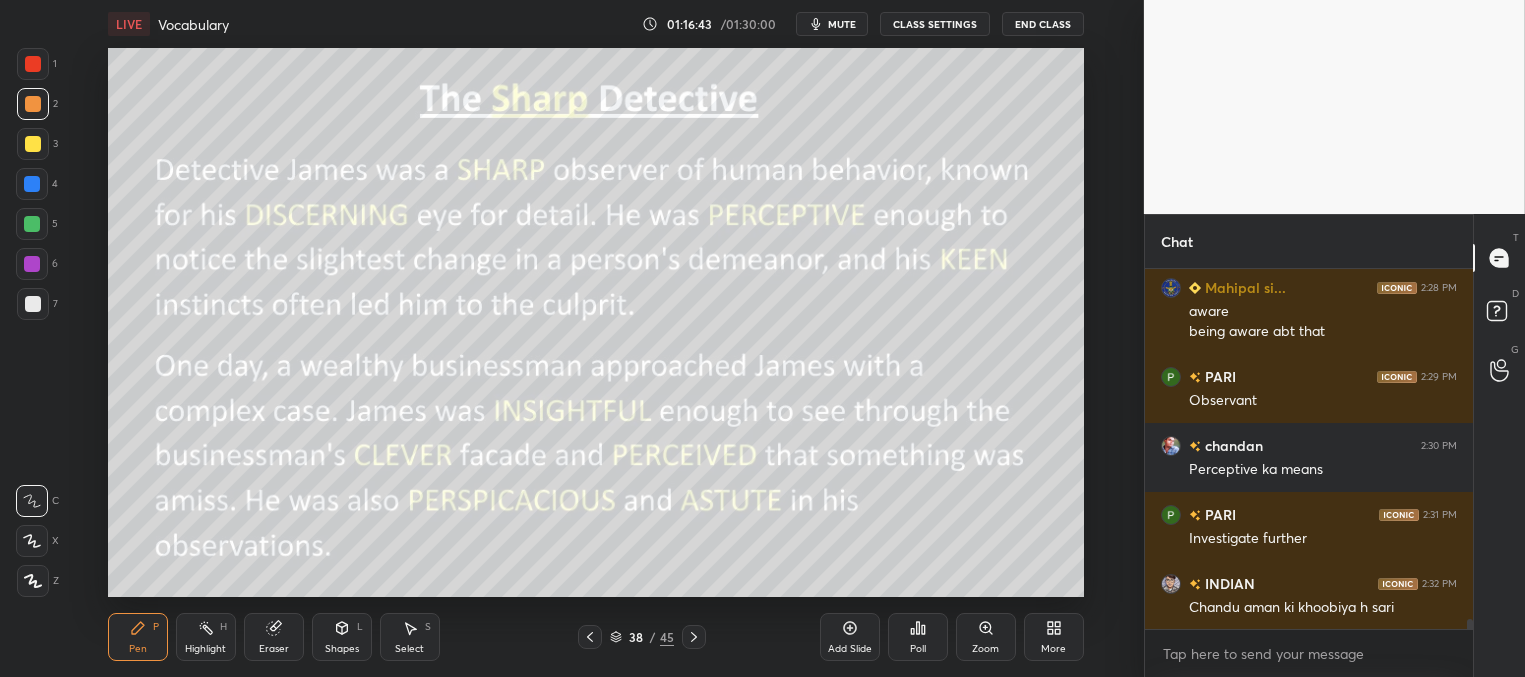click 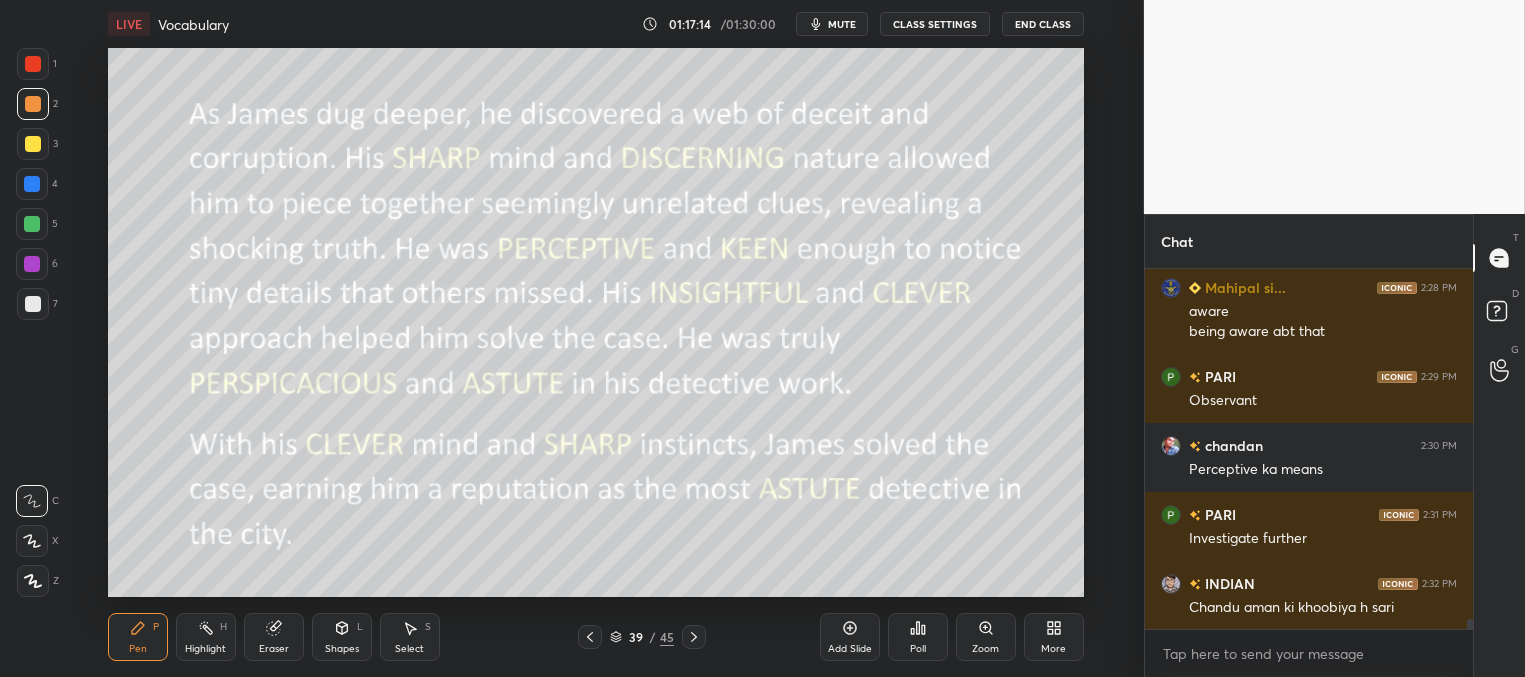 scroll, scrollTop: 328, scrollLeft: 322, axis: both 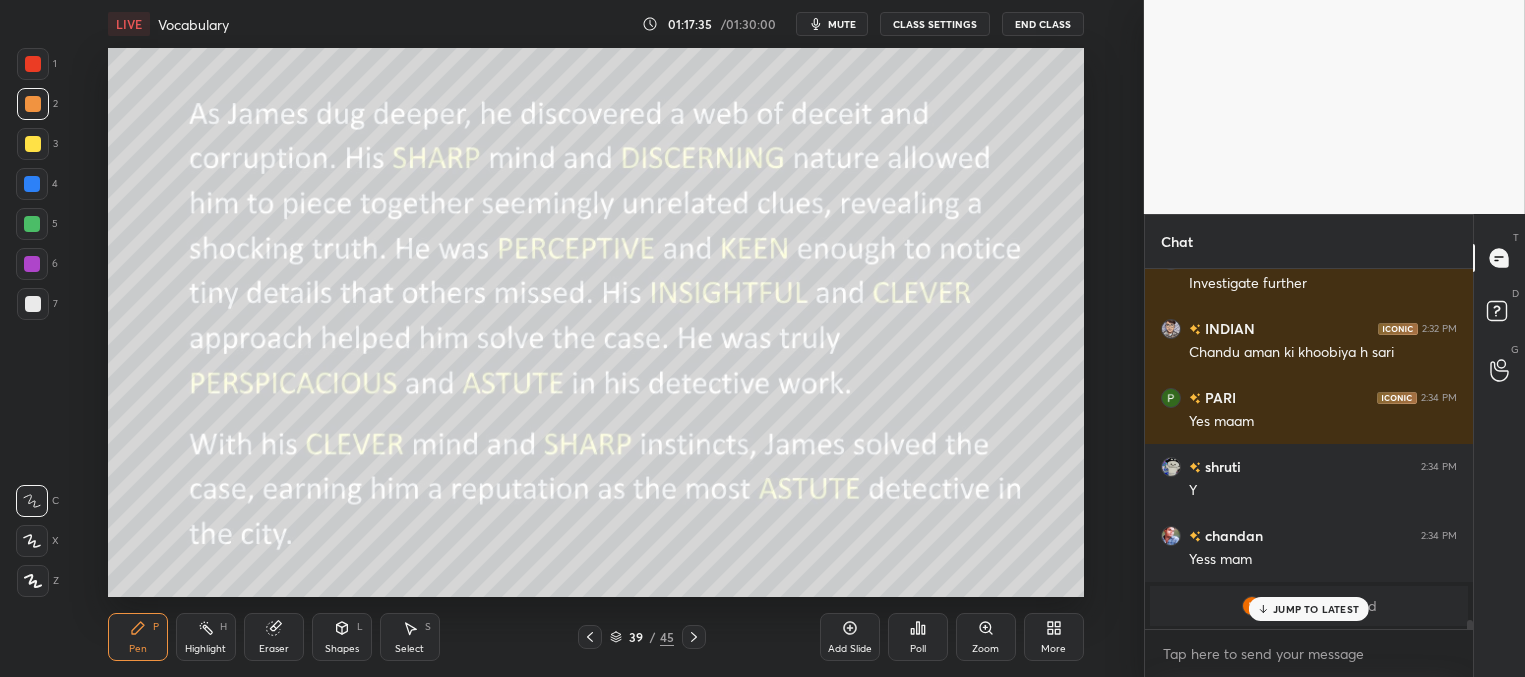click 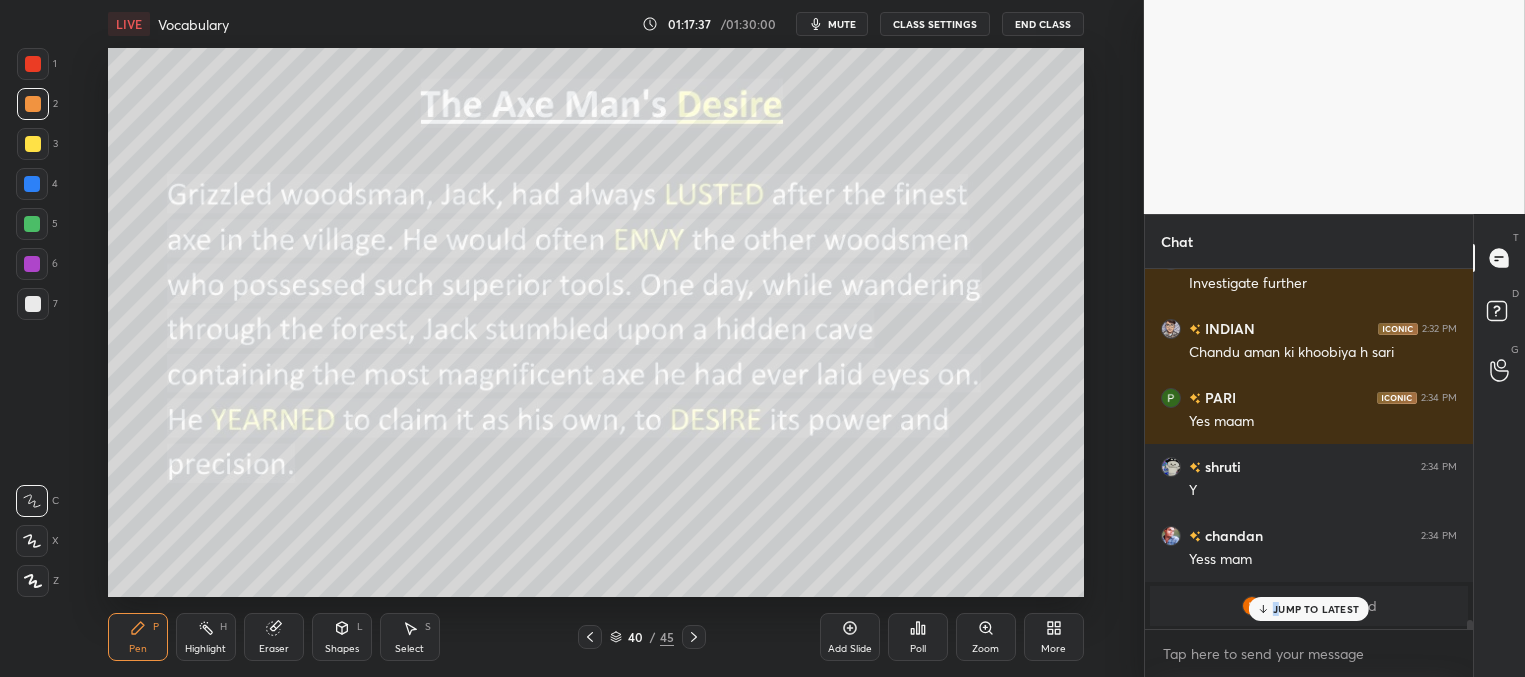 drag, startPoint x: 1276, startPoint y: 606, endPoint x: 1182, endPoint y: 588, distance: 95.707886 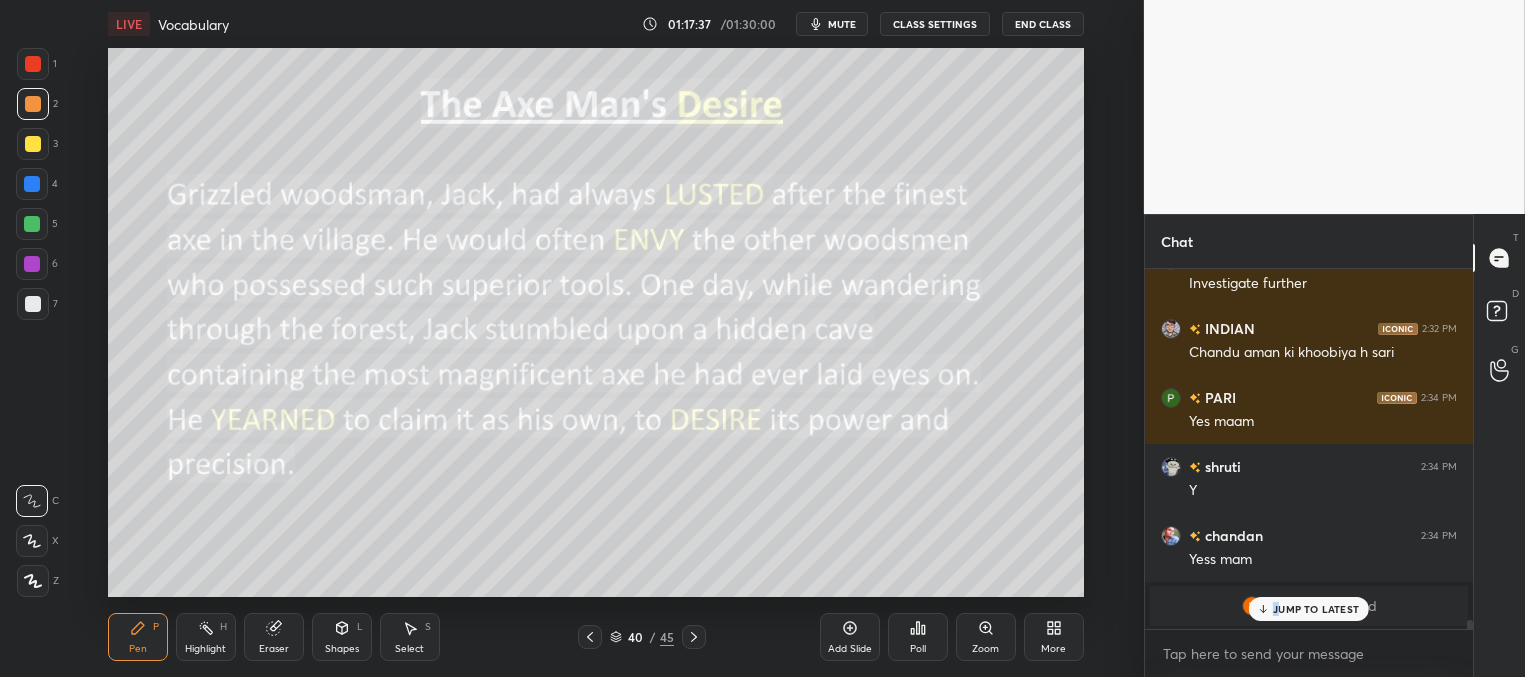 click on "JUMP TO LATEST" at bounding box center [1316, 609] 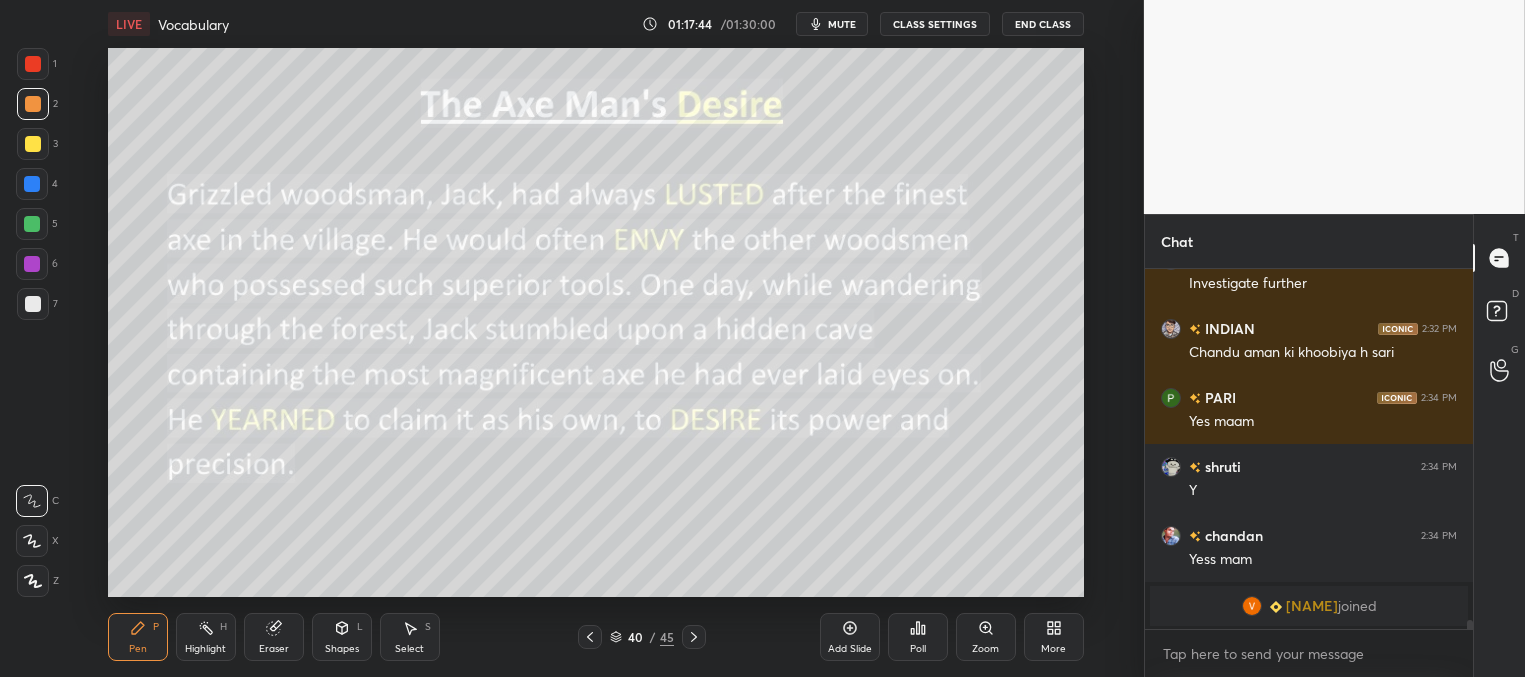 scroll, scrollTop: 12829, scrollLeft: 0, axis: vertical 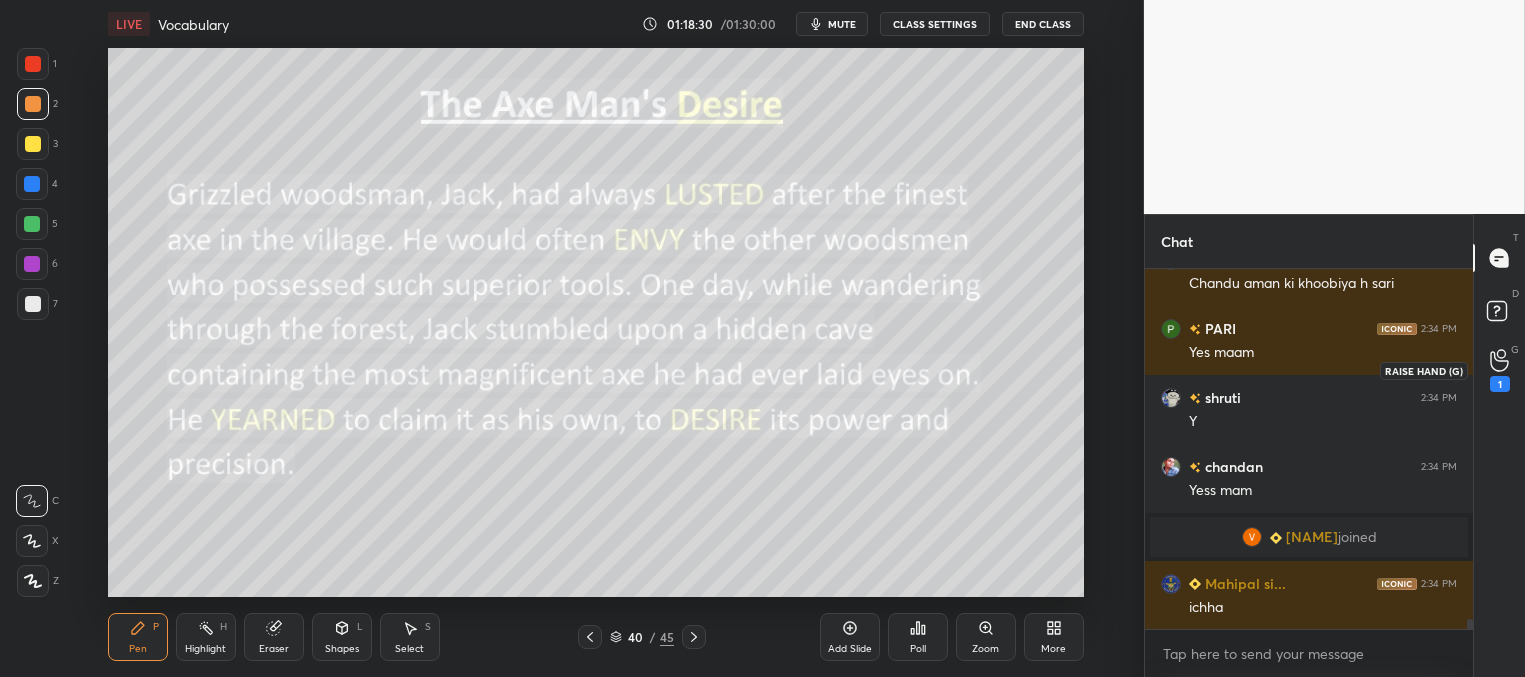 click 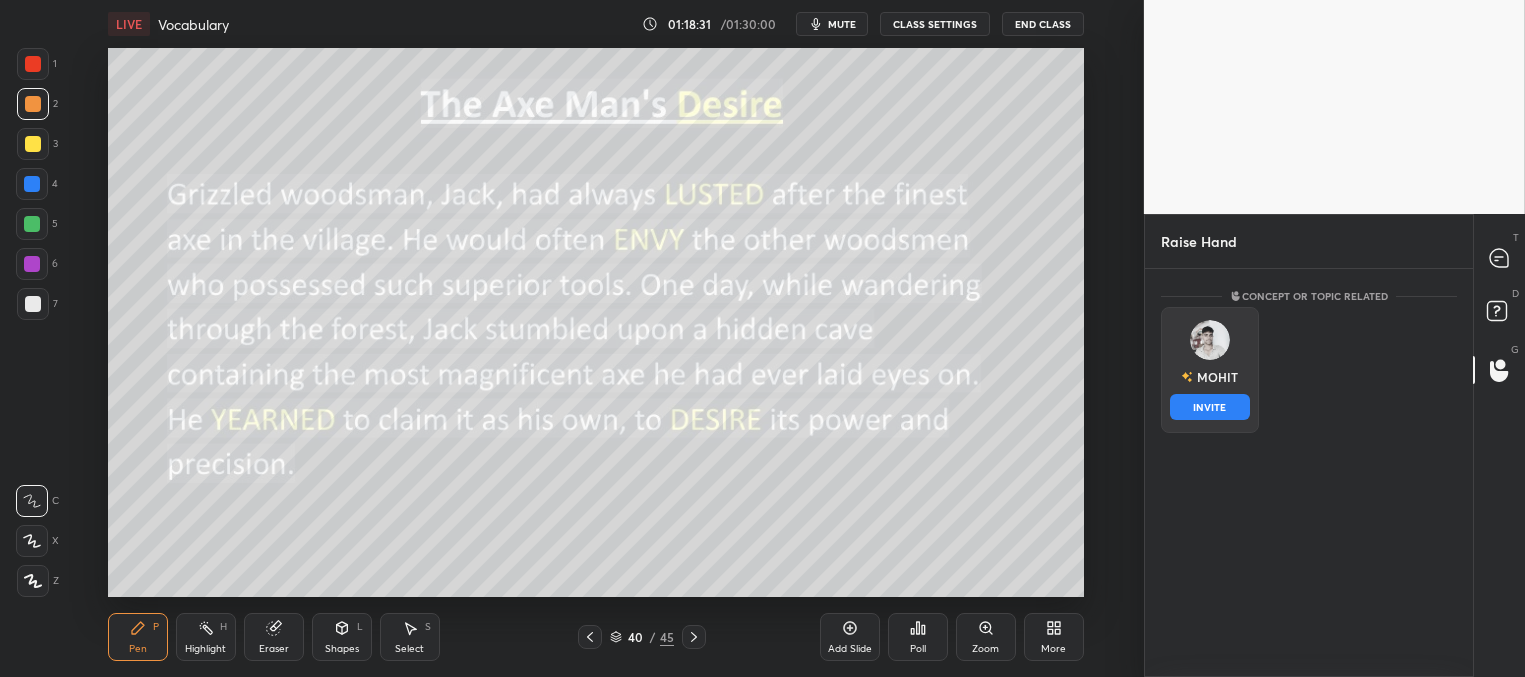 drag, startPoint x: 1215, startPoint y: 376, endPoint x: 1223, endPoint y: 394, distance: 19.697716 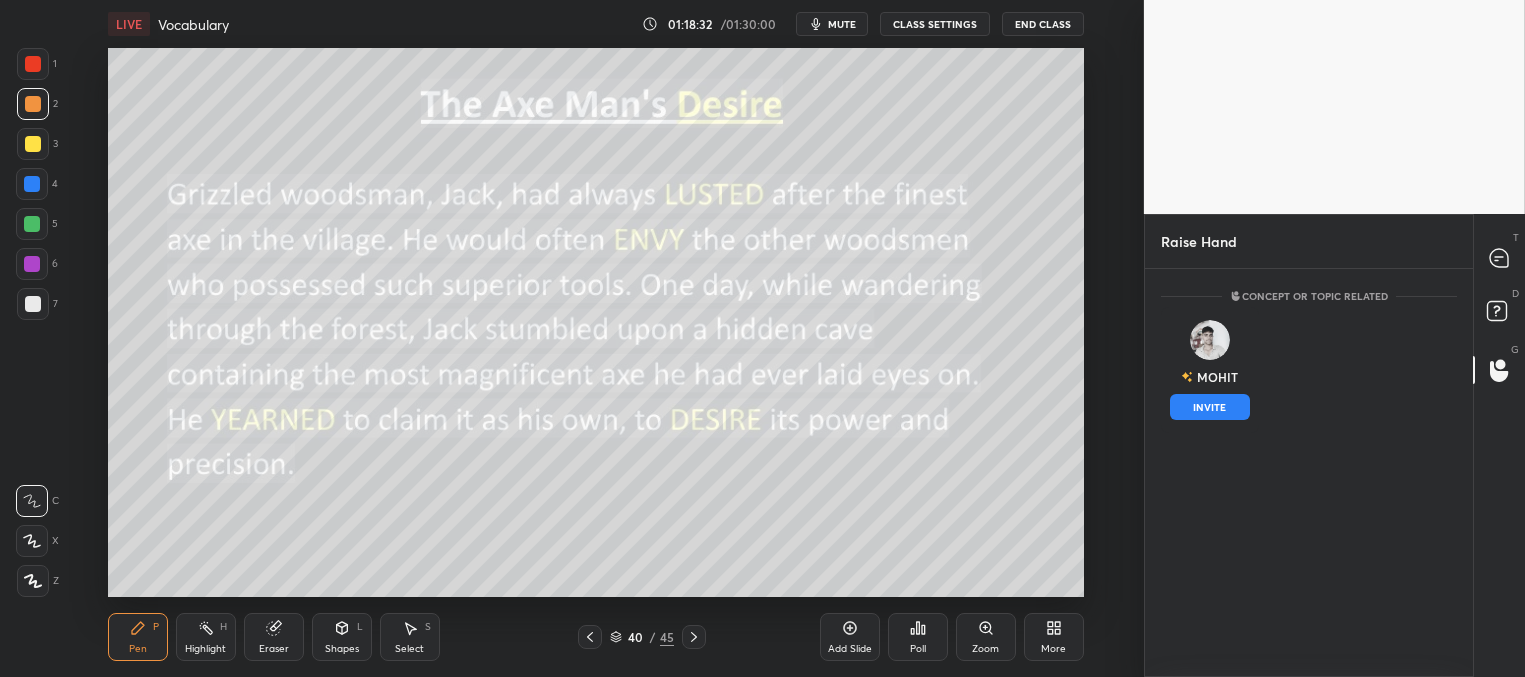 click on "INVITE" at bounding box center [1210, 407] 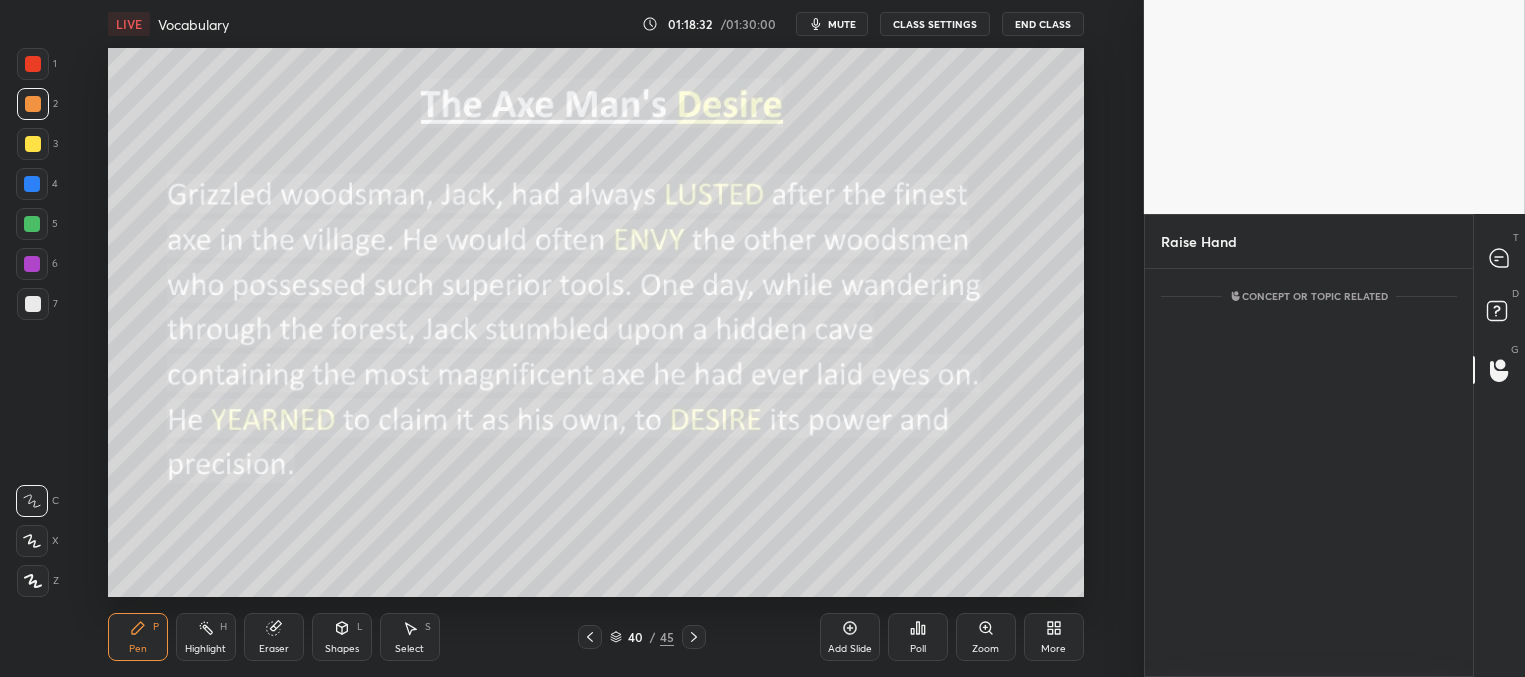 scroll, scrollTop: 321, scrollLeft: 322, axis: both 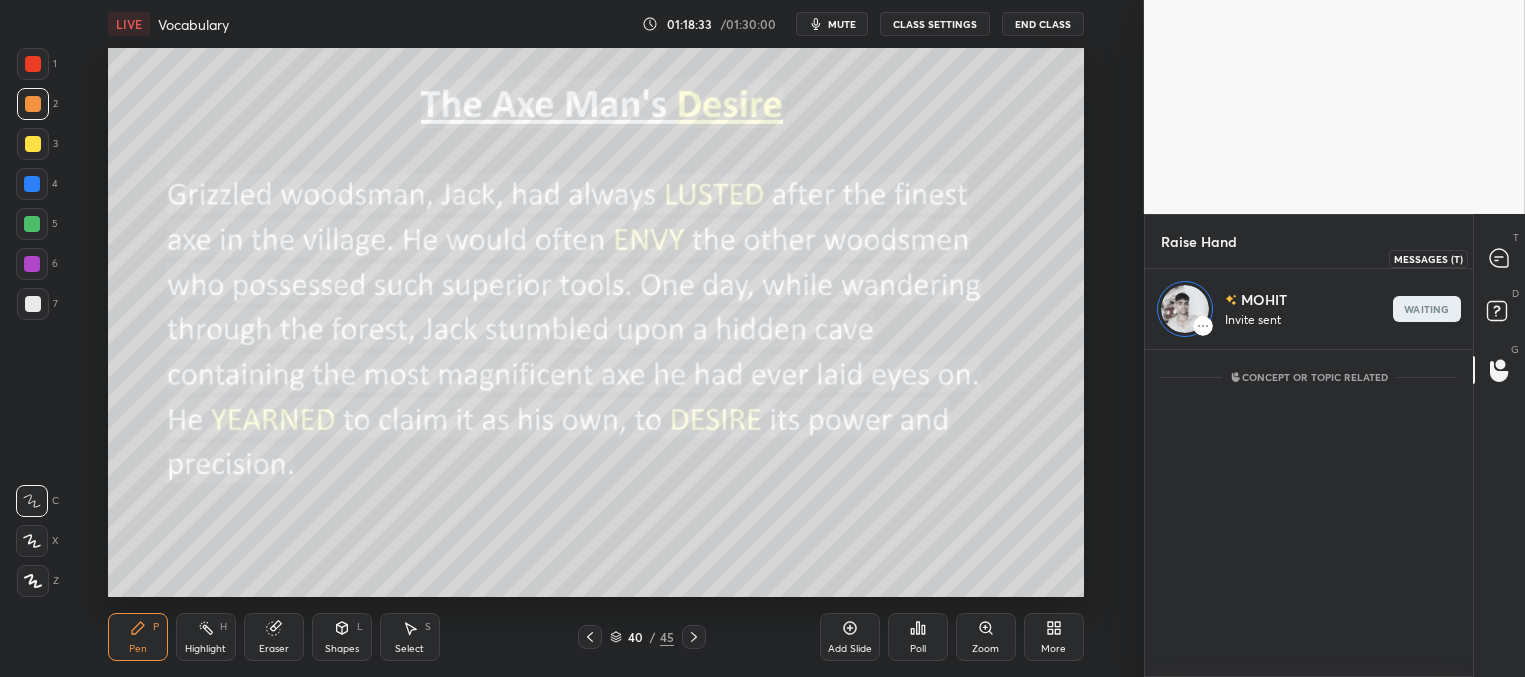 drag, startPoint x: 1508, startPoint y: 256, endPoint x: 1488, endPoint y: 256, distance: 20 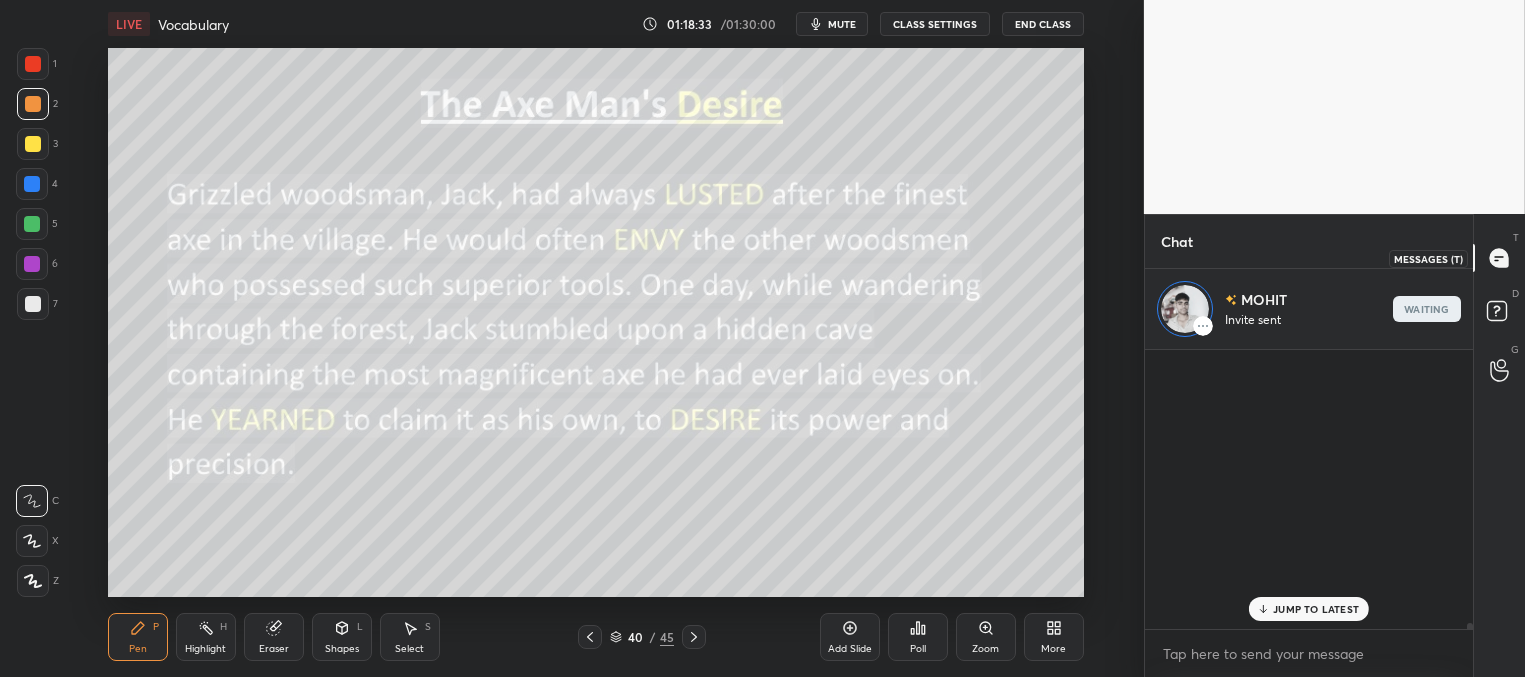 scroll, scrollTop: 13153, scrollLeft: 0, axis: vertical 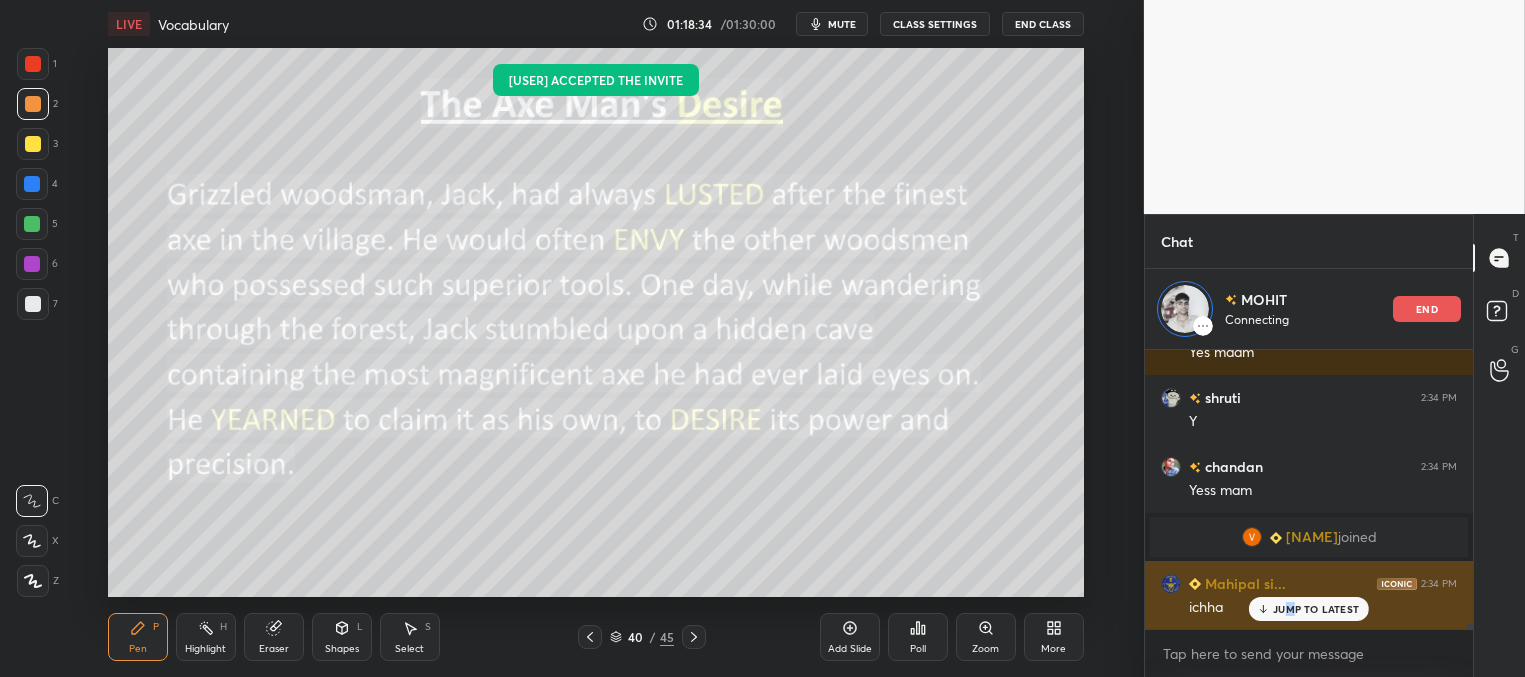 click on "JUMP TO LATEST" at bounding box center [1316, 609] 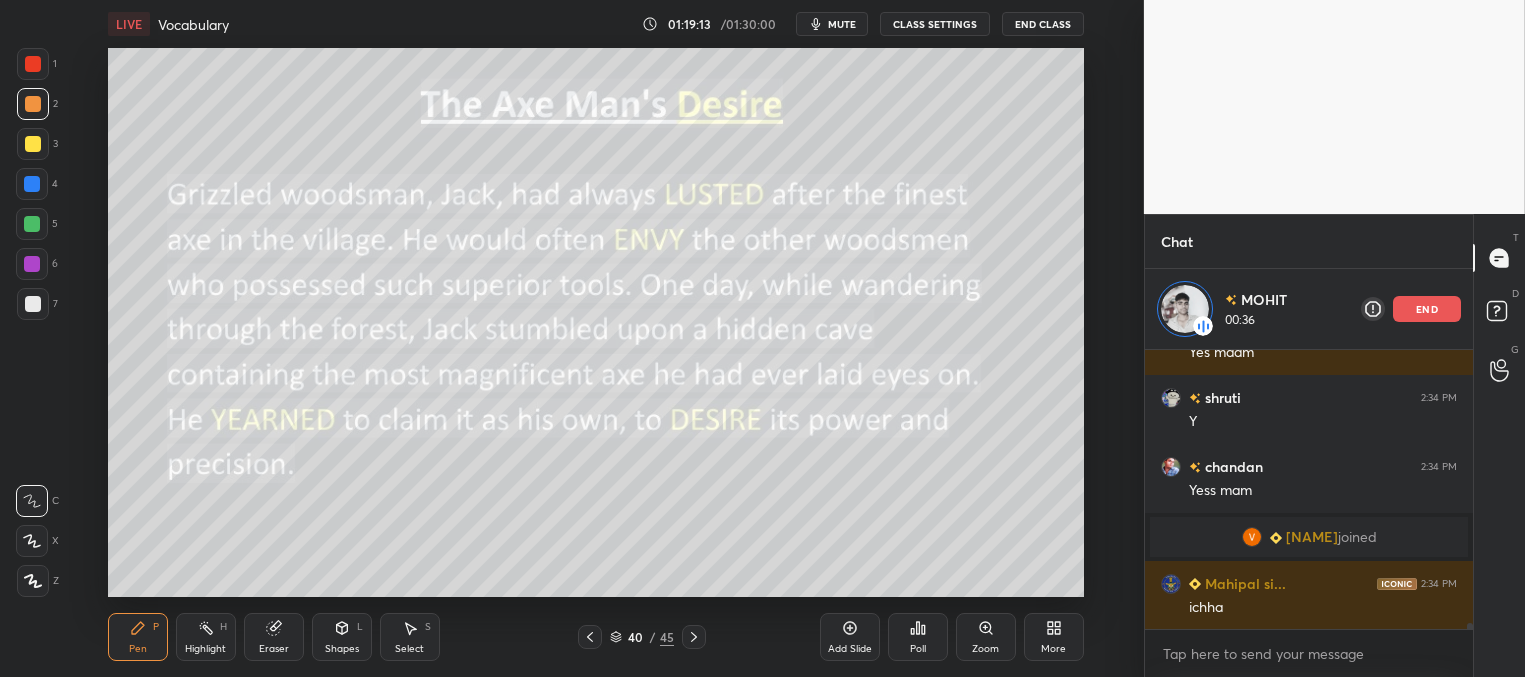 click 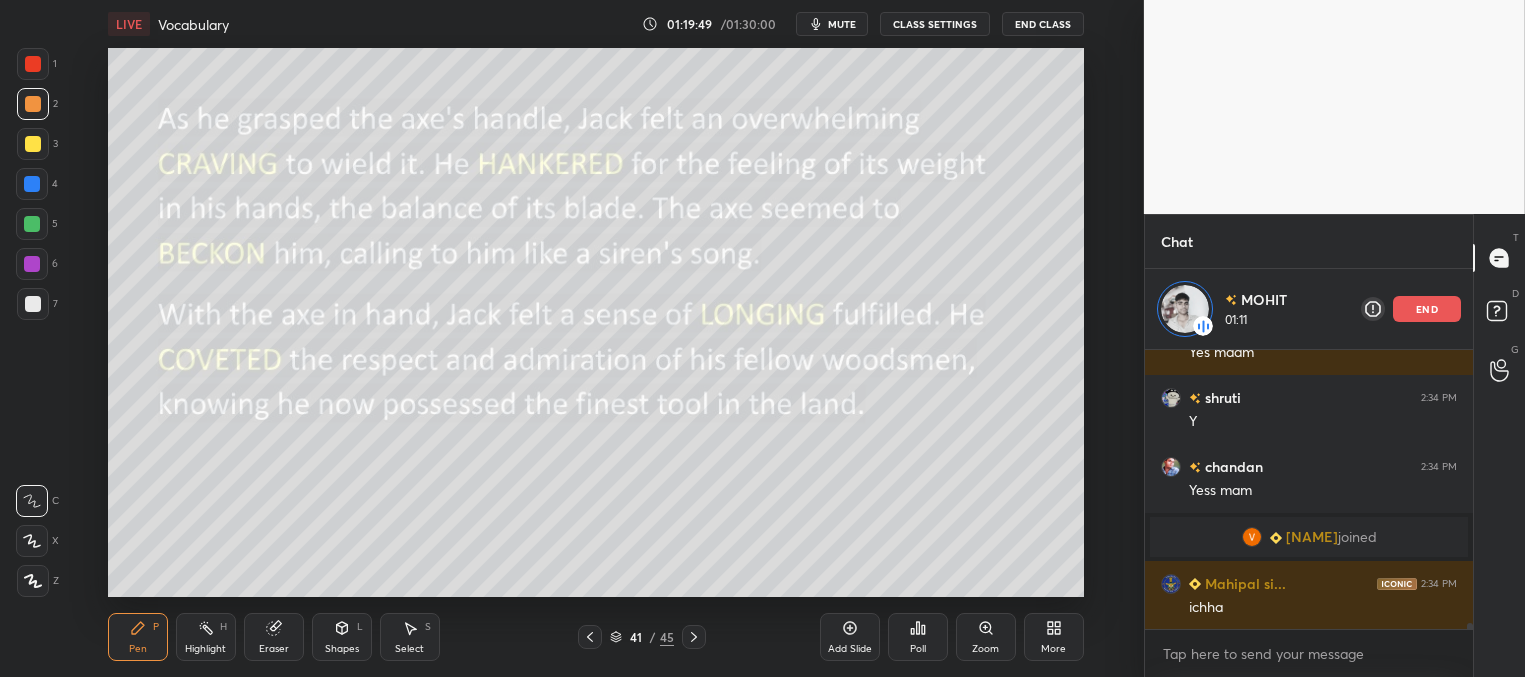 click 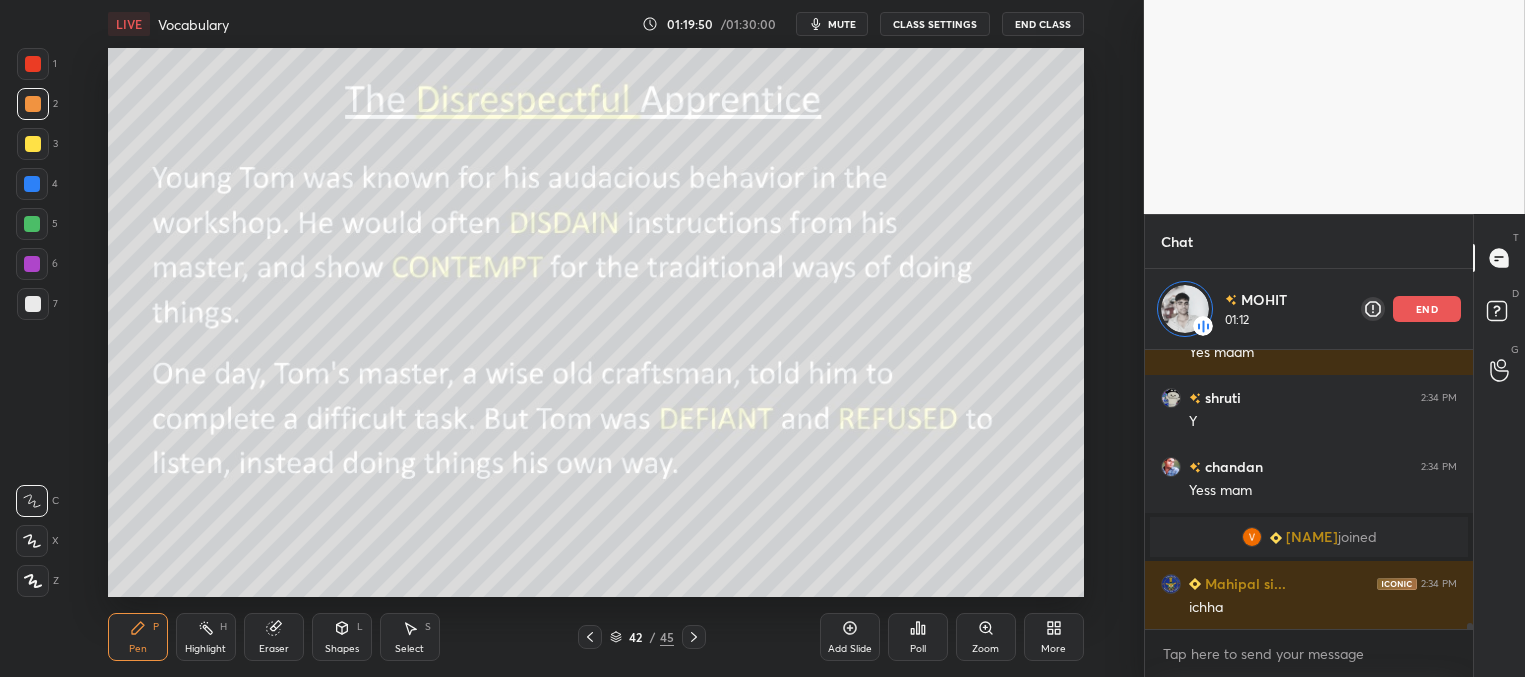click 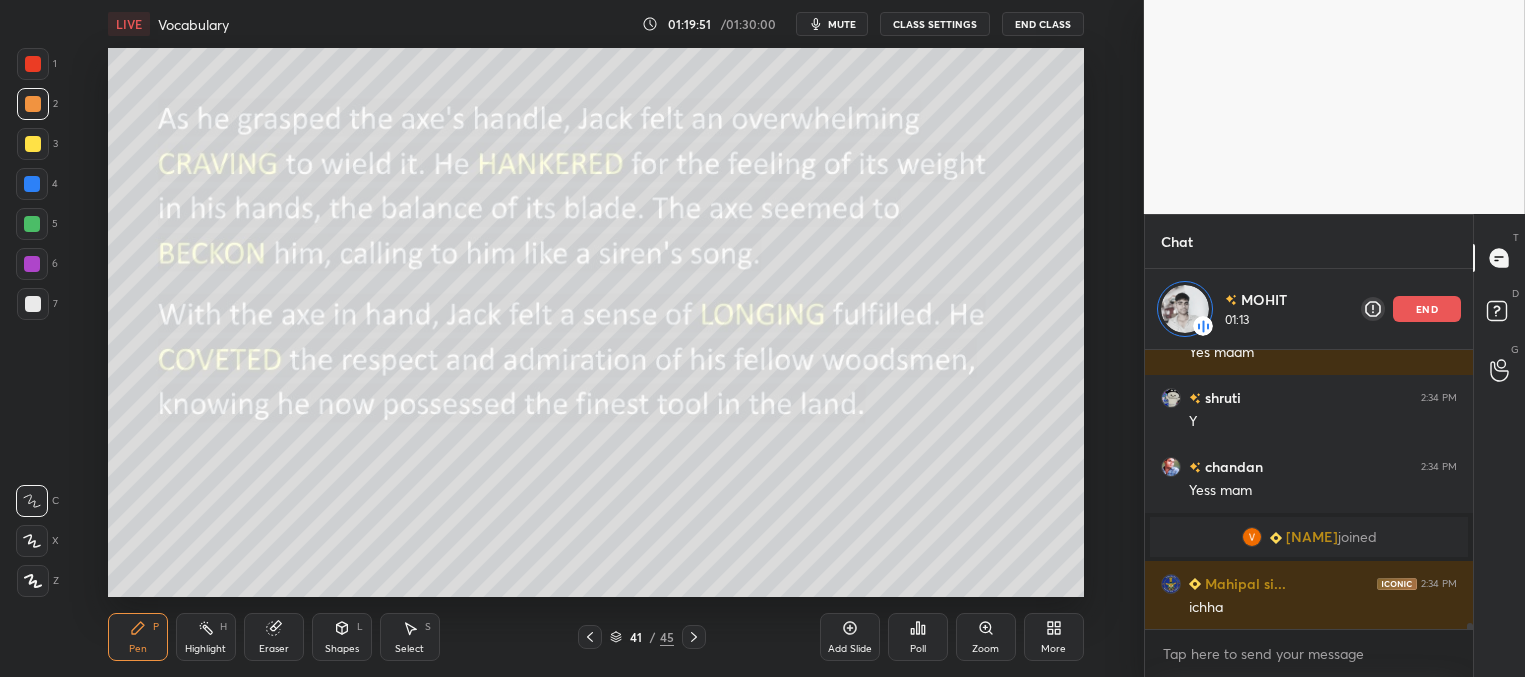 click 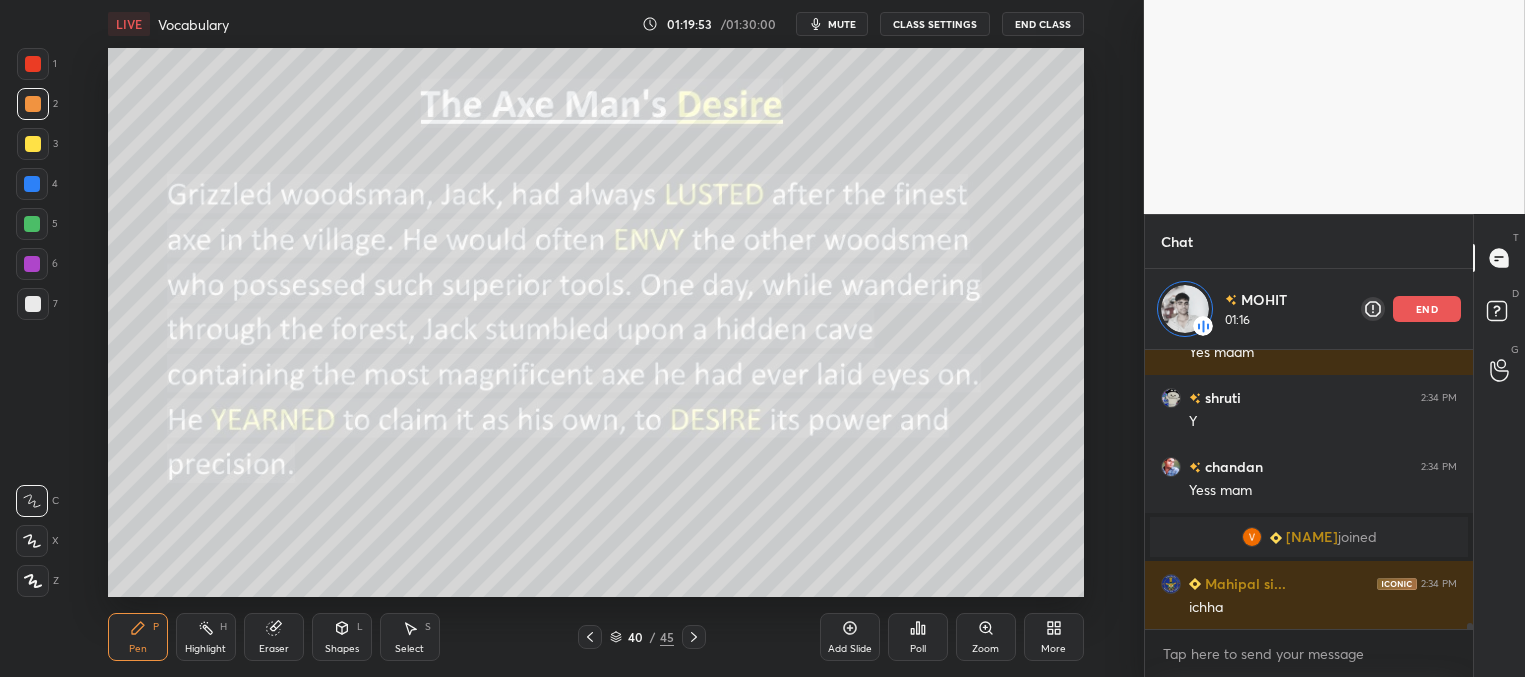 click on "end" at bounding box center [1427, 309] 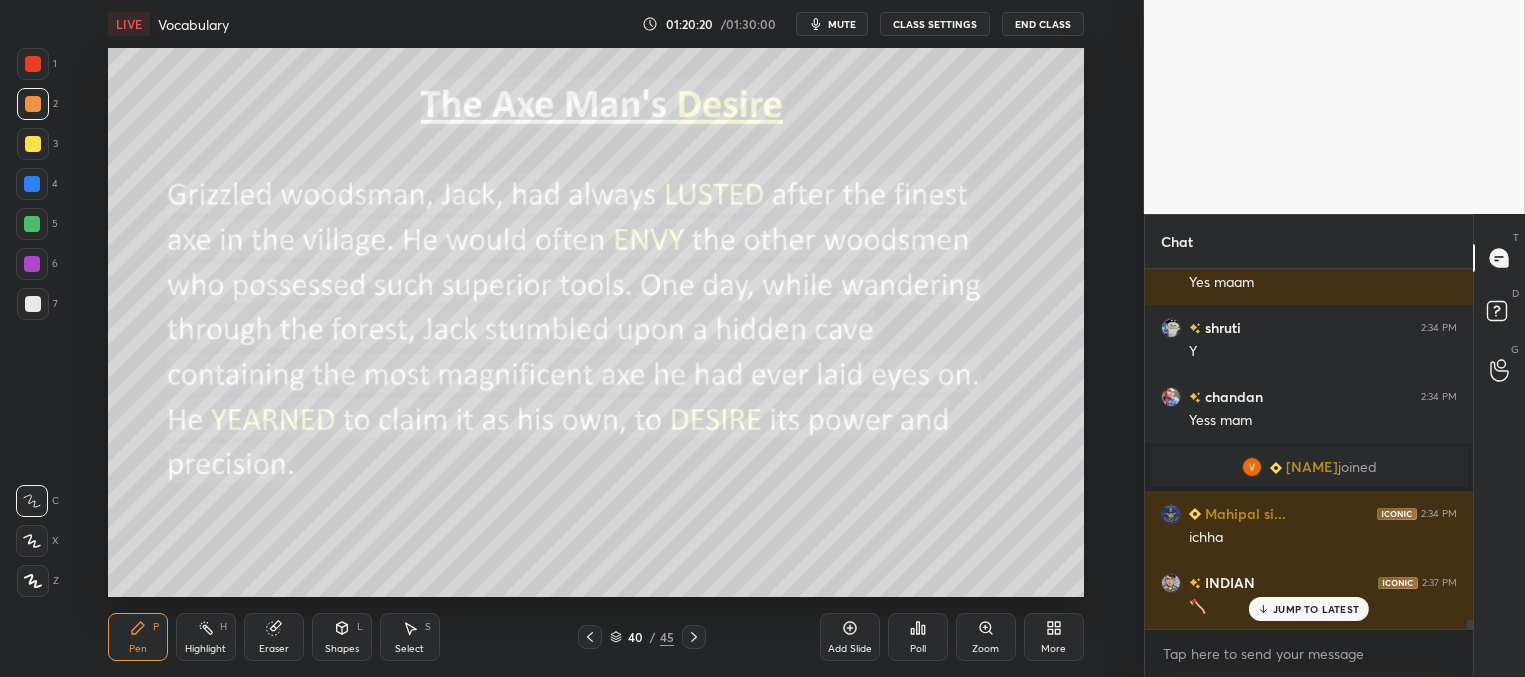 scroll, scrollTop: 13571, scrollLeft: 0, axis: vertical 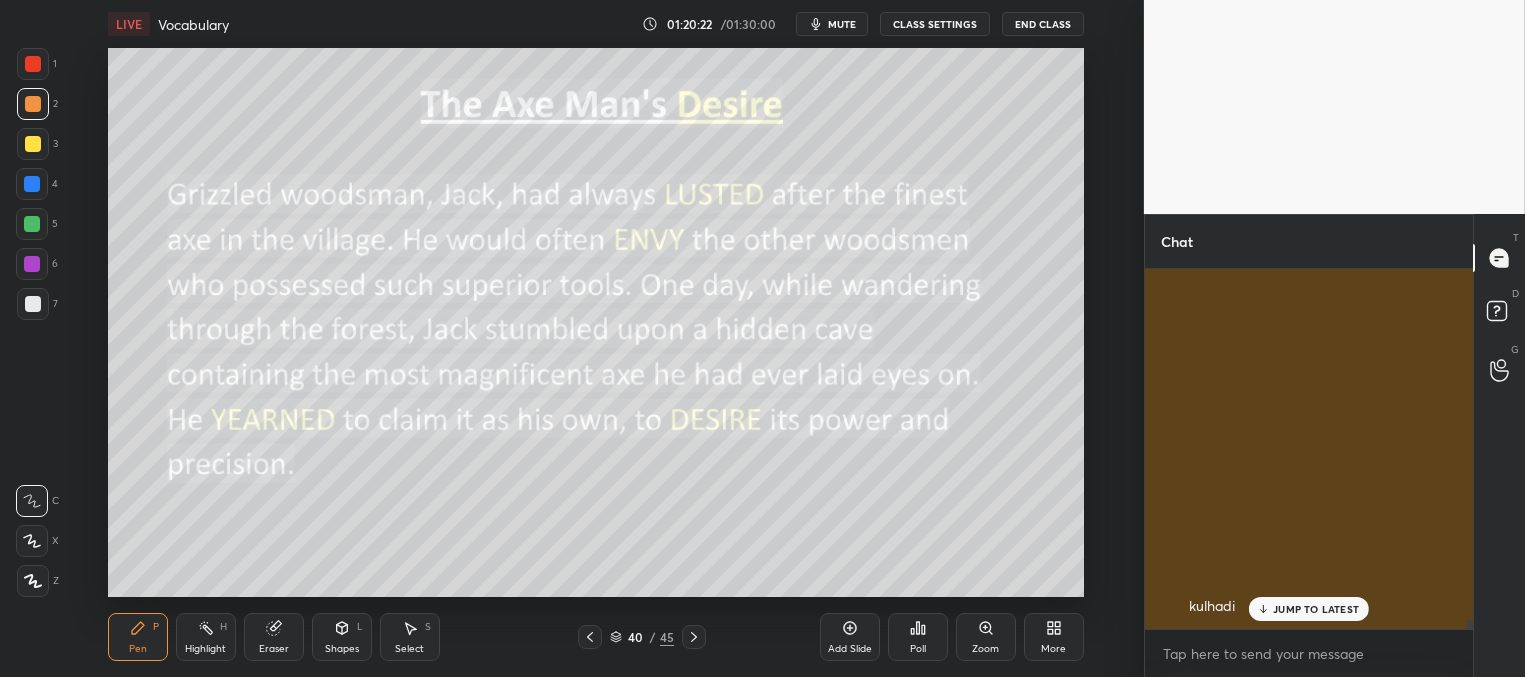 click on "JUMP TO LATEST" at bounding box center [1316, 609] 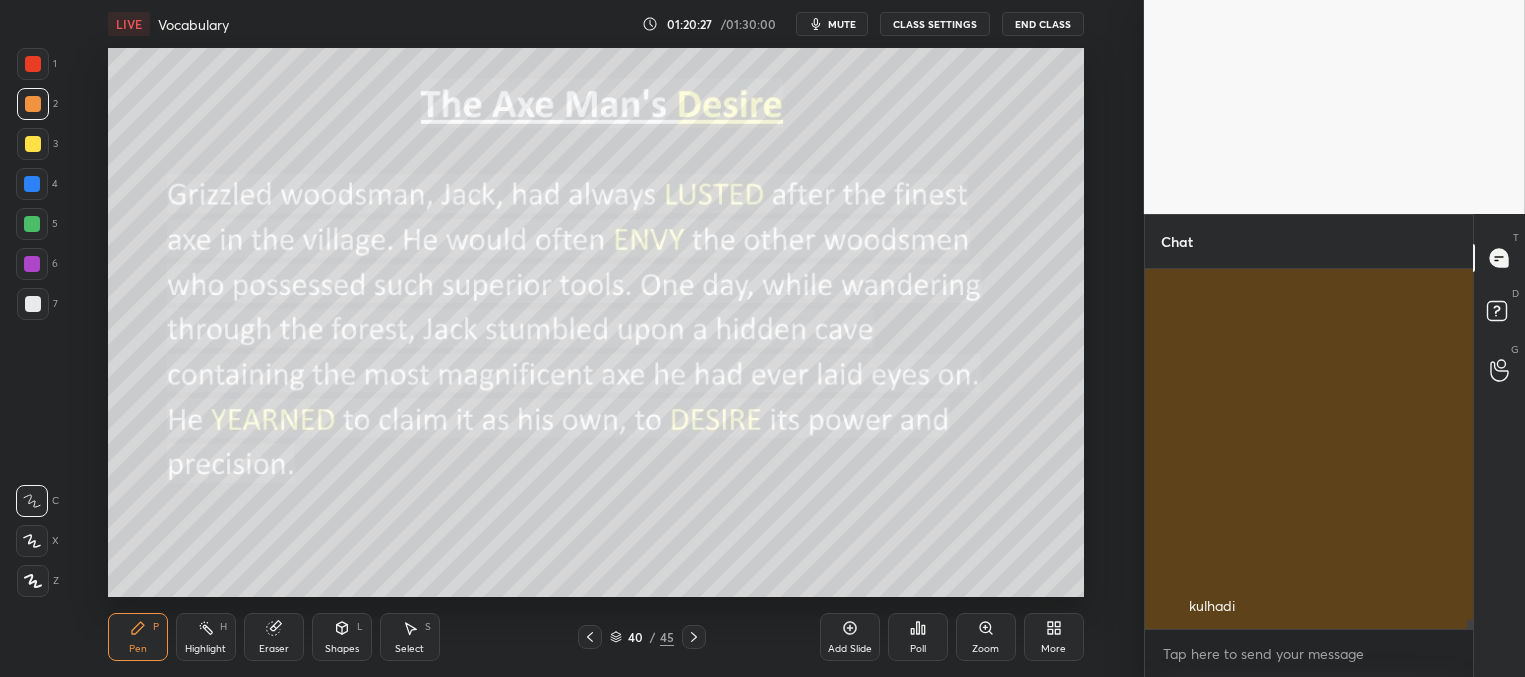 click on "yup
kulhadi" at bounding box center (1323, 427) 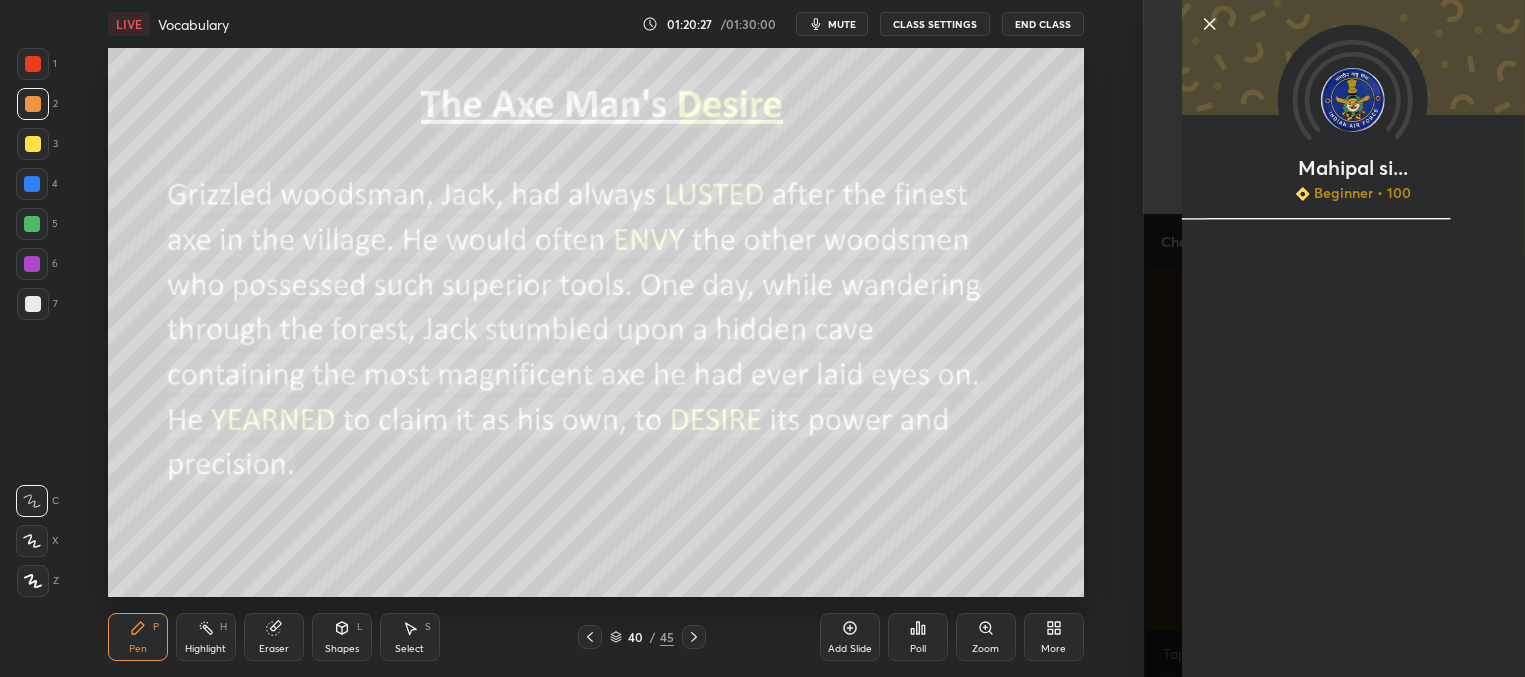 click on "[PERSON] Beginner   •   100" at bounding box center [1352, 338] 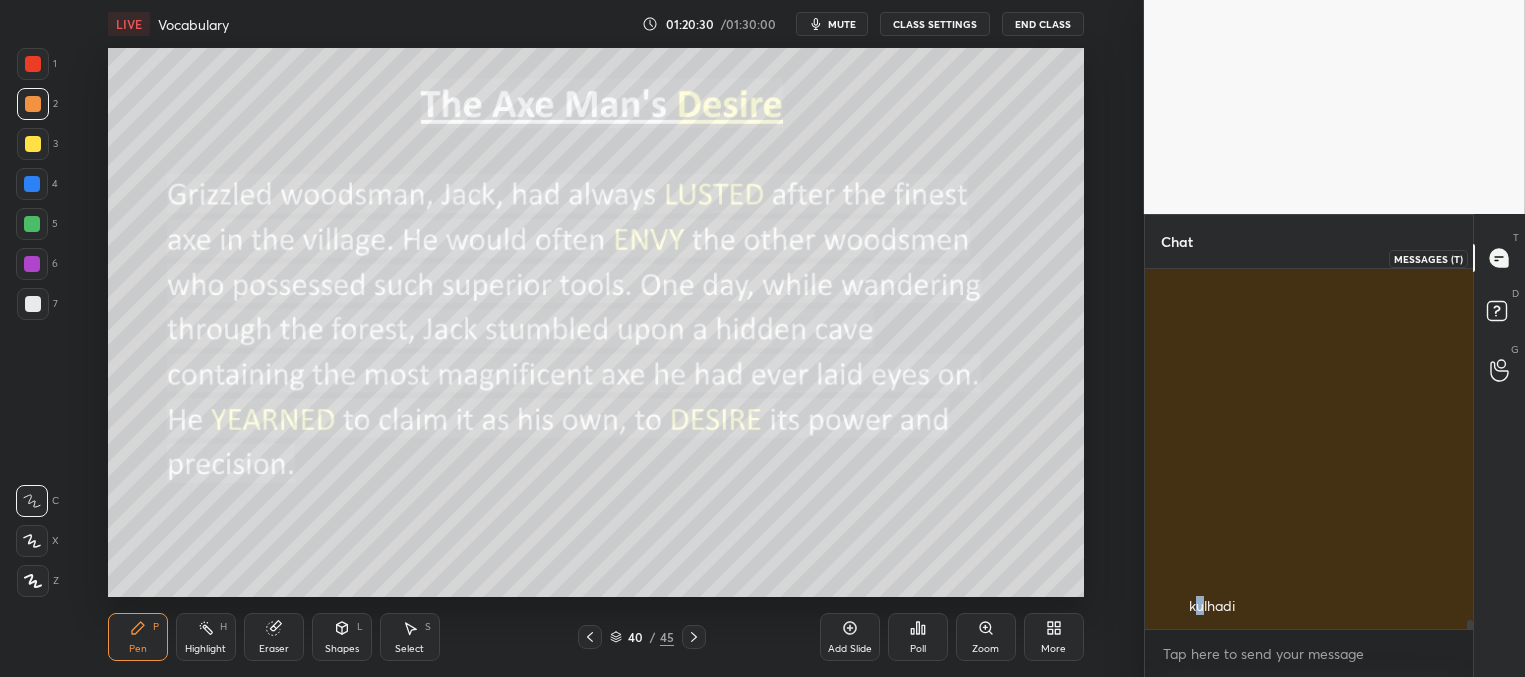 click 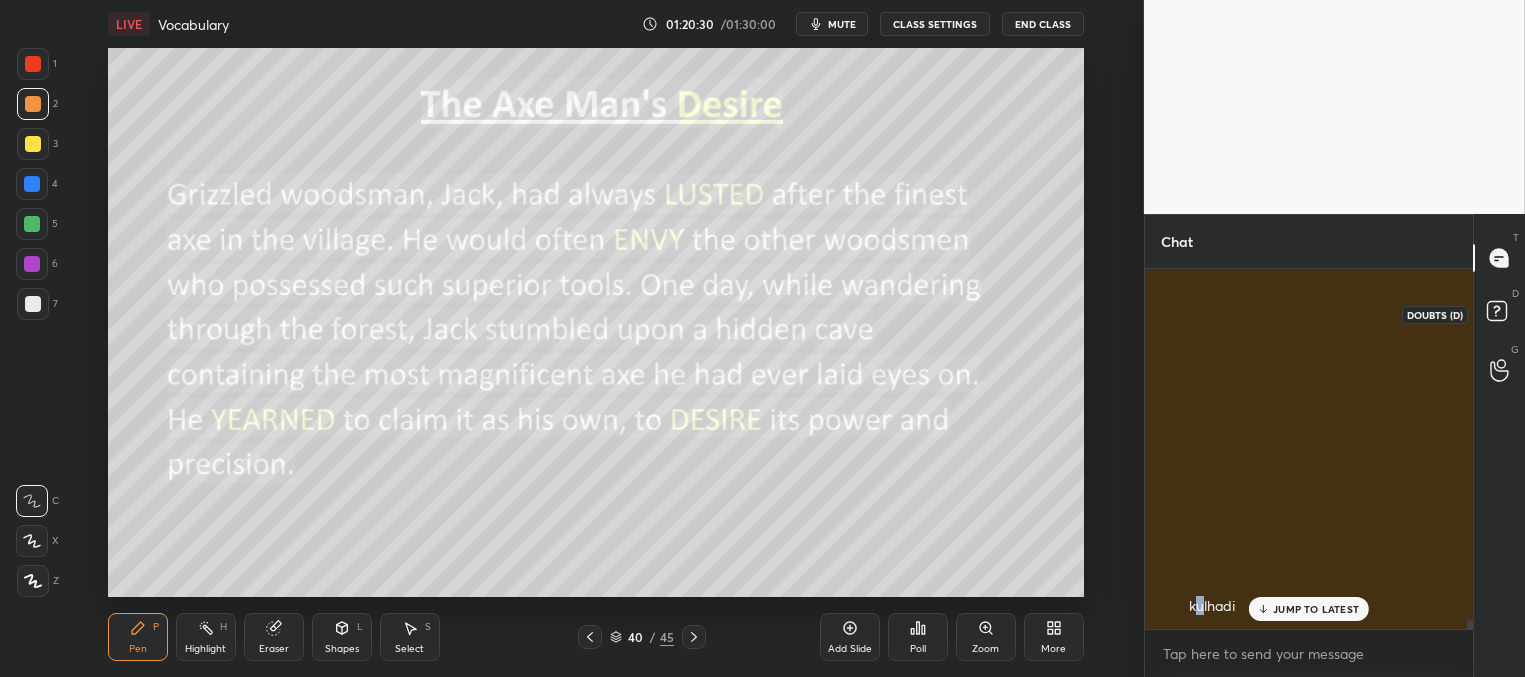 scroll, scrollTop: 13640, scrollLeft: 0, axis: vertical 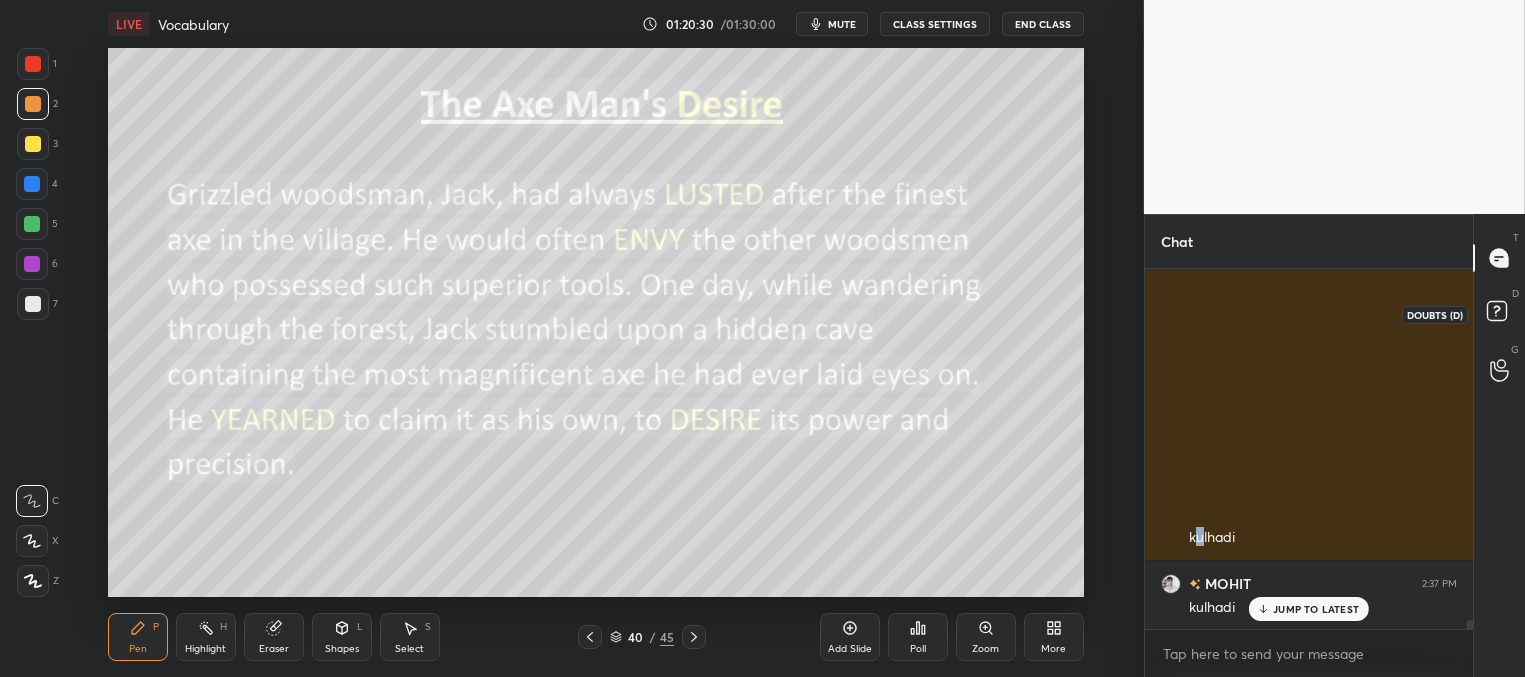 click 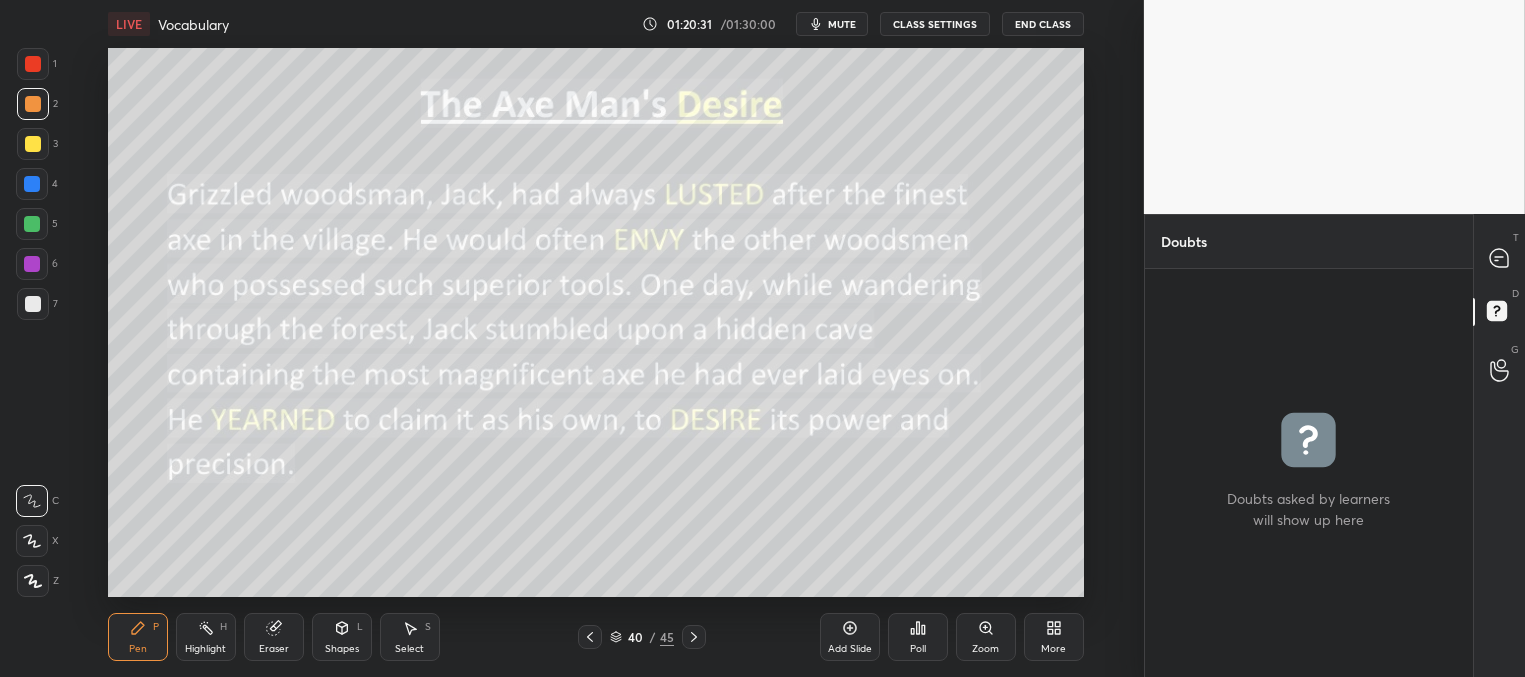 click 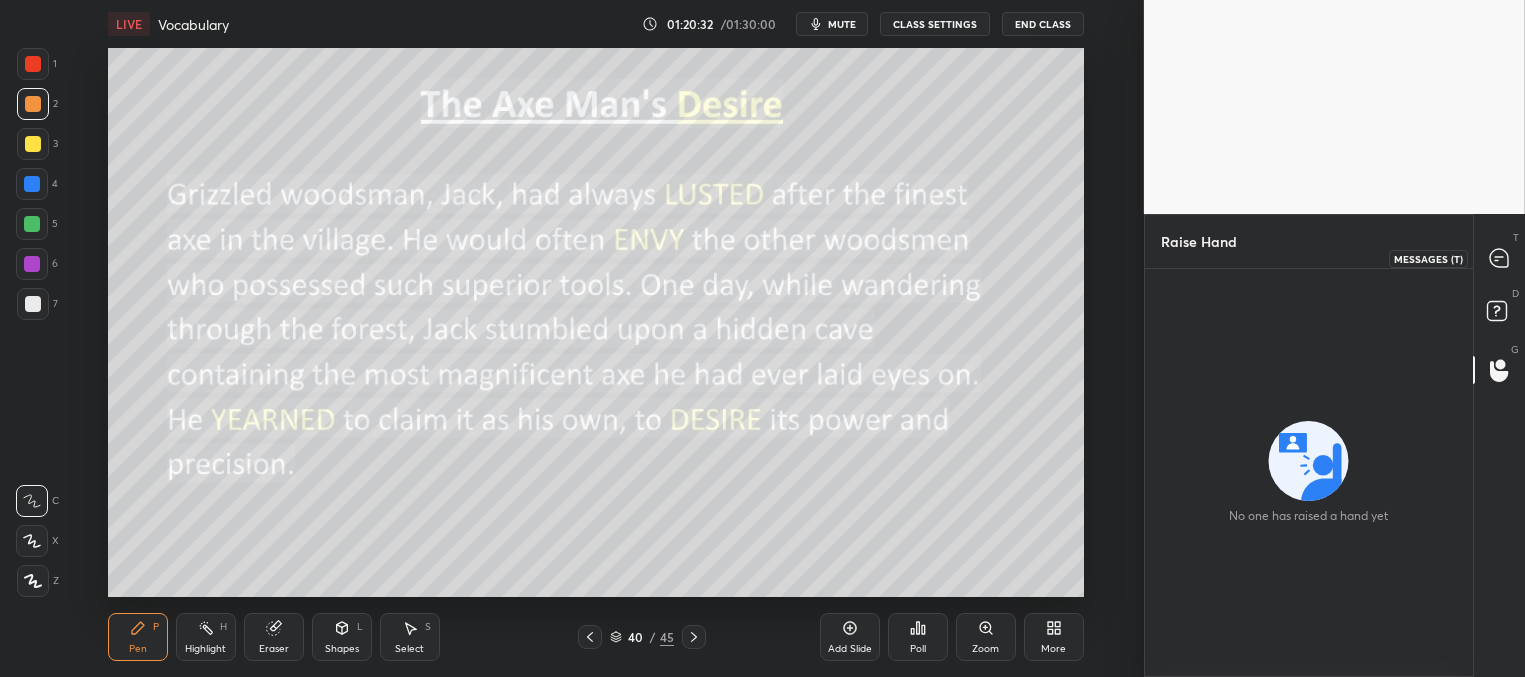 click at bounding box center (1500, 258) 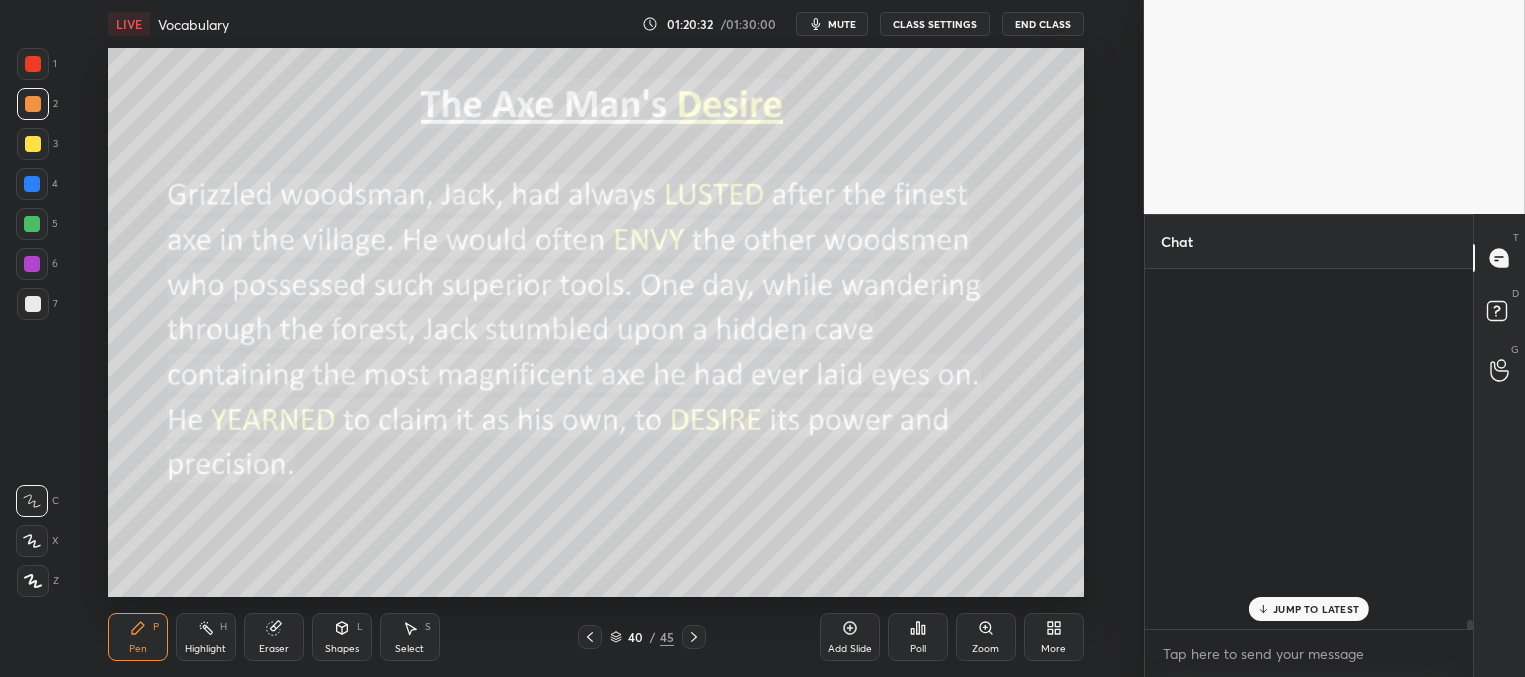 scroll, scrollTop: 13640, scrollLeft: 0, axis: vertical 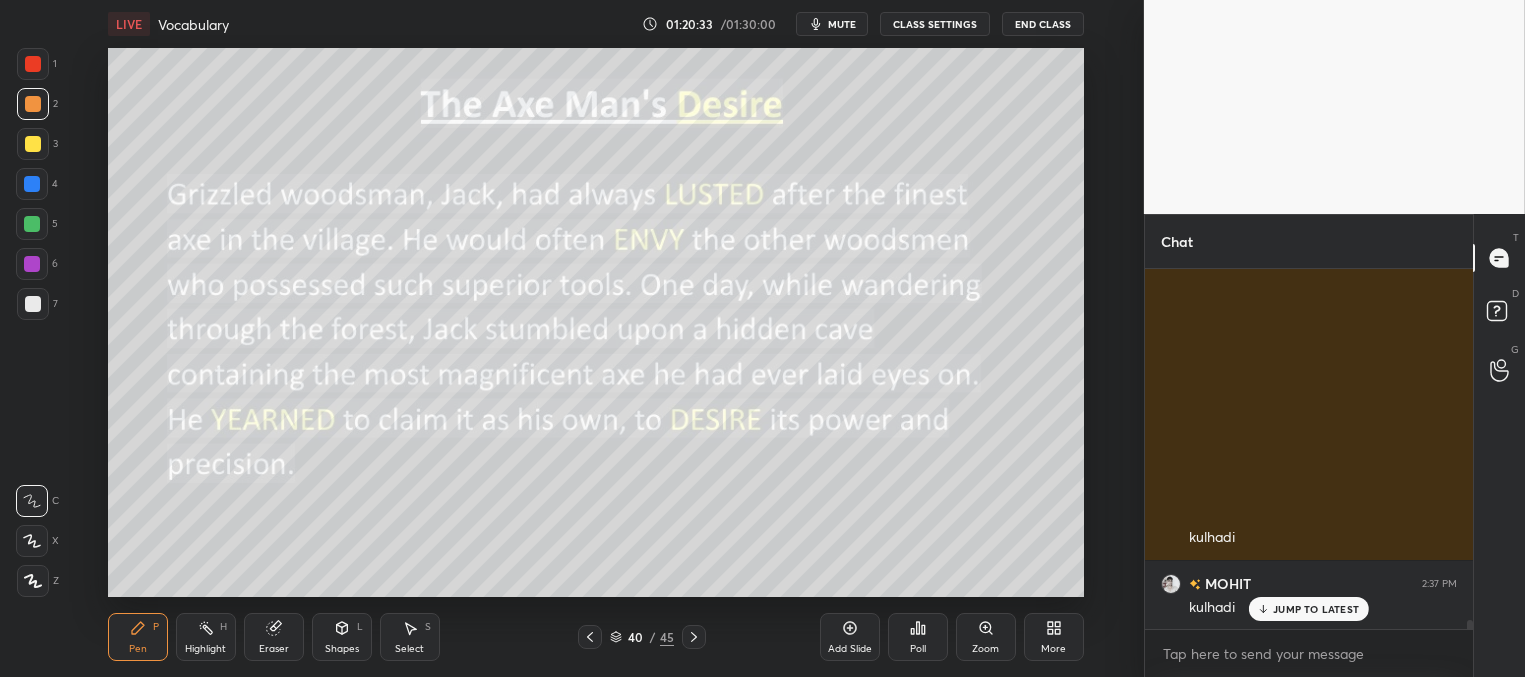 click on "JUMP TO LATEST" at bounding box center (1316, 609) 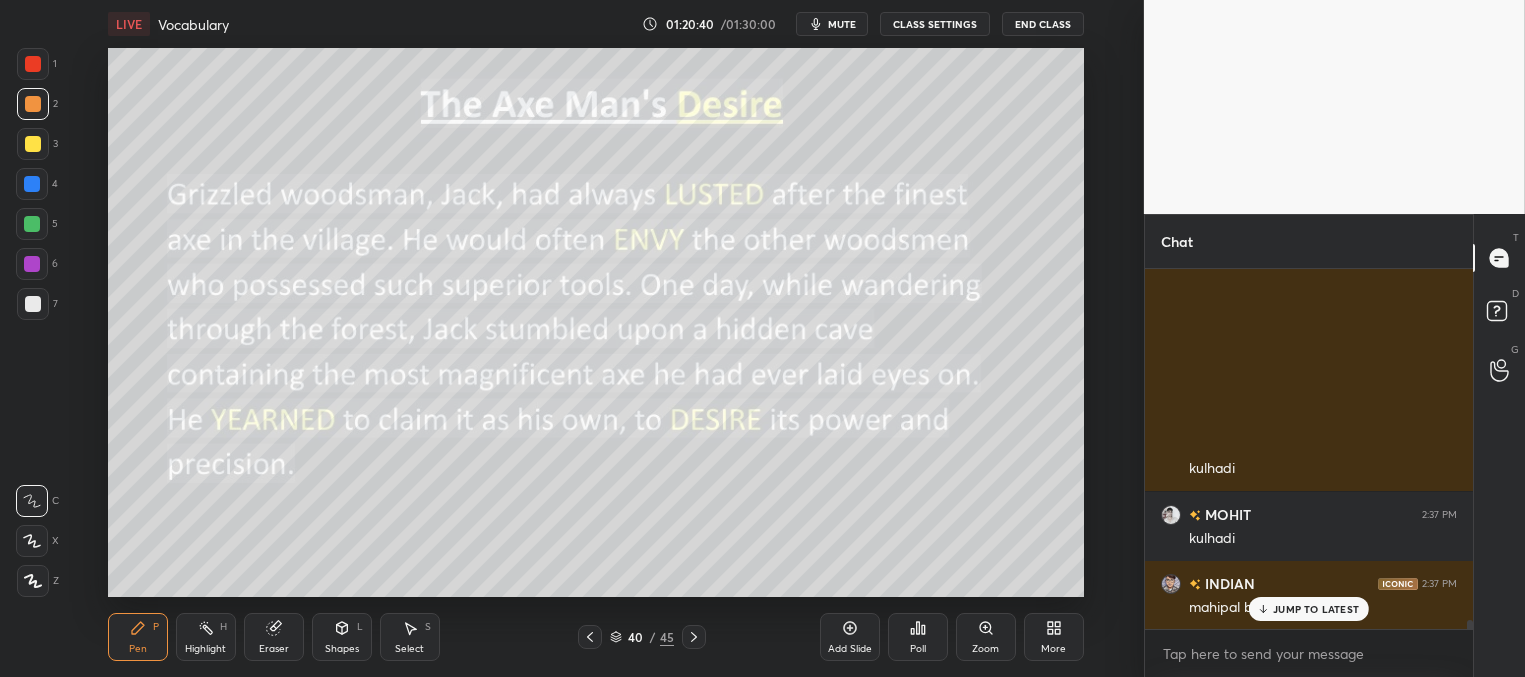 scroll, scrollTop: 13778, scrollLeft: 0, axis: vertical 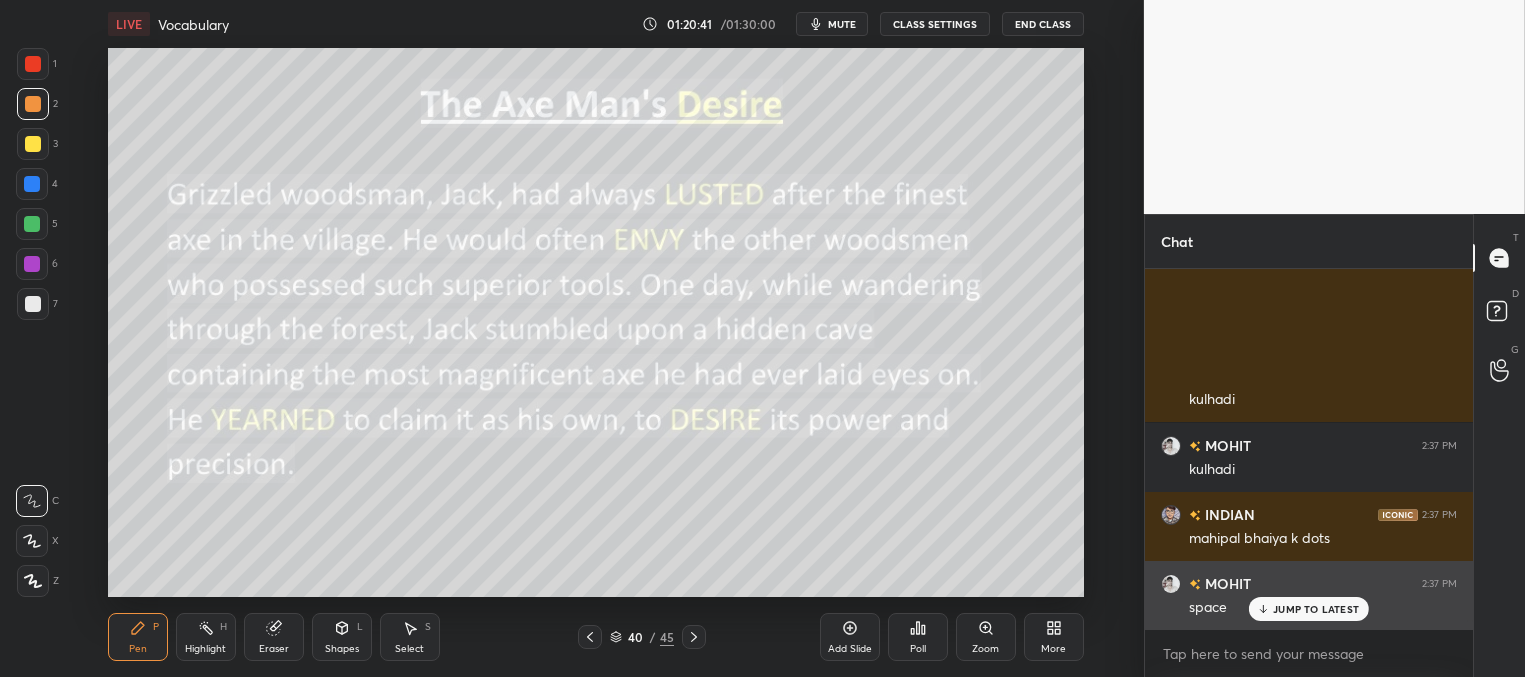 click on "JUMP TO LATEST" at bounding box center [1316, 609] 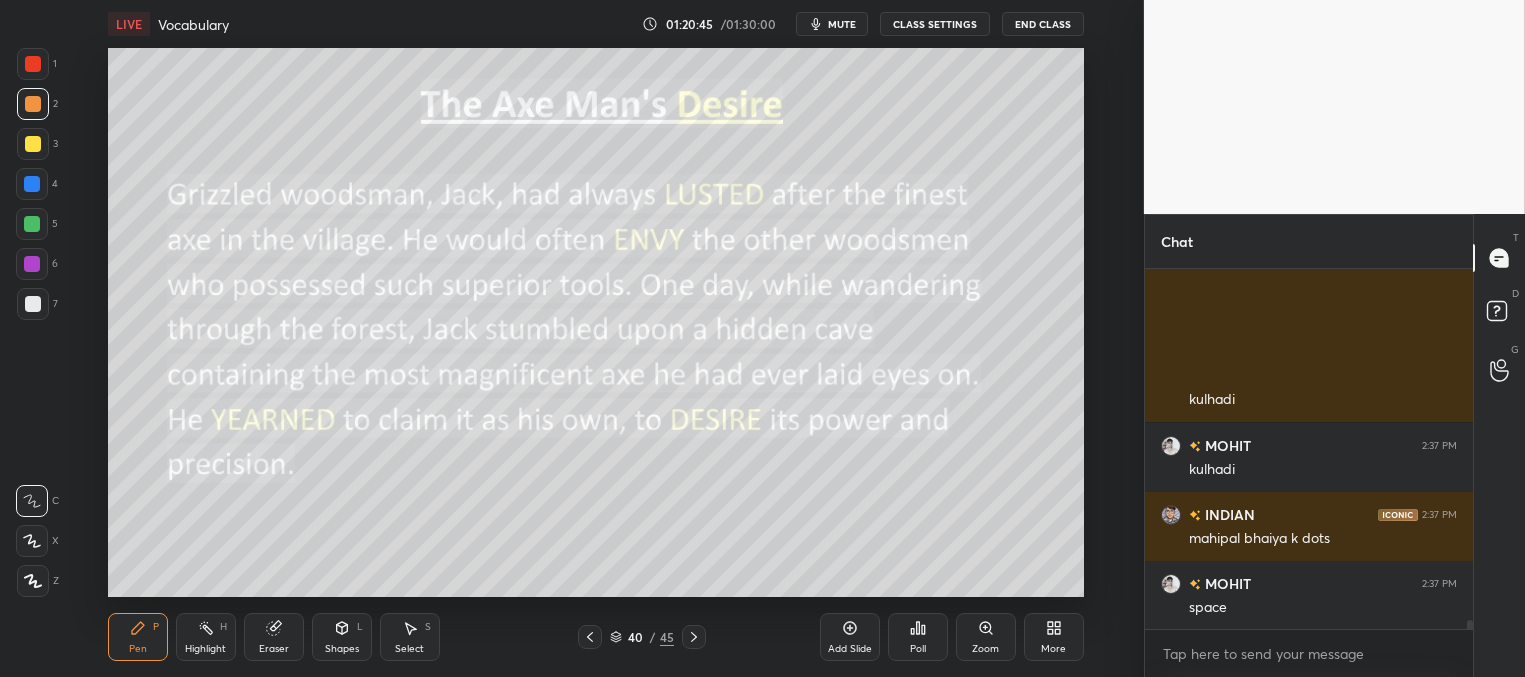 scroll, scrollTop: 13847, scrollLeft: 0, axis: vertical 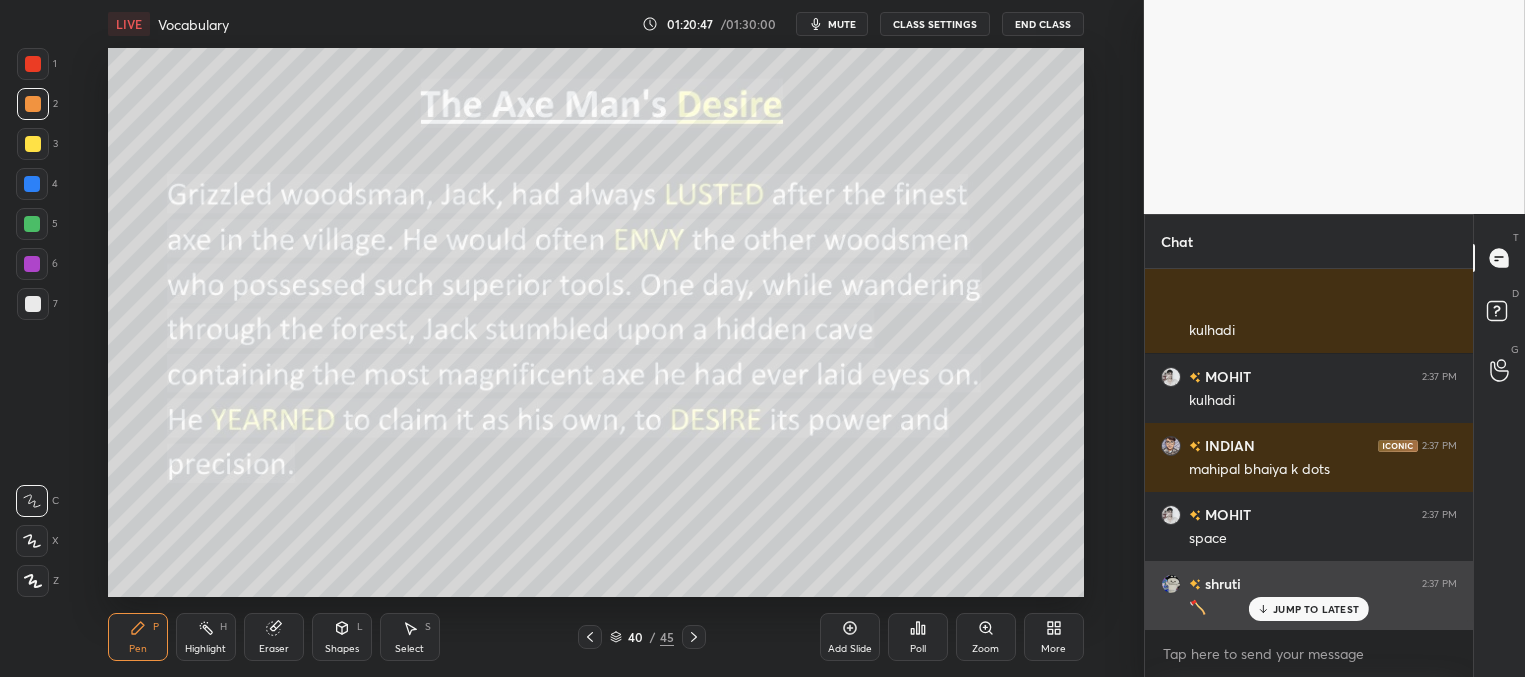 click 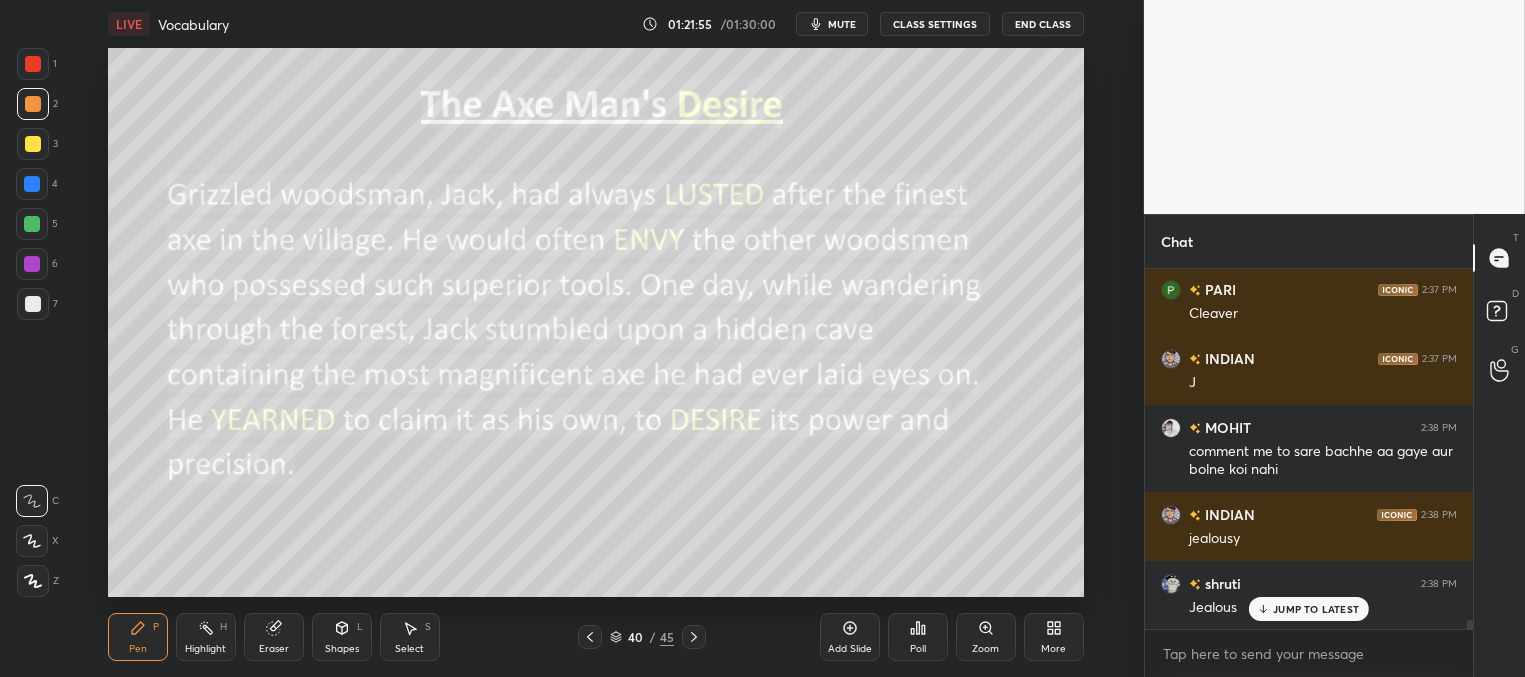 scroll, scrollTop: 14279, scrollLeft: 0, axis: vertical 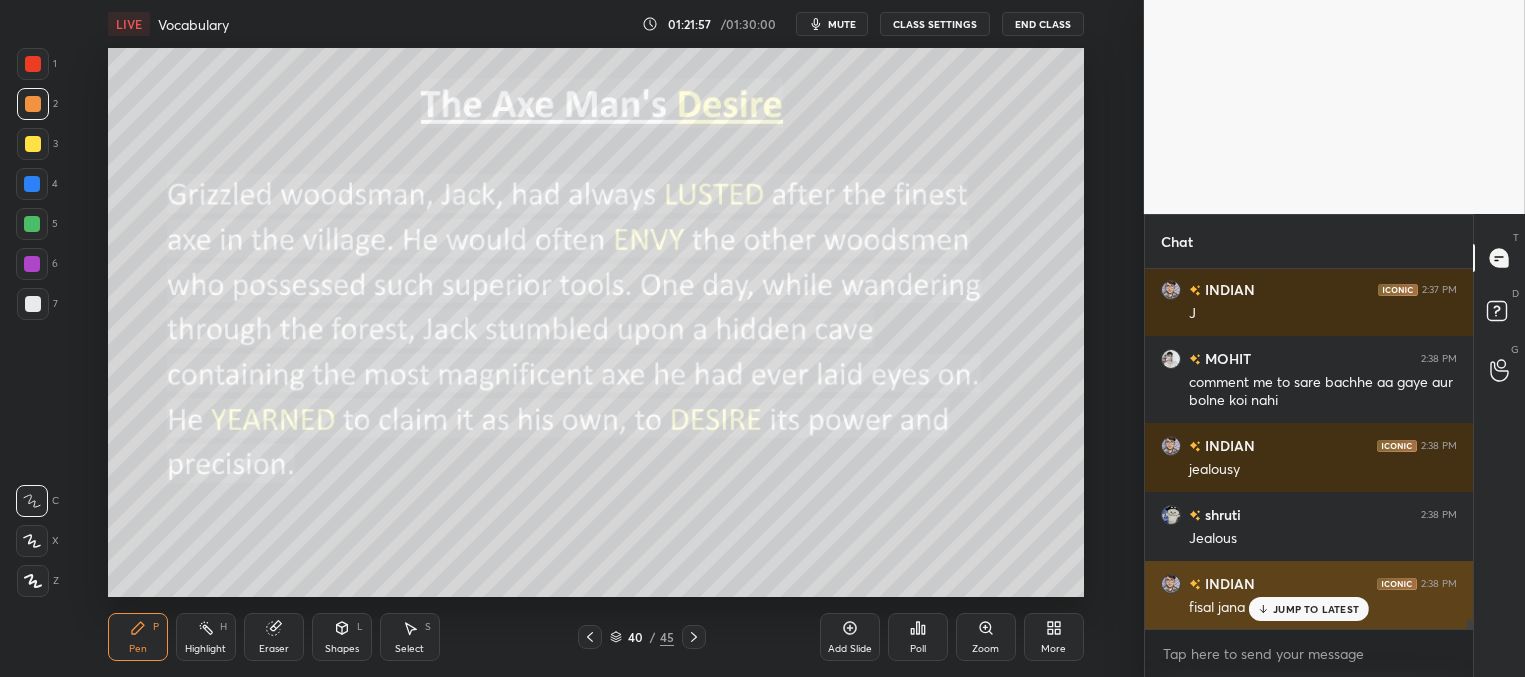 drag, startPoint x: 1275, startPoint y: 608, endPoint x: 1251, endPoint y: 600, distance: 25.298222 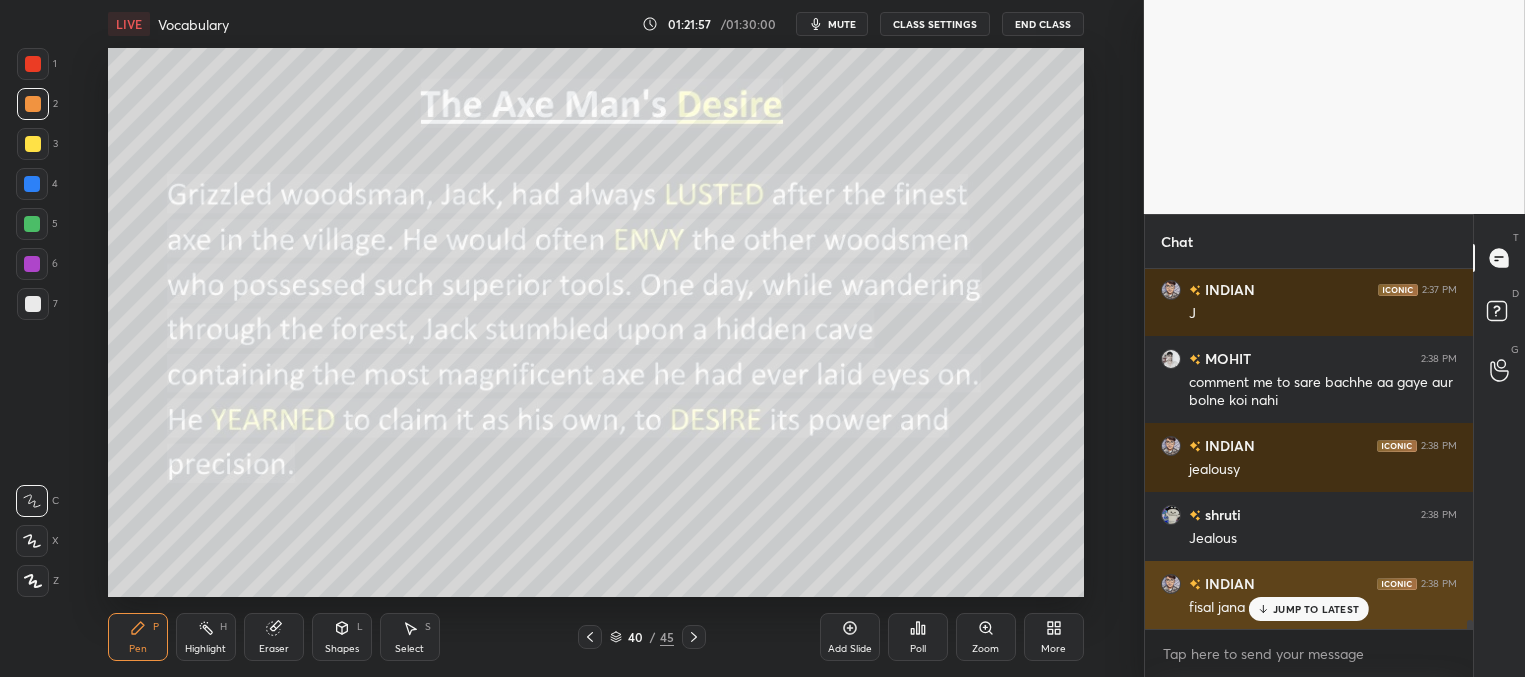 click on "JUMP TO LATEST" at bounding box center (1316, 609) 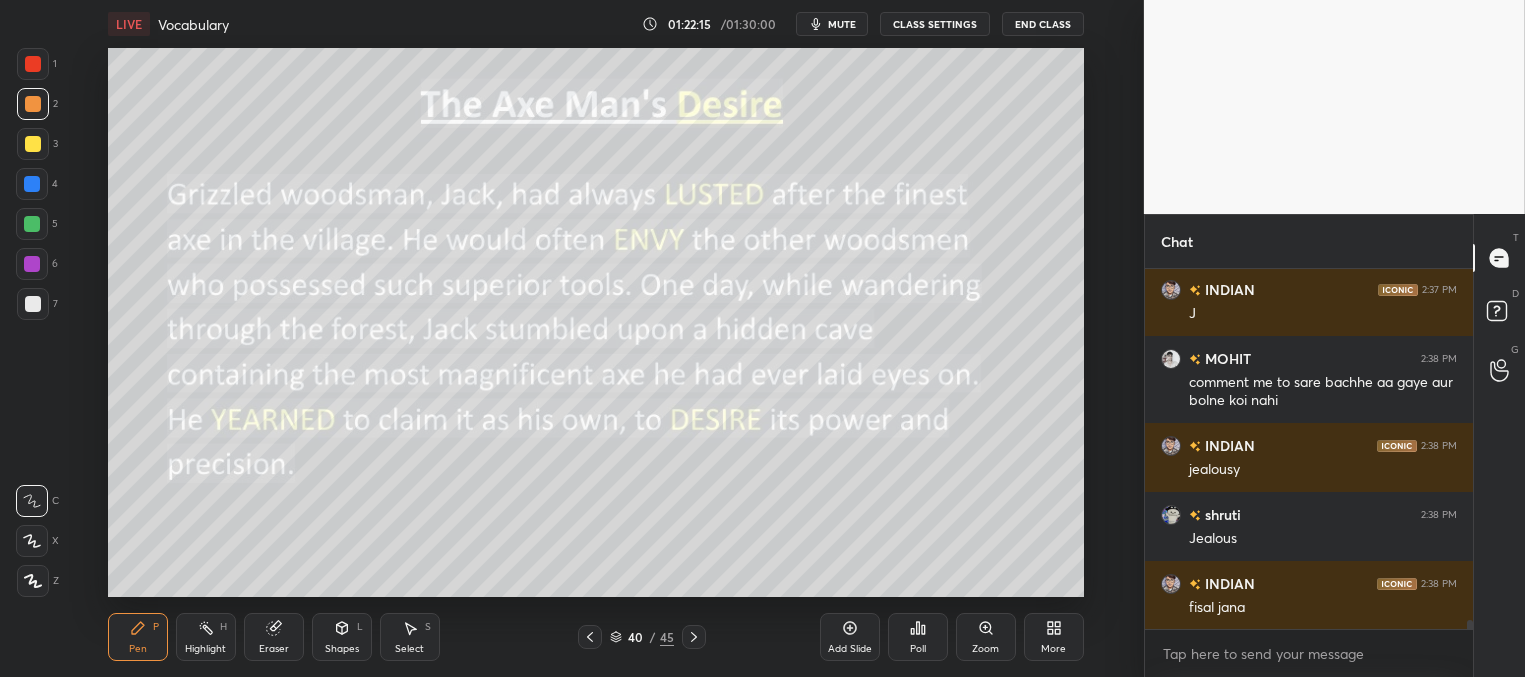 click 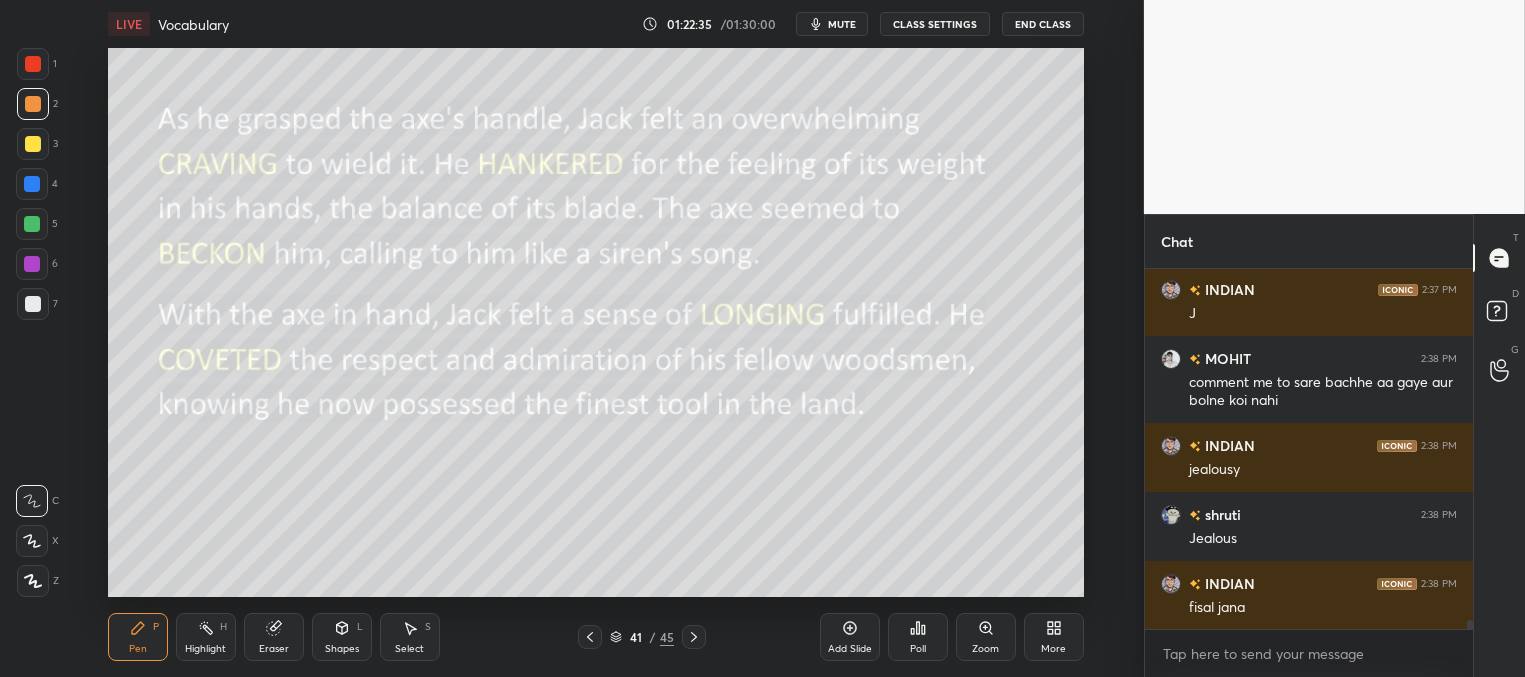 scroll, scrollTop: 14348, scrollLeft: 0, axis: vertical 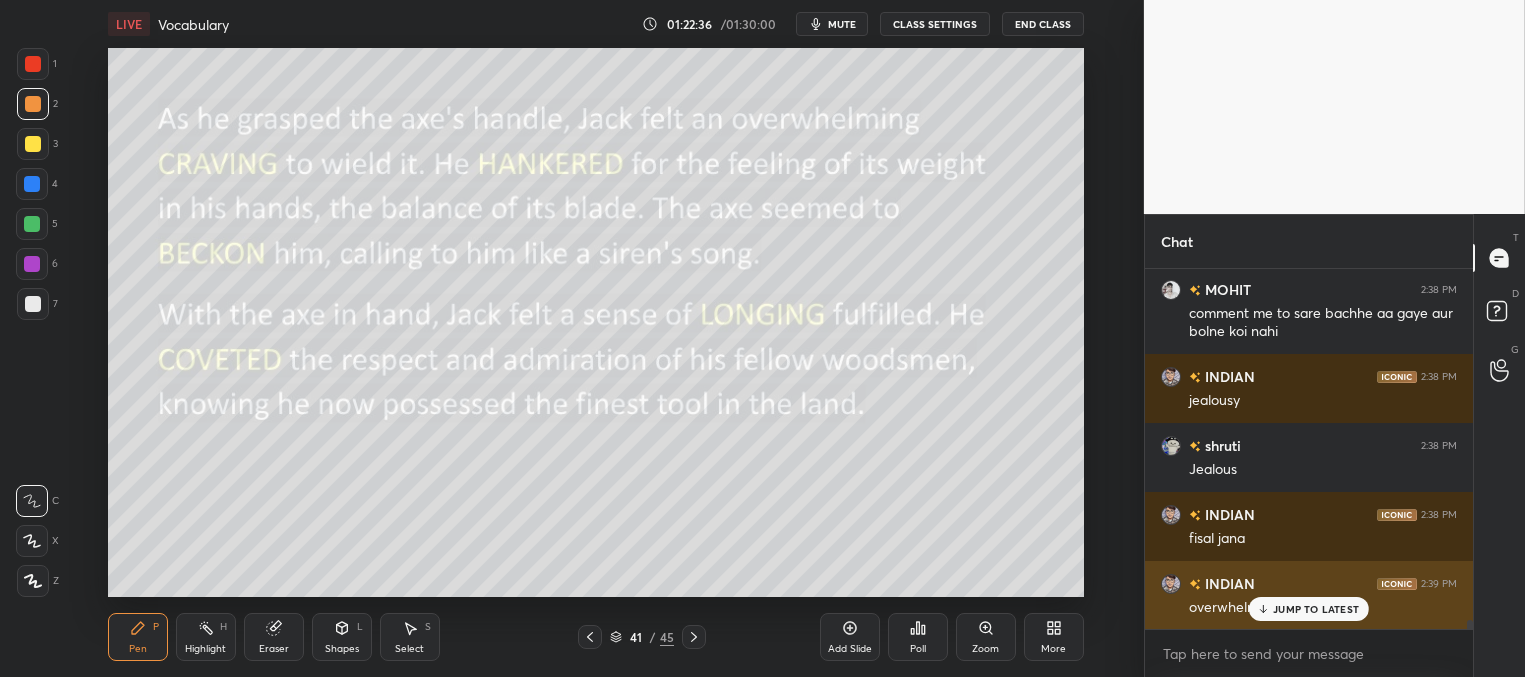 click on "JUMP TO LATEST" at bounding box center [1316, 609] 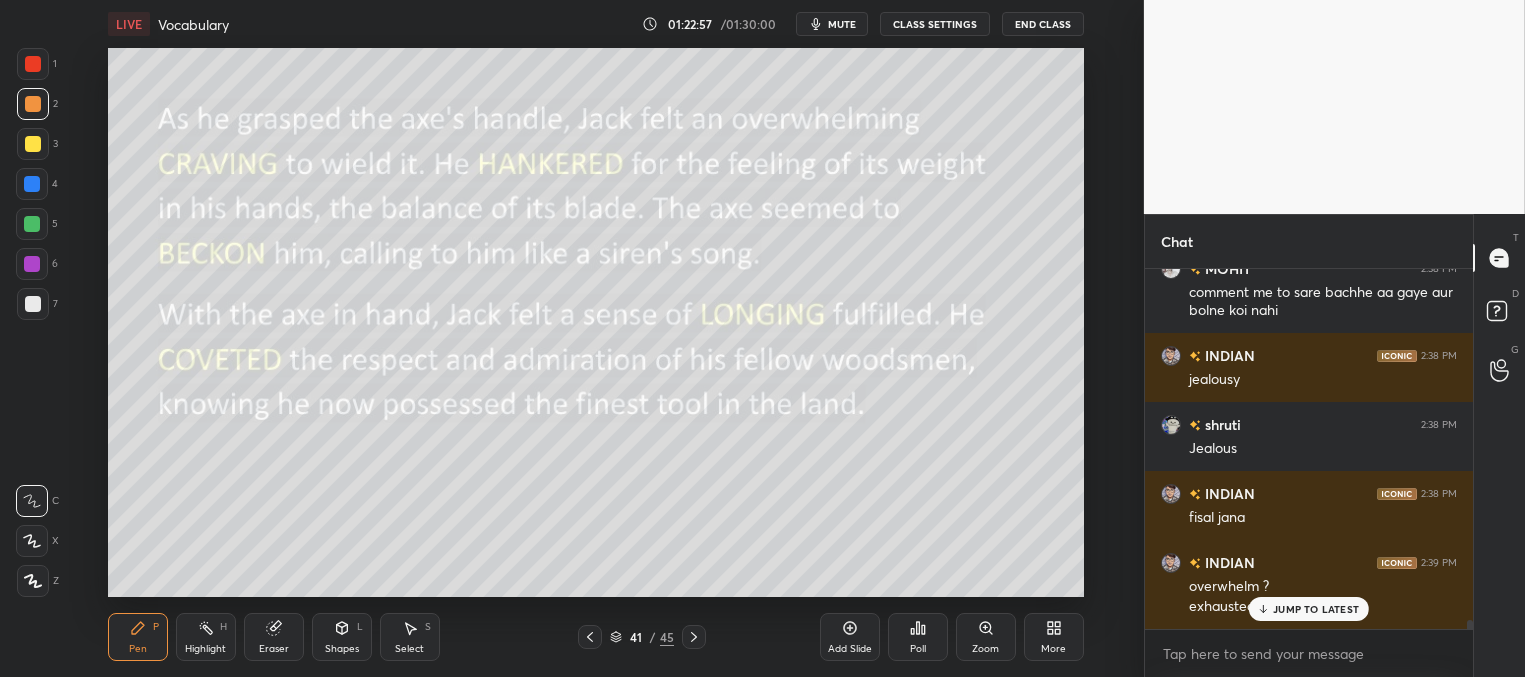 scroll, scrollTop: 14437, scrollLeft: 0, axis: vertical 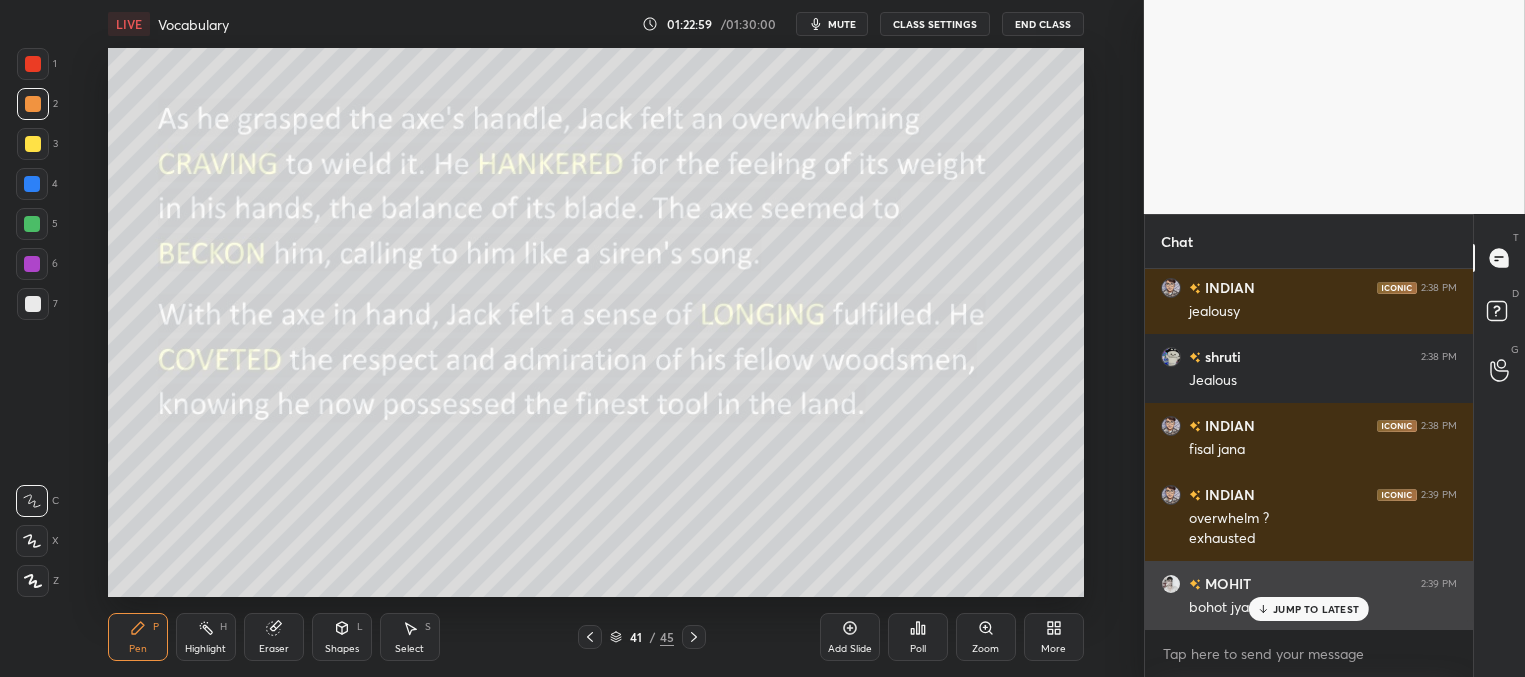 click on "JUMP TO LATEST" at bounding box center (1316, 609) 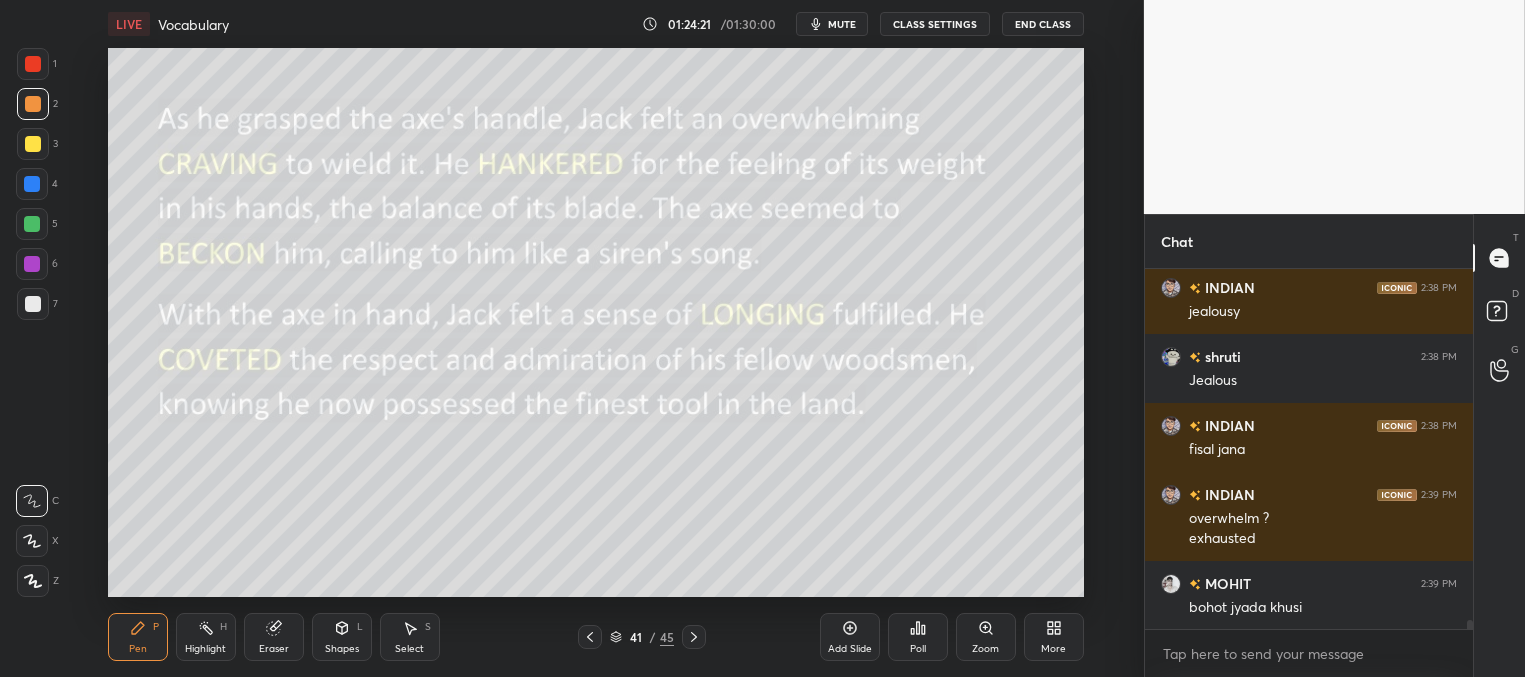 scroll, scrollTop: 312, scrollLeft: 322, axis: both 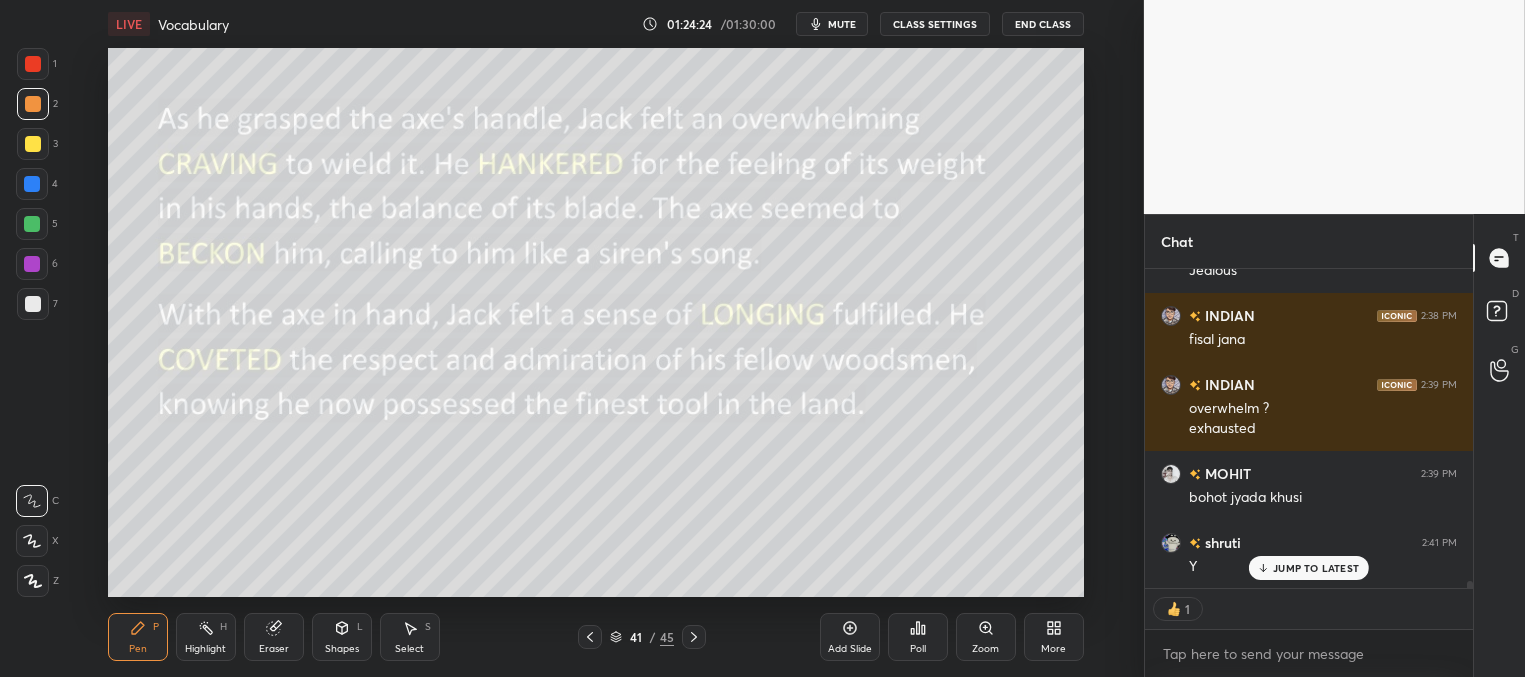 click 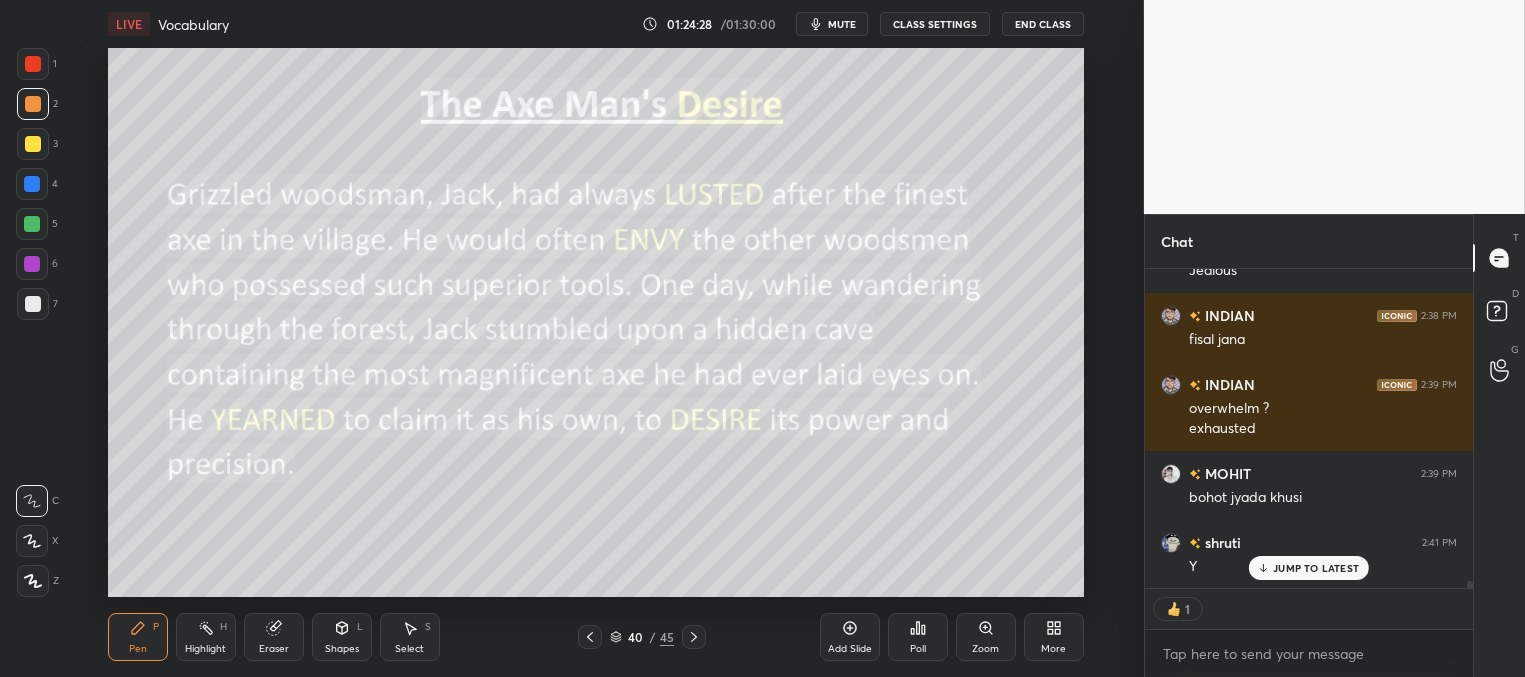 scroll, scrollTop: 14616, scrollLeft: 0, axis: vertical 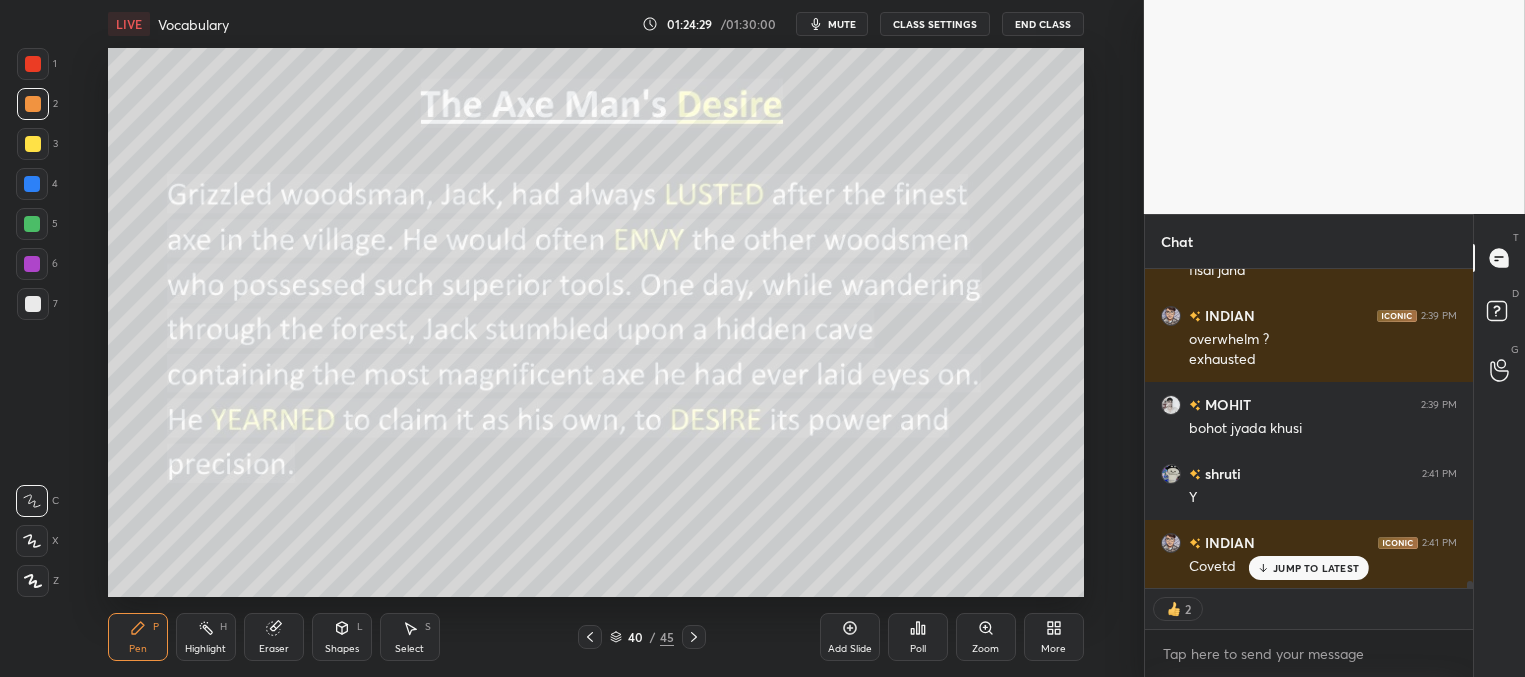 drag, startPoint x: 700, startPoint y: 635, endPoint x: 697, endPoint y: 617, distance: 18.248287 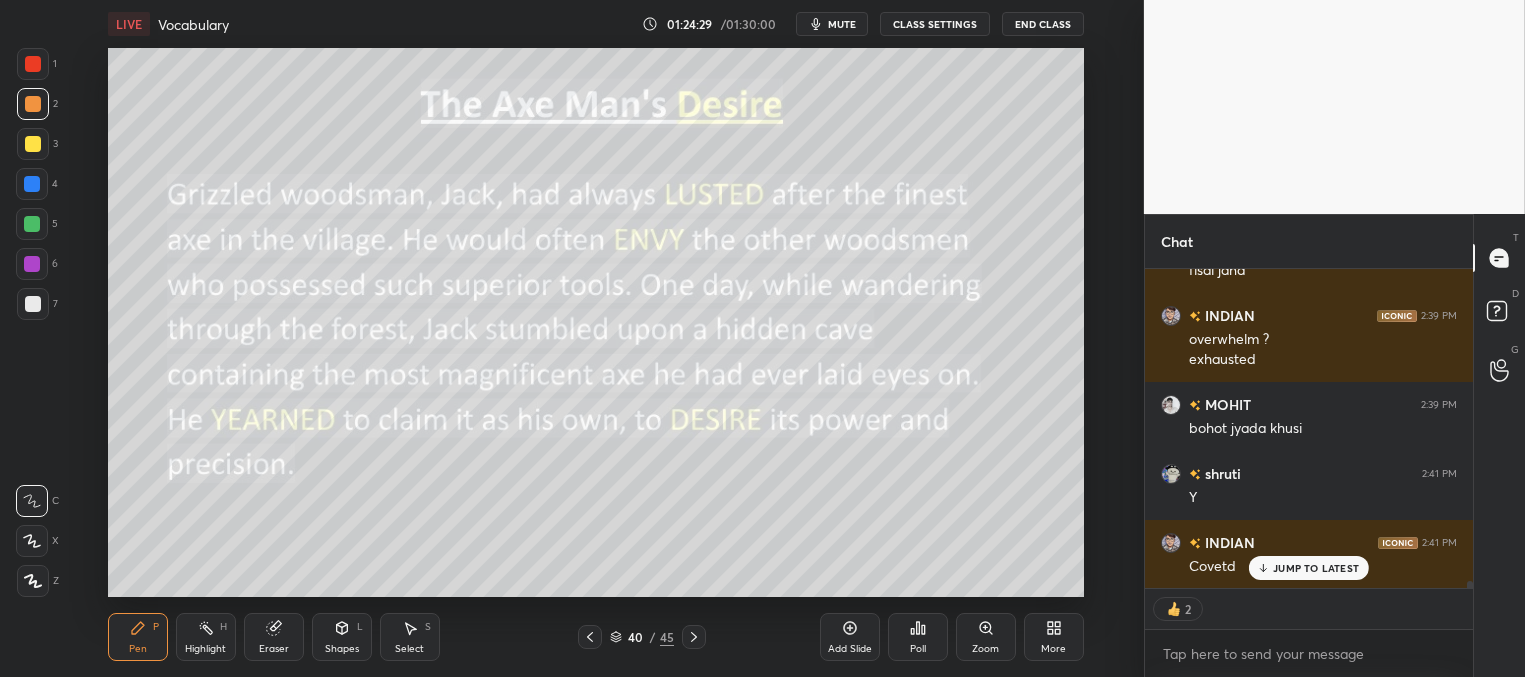 click at bounding box center (694, 637) 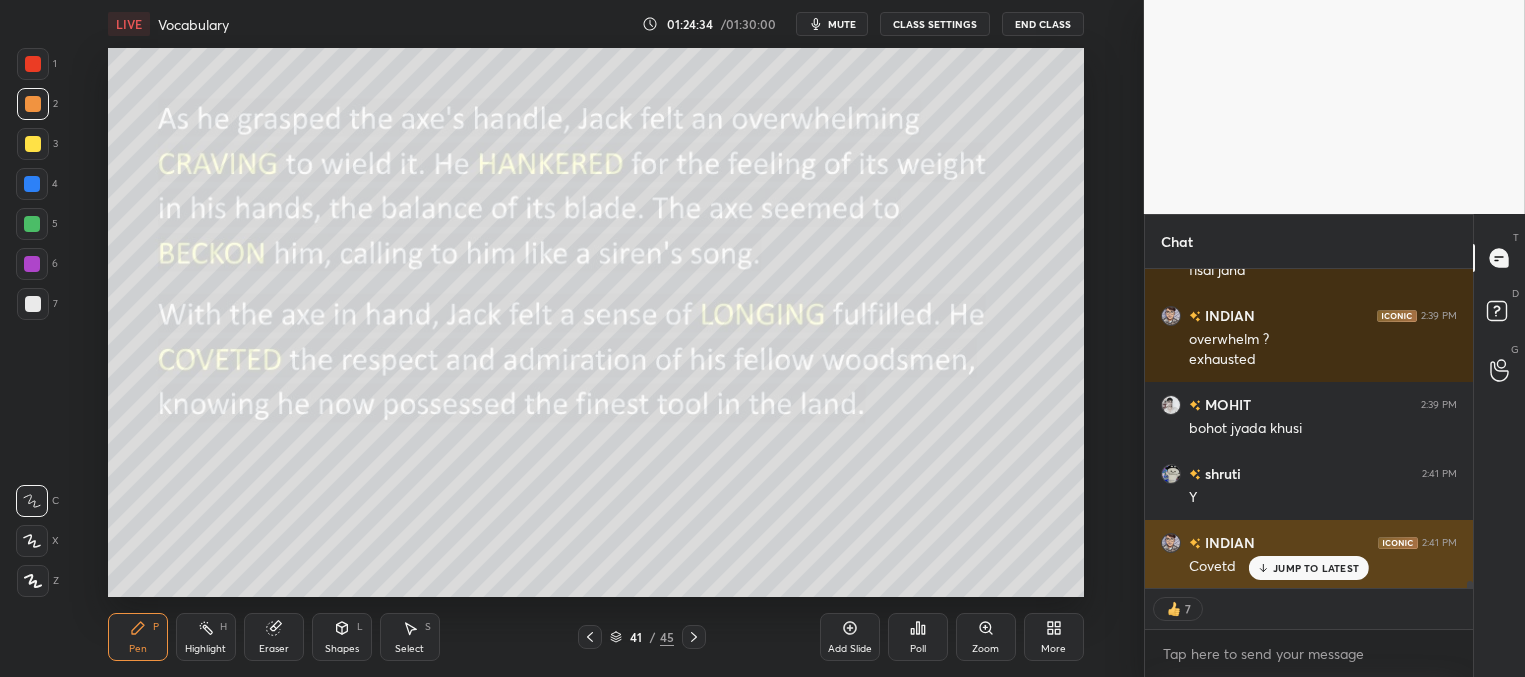 drag, startPoint x: 1272, startPoint y: 569, endPoint x: 1264, endPoint y: 559, distance: 12.806249 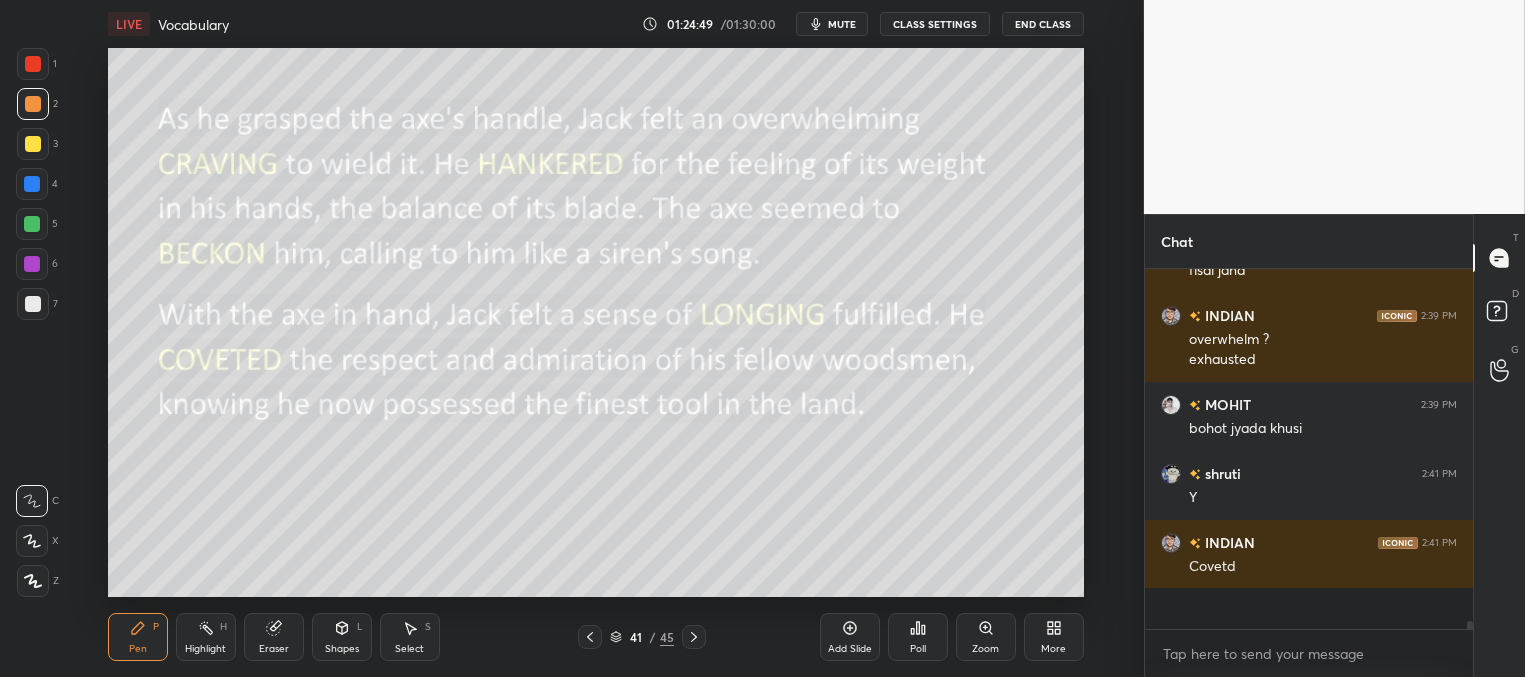 scroll, scrollTop: 7, scrollLeft: 6, axis: both 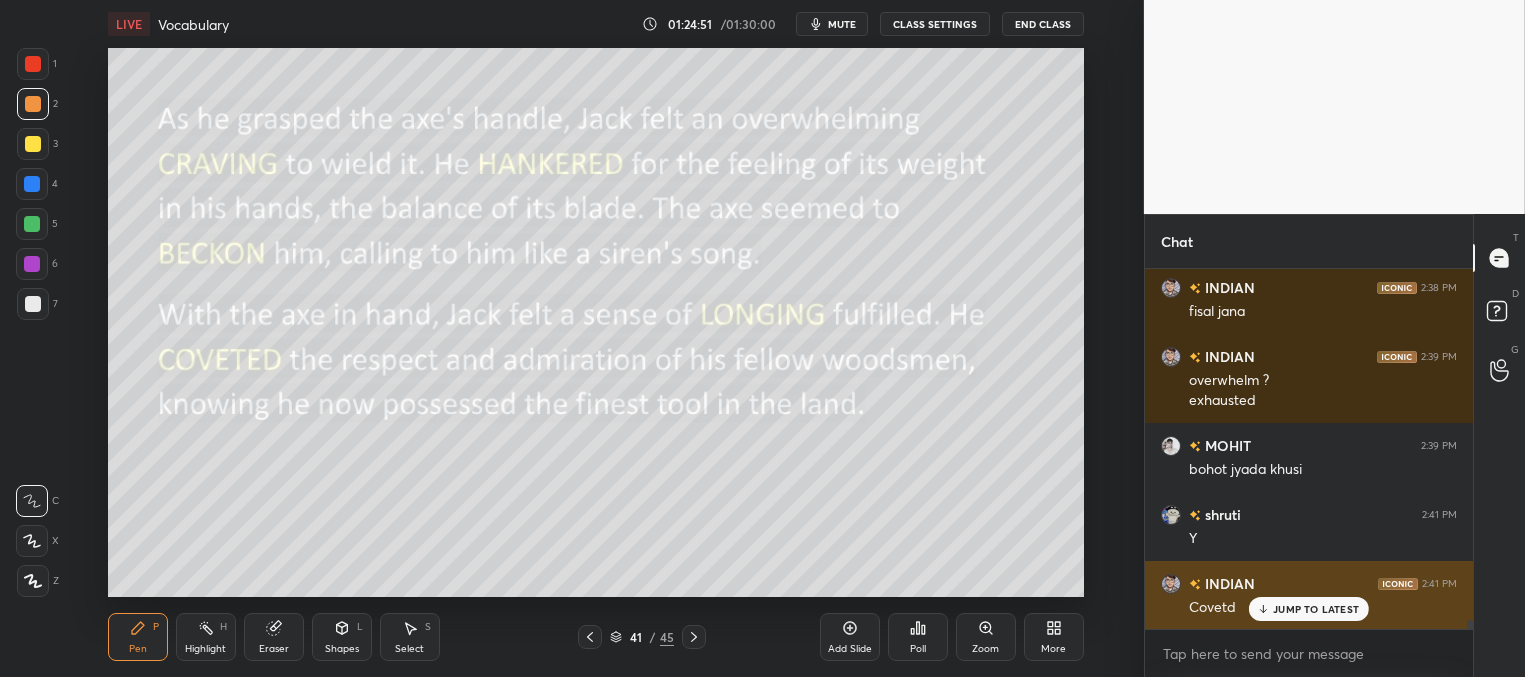 drag, startPoint x: 1281, startPoint y: 610, endPoint x: 1269, endPoint y: 609, distance: 12.0415945 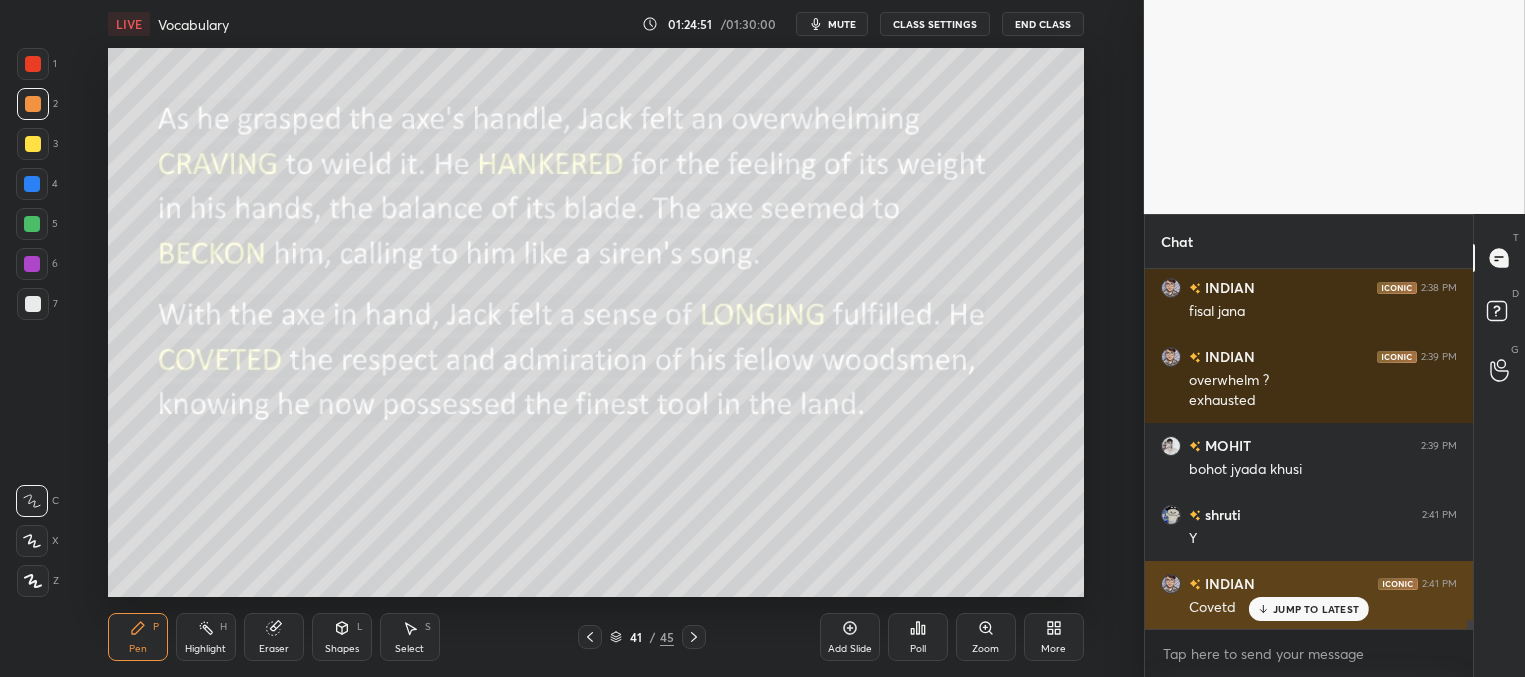 click on "JUMP TO LATEST" at bounding box center [1316, 609] 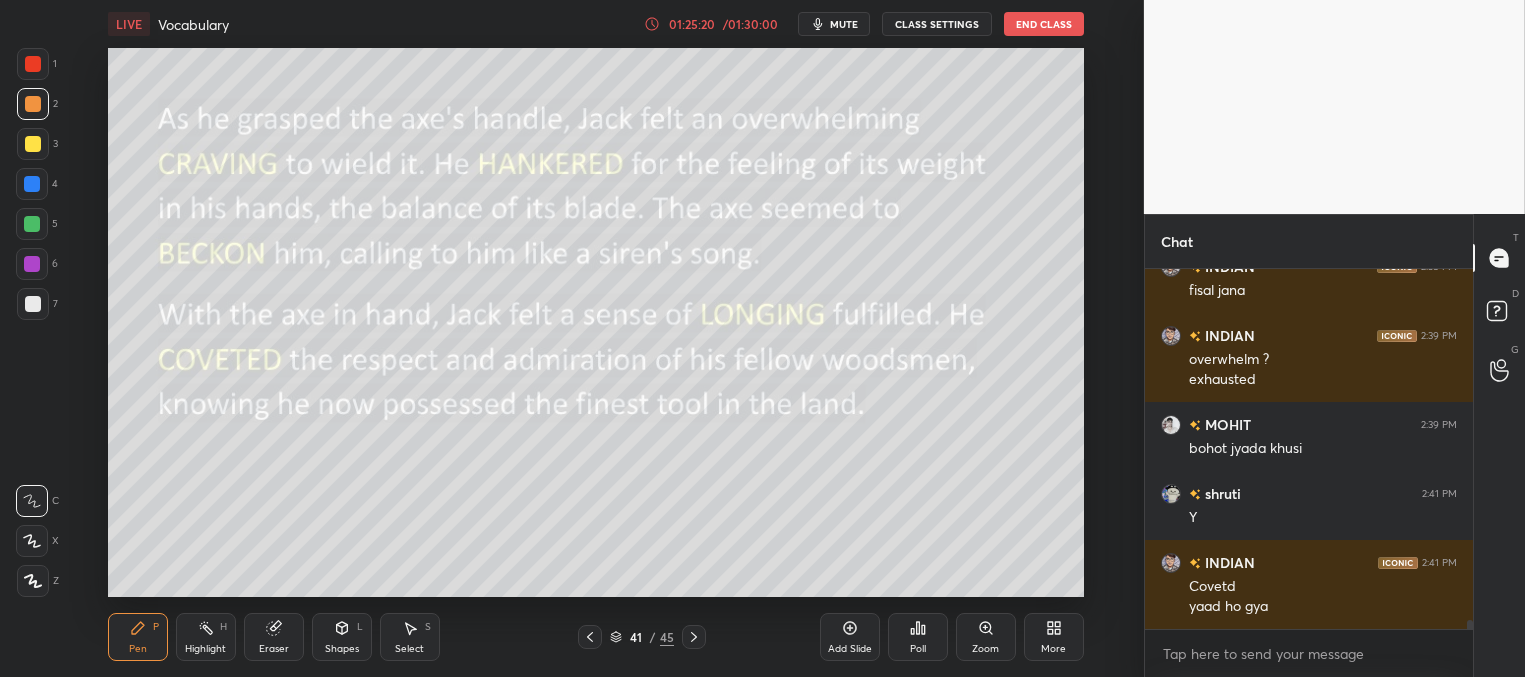 scroll, scrollTop: 14665, scrollLeft: 0, axis: vertical 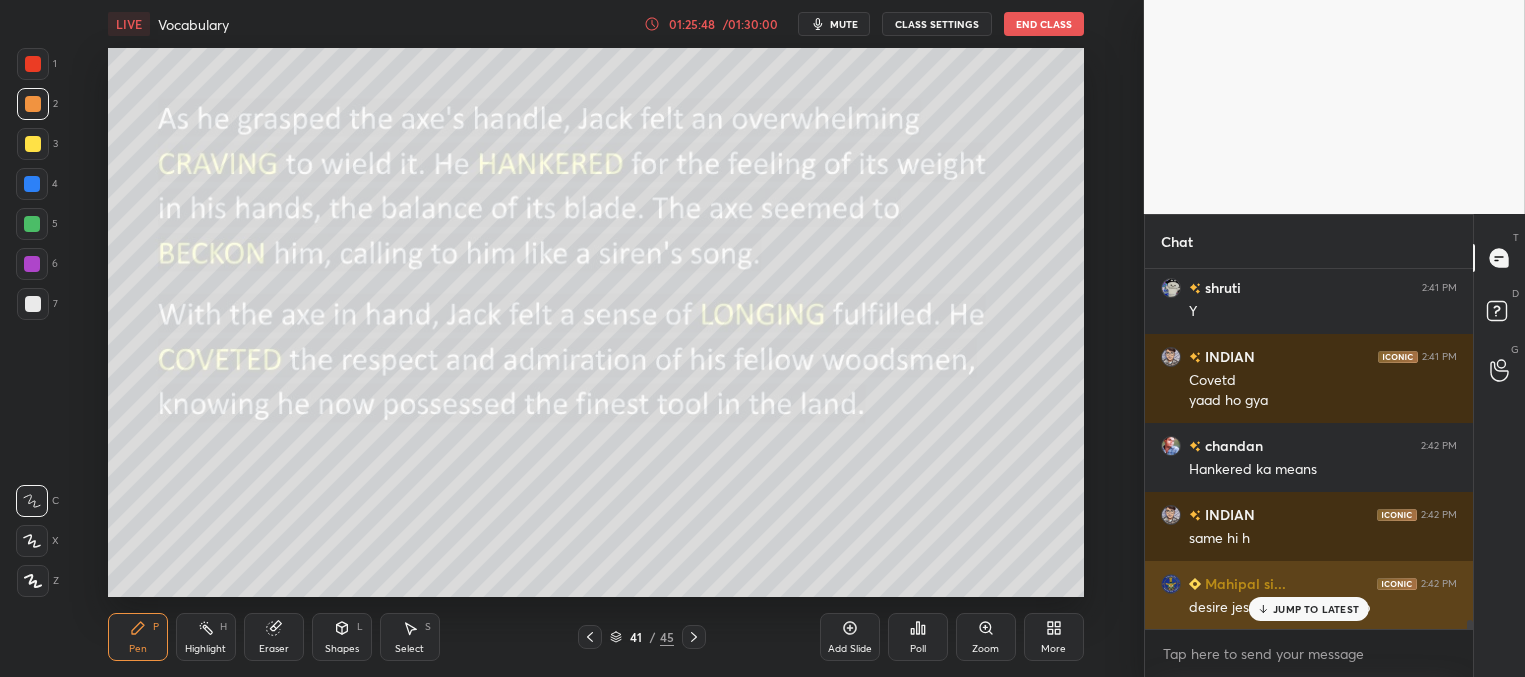 drag, startPoint x: 1292, startPoint y: 613, endPoint x: 1258, endPoint y: 601, distance: 36.05551 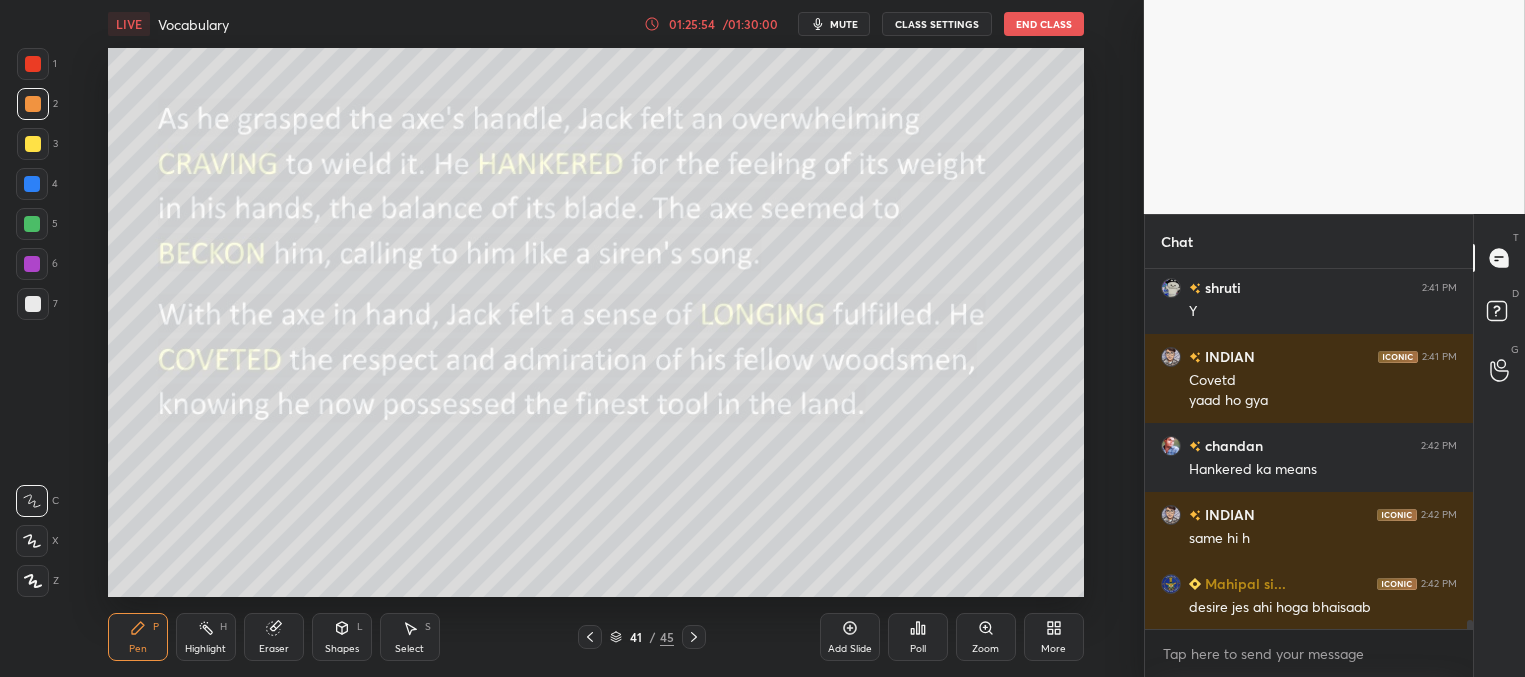 scroll, scrollTop: 14871, scrollLeft: 0, axis: vertical 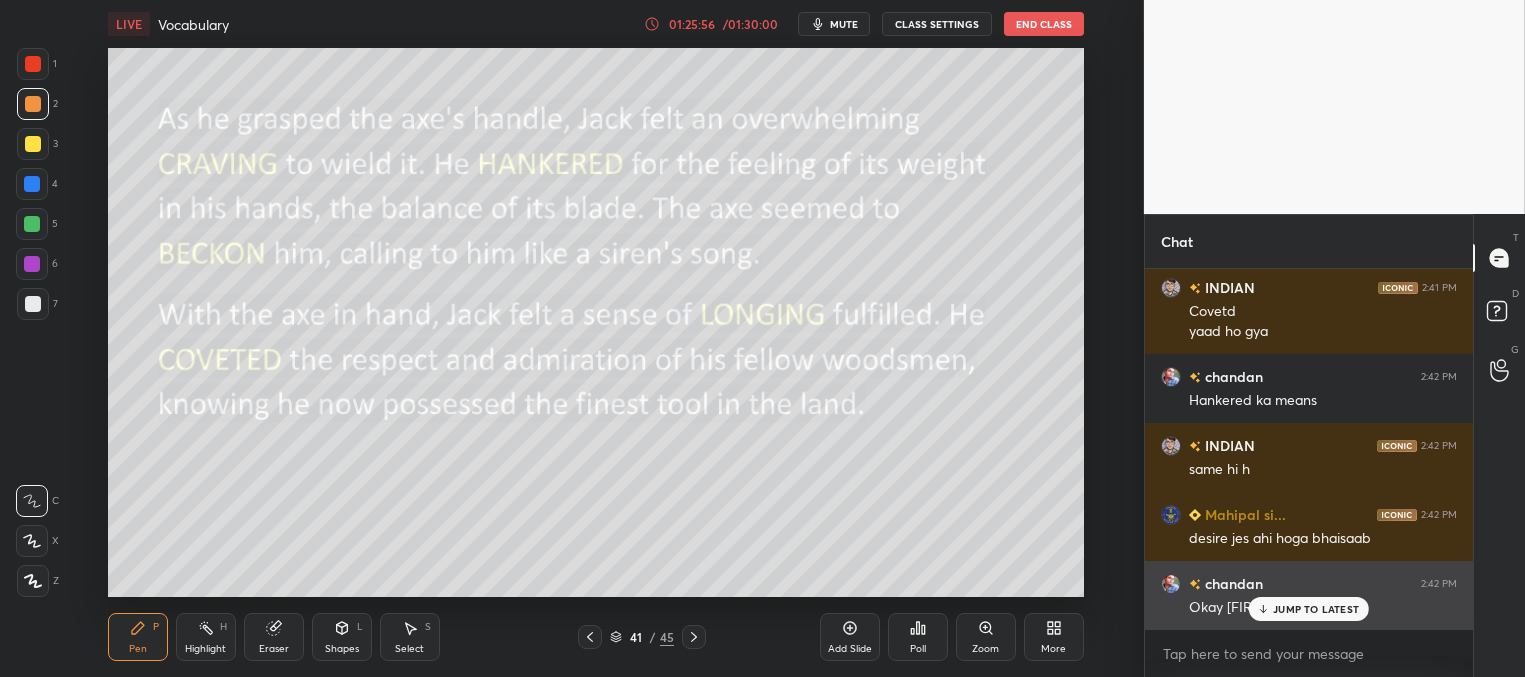 click on "JUMP TO LATEST" at bounding box center (1309, 609) 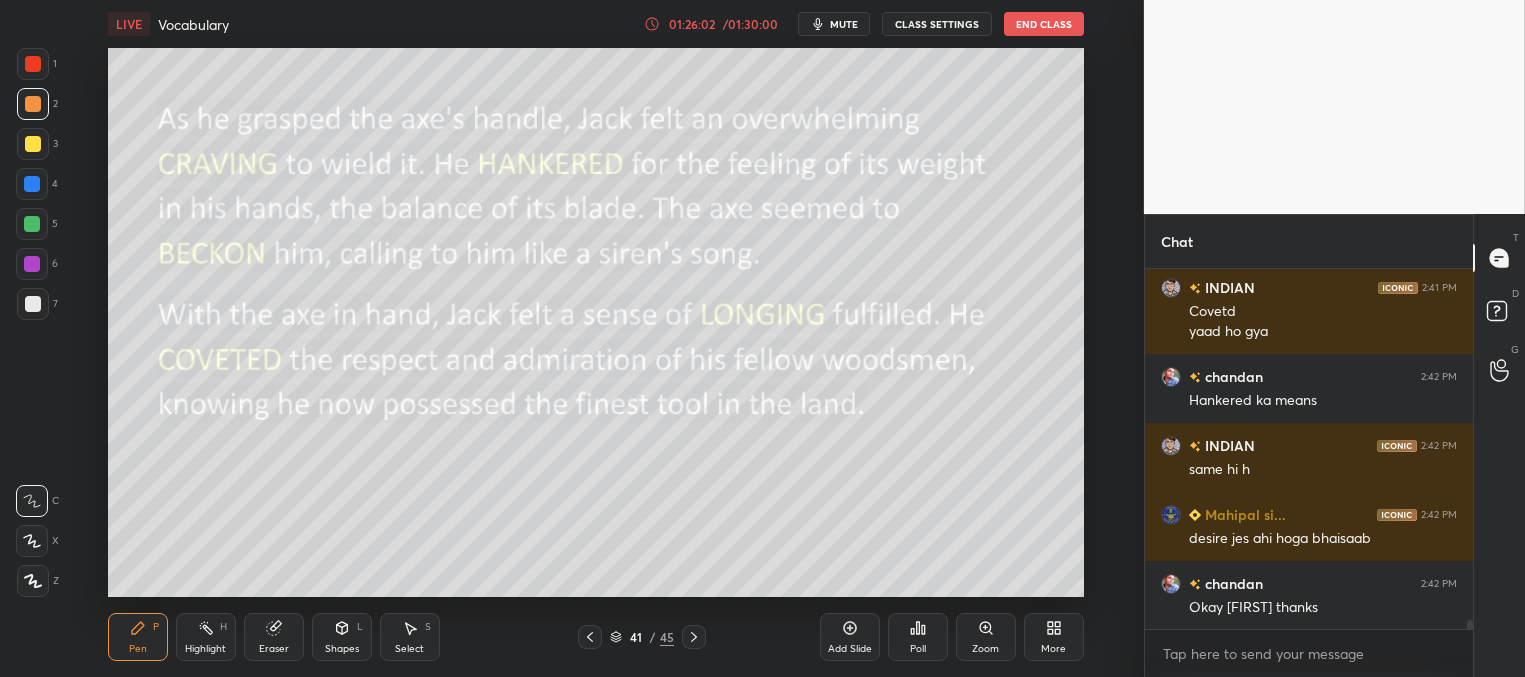 click 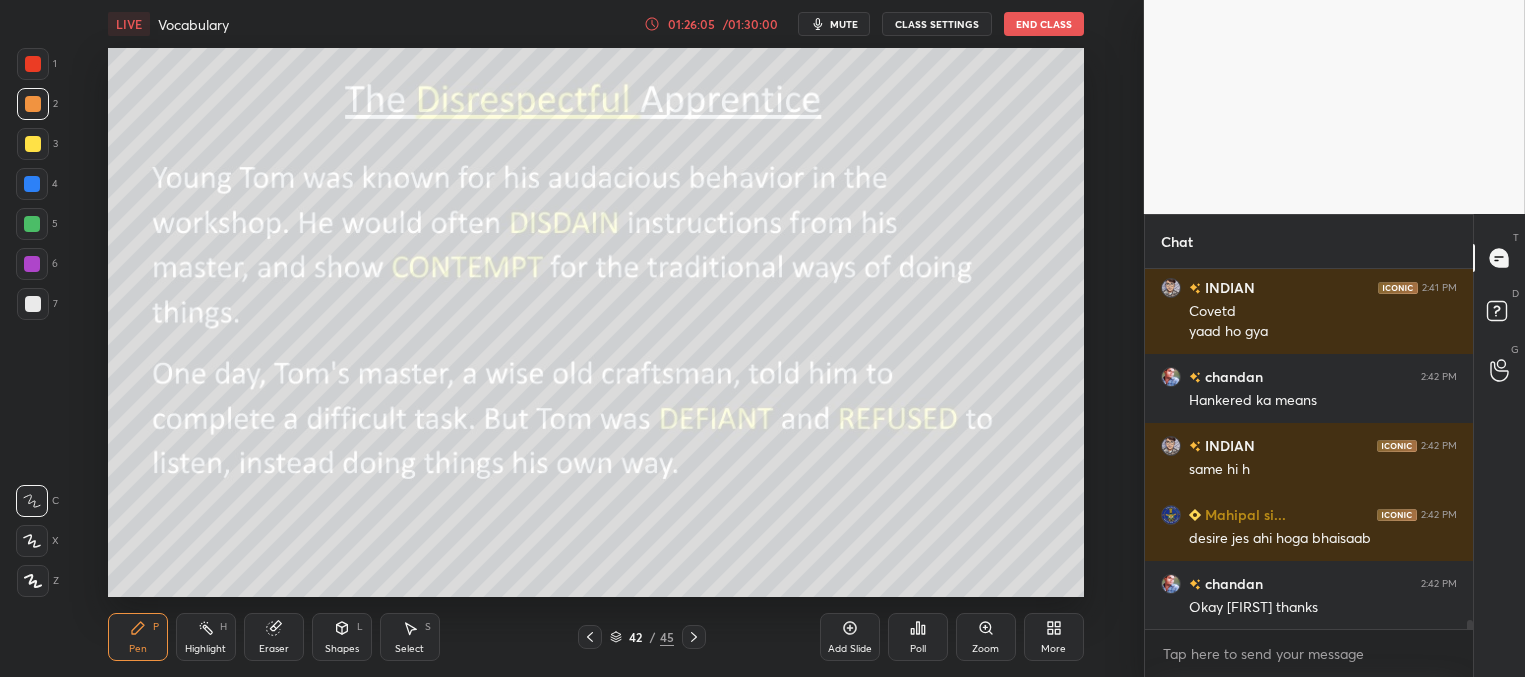click 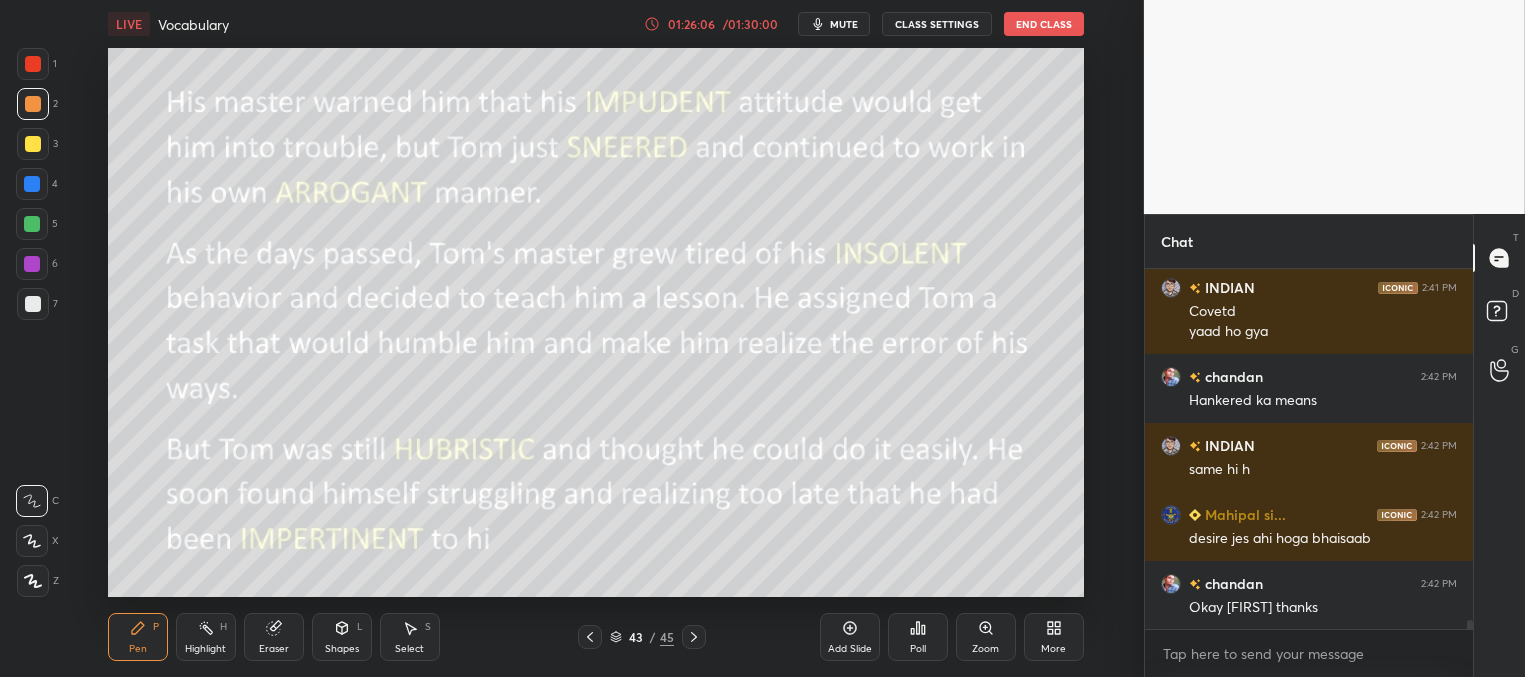 click 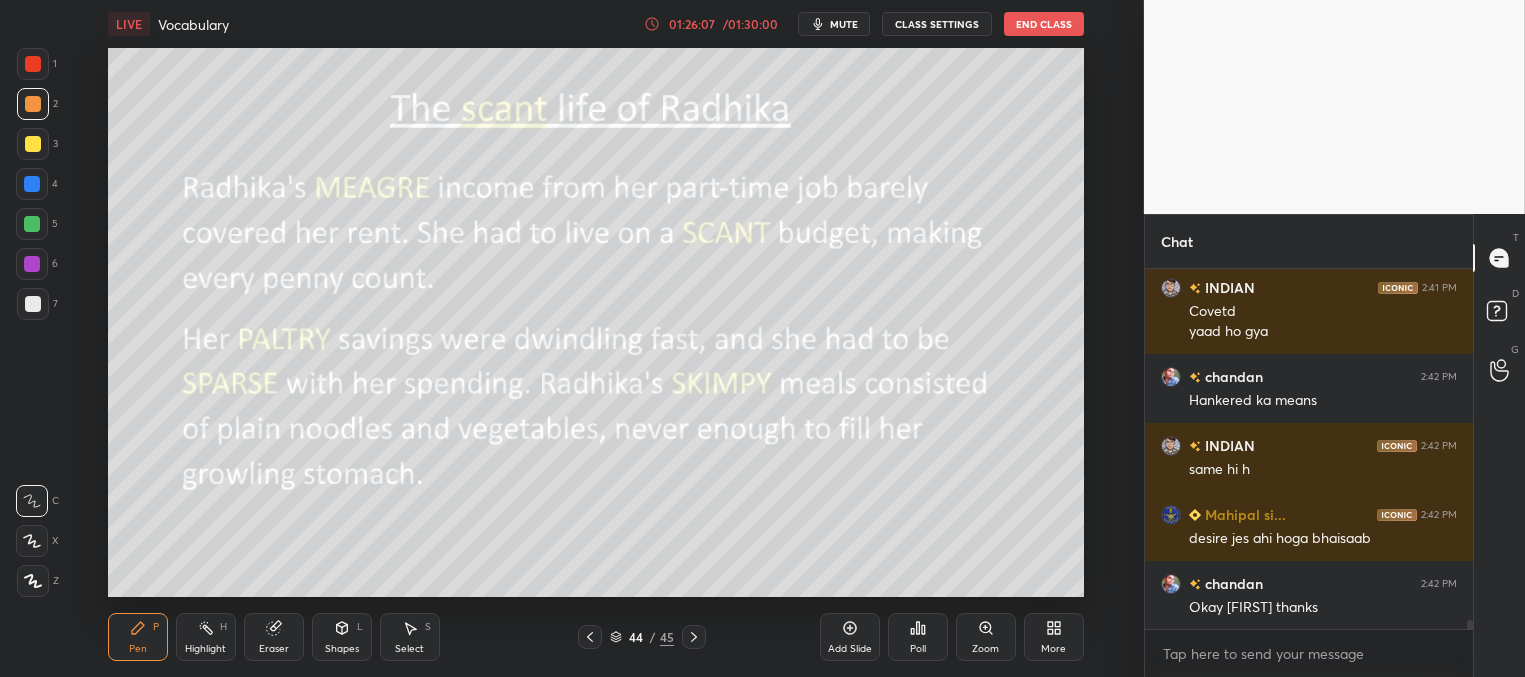 click 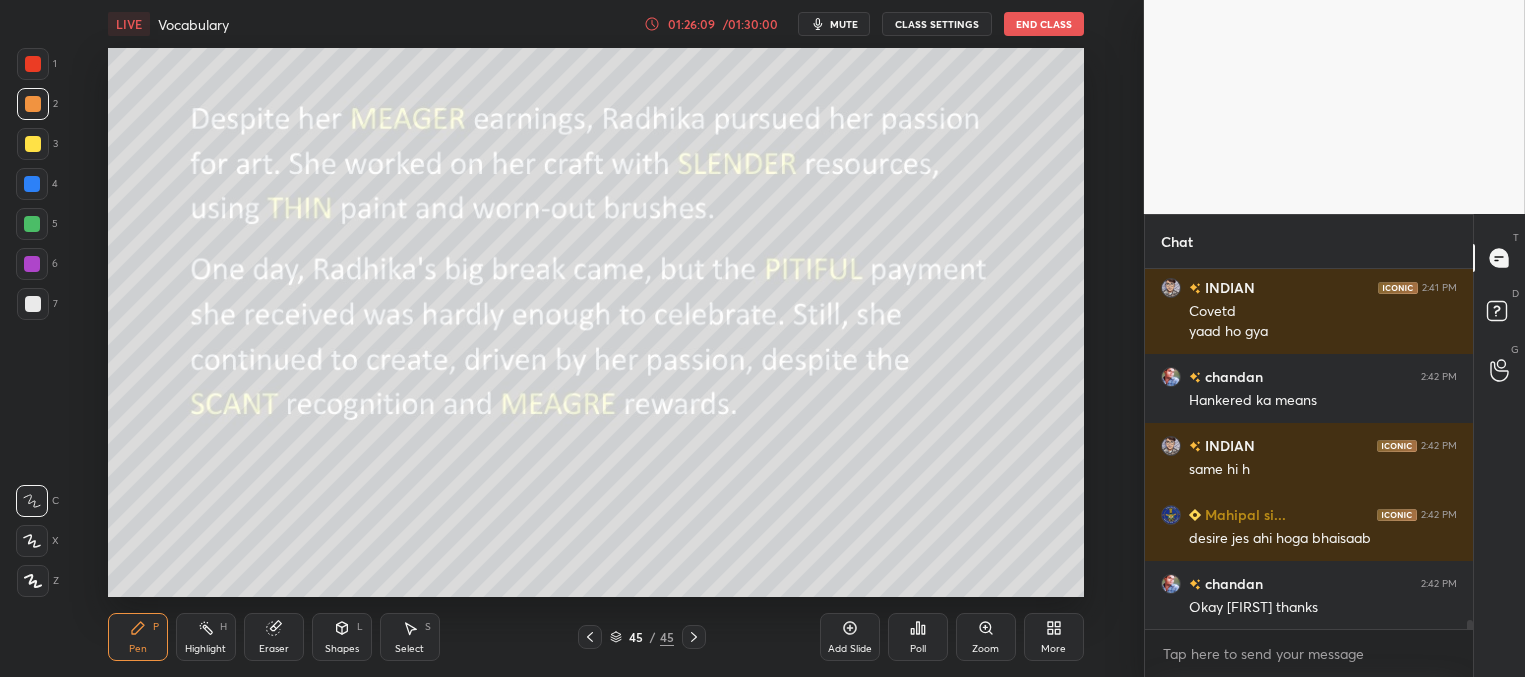 click 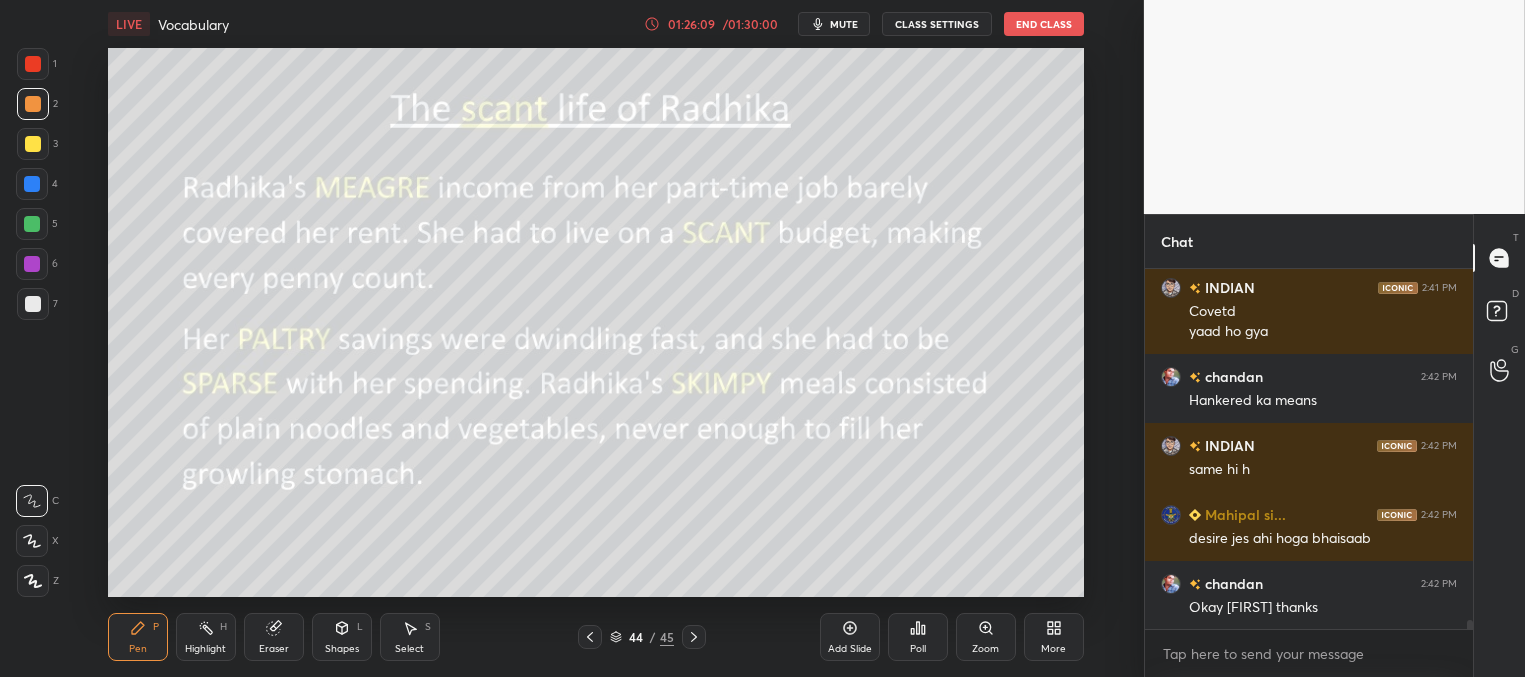 click 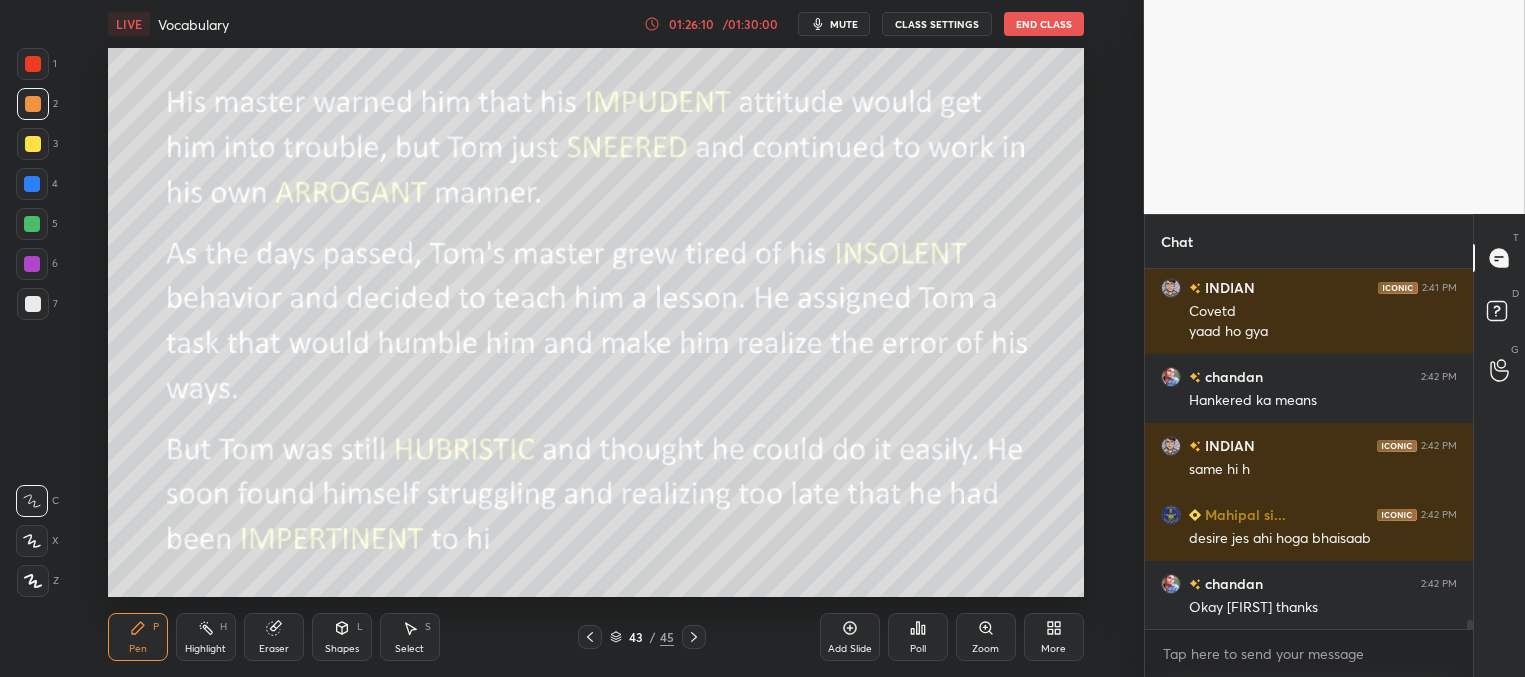 click 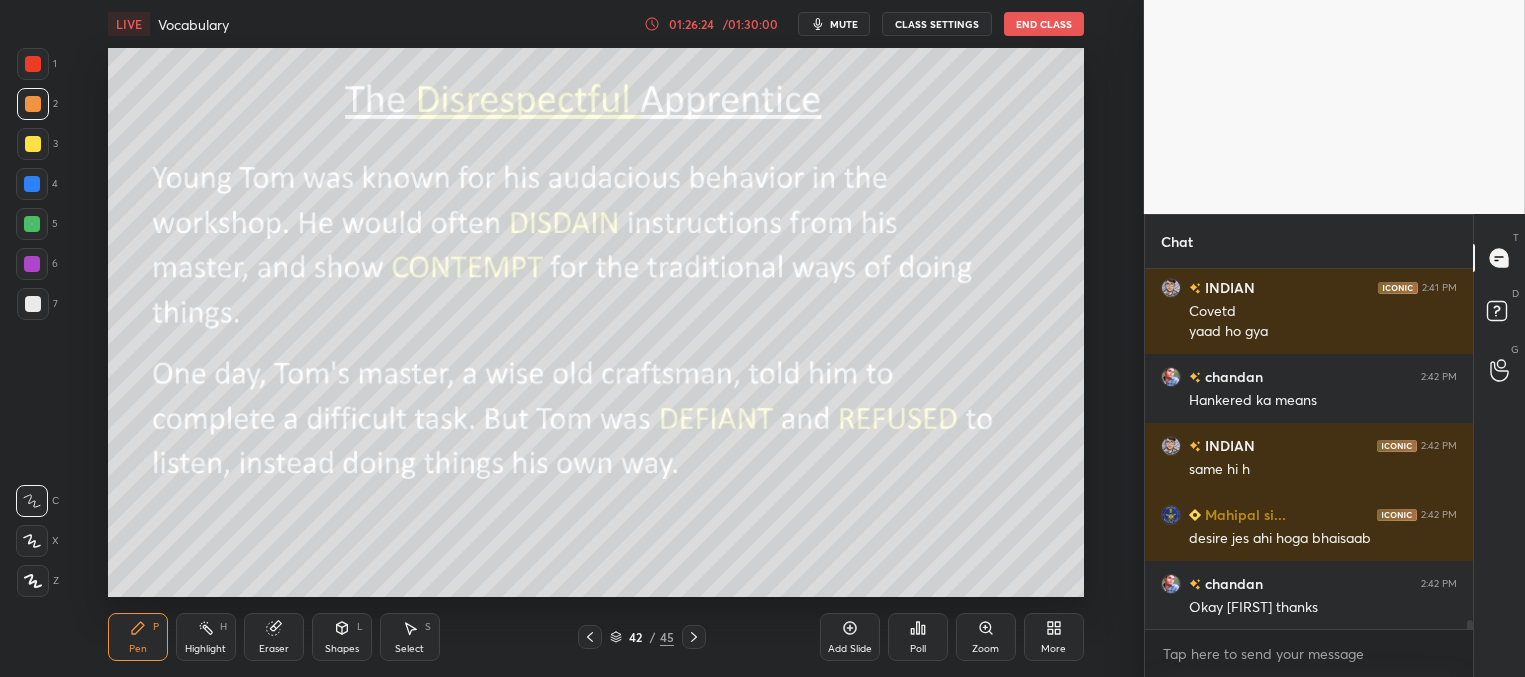 scroll, scrollTop: 14940, scrollLeft: 0, axis: vertical 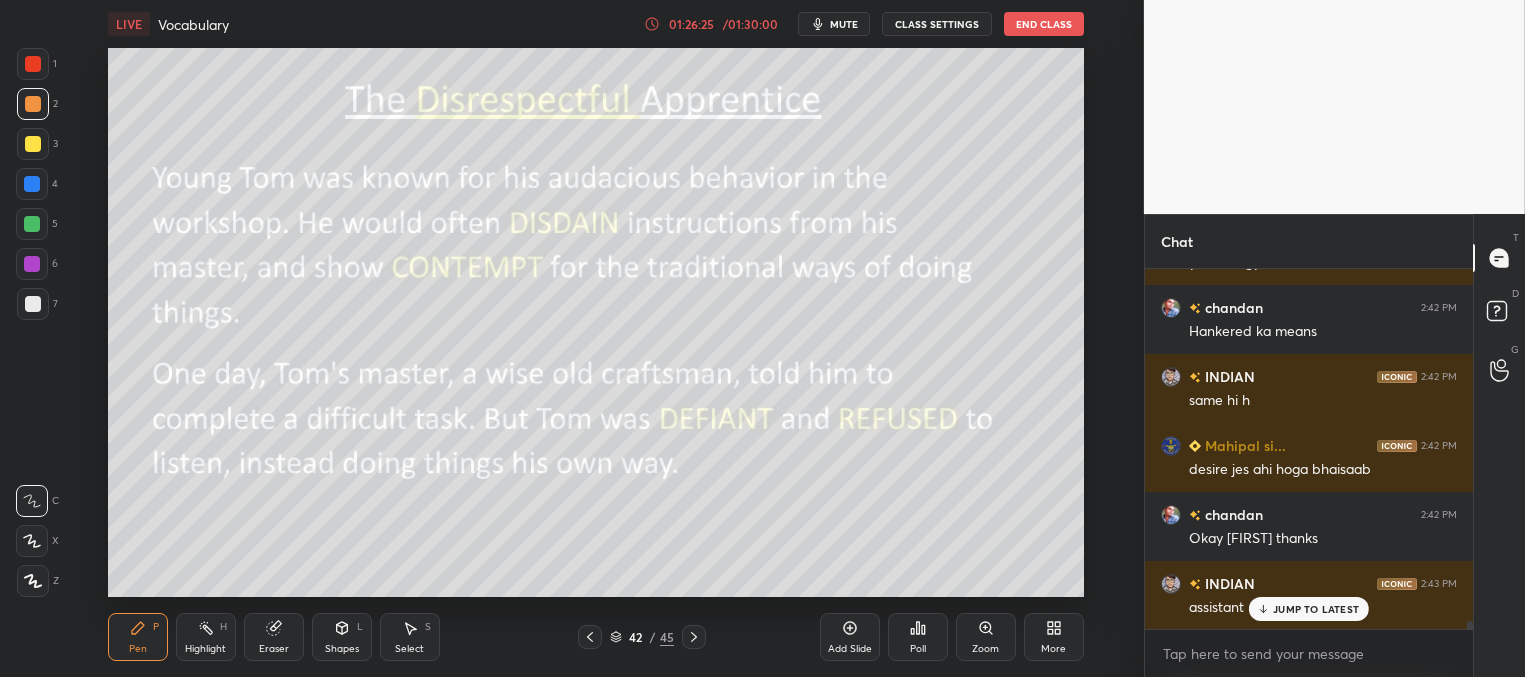 click 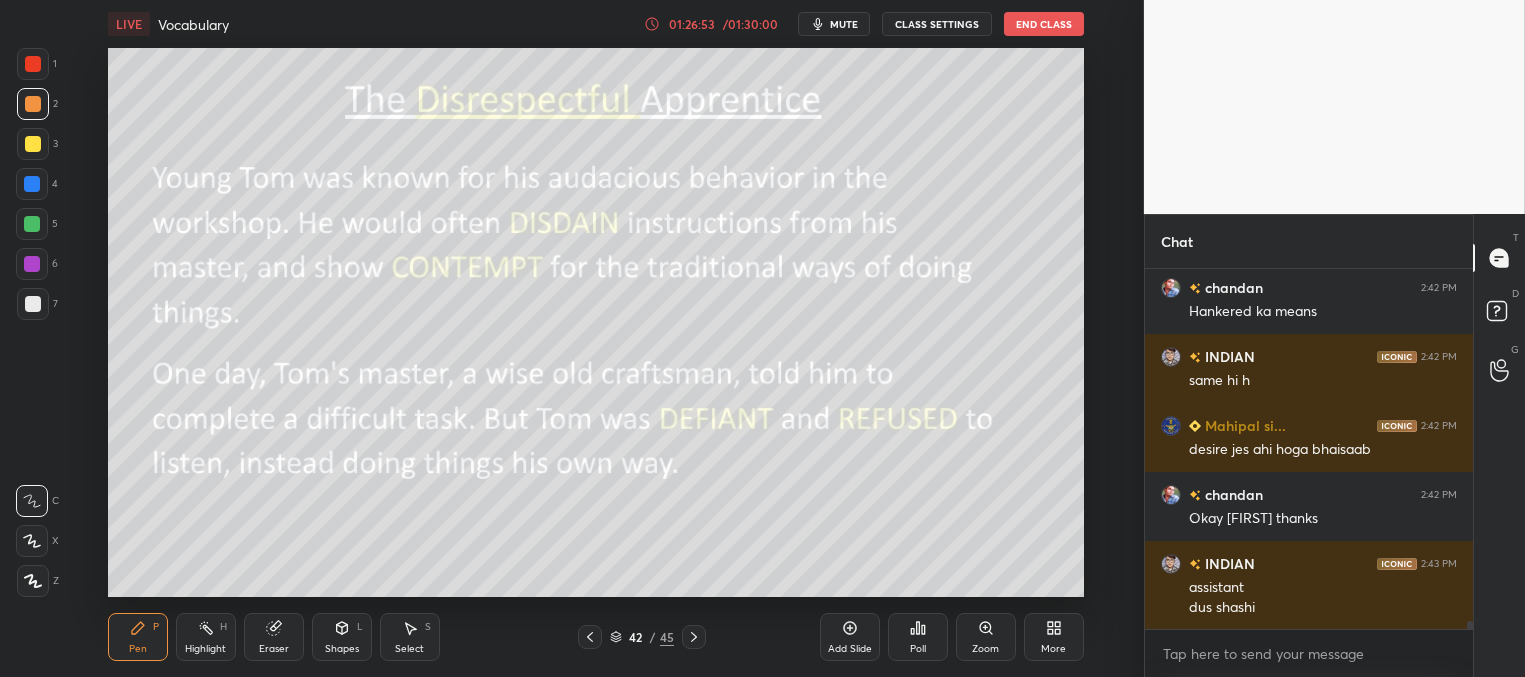 scroll, scrollTop: 14980, scrollLeft: 0, axis: vertical 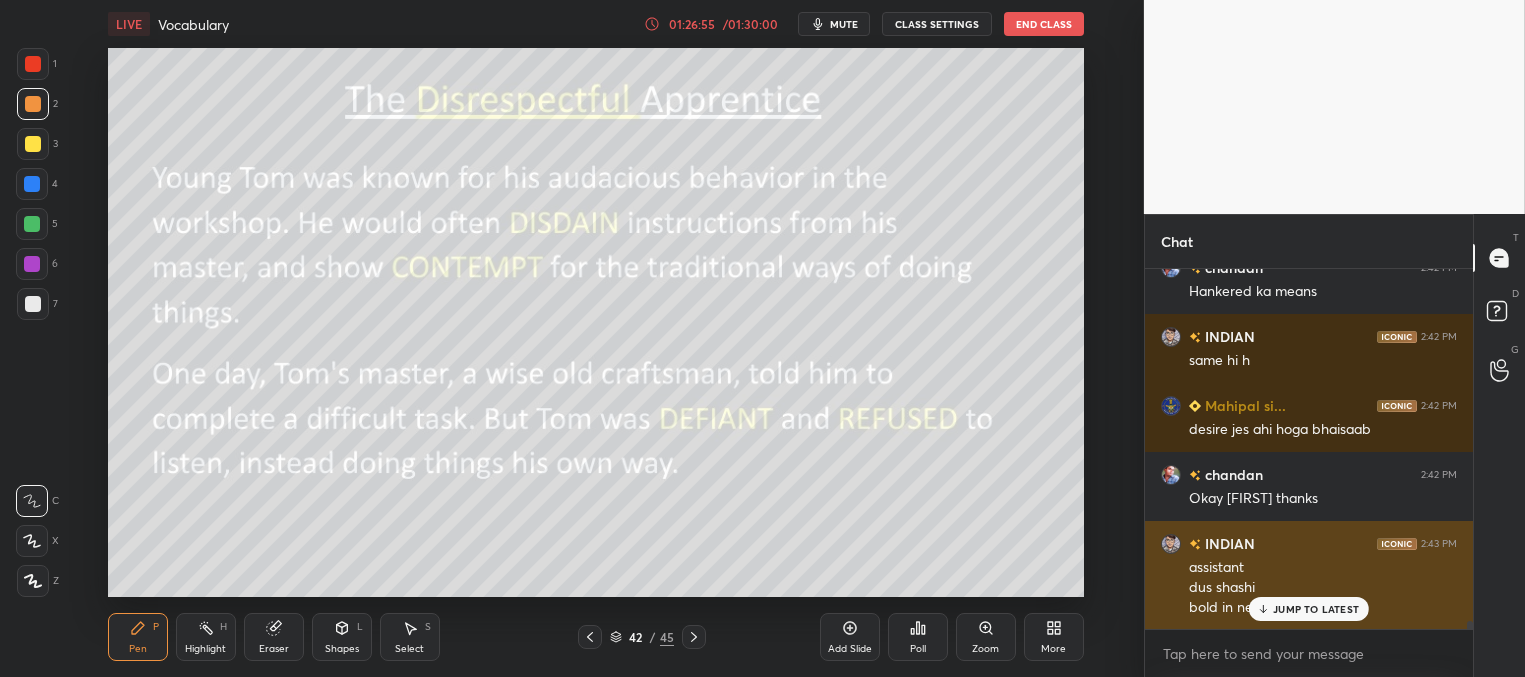 click on "JUMP TO LATEST" at bounding box center [1316, 609] 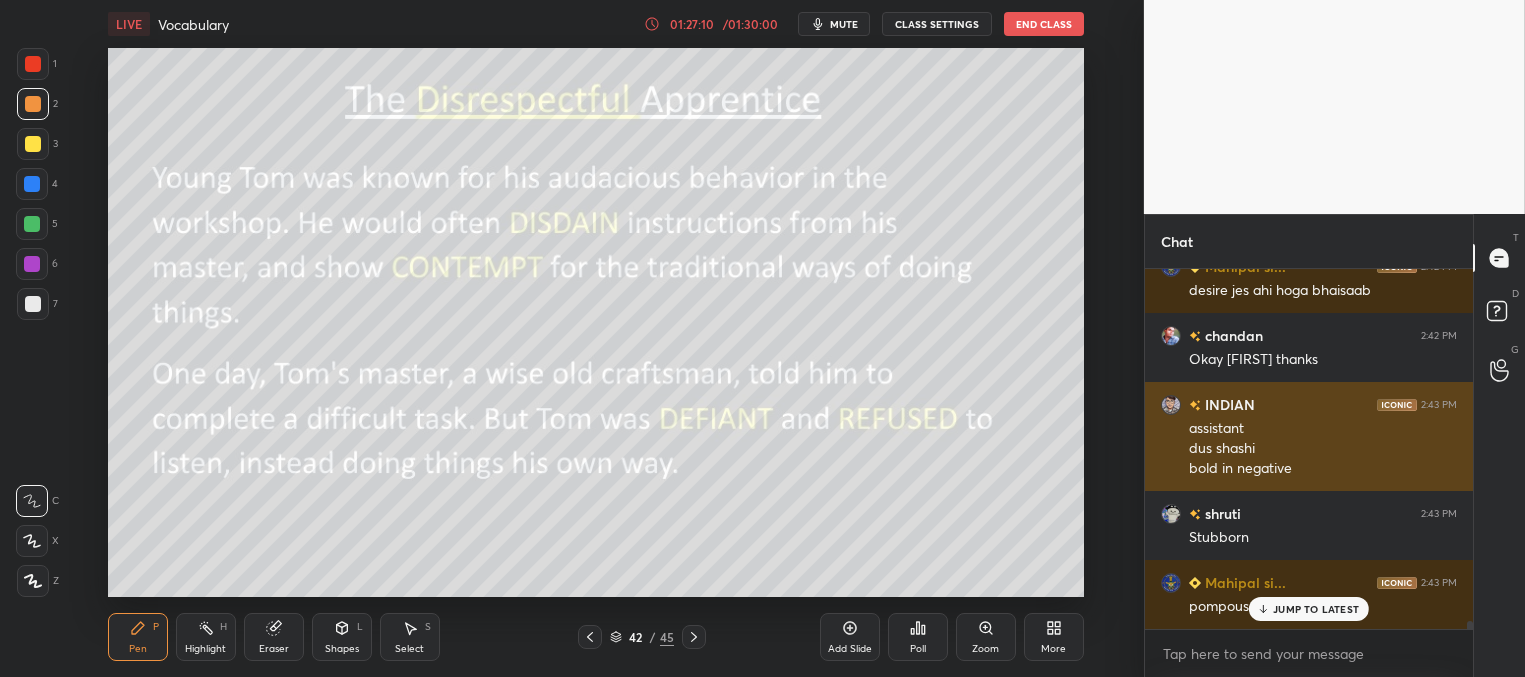 scroll, scrollTop: 15187, scrollLeft: 0, axis: vertical 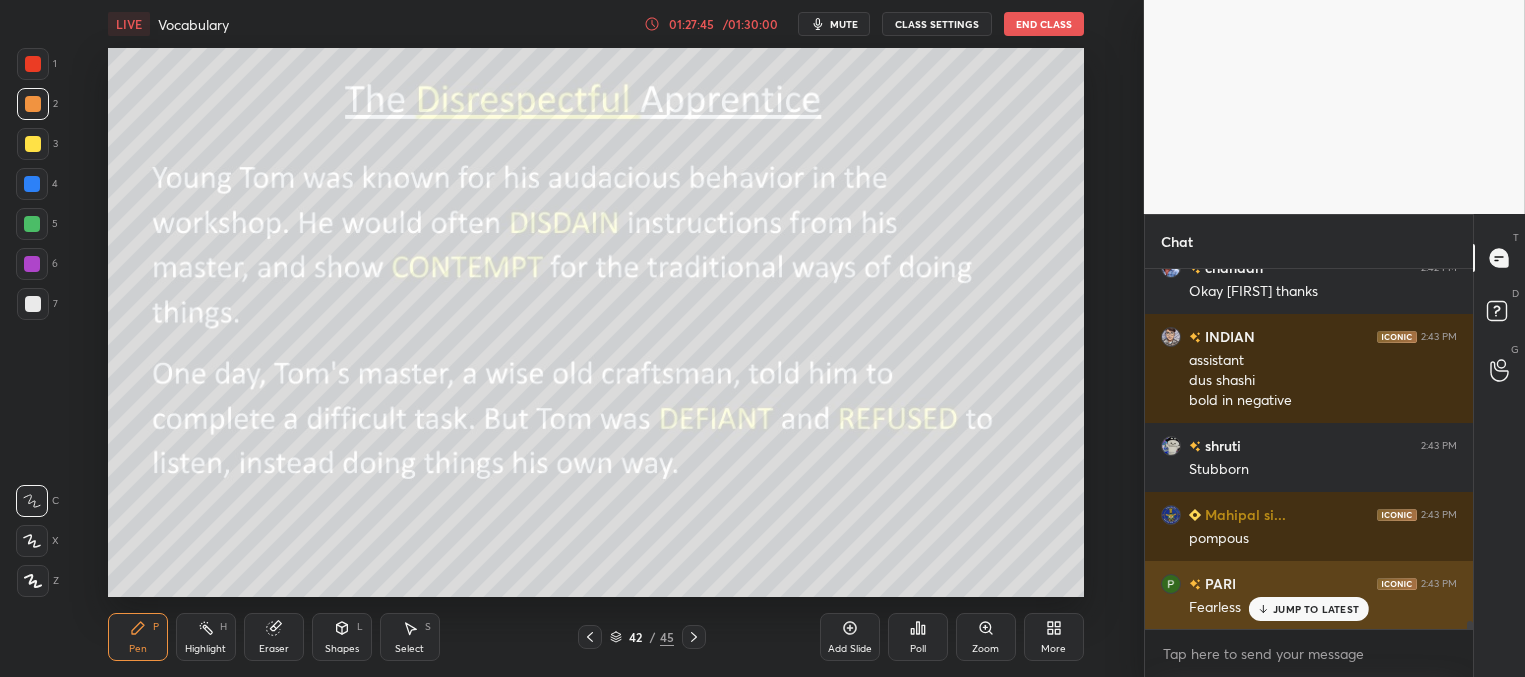 click on "JUMP TO LATEST" at bounding box center [1316, 609] 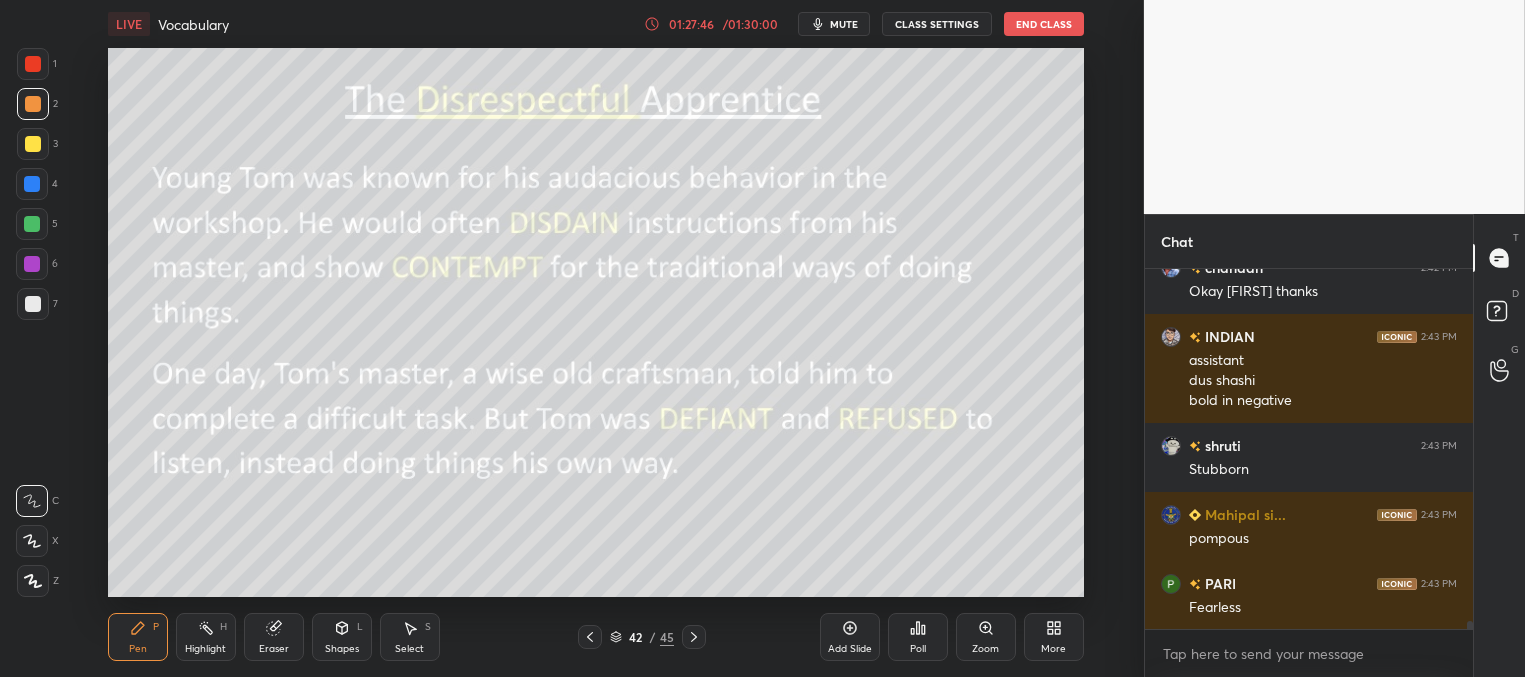 drag, startPoint x: 694, startPoint y: 629, endPoint x: 707, endPoint y: 596, distance: 35.468296 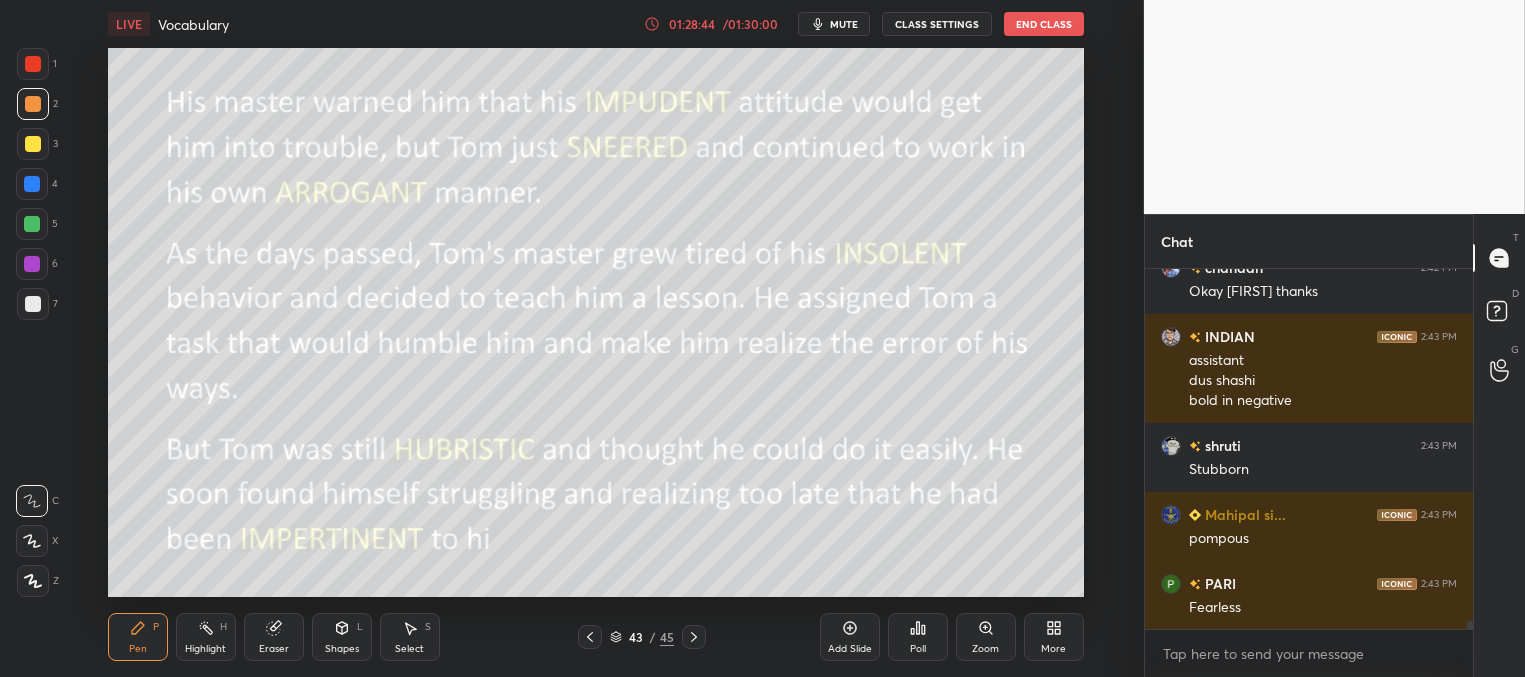 click 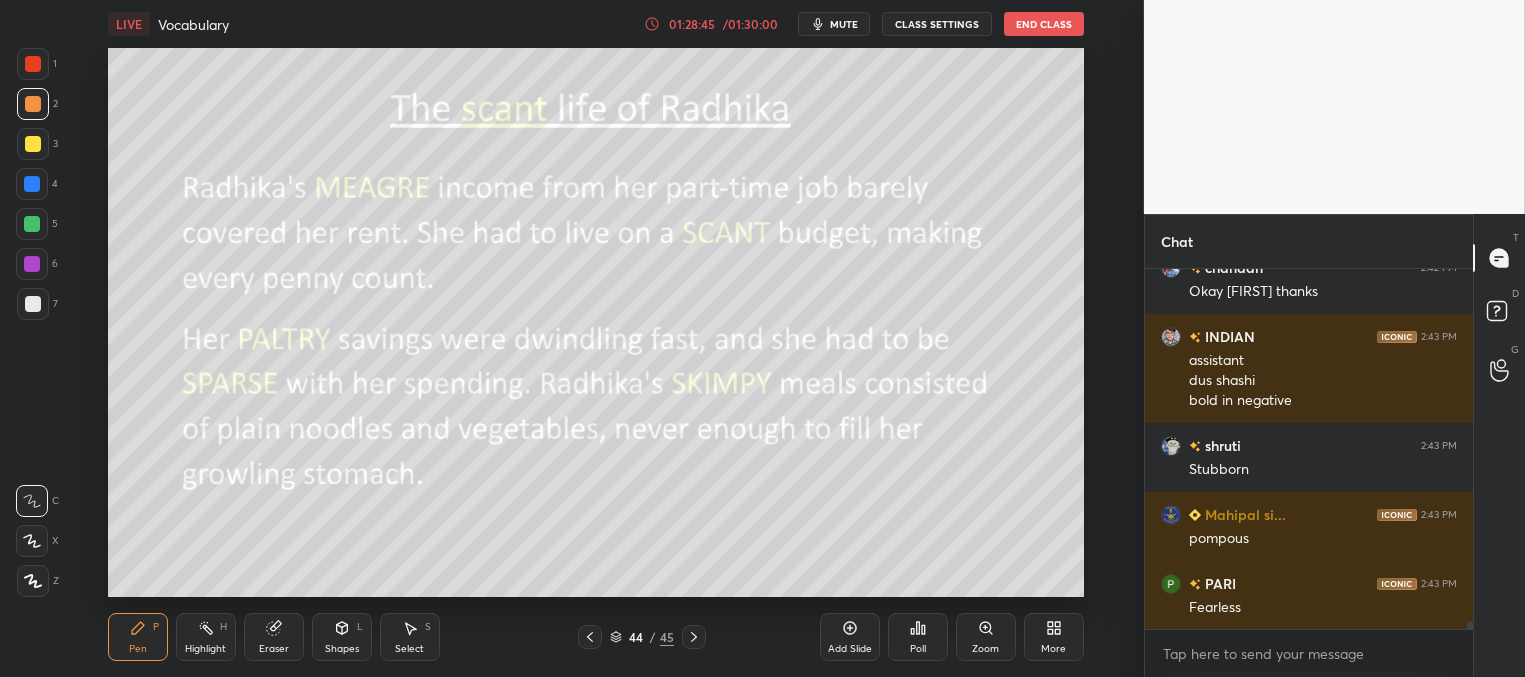 click 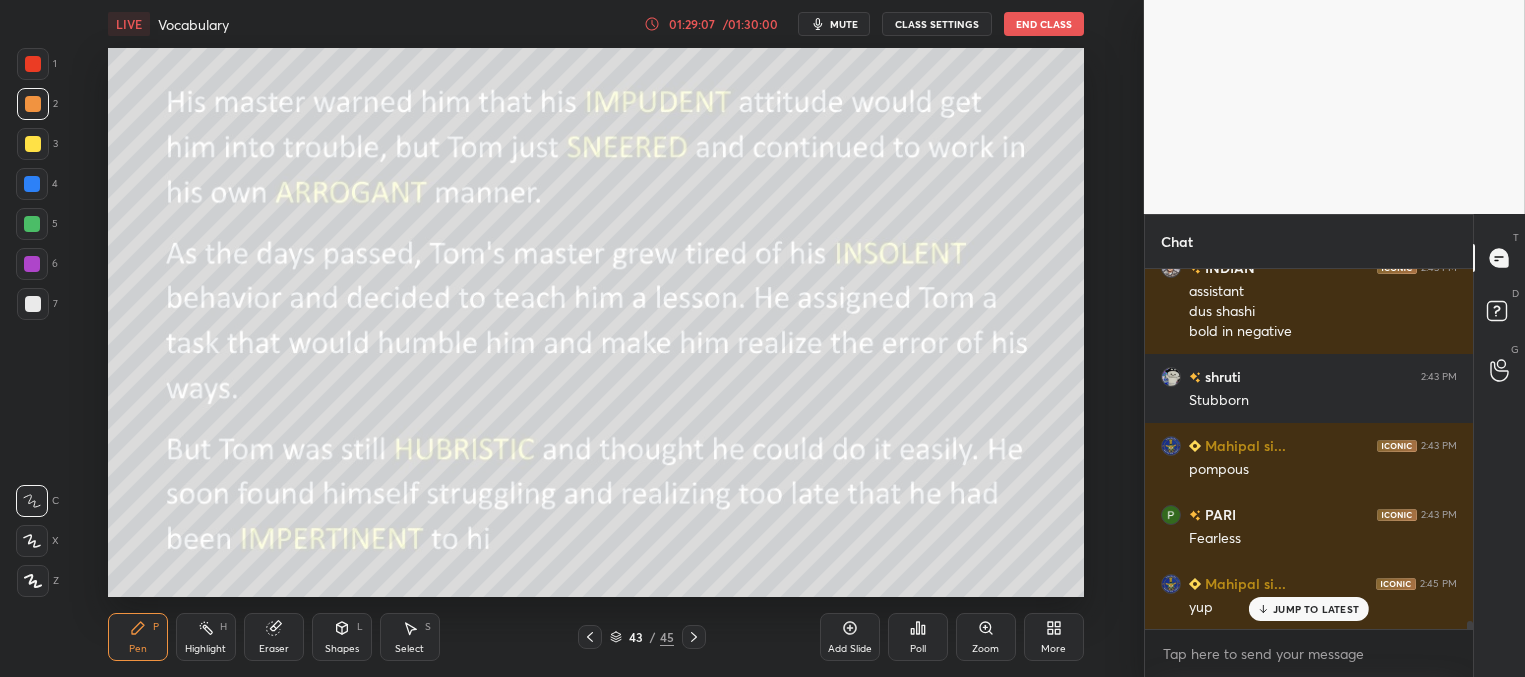 scroll, scrollTop: 15325, scrollLeft: 0, axis: vertical 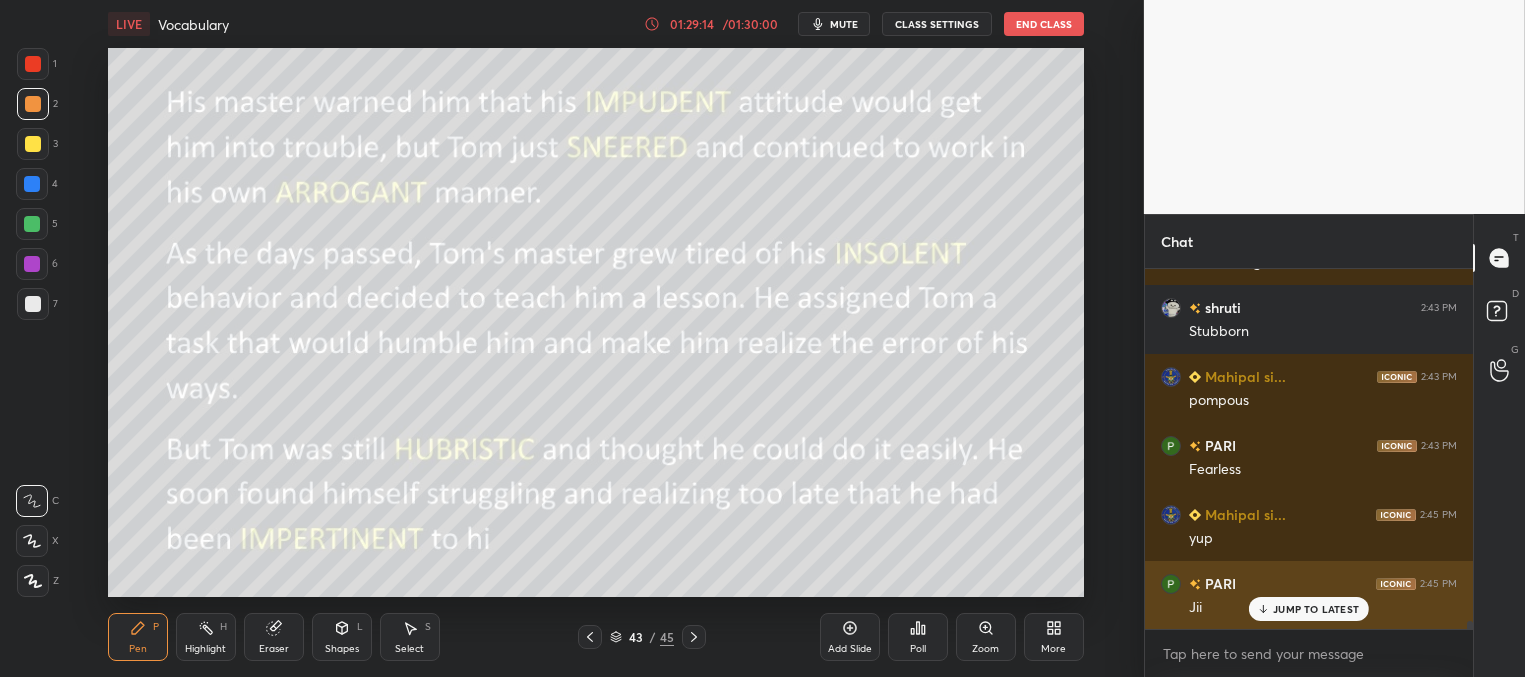 click on "JUMP TO LATEST" at bounding box center [1316, 609] 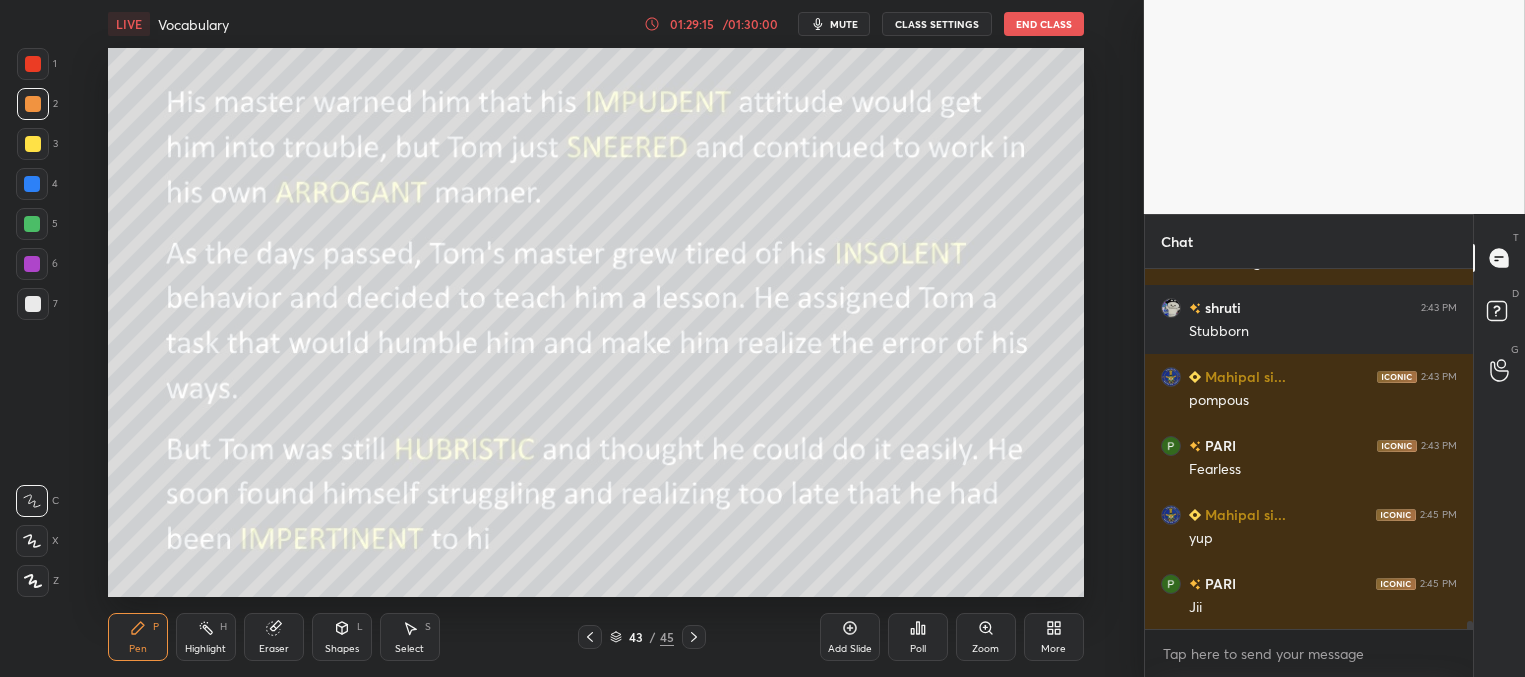 scroll, scrollTop: 15394, scrollLeft: 0, axis: vertical 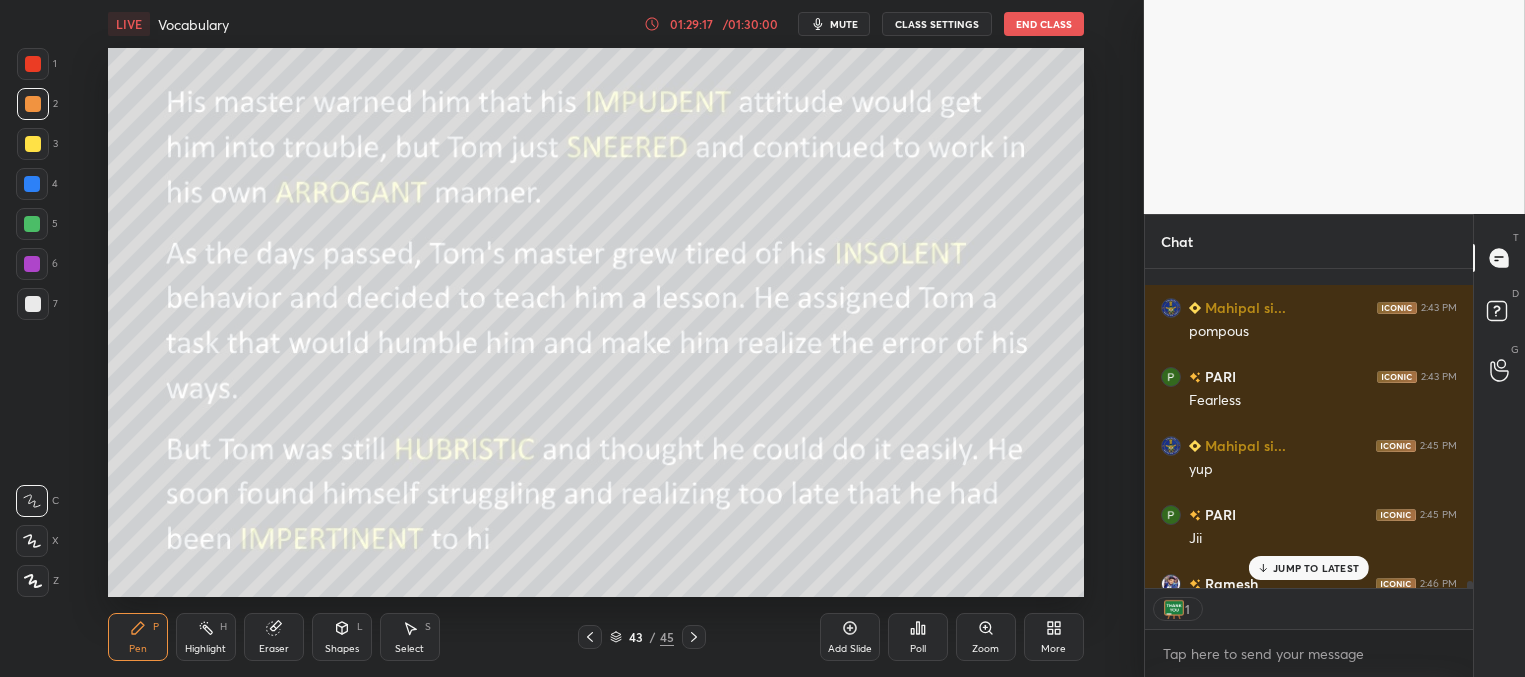 drag, startPoint x: 1292, startPoint y: 568, endPoint x: 1207, endPoint y: 569, distance: 85.00588 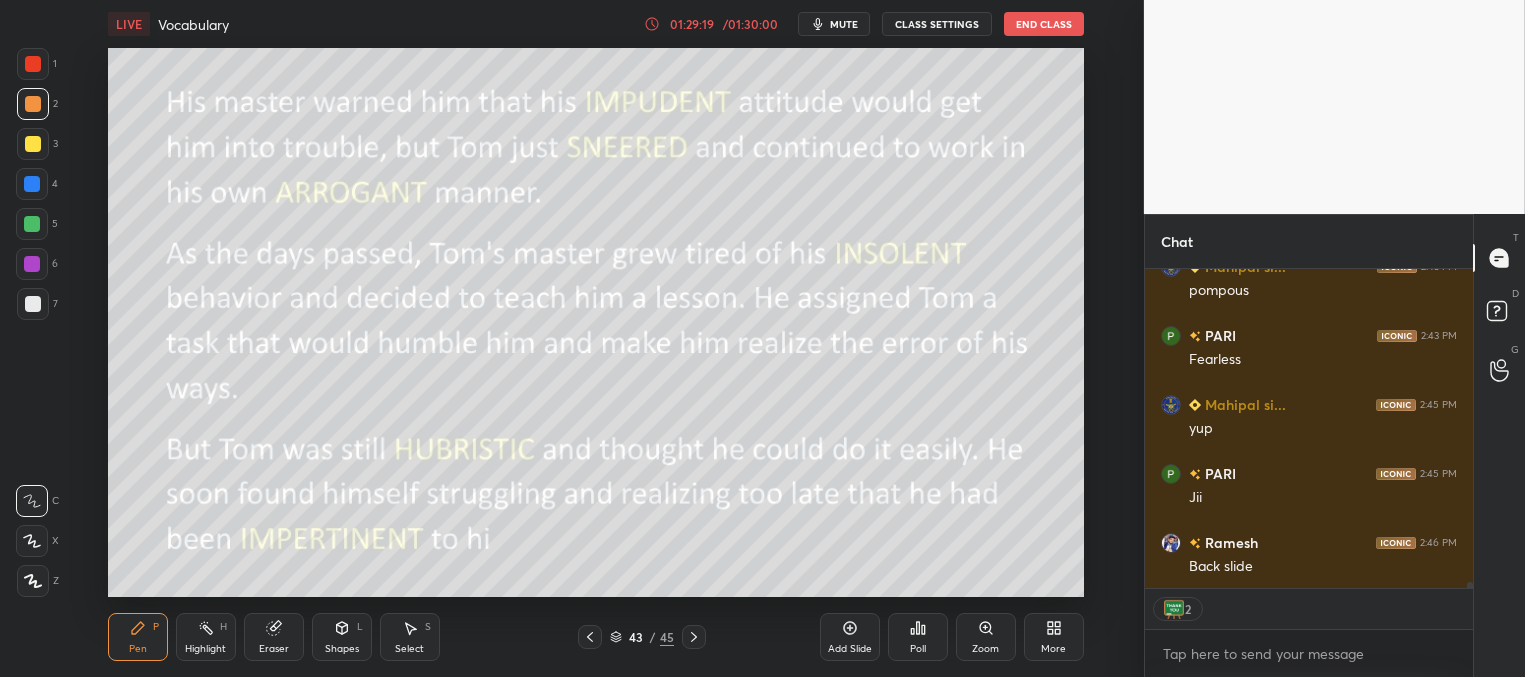 drag, startPoint x: 594, startPoint y: 633, endPoint x: 572, endPoint y: 641, distance: 23.409399 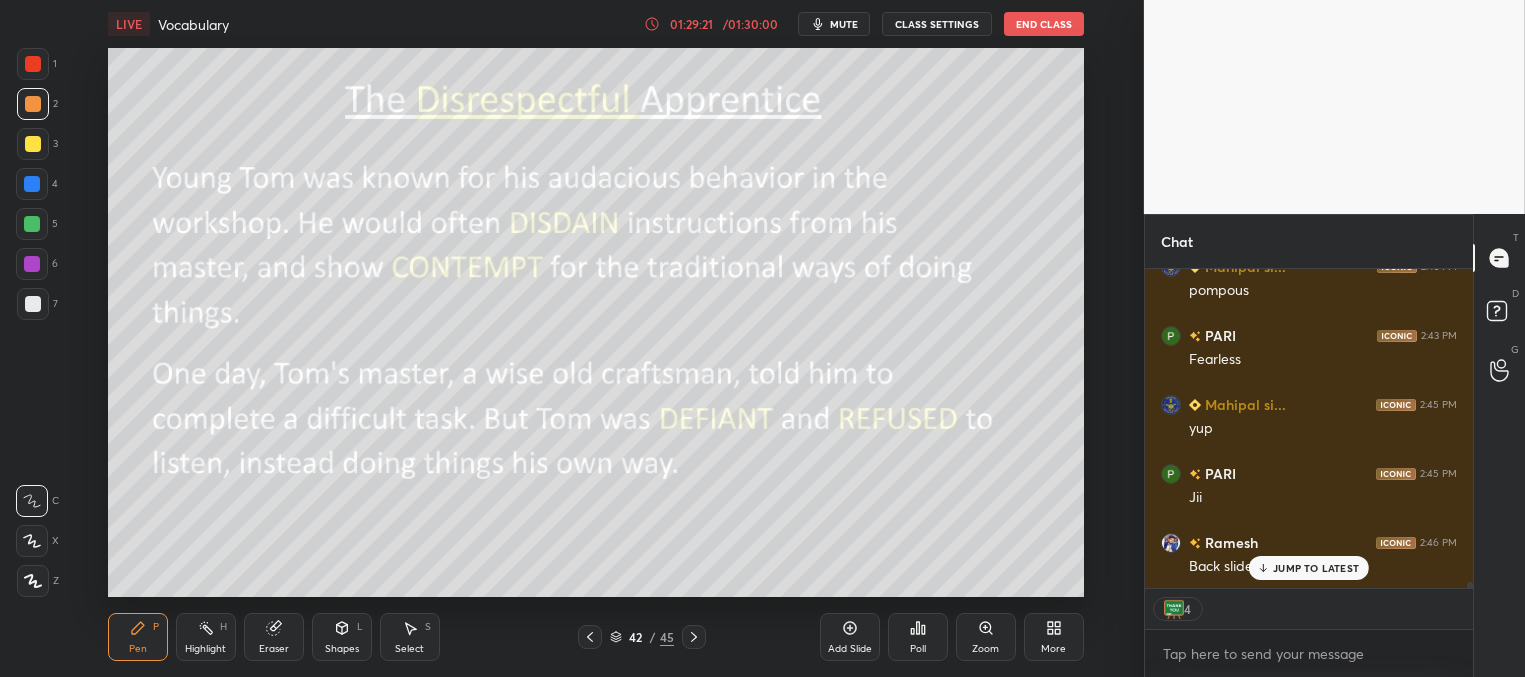 scroll, scrollTop: 15504, scrollLeft: 0, axis: vertical 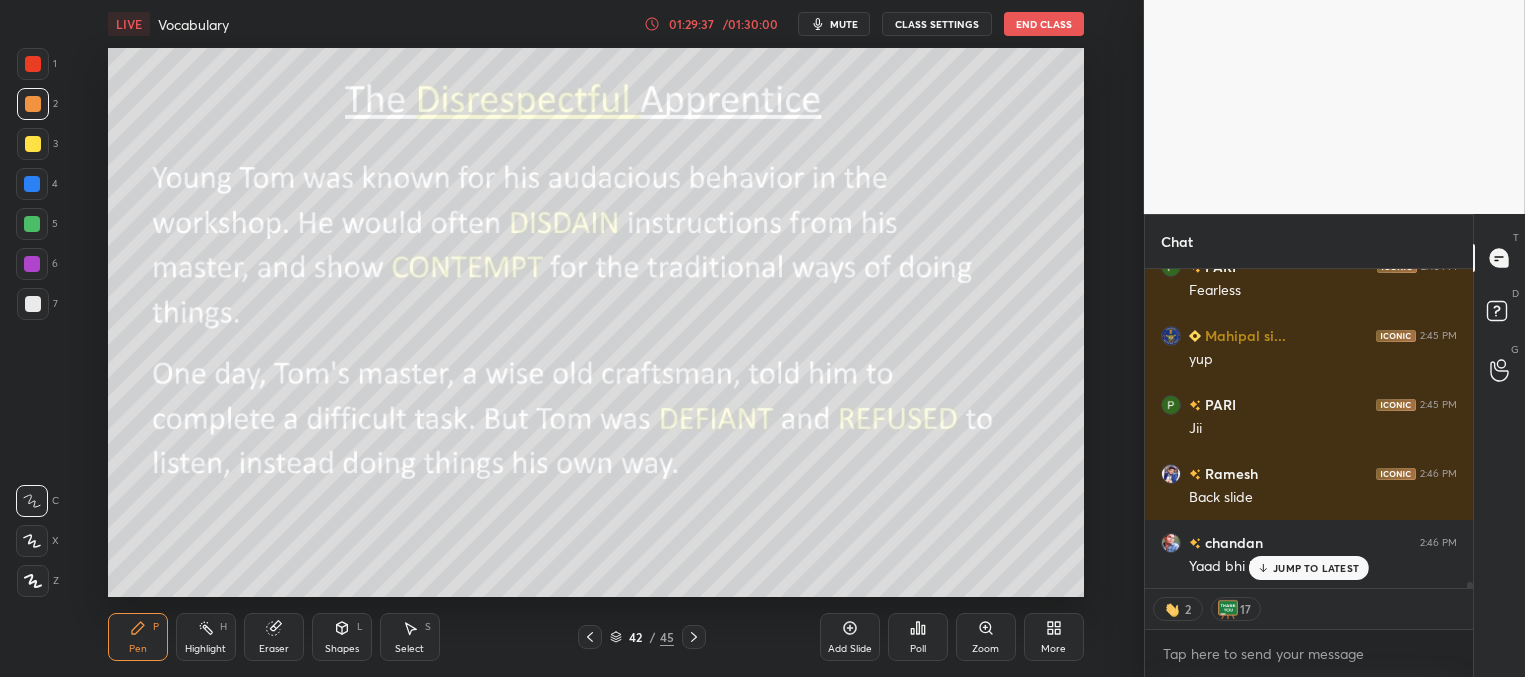 click on "JUMP TO LATEST" at bounding box center (1316, 568) 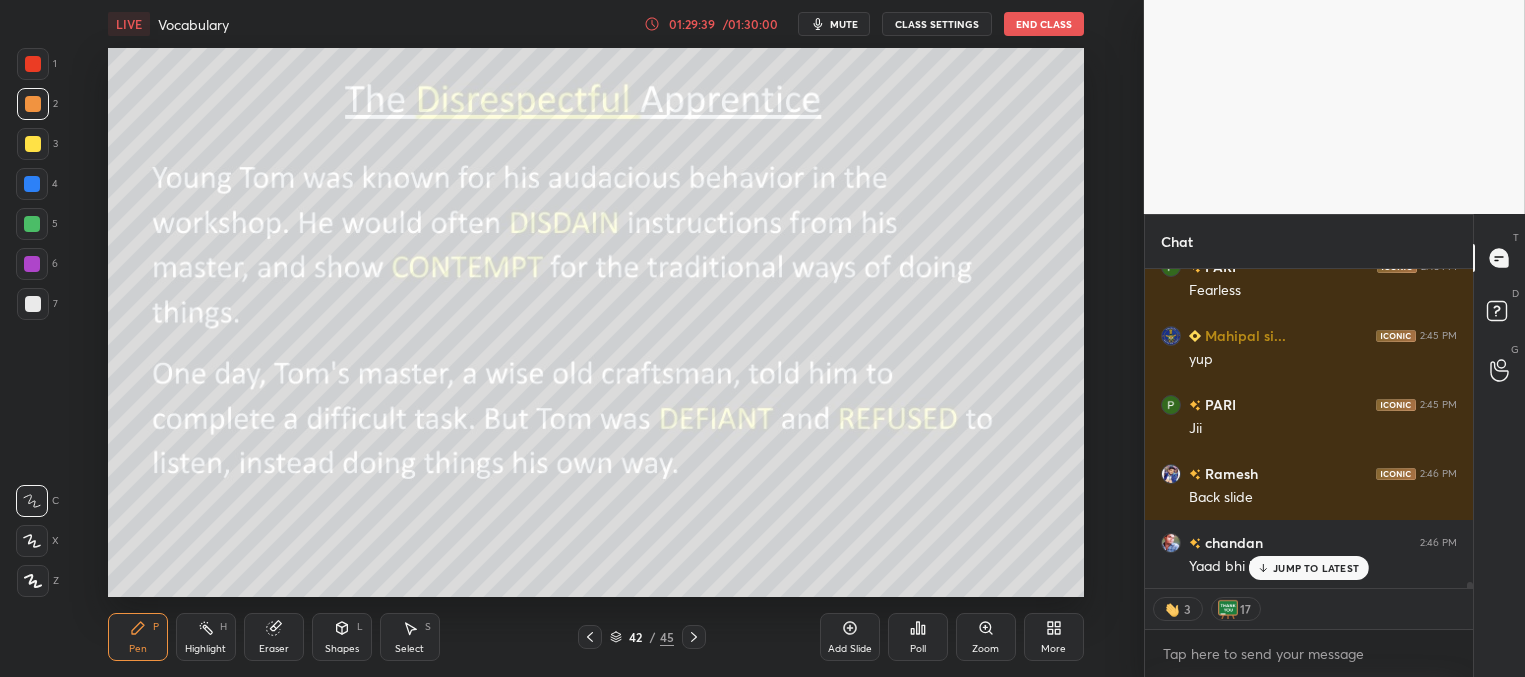 scroll, scrollTop: 15573, scrollLeft: 0, axis: vertical 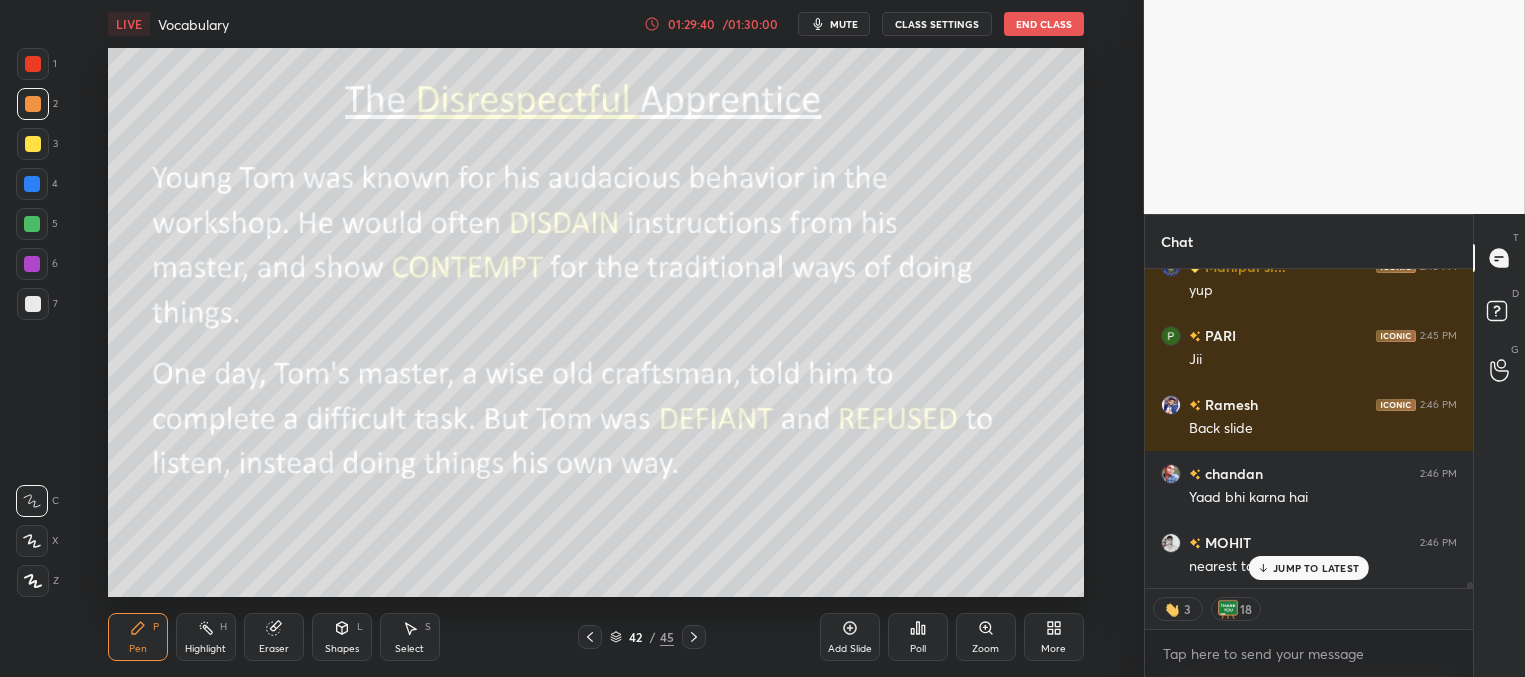 click on "JUMP TO LATEST" at bounding box center [1316, 568] 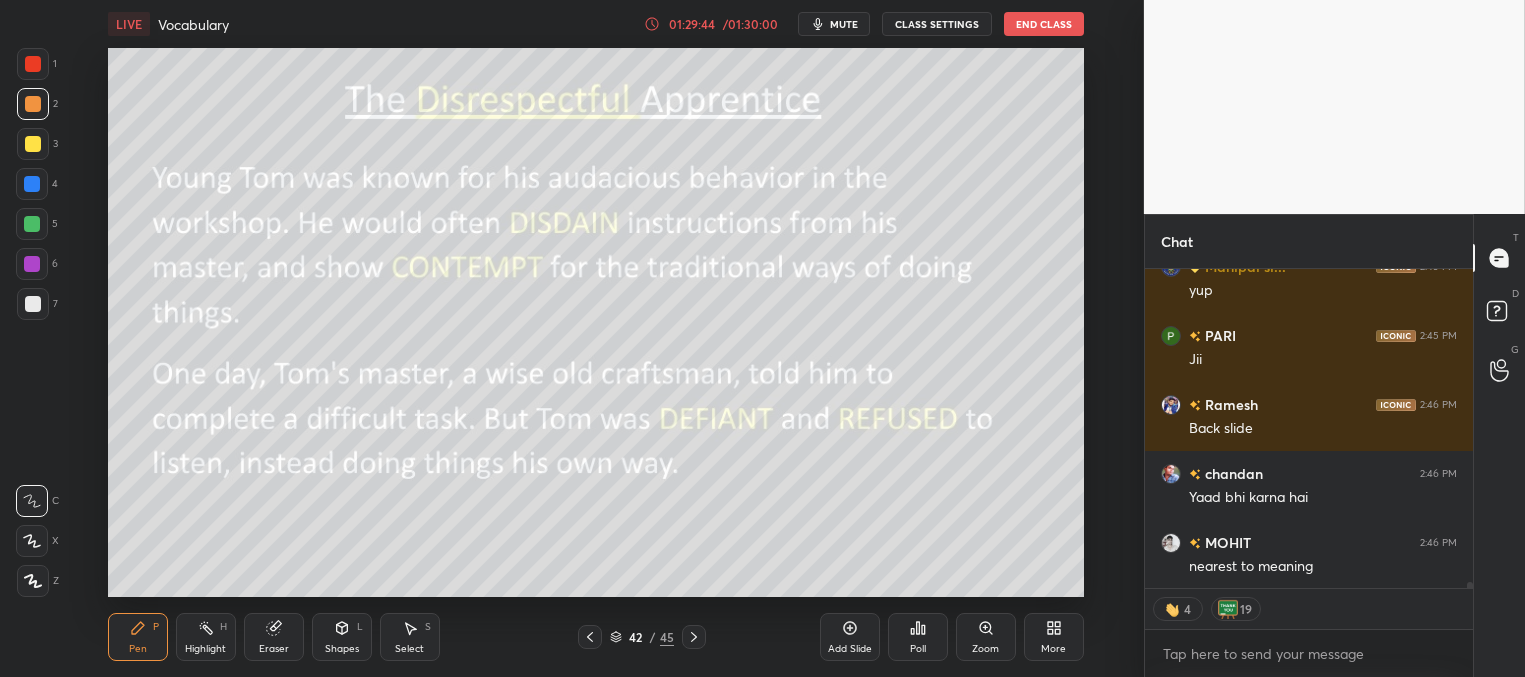 scroll, scrollTop: 15661, scrollLeft: 0, axis: vertical 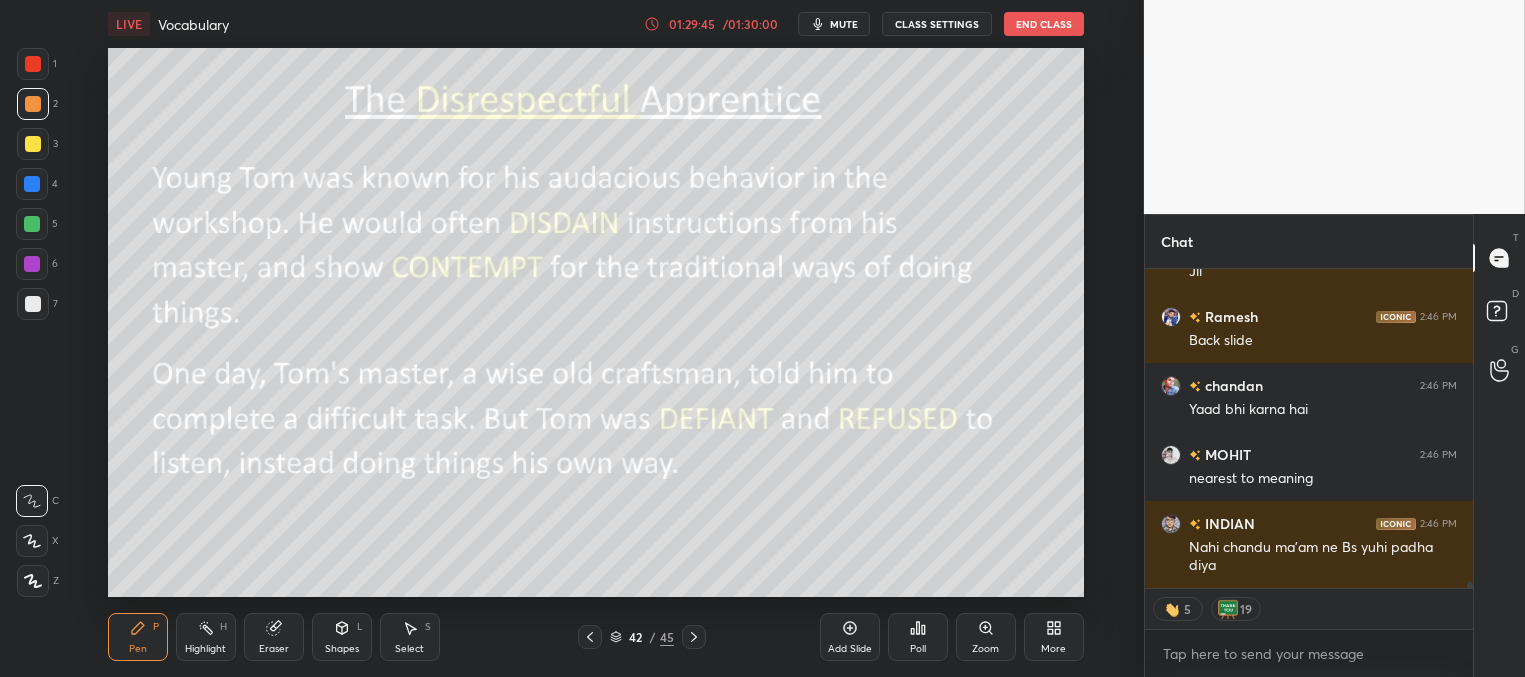 click 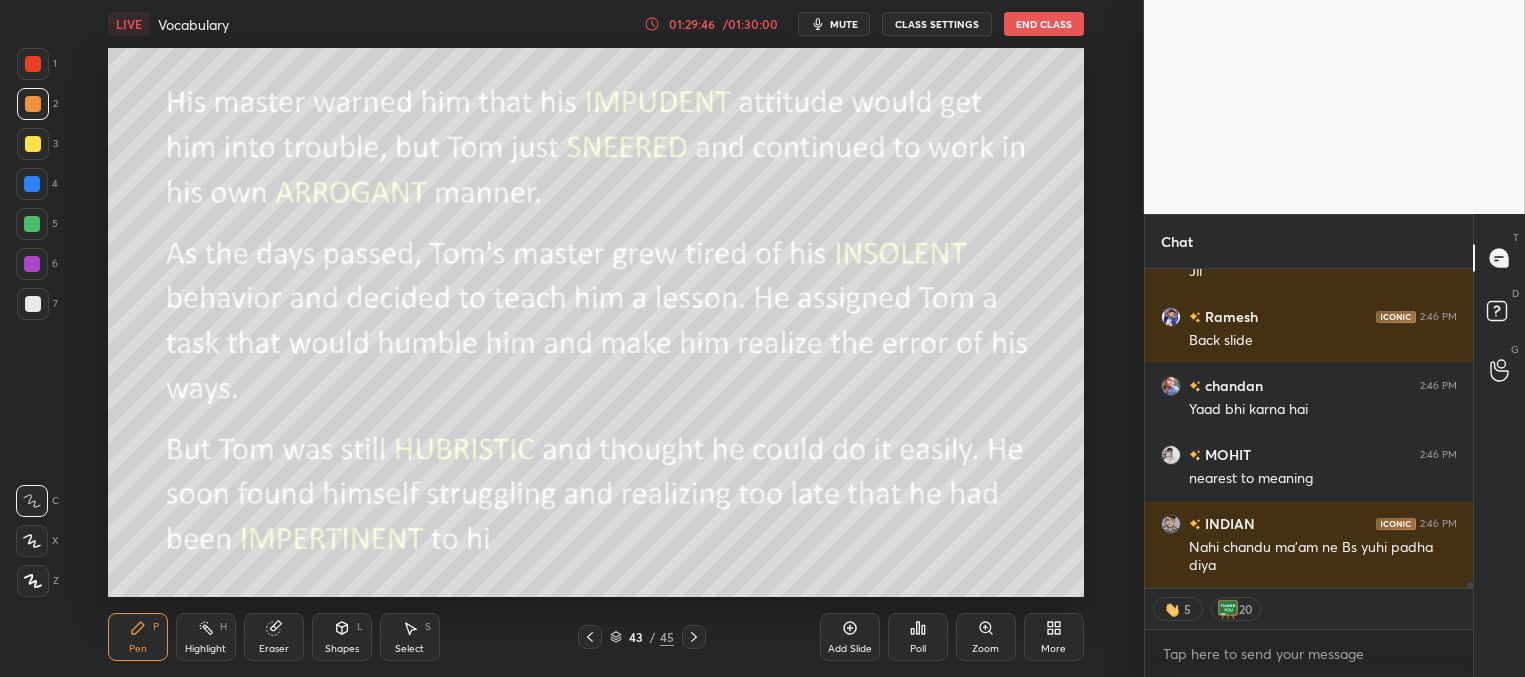 scroll, scrollTop: 15730, scrollLeft: 0, axis: vertical 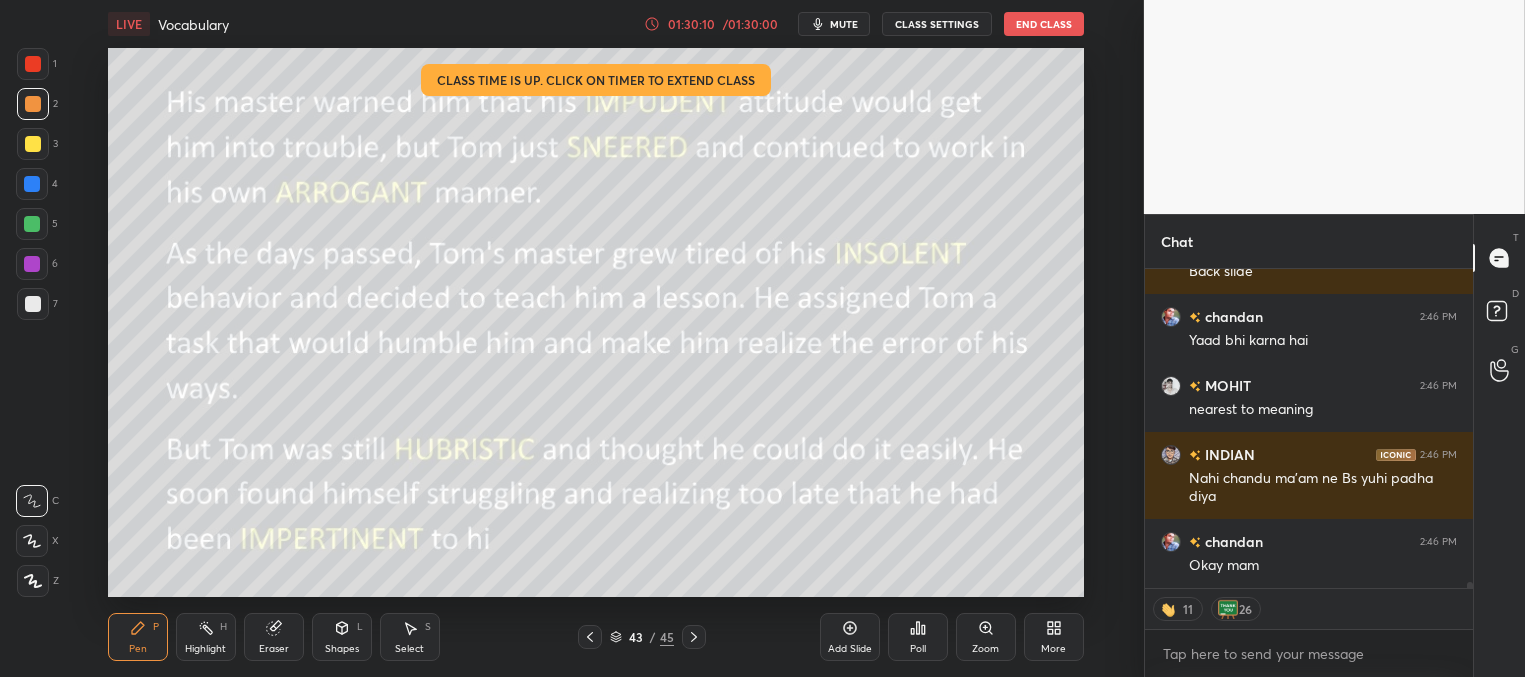 click 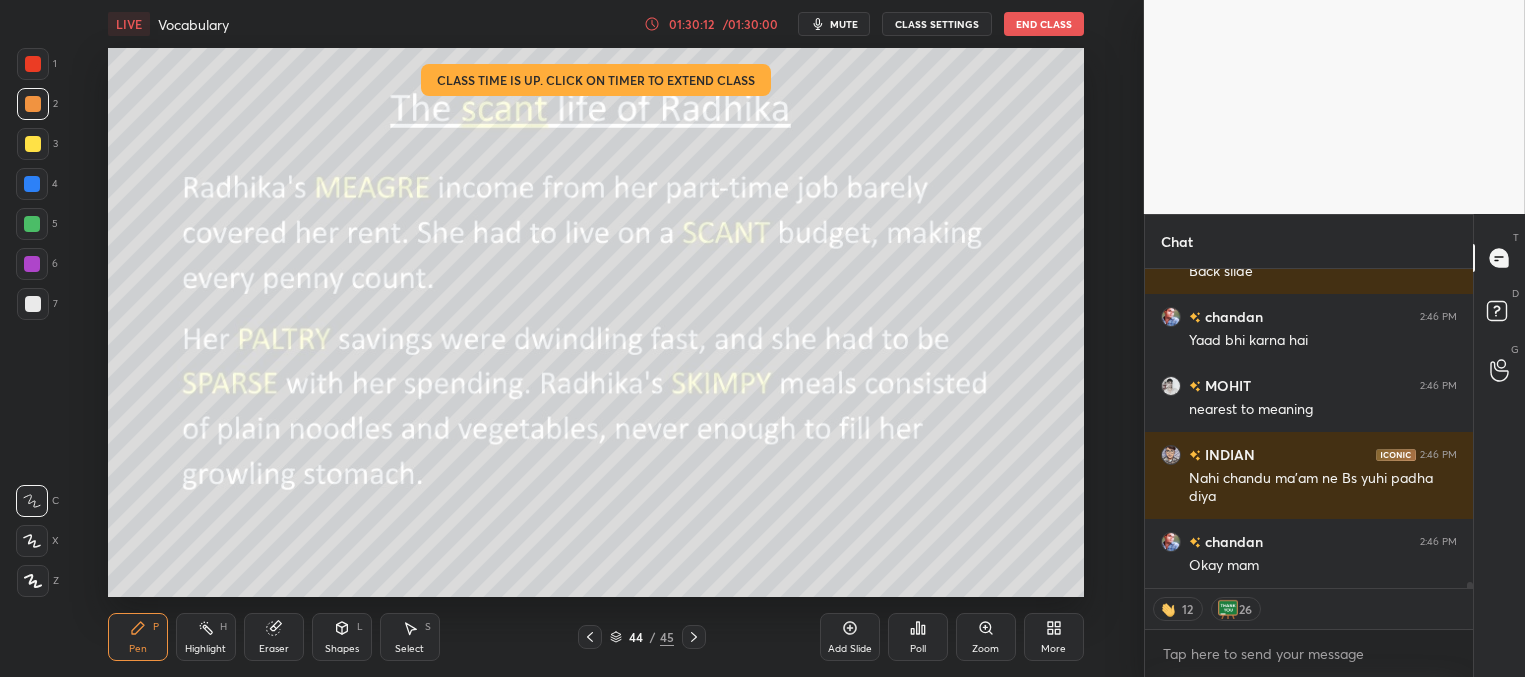 click 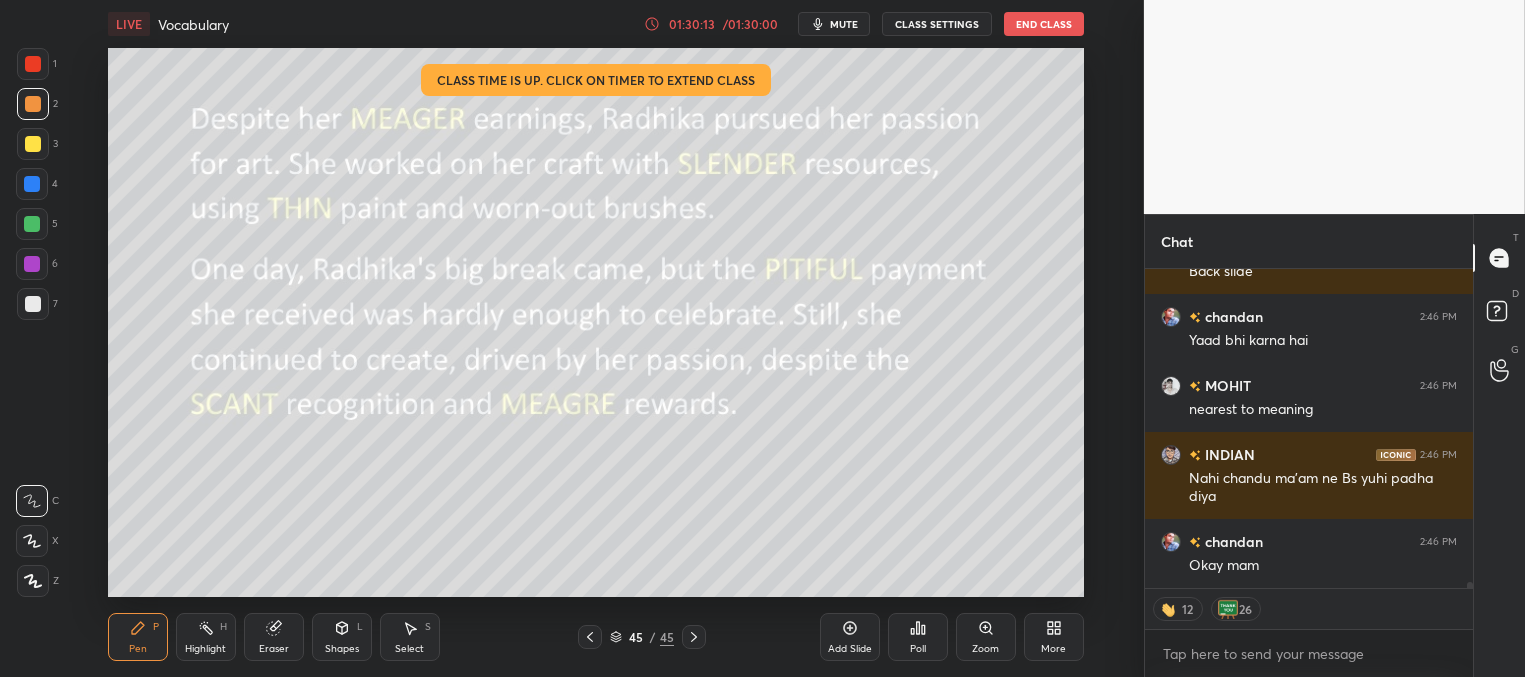 click 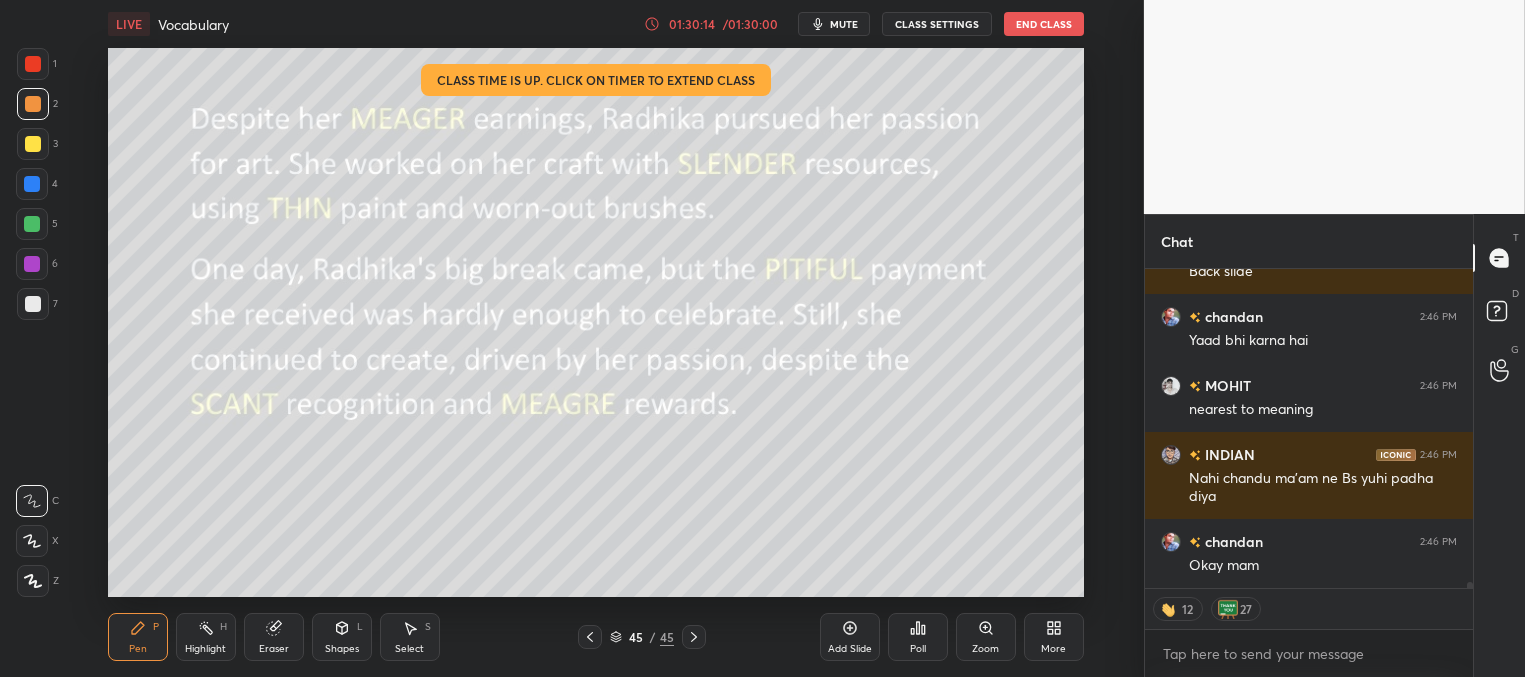 drag, startPoint x: 580, startPoint y: 634, endPoint x: 591, endPoint y: 619, distance: 18.601076 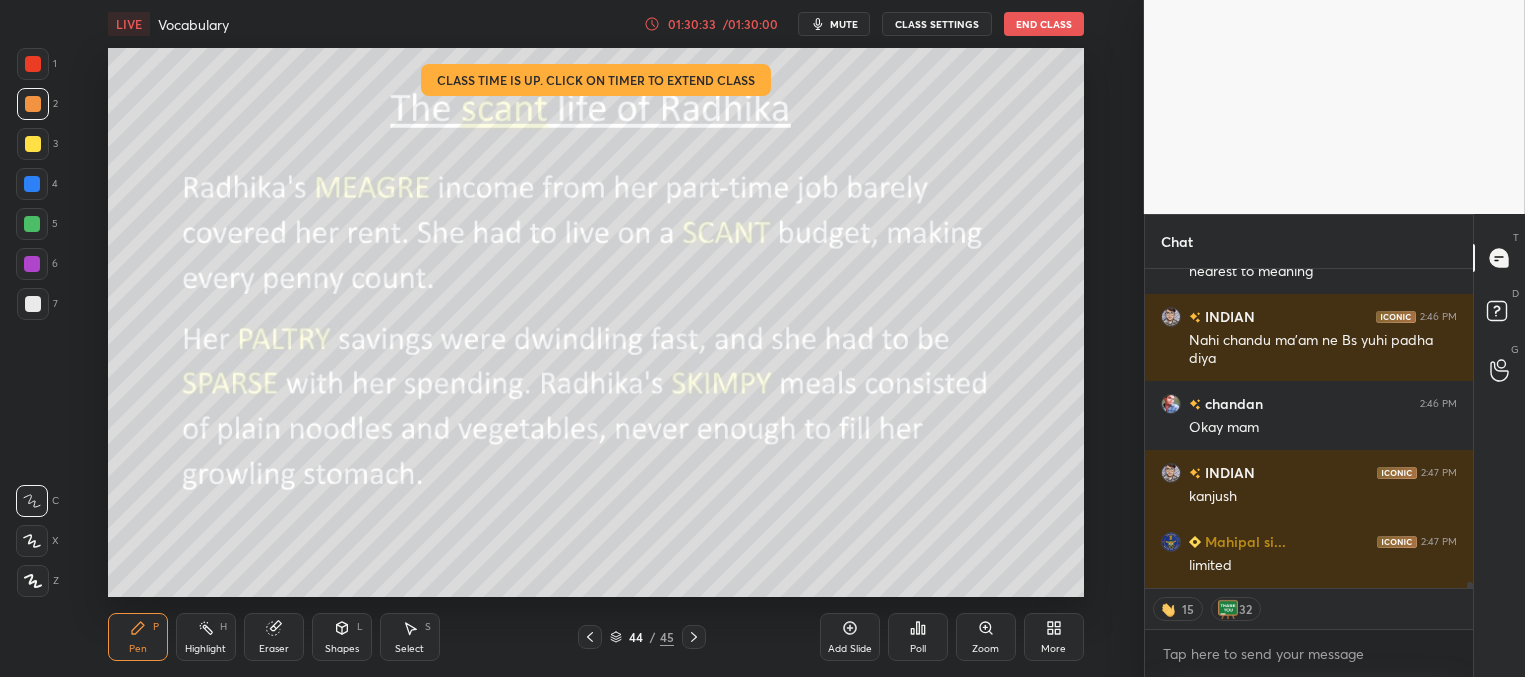 scroll, scrollTop: 15937, scrollLeft: 0, axis: vertical 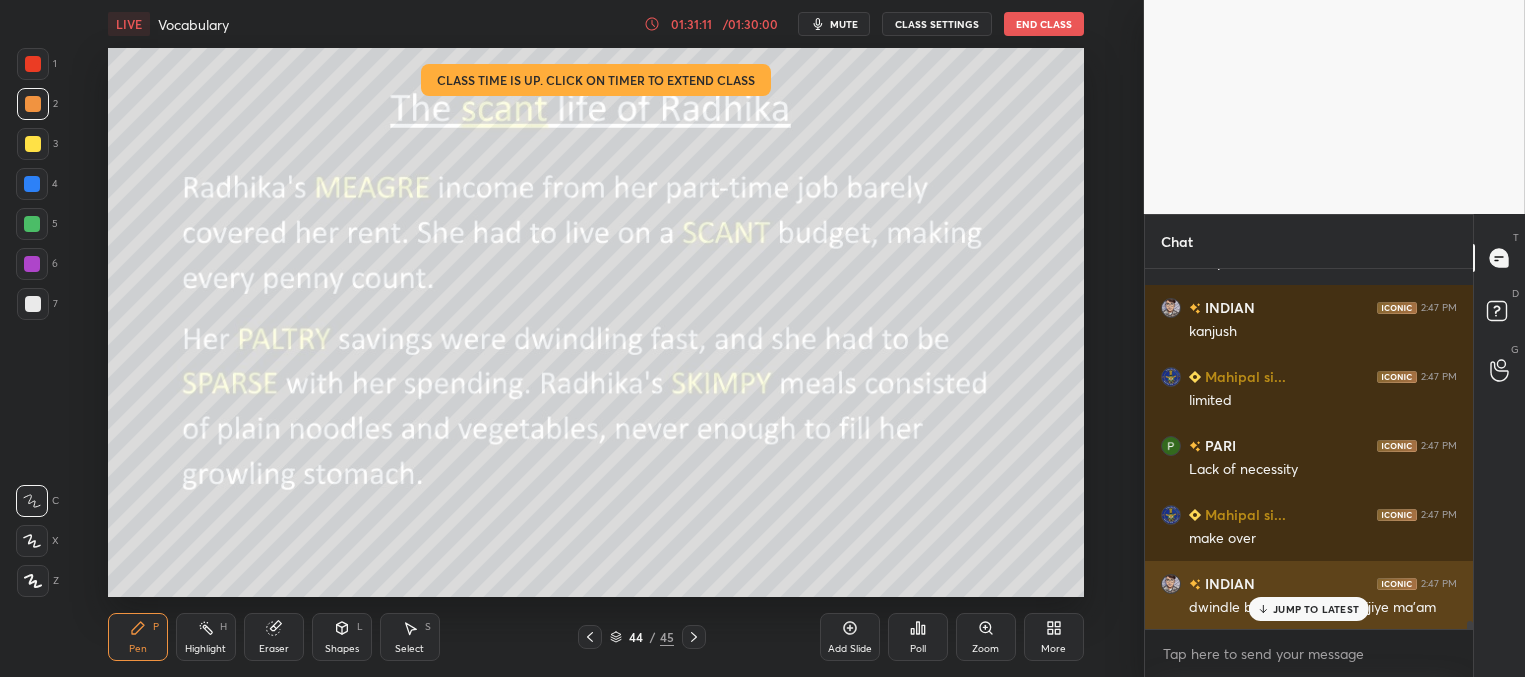 click 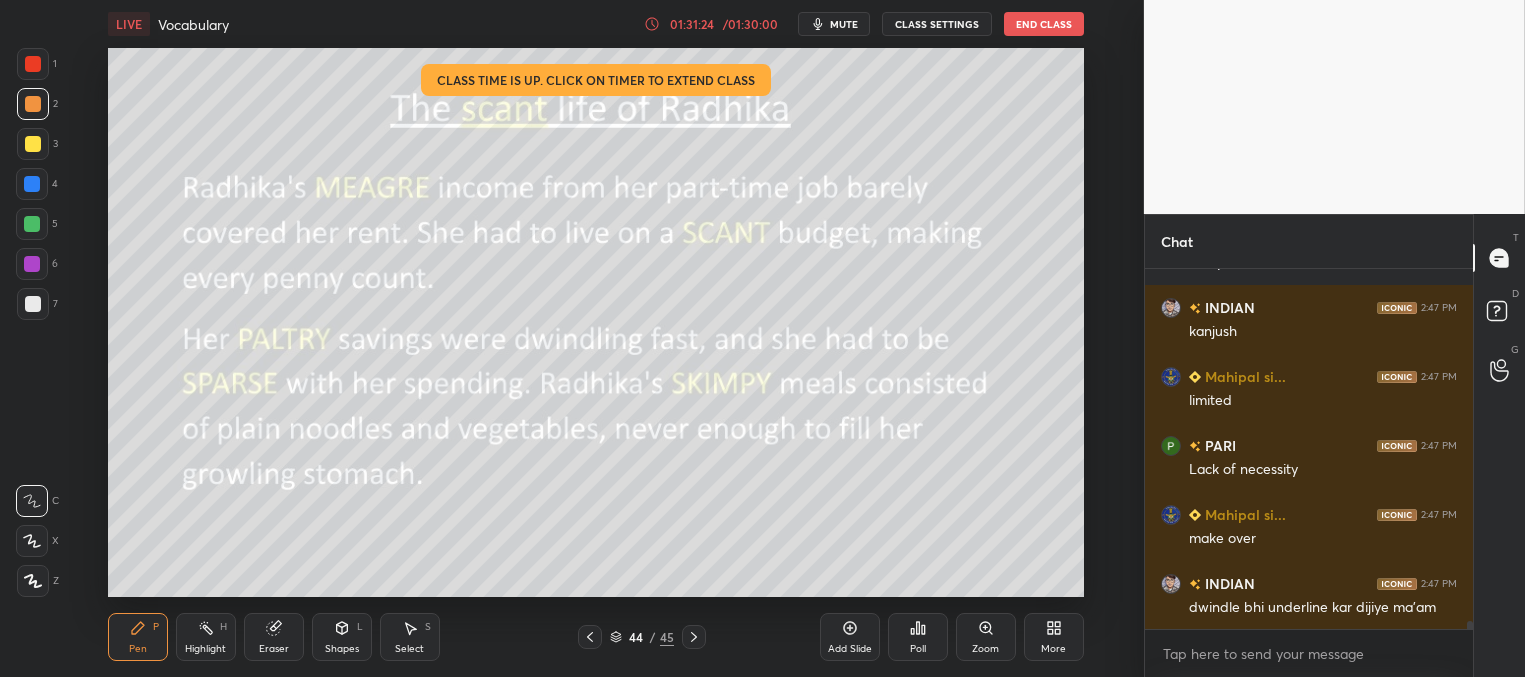 click 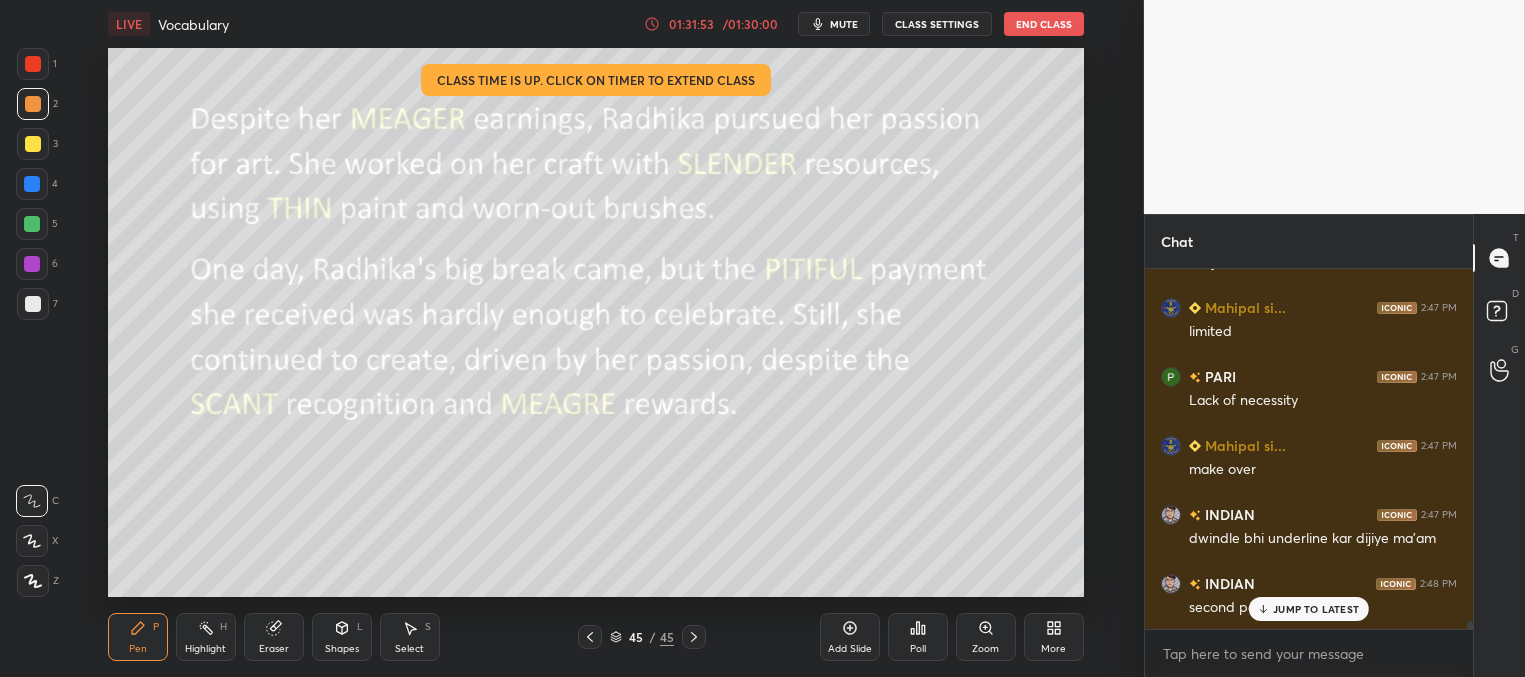 scroll, scrollTop: 16171, scrollLeft: 0, axis: vertical 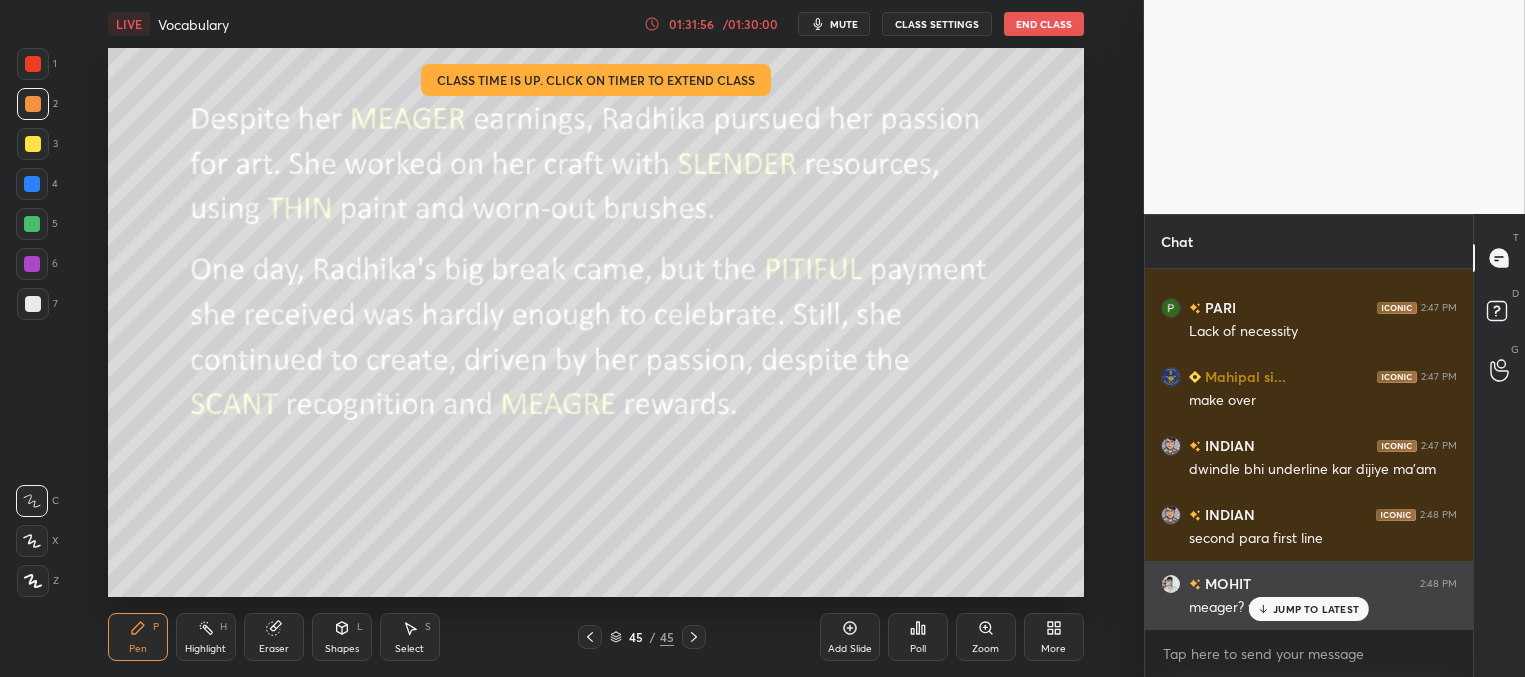click on "JUMP TO LATEST" at bounding box center (1316, 609) 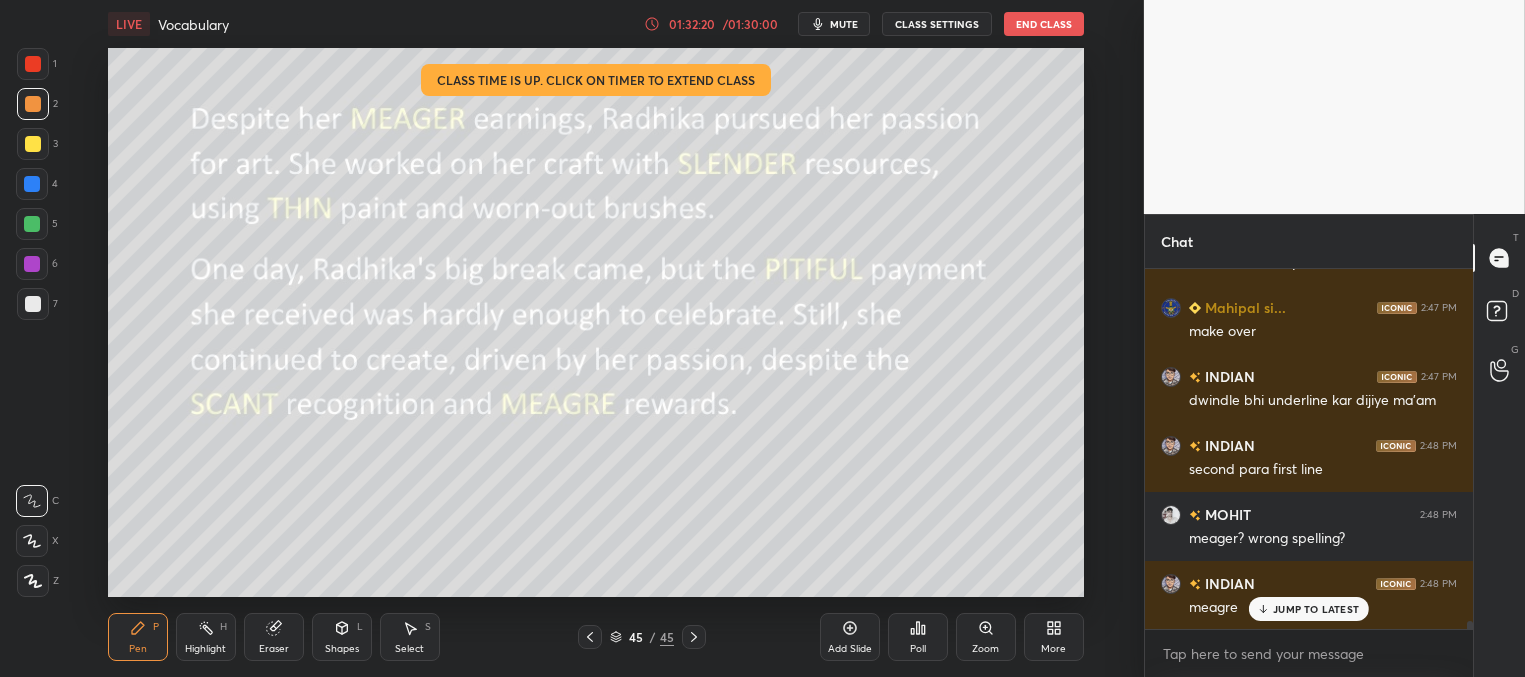 scroll, scrollTop: 16309, scrollLeft: 0, axis: vertical 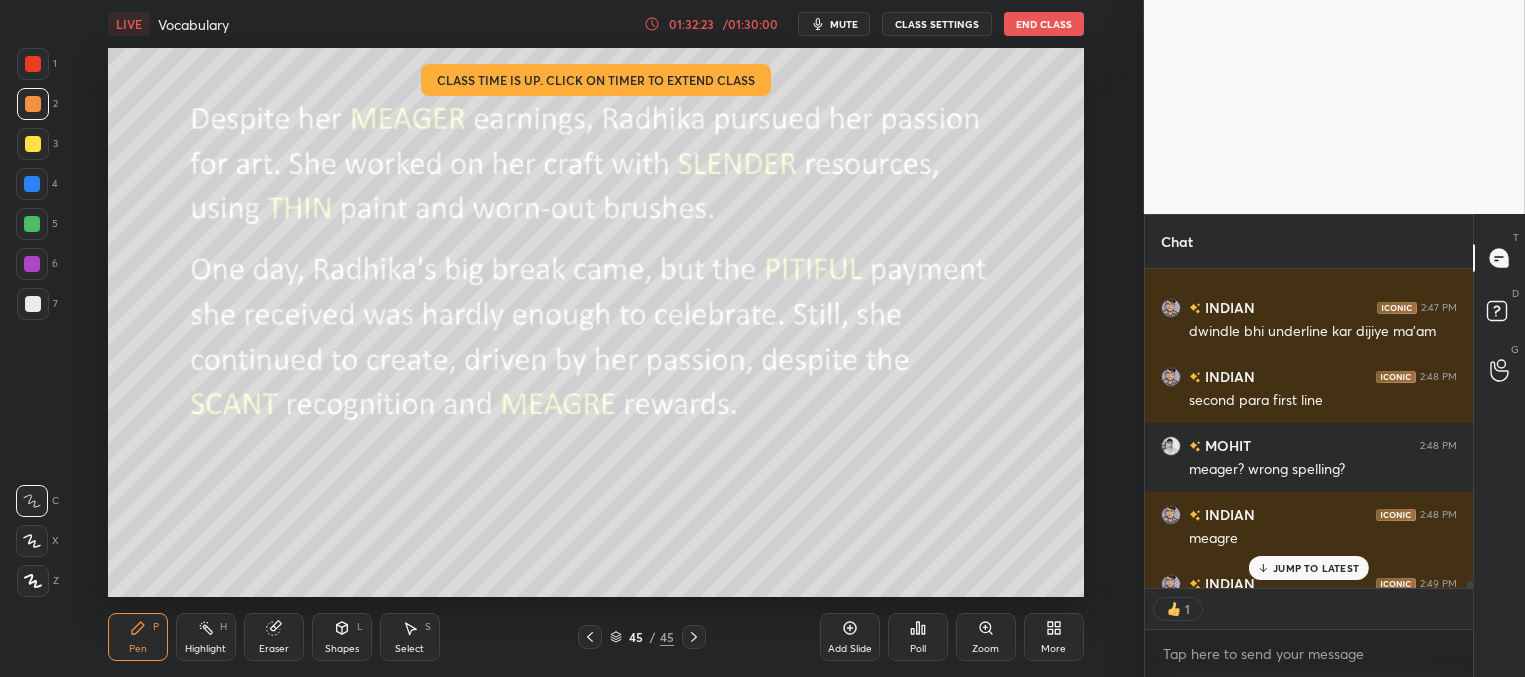 click 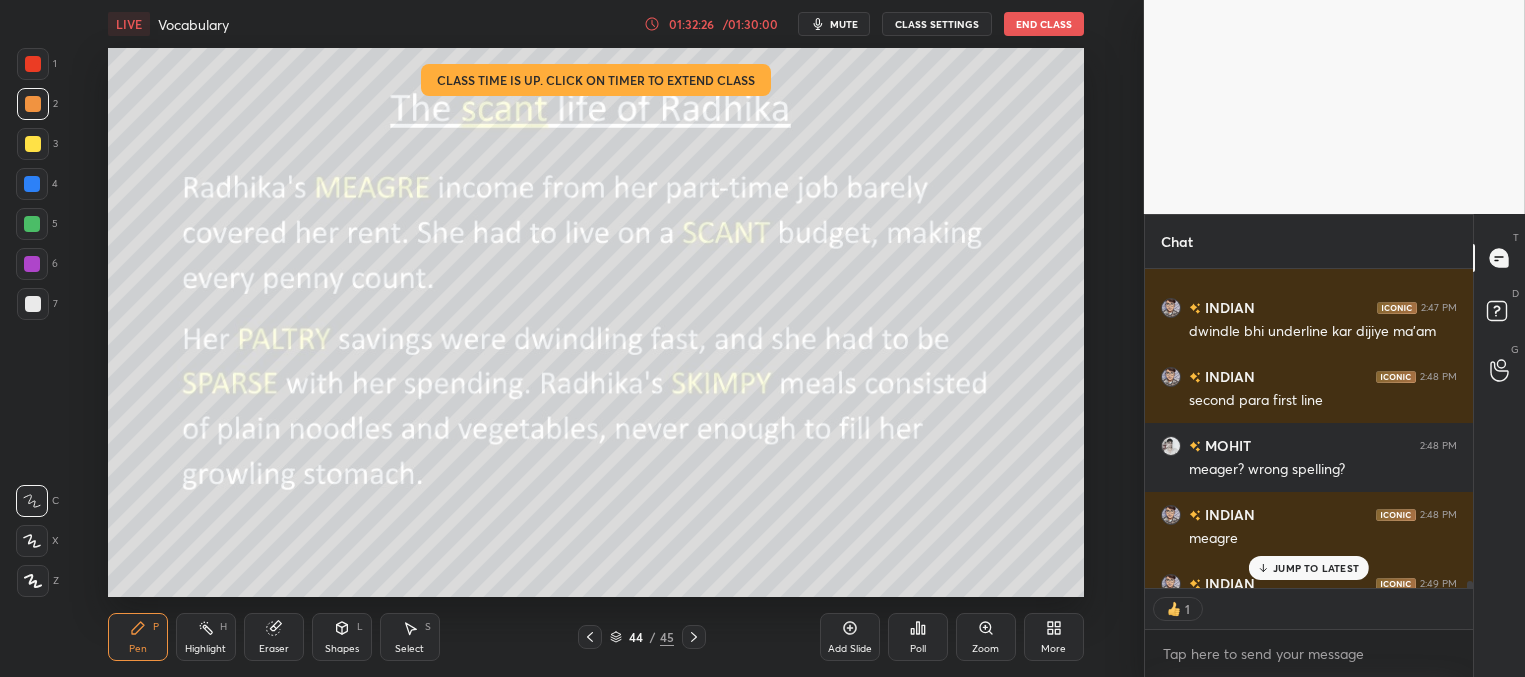 click 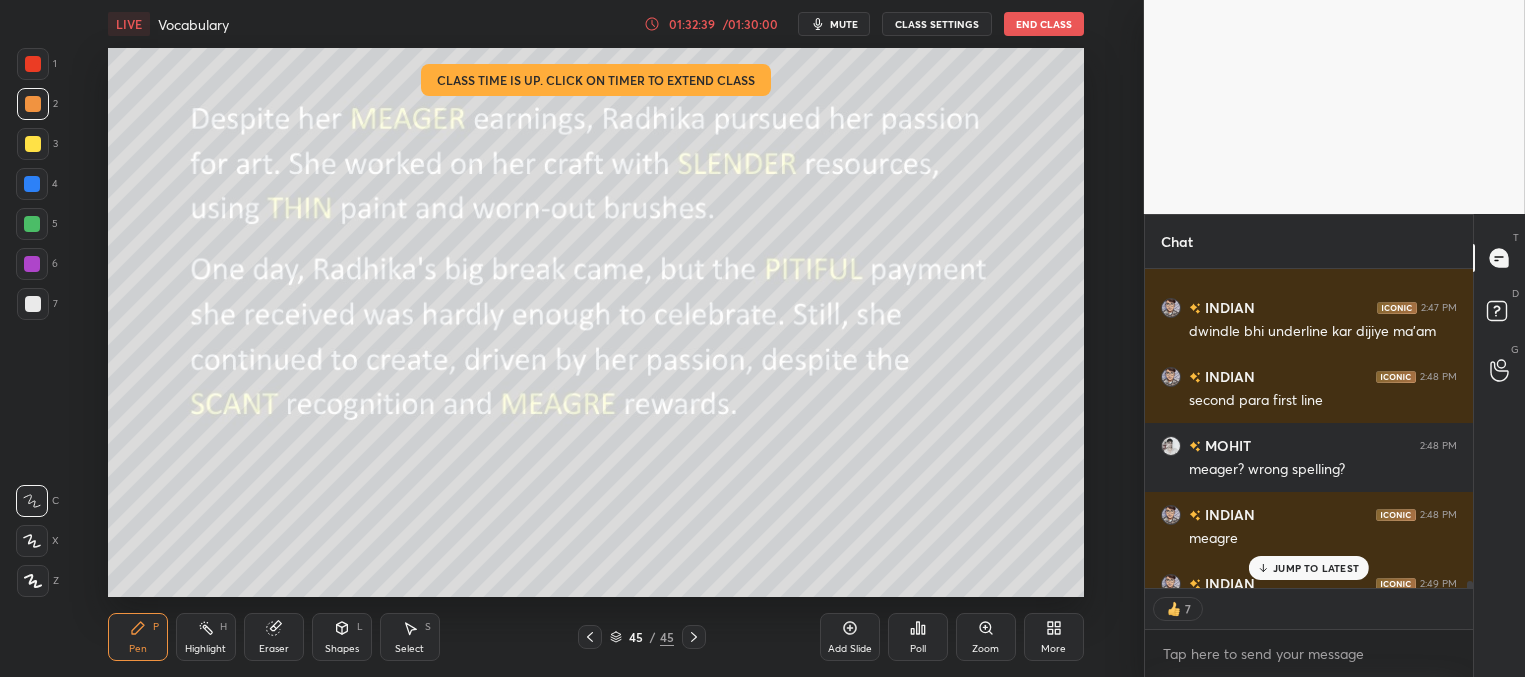 click 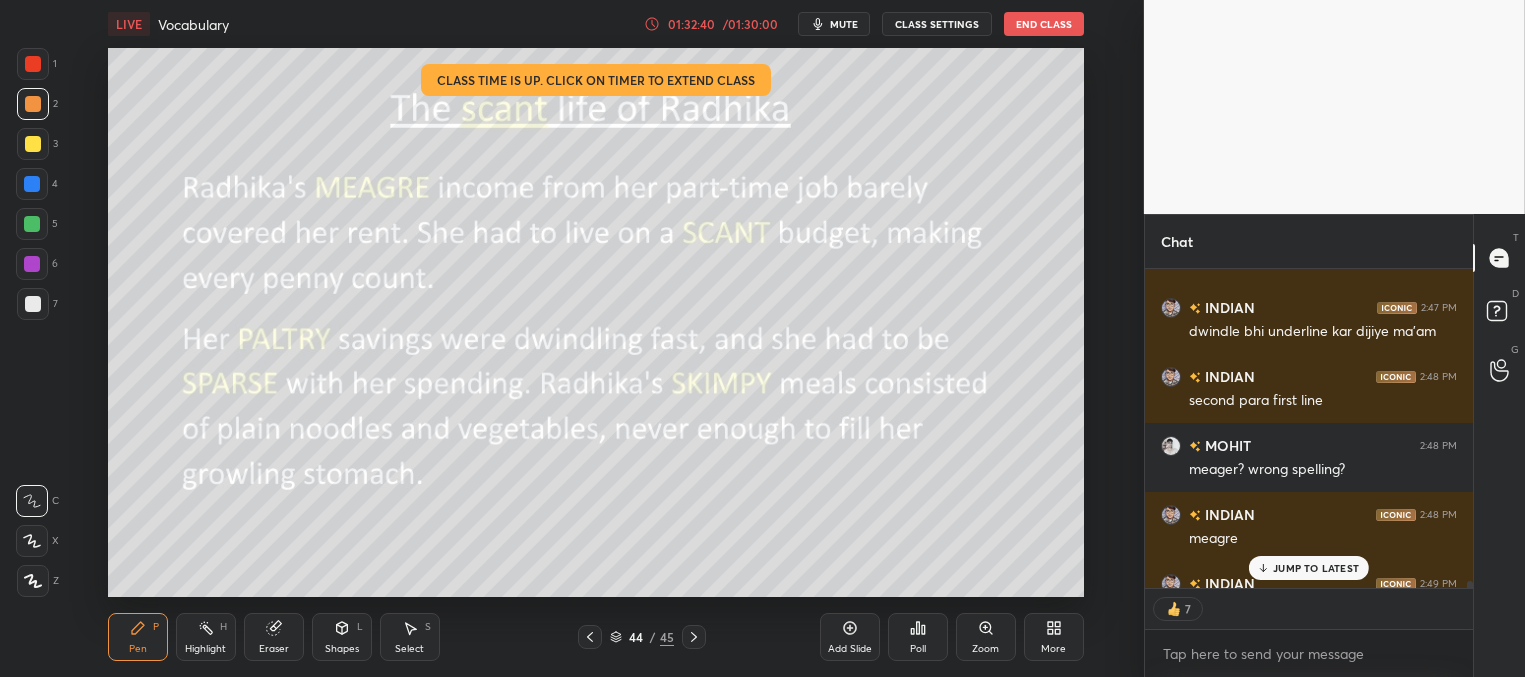 scroll, scrollTop: 7, scrollLeft: 6, axis: both 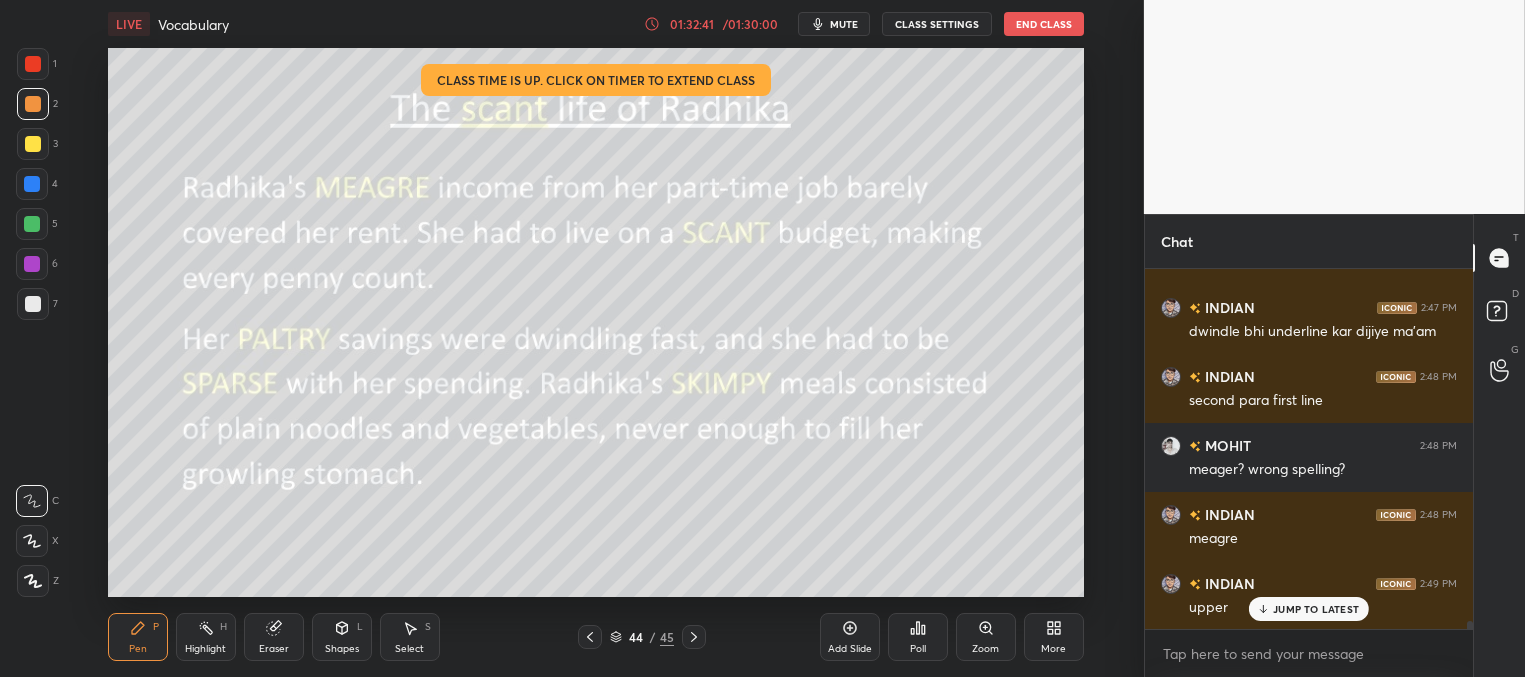 click 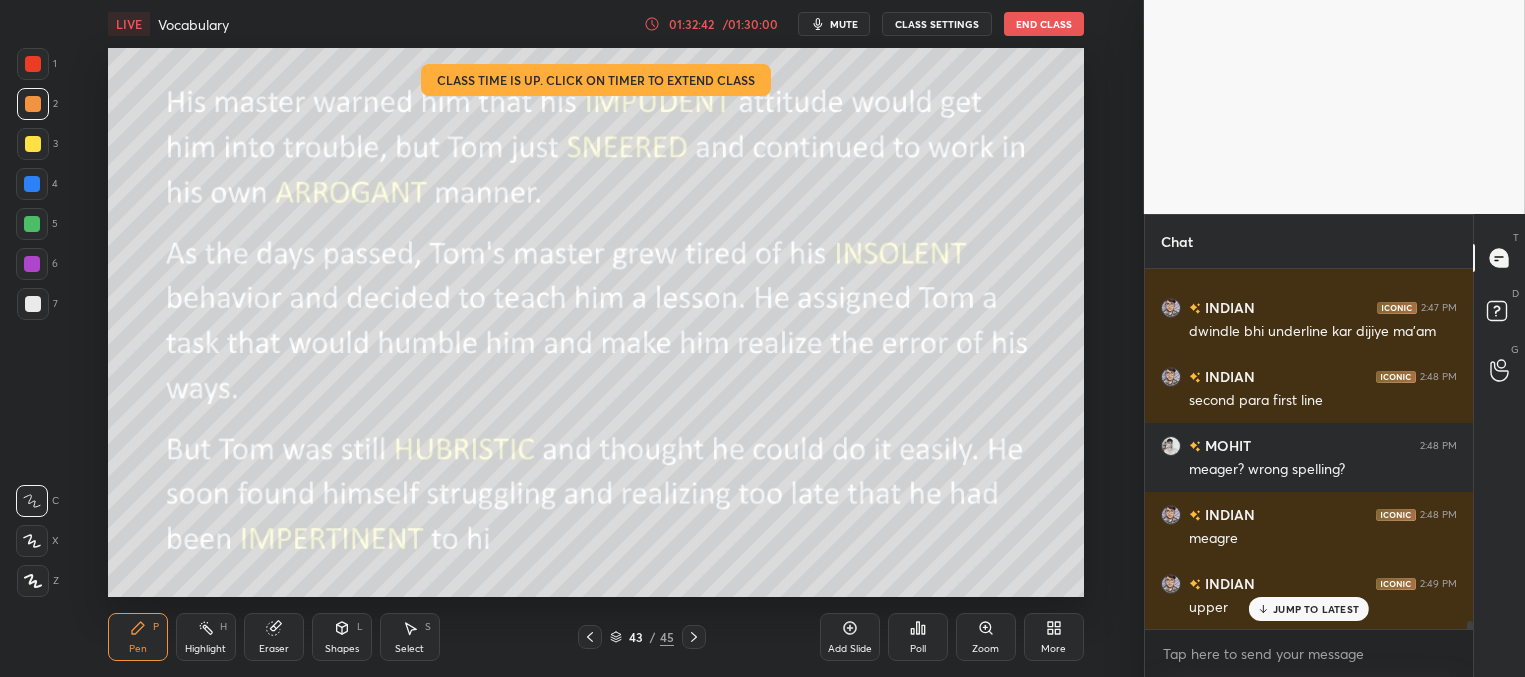 click 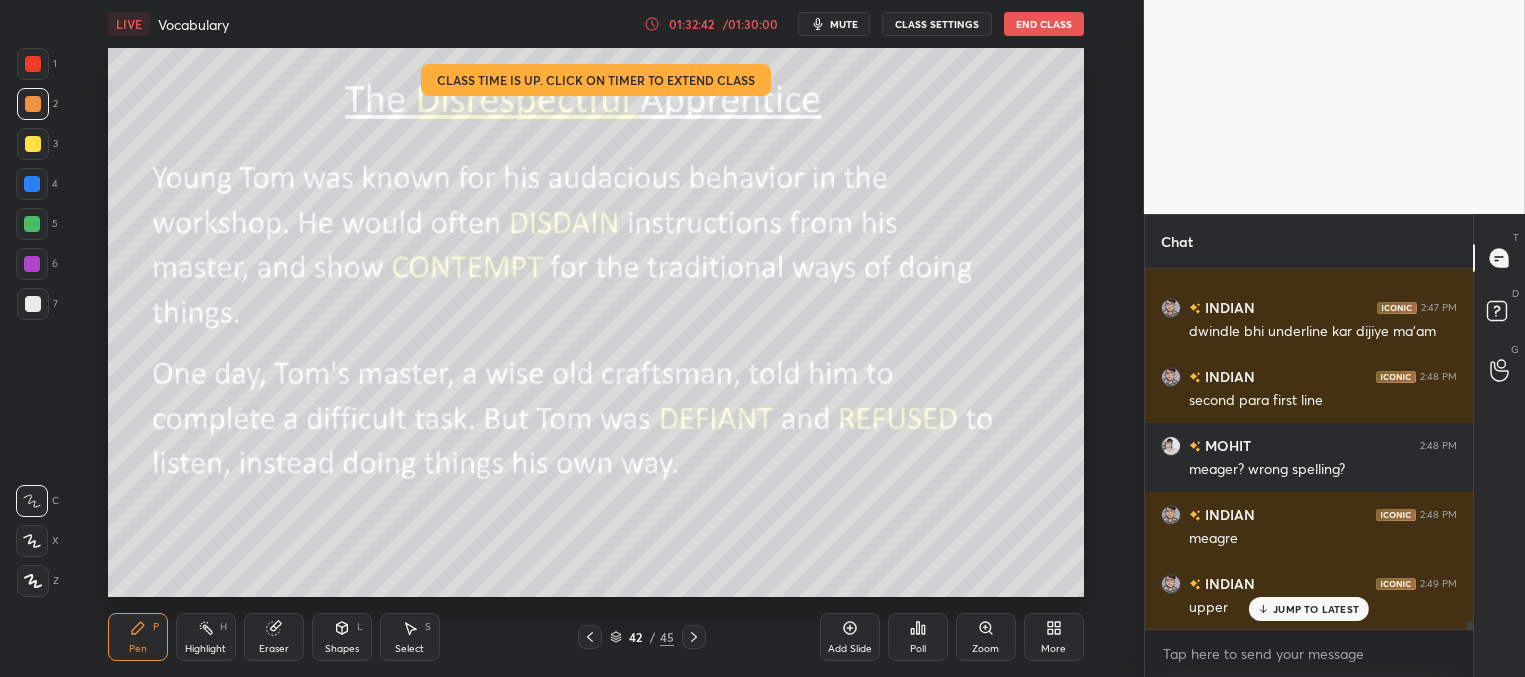click 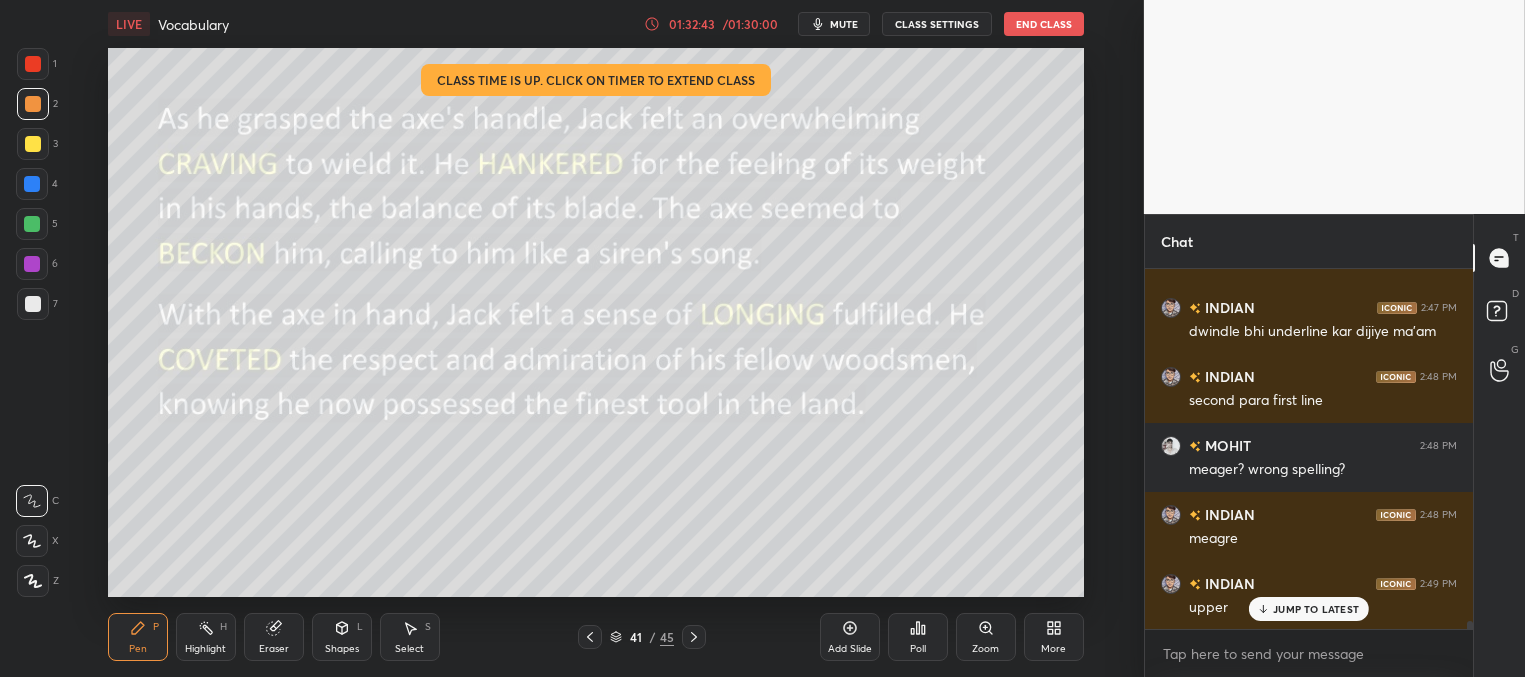 click 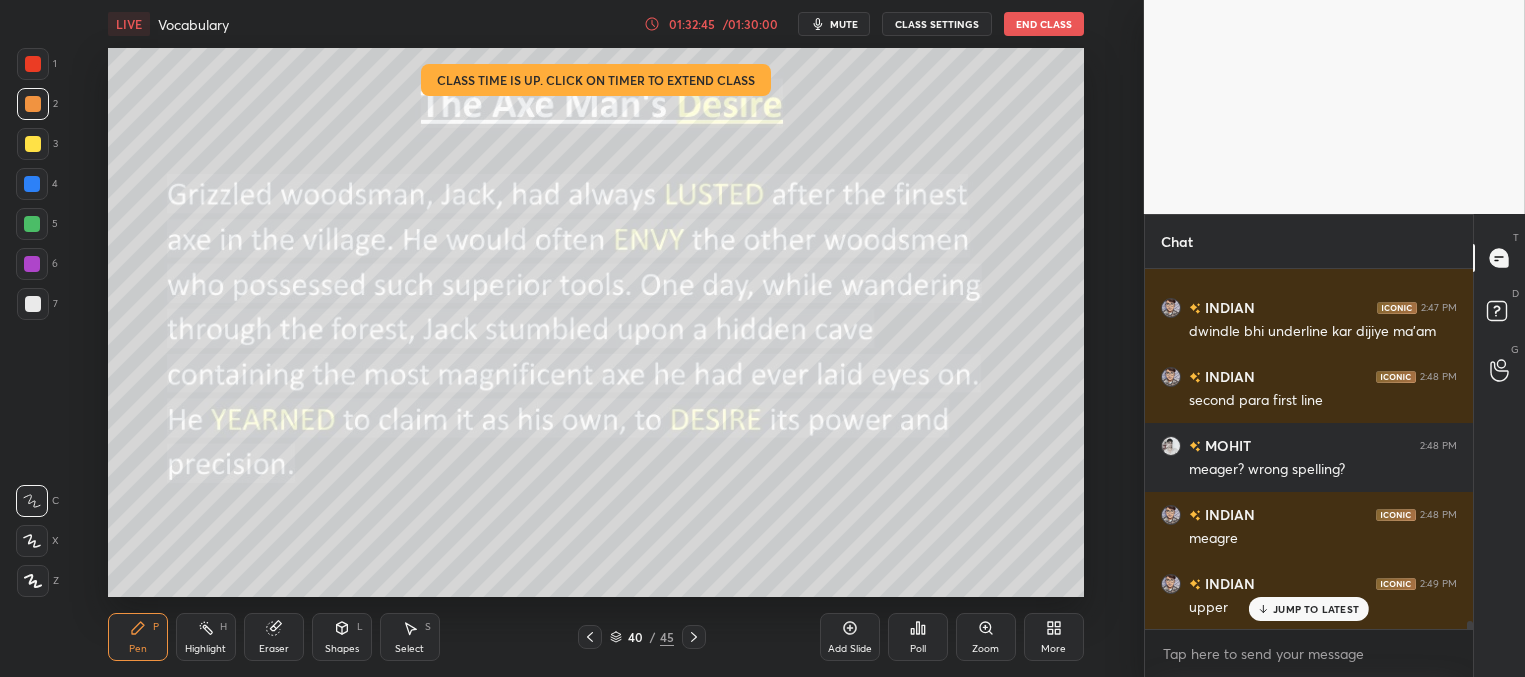 click 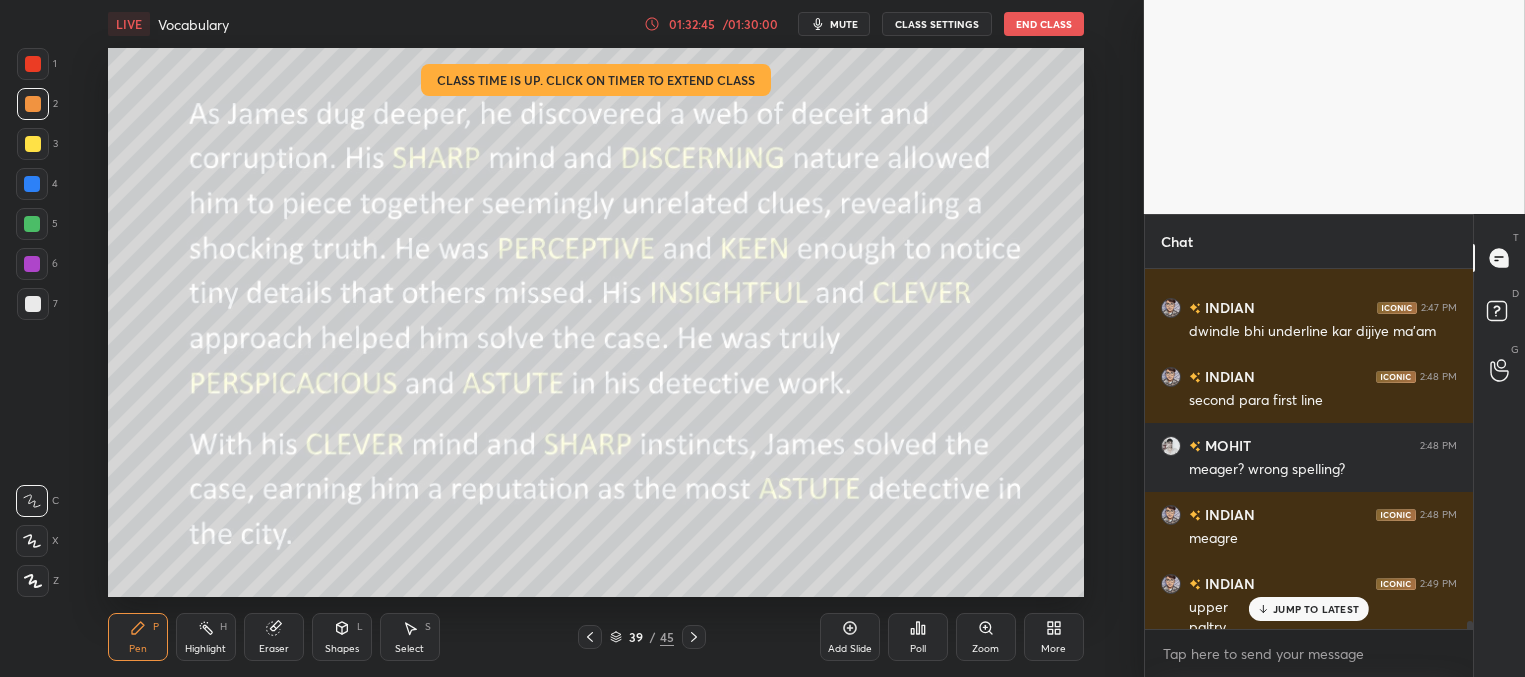 scroll, scrollTop: 16329, scrollLeft: 0, axis: vertical 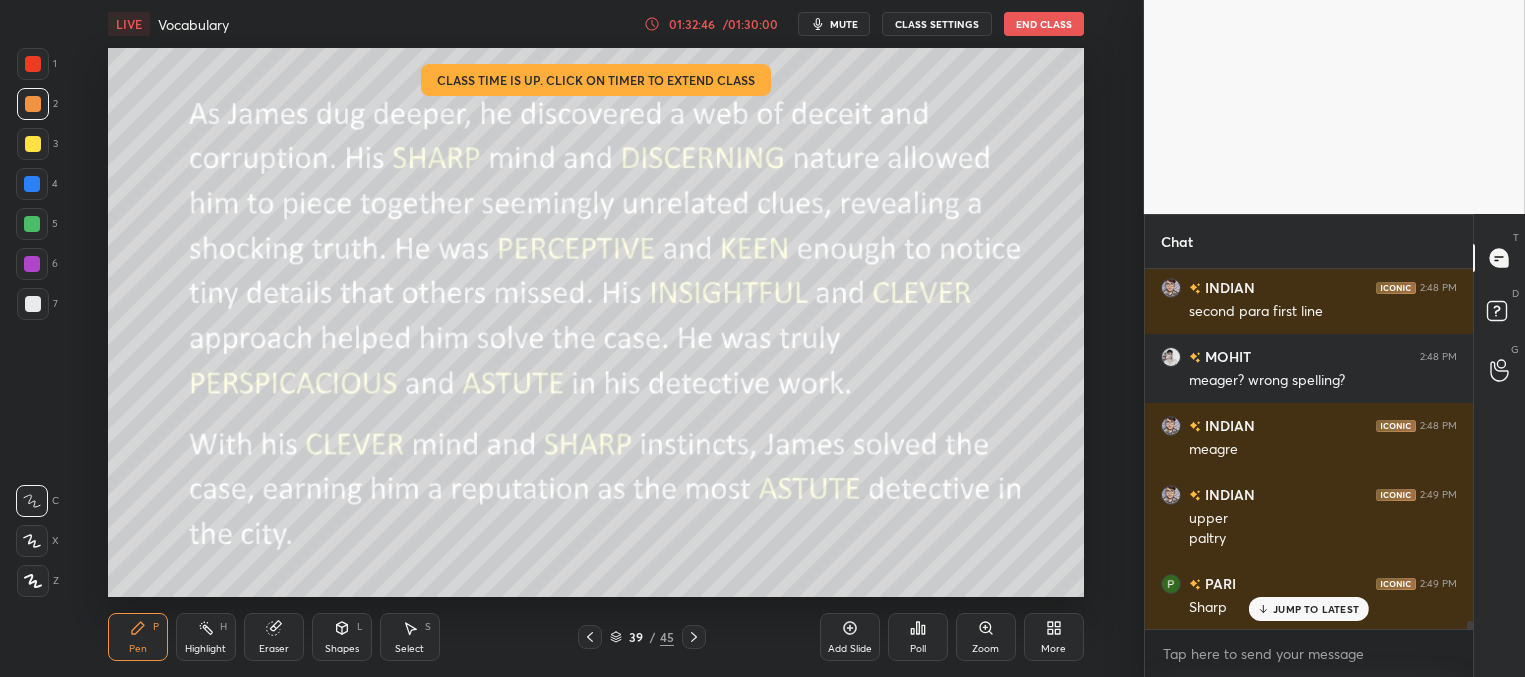 click 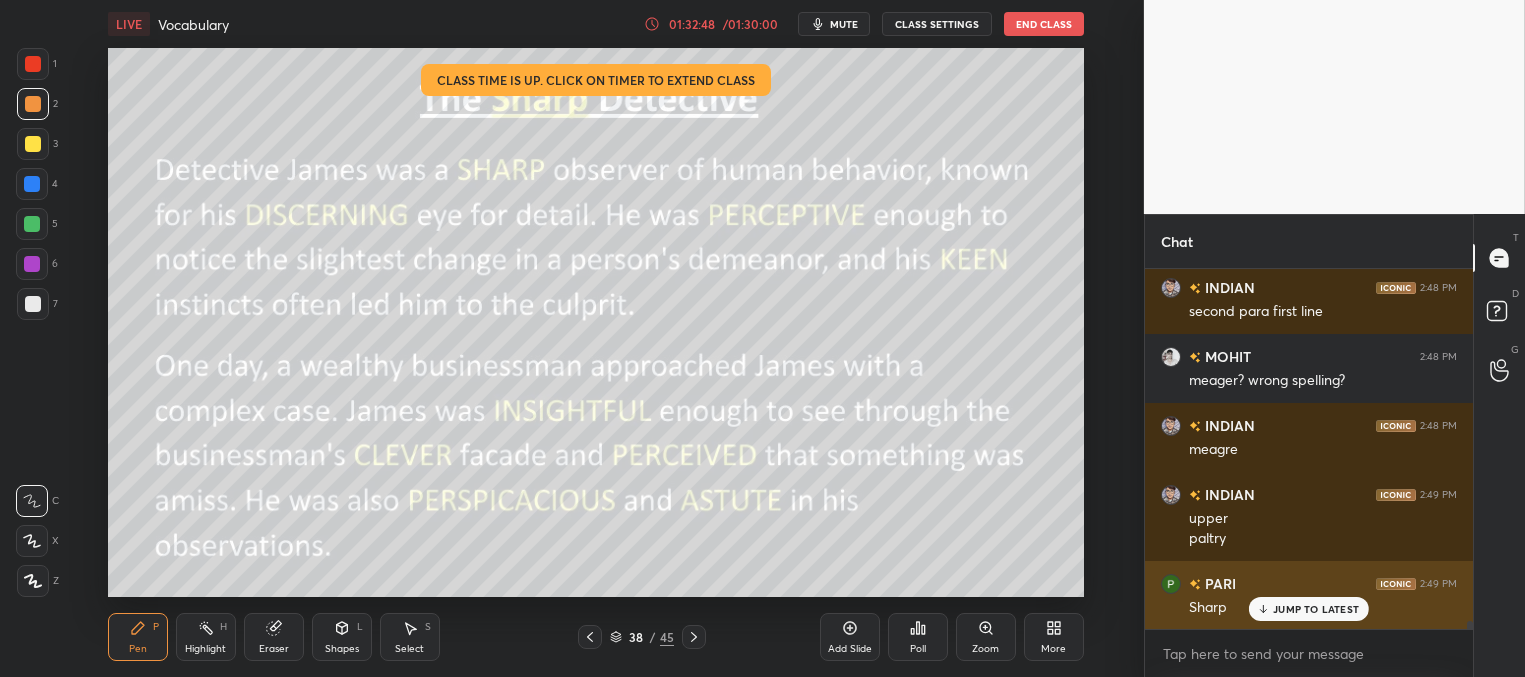 drag, startPoint x: 1285, startPoint y: 609, endPoint x: 1250, endPoint y: 596, distance: 37.336308 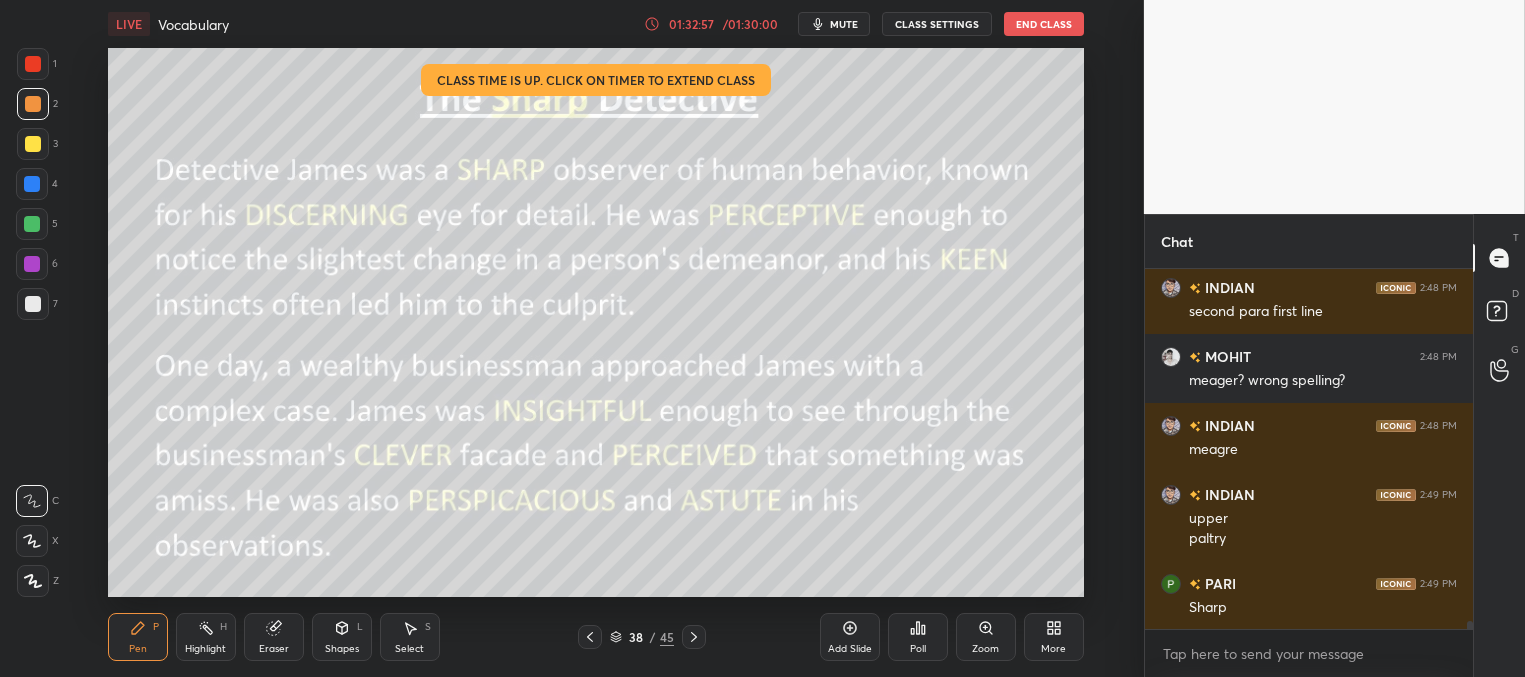 scroll, scrollTop: 16467, scrollLeft: 0, axis: vertical 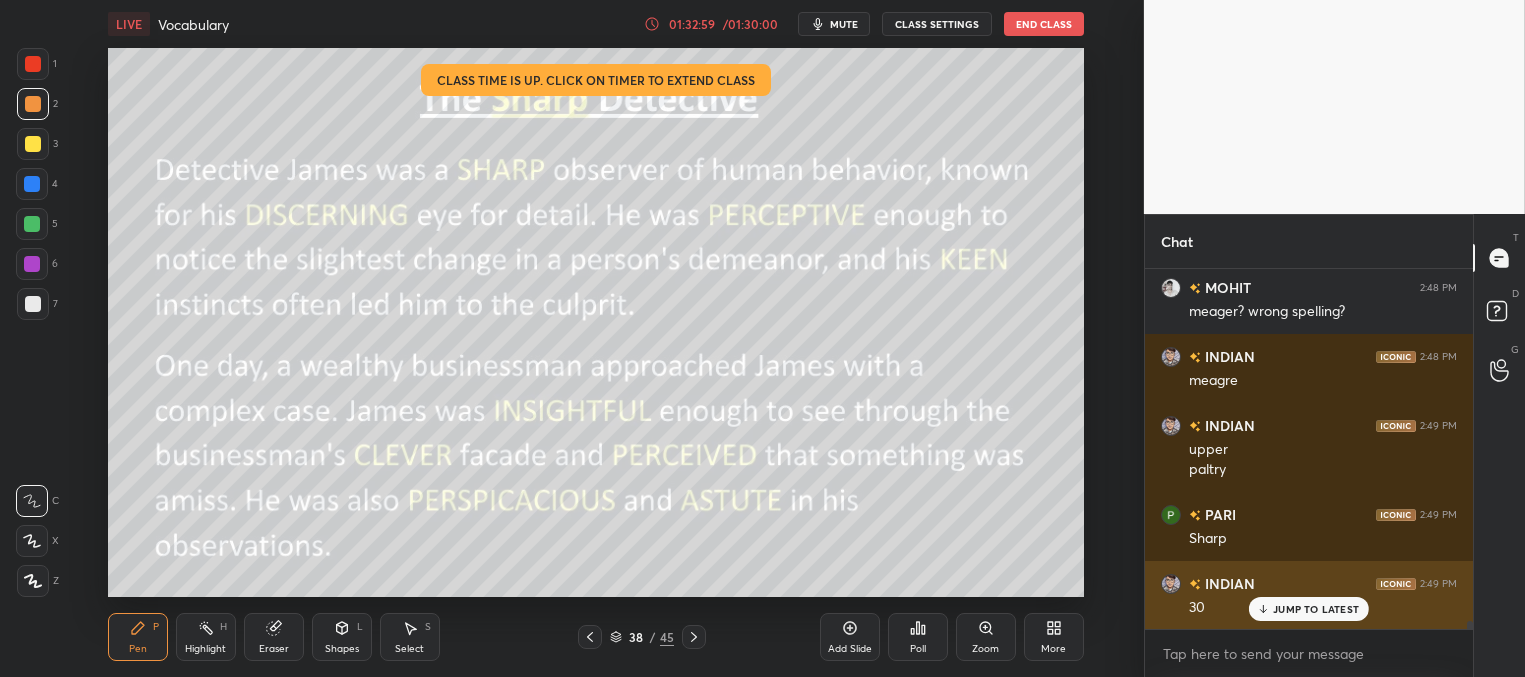 click on "JUMP TO LATEST" at bounding box center (1316, 609) 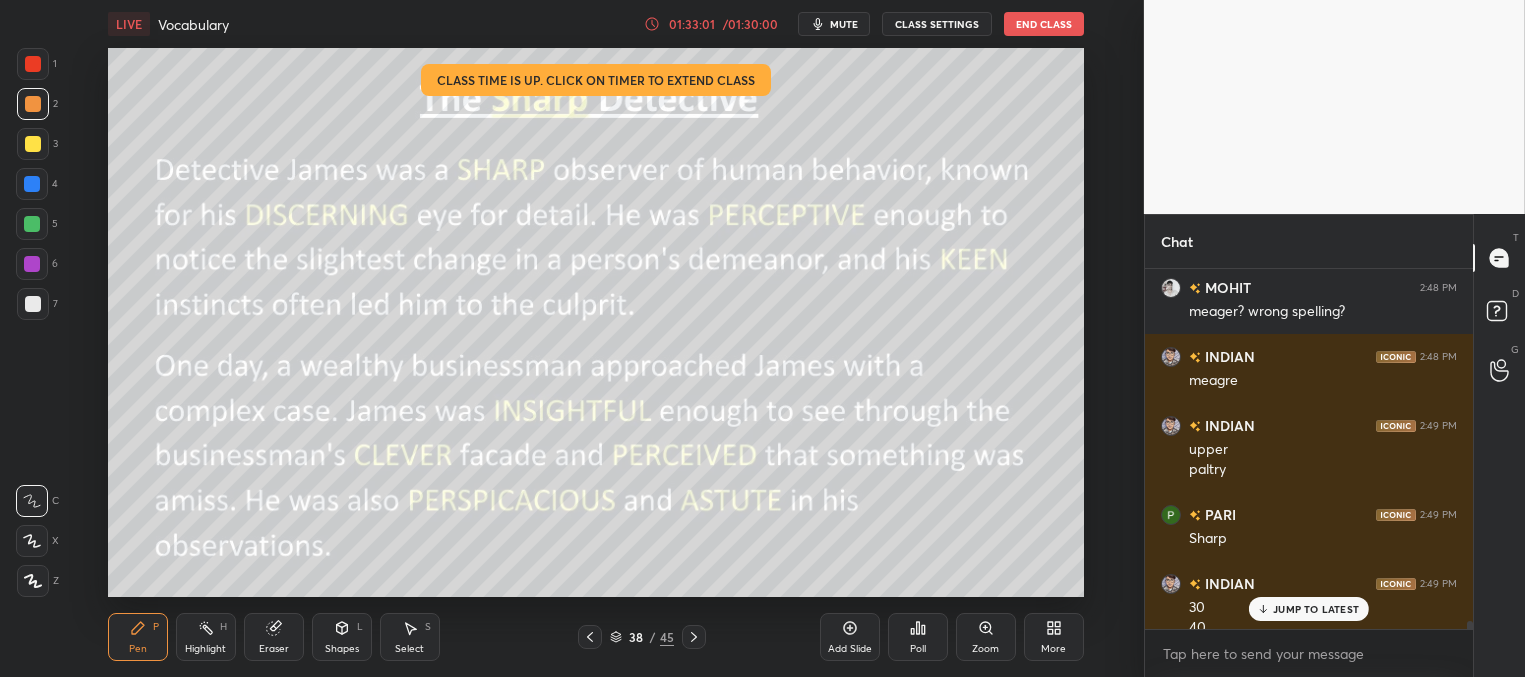 scroll, scrollTop: 16487, scrollLeft: 0, axis: vertical 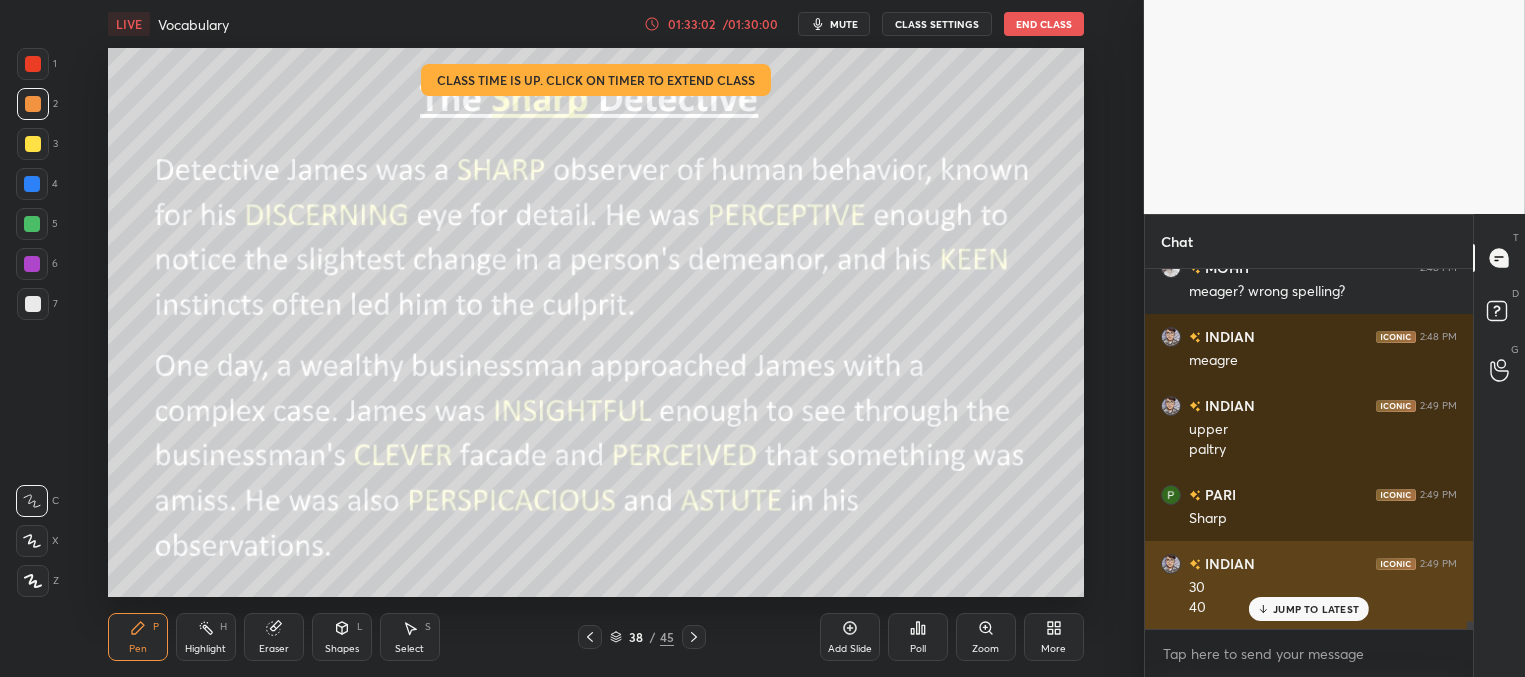 click on "JUMP TO LATEST" at bounding box center [1316, 609] 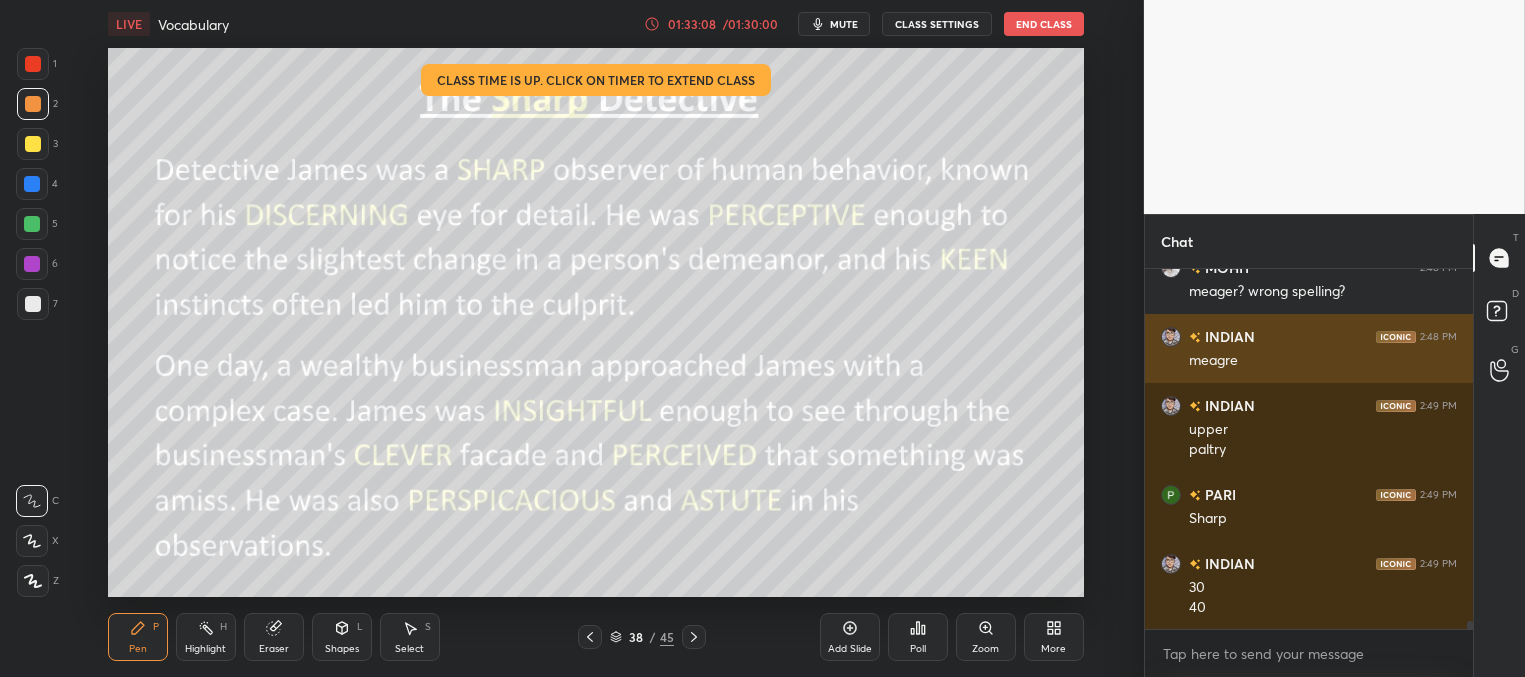 scroll, scrollTop: 16556, scrollLeft: 0, axis: vertical 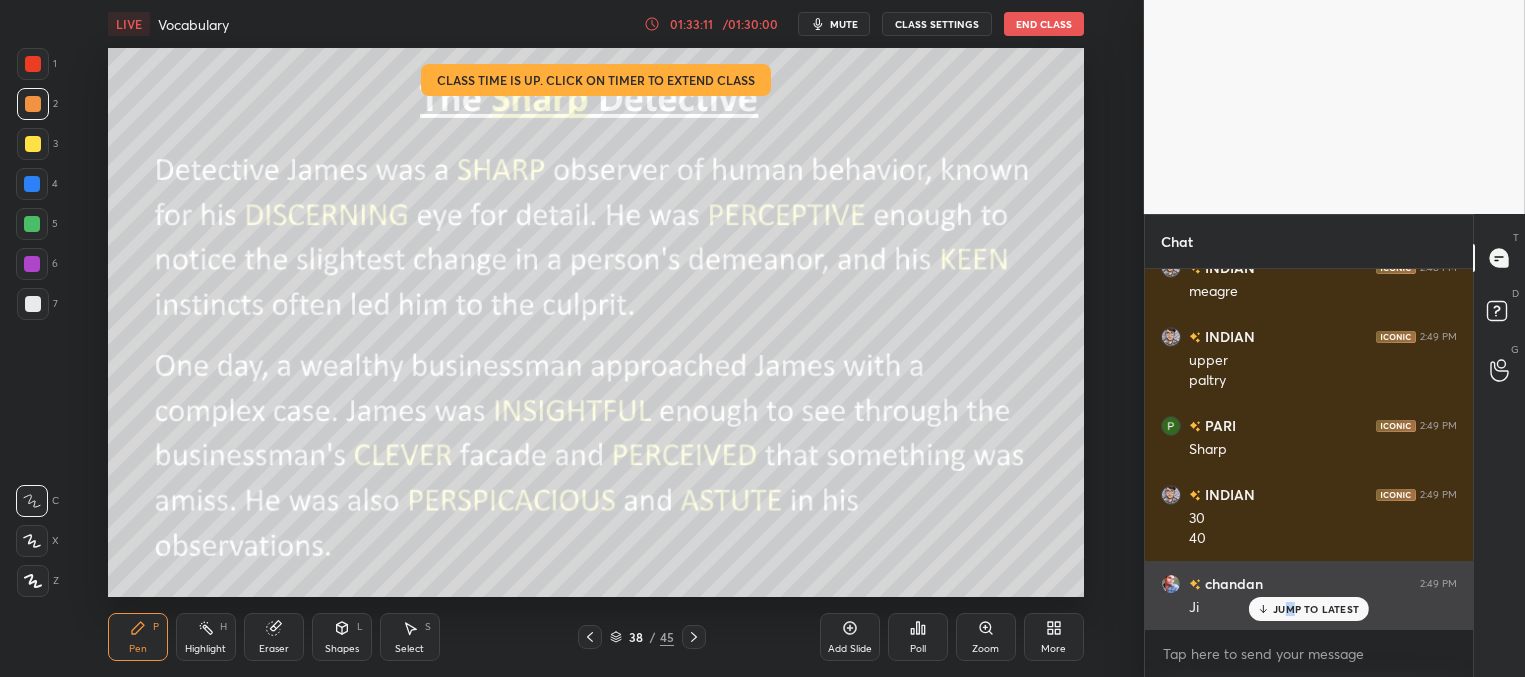 click on "JUMP TO LATEST" at bounding box center [1316, 609] 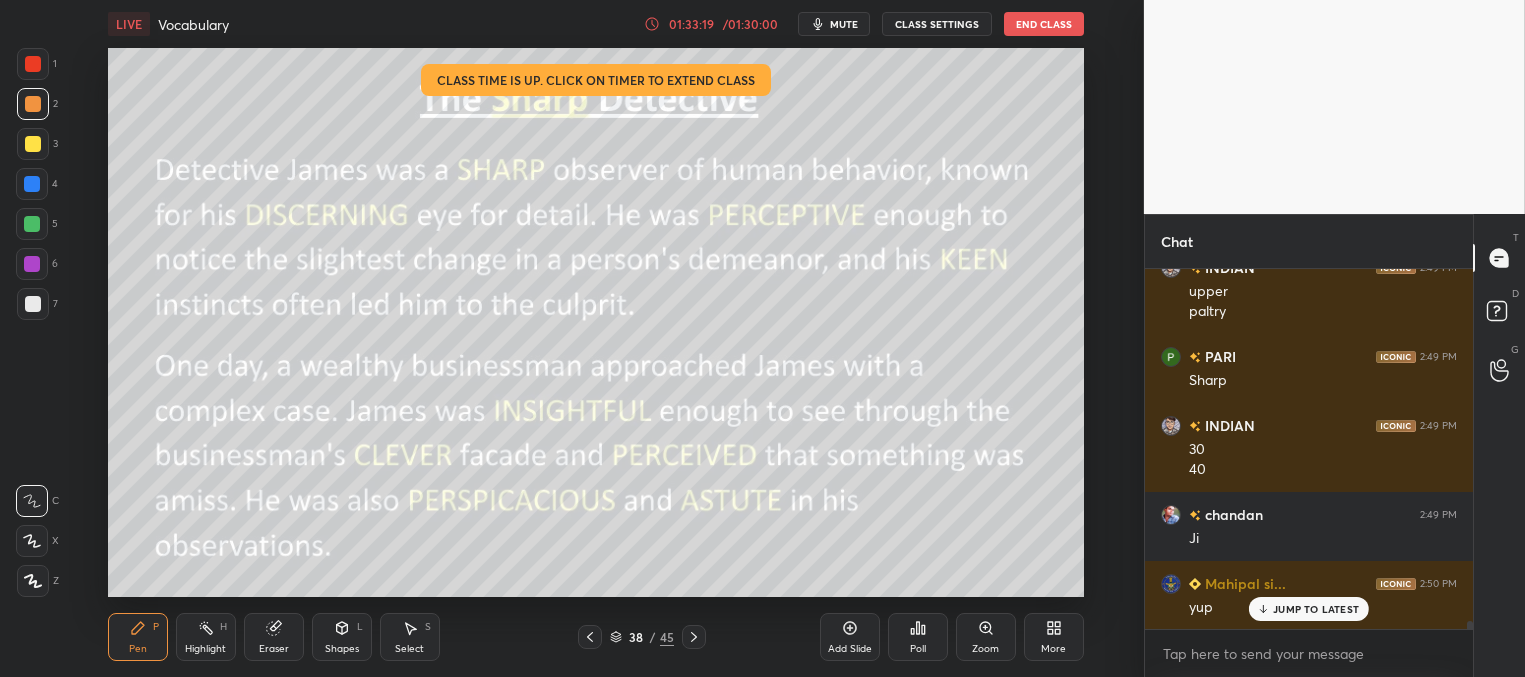 scroll, scrollTop: 16694, scrollLeft: 0, axis: vertical 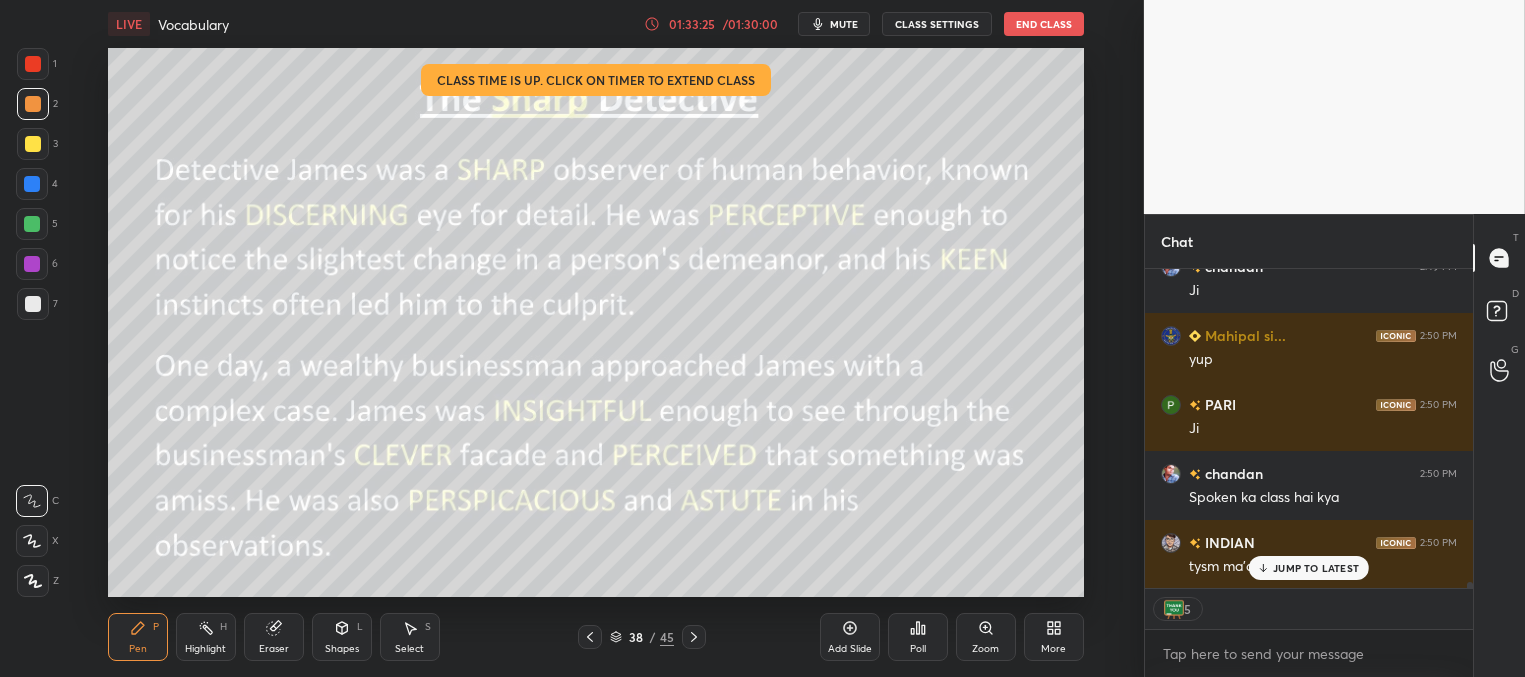 click on "JUMP TO LATEST" at bounding box center [1316, 568] 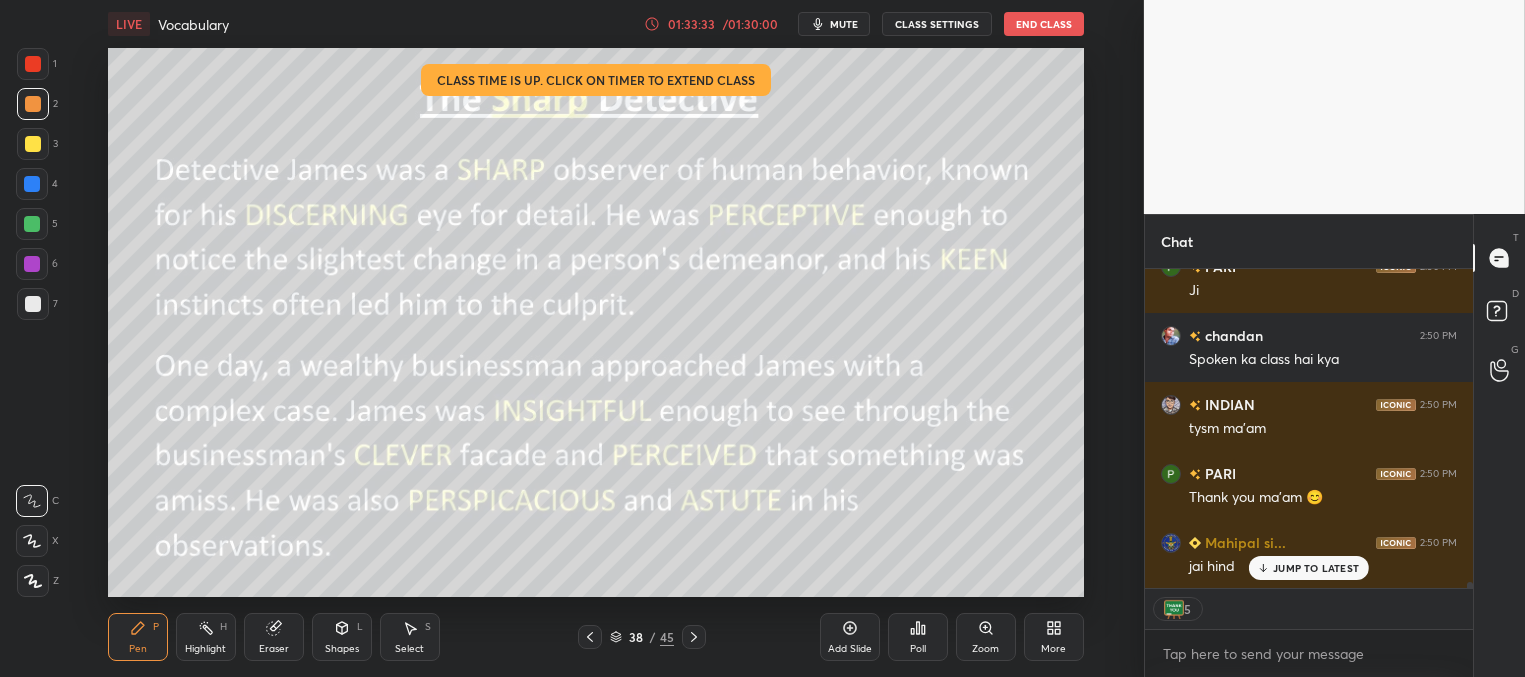 scroll, scrollTop: 17080, scrollLeft: 0, axis: vertical 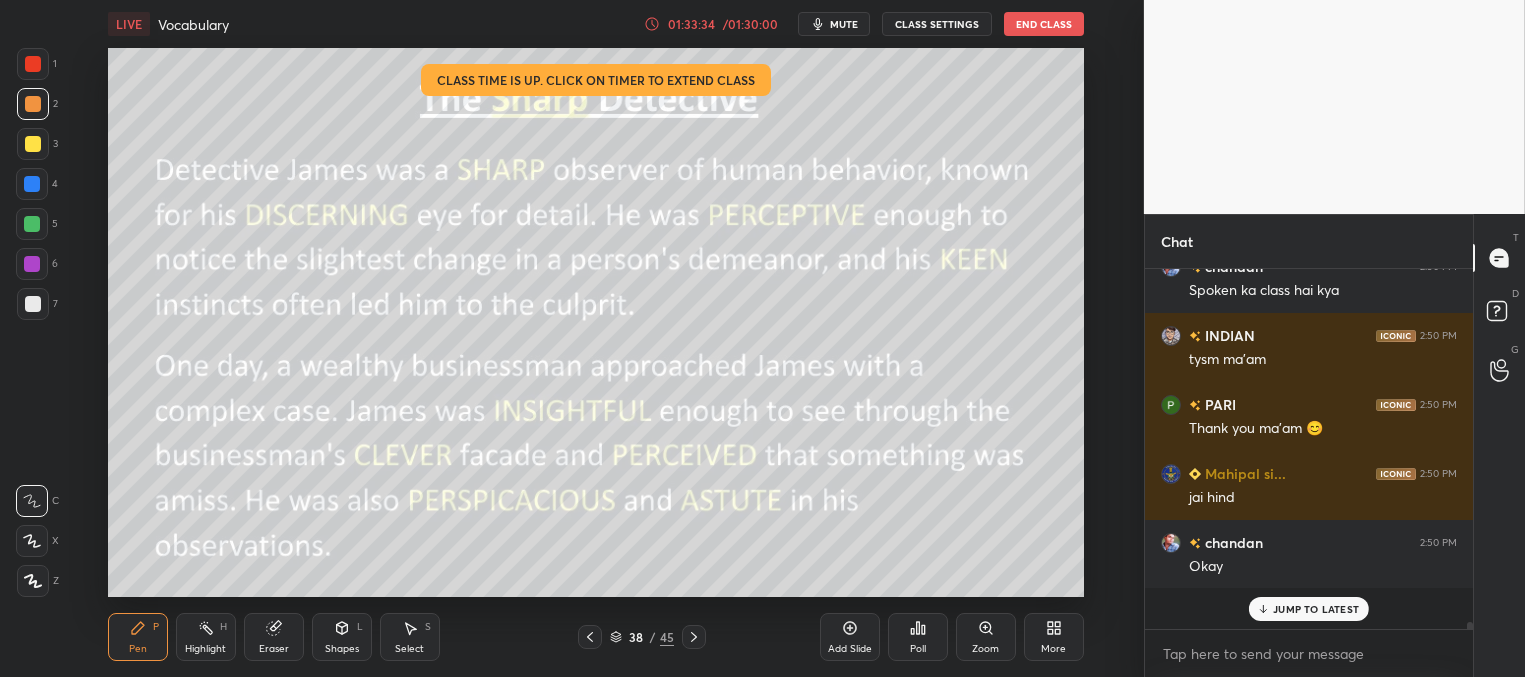 click on "INDIAN 2:47 PM dwindle bhi underline kar dijiye ma'am INDIAN 2:48 PM second para first line MOHIT 2:48 PM meager? wrong spelling? INDIAN 2:48 PM meagre INDIAN 2:49 PM upper paltry PARI 2:49 PM Sharp INDIAN 2:49 PM 30 40 chandan 2:49 PM Ji Mahipal si... 2:50 PM yup PARI 2:50 PM Ji chandan 2:50 PM Spoken ka class hai kya INDIAN 2:50 PM tysm ma'am PARI 2:50 PM Thank you ma'am 😊 Mahipal si... 2:50 PM jai hind chandan 2:50 PM Okay JUMP TO LATEST" at bounding box center (1309, 449) 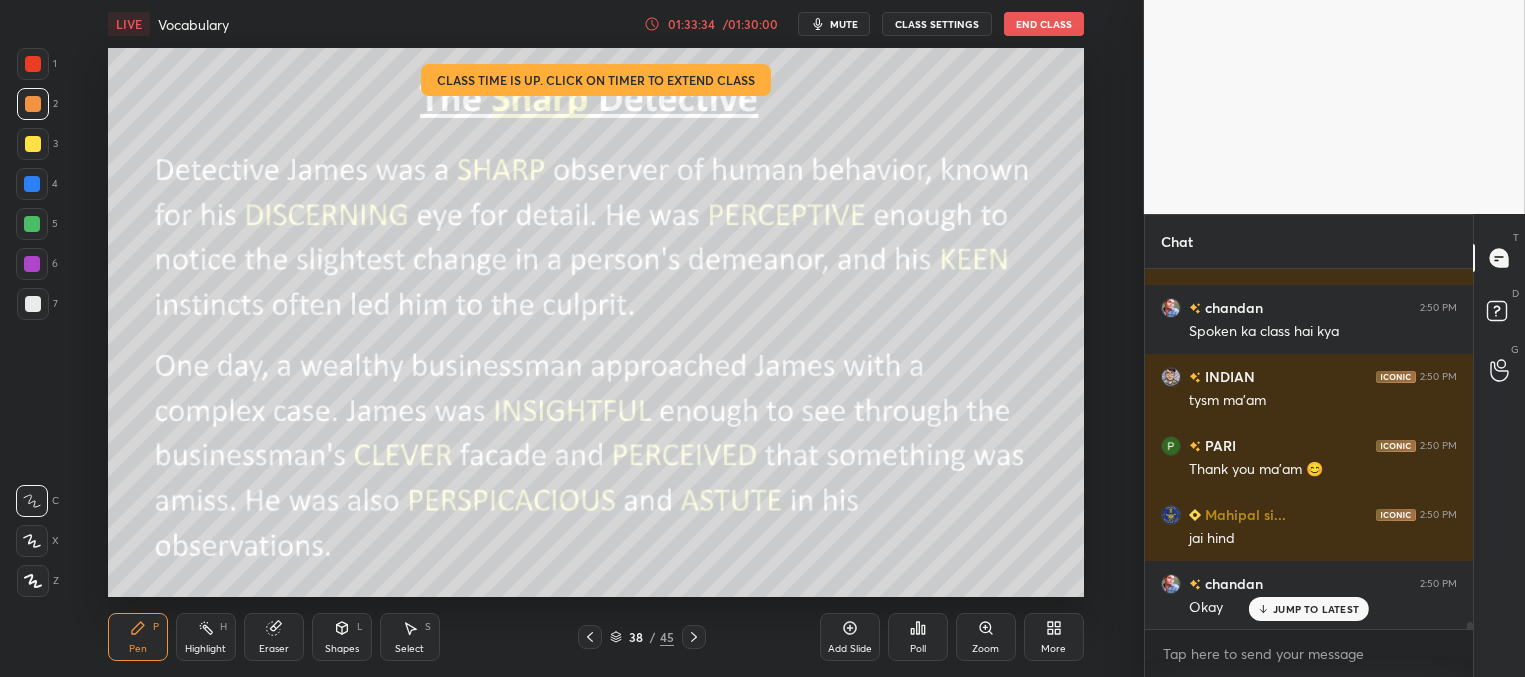 scroll, scrollTop: 17108, scrollLeft: 0, axis: vertical 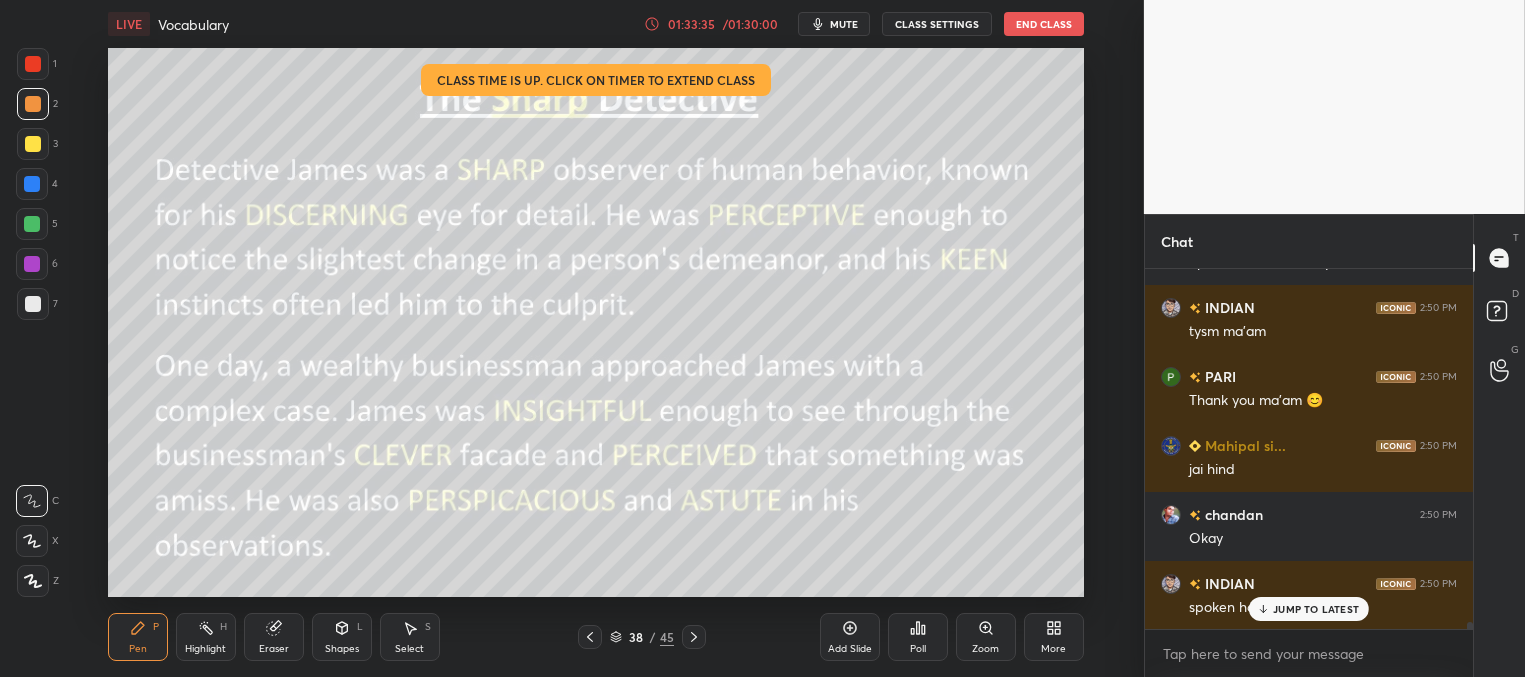 click 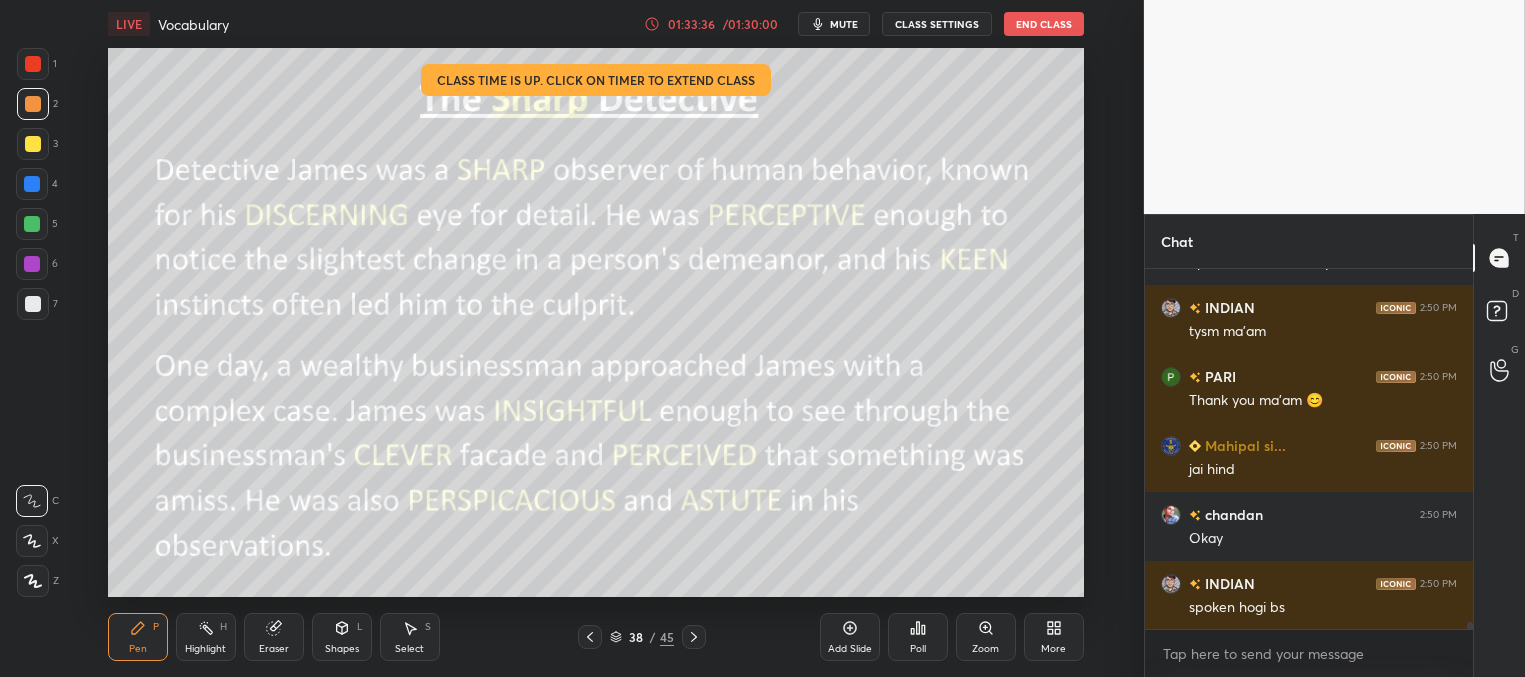 scroll, scrollTop: 17177, scrollLeft: 0, axis: vertical 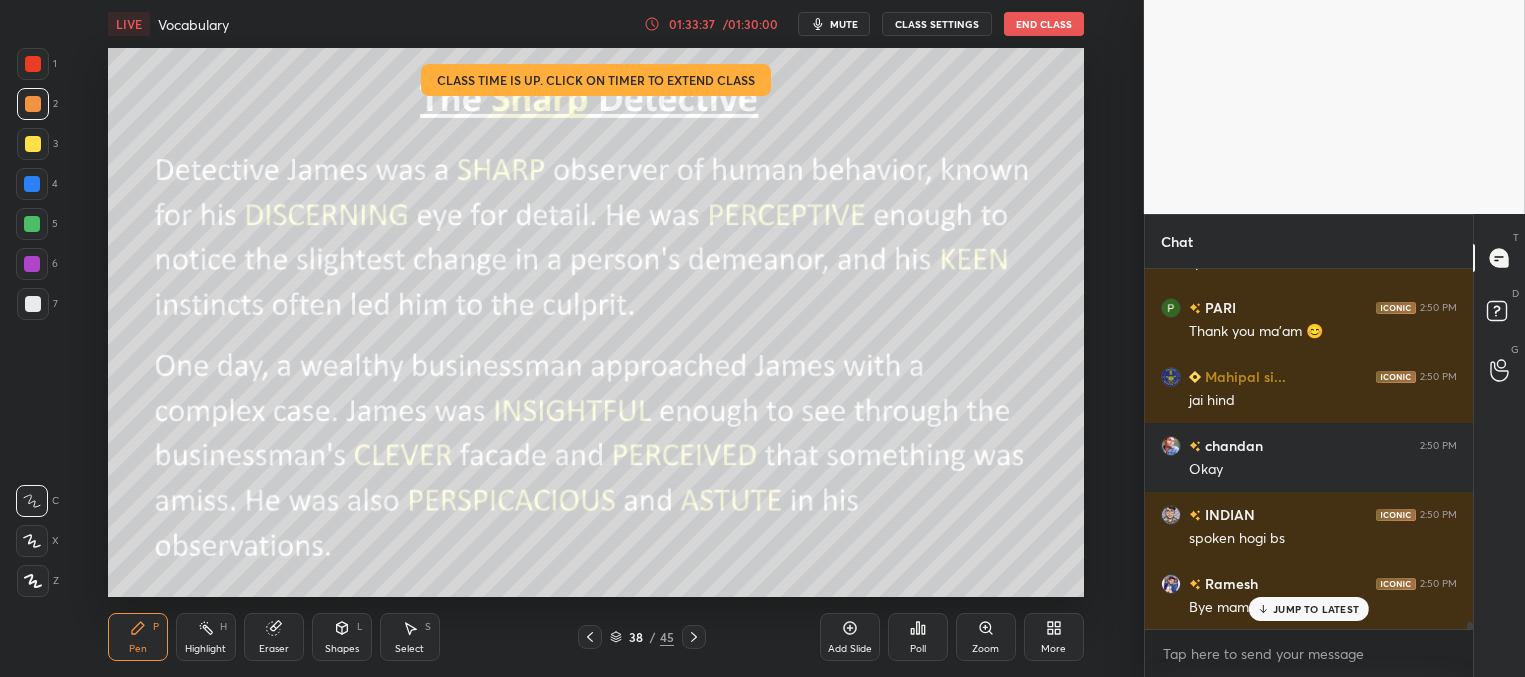 click on "JUMP TO LATEST" at bounding box center [1316, 609] 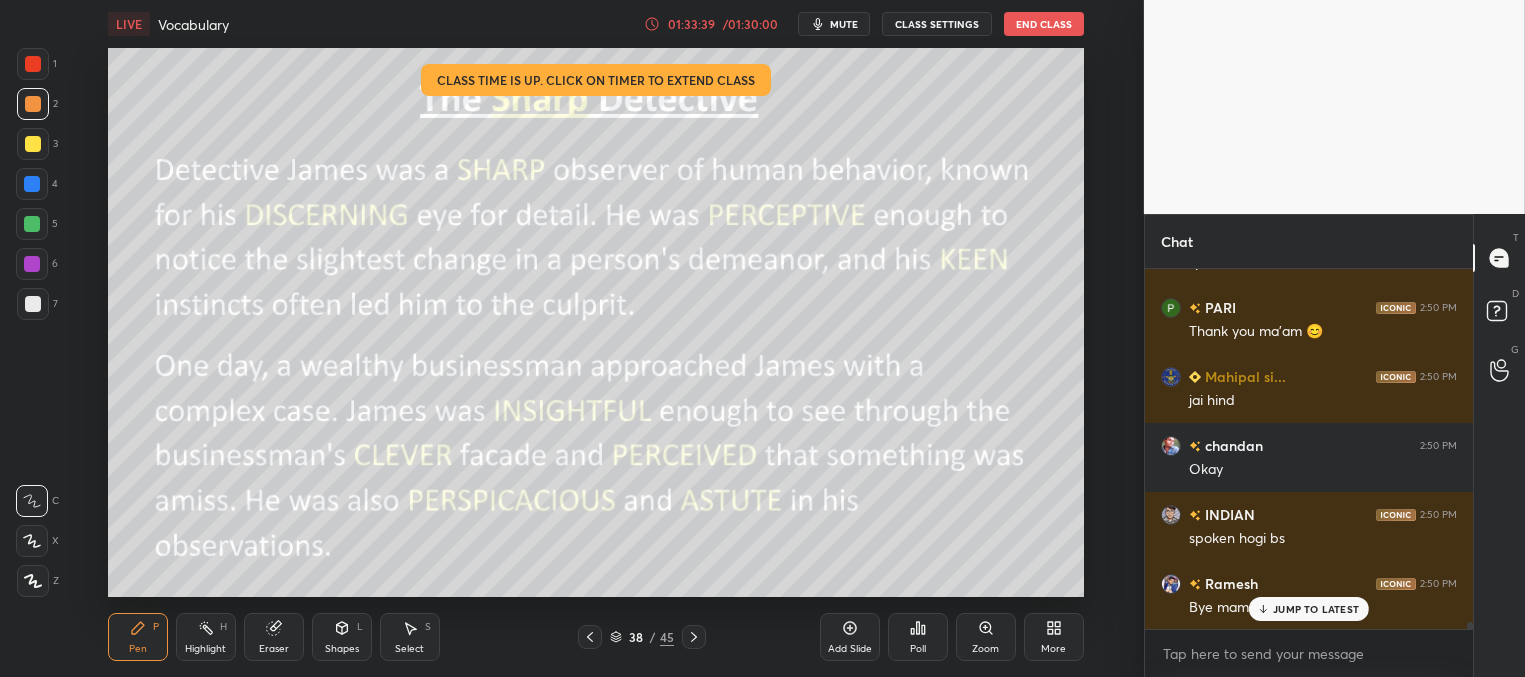 scroll, scrollTop: 17246, scrollLeft: 0, axis: vertical 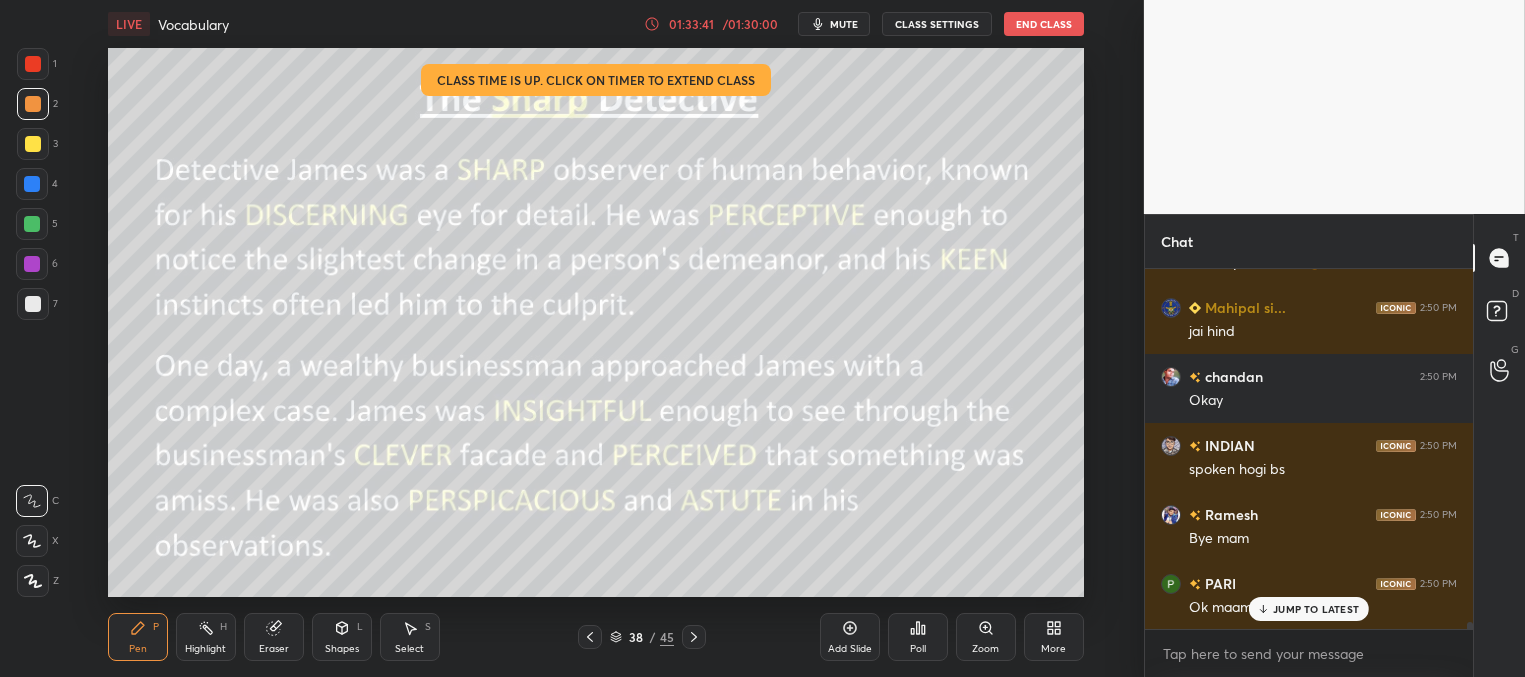 click on "JUMP TO LATEST" at bounding box center (1316, 609) 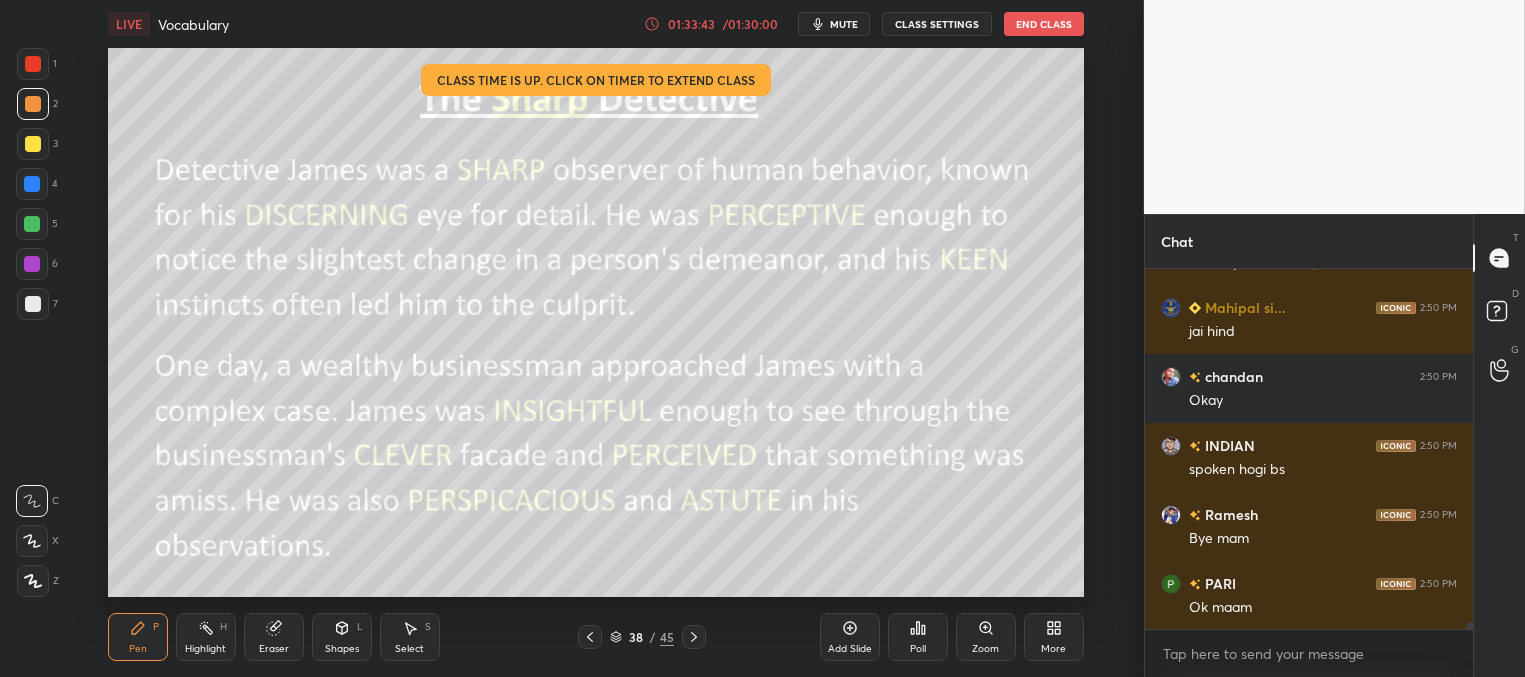 scroll, scrollTop: 17315, scrollLeft: 0, axis: vertical 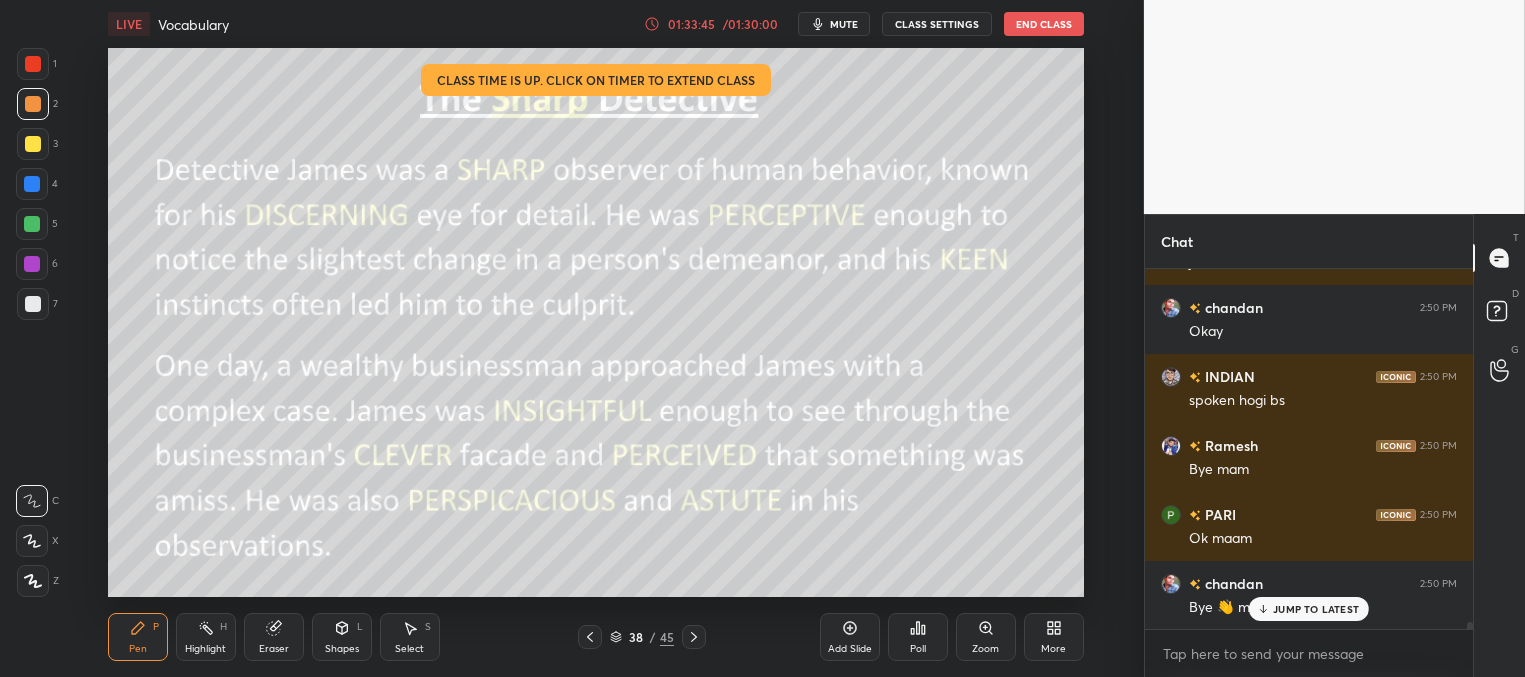 click on "JUMP TO LATEST" at bounding box center [1316, 609] 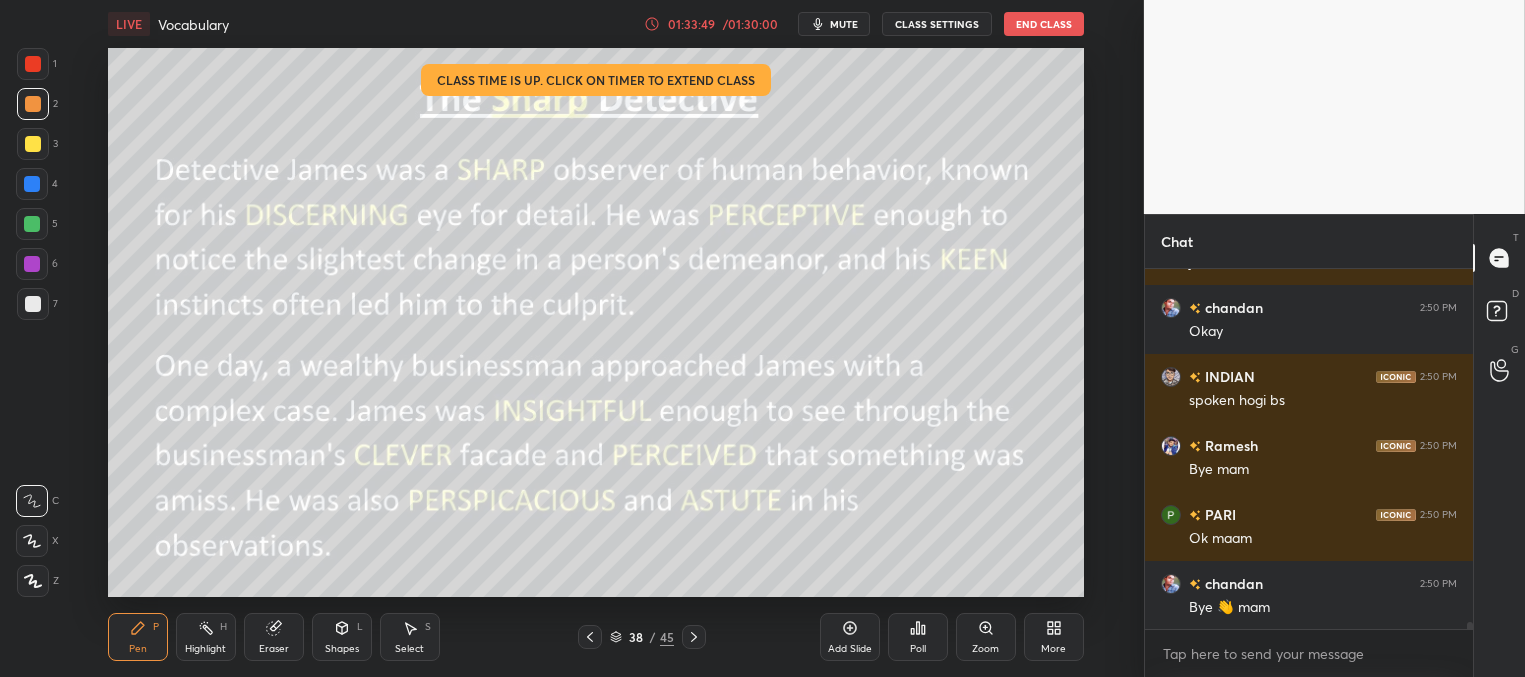 click on "End Class" at bounding box center [1044, 24] 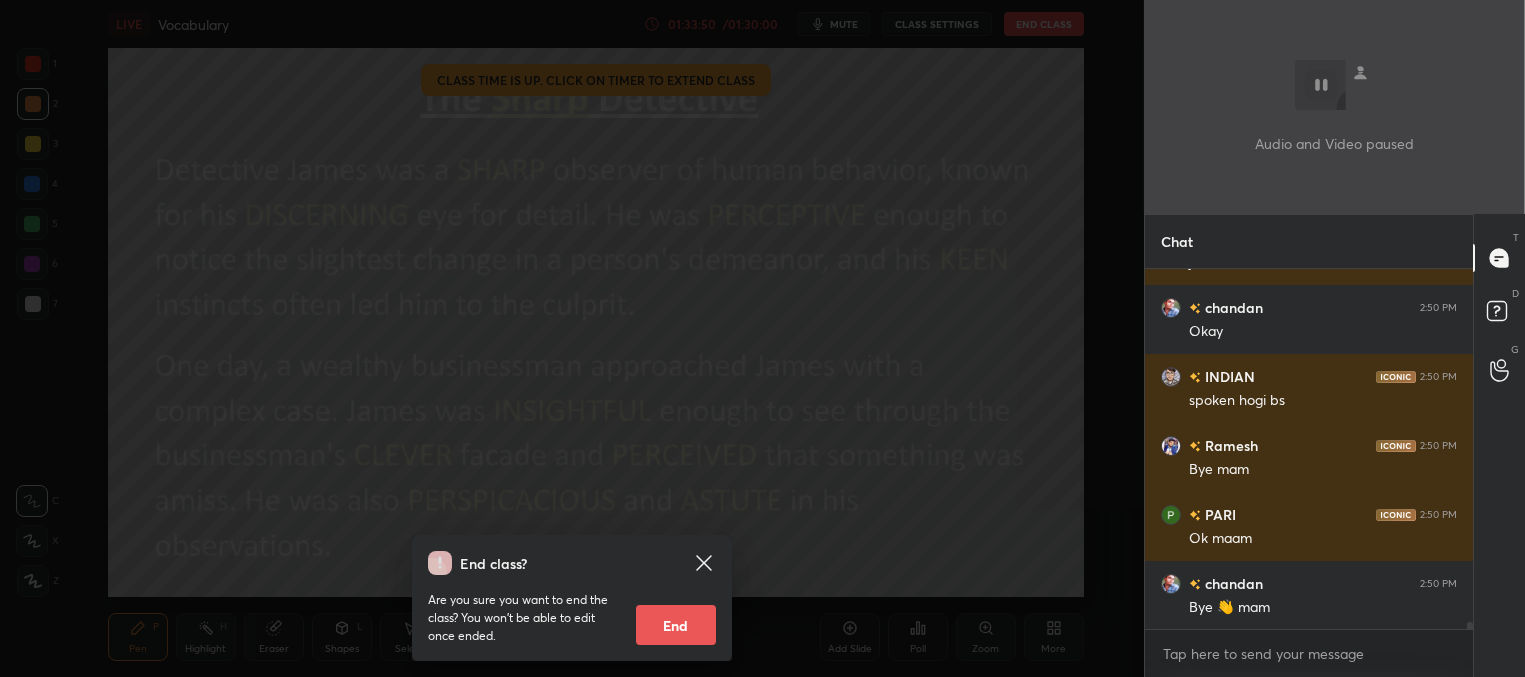 click on "End" at bounding box center (676, 625) 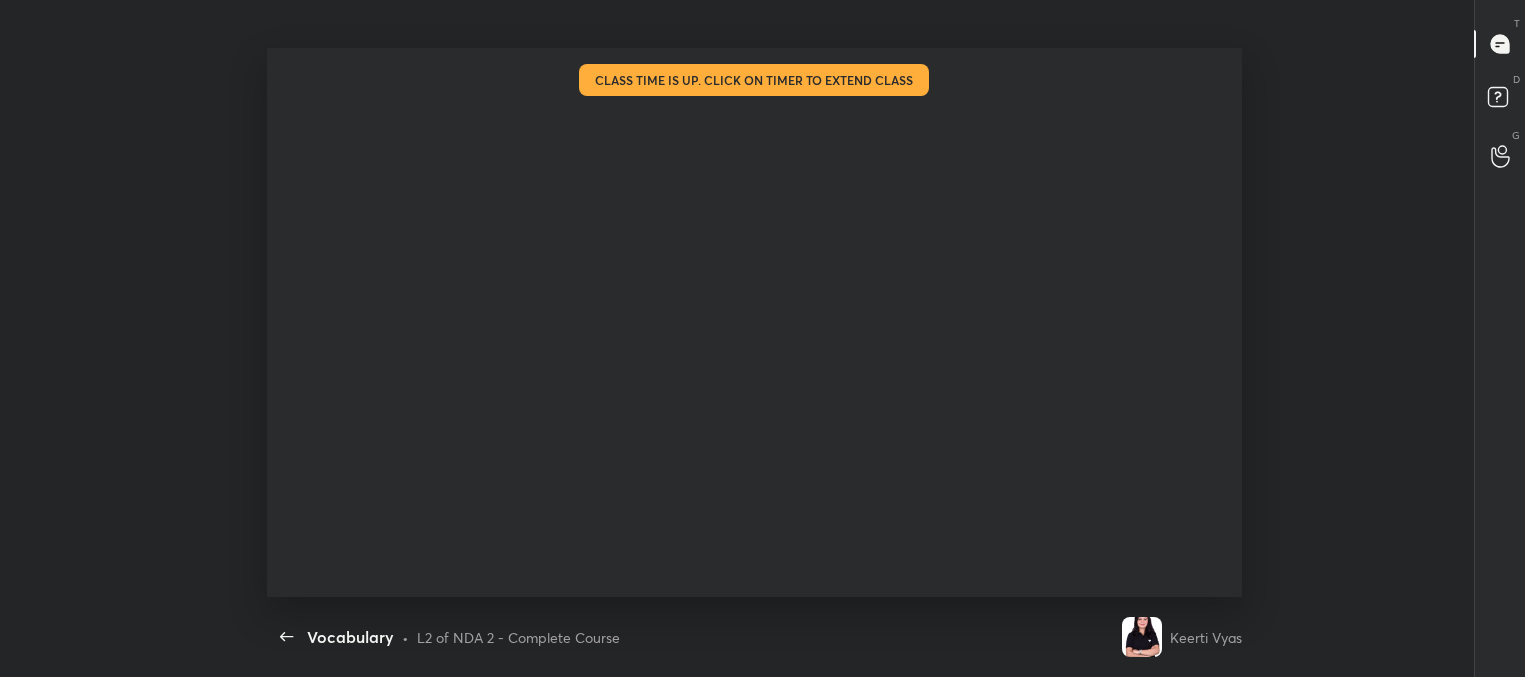 scroll, scrollTop: 99450, scrollLeft: 98872, axis: both 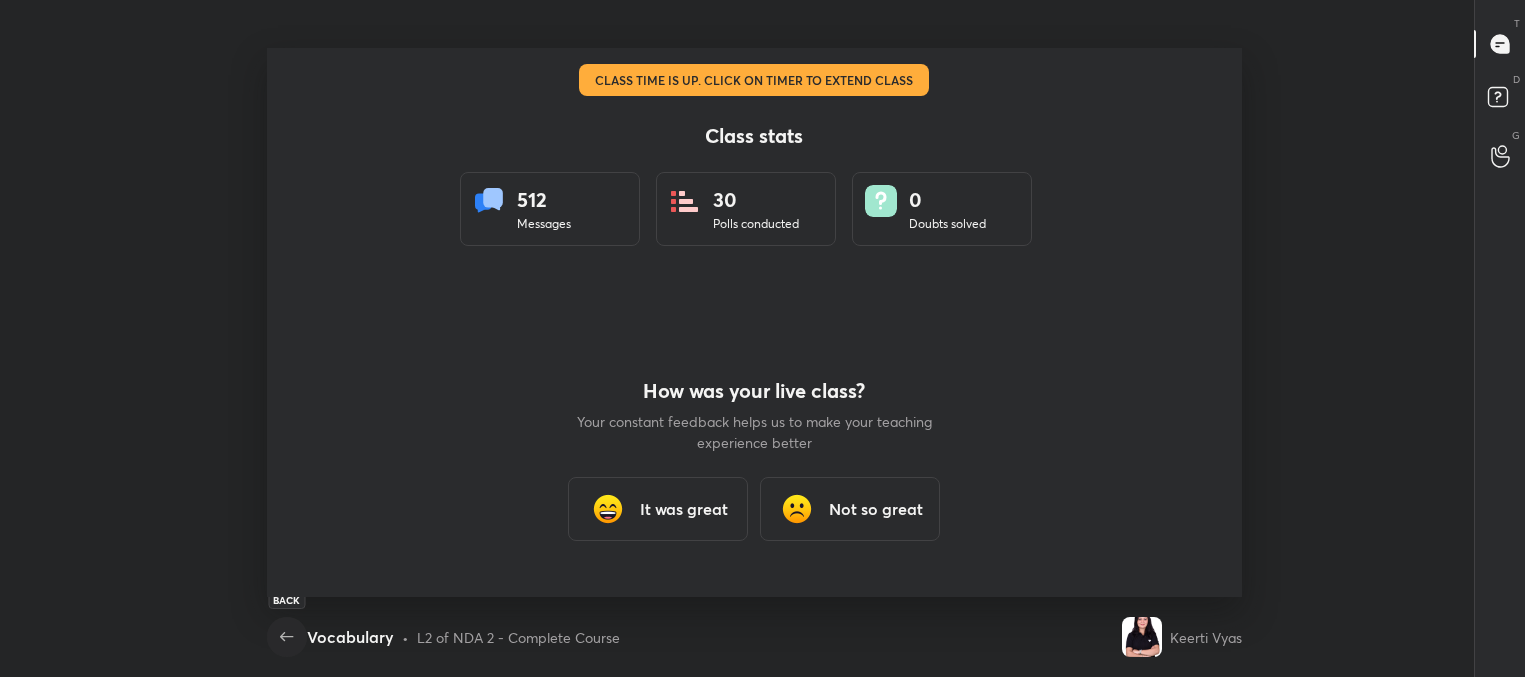 click 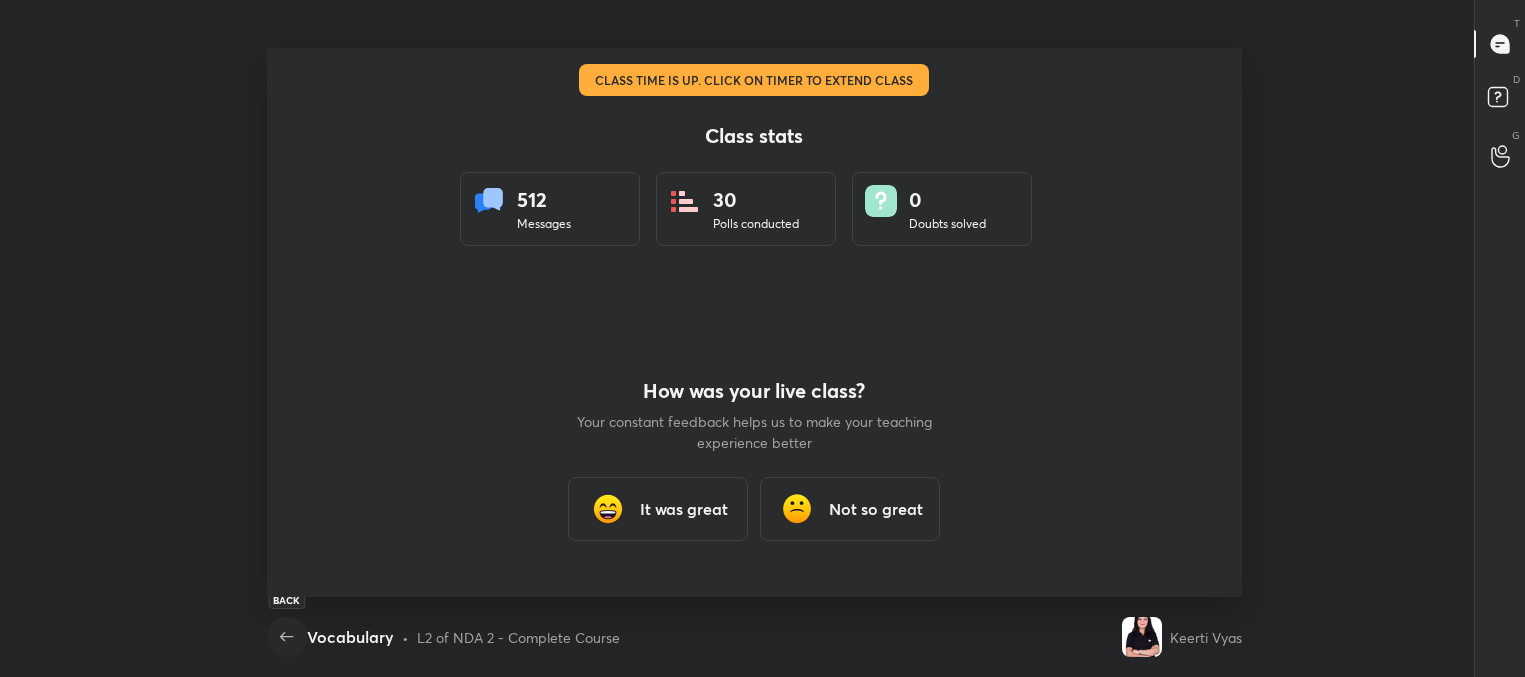 click 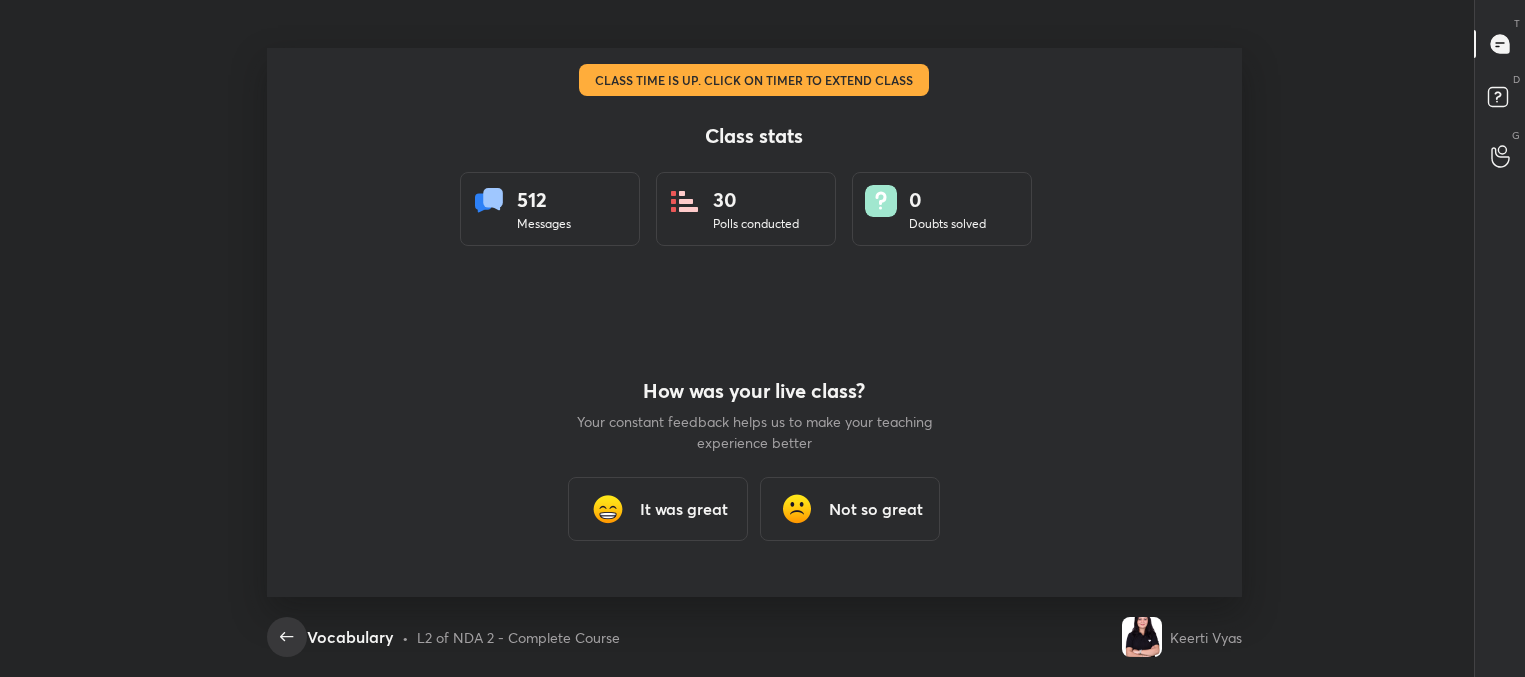click 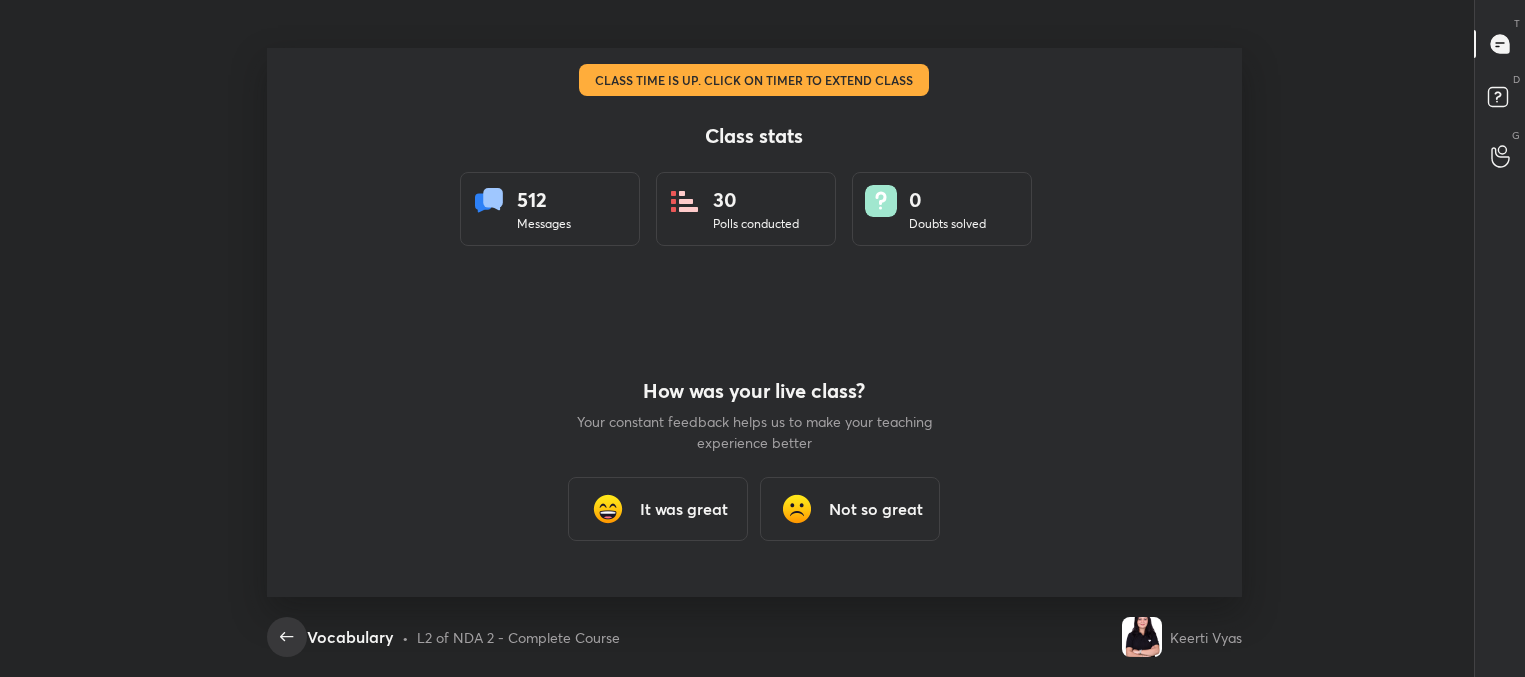 click 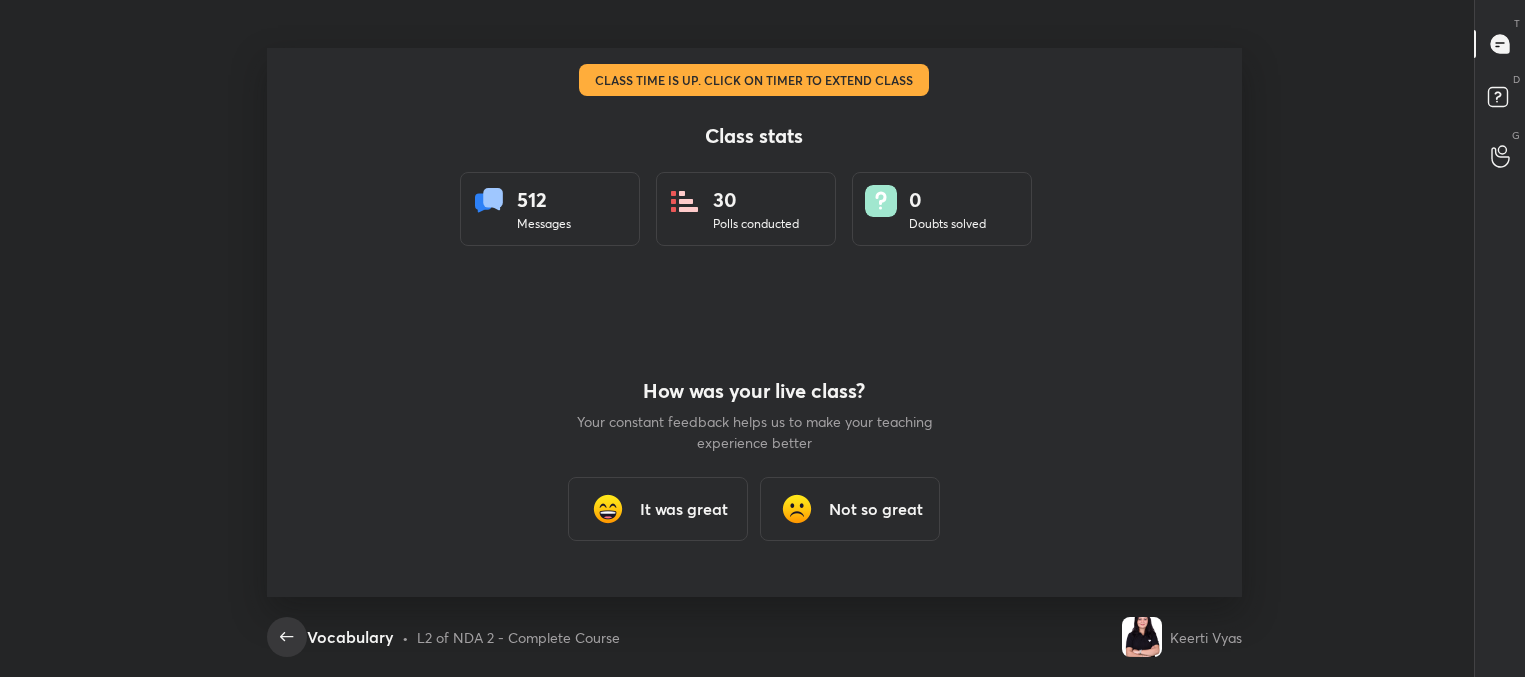 click 